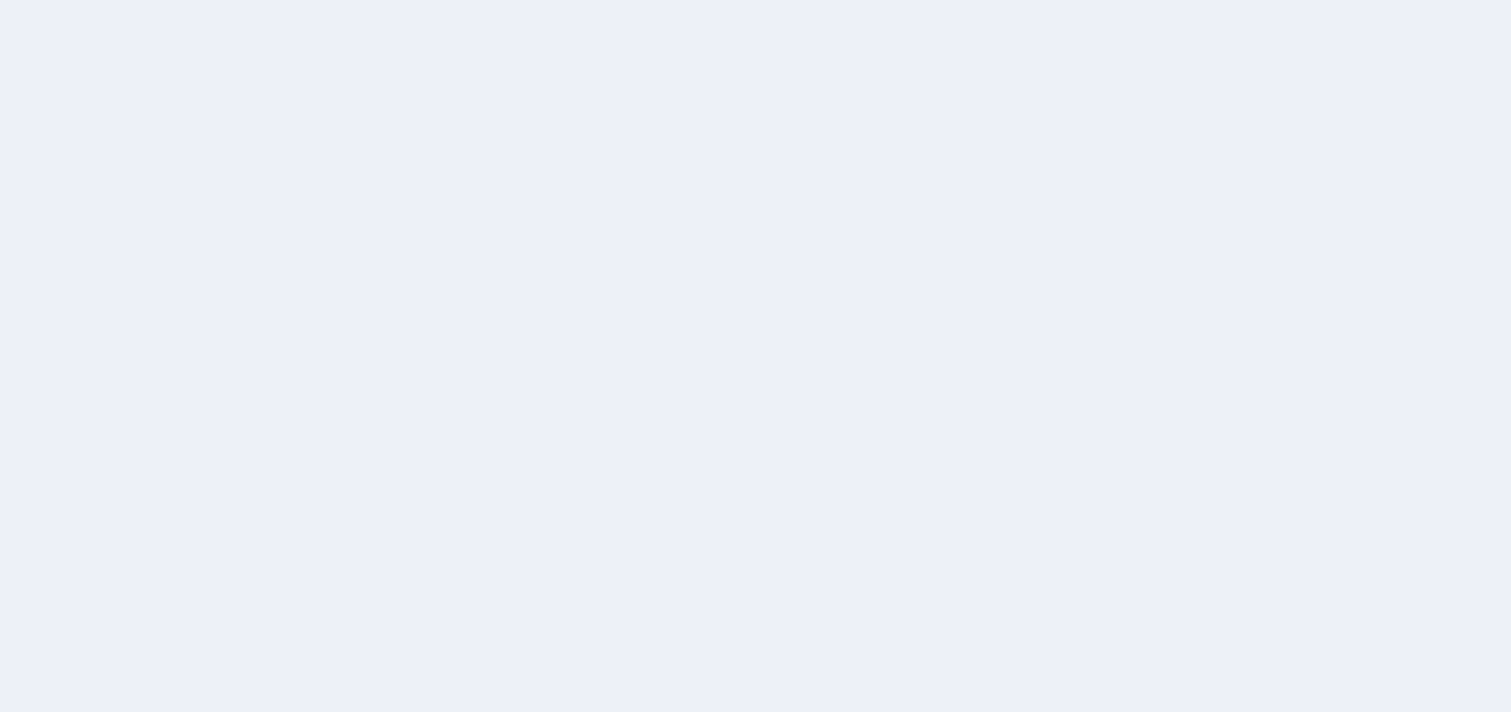 scroll, scrollTop: 0, scrollLeft: 0, axis: both 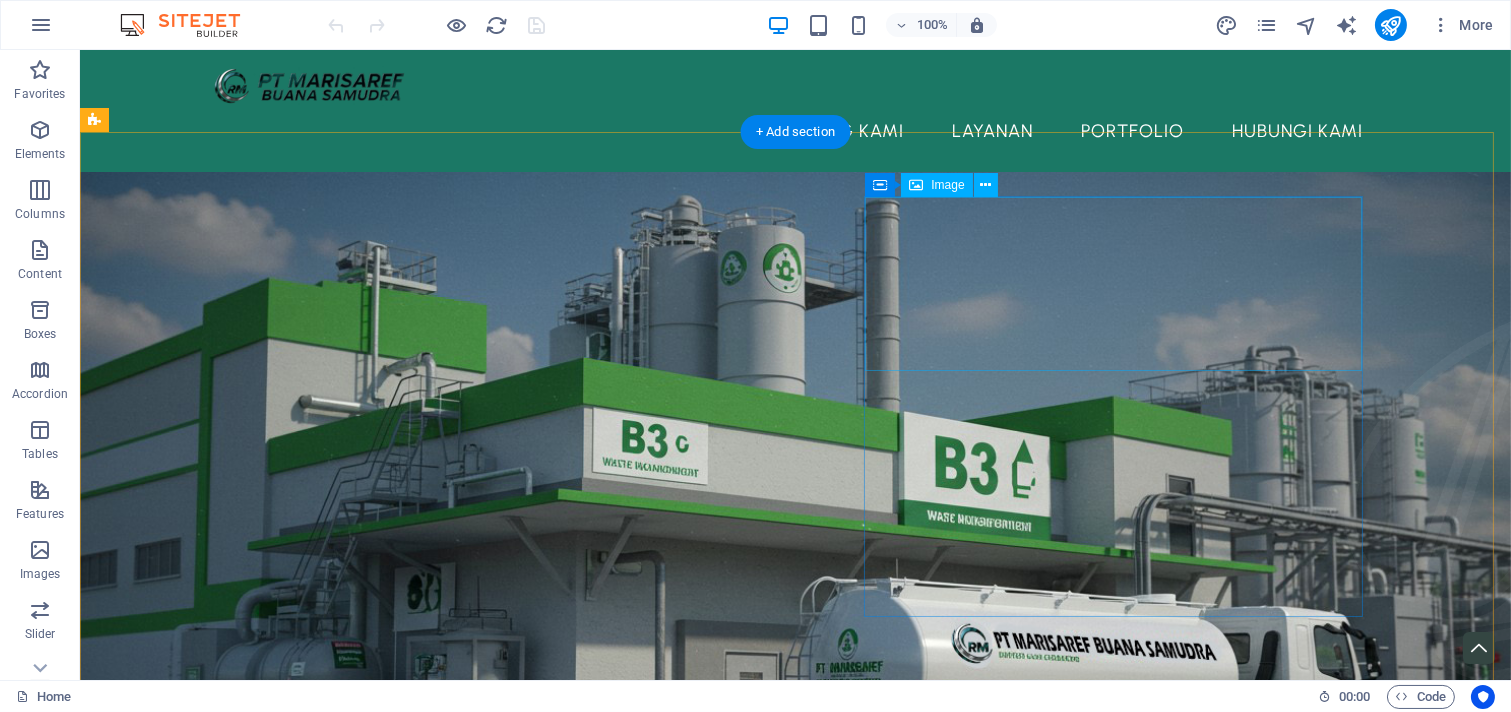 click at bounding box center (680, 1375) 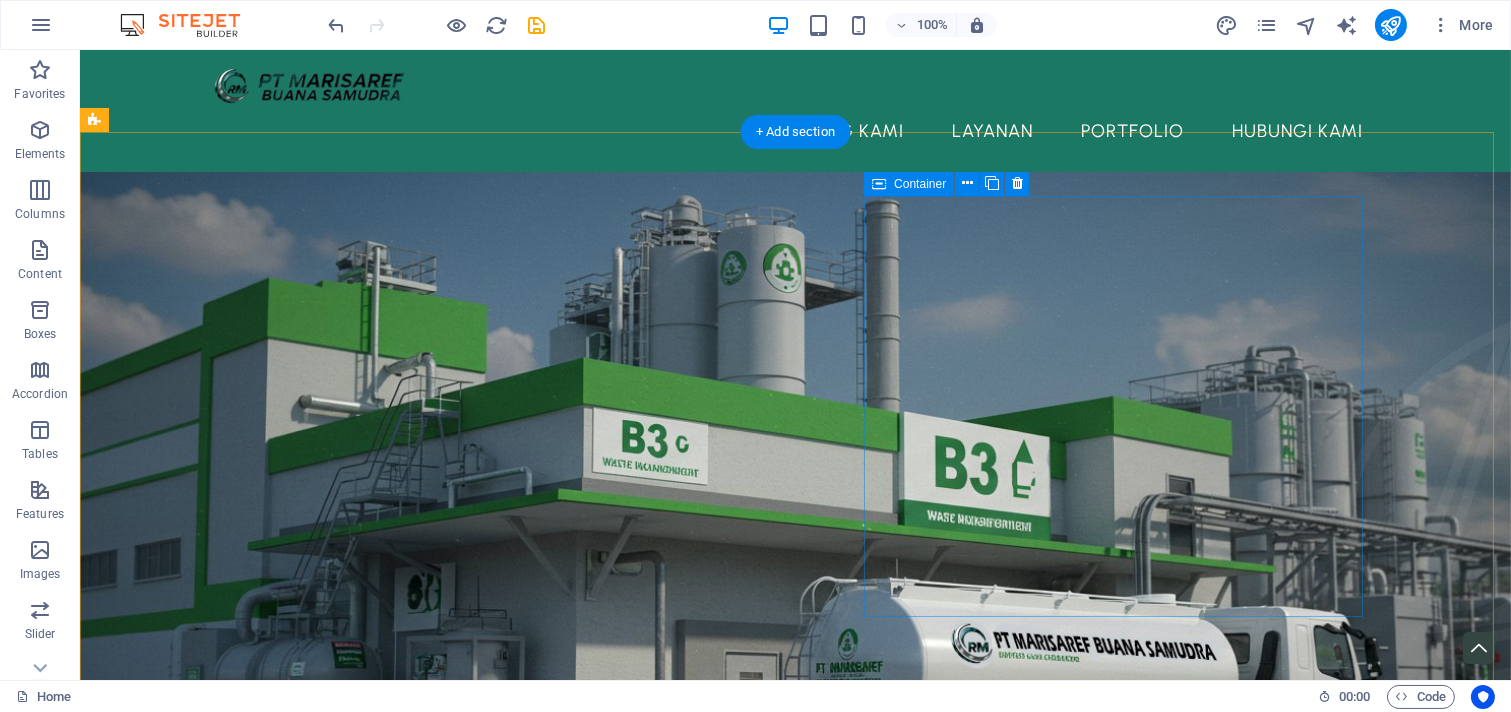 click on "Drop content here or  Add elements  Paste clipboard" at bounding box center [680, 1359] 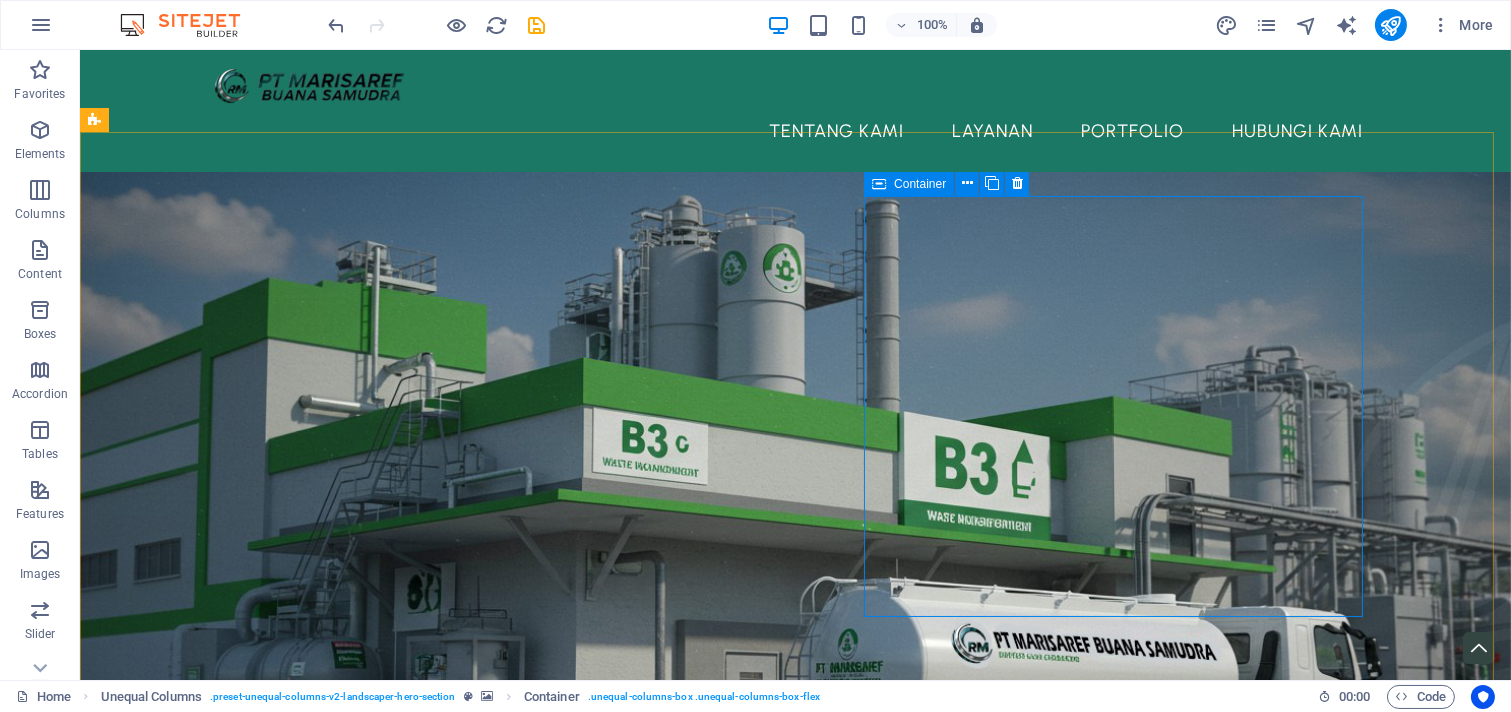click at bounding box center [879, 184] 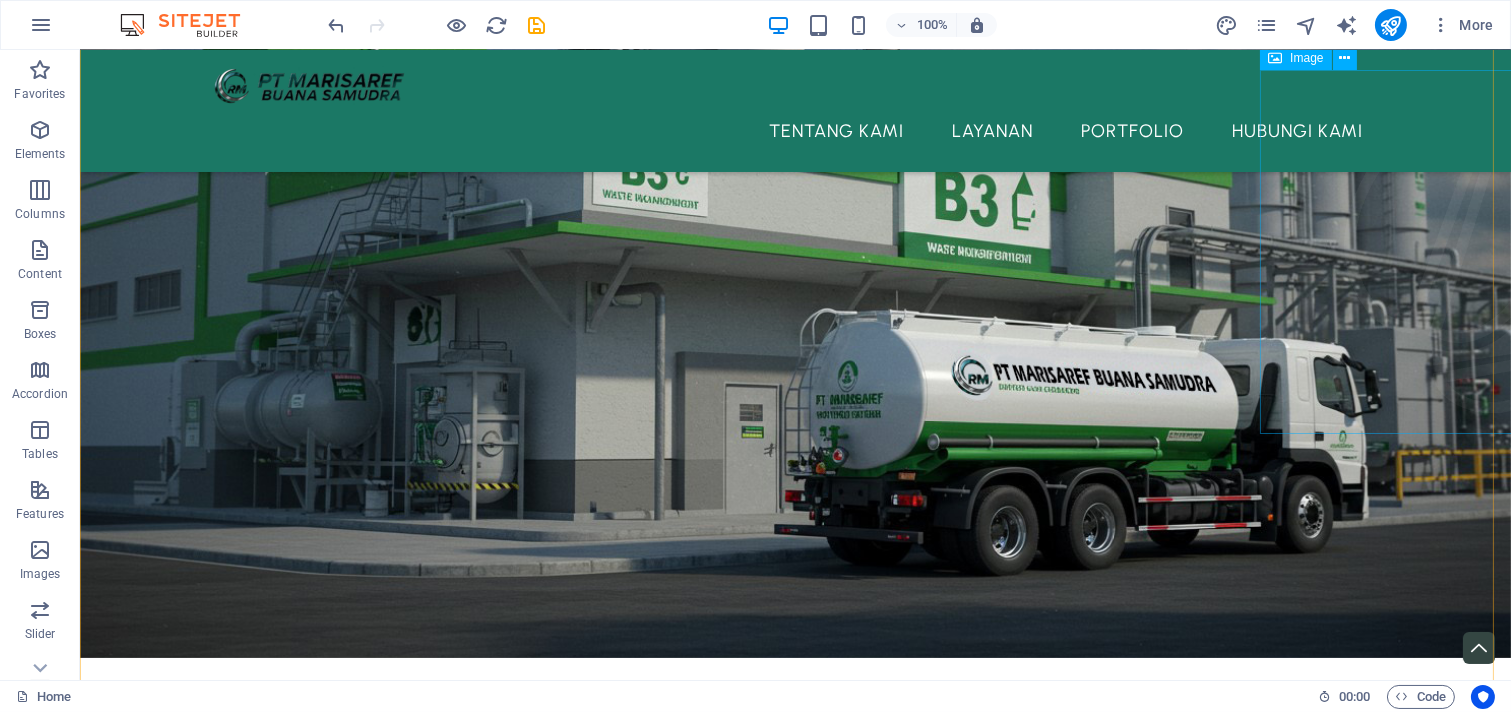scroll, scrollTop: 185, scrollLeft: 0, axis: vertical 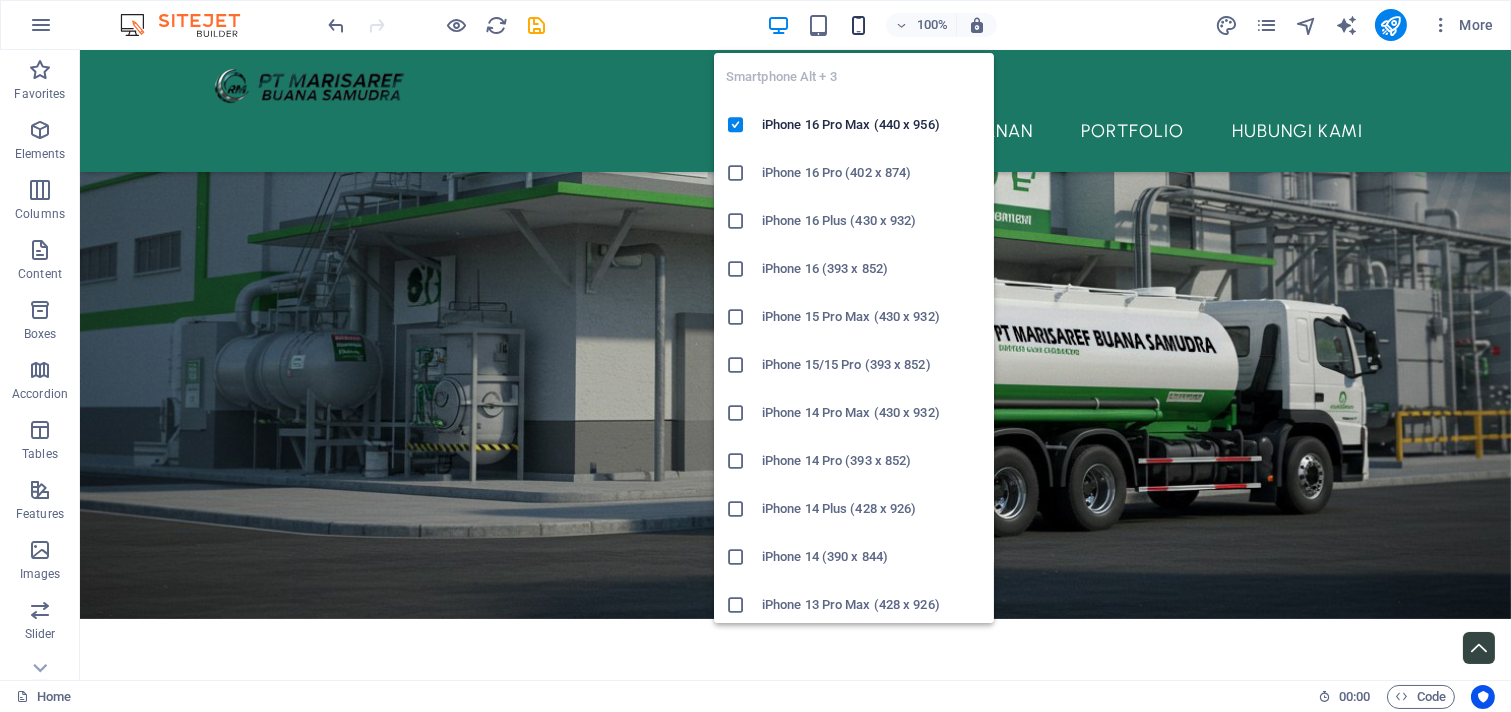 click at bounding box center [858, 25] 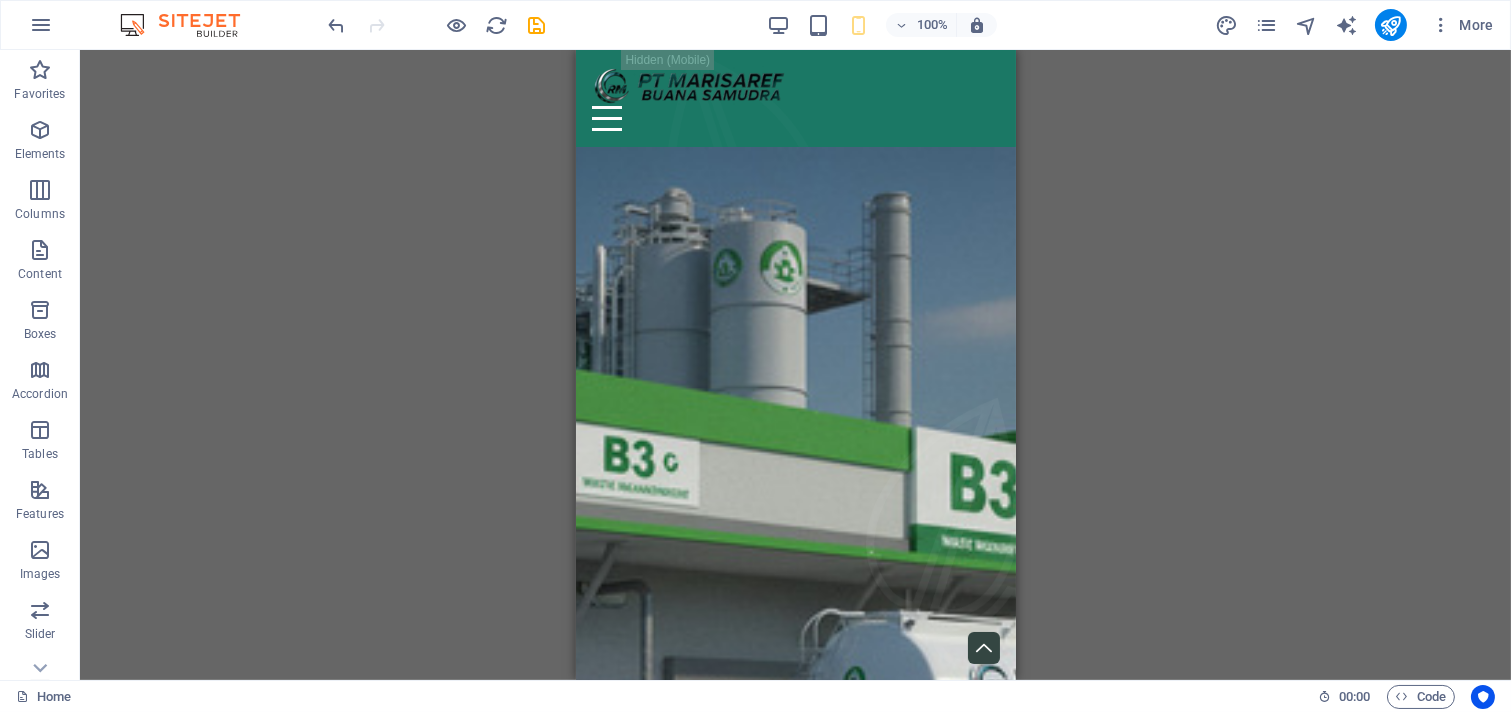scroll, scrollTop: 370, scrollLeft: 0, axis: vertical 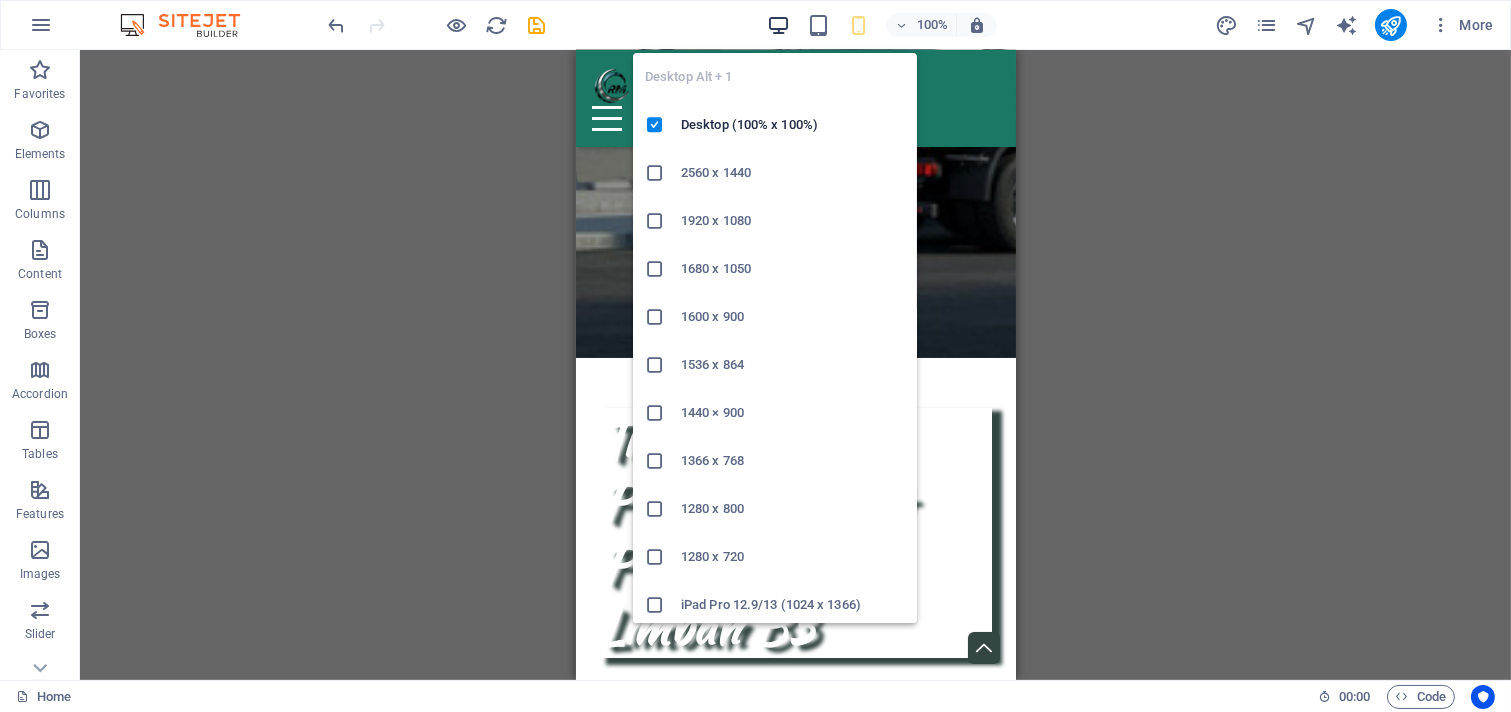 click at bounding box center (778, 25) 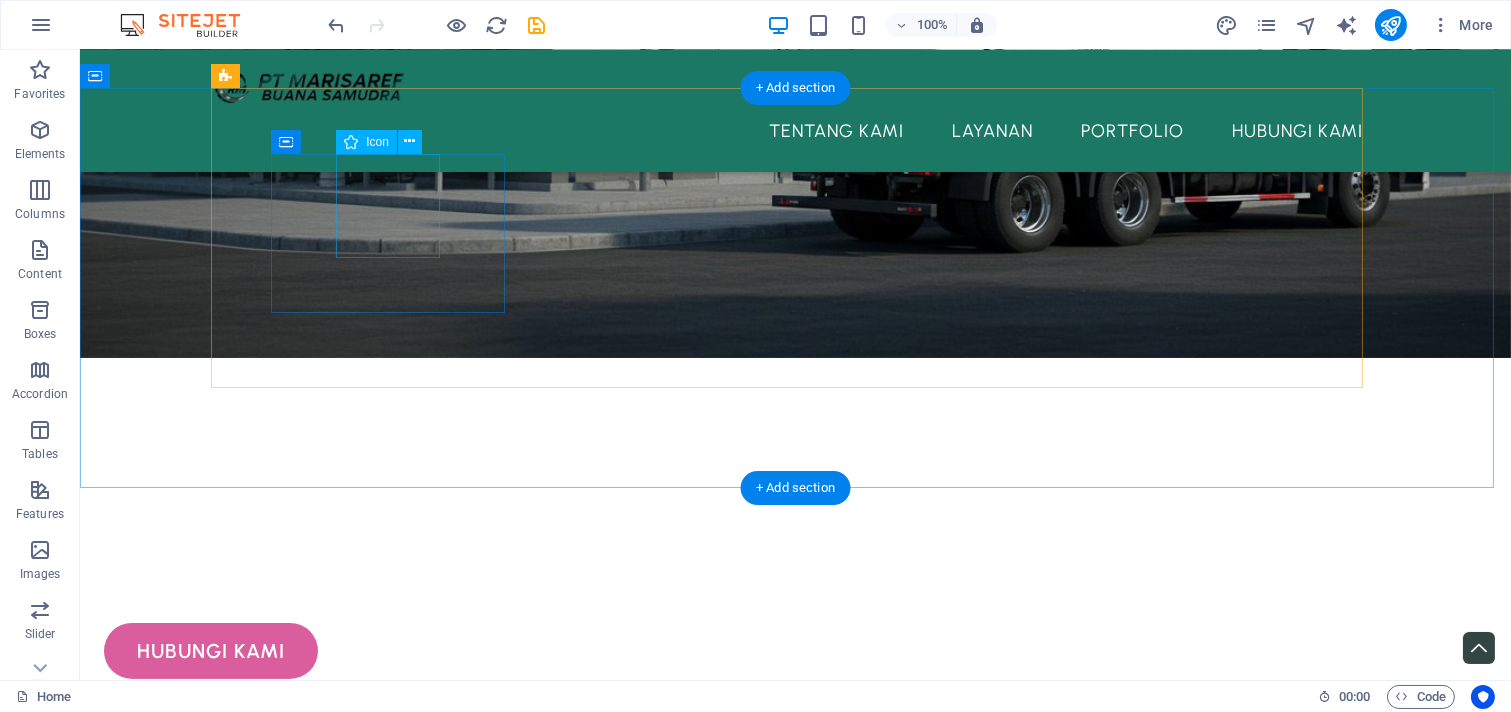 click at bounding box center [397, 960] 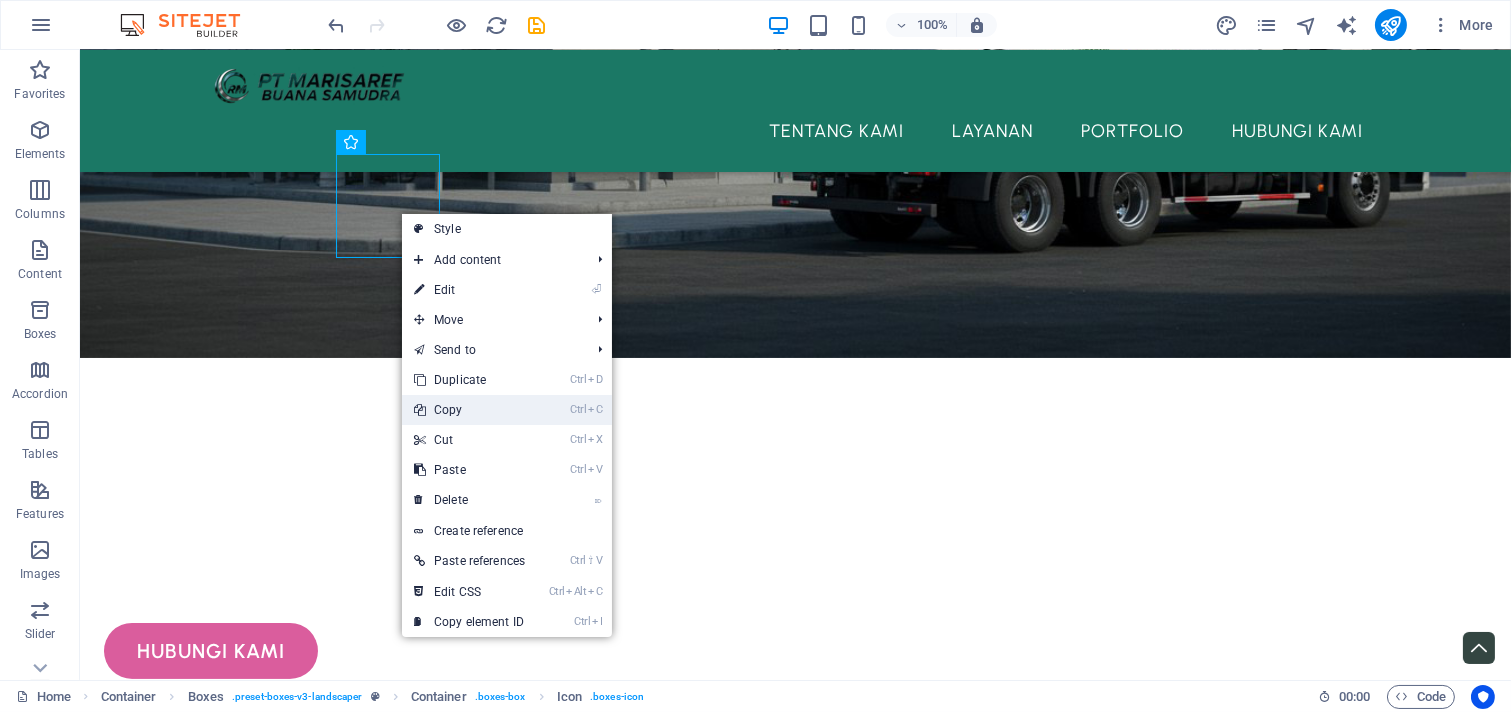 click on "Ctrl C  Copy" at bounding box center (469, 410) 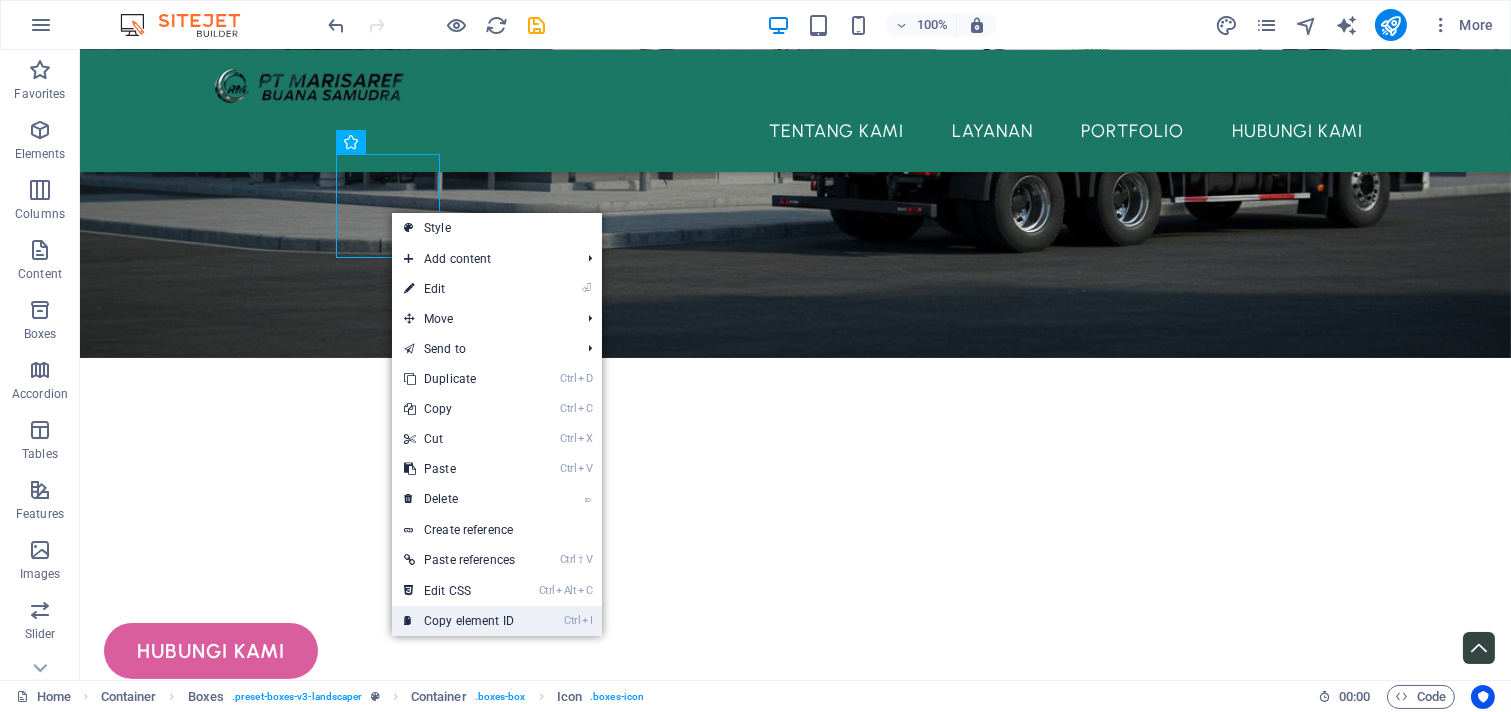 click on "Ctrl I  Copy element ID" at bounding box center (459, 621) 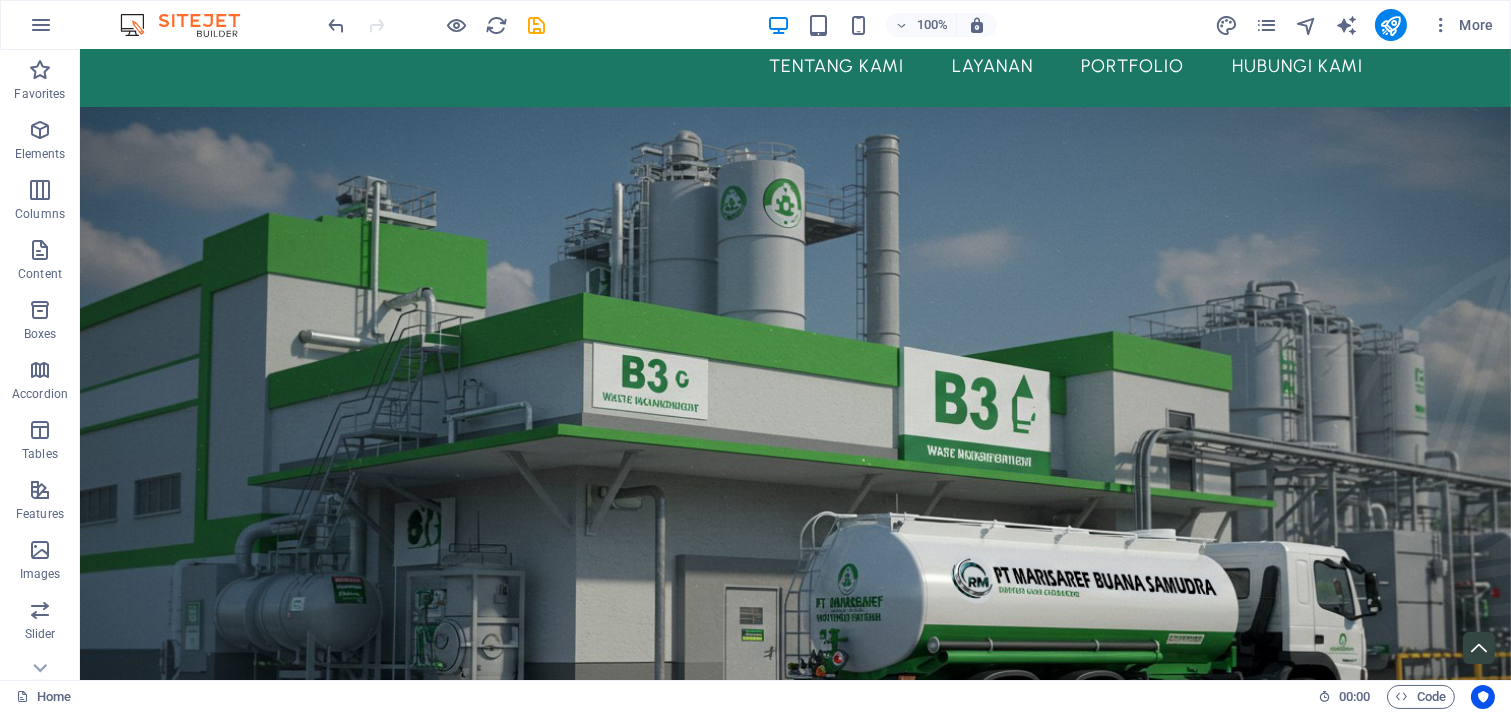 scroll, scrollTop: 0, scrollLeft: 0, axis: both 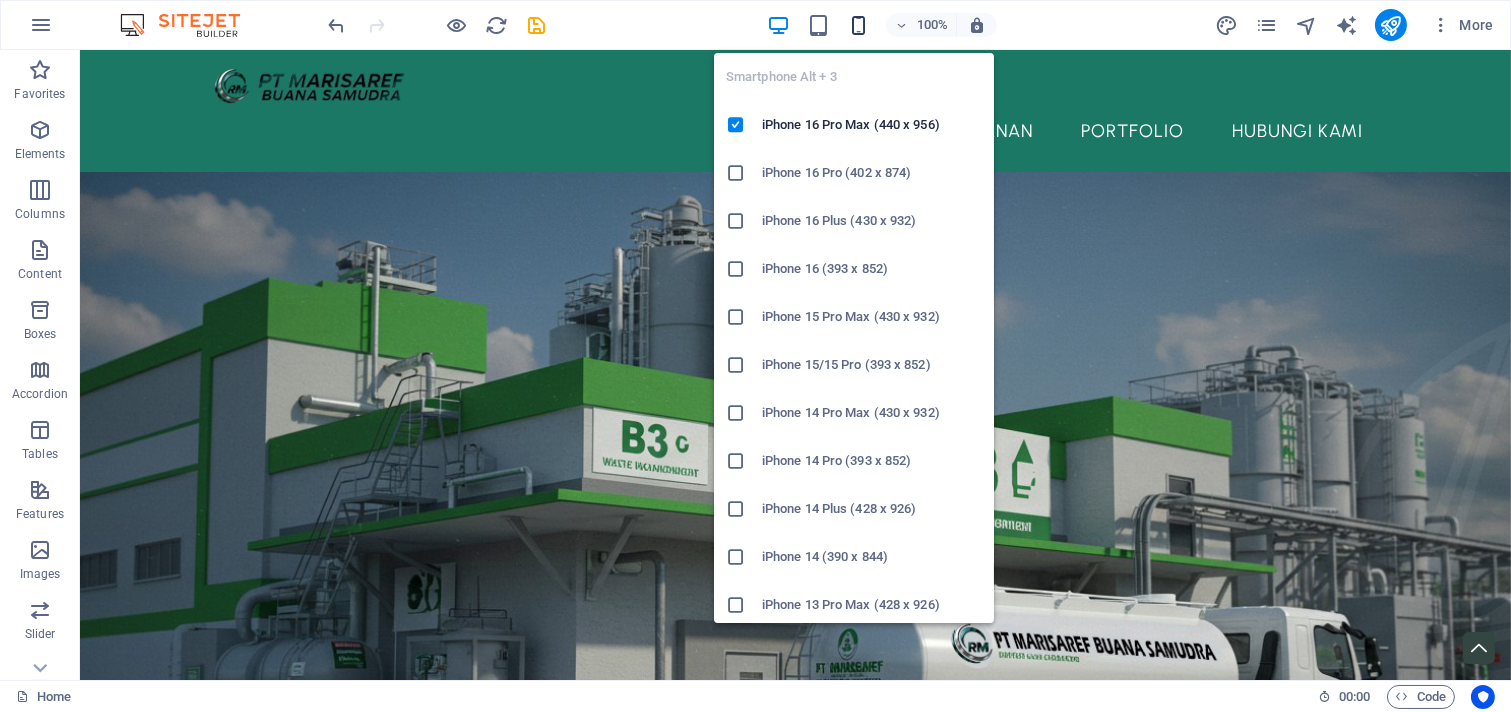 click at bounding box center [858, 25] 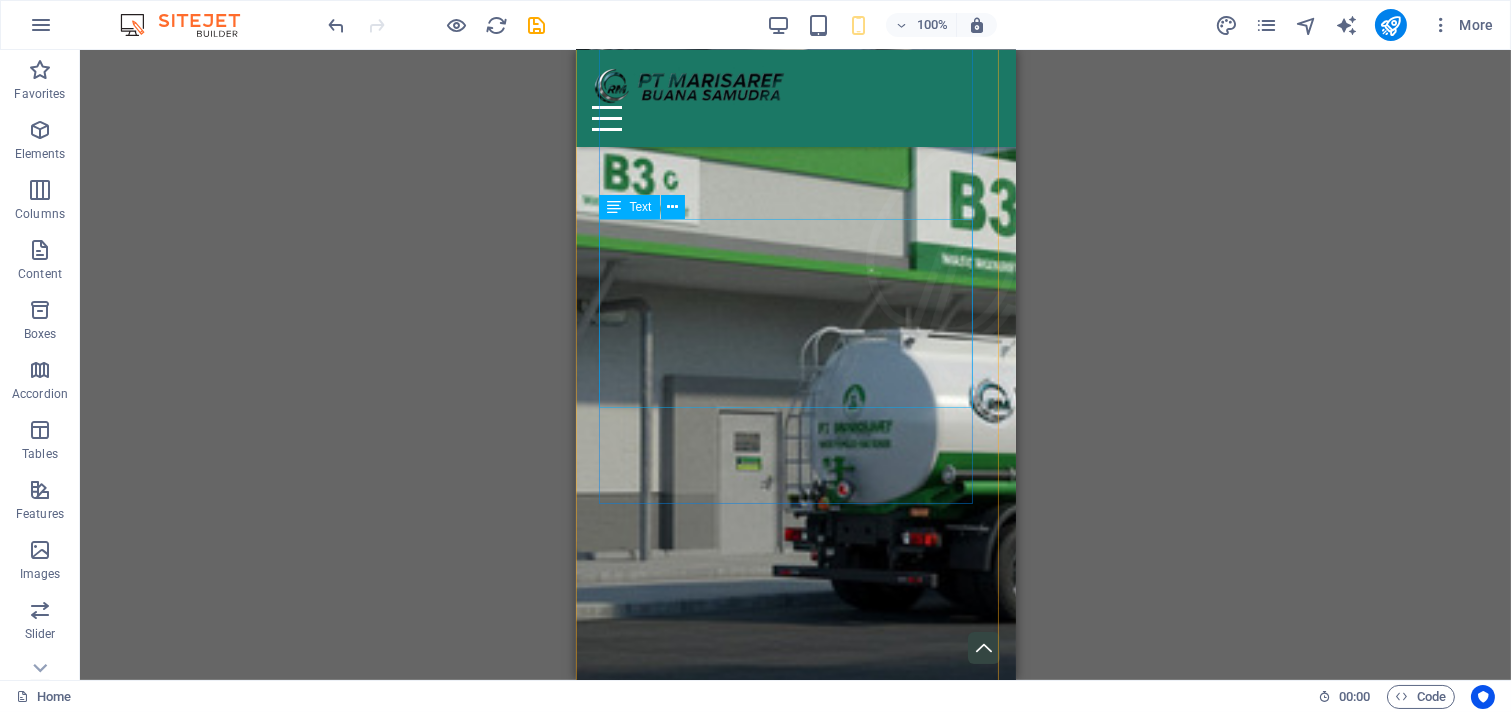 scroll, scrollTop: 0, scrollLeft: 0, axis: both 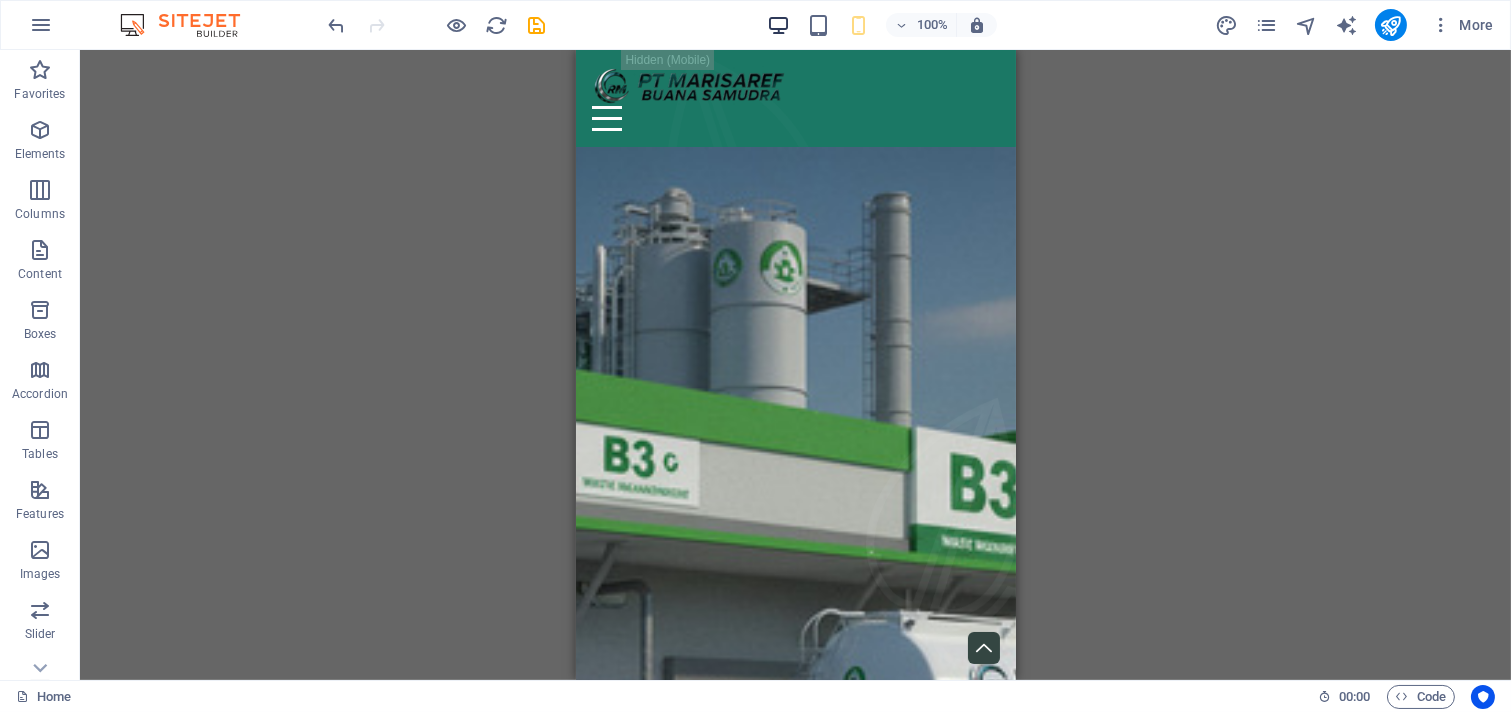 click on "100%" at bounding box center (881, 25) 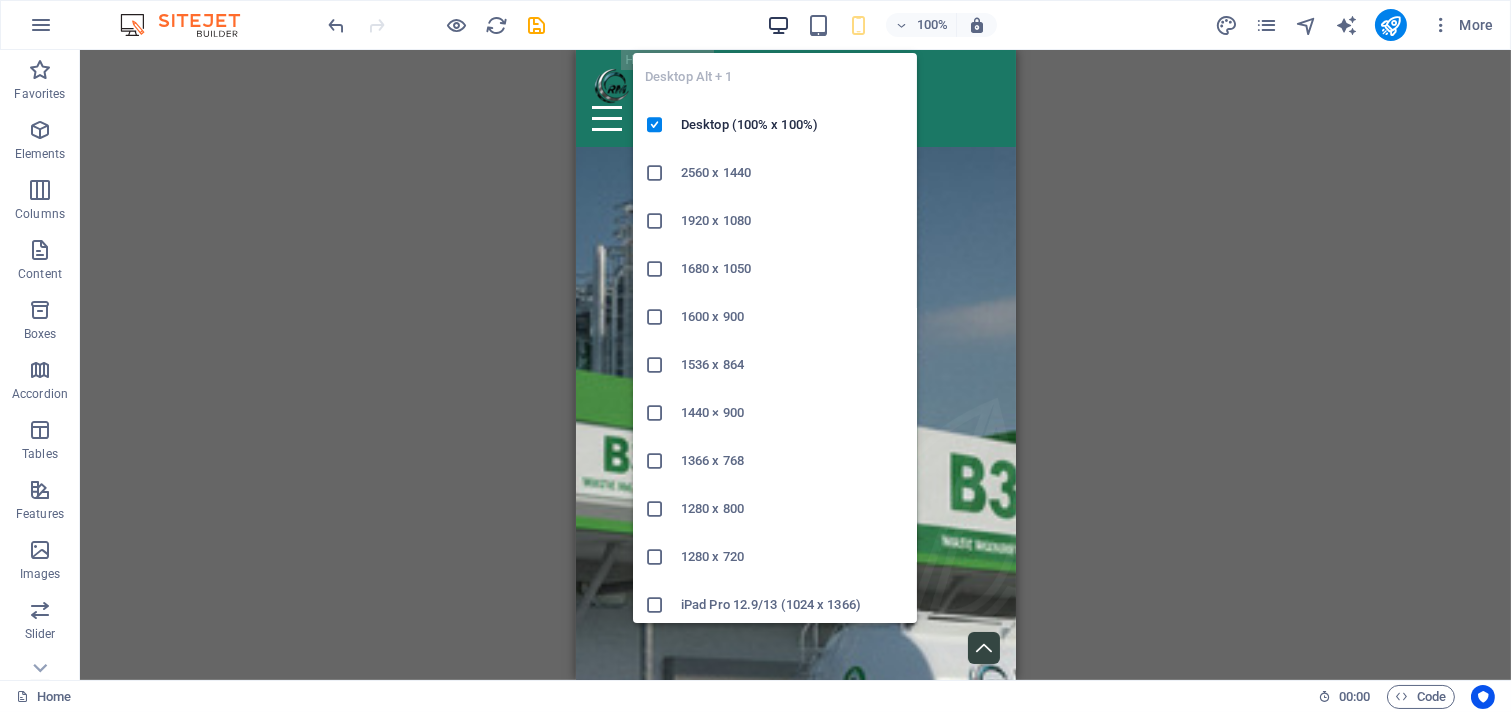 click at bounding box center (778, 25) 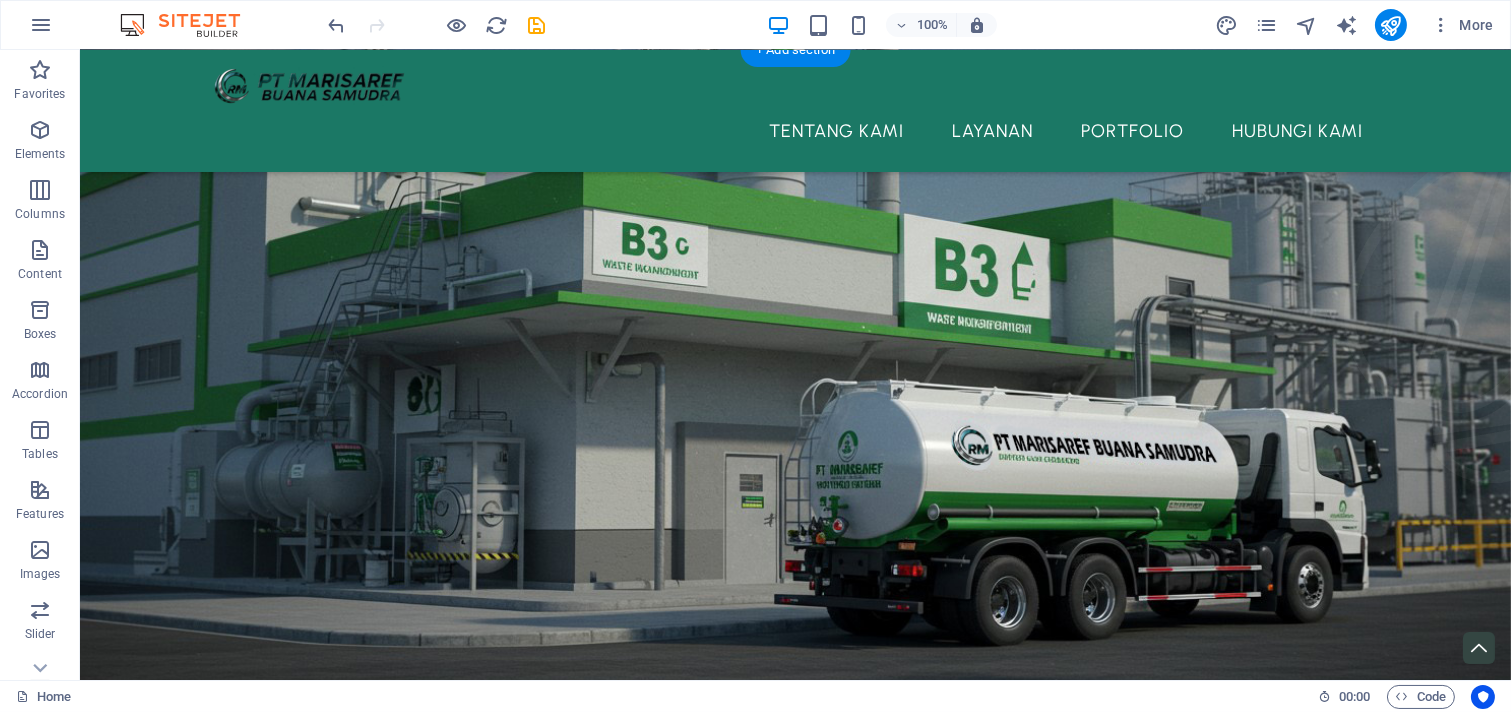 scroll, scrollTop: 0, scrollLeft: 0, axis: both 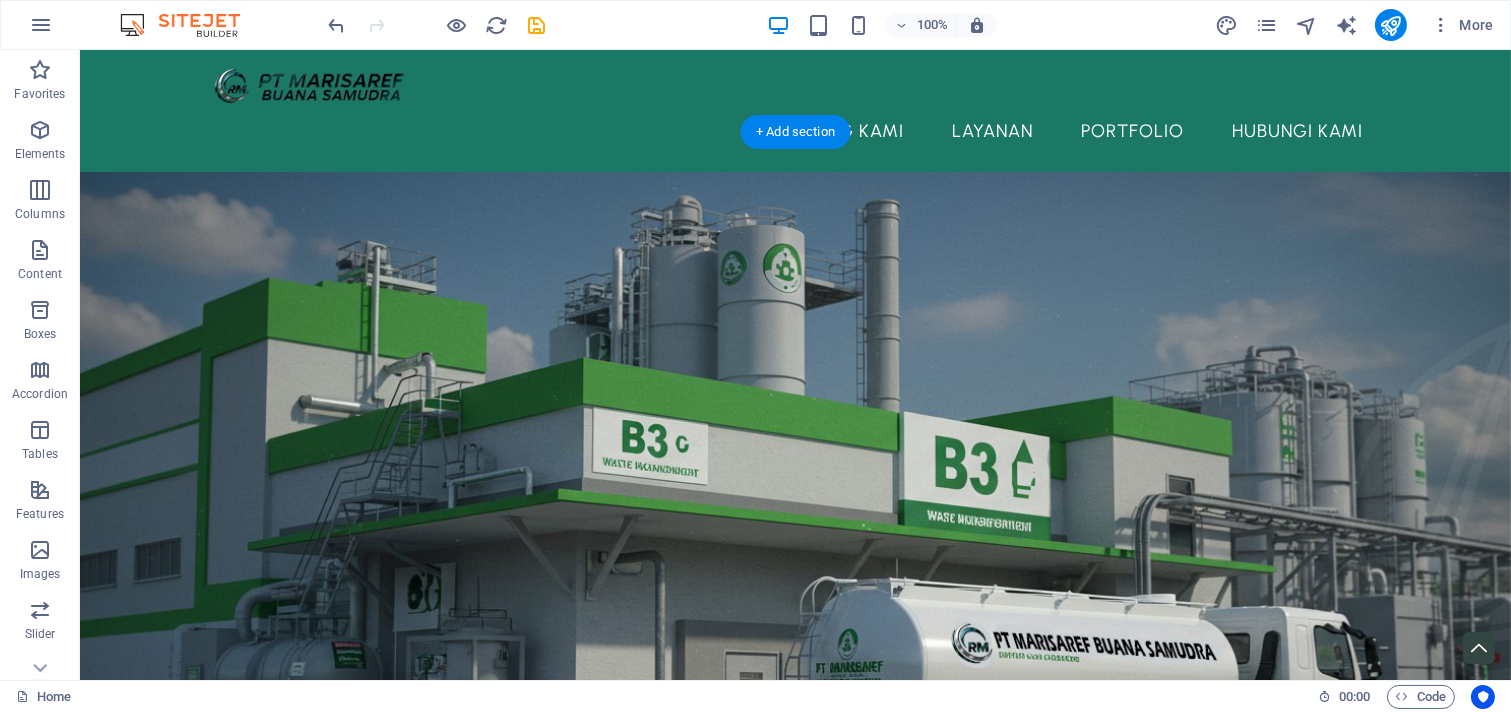 click at bounding box center (795, 549) 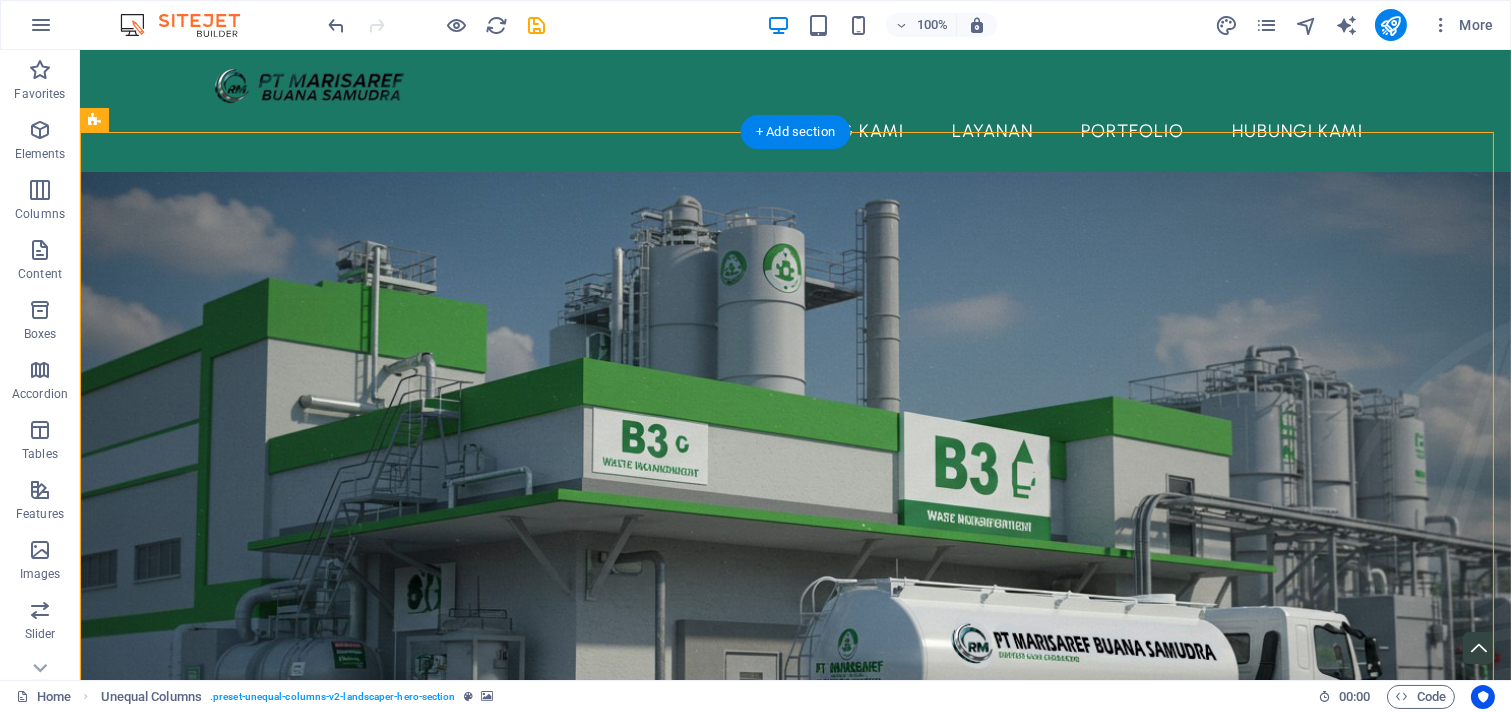 click at bounding box center (795, 549) 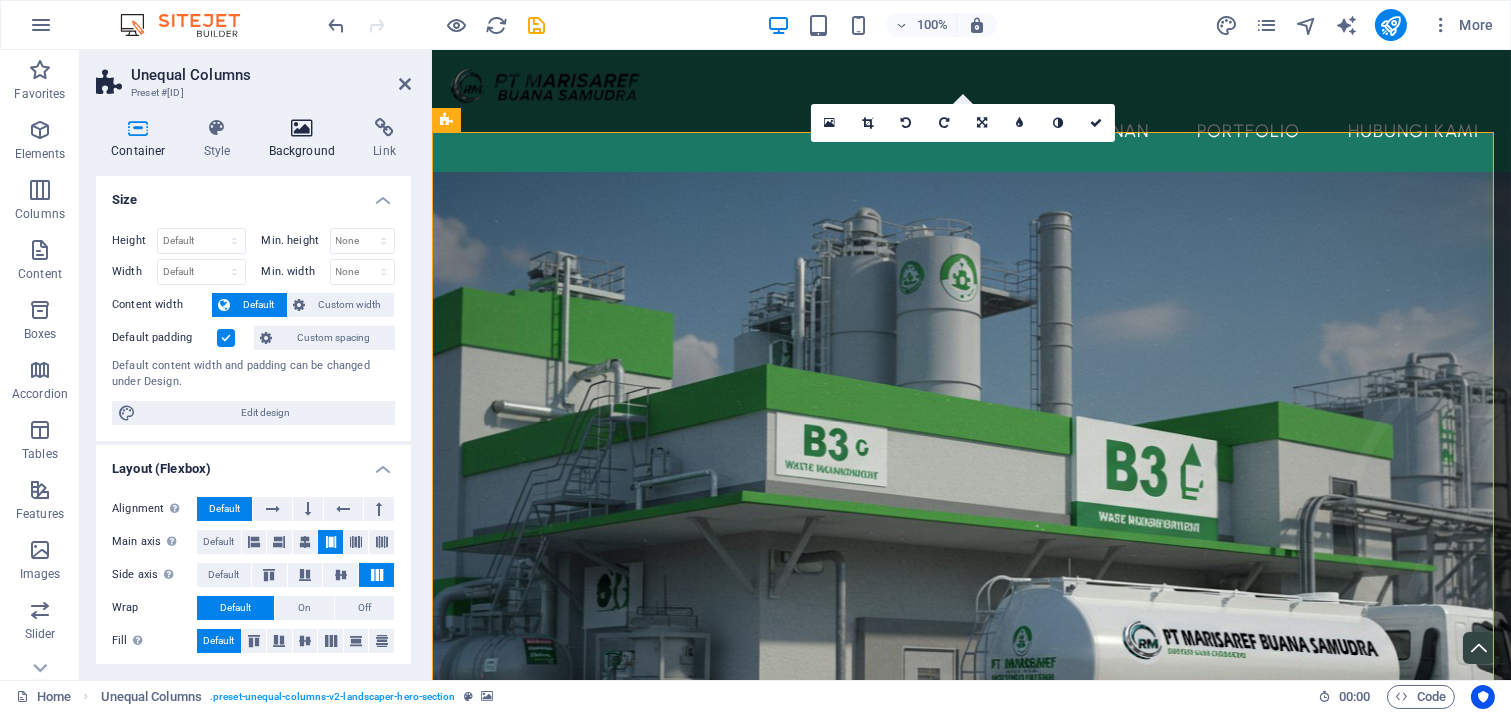 click on "Background" at bounding box center (306, 139) 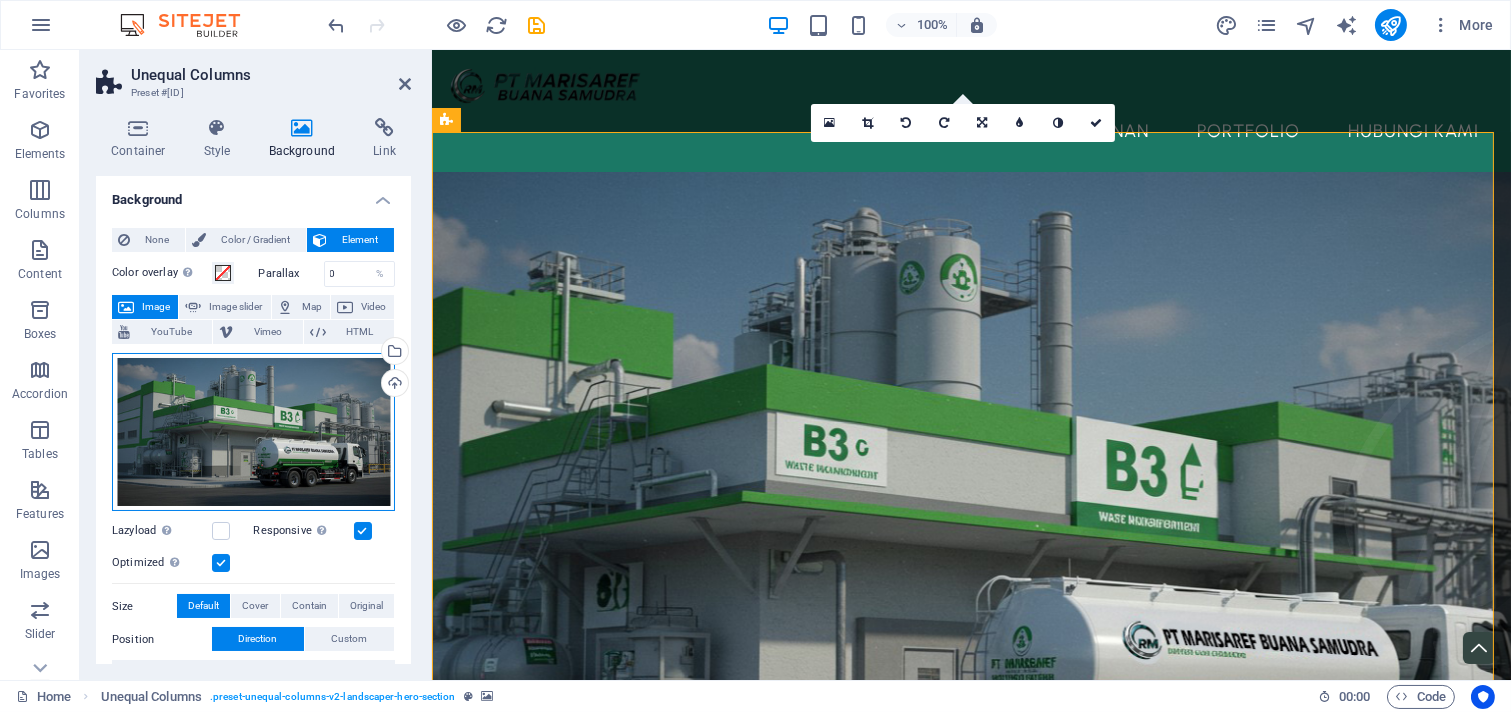 click on "Drag files here, click to choose files or select files from Files or our free stock photos & videos" at bounding box center [253, 432] 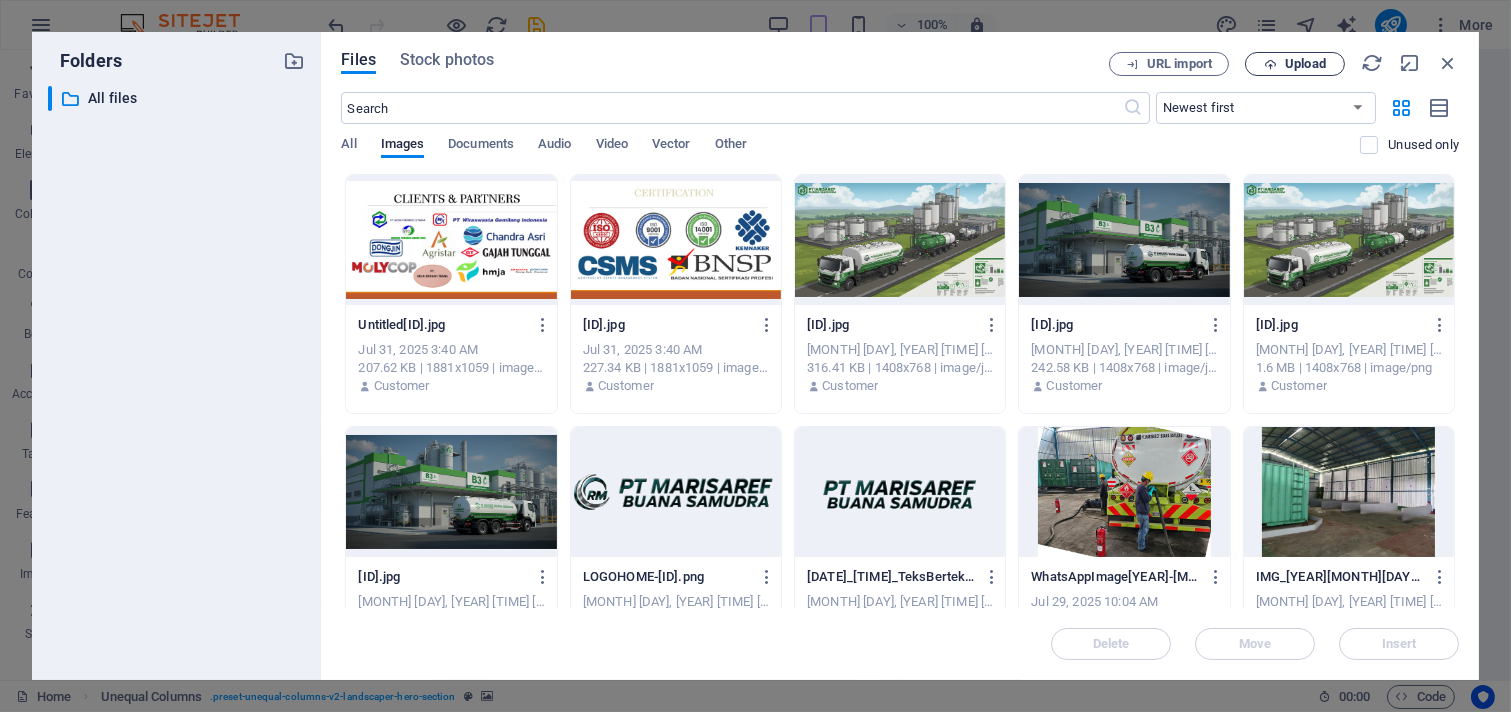 click on "Upload" at bounding box center (1305, 64) 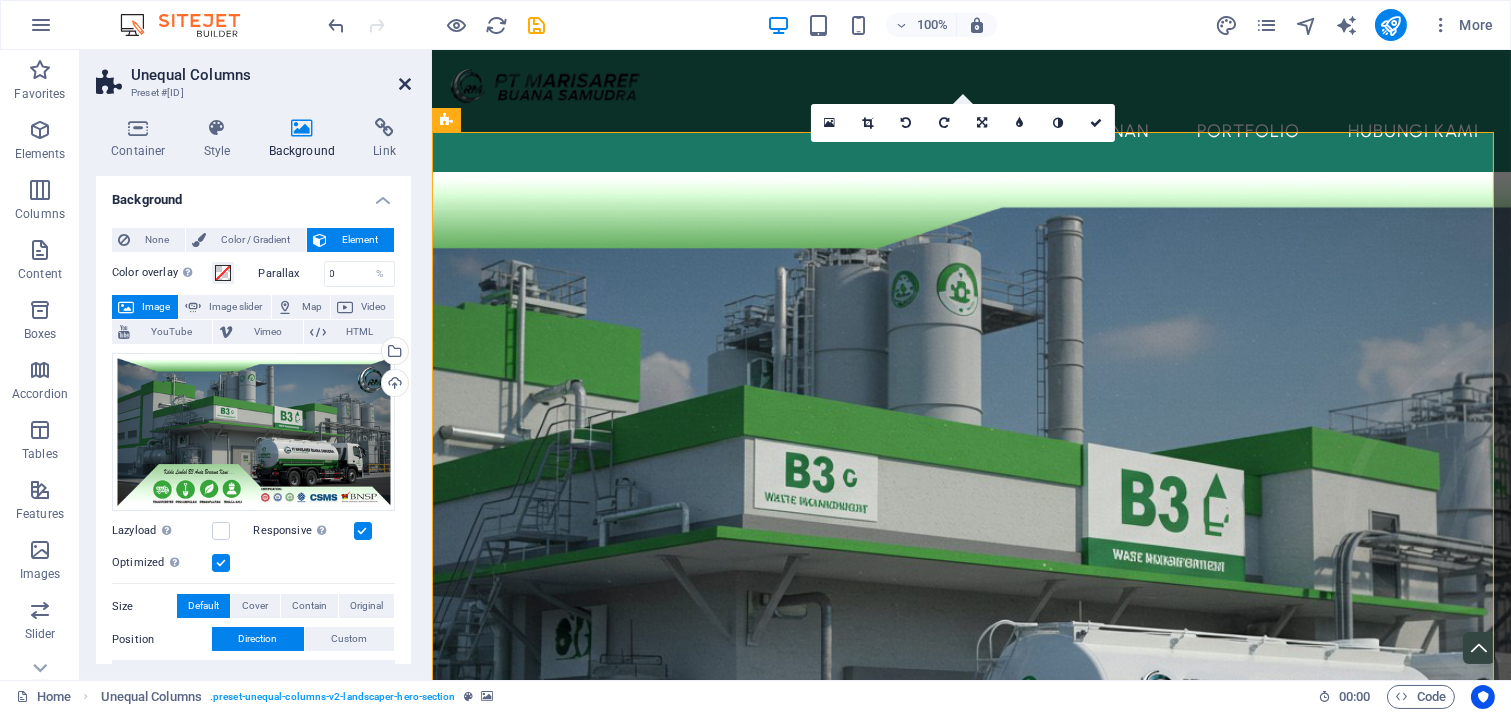 click at bounding box center (405, 84) 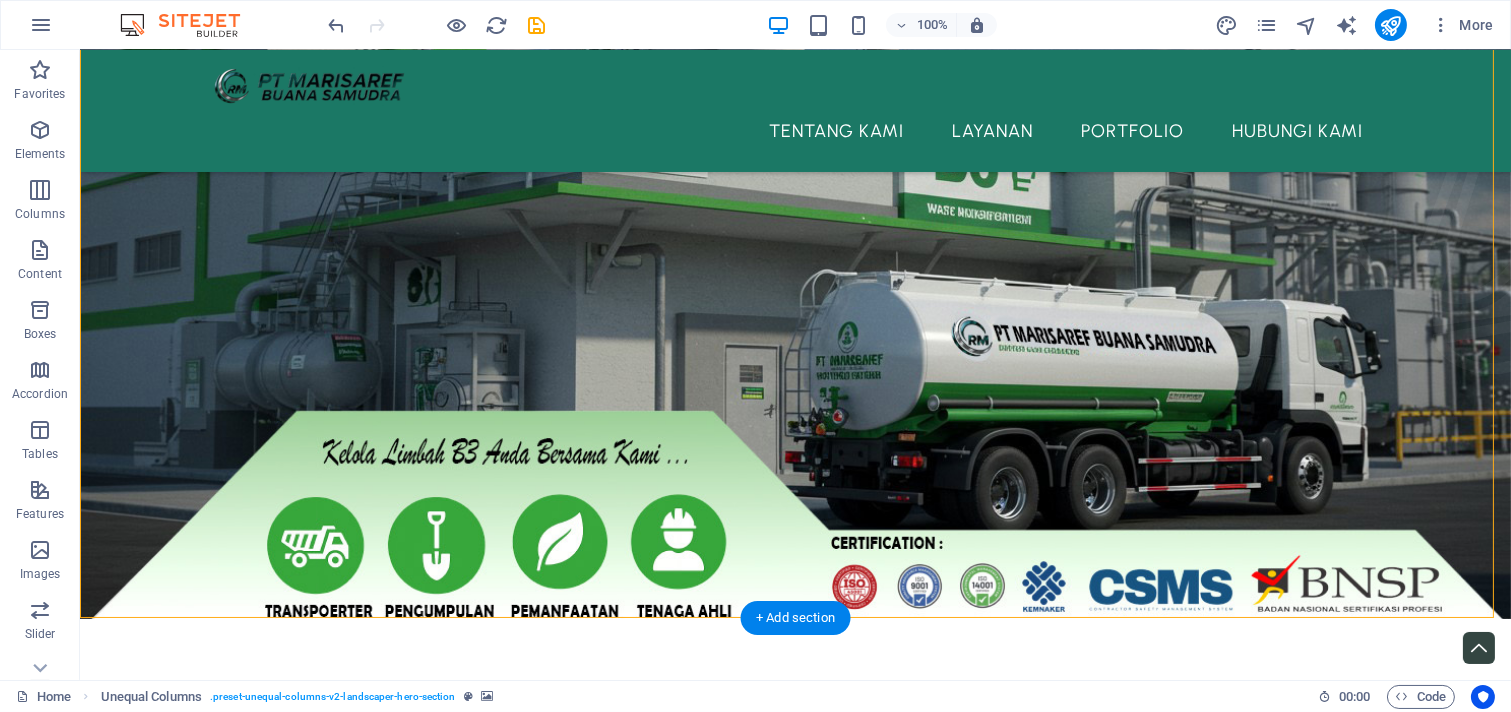 scroll, scrollTop: 370, scrollLeft: 0, axis: vertical 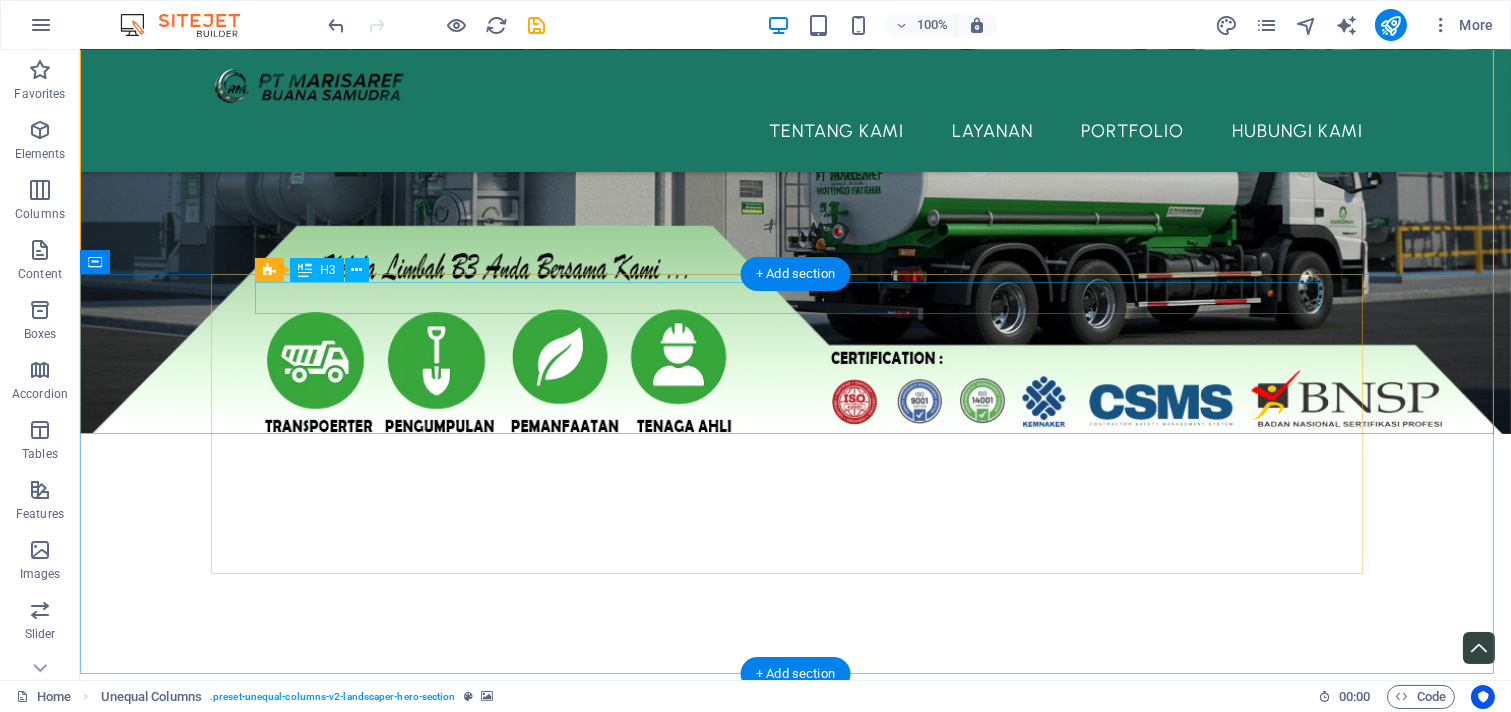 click on "KELOLA LIMBAH B3 ANDA BERSAMA KAMI" at bounding box center [796, 942] 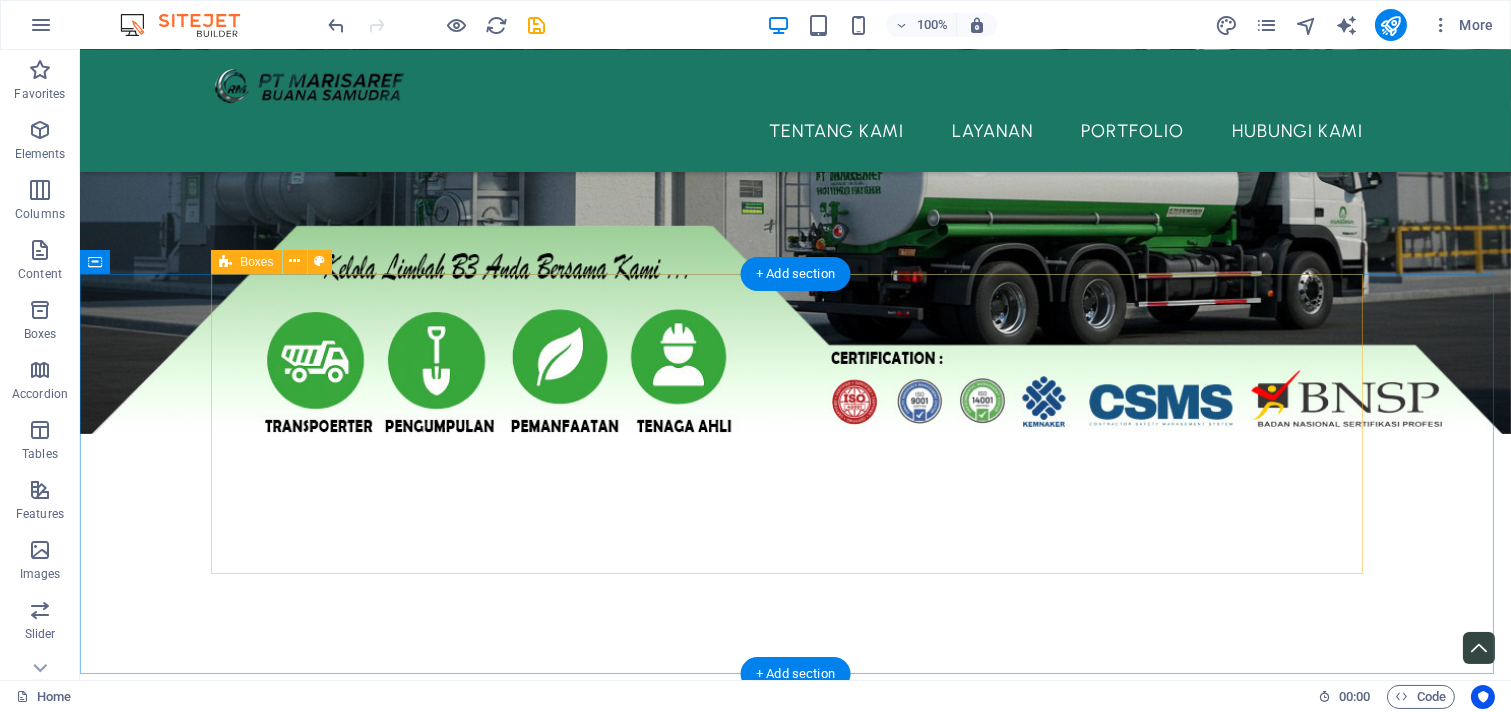 click on "TRANSPORTER PENGUMPULAN PEMANFAATAN TENAGA AHLI" at bounding box center [796, 1013] 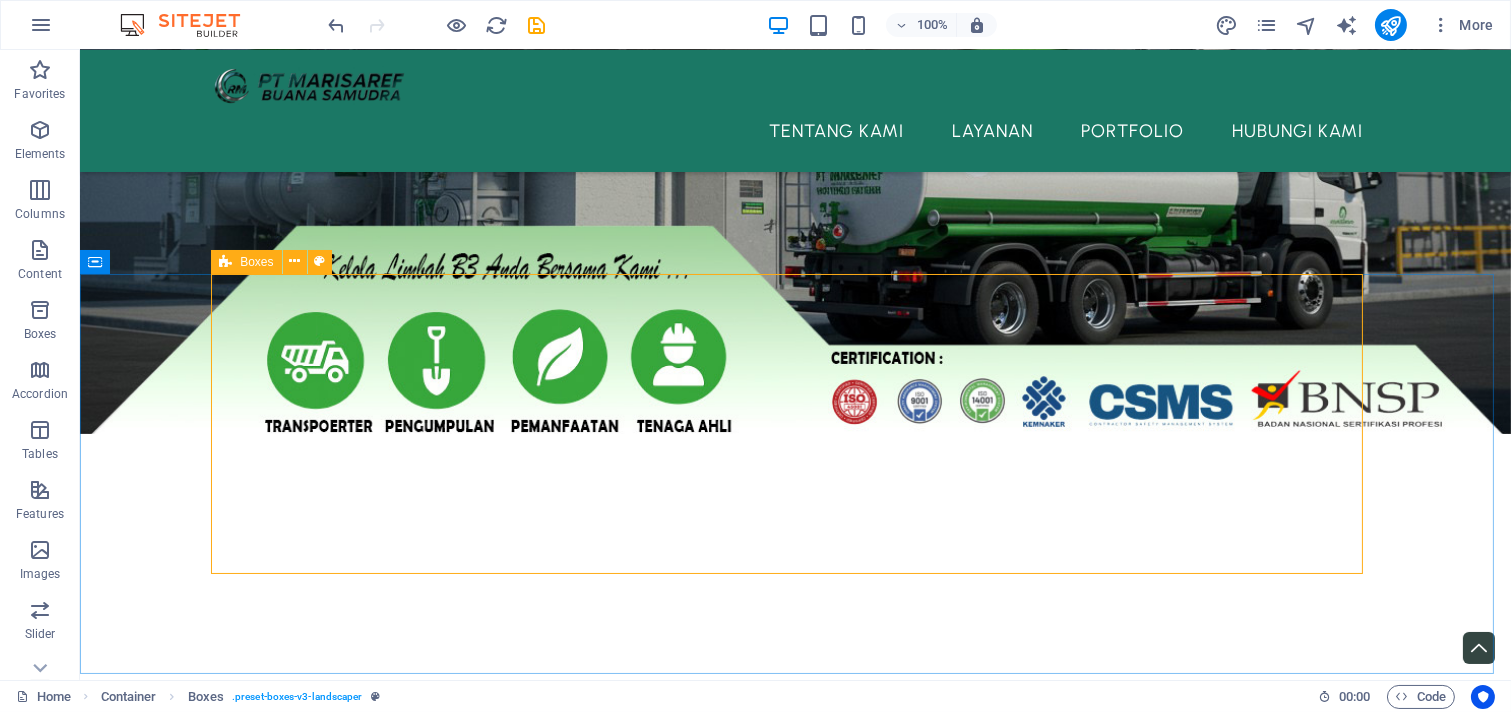click on "Boxes" at bounding box center (246, 262) 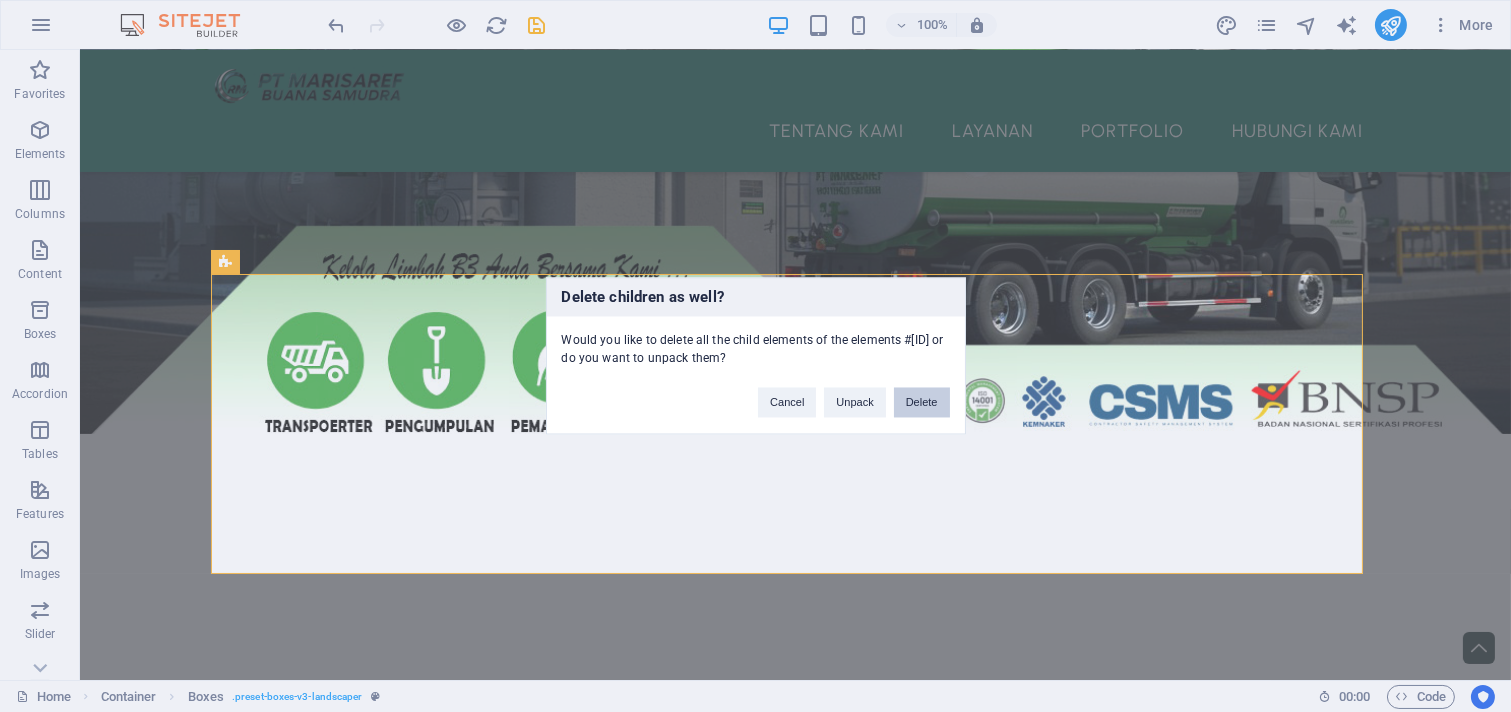 click on "Delete" at bounding box center (922, 403) 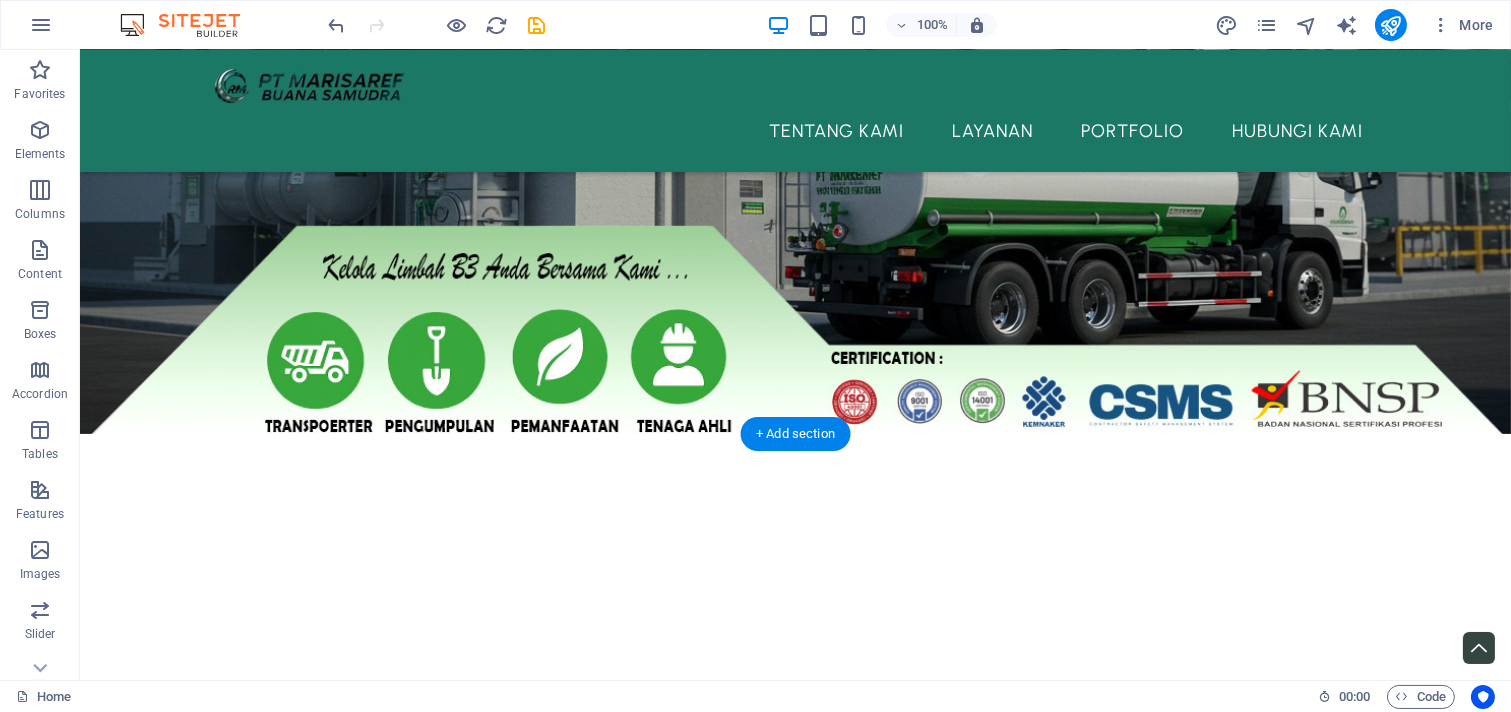 click at bounding box center [795, 57] 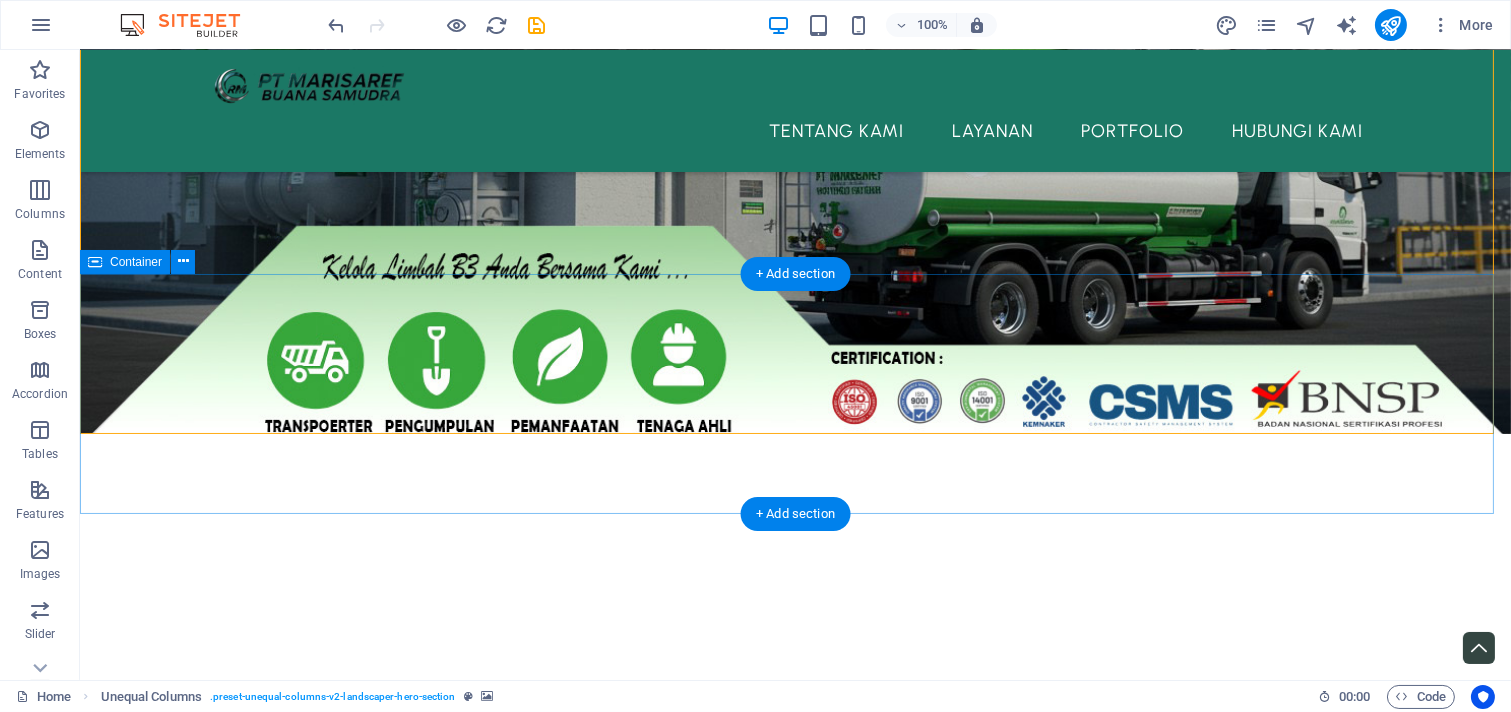 click on "Drop content here or  Add elements  Paste clipboard" at bounding box center [796, 934] 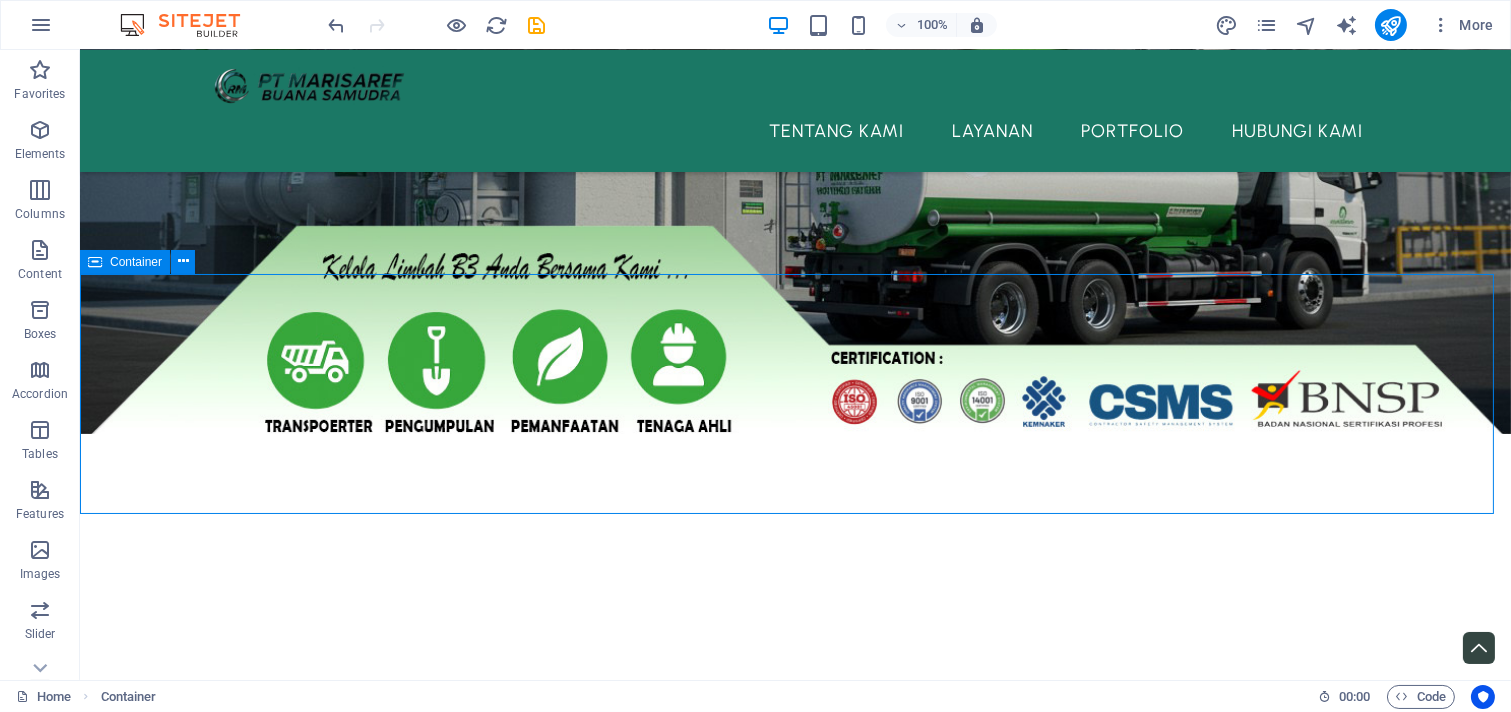 click on "Container" at bounding box center [125, 262] 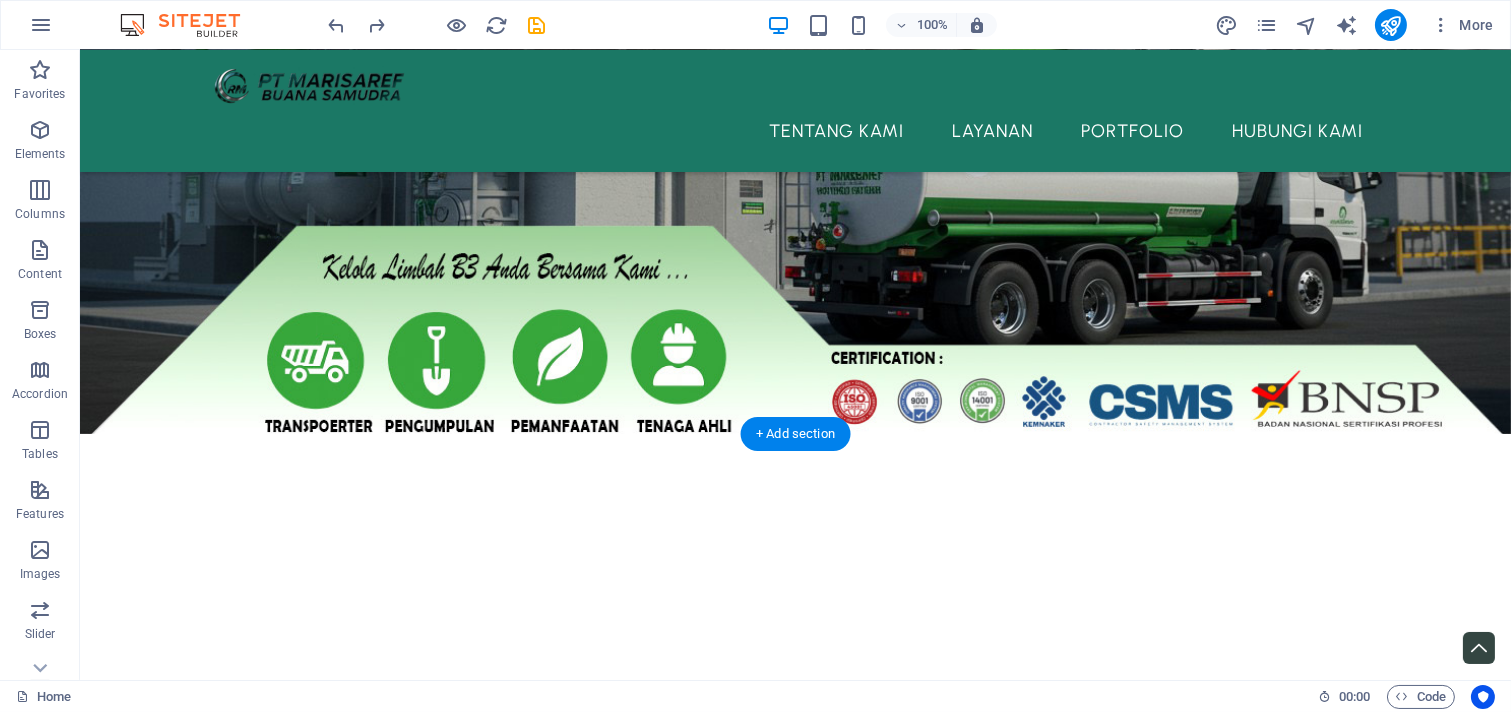 click at bounding box center (795, 57) 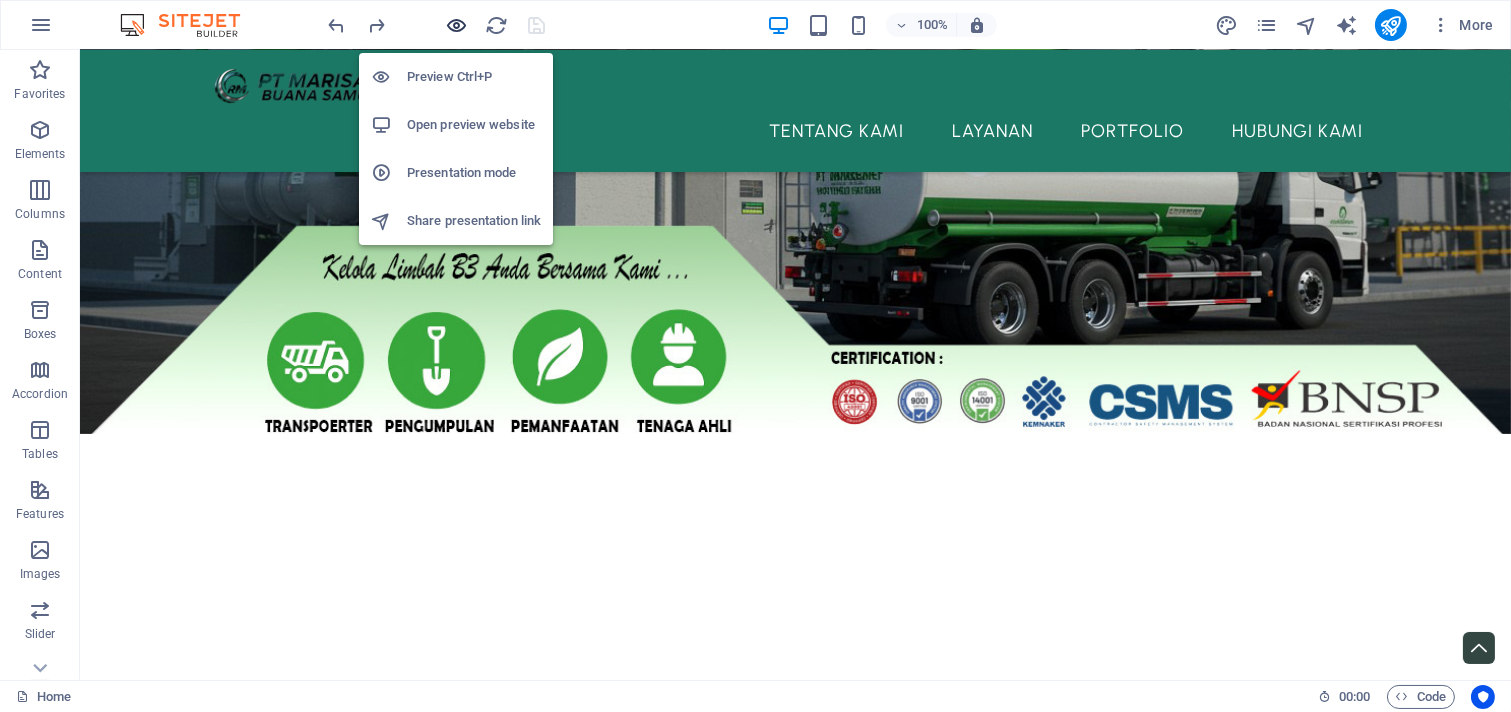 click at bounding box center (457, 25) 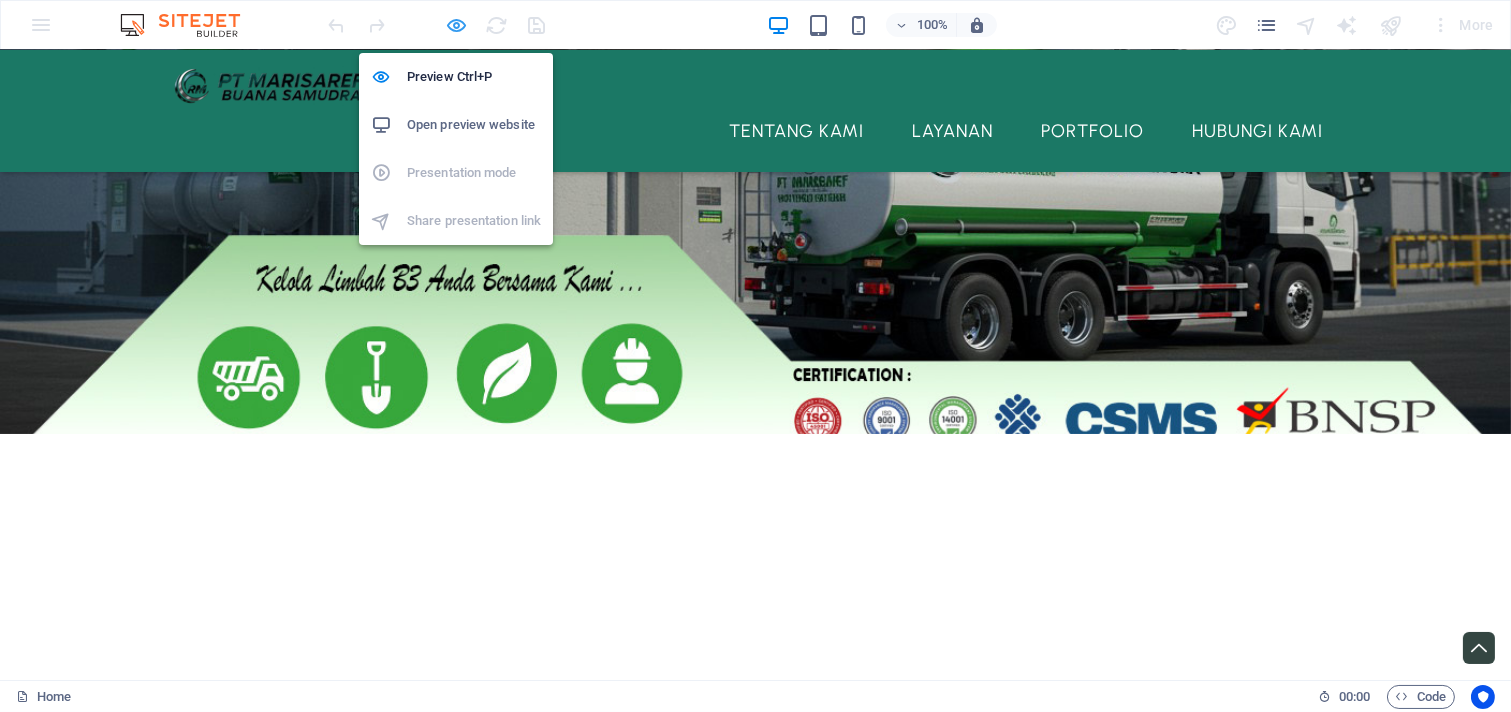 click at bounding box center (457, 25) 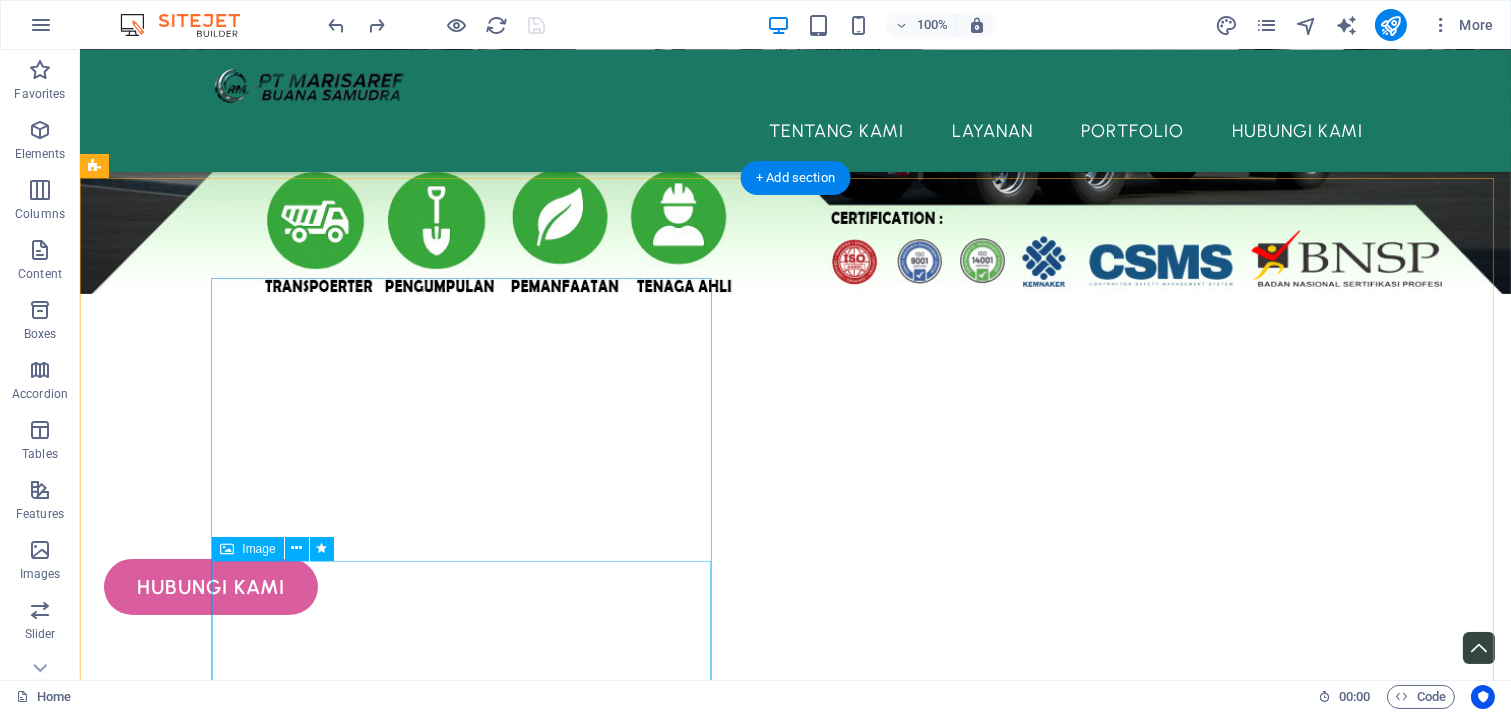 scroll, scrollTop: 555, scrollLeft: 0, axis: vertical 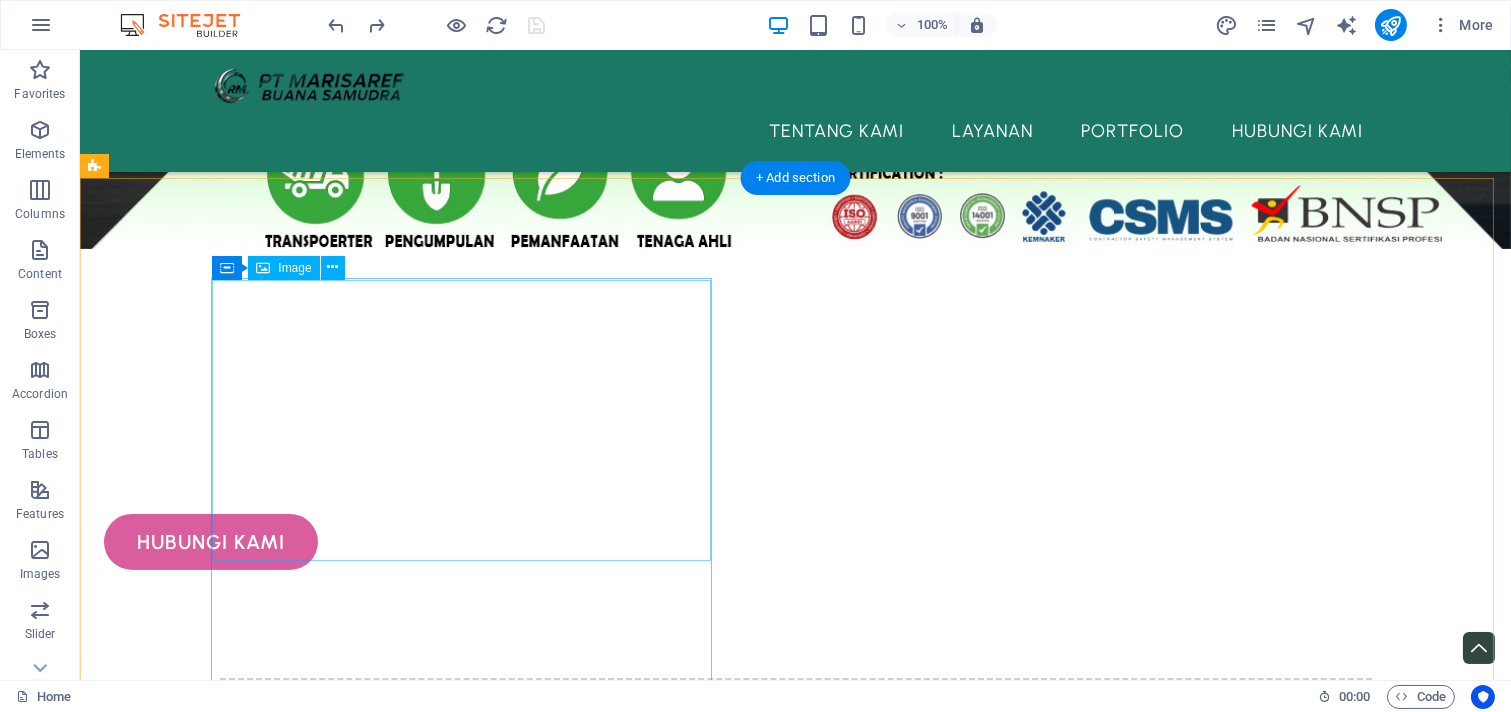 click at bounding box center [680, 1274] 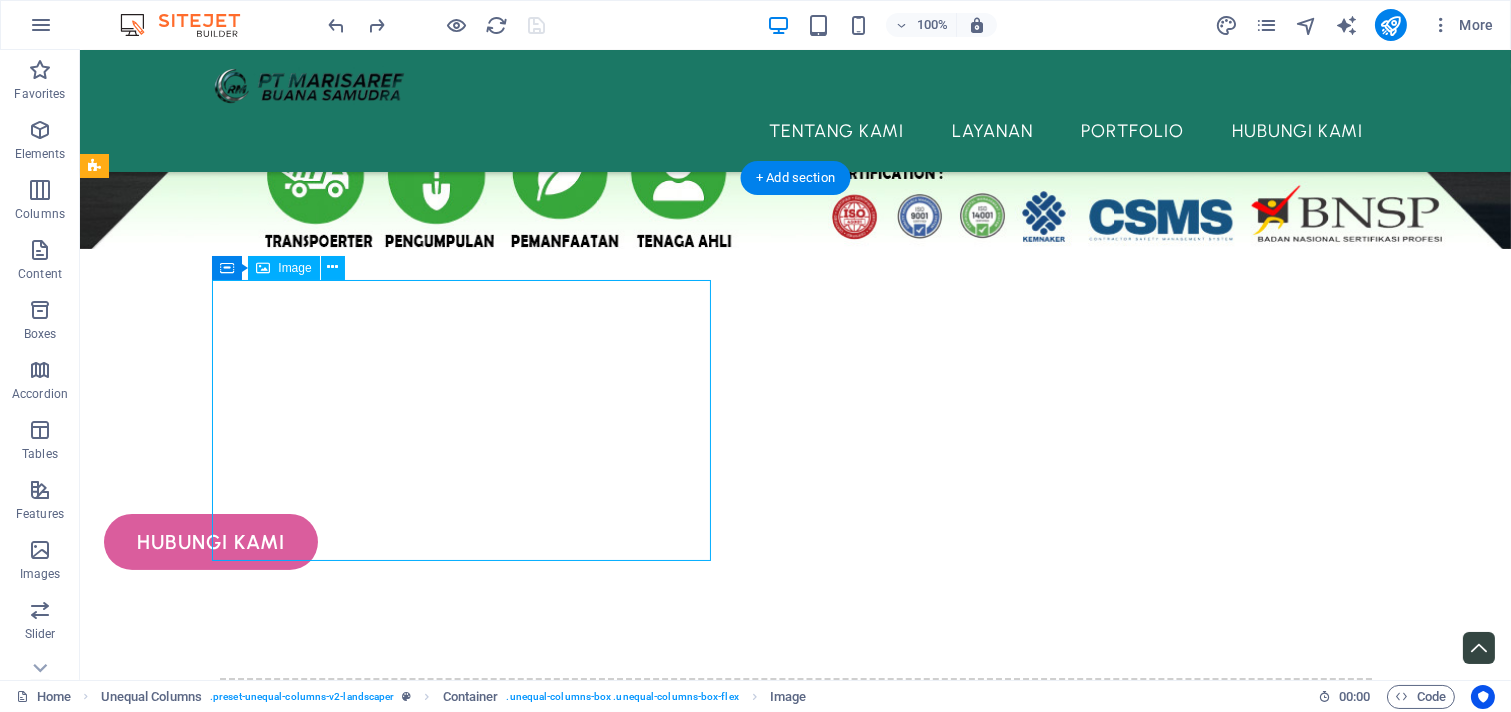 click at bounding box center (680, 1274) 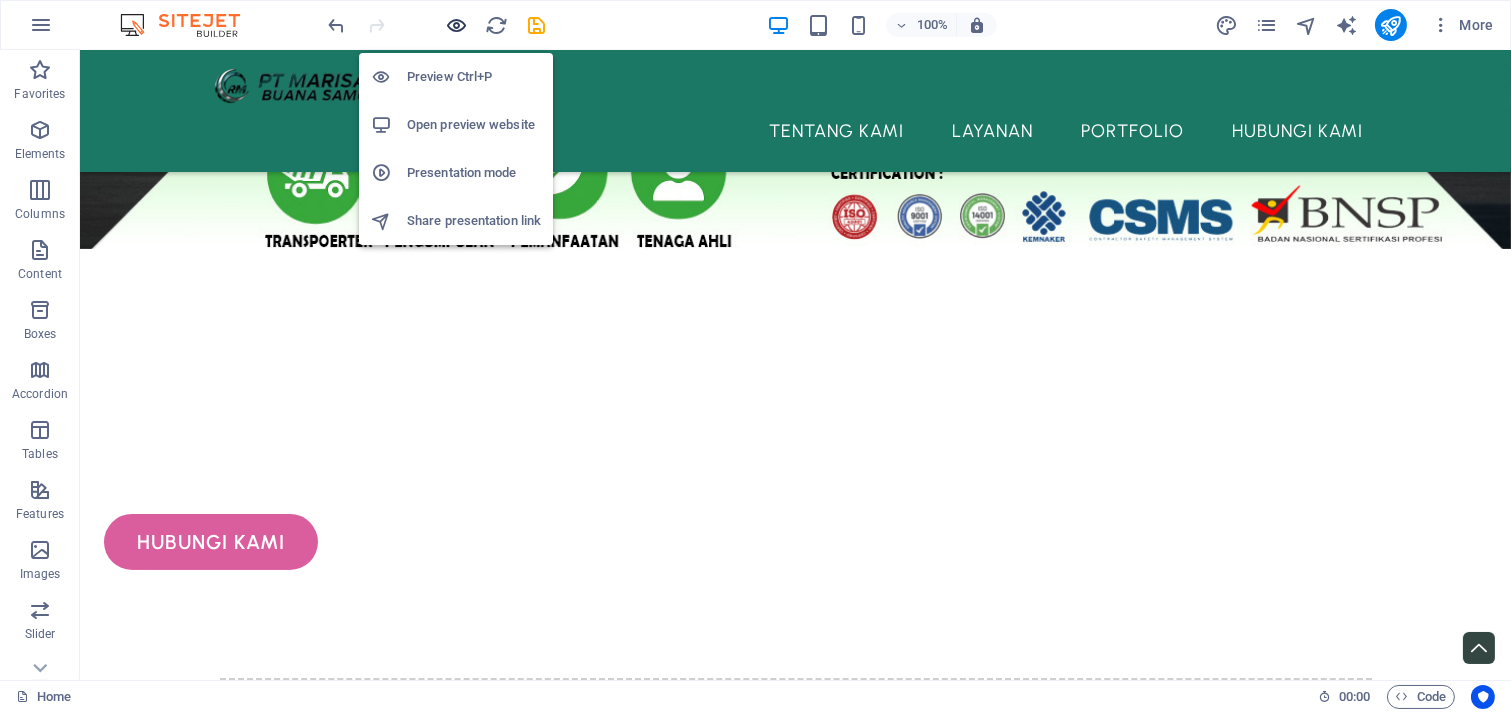click at bounding box center (457, 25) 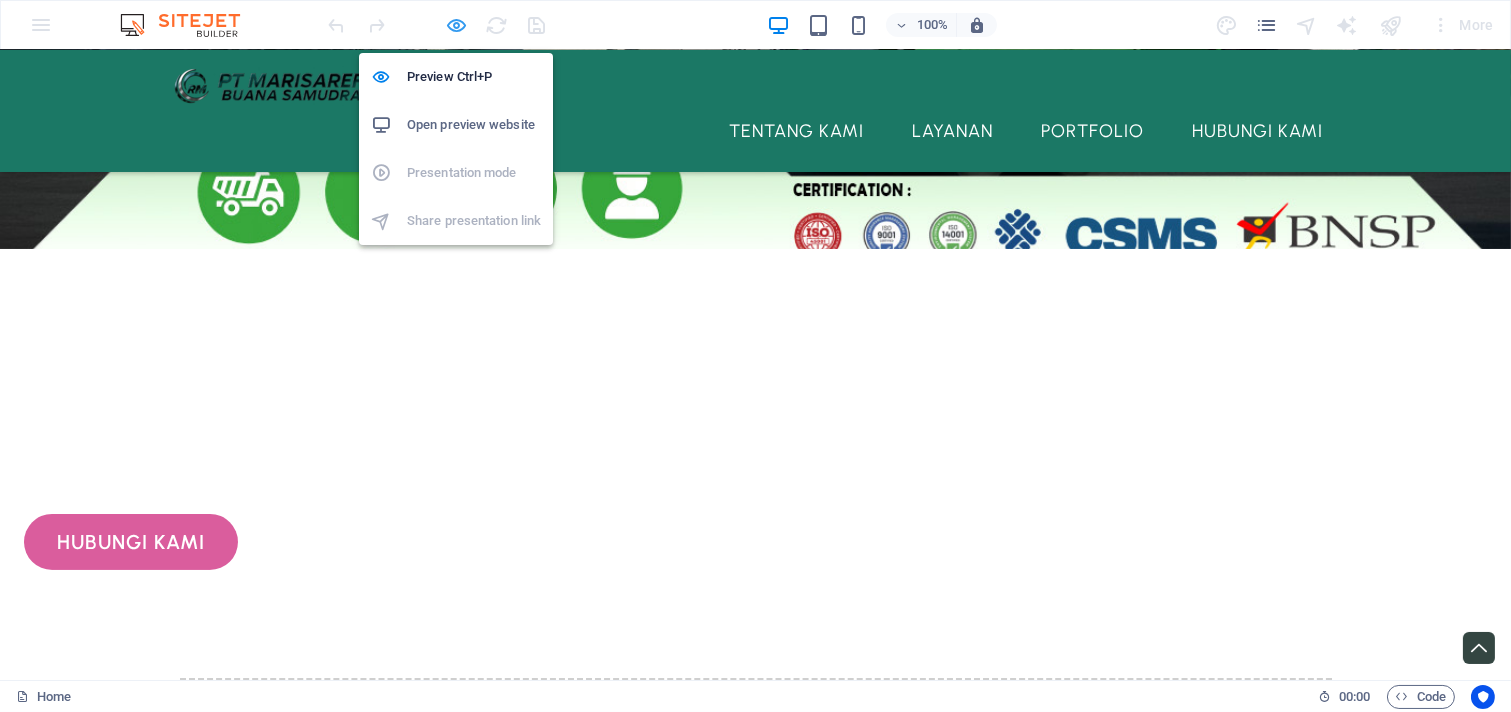 click at bounding box center (457, 25) 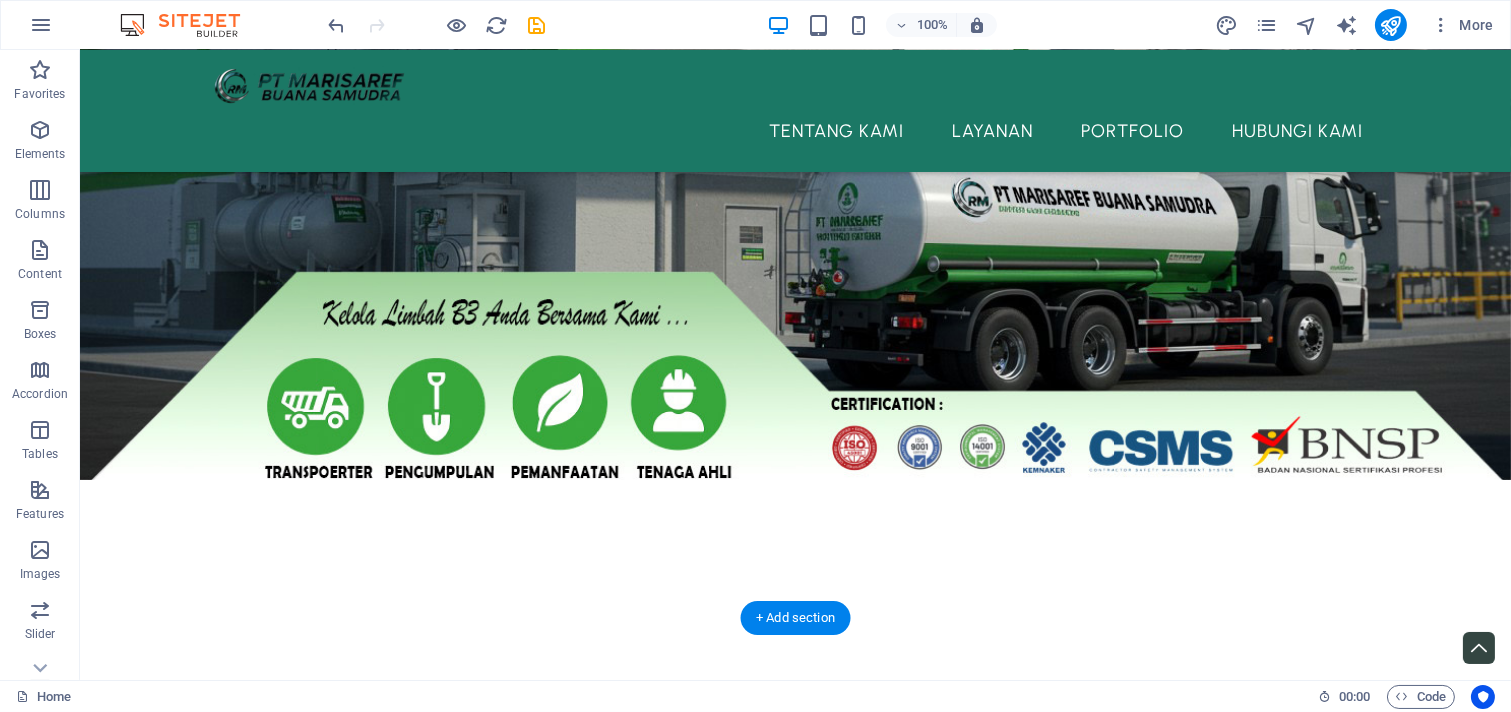 scroll, scrollTop: 370, scrollLeft: 0, axis: vertical 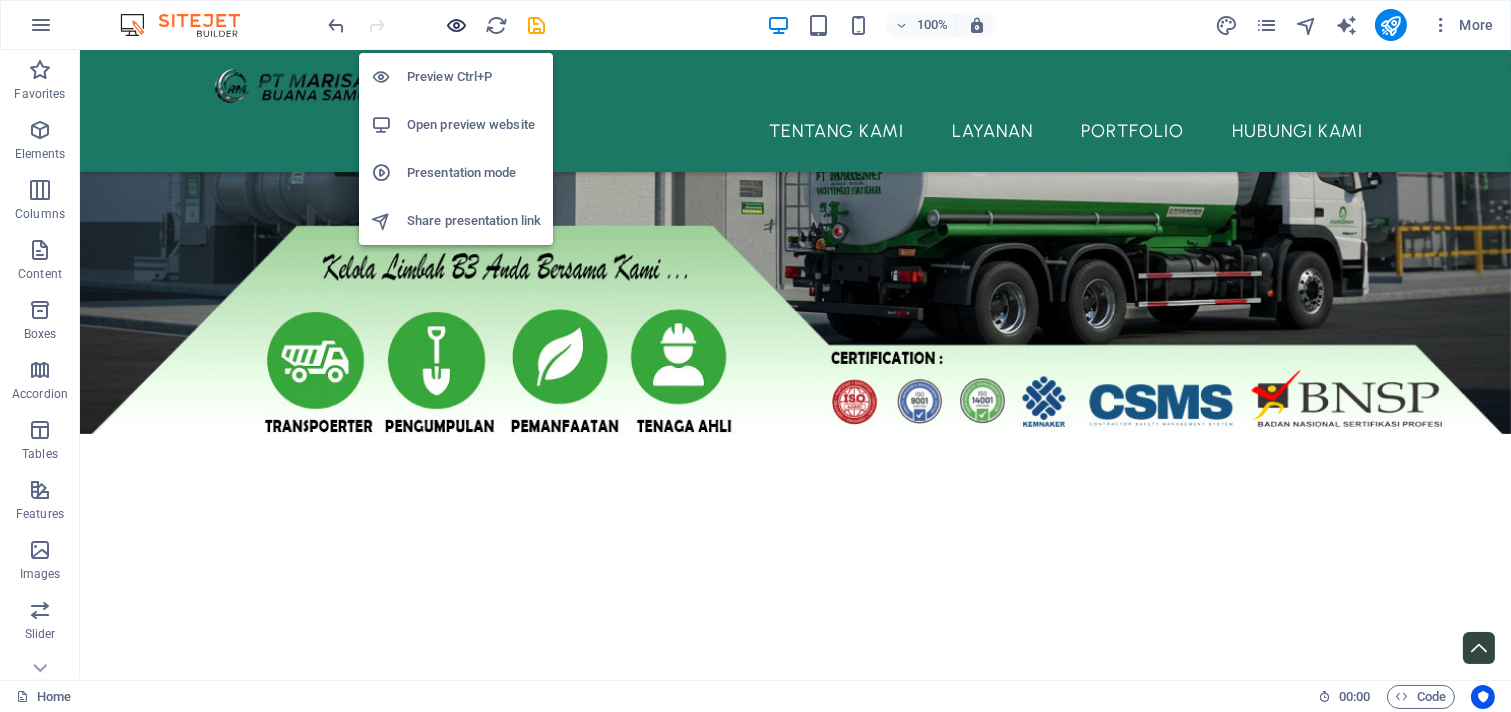 click at bounding box center (457, 25) 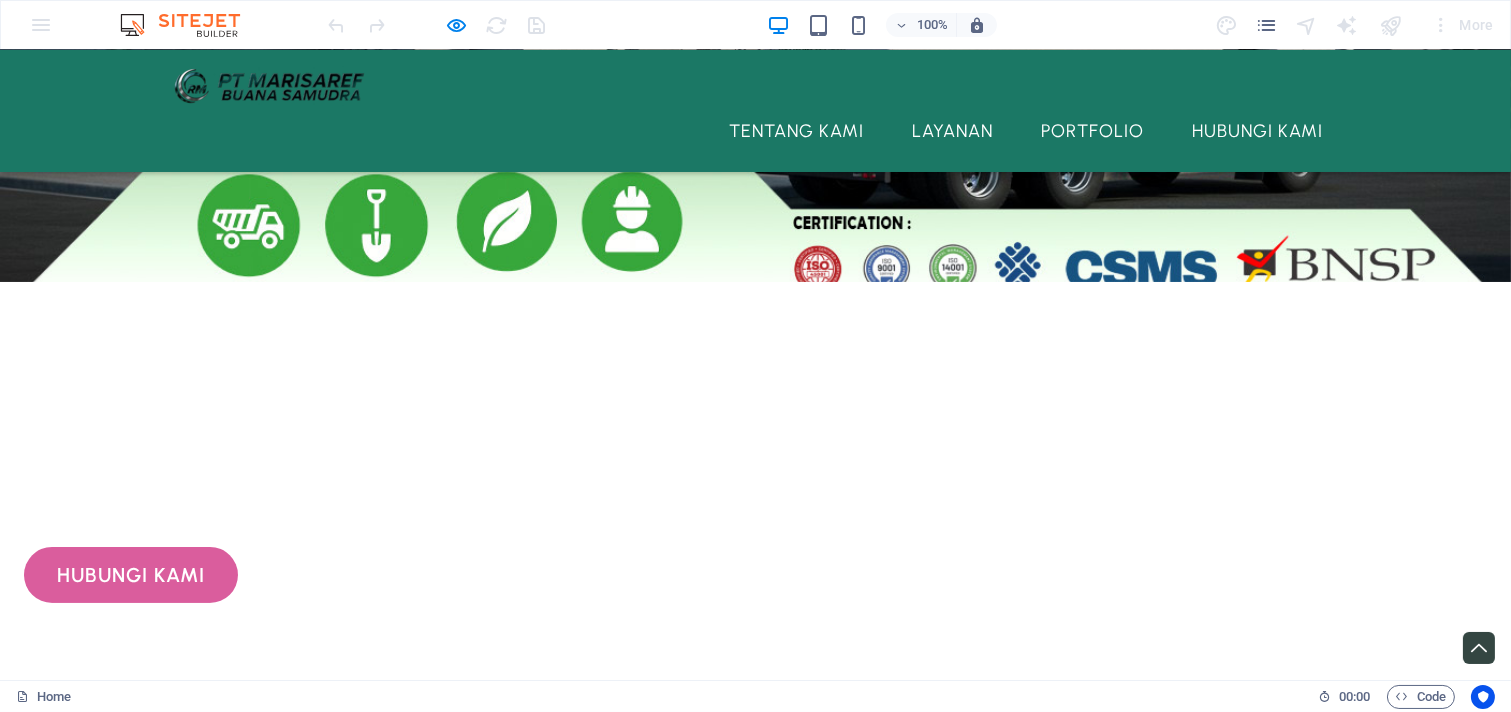 scroll, scrollTop: 370, scrollLeft: 0, axis: vertical 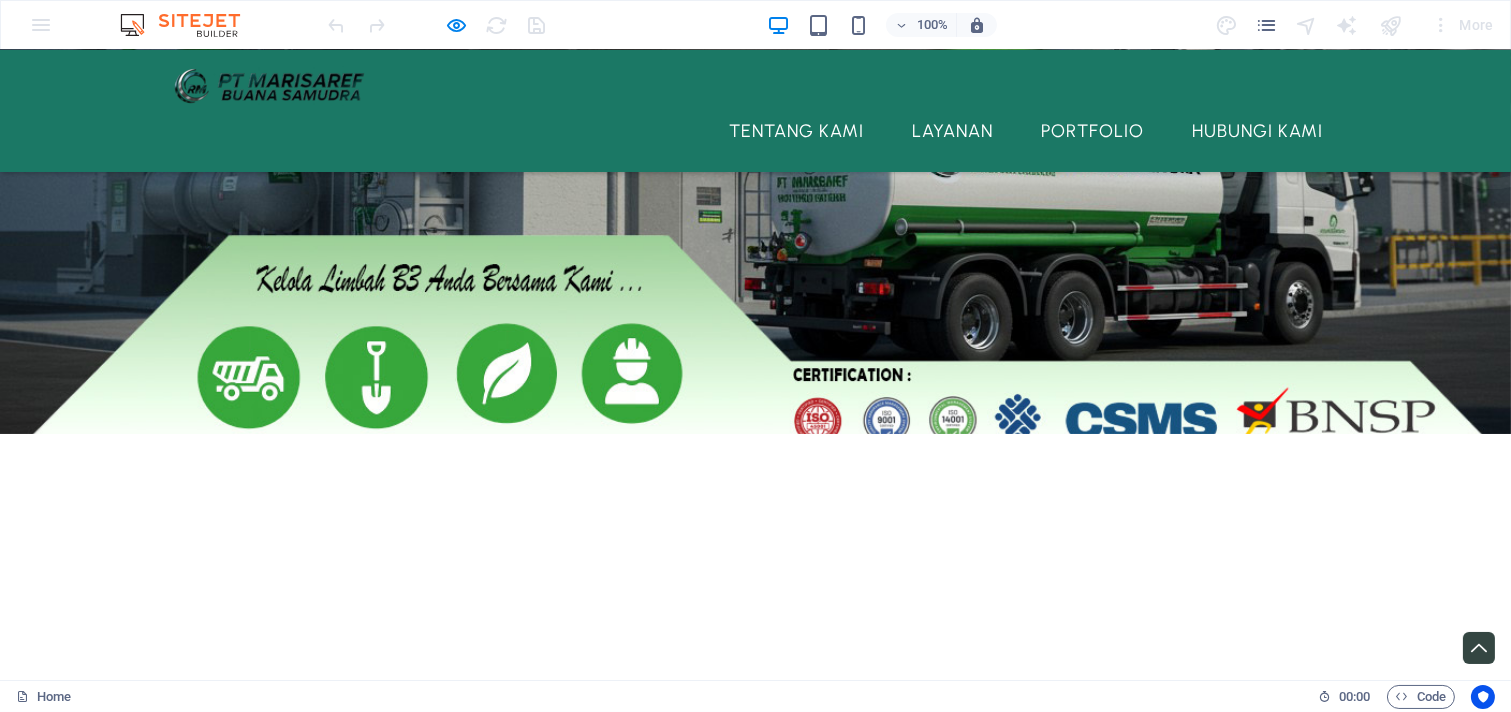 click at bounding box center (600, 1412) 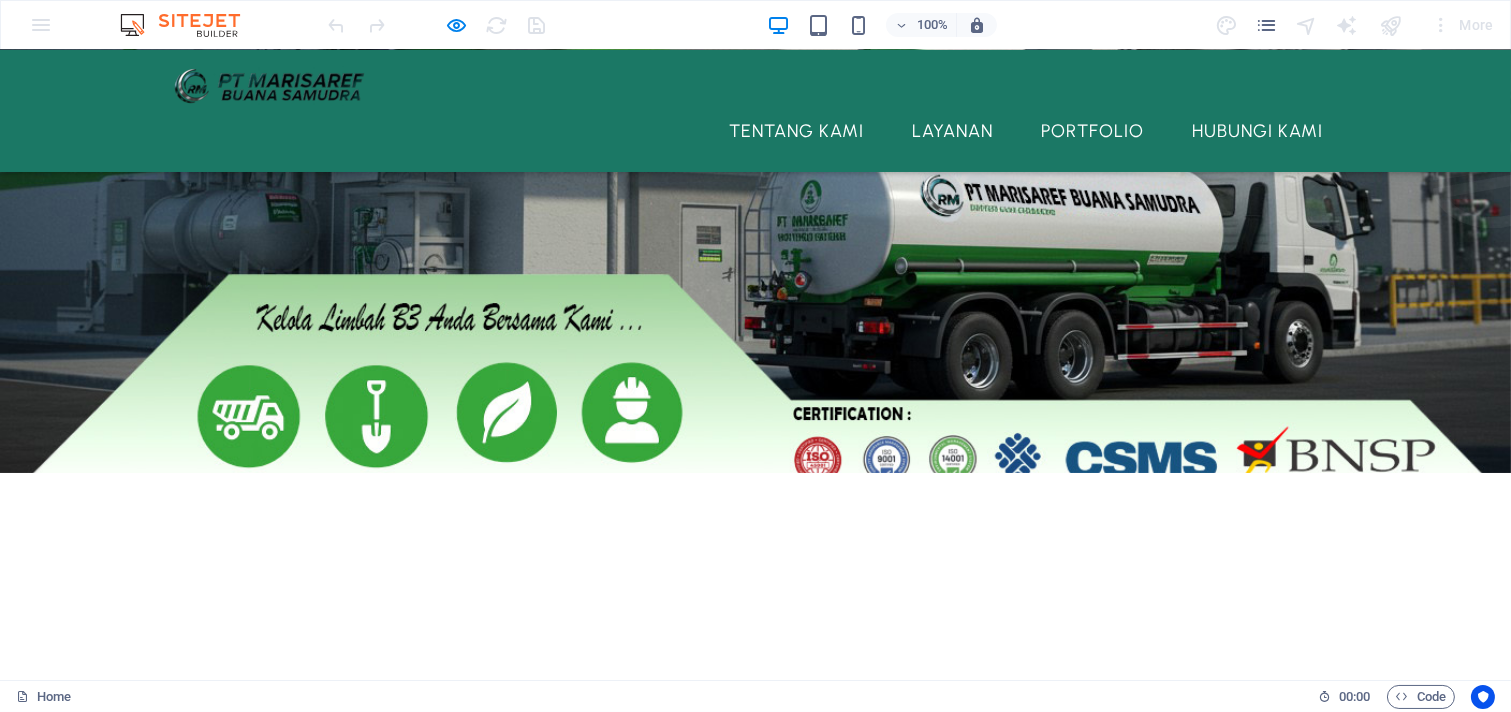 scroll, scrollTop: 370, scrollLeft: 0, axis: vertical 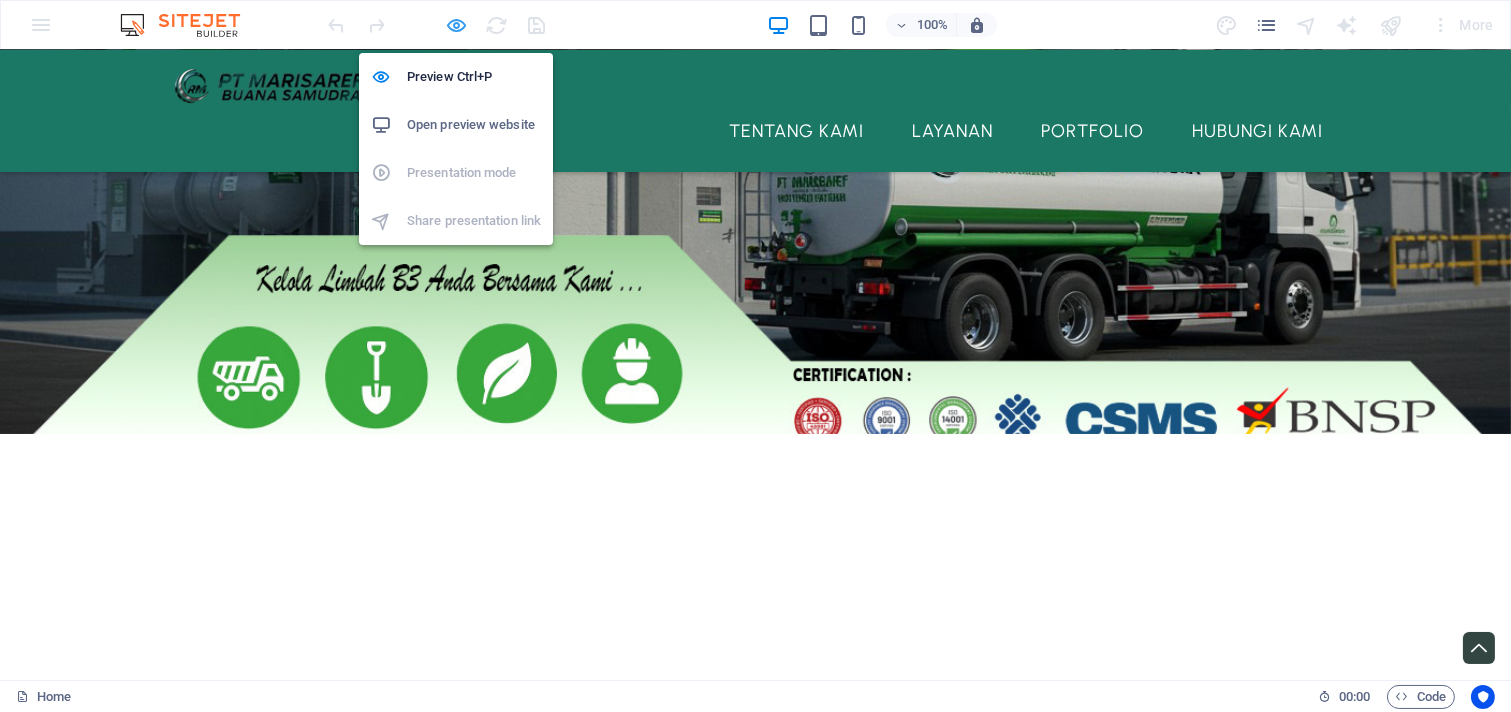 click at bounding box center (457, 25) 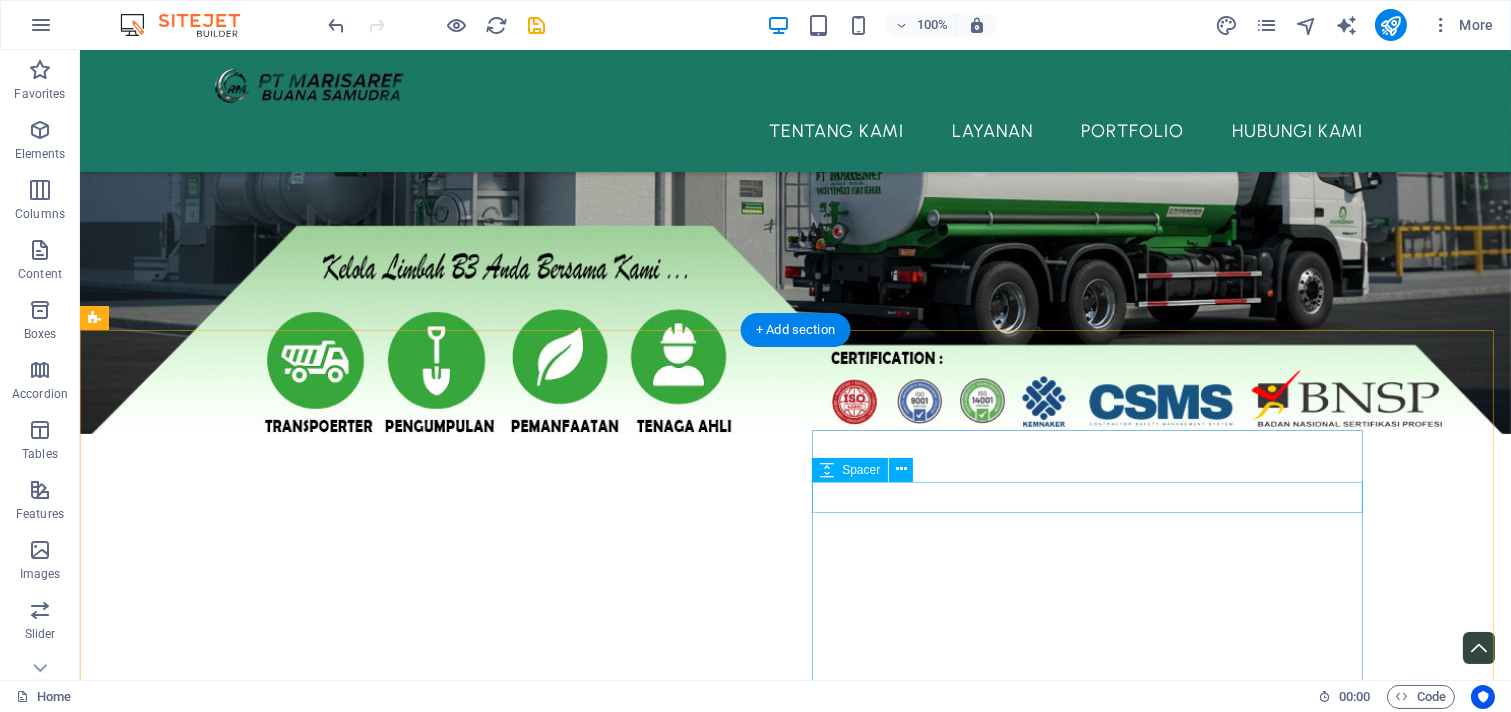scroll, scrollTop: 741, scrollLeft: 0, axis: vertical 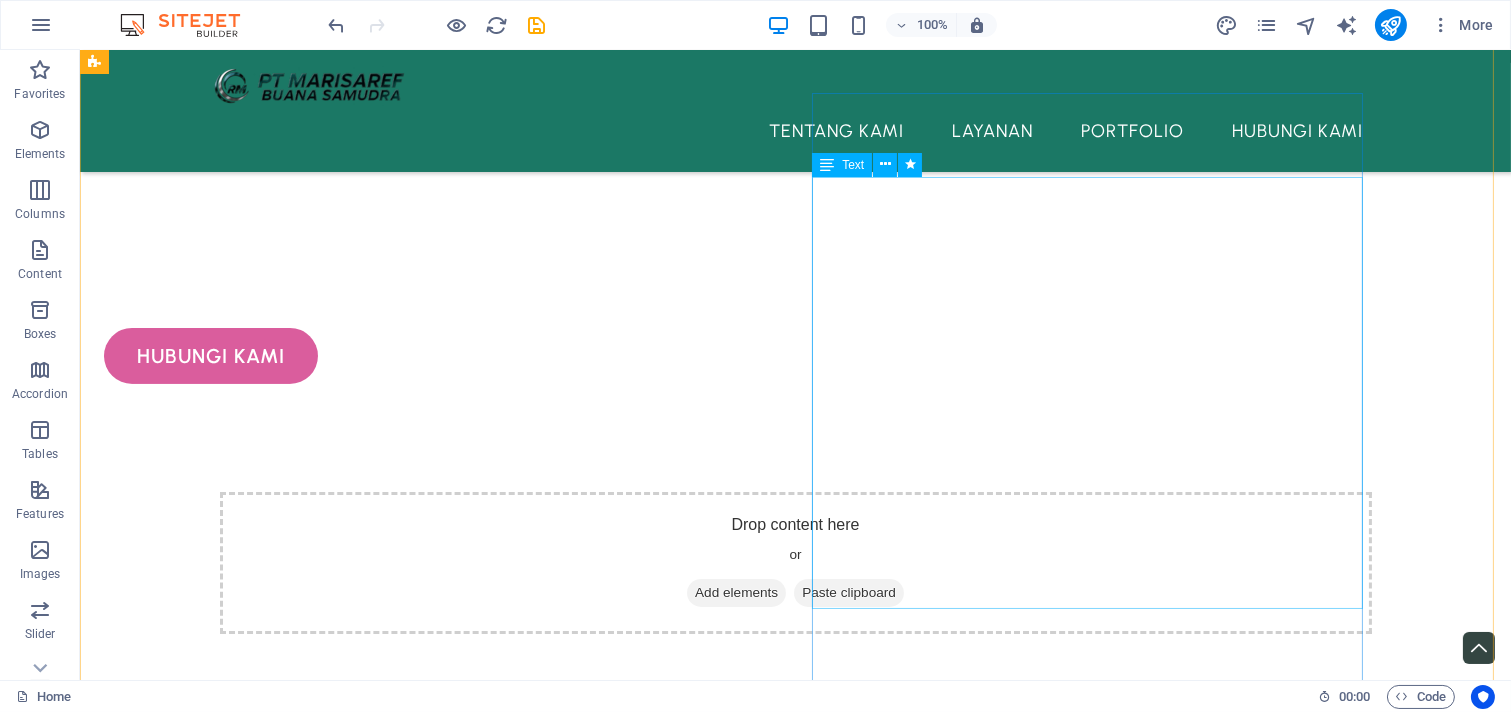 click on "Kami adalah  PT Marisaref Buana Samudra , perusahaan terdepan yang berdedikasi penuh pada solusi  pengelolaan limbah Bahan Berbahaya dan Beracun (B3)  di Indonesia. Dengan komitmen kuat terhadap kelestarian lingkungan, kami menyediakan layanan komprehensif mulai dari  pengumpulan, pengangkutan, hingga pemanfaatan limbah B3  dengan standar keamanan tertinggi.  Didukung oleh tim ahli berpengalaman, armada transportasi yang memenuhi regulasi ketat, serta fasilitas pengolahan inovatif, kami memastikan setiap tahapan pengelolaan limbah B3 dilakukan secara  aman, efisien, dan bertanggung jawab . Kami tak hanya fokus pada kepatuhan, tetapi juga berupaya maksimal dalam  mengubah limbah berbahaya menjadi sumber daya bernilai , mendukung prinsip ekonomi sirkular dan mengurangi dampak negatif terhadap lingkungan." at bounding box center (680, 1938) 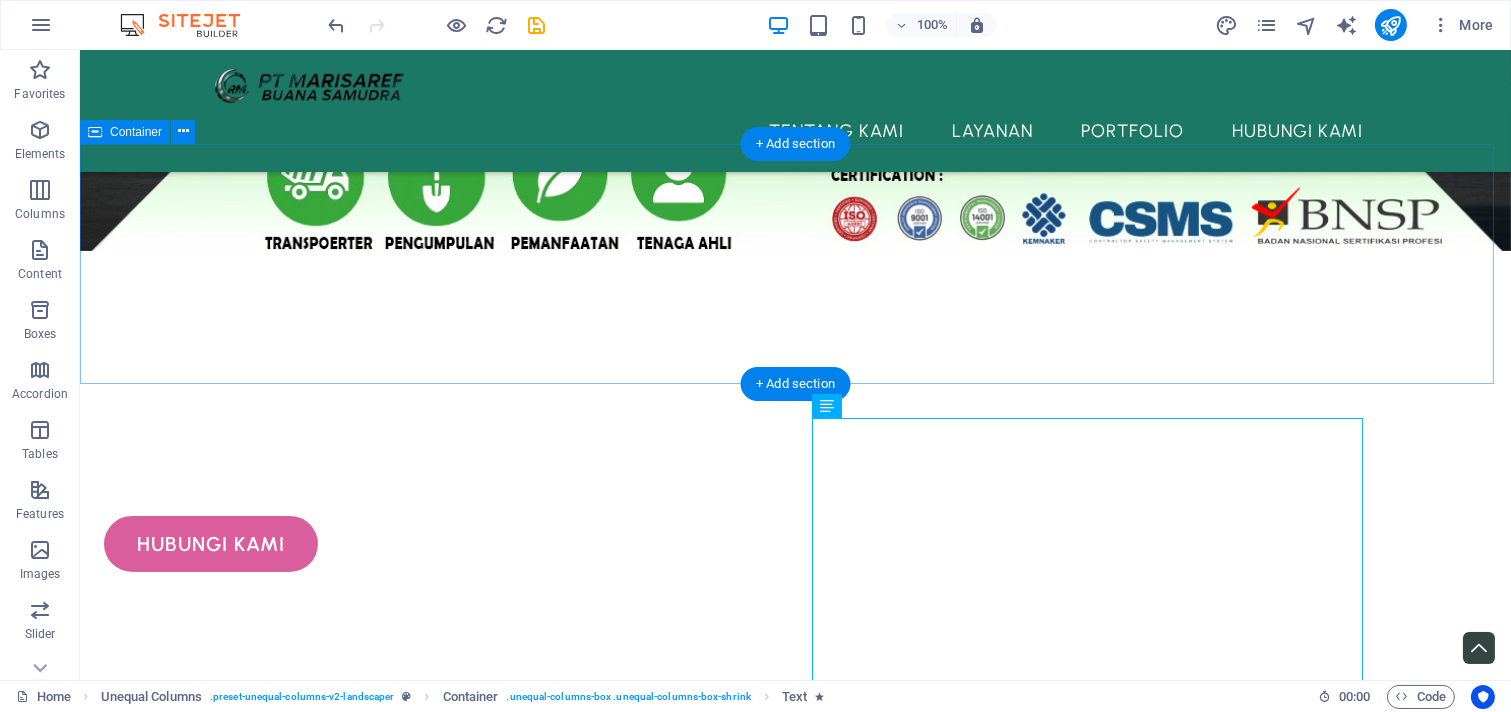 scroll, scrollTop: 370, scrollLeft: 0, axis: vertical 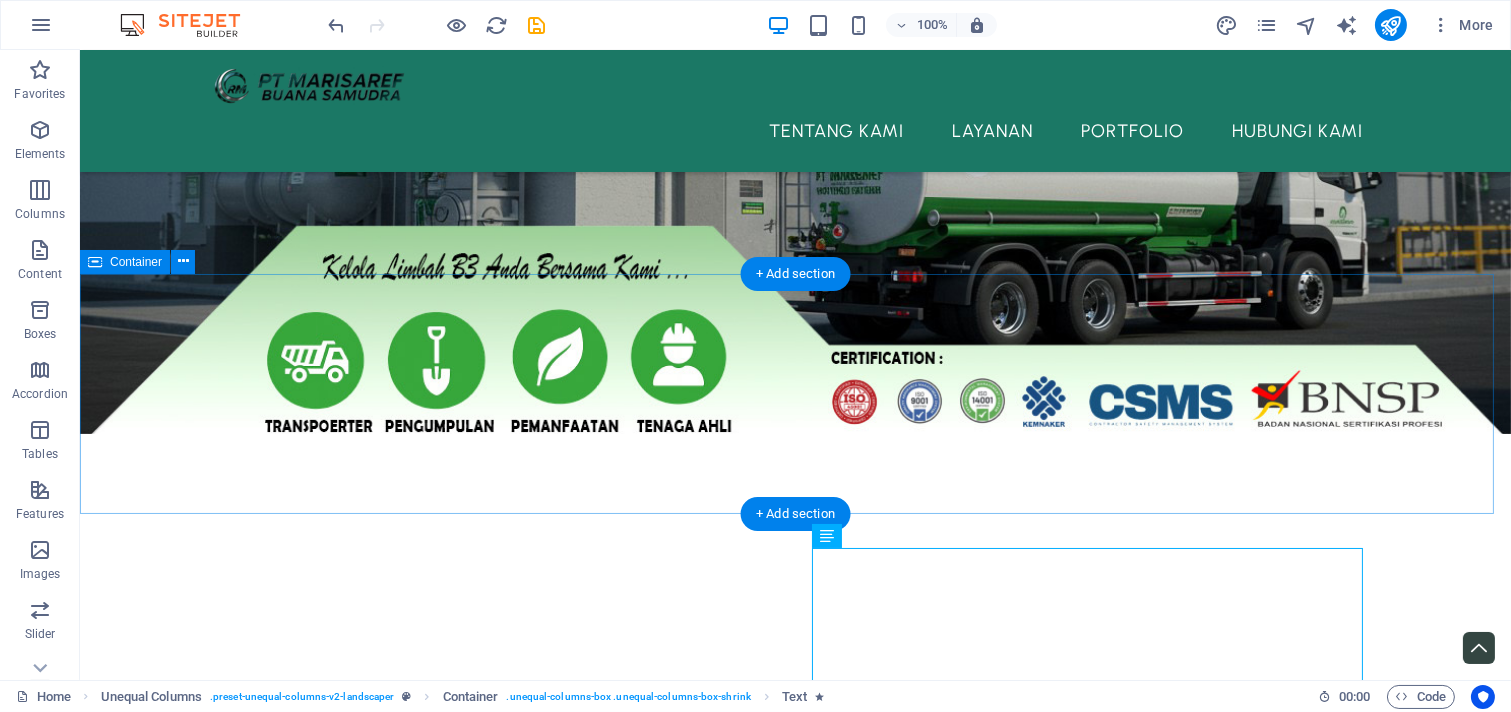 click on "Drop content here or  Add elements  Paste clipboard" at bounding box center (795, 984) 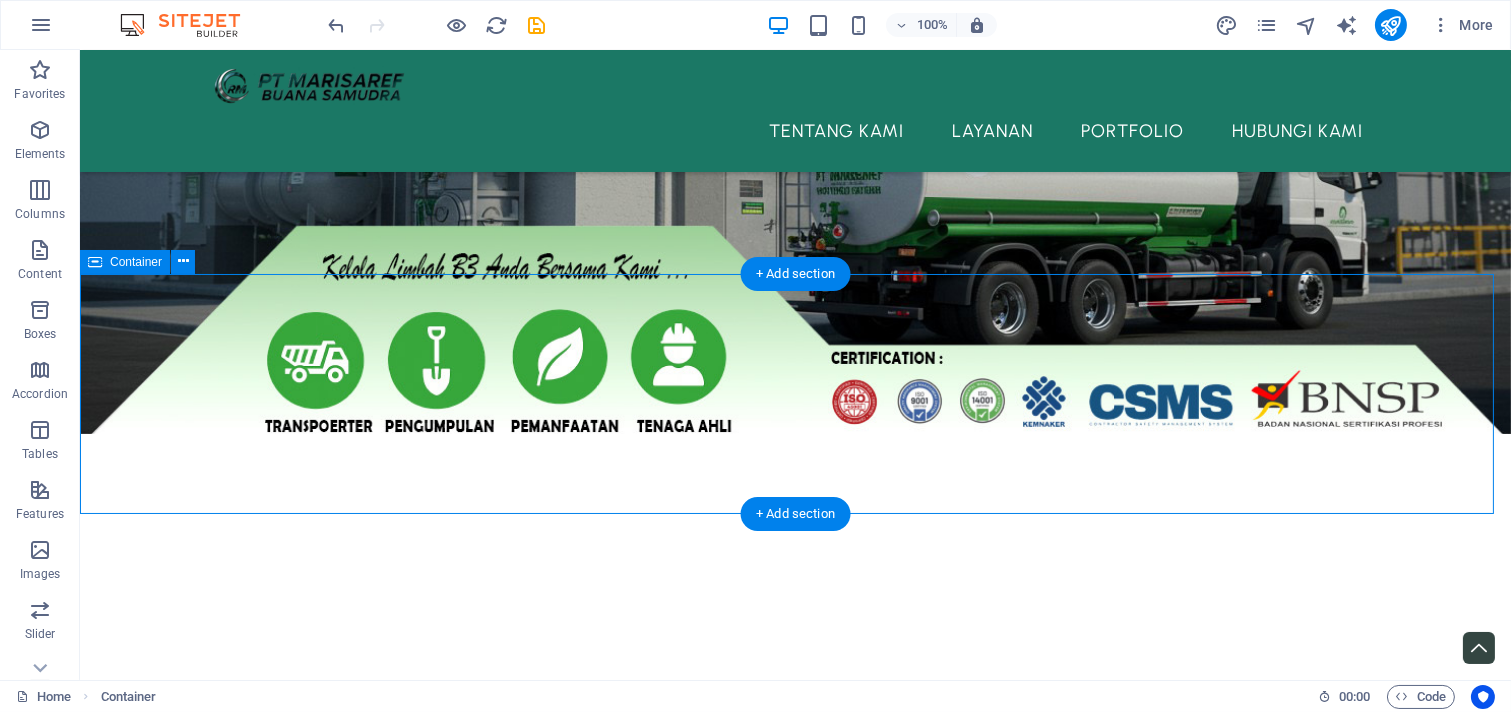 click on "Drop content here or  Add elements  Paste clipboard" at bounding box center [795, 984] 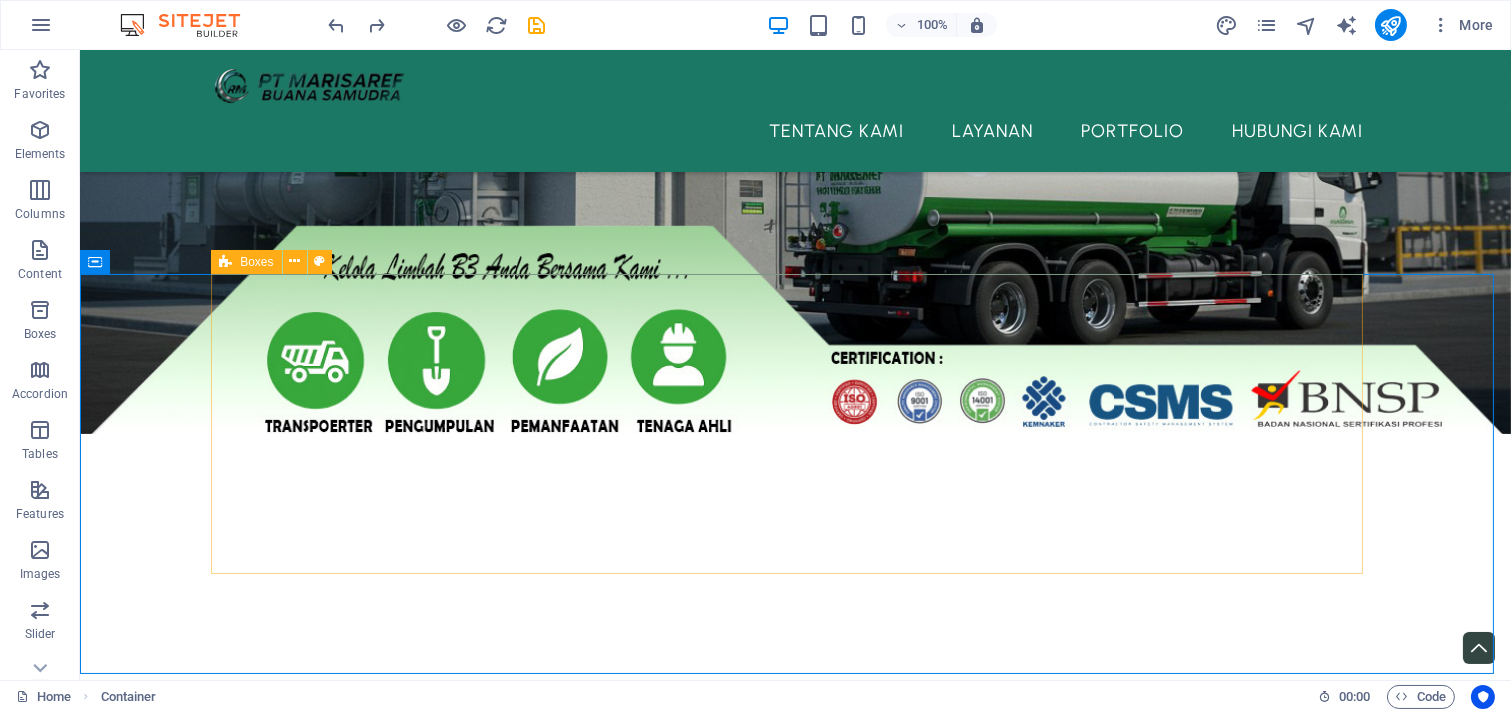 click at bounding box center (225, 262) 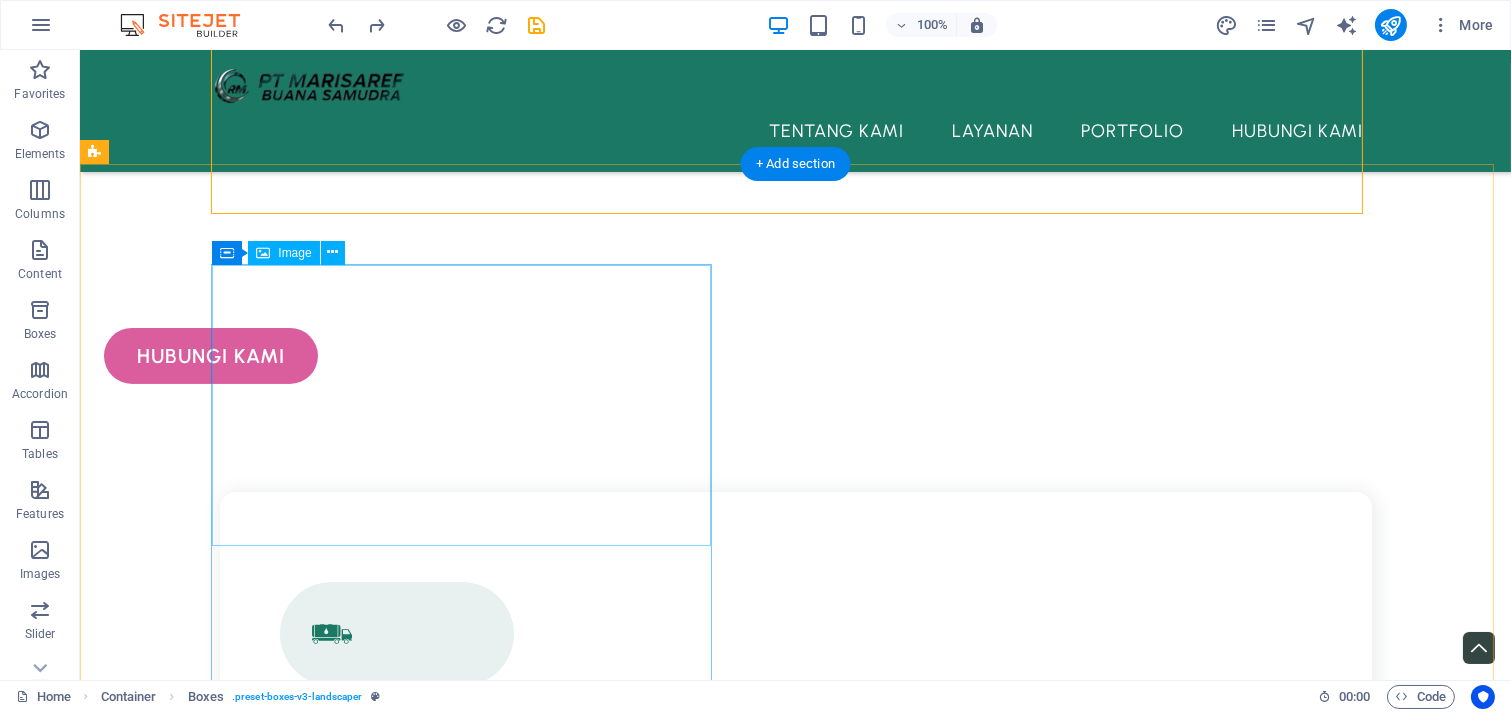 scroll, scrollTop: 370, scrollLeft: 0, axis: vertical 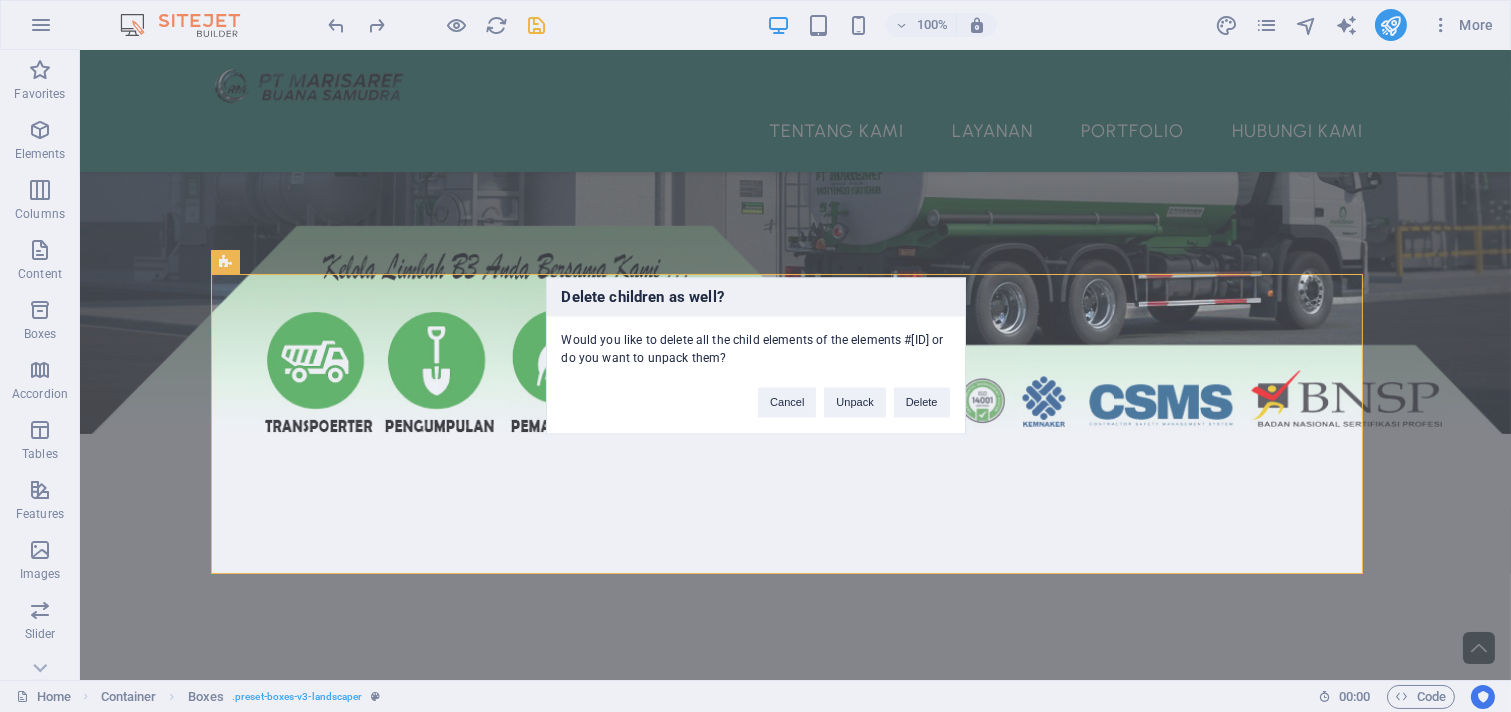 type 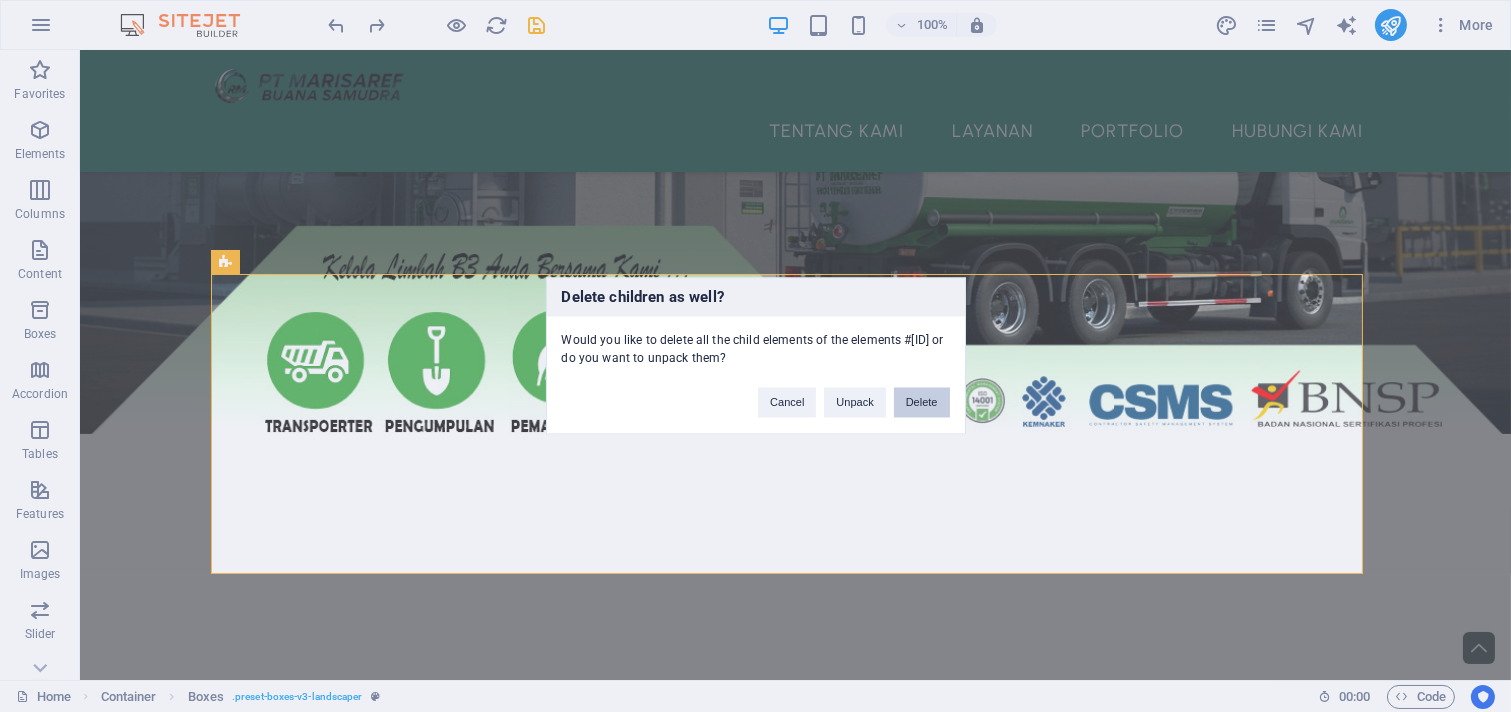 click on "Delete" at bounding box center [922, 403] 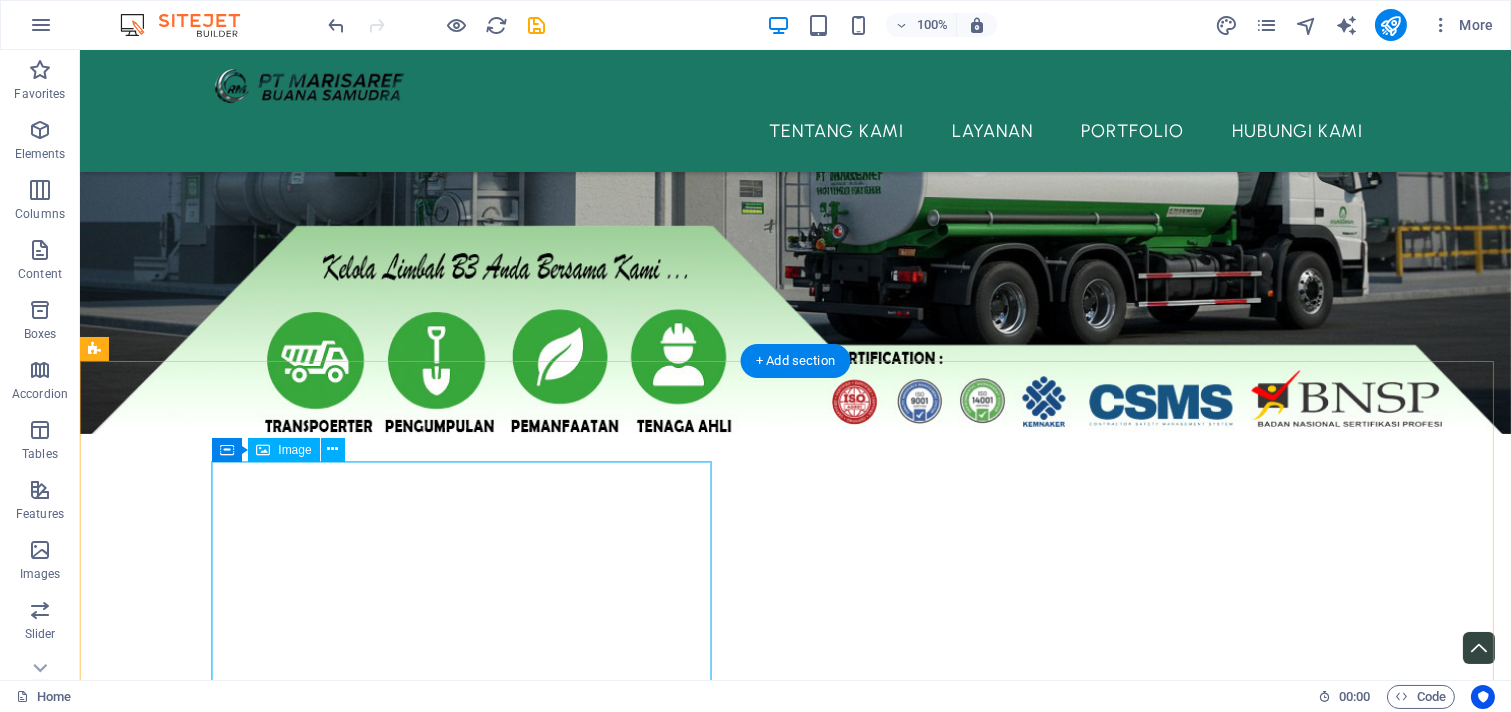 scroll, scrollTop: 555, scrollLeft: 0, axis: vertical 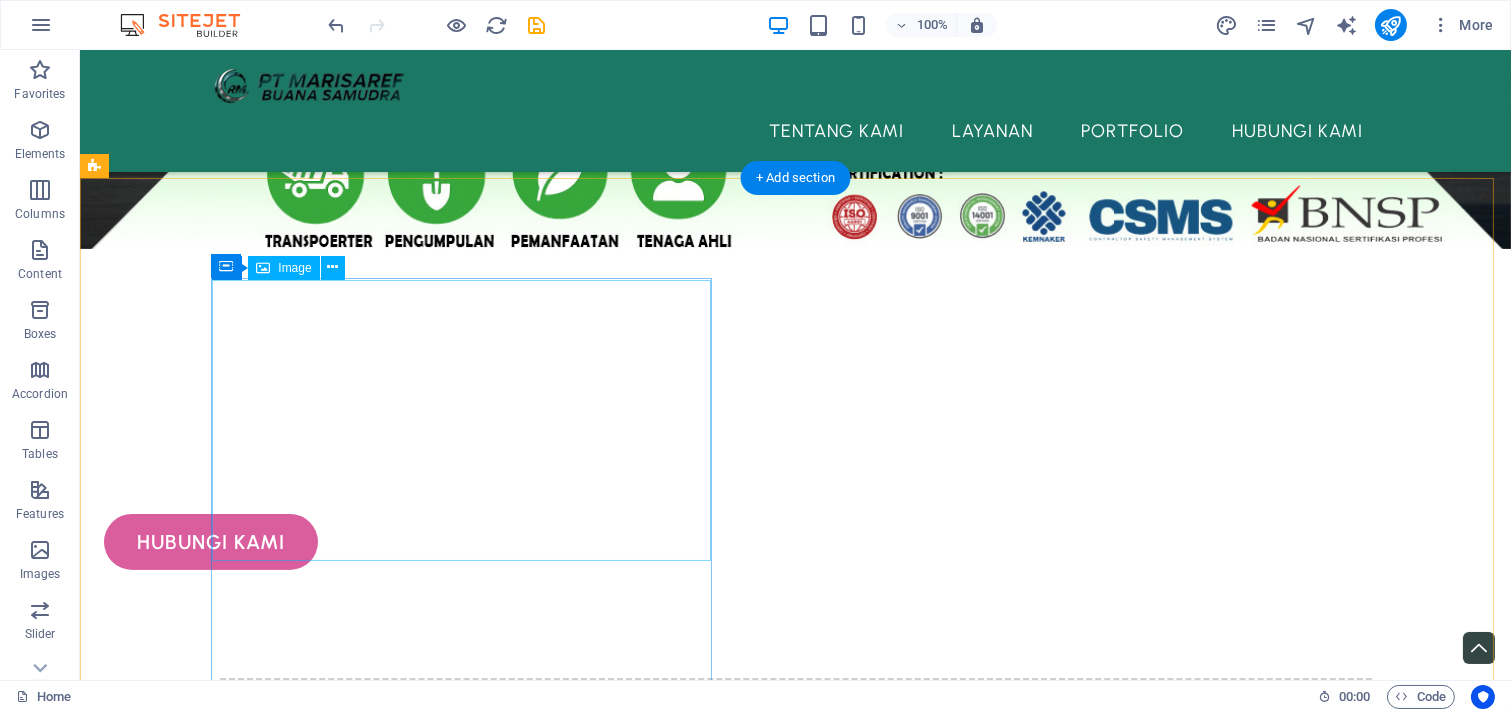 click at bounding box center (680, 1274) 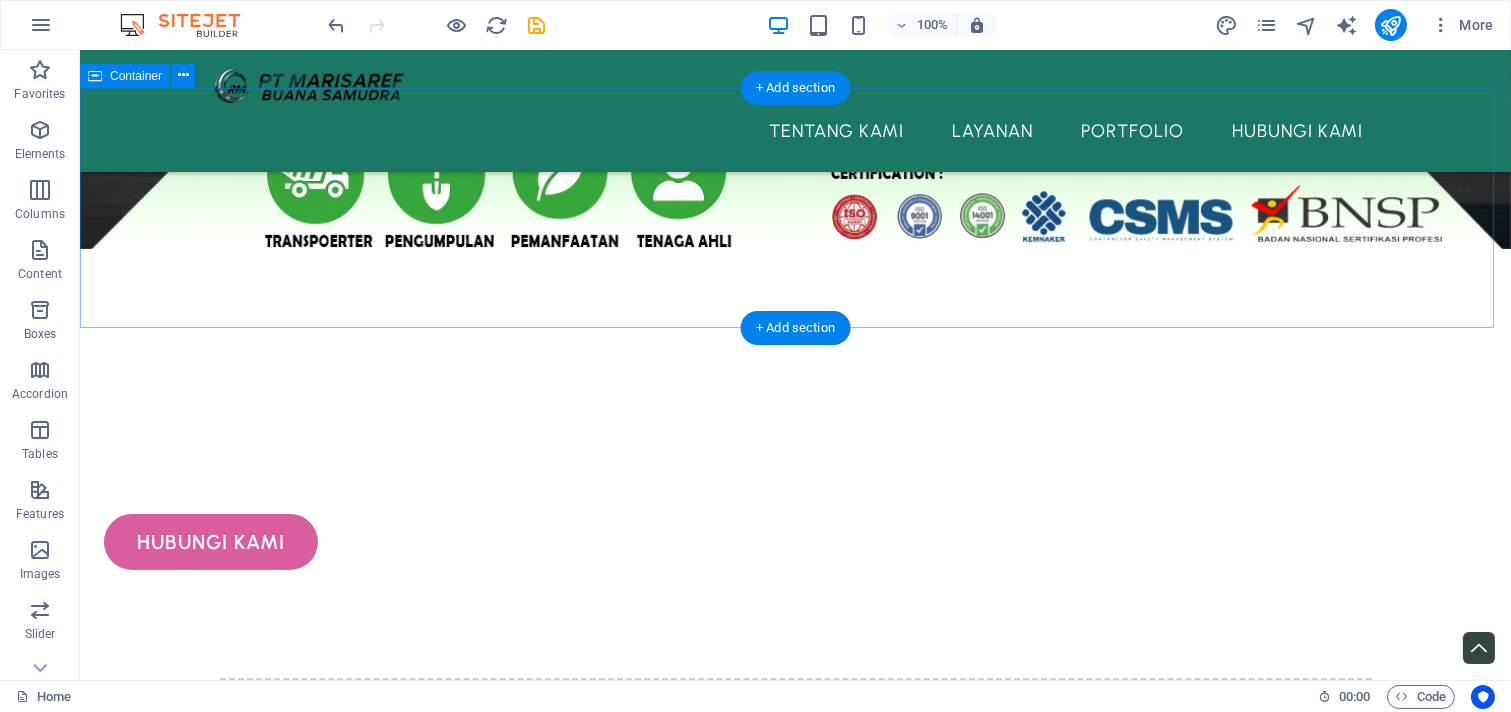 click on "Drop content here or  Add elements  Paste clipboard" at bounding box center [795, 799] 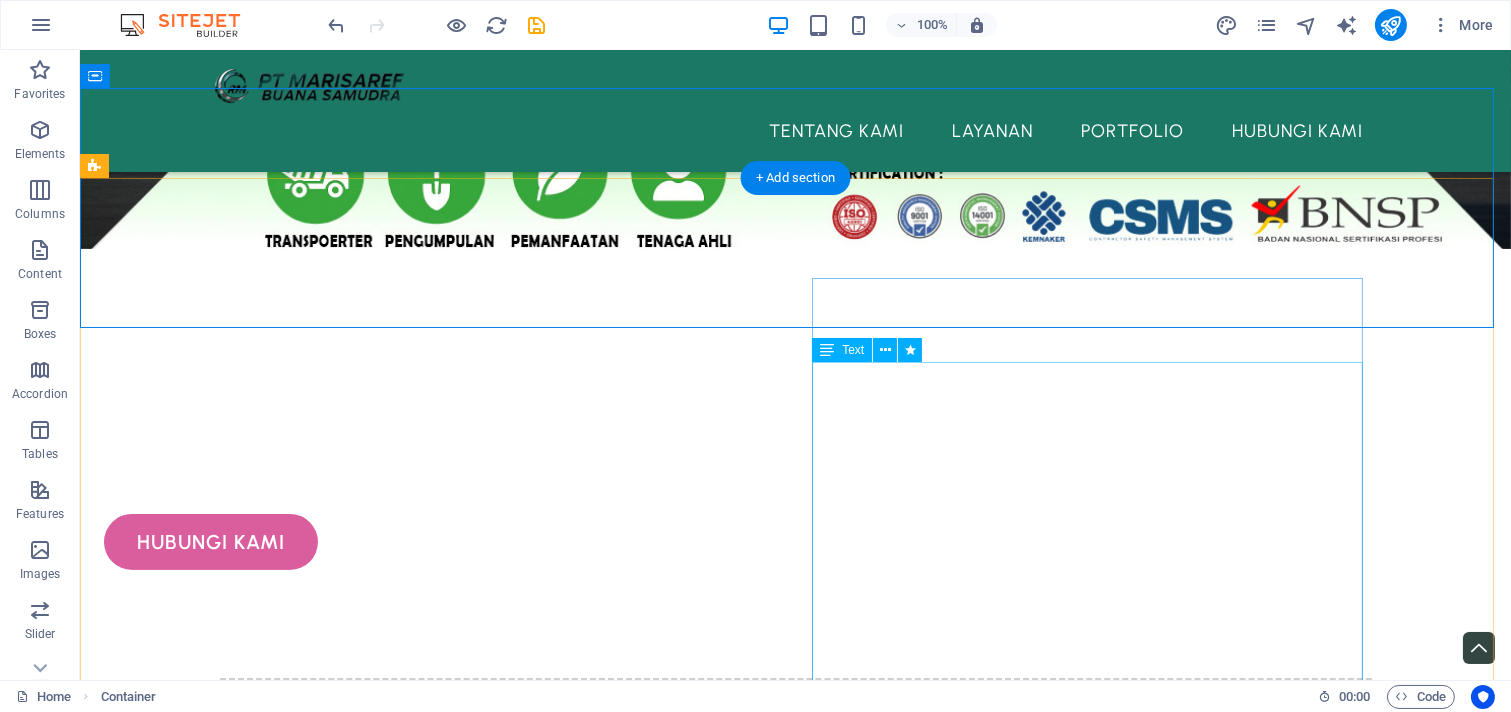 click on "Kami adalah  PT Marisaref Buana Samudra , perusahaan terdepan yang berdedikasi penuh pada solusi  pengelolaan limbah Bahan Berbahaya dan Beracun (B3)  di Indonesia. Dengan komitmen kuat terhadap kelestarian lingkungan, kami menyediakan layanan komprehensif mulai dari  pengumpulan, pengangkutan, hingga pemanfaatan limbah B3  dengan standar keamanan tertinggi.  Didukung oleh tim ahli berpengalaman, armada transportasi yang memenuhi regulasi ketat, serta fasilitas pengolahan inovatif, kami memastikan setiap tahapan pengelolaan limbah B3 dilakukan secara  aman, efisien, dan bertanggung jawab . Kami tak hanya fokus pada kepatuhan, tetapi juga berupaya maksimal dalam  mengubah limbah berbahaya menjadi sumber daya bernilai , mendukung prinsip ekonomi sirkular dan mengurangi dampak negatif terhadap lingkungan." at bounding box center (680, 2124) 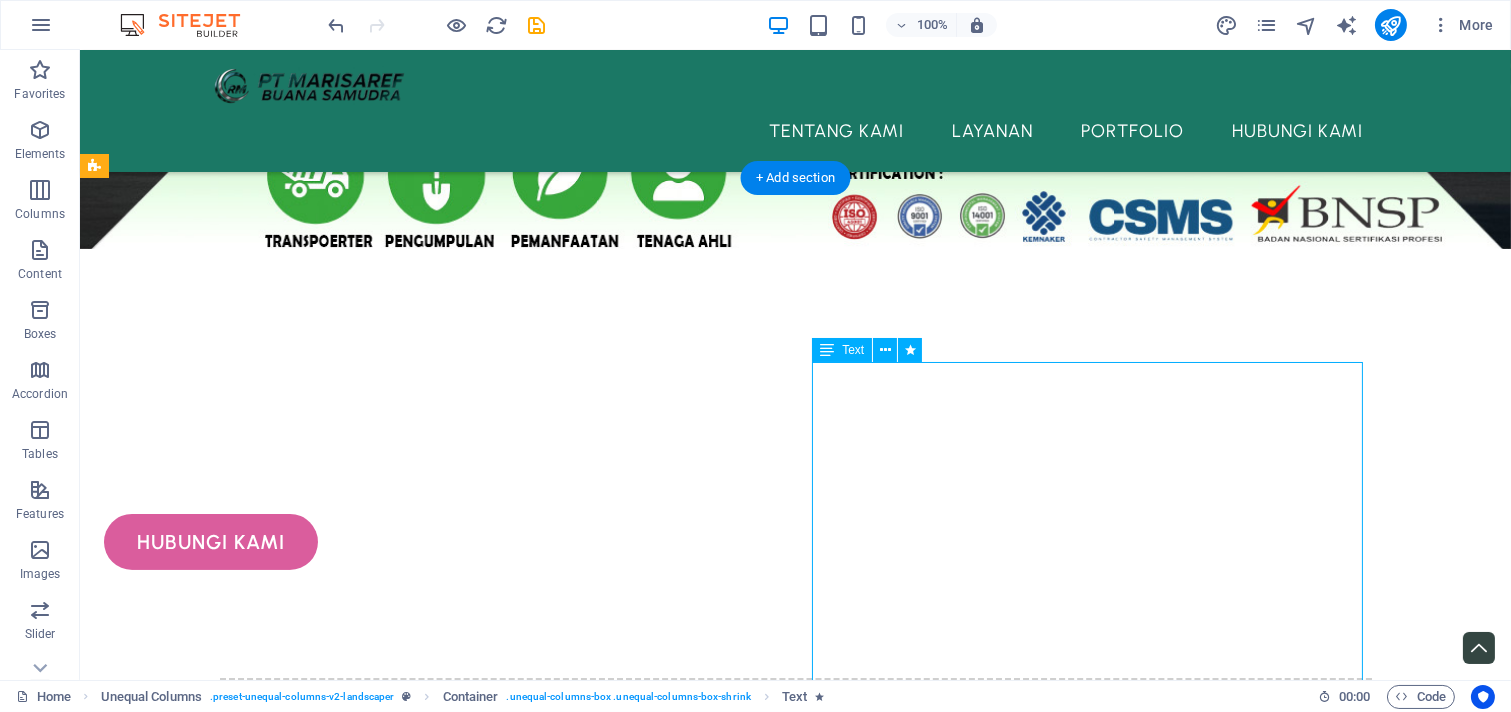 click on "Kami adalah  PT Marisaref Buana Samudra , perusahaan terdepan yang berdedikasi penuh pada solusi  pengelolaan limbah Bahan Berbahaya dan Beracun (B3)  di Indonesia. Dengan komitmen kuat terhadap kelestarian lingkungan, kami menyediakan layanan komprehensif mulai dari  pengumpulan, pengangkutan, hingga pemanfaatan limbah B3  dengan standar keamanan tertinggi.  Didukung oleh tim ahli berpengalaman, armada transportasi yang memenuhi regulasi ketat, serta fasilitas pengolahan inovatif, kami memastikan setiap tahapan pengelolaan limbah B3 dilakukan secara  aman, efisien, dan bertanggung jawab . Kami tak hanya fokus pada kepatuhan, tetapi juga berupaya maksimal dalam  mengubah limbah berbahaya menjadi sumber daya bernilai , mendukung prinsip ekonomi sirkular dan mengurangi dampak negatif terhadap lingkungan." at bounding box center (680, 2124) 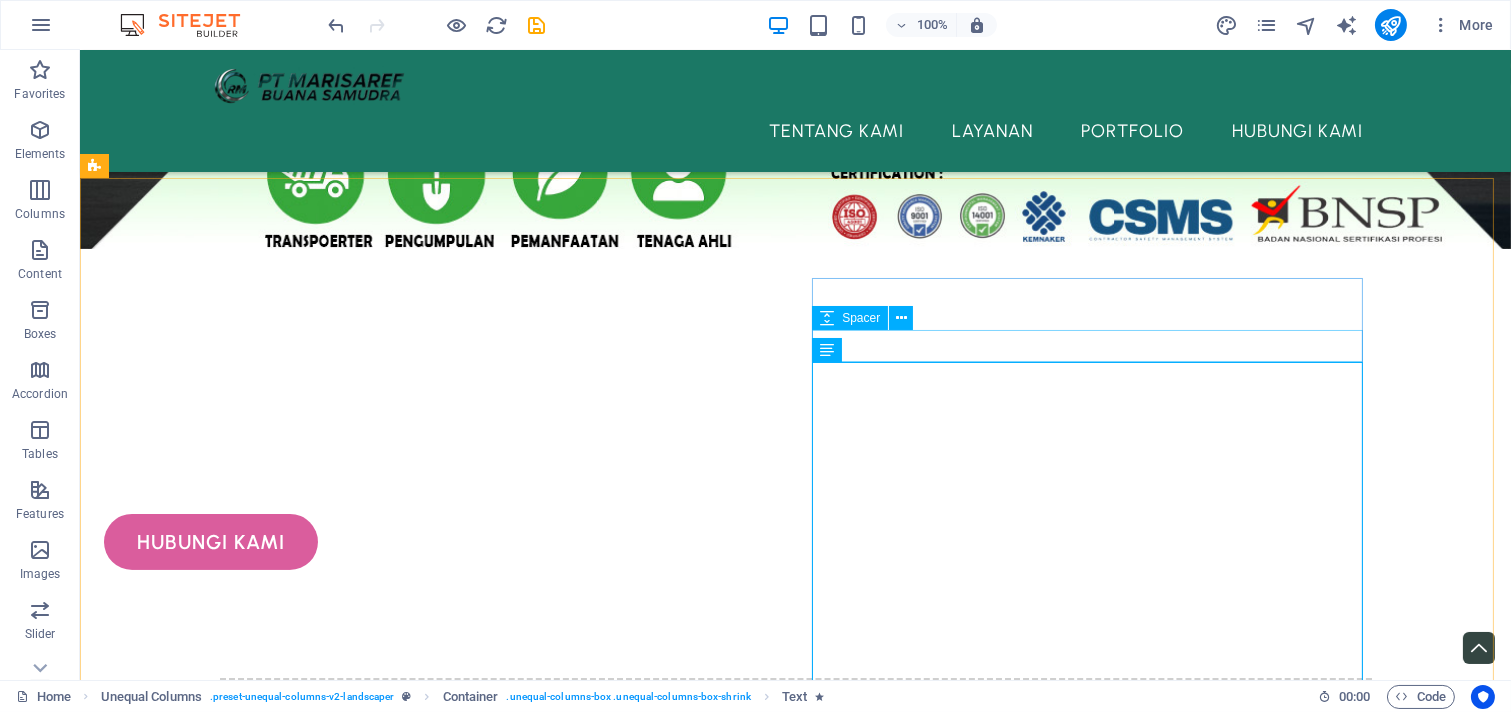 click at bounding box center (827, 318) 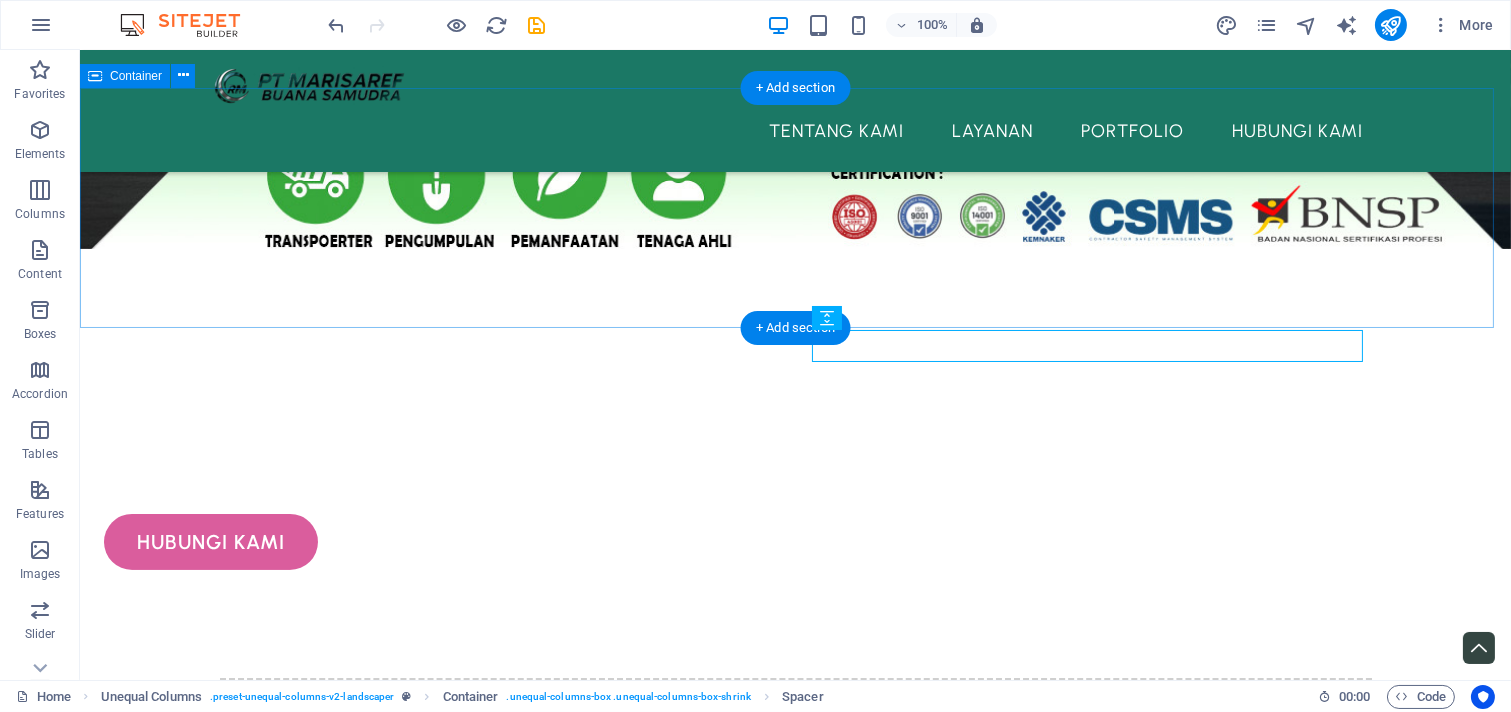 click on "Drop content here or  Add elements  Paste clipboard" at bounding box center [795, 799] 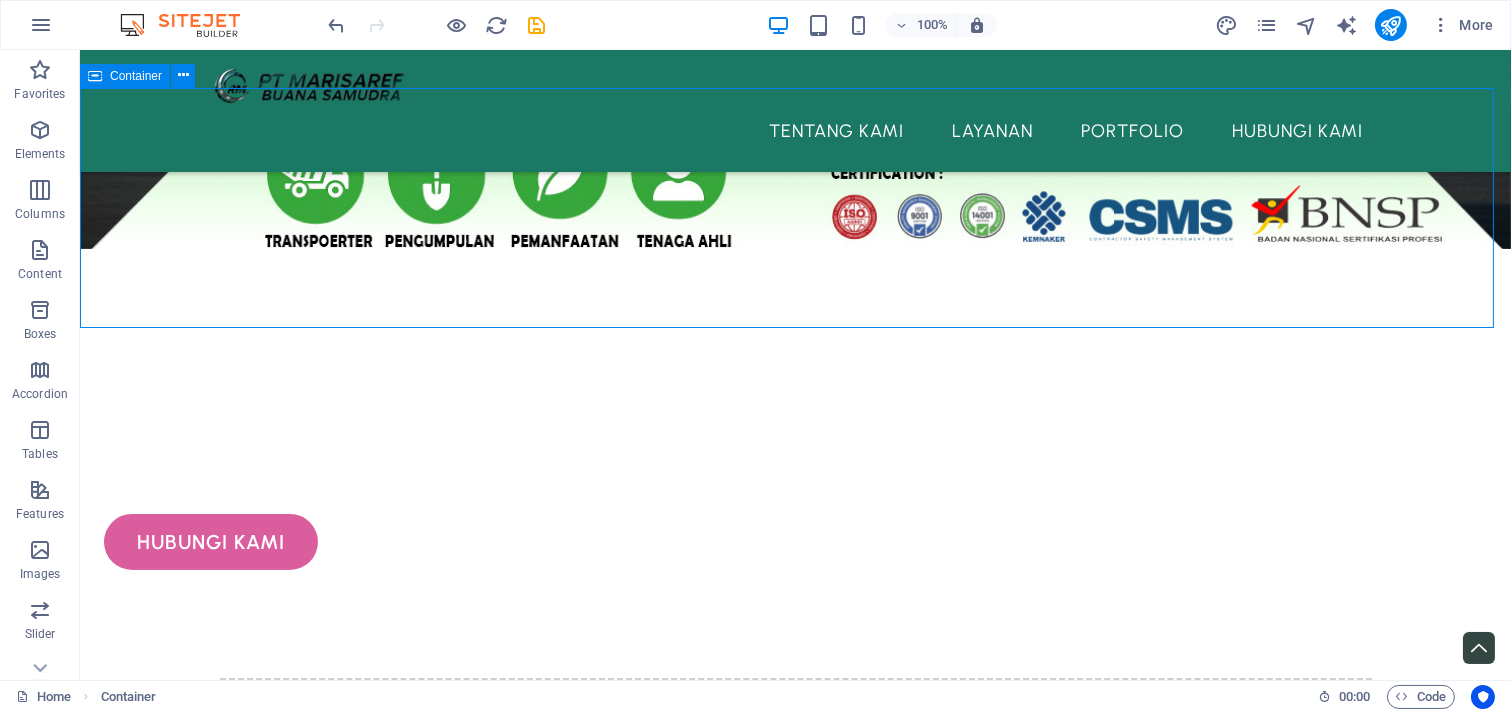 click at bounding box center [95, 76] 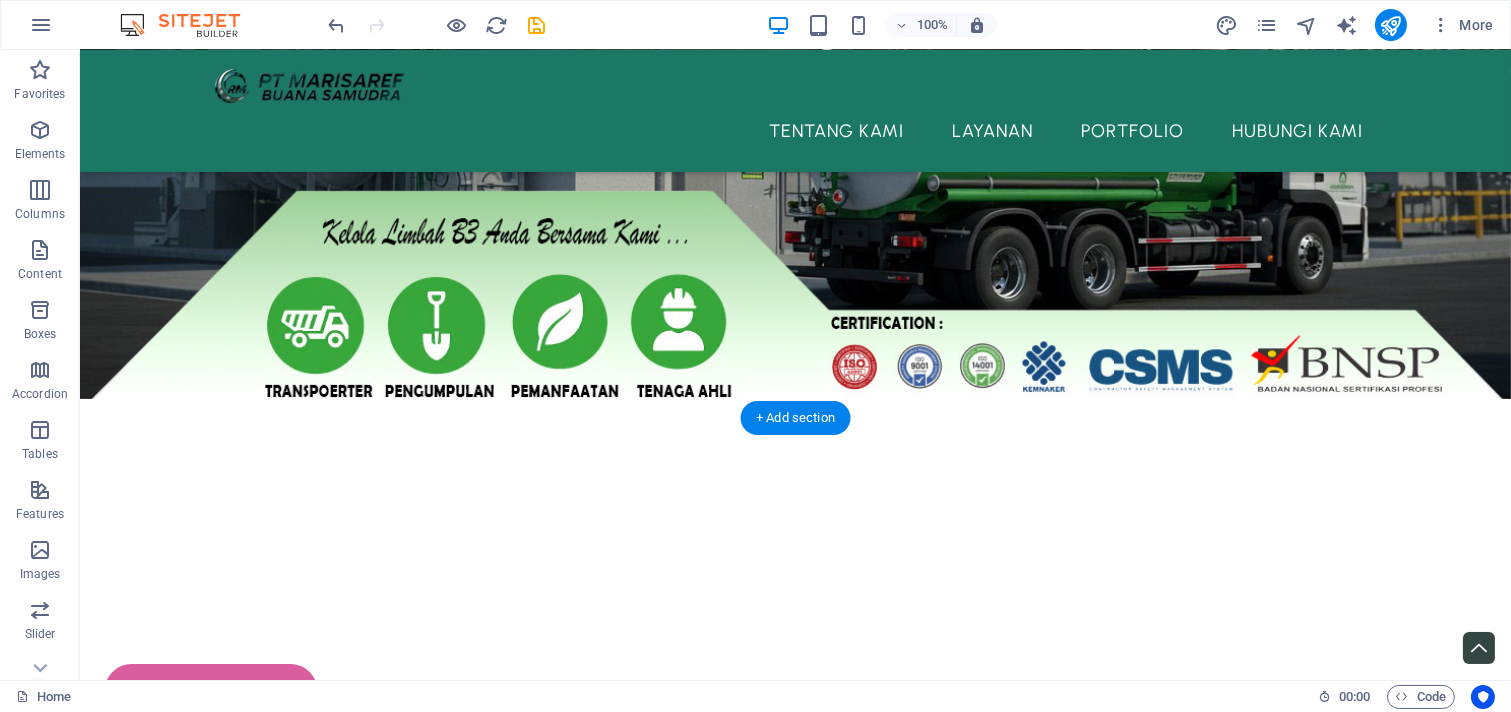scroll, scrollTop: 370, scrollLeft: 0, axis: vertical 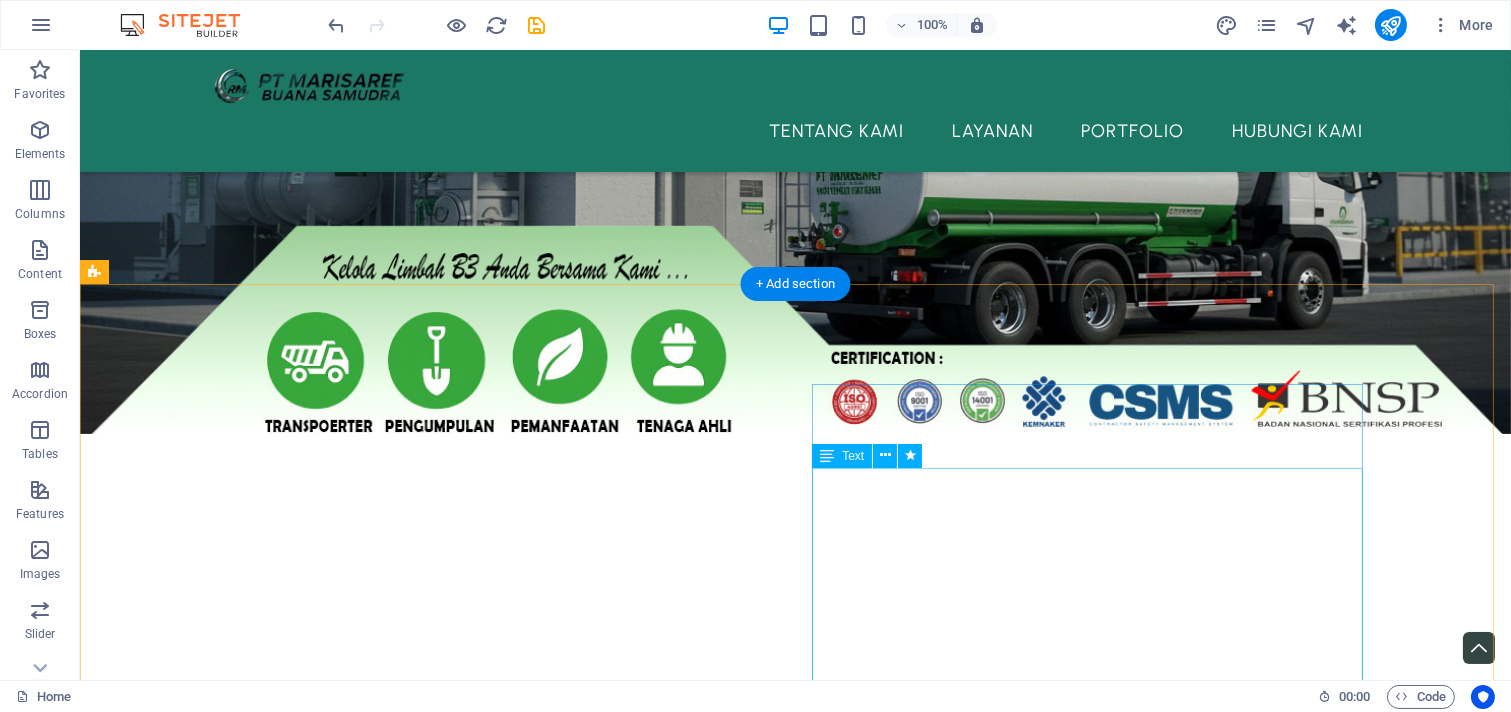 click on "Kami adalah  PT Marisaref Buana Samudra , perusahaan terdepan yang berdedikasi penuh pada solusi  pengelolaan limbah Bahan Berbahaya dan Beracun (B3)  di Indonesia. Dengan komitmen kuat terhadap kelestarian lingkungan, kami menyediakan layanan komprehensif mulai dari  pengumpulan, pengangkutan, hingga pemanfaatan limbah B3  dengan standar keamanan tertinggi.  Didukung oleh tim ahli berpengalaman, armada transportasi yang memenuhi regulasi ketat, serta fasilitas pengolahan inovatif, kami memastikan setiap tahapan pengelolaan limbah B3 dilakukan secara  aman, efisien, dan bertanggung jawab . Kami tak hanya fokus pada kepatuhan, tetapi juga berupaya maksimal dalam  mengubah limbah berbahaya menjadi sumber daya bernilai , mendukung prinsip ekonomi sirkular dan mengurangi dampak negatif terhadap lingkungan." at bounding box center [680, 2227] 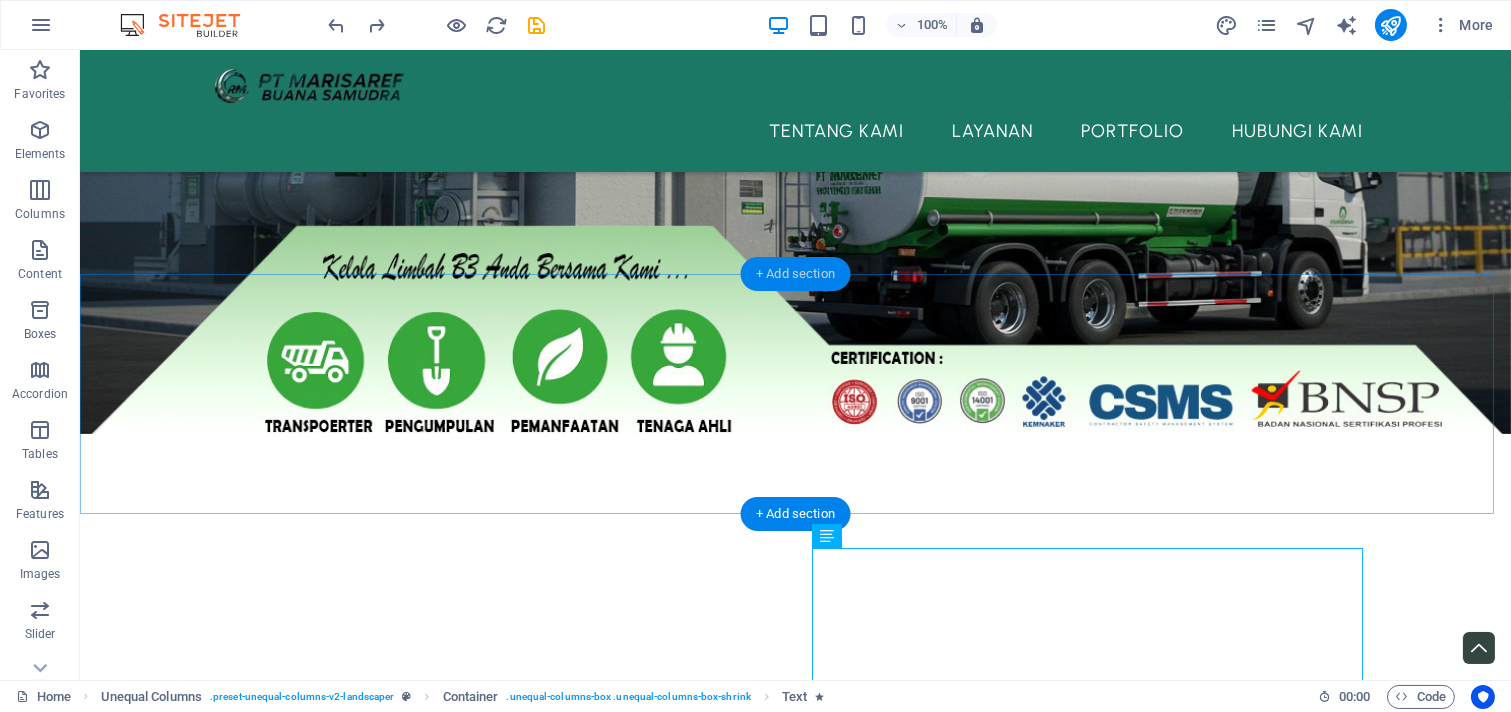 click on "+ Add section" at bounding box center (795, 274) 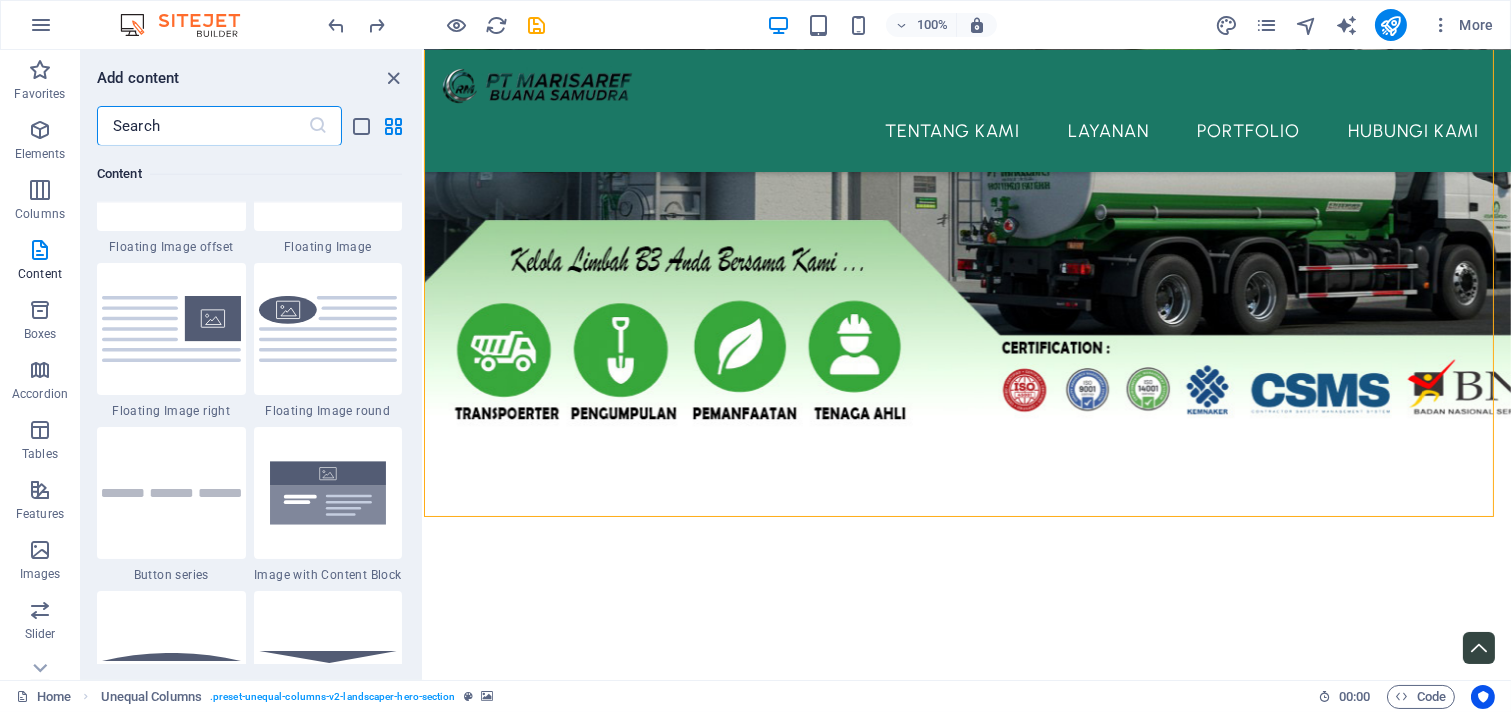 scroll, scrollTop: 4794, scrollLeft: 0, axis: vertical 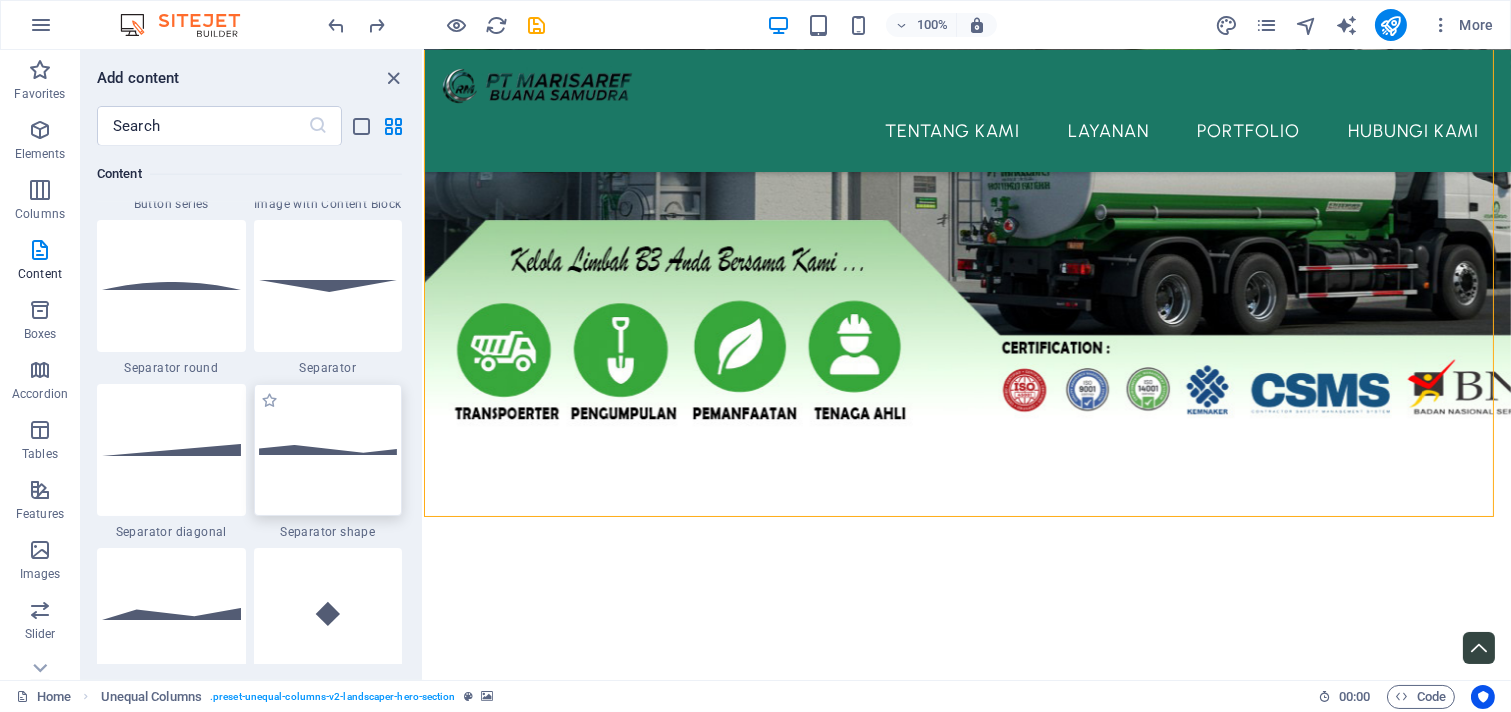 click at bounding box center (328, 450) 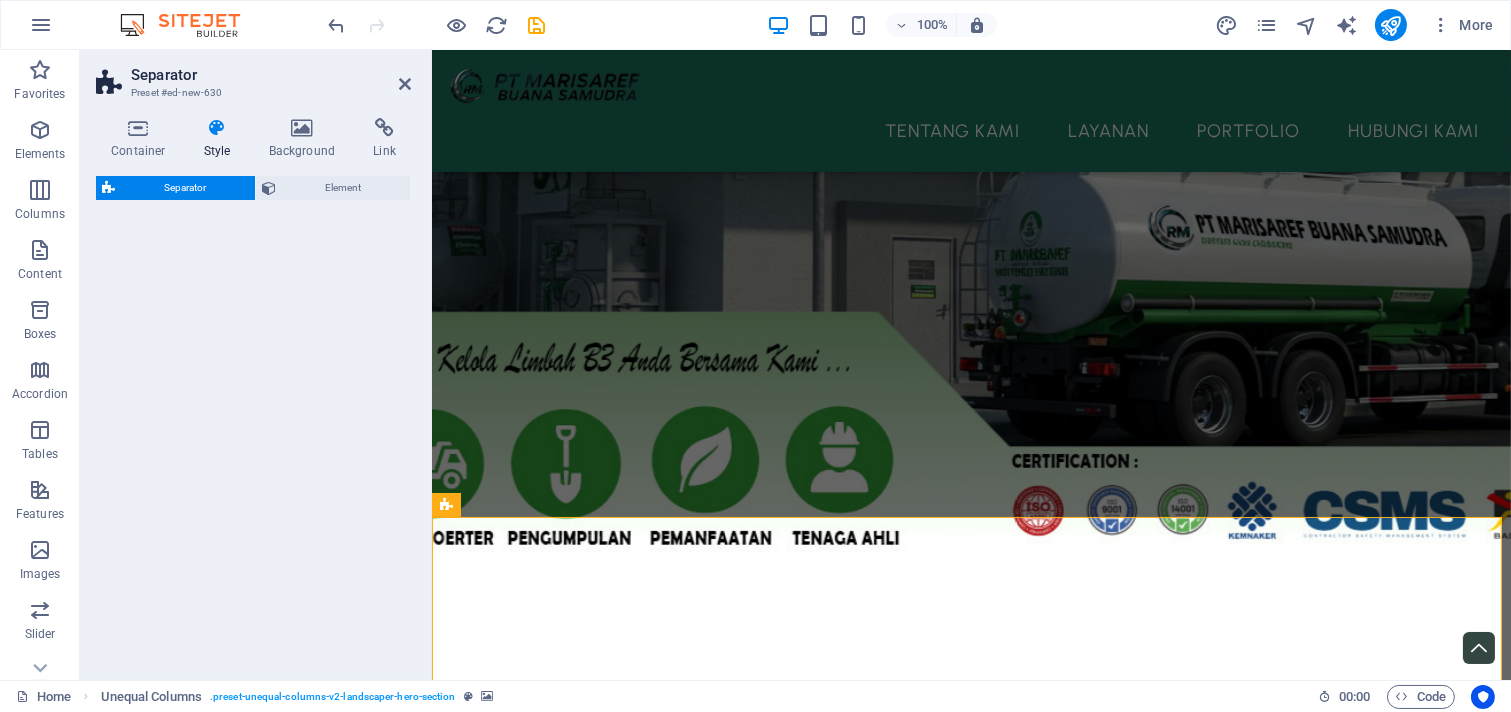 select on "polygon1" 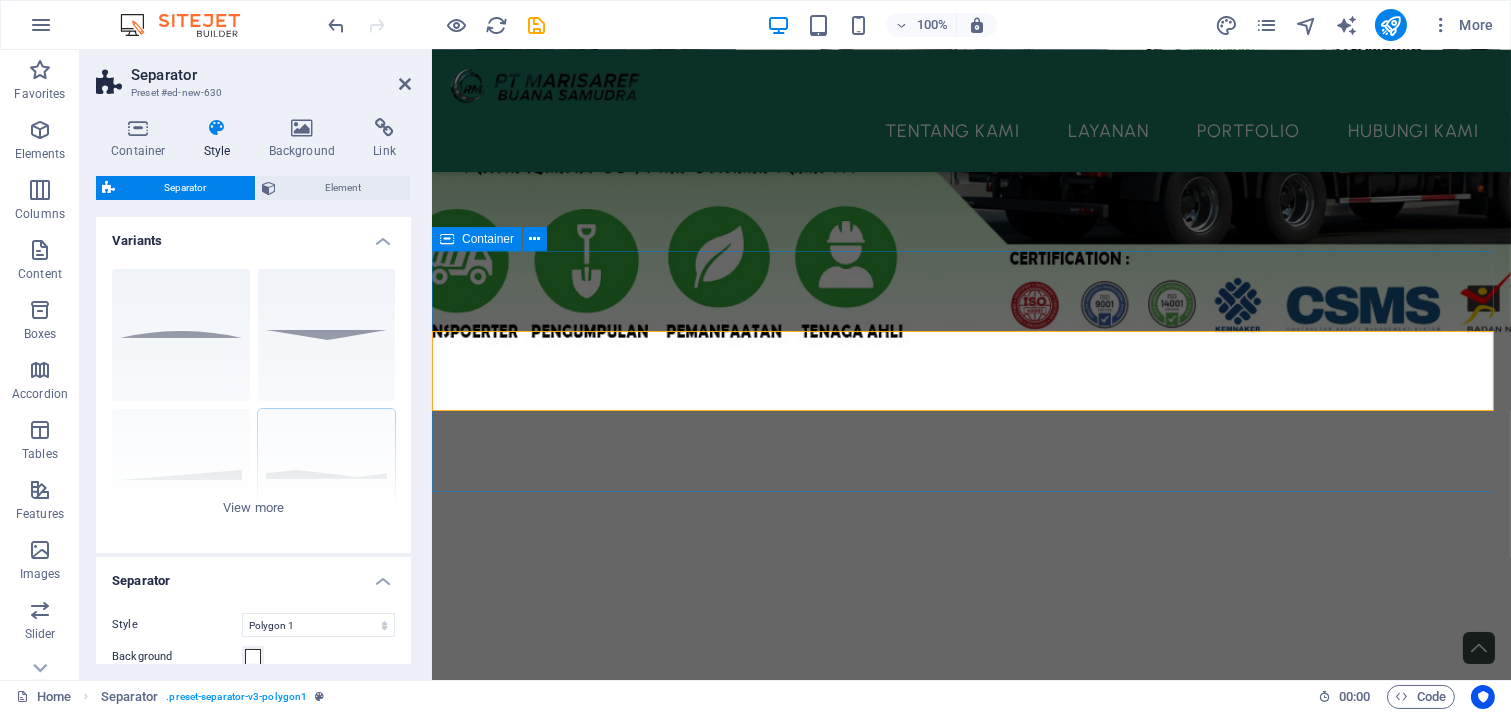 scroll, scrollTop: 555, scrollLeft: 0, axis: vertical 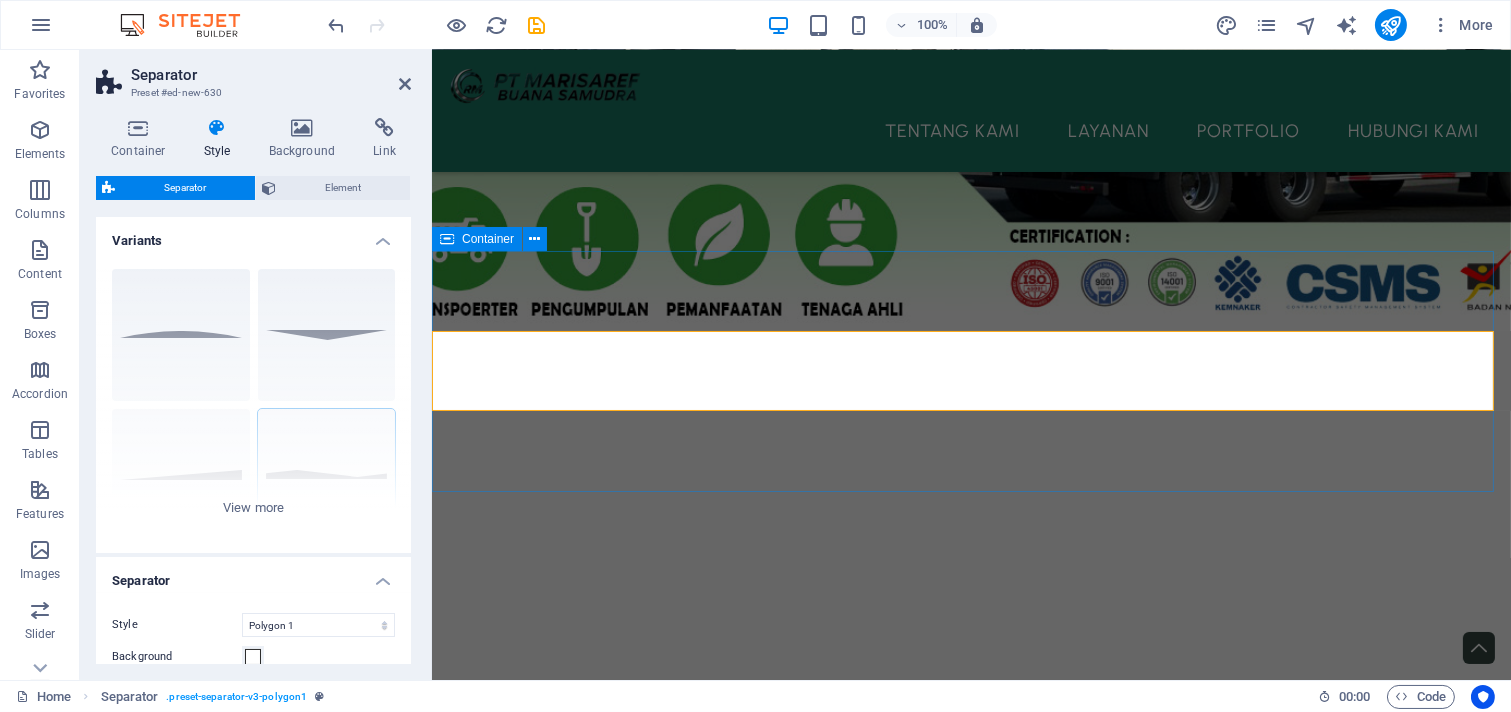 click on "Drop content here or  Add elements  Paste clipboard" at bounding box center [970, 1072] 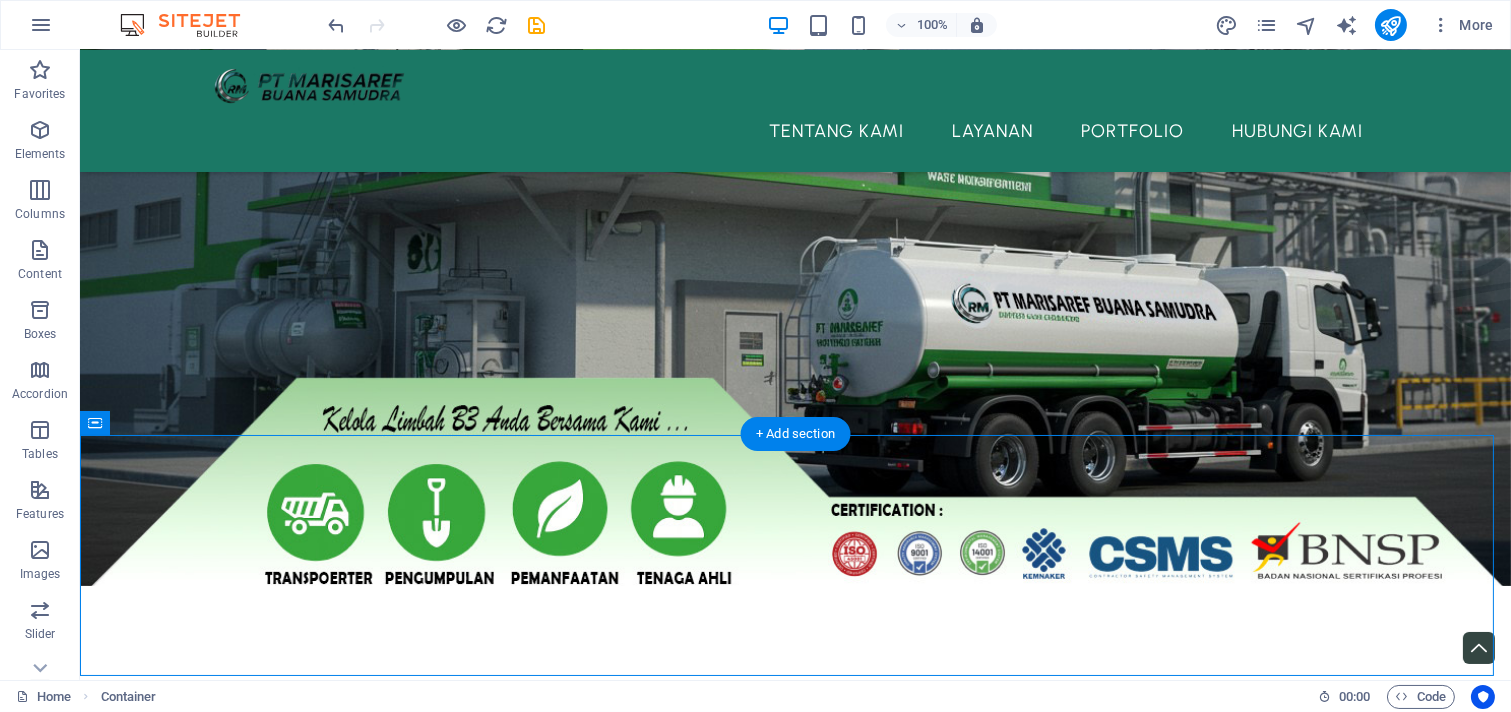scroll, scrollTop: 370, scrollLeft: 0, axis: vertical 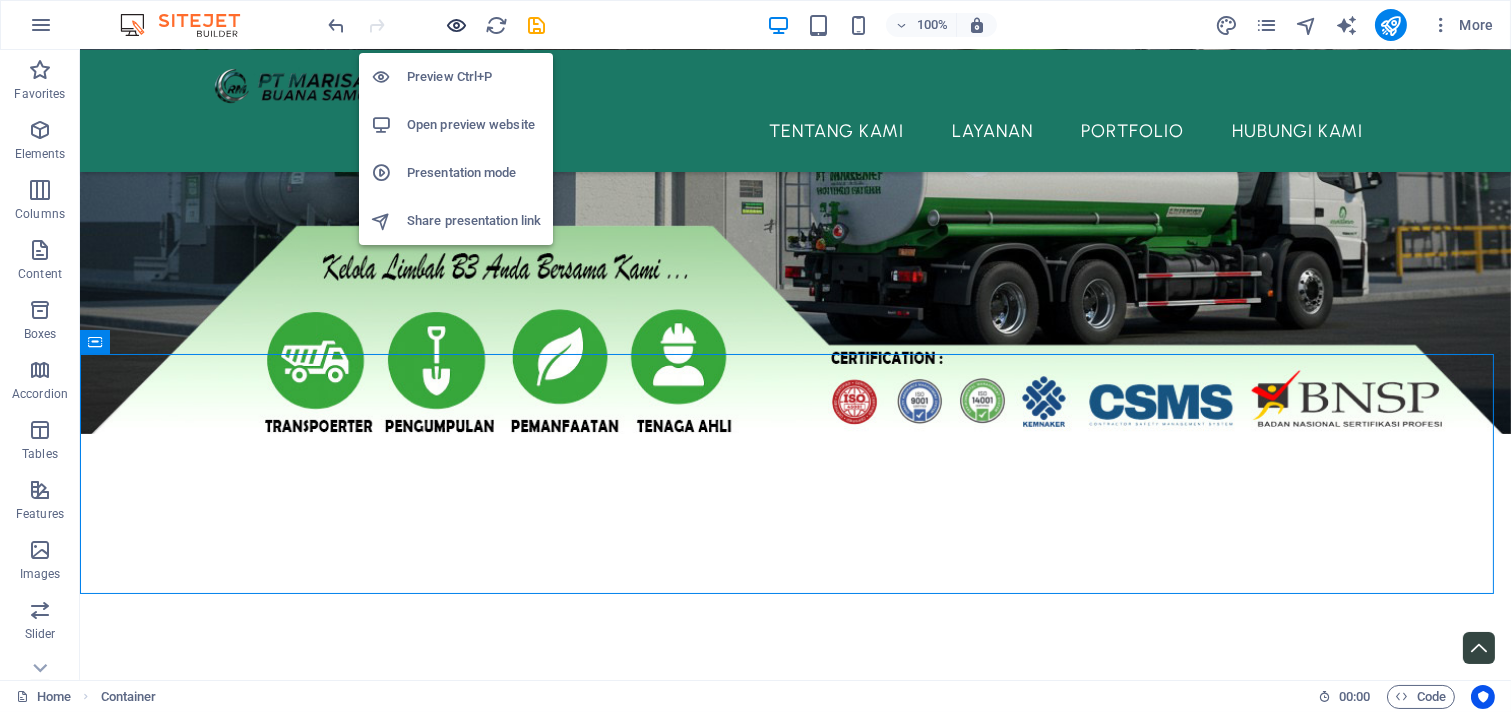 click at bounding box center [457, 25] 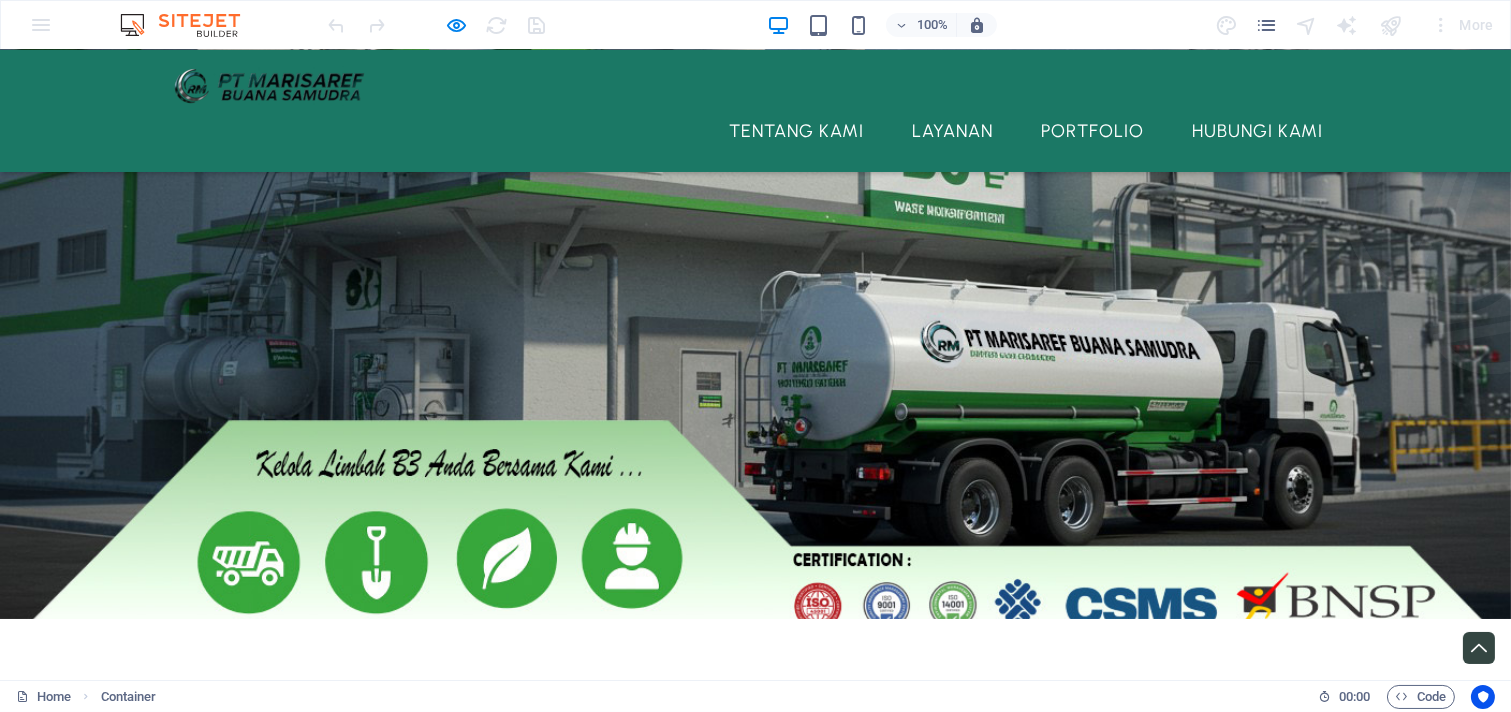 scroll, scrollTop: 555, scrollLeft: 0, axis: vertical 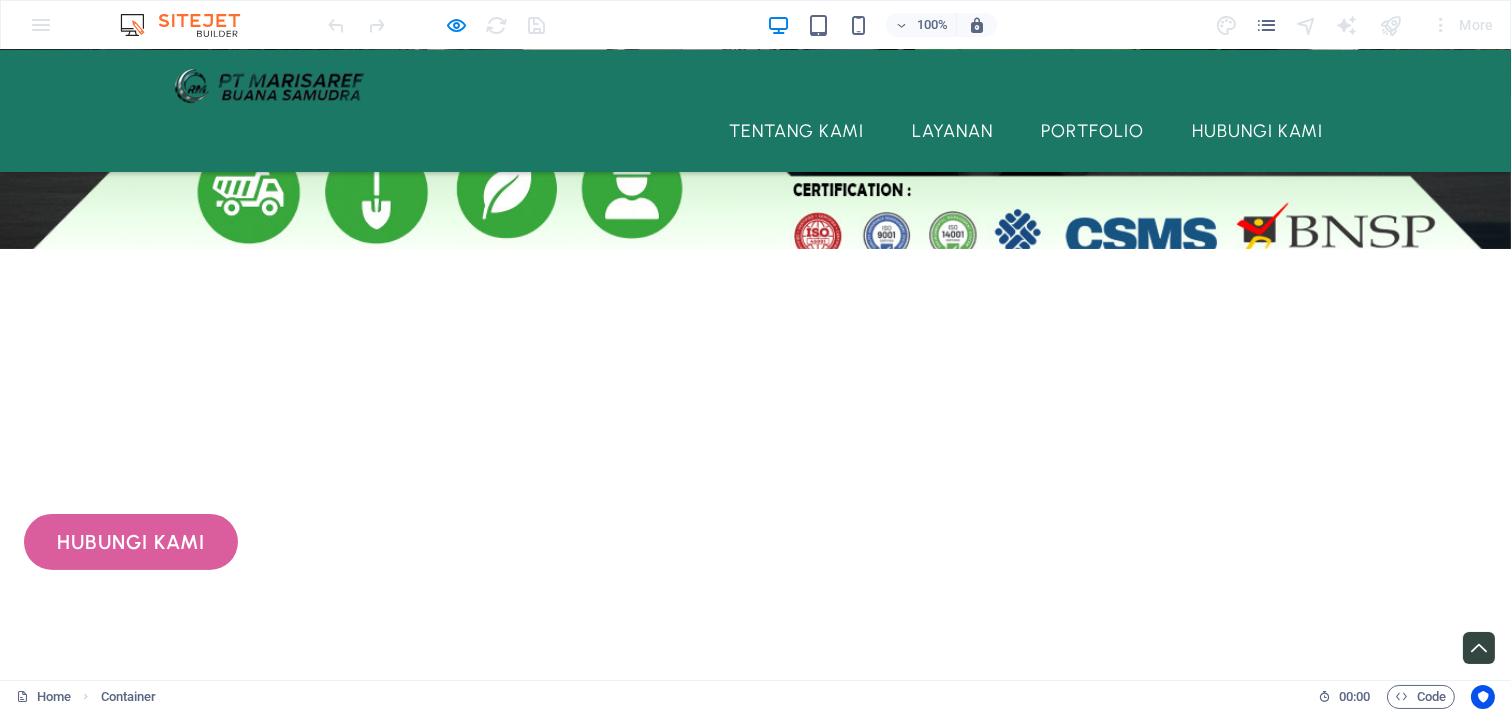 click at bounding box center [600, 1307] 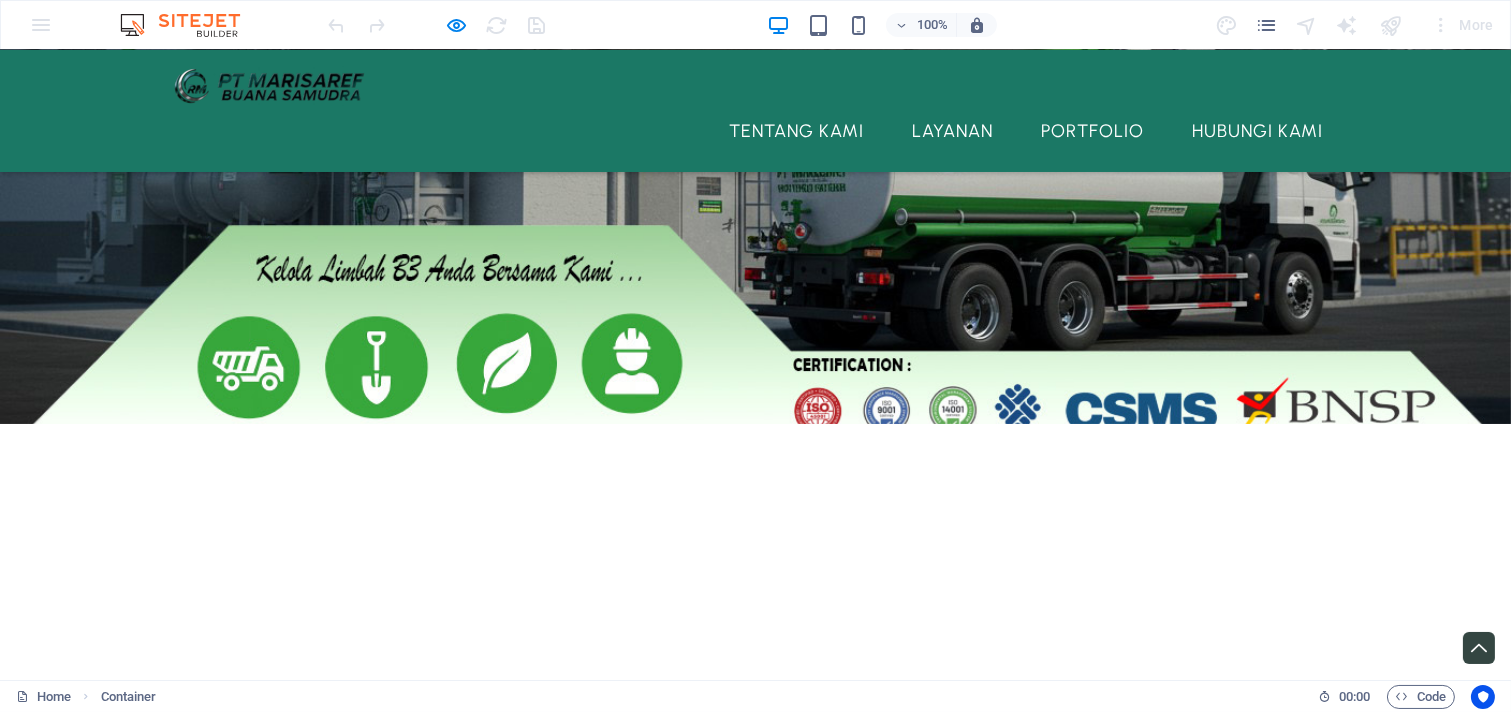 scroll, scrollTop: 370, scrollLeft: 0, axis: vertical 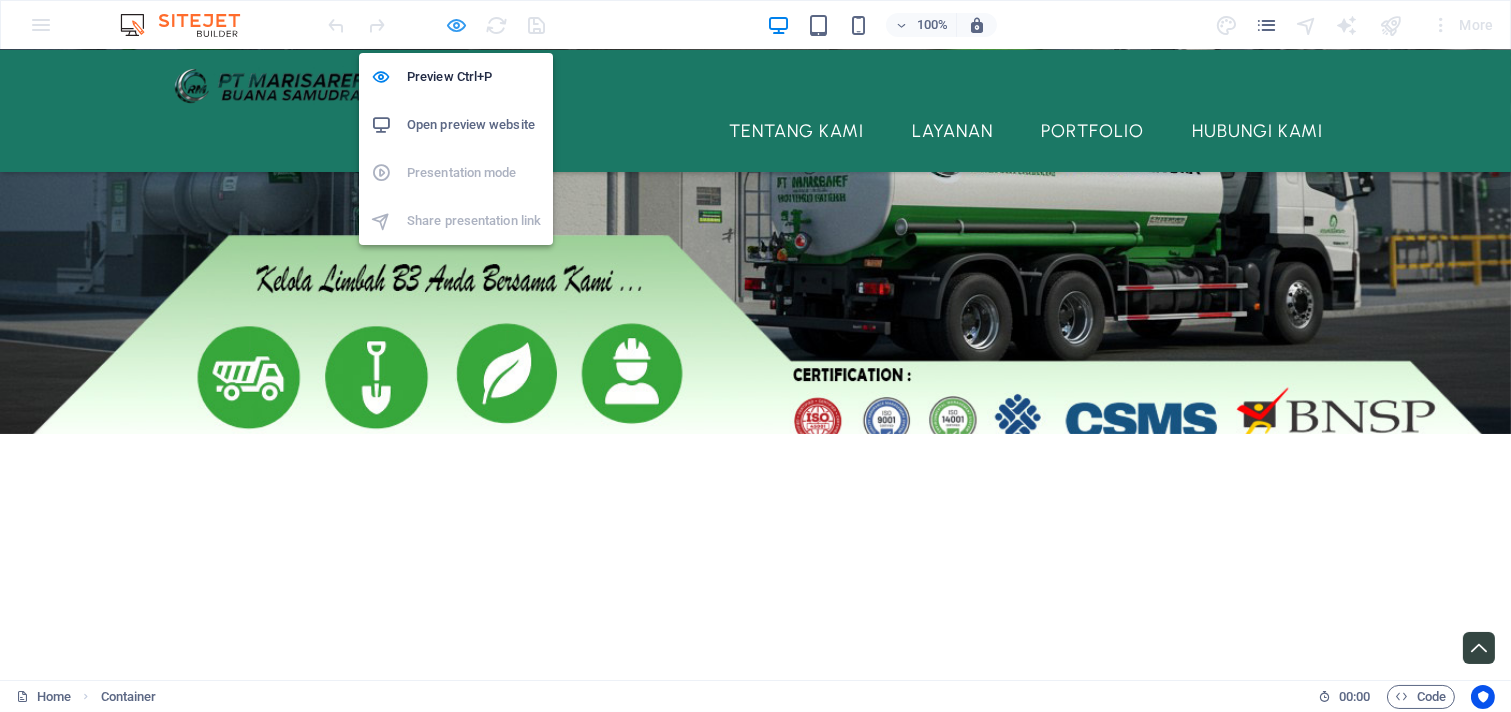 click at bounding box center [457, 25] 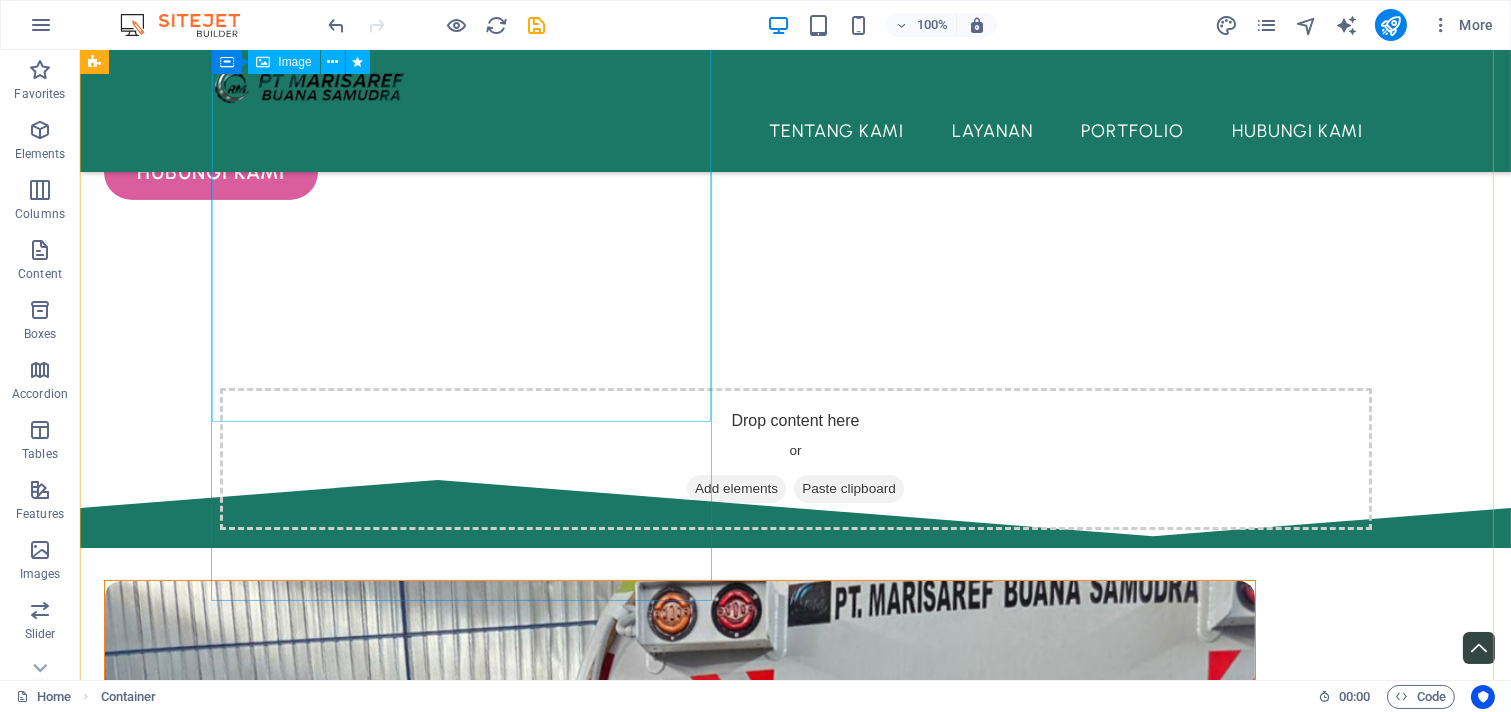 scroll, scrollTop: 555, scrollLeft: 0, axis: vertical 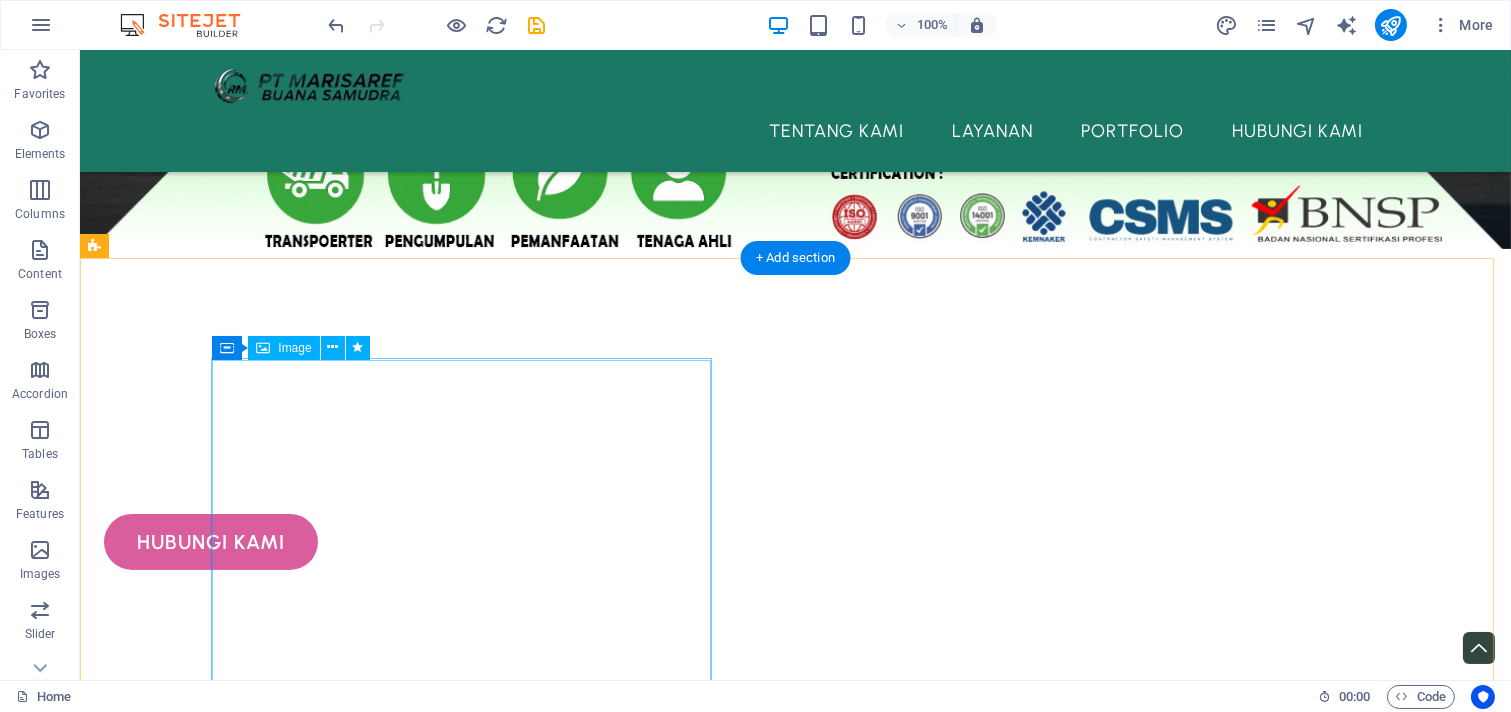 click at bounding box center [680, 1449] 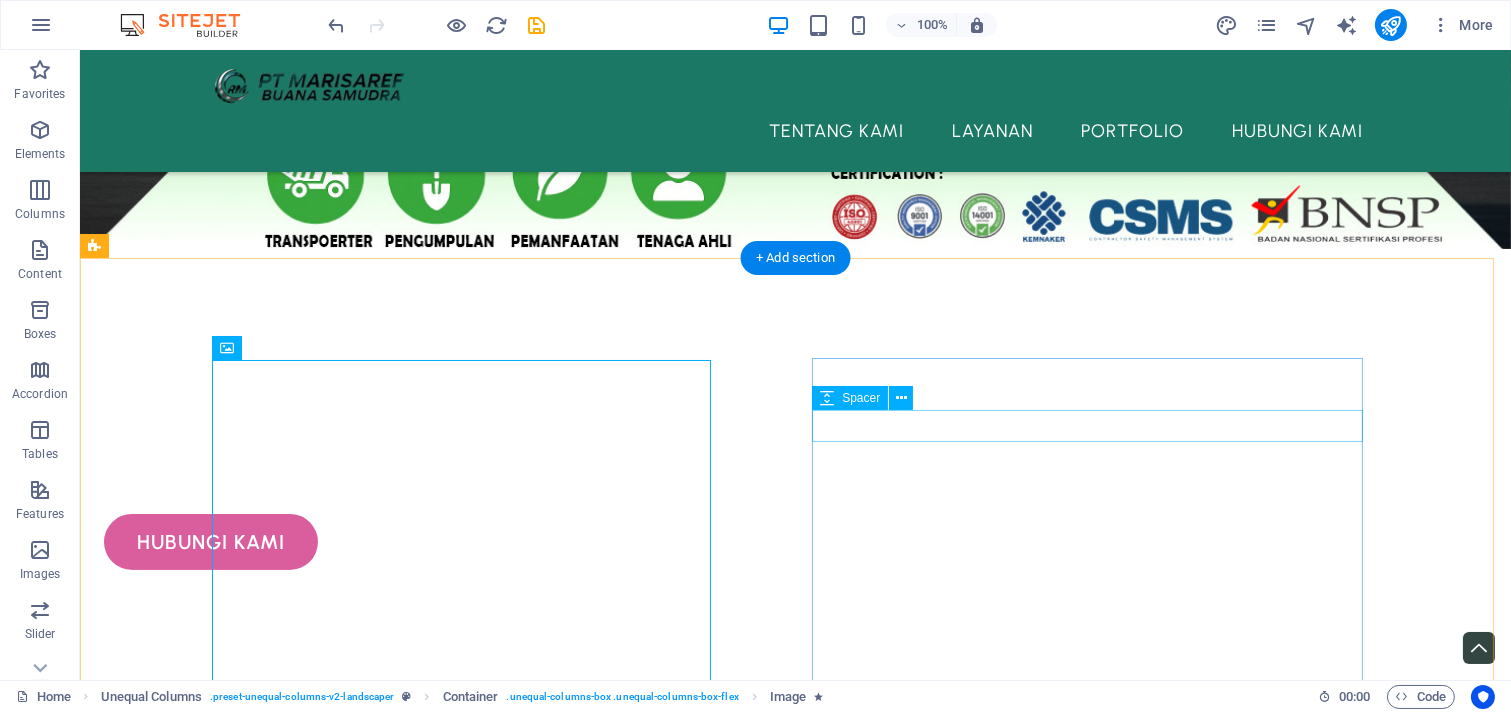 click at bounding box center (680, 2067) 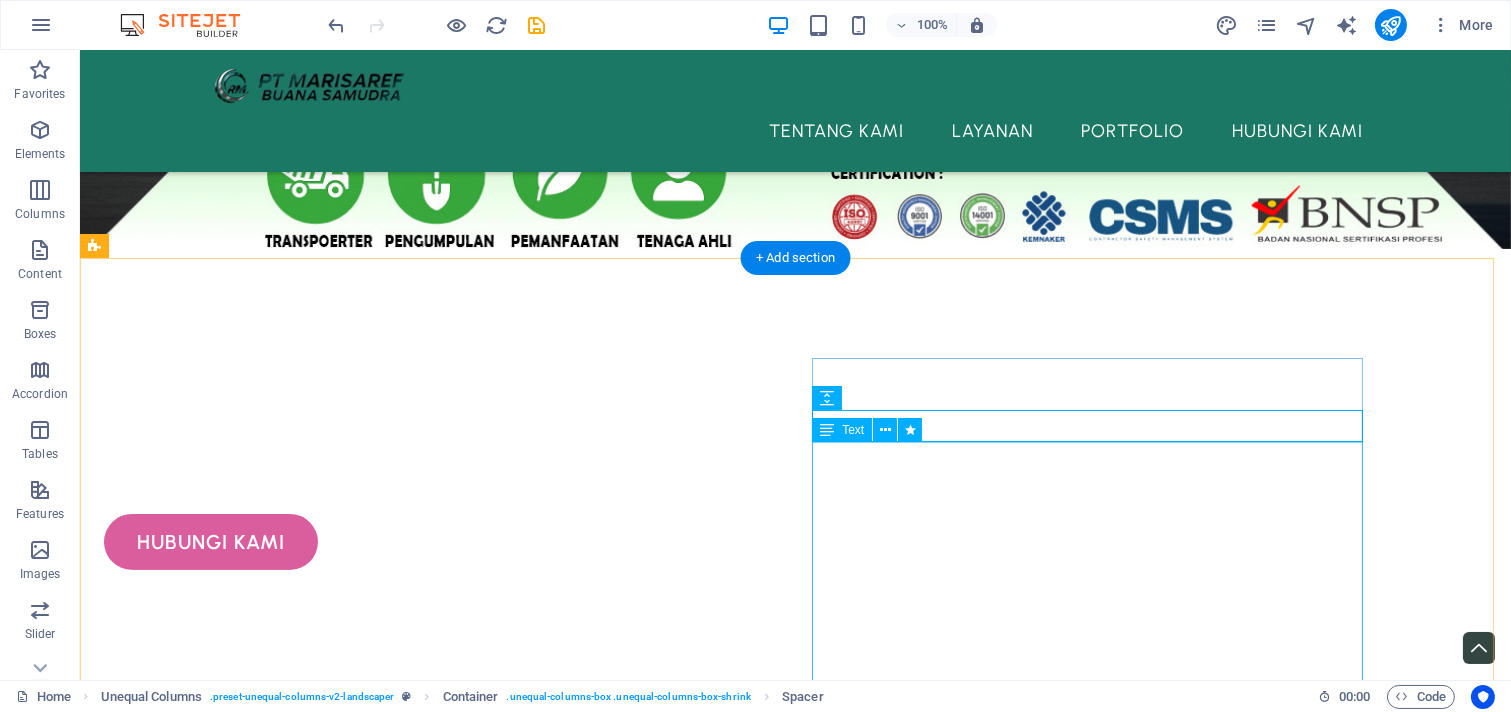 click on "Kami adalah  PT Marisaref Buana Samudra , perusahaan terdepan yang berdedikasi penuh pada solusi  pengelolaan limbah Bahan Berbahaya dan Beracun (B3)  di Indonesia. Dengan komitmen kuat terhadap kelestarian lingkungan, kami menyediakan layanan komprehensif mulai dari  pengumpulan, pengangkutan, hingga pemanfaatan limbah B3  dengan standar keamanan tertinggi.  Didukung oleh tim ahli berpengalaman, armada transportasi yang memenuhi regulasi ketat, serta fasilitas pengolahan inovatif, kami memastikan setiap tahapan pengelolaan limbah B3 dilakukan secara  aman, efisien, dan bertanggung jawab . Kami tak hanya fokus pada kepatuhan, tetapi juga berupaya maksimal dalam  mengubah limbah berbahaya menjadi sumber daya bernilai , mendukung prinsip ekonomi sirkular dan mengurangi dampak negatif terhadap lingkungan." at bounding box center (680, 2204) 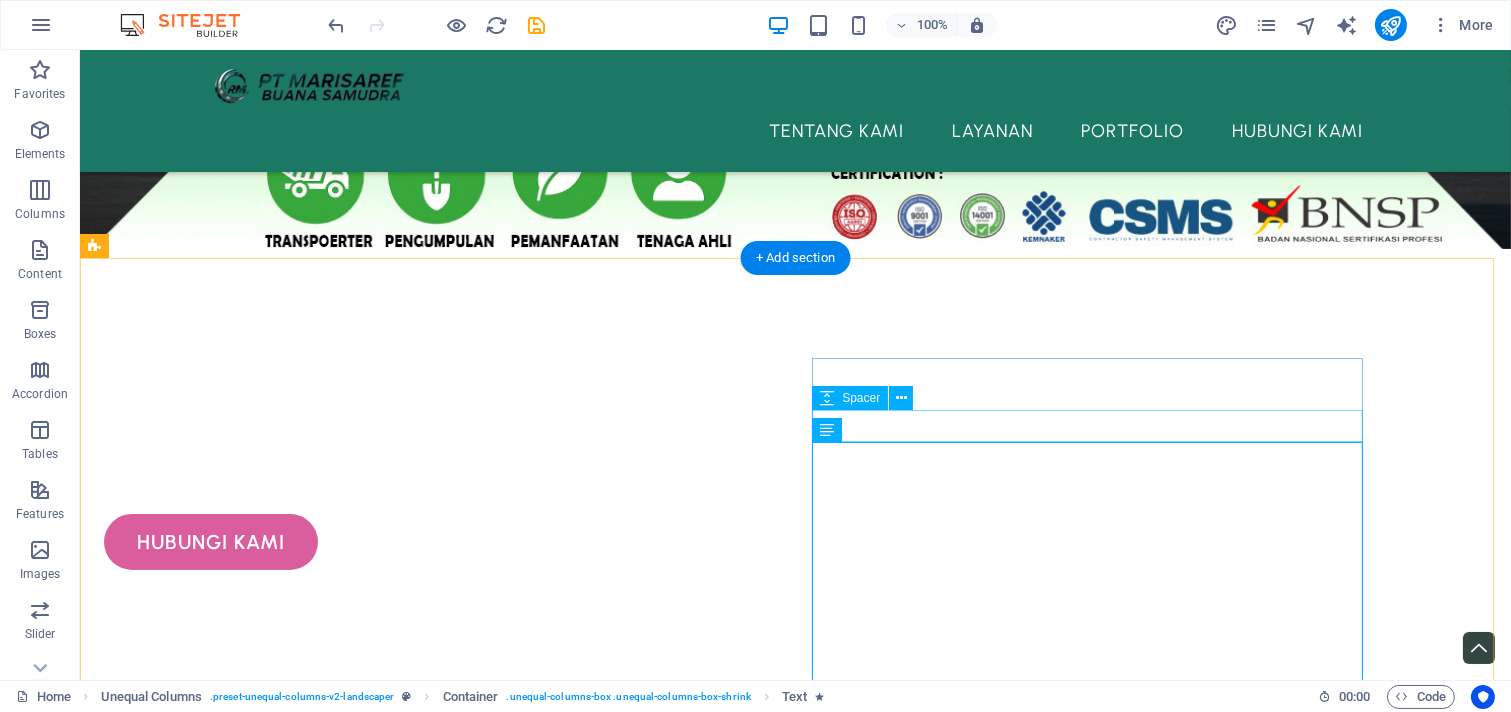 click at bounding box center (680, 2067) 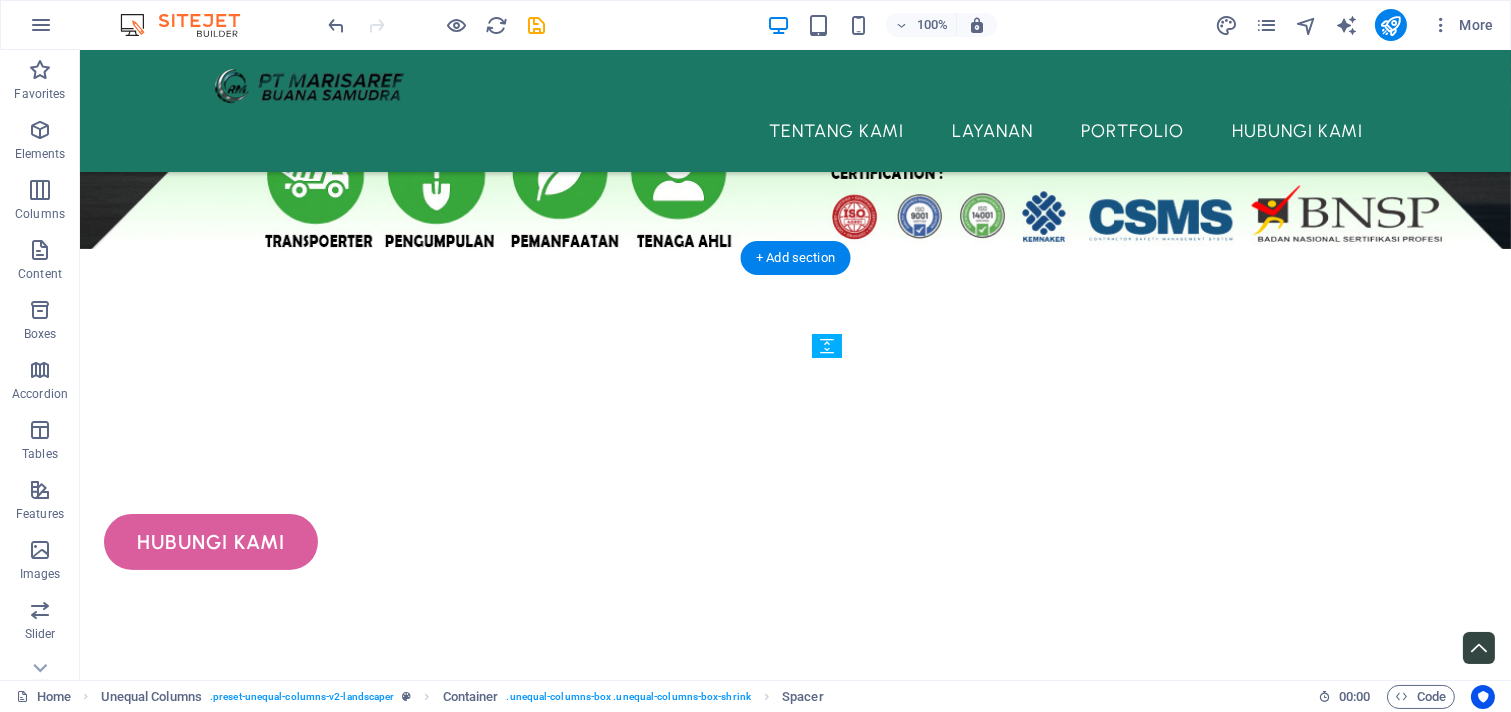 drag, startPoint x: 907, startPoint y: 444, endPoint x: 834, endPoint y: 476, distance: 79.70571 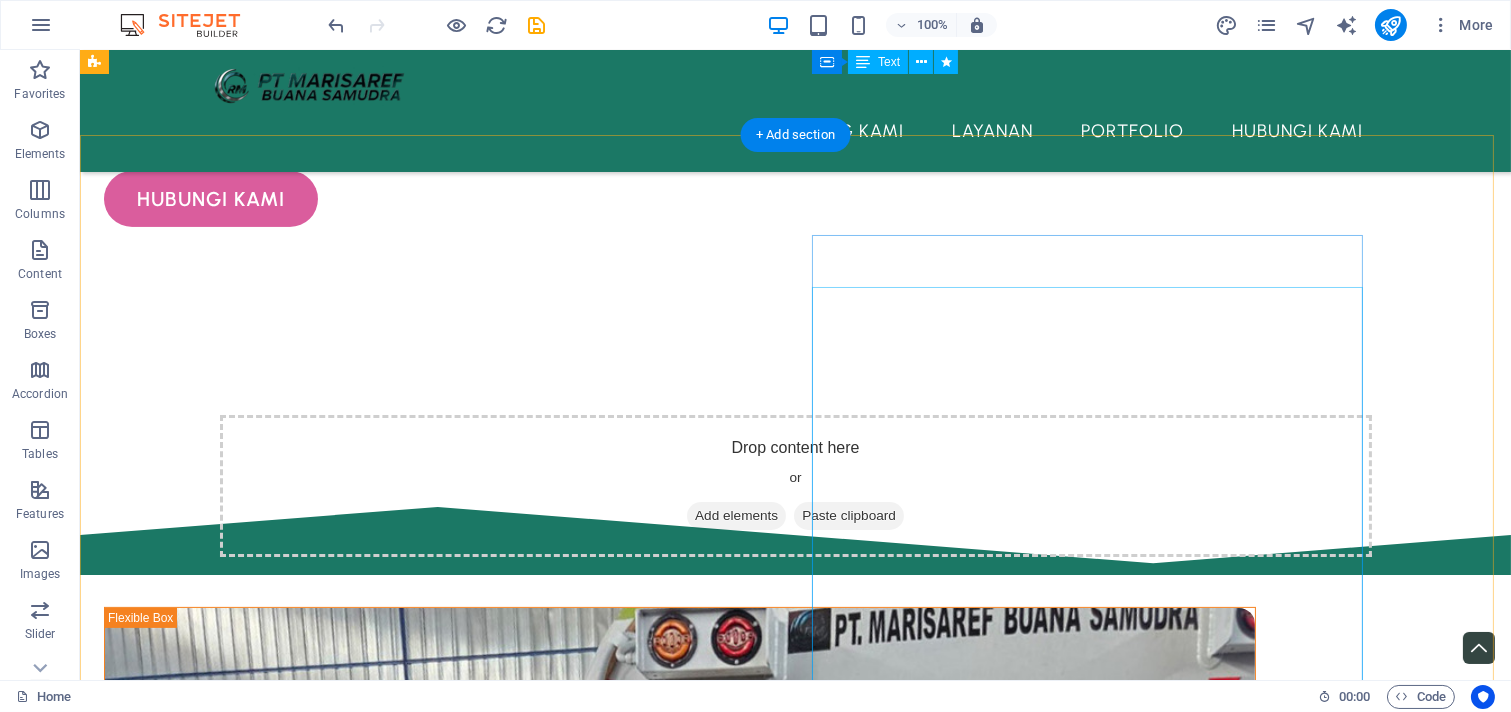 scroll, scrollTop: 678, scrollLeft: 0, axis: vertical 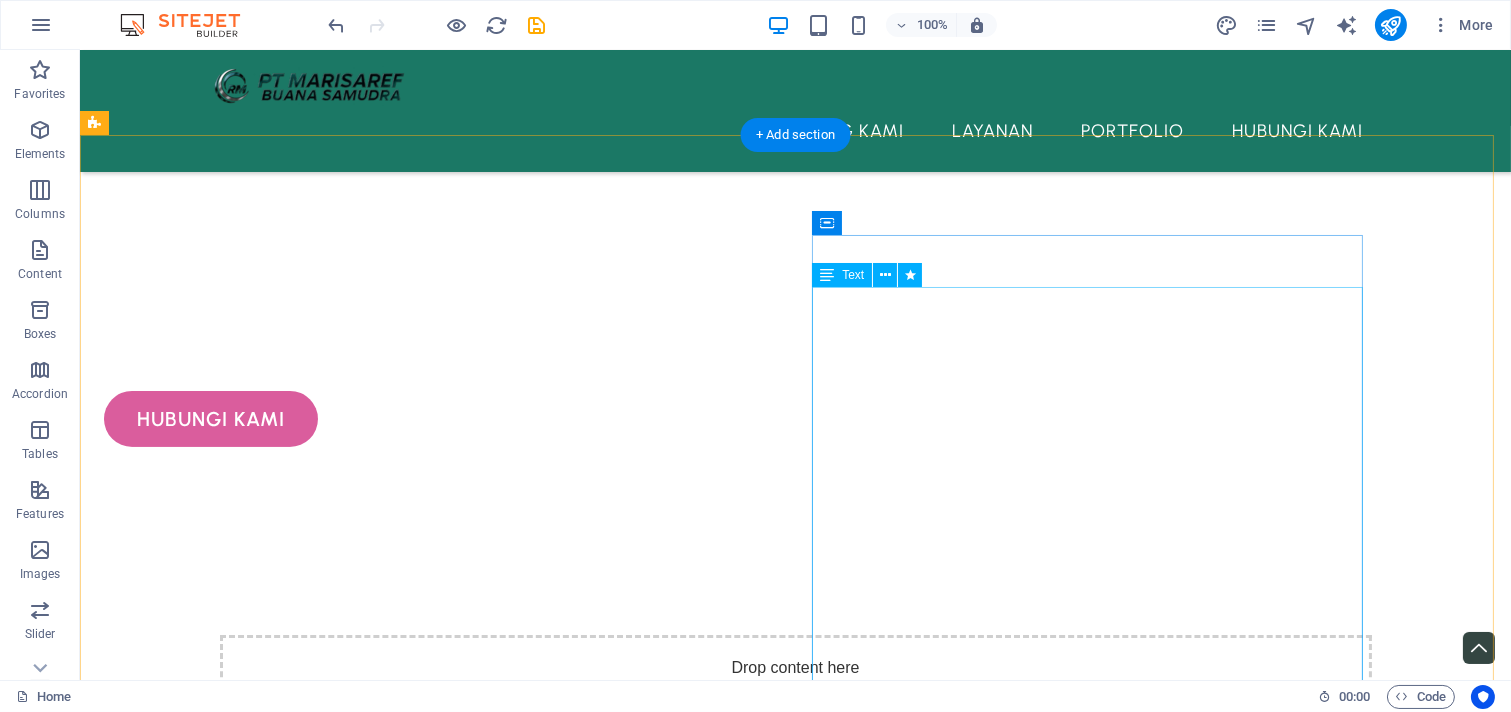 click on "Kami adalah  PT Marisaref Buana Samudra , perusahaan terdepan yang berdedikasi penuh pada solusi  pengelolaan limbah Bahan Berbahaya dan Beracun (B3)  di Indonesia. Dengan komitmen kuat terhadap kelestarian lingkungan, kami menyediakan layanan komprehensif mulai dari  pengumpulan, pengangkutan, hingga pemanfaatan limbah B3  dengan standar keamanan tertinggi.  Didukung oleh tim ahli berpengalaman, armada transportasi yang memenuhi regulasi ketat, serta fasilitas pengolahan inovatif, kami memastikan setiap tahapan pengelolaan limbah B3 dilakukan secara  aman, efisien, dan bertanggung jawab . Kami tak hanya fokus pada kepatuhan, tetapi juga berupaya maksimal dalam  mengubah limbah berbahaya menjadi sumber daya bernilai , mendukung prinsip ekonomi sirkular dan mengurangi dampak negatif terhadap lingkungan." at bounding box center (680, 2049) 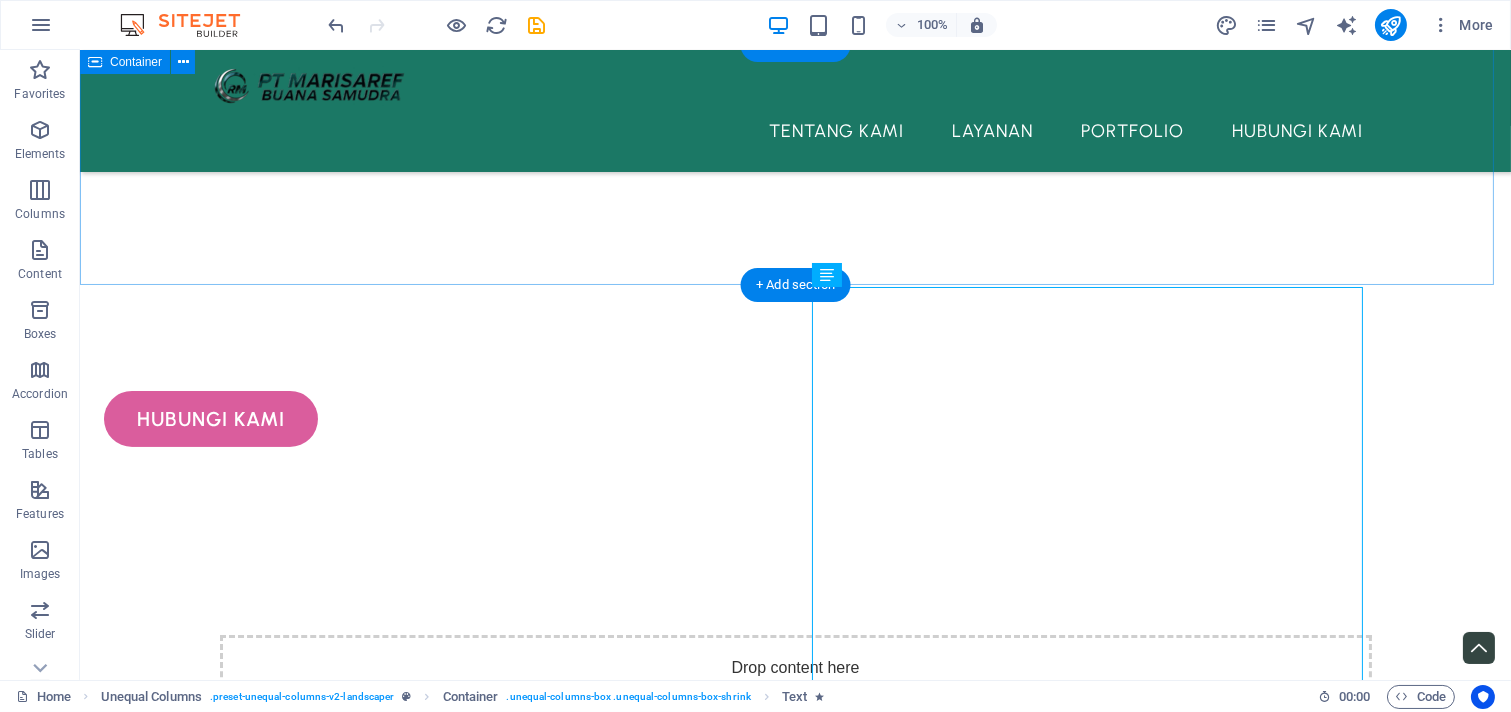 click on "Drop content here or  Add elements  Paste clipboard" at bounding box center [795, 756] 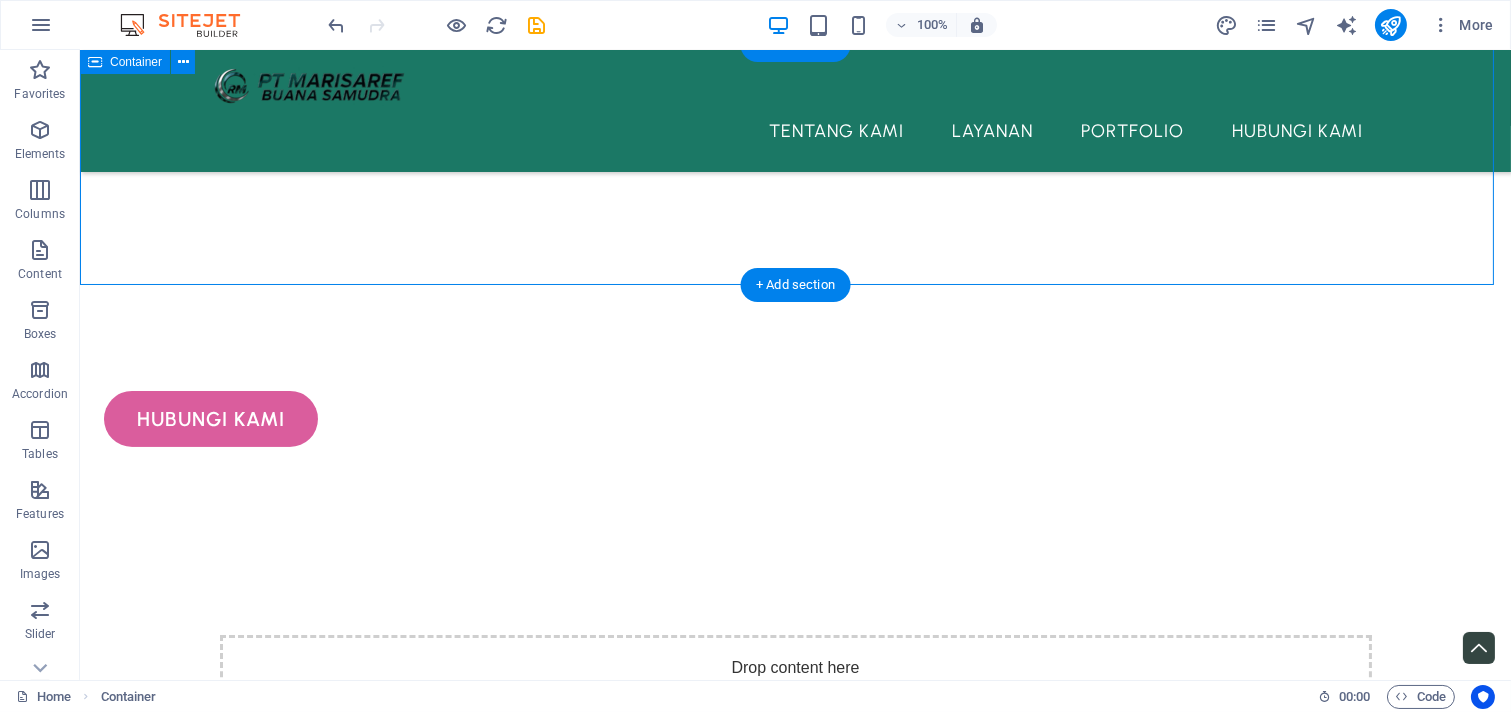 click on "Drop content here or  Add elements  Paste clipboard" at bounding box center [795, 756] 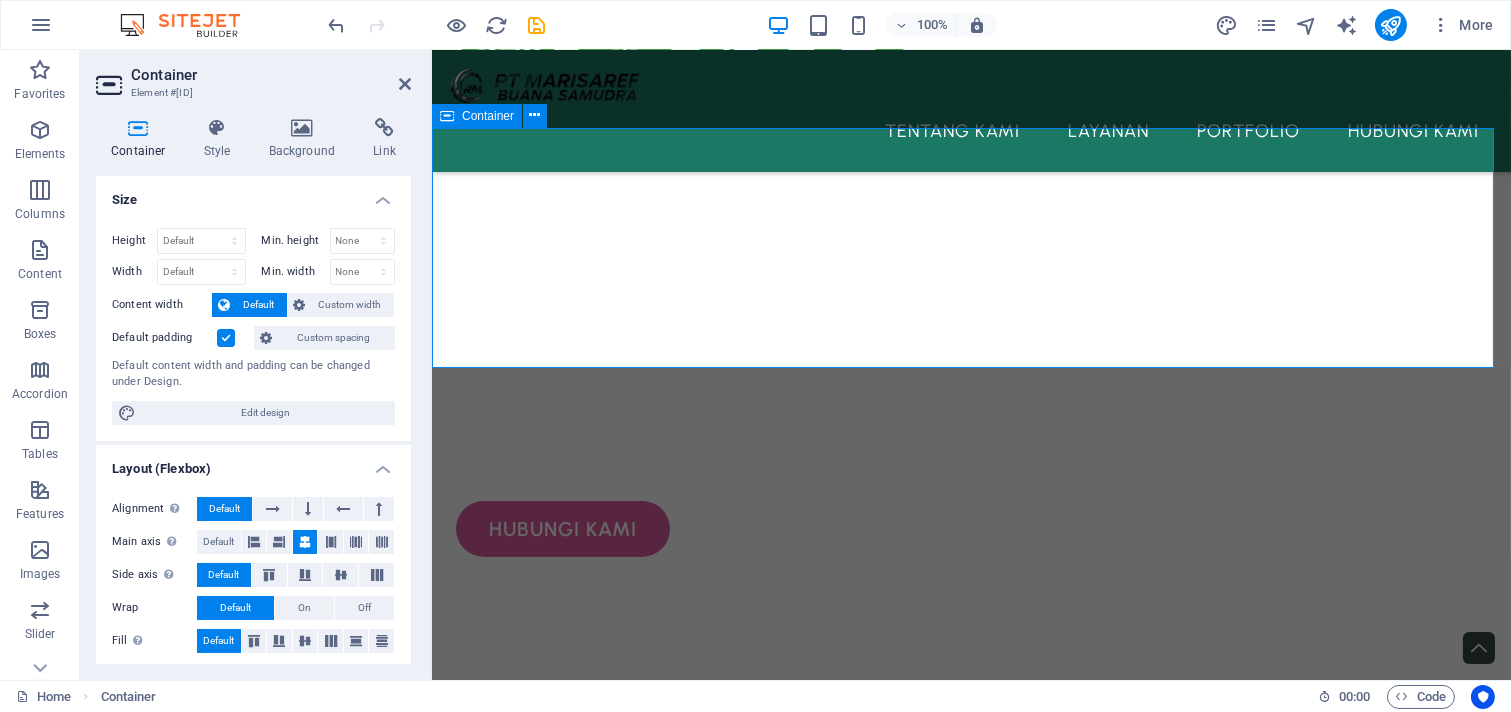 click on "Drop content here or  Add elements  Paste clipboard" at bounding box center [970, 866] 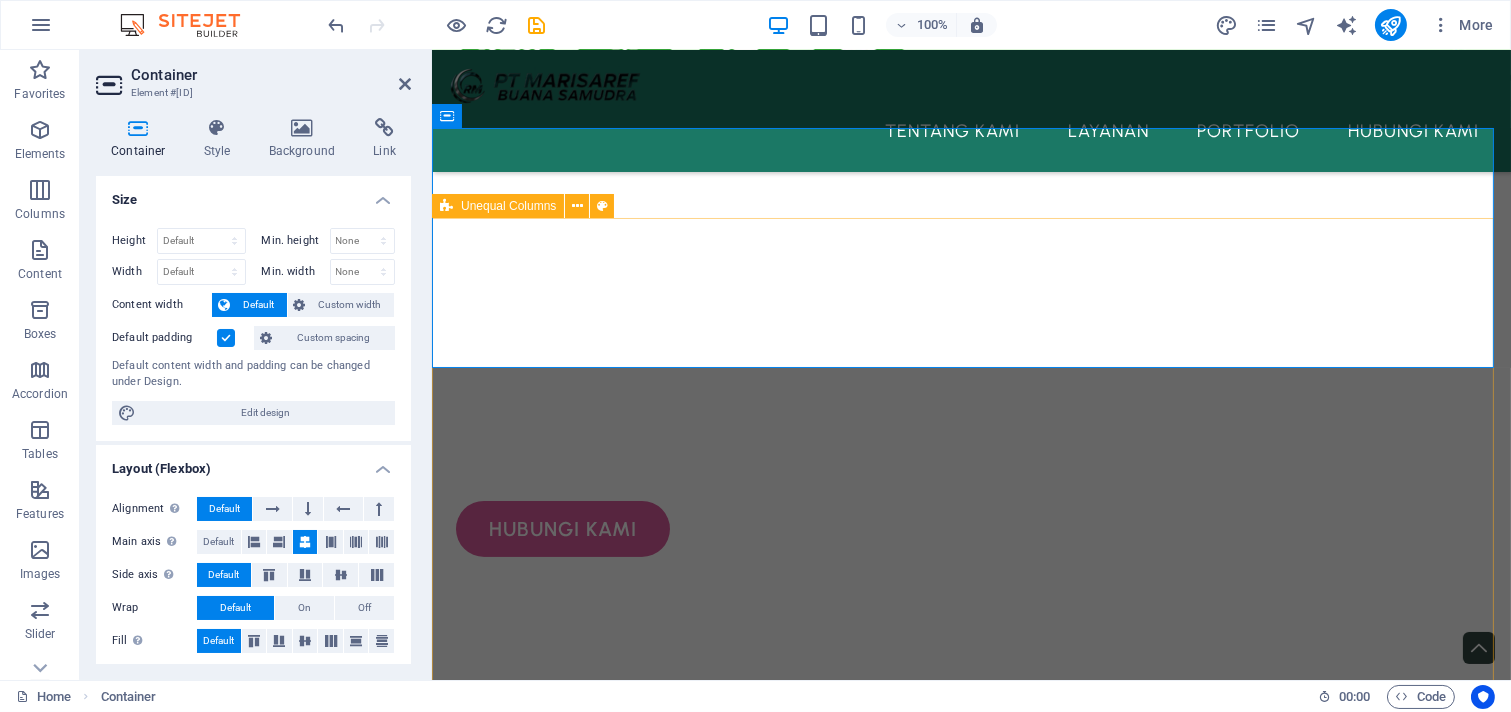 click on "TENTANG KAMI        Kami adalah  PT Marisaref Buana Samudra , perusahaan terdepan yang berdedikasi penuh pada solusi  pengelolaan limbah Bahan Berbahaya dan Beracun (B3)  di Indonesia. Dengan komitmen kuat terhadap kelestarian lingkungan, kami menyediakan layanan komprehensif mulai dari  pengumpulan, pengangkutan, hingga pemanfaatan limbah B3  dengan standar keamanan tertinggi.  Didukung oleh tim ahli berpengalaman, armada transportasi yang memenuhi regulasi ketat, serta fasilitas pengolahan inovatif, kami memastikan setiap tahapan pengelolaan limbah B3 dilakukan secara  aman, efisien, dan bertanggung jawab . Kami tak hanya fokus pada kepatuhan, tetapi juga berupaya maksimal dalam  mengubah limbah berbahaya menjadi sumber daya bernilai , mendukung prinsip ekonomi sirkular dan mengurangi dampak negatif terhadap lingkungan. Selengkapnya..." at bounding box center (970, 1620) 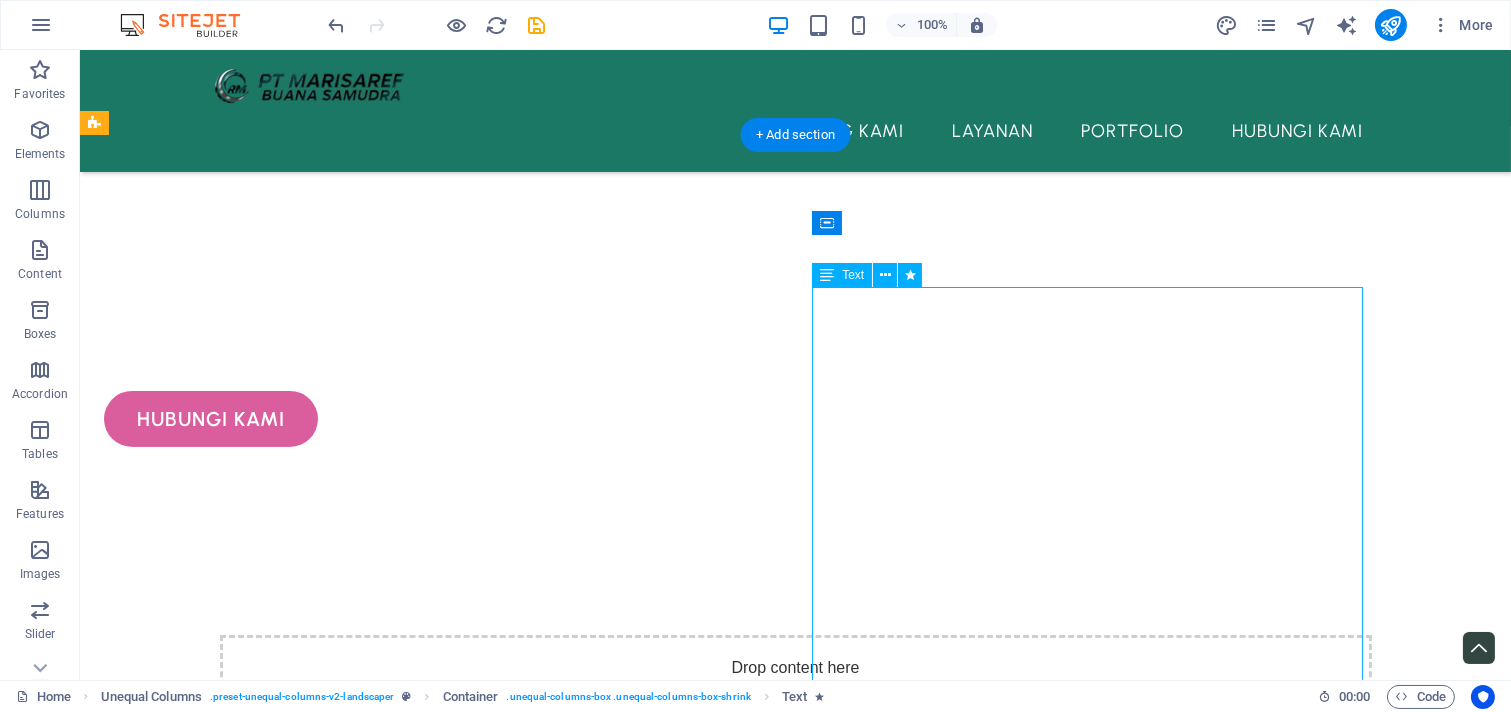 drag, startPoint x: 1095, startPoint y: 328, endPoint x: 1095, endPoint y: 384, distance: 56 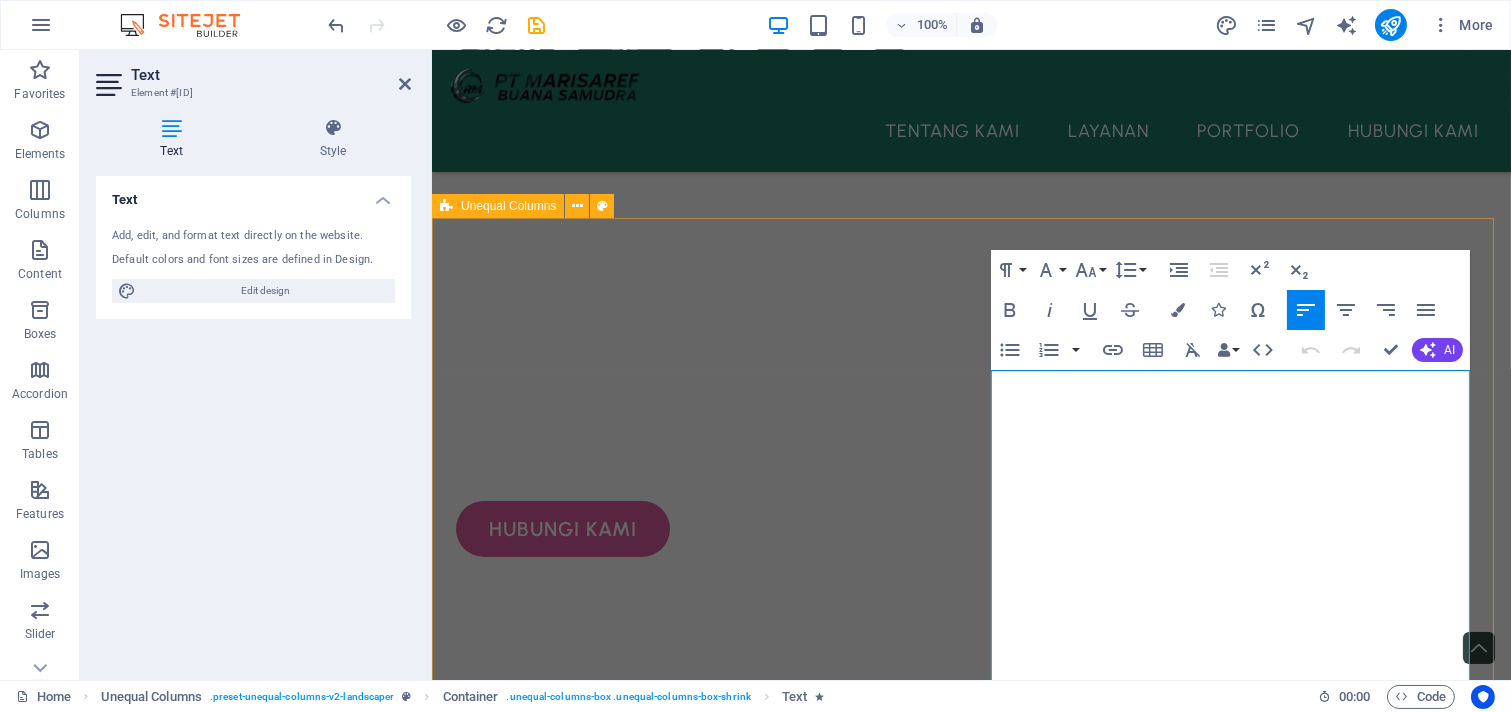 click on "TENTANG KAMI        Kami adalah  PT Marisaref Buana Samudra , perusahaan terdepan yang berdedikasi penuh pada solusi  pengelolaan limbah Bahan Berbahaya dan Beracun (B3)  di Indonesia. Dengan komitmen kuat terhadap kelestarian lingkungan, kami menyediakan layanan komprehensif mulai dari  pengumpulan, pengangkutan, hingga pemanfaatan limbah B3  dengan standar keamanan tertinggi.  Didukung oleh tim ahli berpengalaman, armada transportasi yang memenuhi regulasi ketat, serta fasilitas pengolahan inovatif, kami memastikan setiap tahapan pengelolaan limbah B3 dilakukan secara  aman, efisien, dan bertanggung jawab . Kami tak hanya fokus pada kepatuhan, tetapi juga berupaya maksimal dalam  mengubah limbah berbahaya menjadi sumber daya bernilai , mendukung prinsip ekonomi sirkular dan mengurangi dampak negatif terhadap lingkungan. Selengkapnya..." at bounding box center [970, 1620] 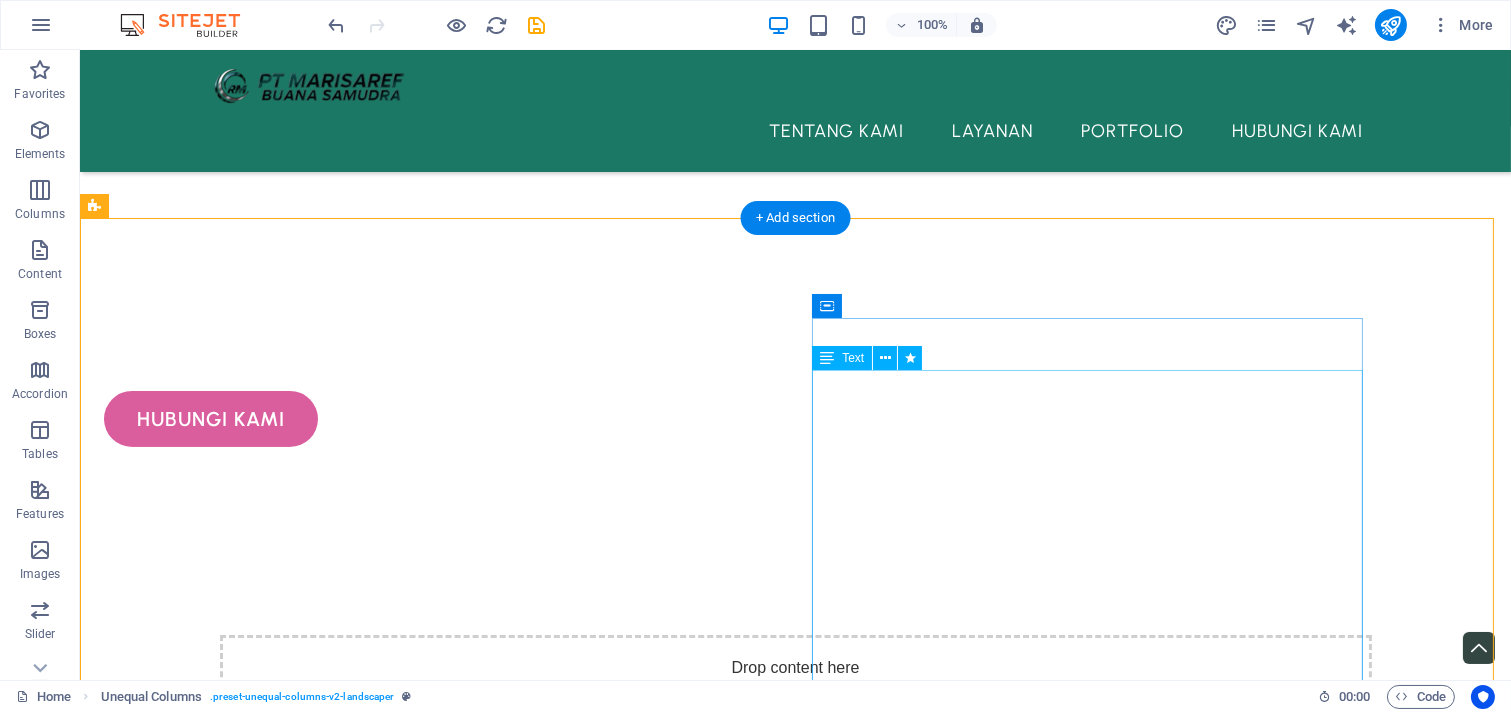scroll, scrollTop: 595, scrollLeft: 0, axis: vertical 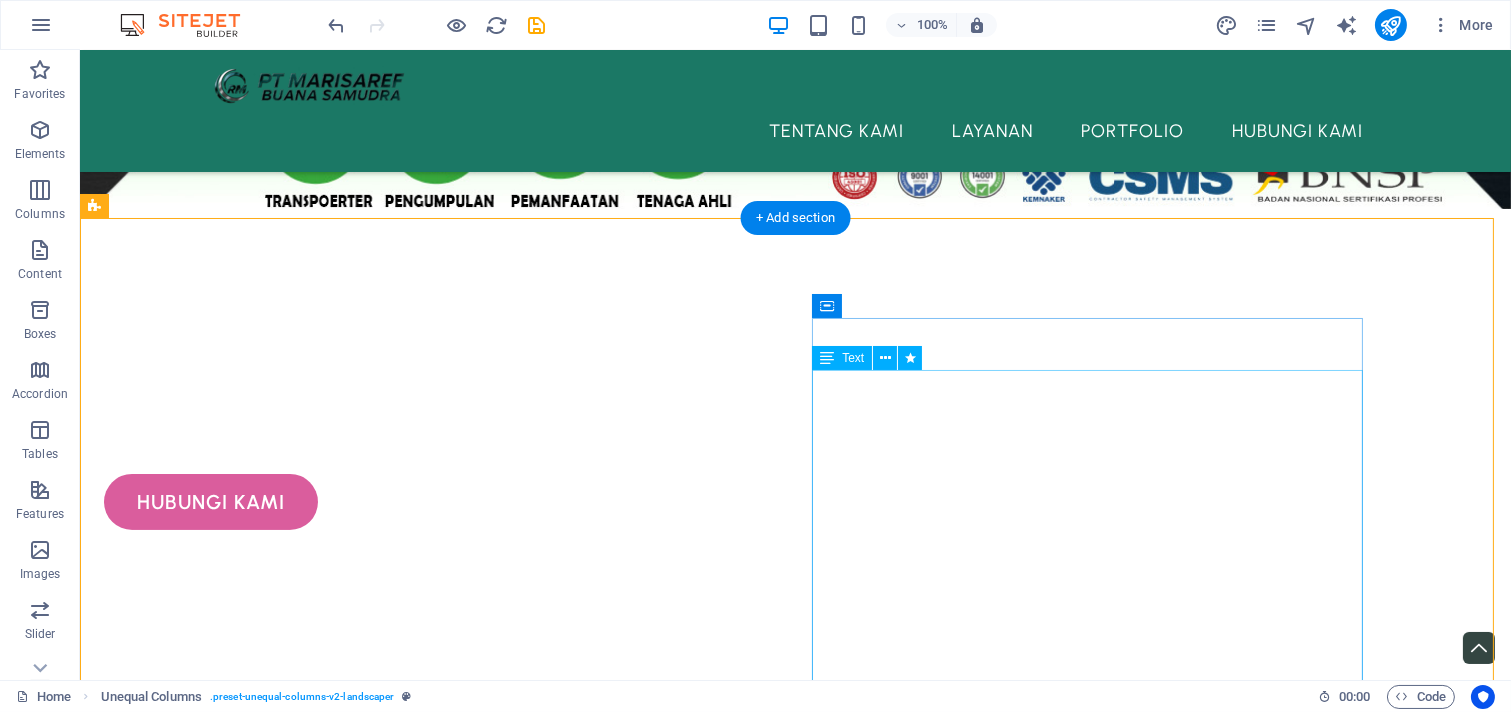 click on "Kami adalah  PT Marisaref Buana Samudra , perusahaan terdepan yang berdedikasi penuh pada solusi  pengelolaan limbah Bahan Berbahaya dan Beracun (B3)  di Indonesia. Dengan komitmen kuat terhadap kelestarian lingkungan, kami menyediakan layanan komprehensif mulai dari  pengumpulan, pengangkutan, hingga pemanfaatan limbah B3  dengan standar keamanan tertinggi.  Didukung oleh tim ahli berpengalaman, armada transportasi yang memenuhi regulasi ketat, serta fasilitas pengolahan inovatif, kami memastikan setiap tahapan pengelolaan limbah B3 dilakukan secara  aman, efisien, dan bertanggung jawab . Kami tak hanya fokus pada kepatuhan, tetapi juga berupaya maksimal dalam  mengubah limbah berbahaya menjadi sumber daya bernilai , mendukung prinsip ekonomi sirkular dan mengurangi dampak negatif terhadap lingkungan." at bounding box center [680, 2132] 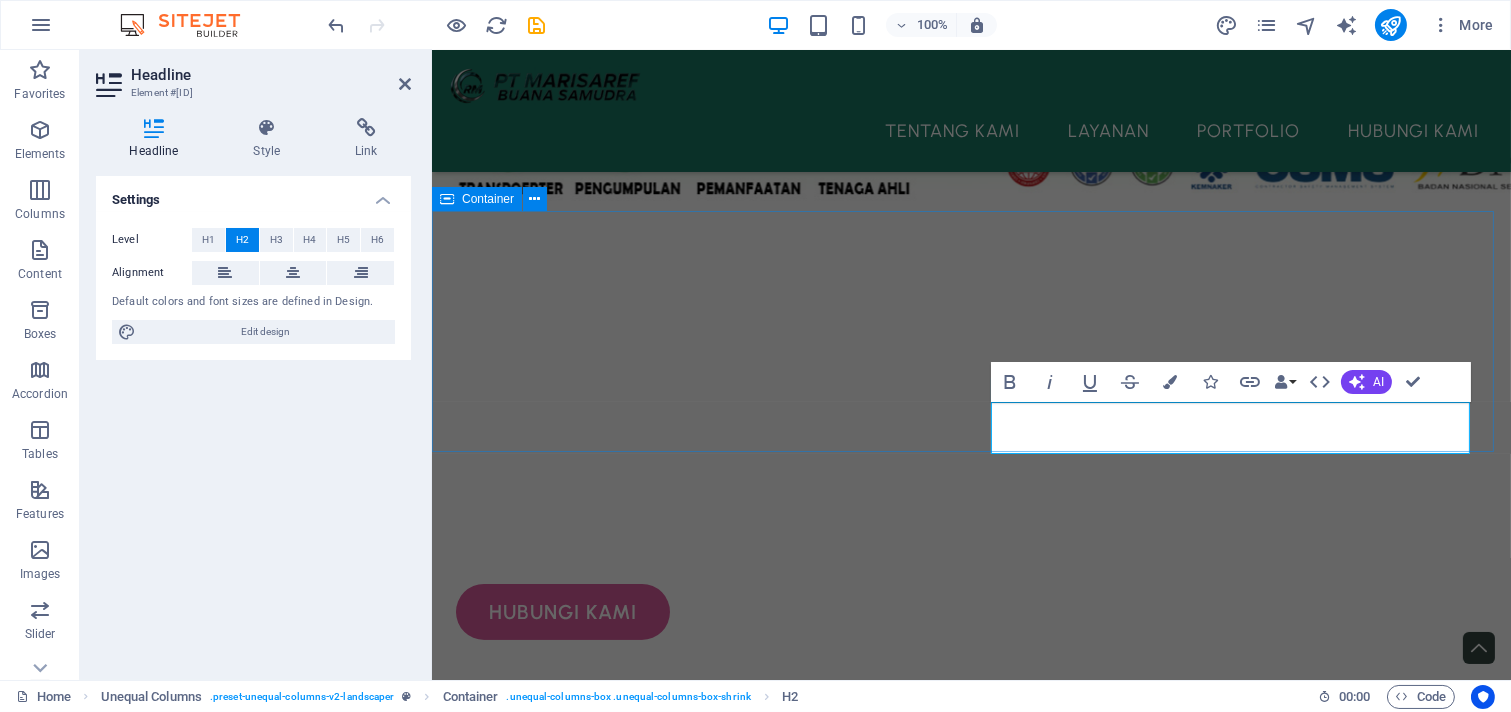 click on "Drop content here or  Add elements  Paste clipboard" at bounding box center (970, 949) 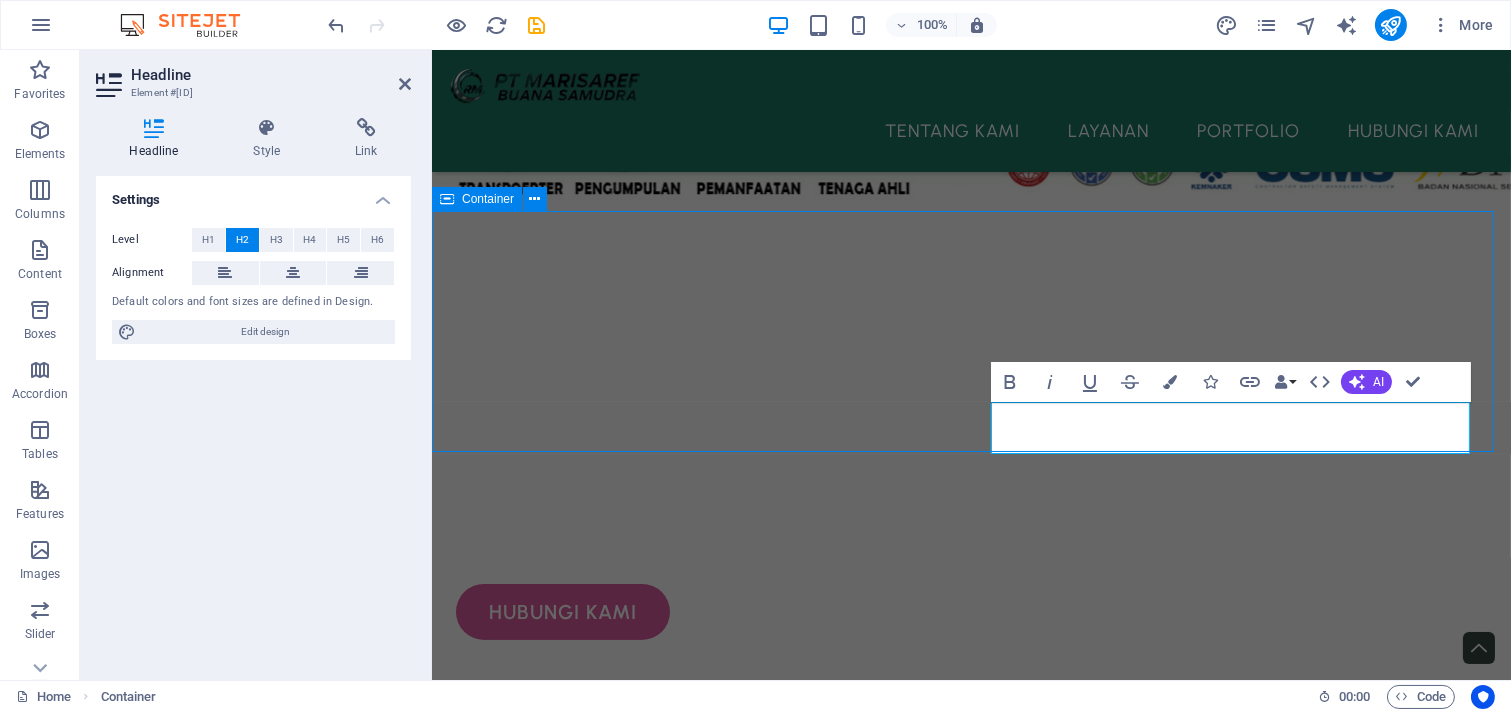 click on "TENTANG KAMI        Kami adalah  PT Marisaref Buana Samudra , perusahaan terdepan yang berdedikasi penuh pada solusi  pengelolaan limbah Bahan Berbahaya dan Beracun (B3)  di Indonesia. Dengan komitmen kuat terhadap kelestarian lingkungan, kami menyediakan layanan komprehensif mulai dari  pengumpulan, pengangkutan, hingga pemanfaatan limbah B3  dengan standar keamanan tertinggi. aman, efisien, dan bertanggung jawab . Kami tak hanya fokus pada kepatuhan, tetapi juga berupaya maksimal dalam  Selengkapnya... or" at bounding box center [970, 3934] 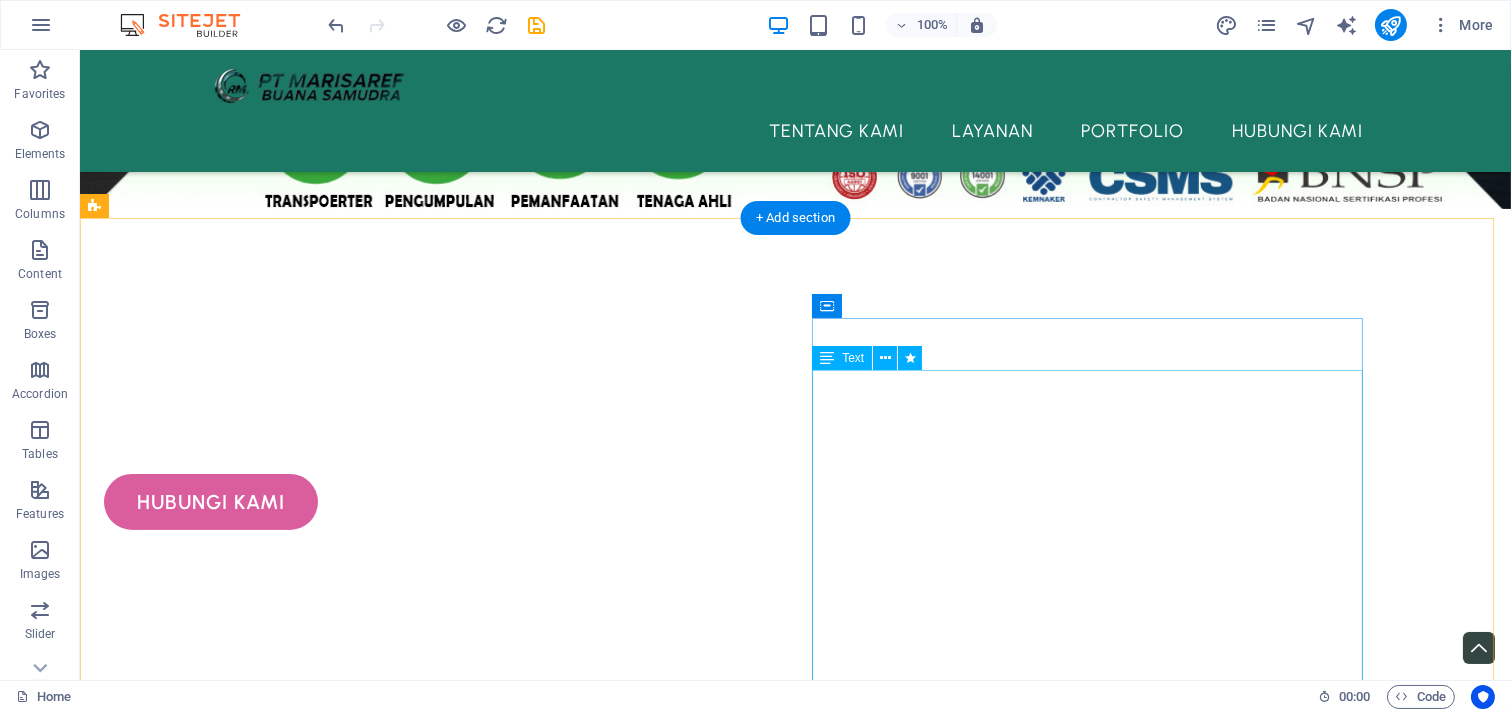 click on "Kami adalah  PT Marisaref Buana Samudra , perusahaan terdepan yang berdedikasi penuh pada solusi  pengelolaan limbah Bahan Berbahaya dan Beracun (B3)  di Indonesia. Dengan komitmen kuat terhadap kelestarian lingkungan, kami menyediakan layanan komprehensif mulai dari  pengumpulan, pengangkutan, hingga pemanfaatan limbah B3  dengan standar keamanan tertinggi.  Didukung oleh tim ahli berpengalaman, armada transportasi yang memenuhi regulasi ketat, serta fasilitas pengolahan inovatif, kami memastikan setiap tahapan pengelolaan limbah B3 dilakukan secara  aman, efisien, dan bertanggung jawab . Kami tak hanya fokus pada kepatuhan, tetapi juga berupaya maksimal dalam  mengubah limbah berbahaya menjadi sumber daya bernilai , mendukung prinsip ekonomi sirkular dan mengurangi dampak negatif terhadap lingkungan." at bounding box center [680, 2132] 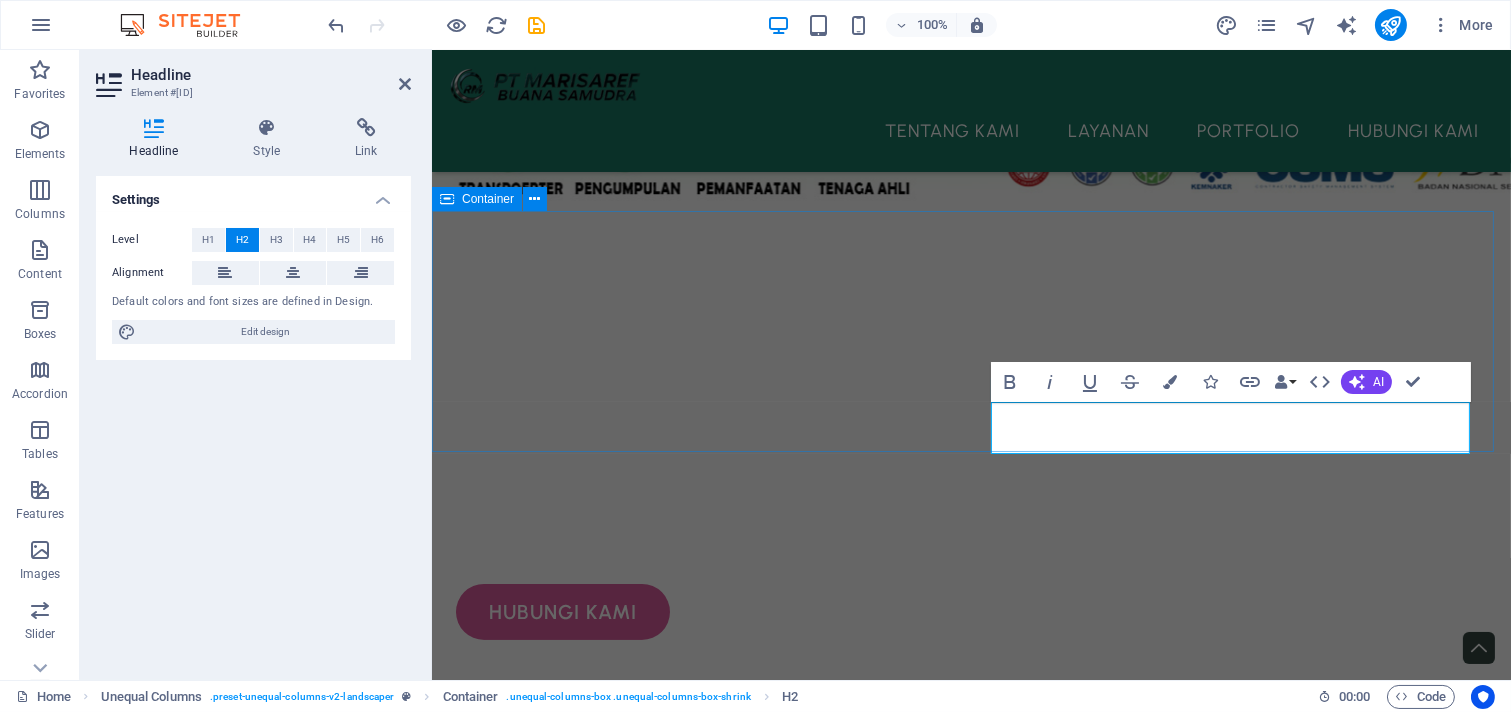click on "Drop content here or  Add elements  Paste clipboard" at bounding box center [970, 949] 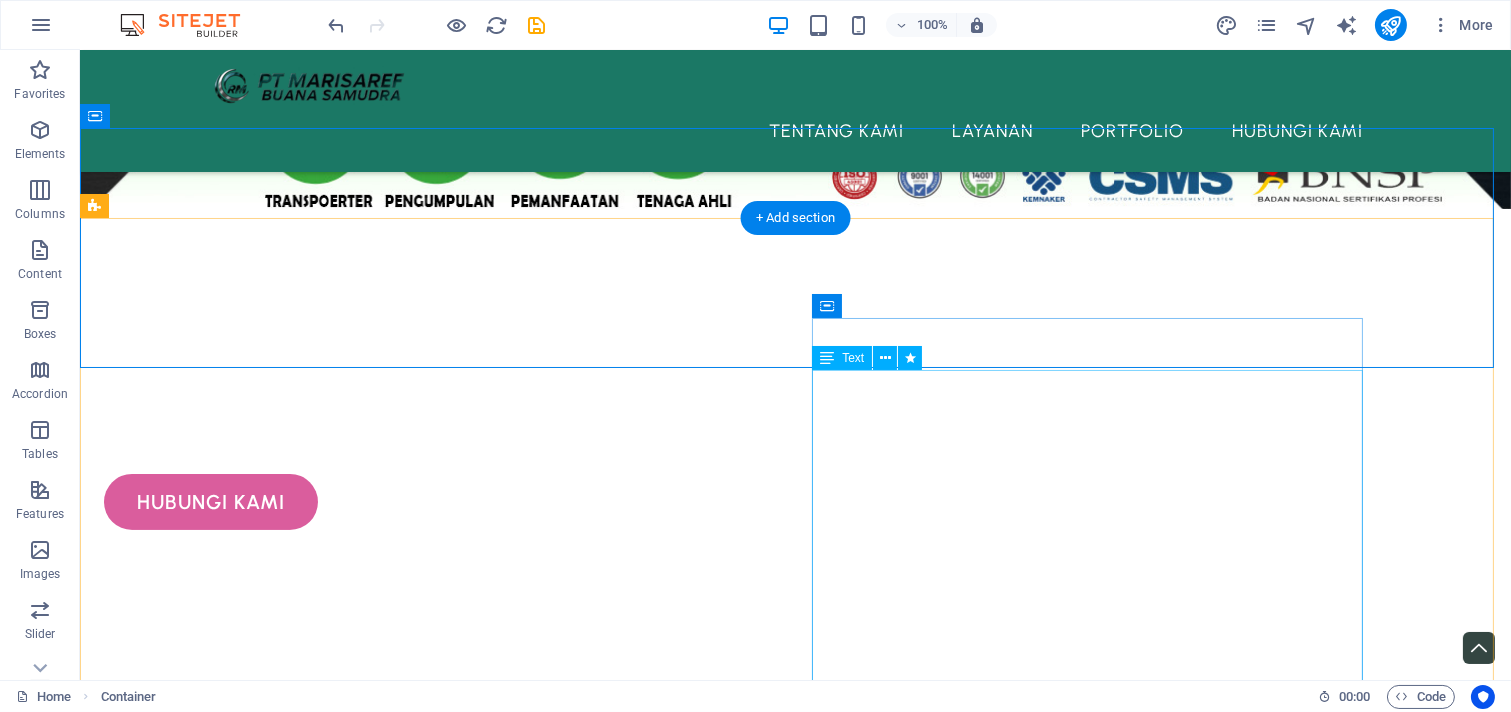 click on "Kami adalah  PT Marisaref Buana Samudra , perusahaan terdepan yang berdedikasi penuh pada solusi  pengelolaan limbah Bahan Berbahaya dan Beracun (B3)  di Indonesia. Dengan komitmen kuat terhadap kelestarian lingkungan, kami menyediakan layanan komprehensif mulai dari  pengumpulan, pengangkutan, hingga pemanfaatan limbah B3  dengan standar keamanan tertinggi.  Didukung oleh tim ahli berpengalaman, armada transportasi yang memenuhi regulasi ketat, serta fasilitas pengolahan inovatif, kami memastikan setiap tahapan pengelolaan limbah B3 dilakukan secara  aman, efisien, dan bertanggung jawab . Kami tak hanya fokus pada kepatuhan, tetapi juga berupaya maksimal dalam  mengubah limbah berbahaya menjadi sumber daya bernilai , mendukung prinsip ekonomi sirkular dan mengurangi dampak negatif terhadap lingkungan." at bounding box center (680, 2132) 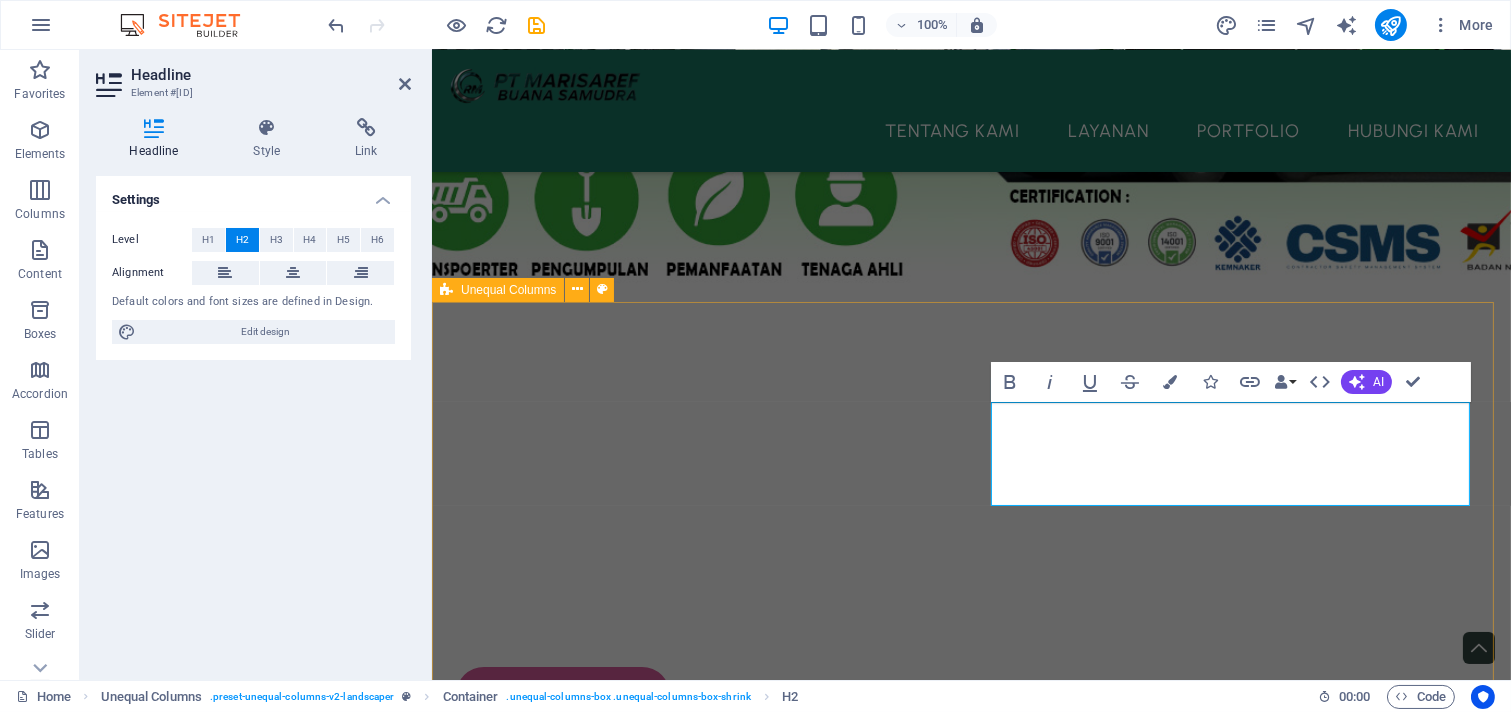 click on "‌TENTANG KAMI        Kami adalah  PT Marisaref Buana Samudra , perusahaan terdepan yang berdedikasi penuh pada solusi  pengelolaan limbah Bahan Berbahaya dan Beracun (B3)  di Indonesia. Dengan komitmen kuat terhadap kelestarian lingkungan, kami menyediakan layanan komprehensif mulai dari  pengumpulan, pengangkutan, hingga pemanfaatan limbah B3  dengan standar keamanan tertinggi.  Didukung oleh tim ahli berpengalaman, armada transportasi yang memenuhi regulasi ketat, serta fasilitas pengolahan inovatif, kami memastikan setiap tahapan pengelolaan limbah B3 dilakukan secara  aman, efisien, dan bertanggung jawab . Kami tak hanya fokus pada kepatuhan, tetapi juga berupaya maksimal dalam  mengubah limbah berbahaya menjadi sumber daya bernilai , mendukung prinsip ekonomi sirkular dan mengurangi dampak negatif terhadap lingkungan. Selengkapnya..." at bounding box center [970, 1812] 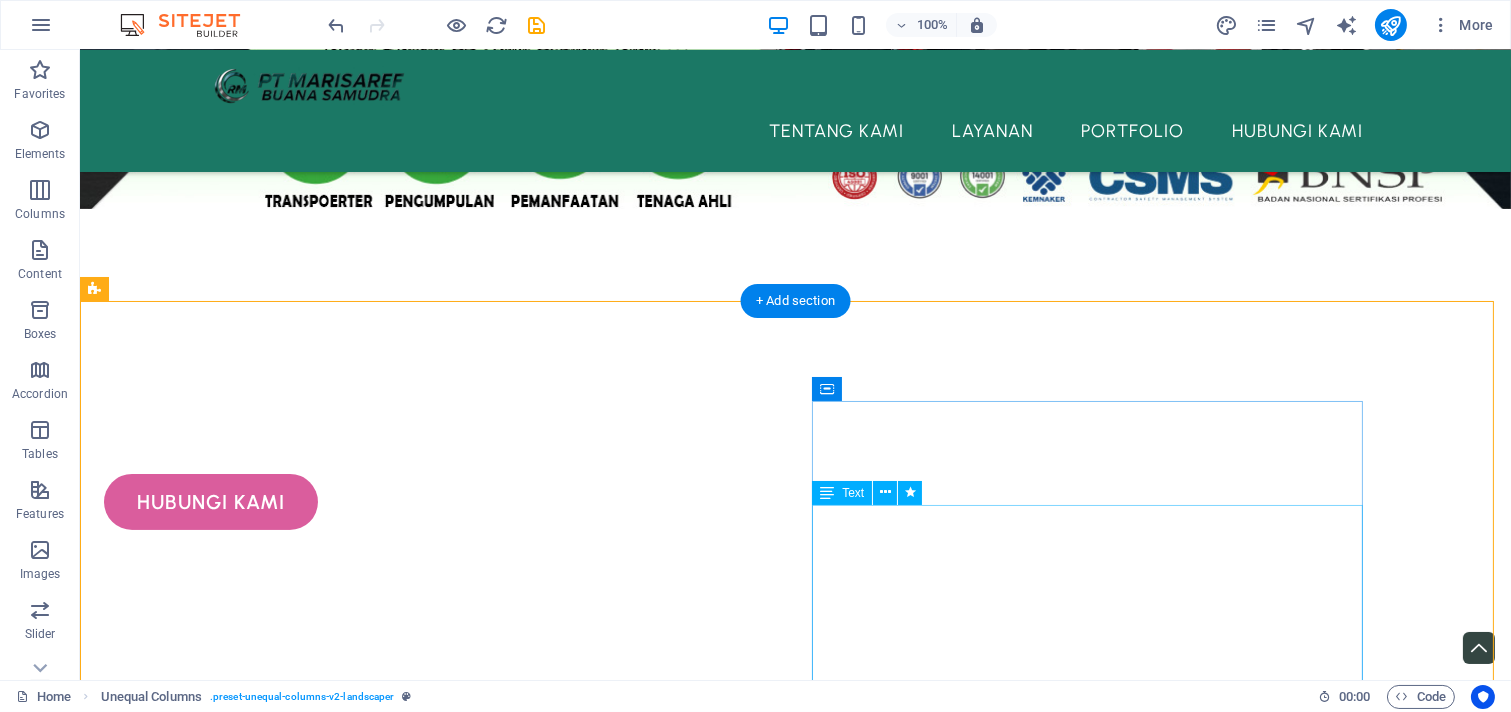 scroll, scrollTop: 513, scrollLeft: 0, axis: vertical 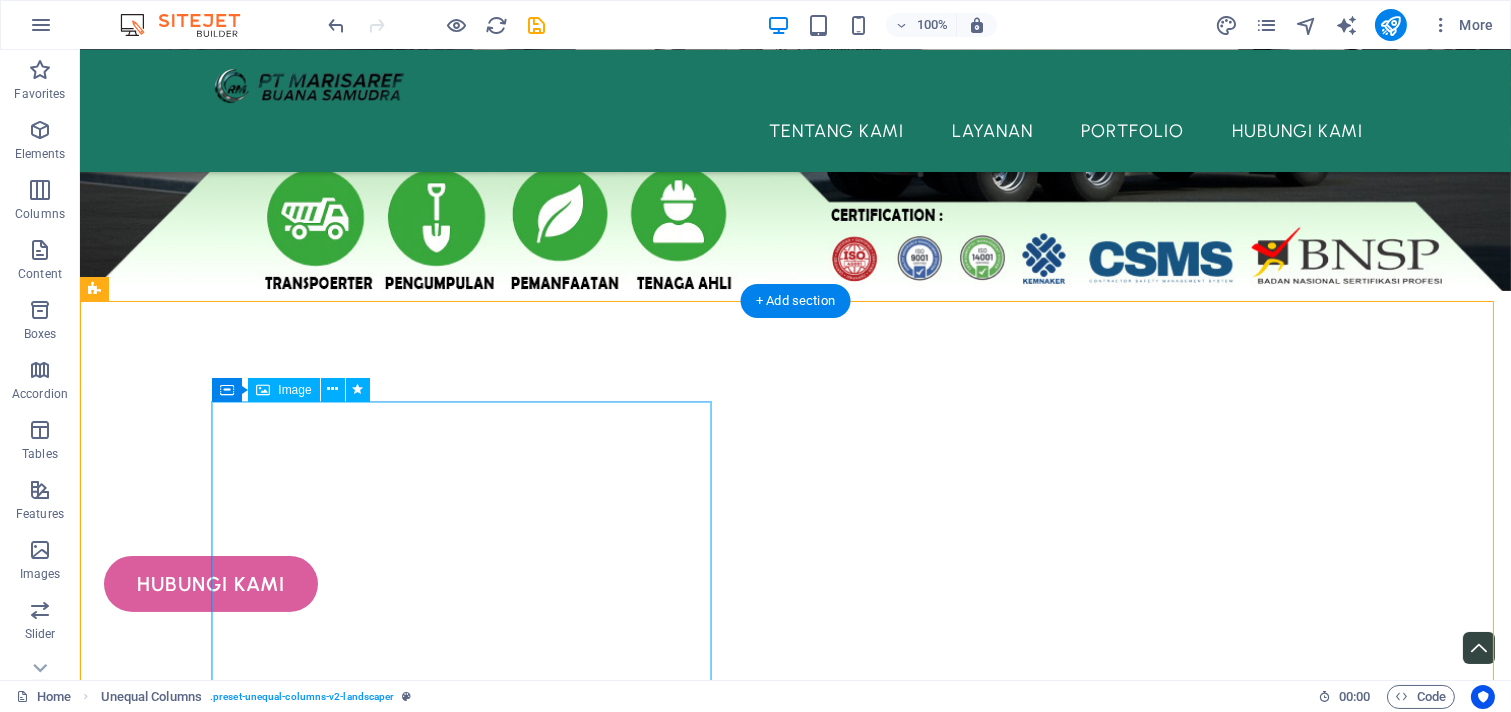 click at bounding box center (680, 1491) 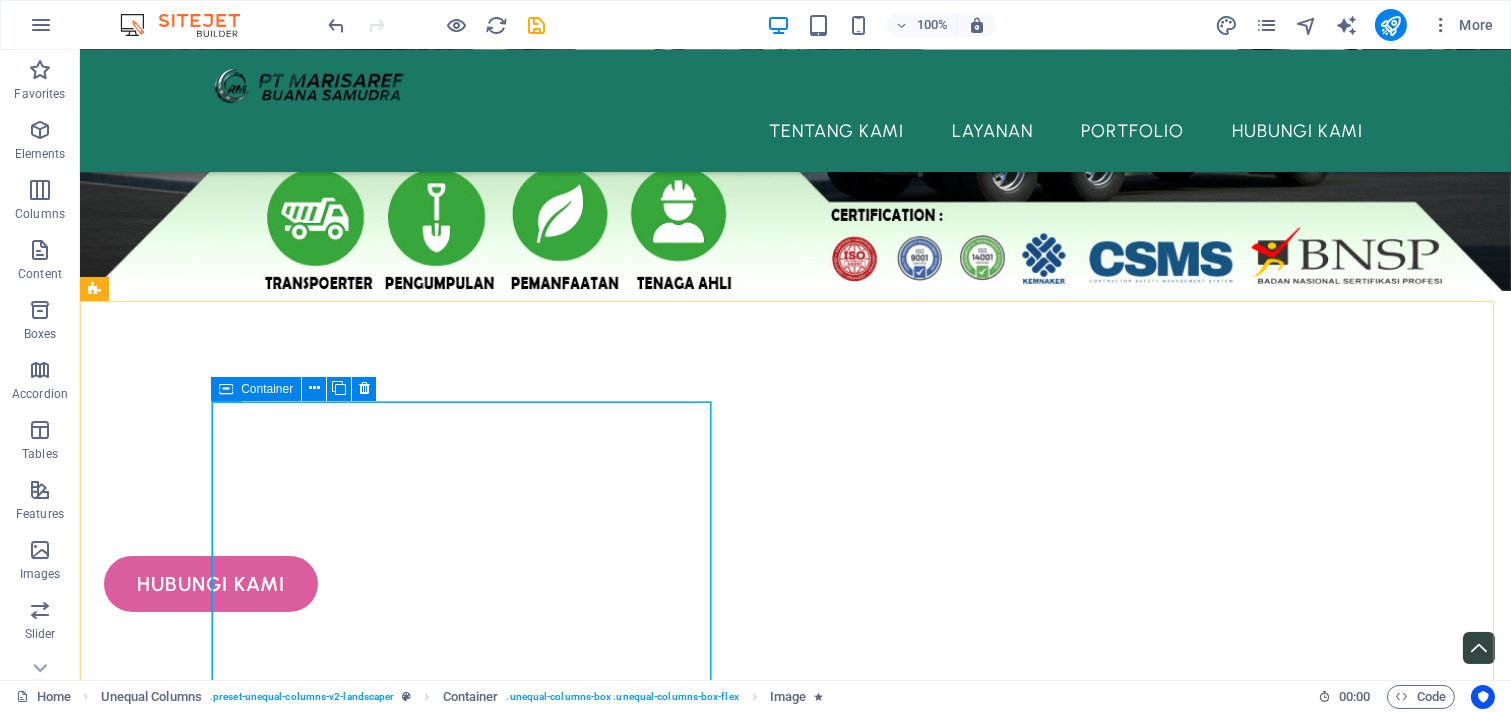 click at bounding box center (226, 389) 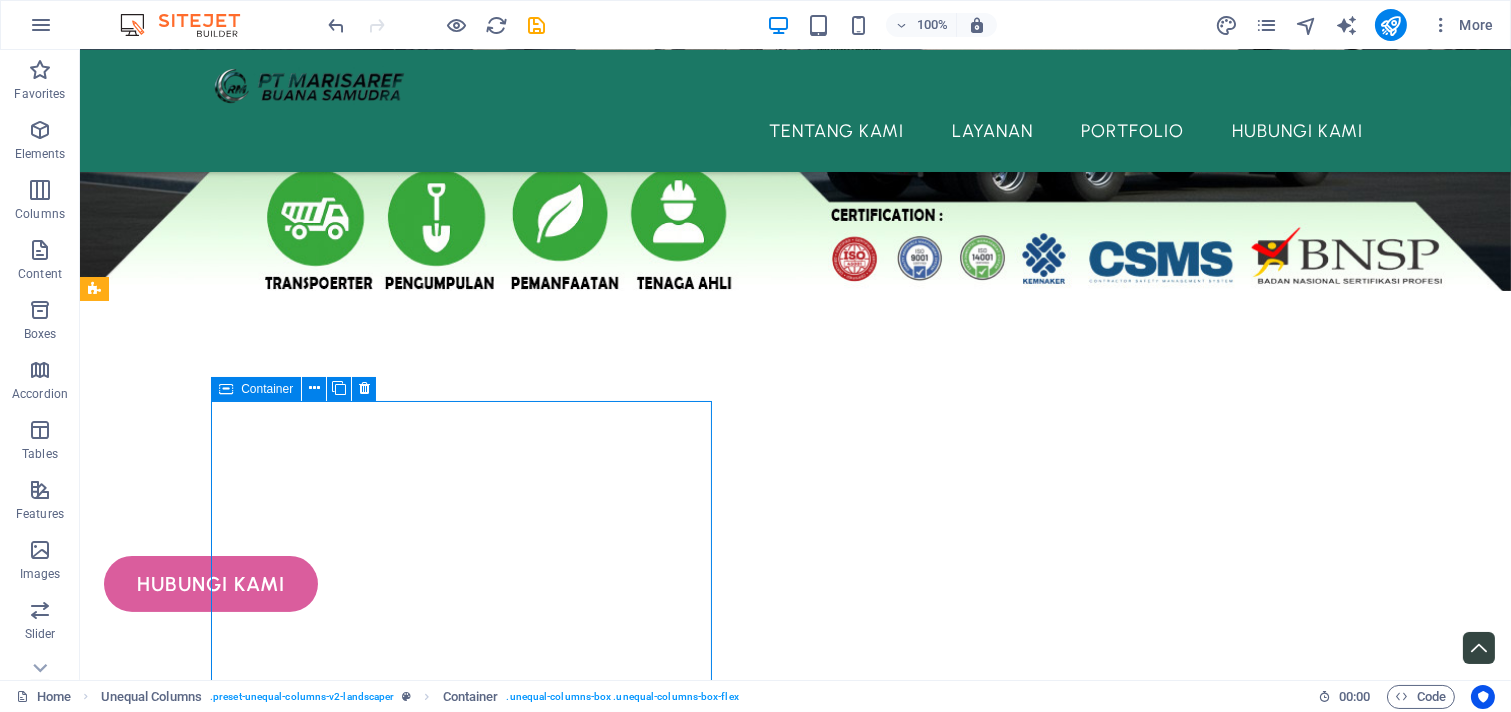 click at bounding box center (226, 389) 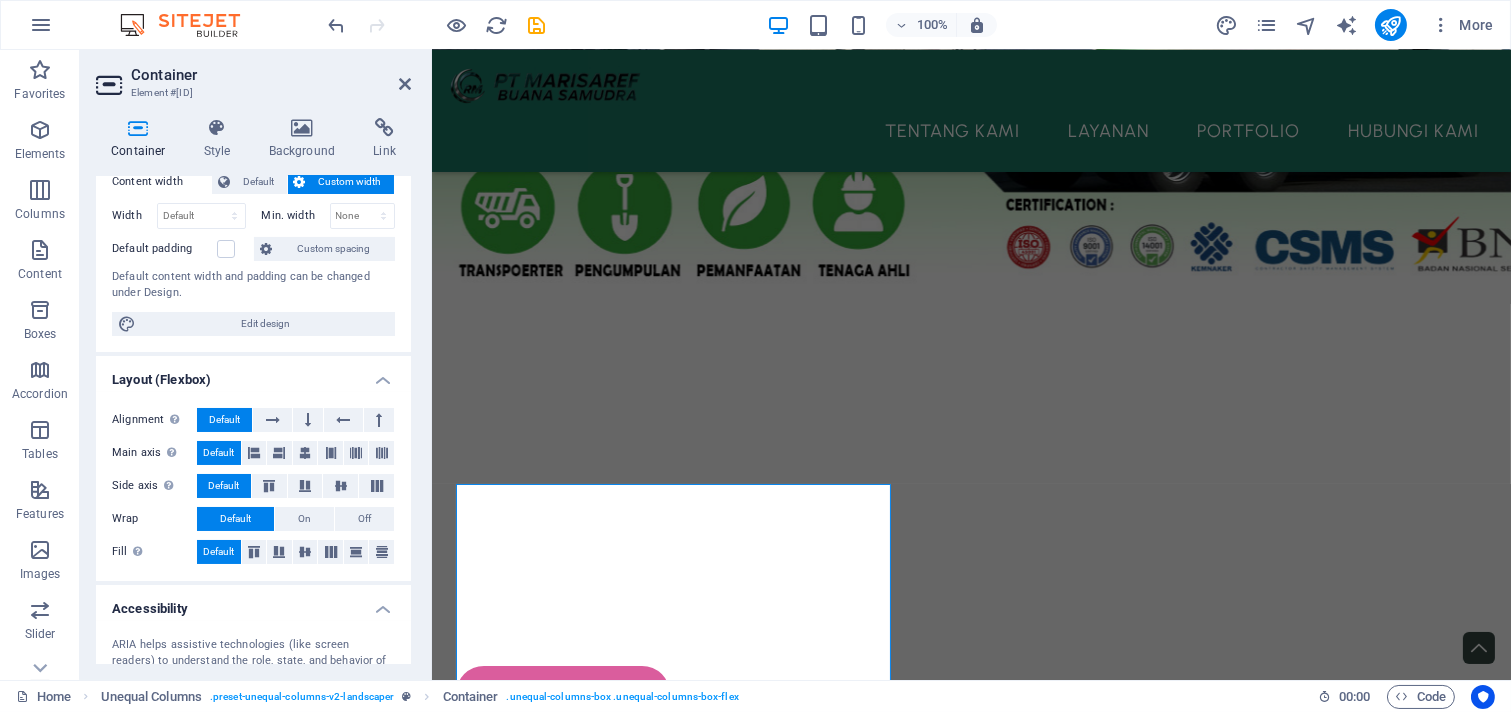 scroll, scrollTop: 321, scrollLeft: 0, axis: vertical 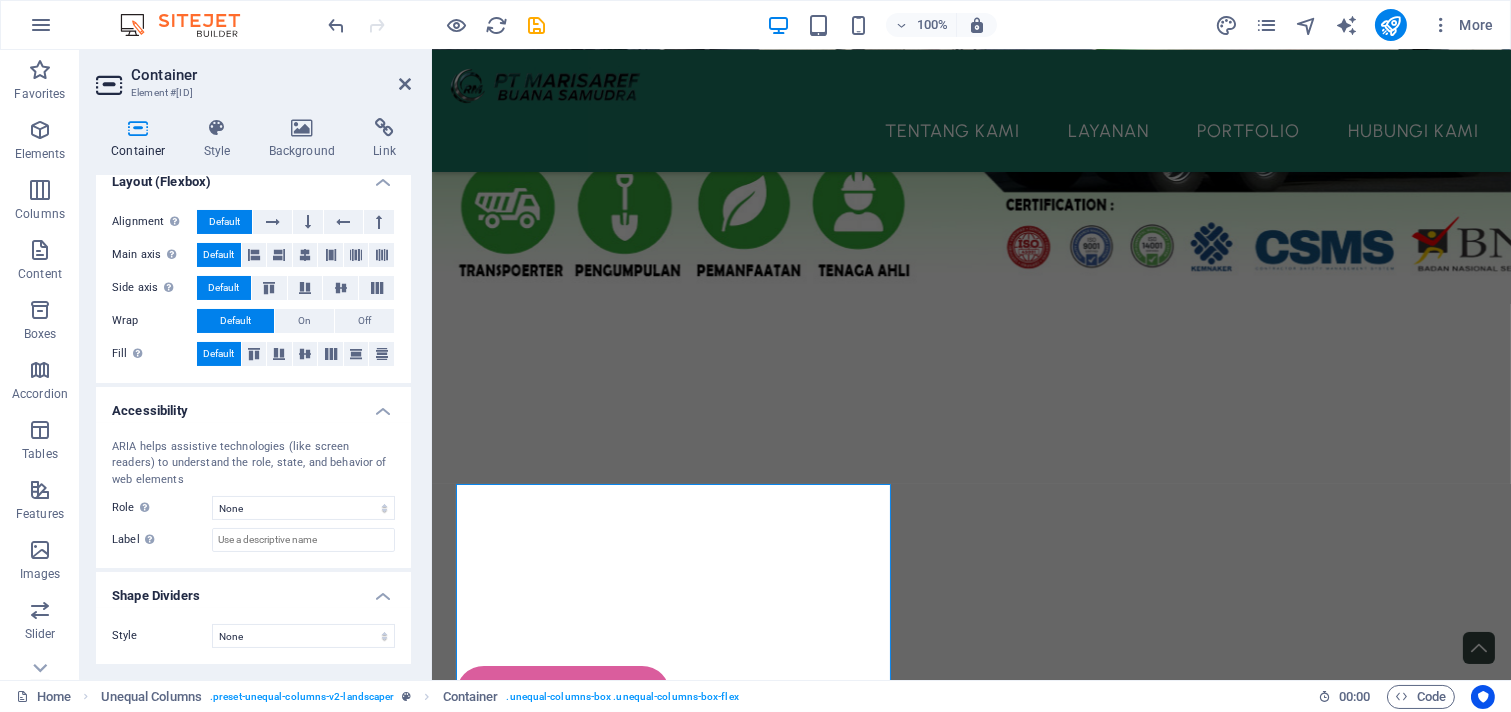 click on "Accessibility" at bounding box center [253, 405] 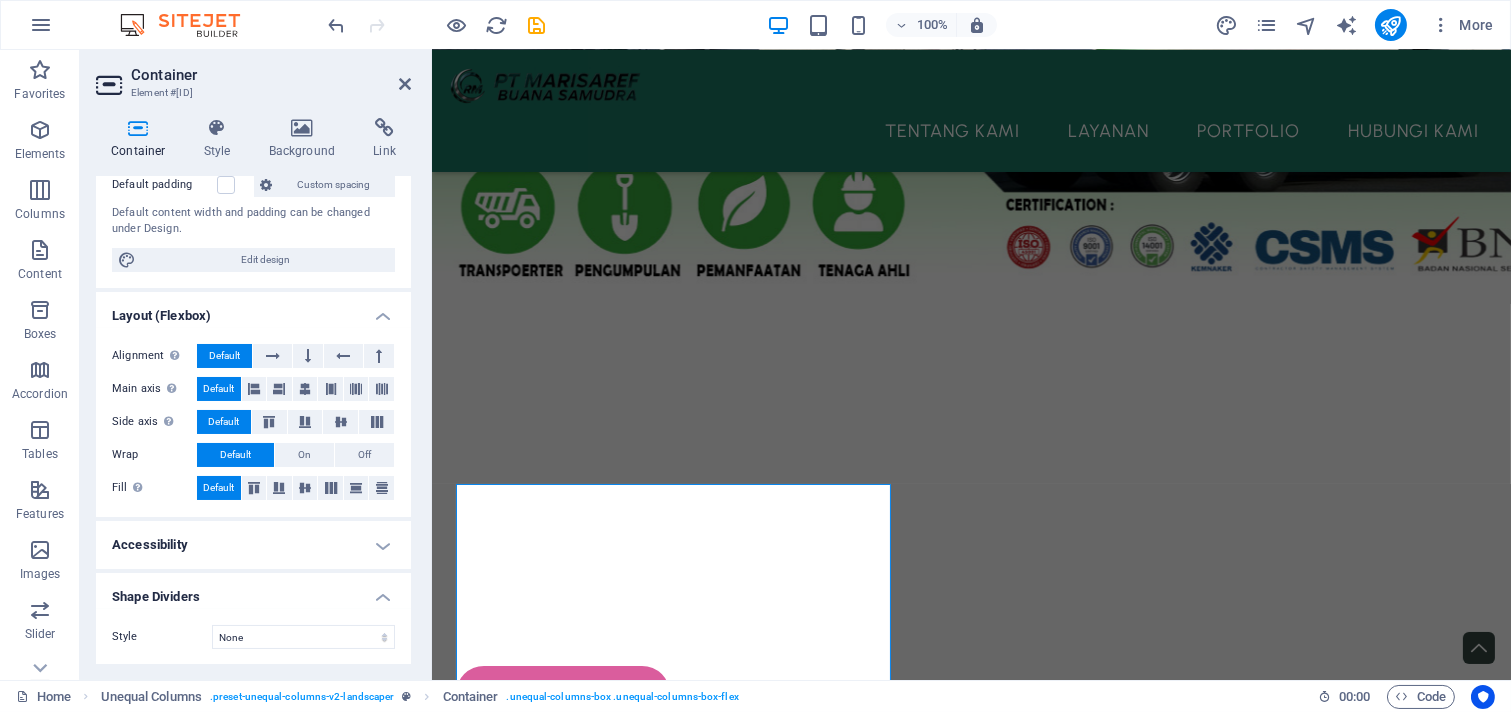click on "Shape Dividers" at bounding box center (253, 591) 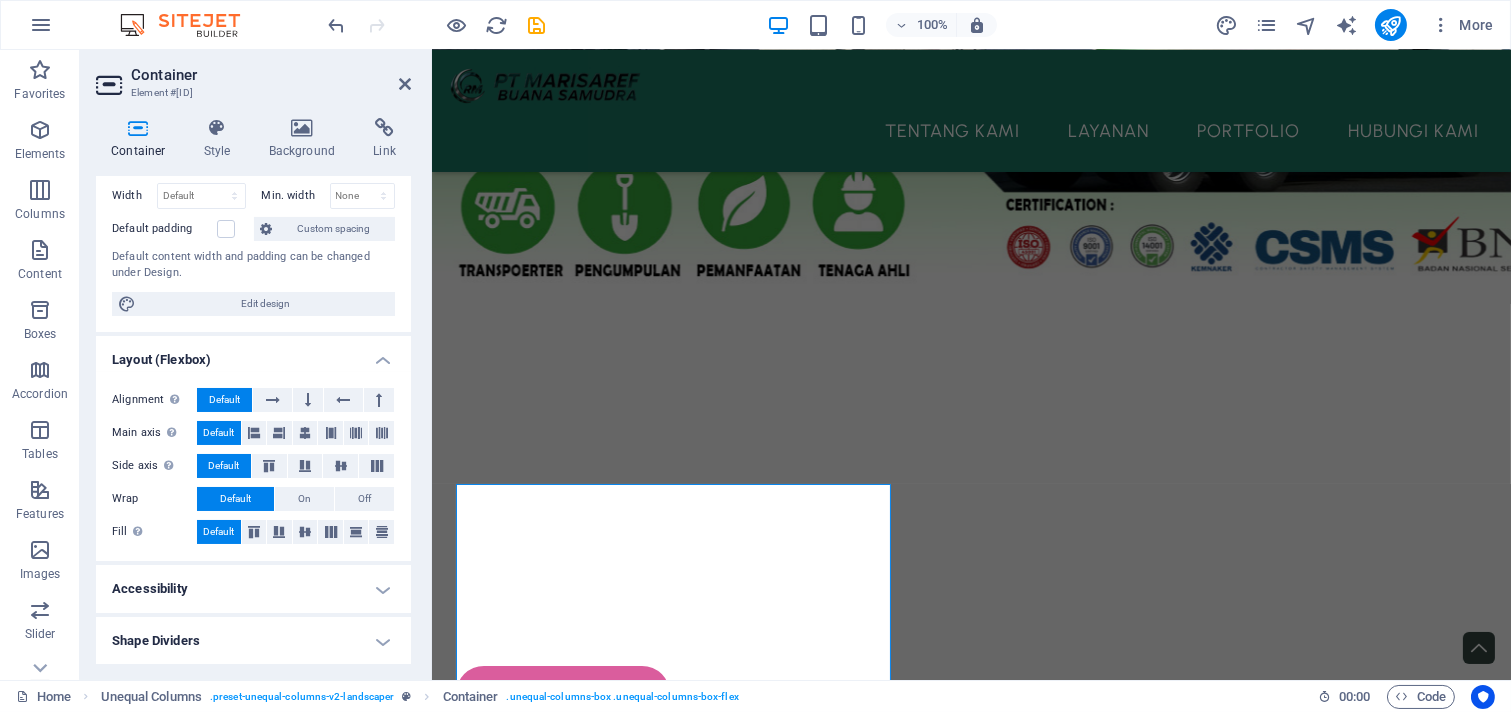 click on "Layout (Flexbox)" at bounding box center (253, 354) 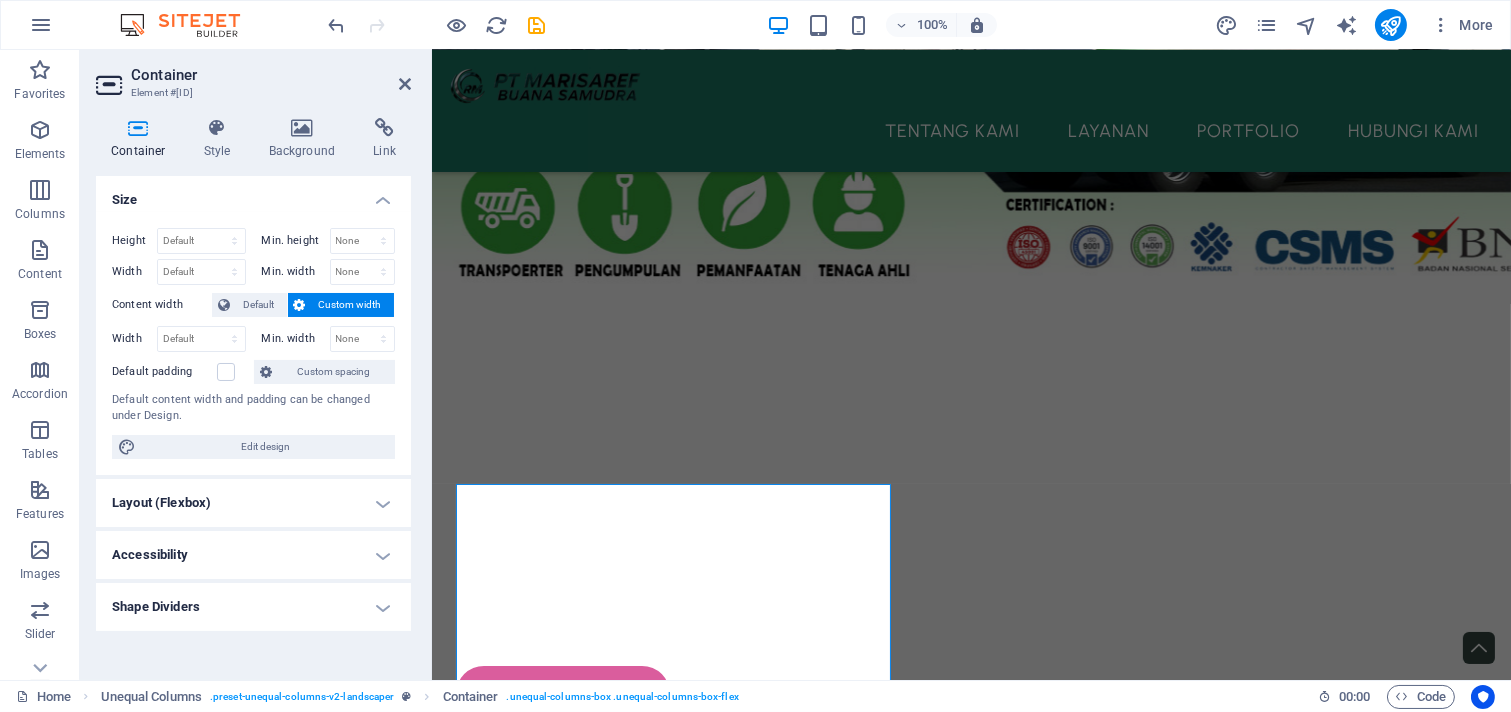 click on "Size" at bounding box center [253, 194] 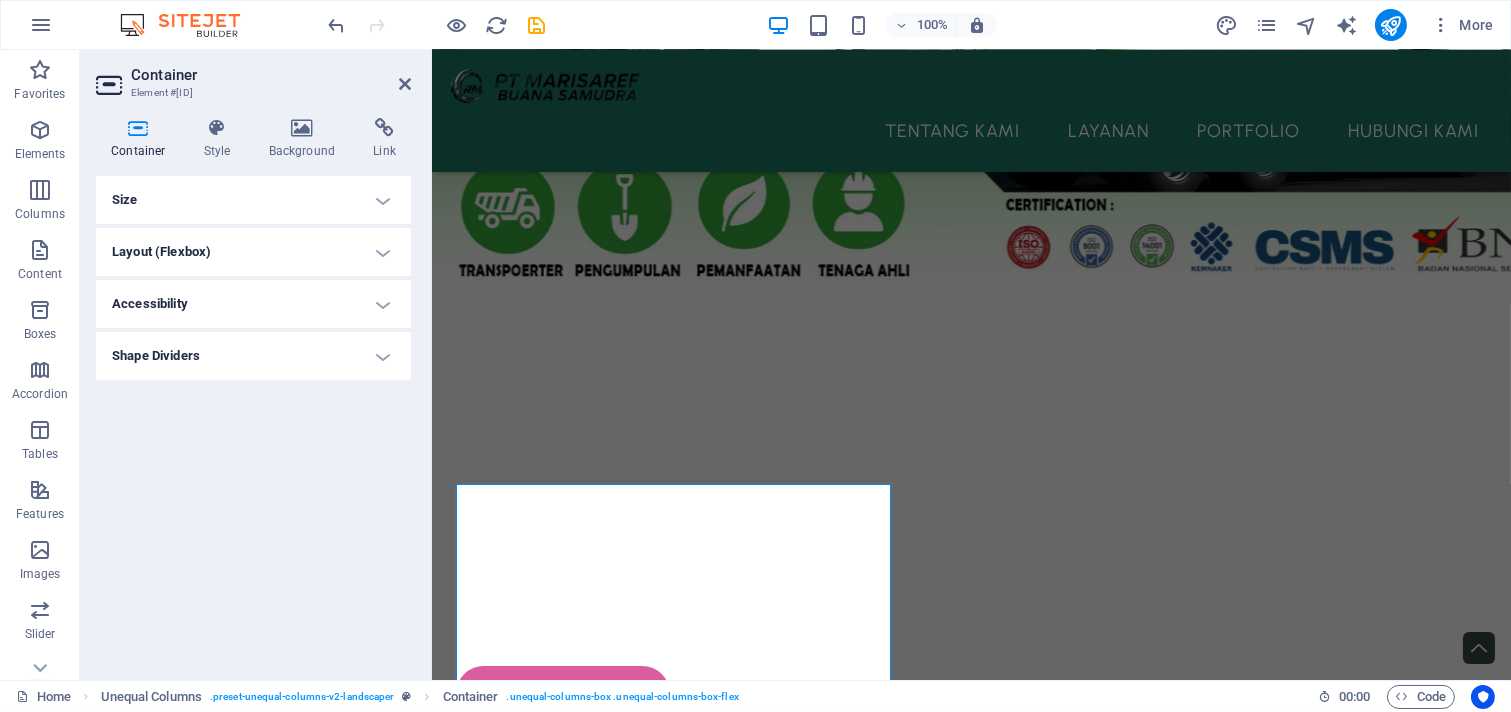 click on "Layout (Flexbox)" at bounding box center [253, 252] 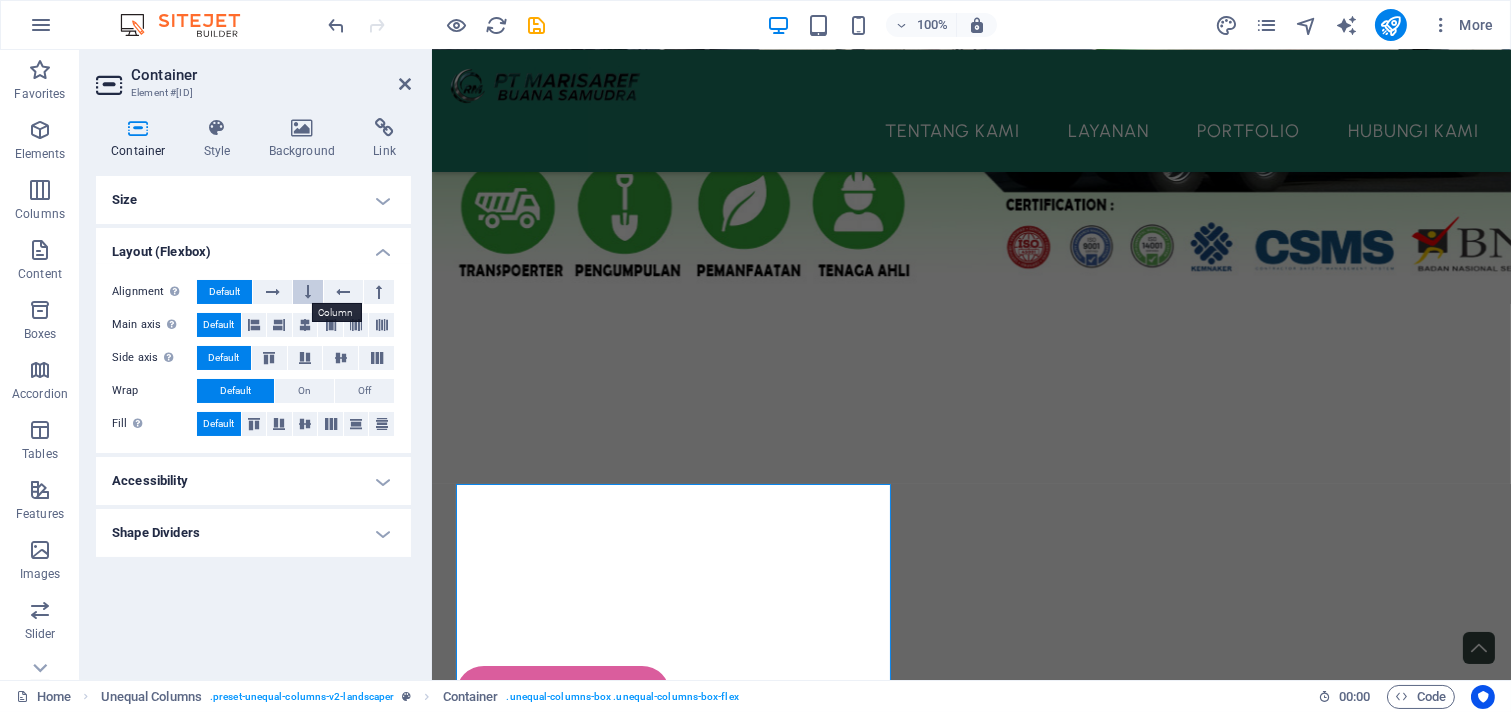 click at bounding box center (308, 292) 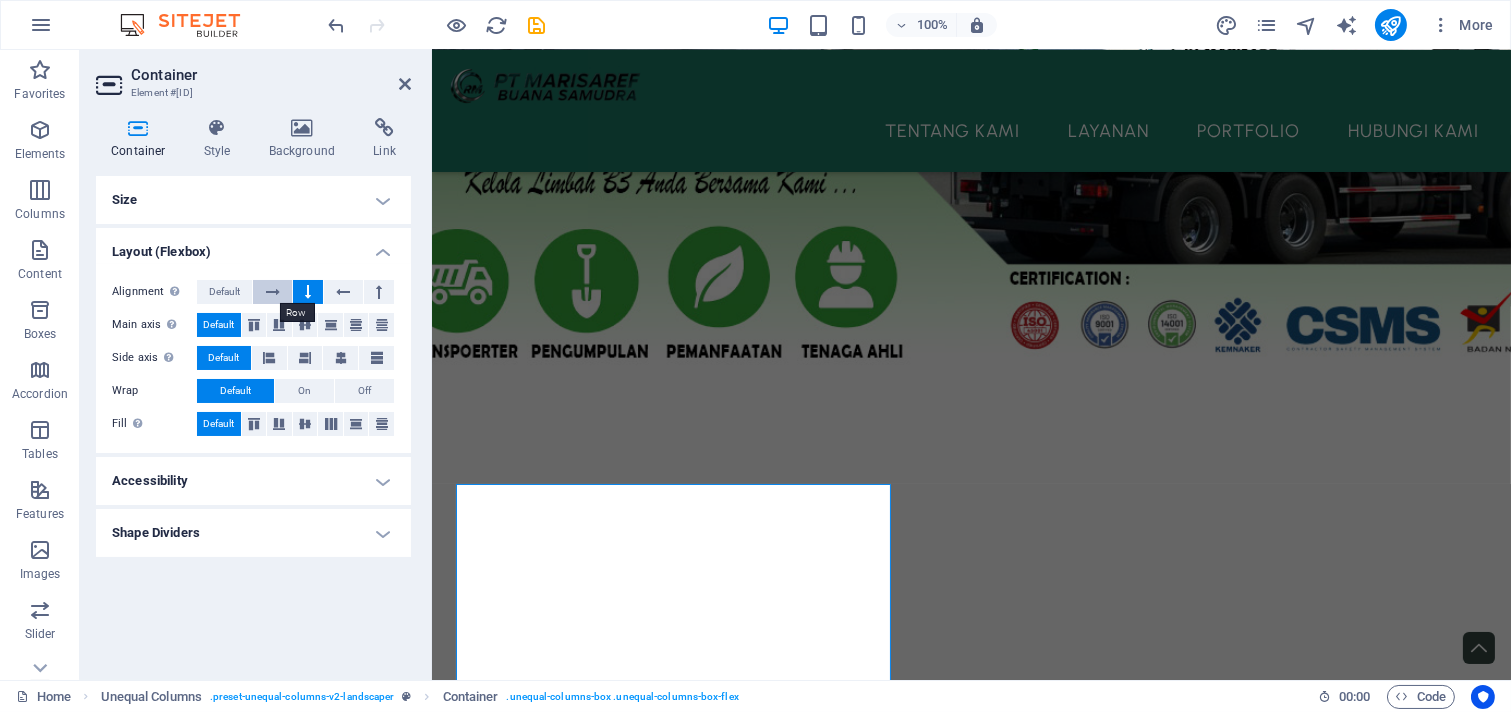 click at bounding box center (273, 292) 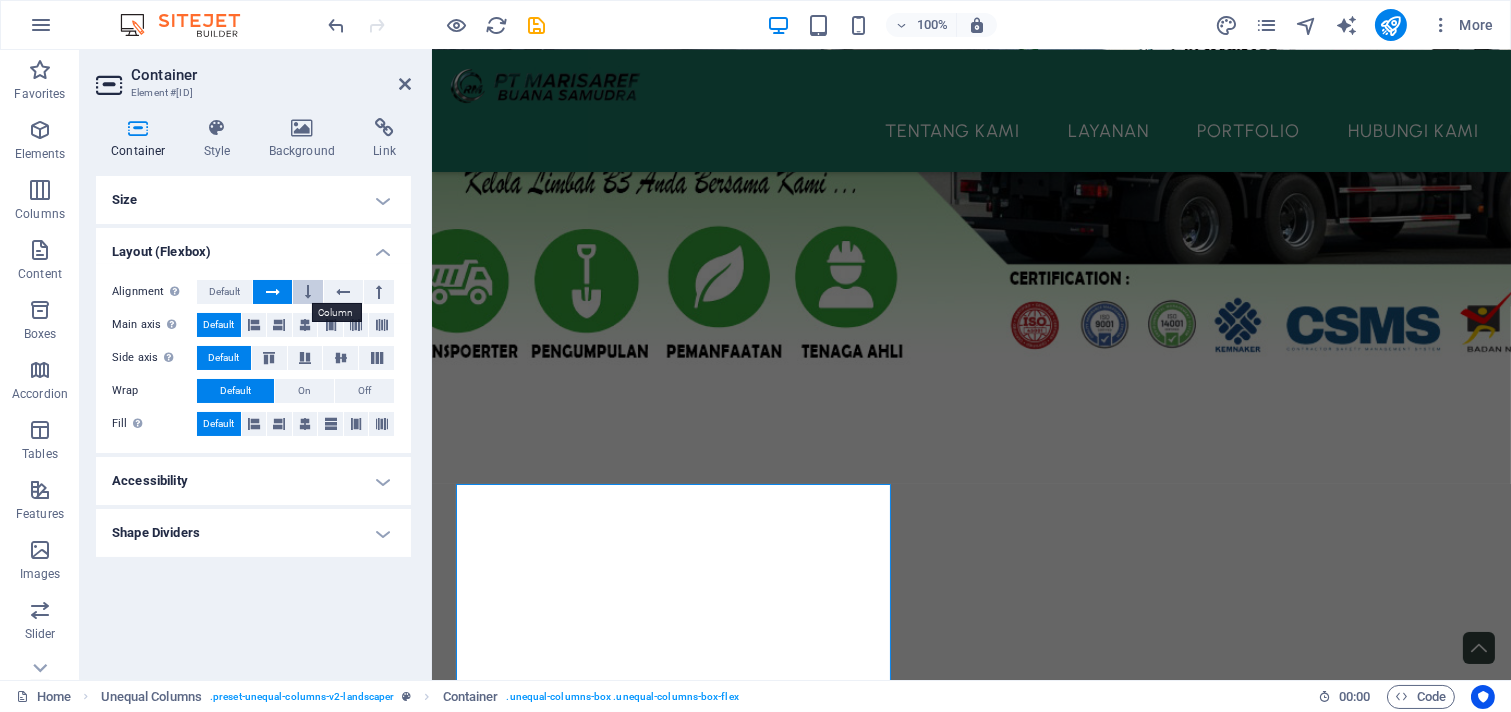 click at bounding box center [308, 292] 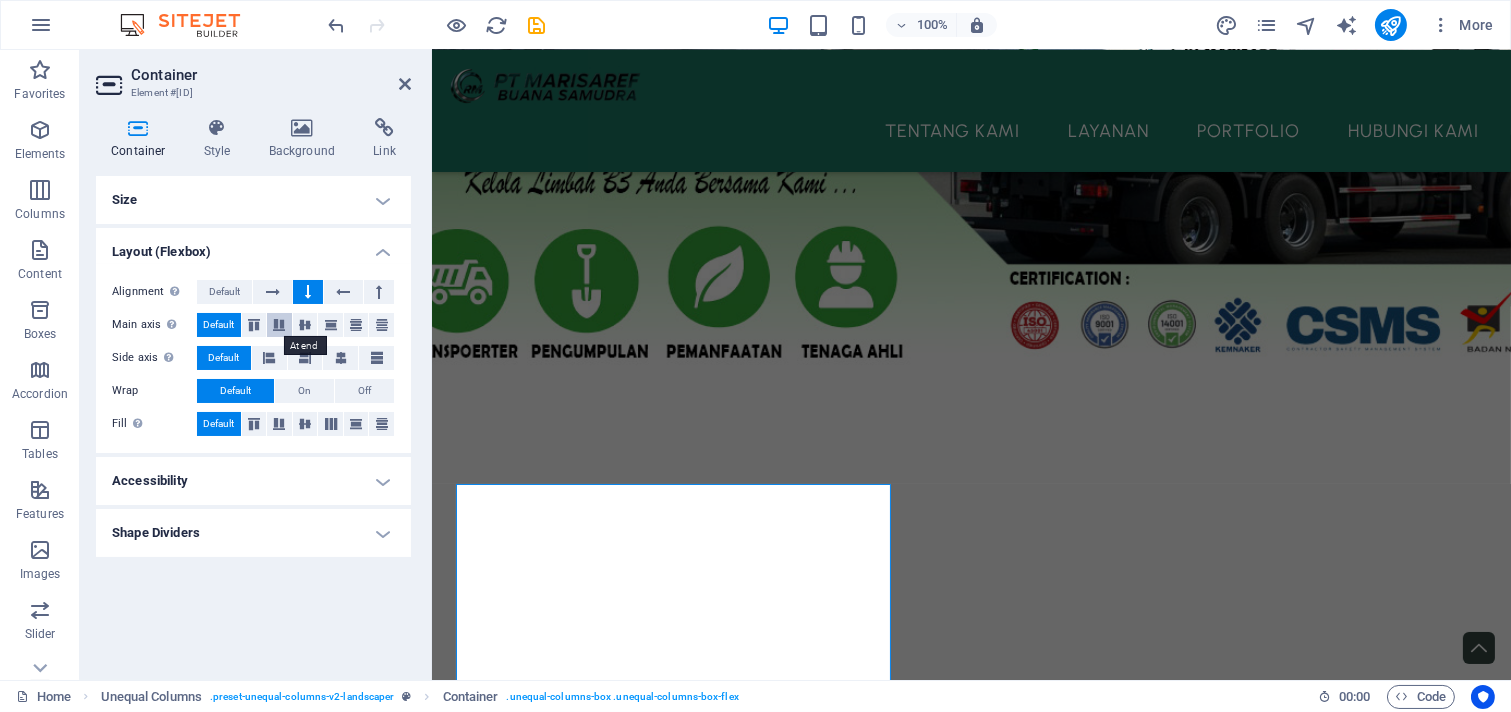click at bounding box center [279, 325] 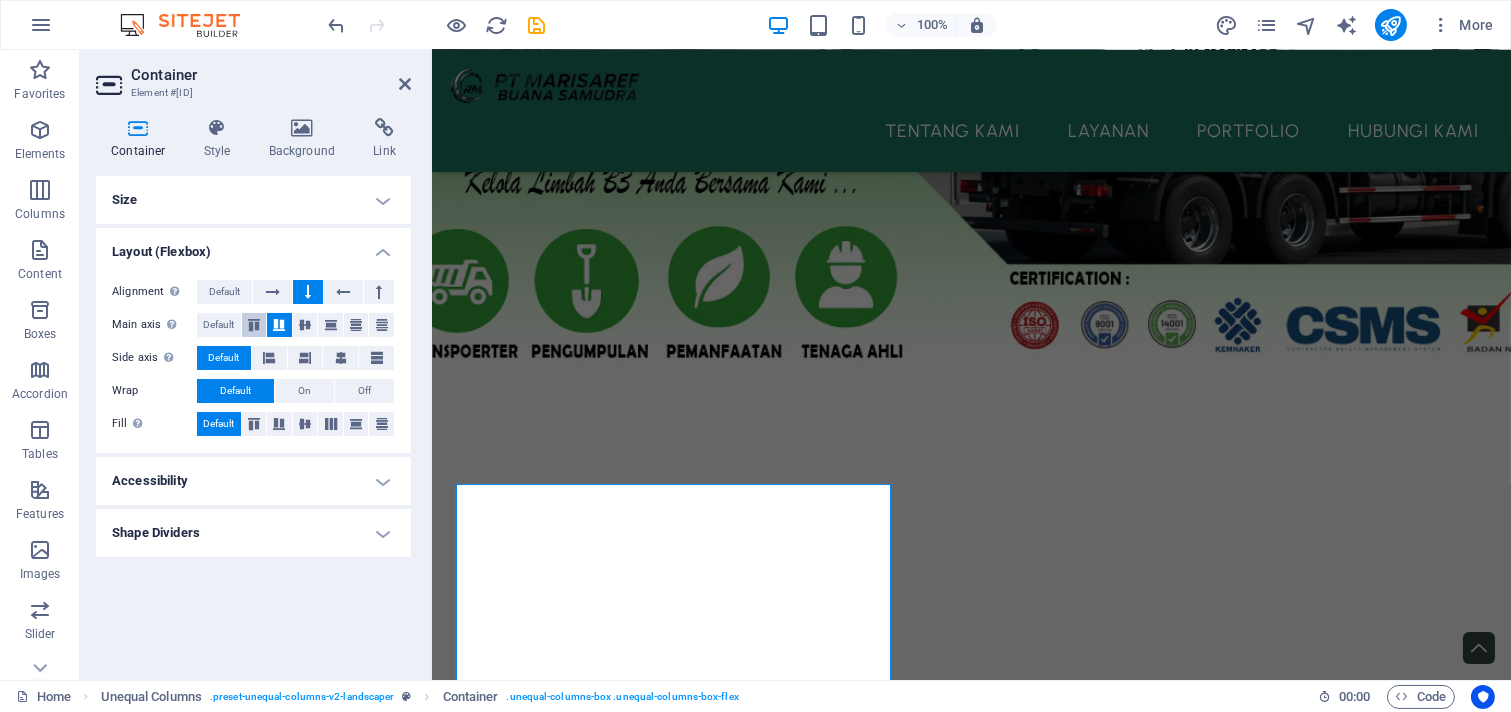 click at bounding box center (254, 325) 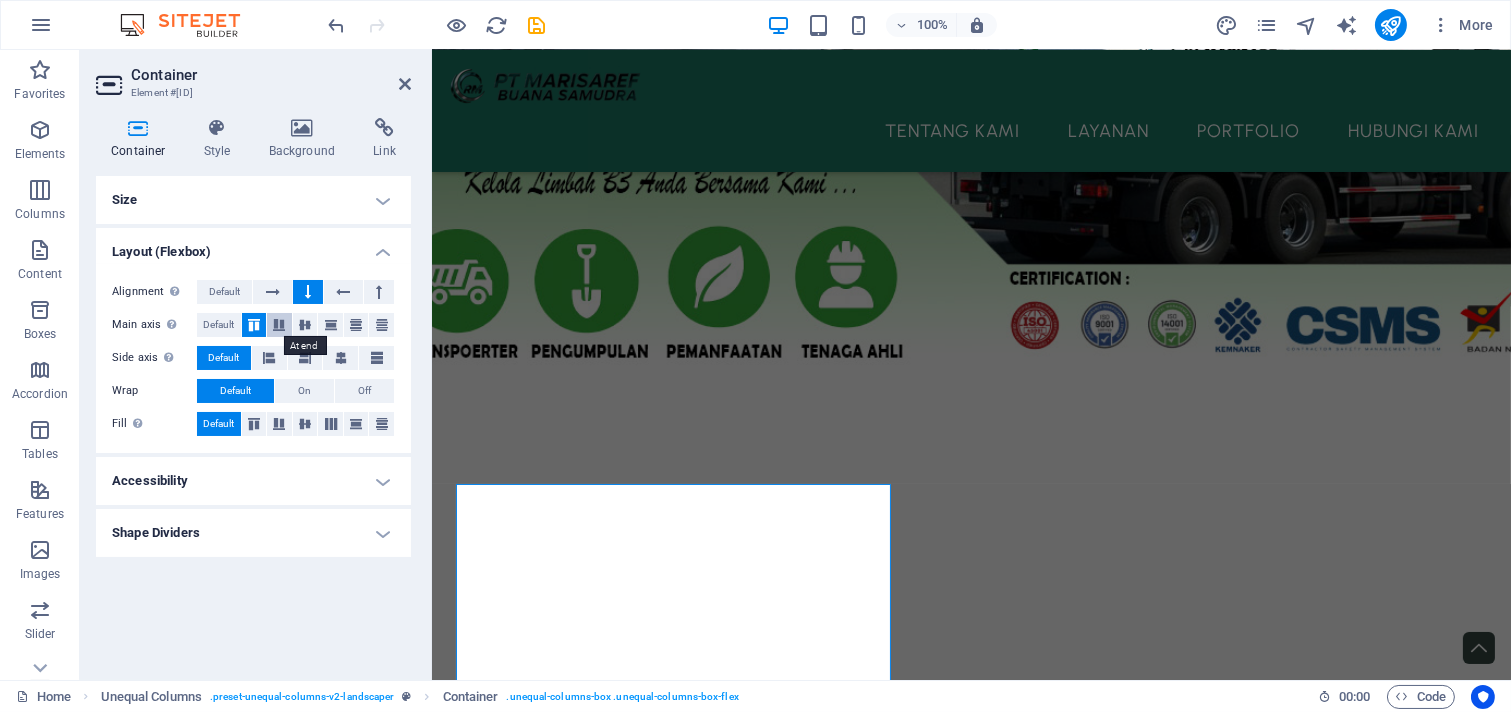click at bounding box center (279, 325) 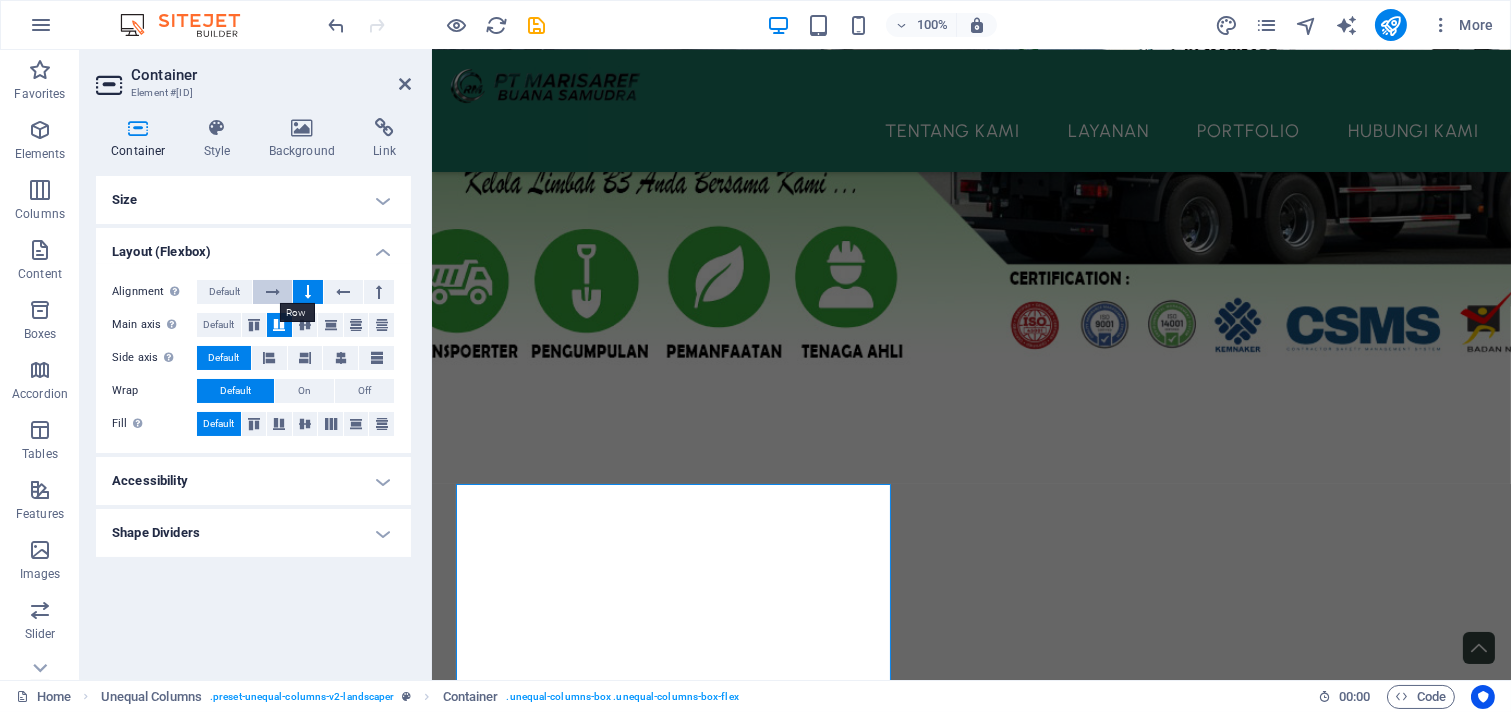 click at bounding box center (273, 292) 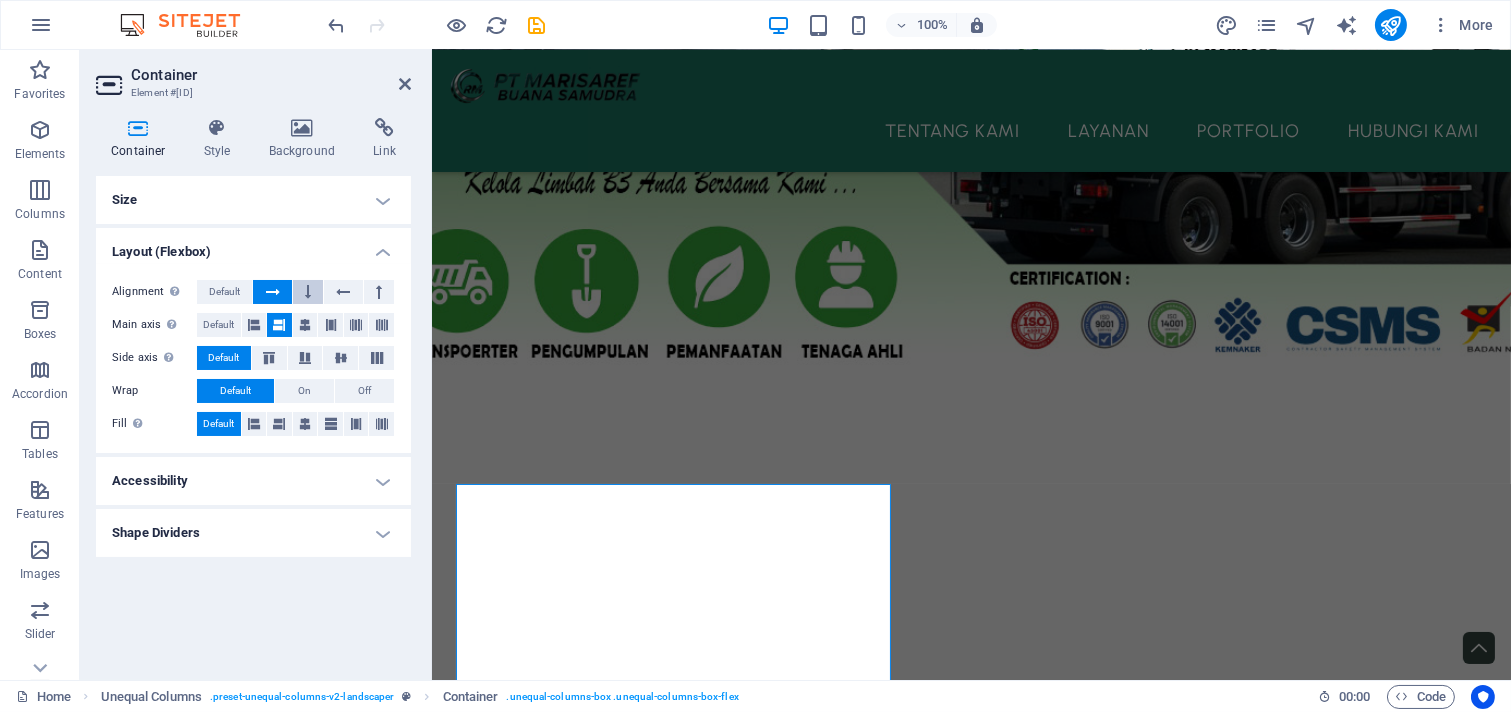 click at bounding box center [308, 292] 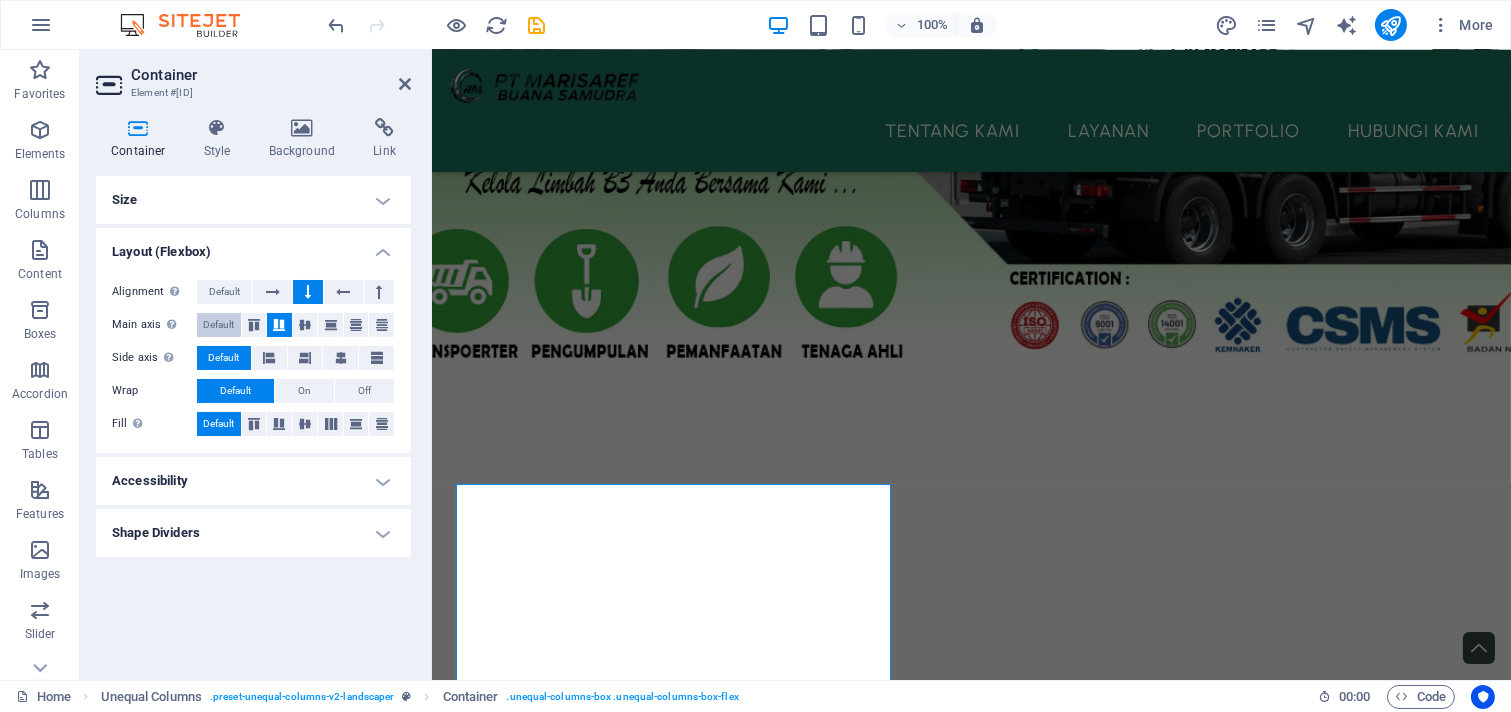 click on "Default" at bounding box center (218, 325) 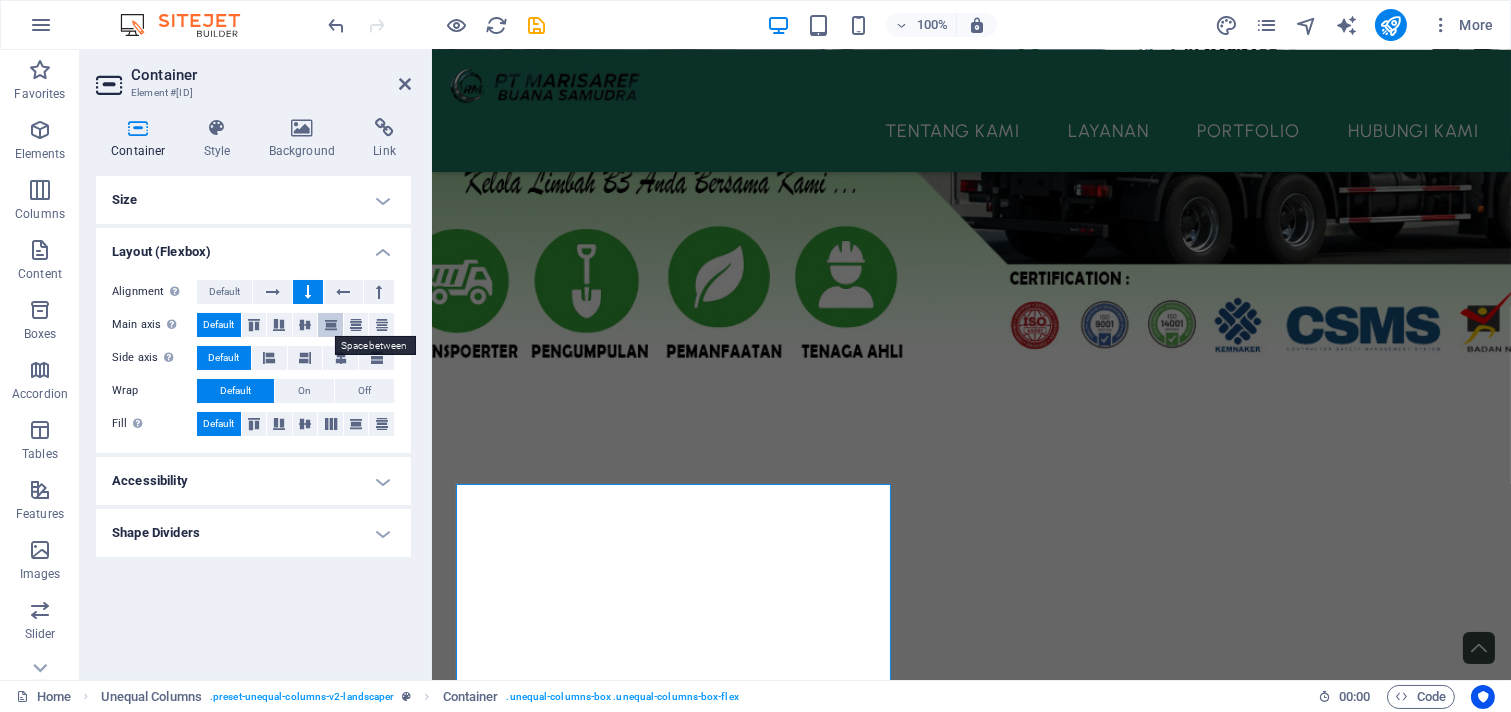 click at bounding box center [331, 325] 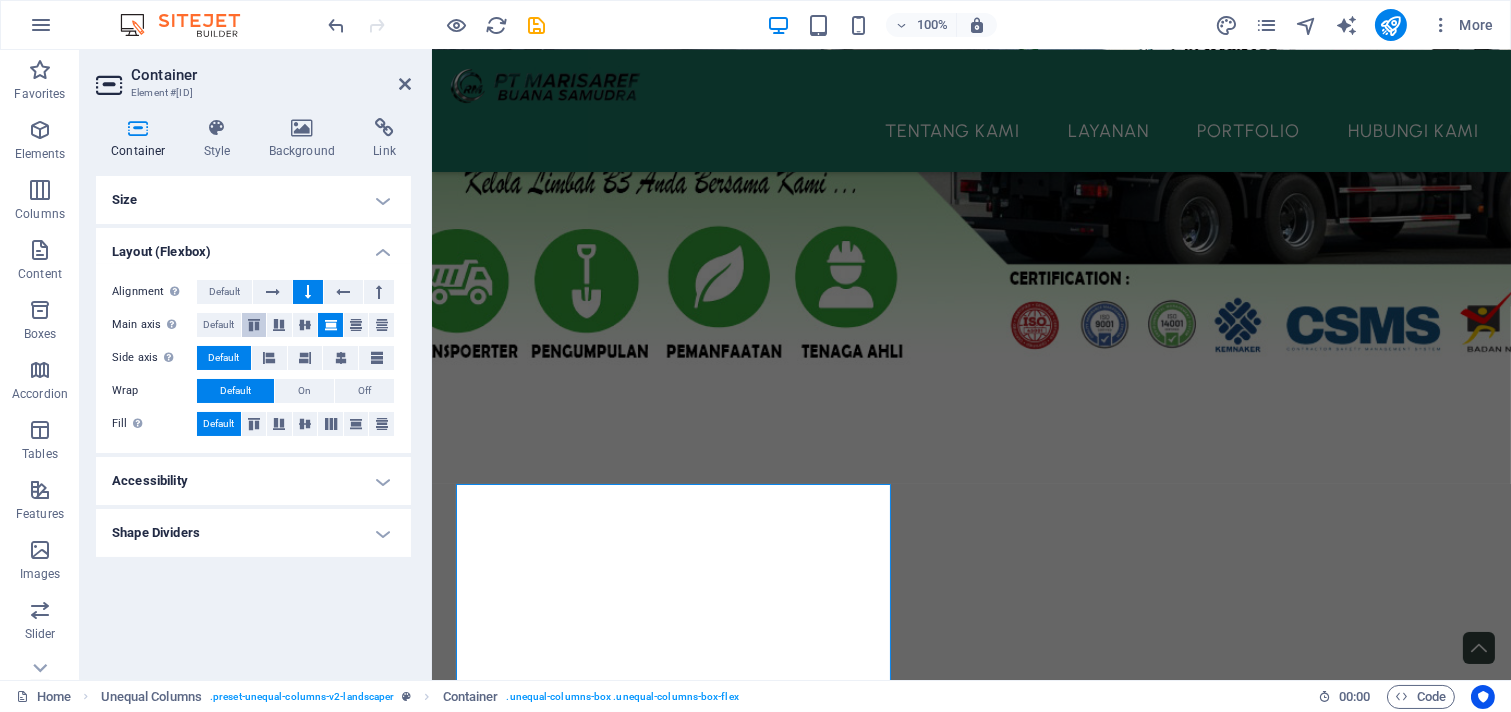 click at bounding box center [254, 325] 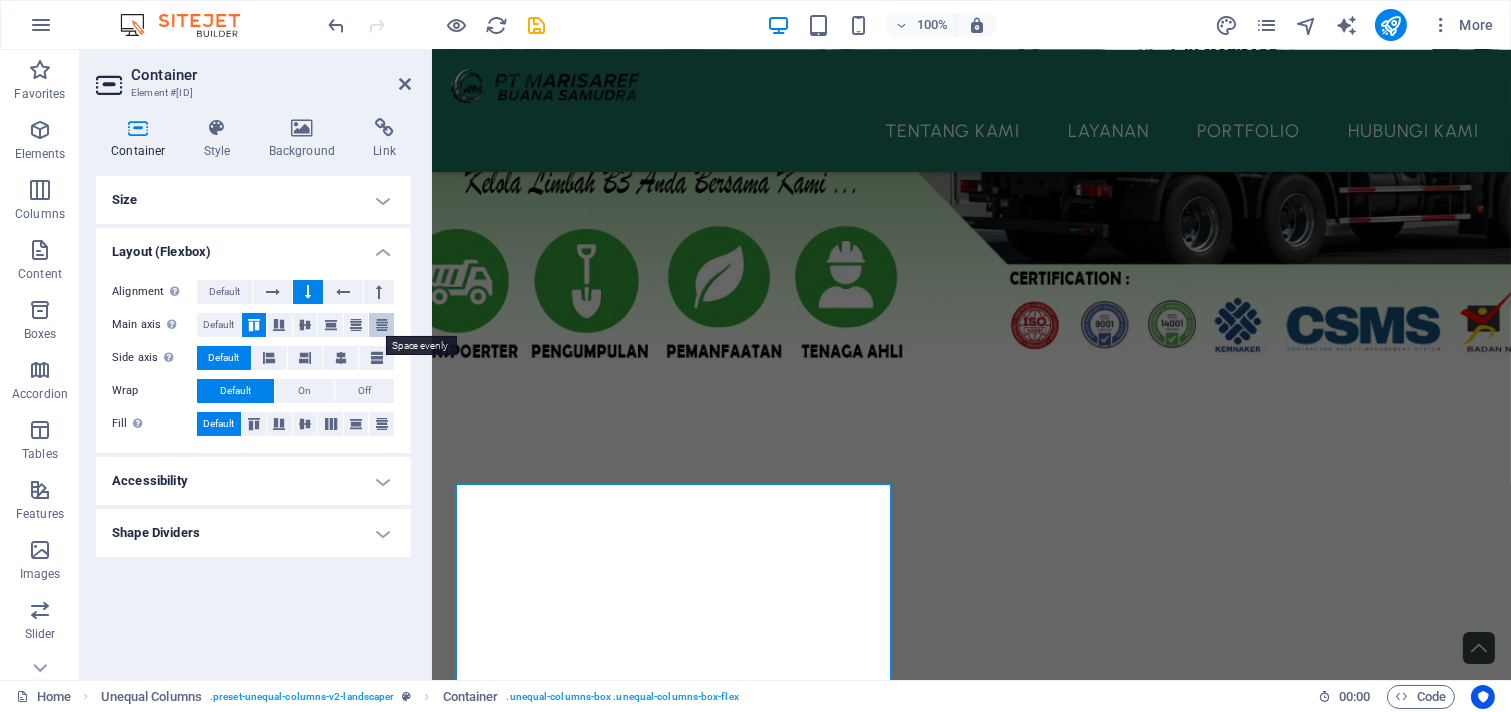 click at bounding box center [382, 325] 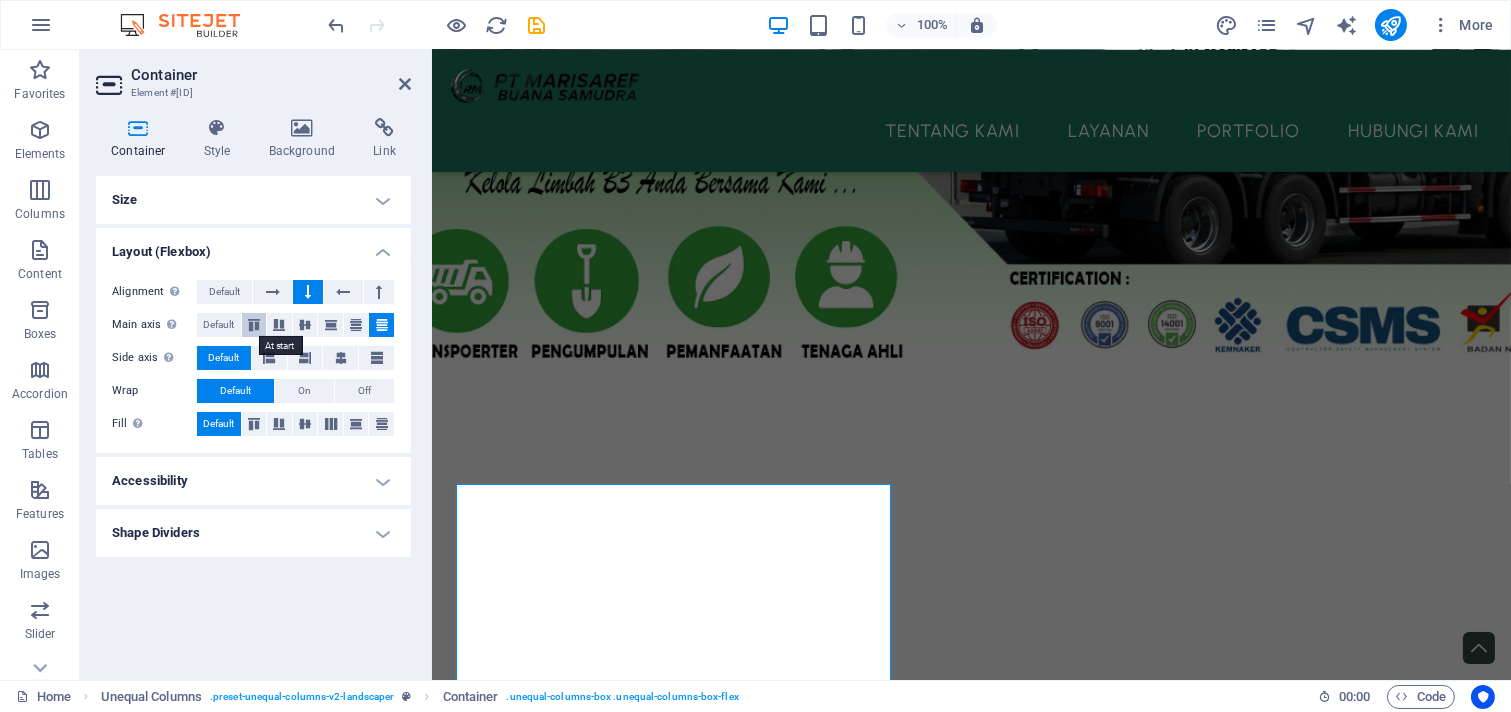click at bounding box center (254, 325) 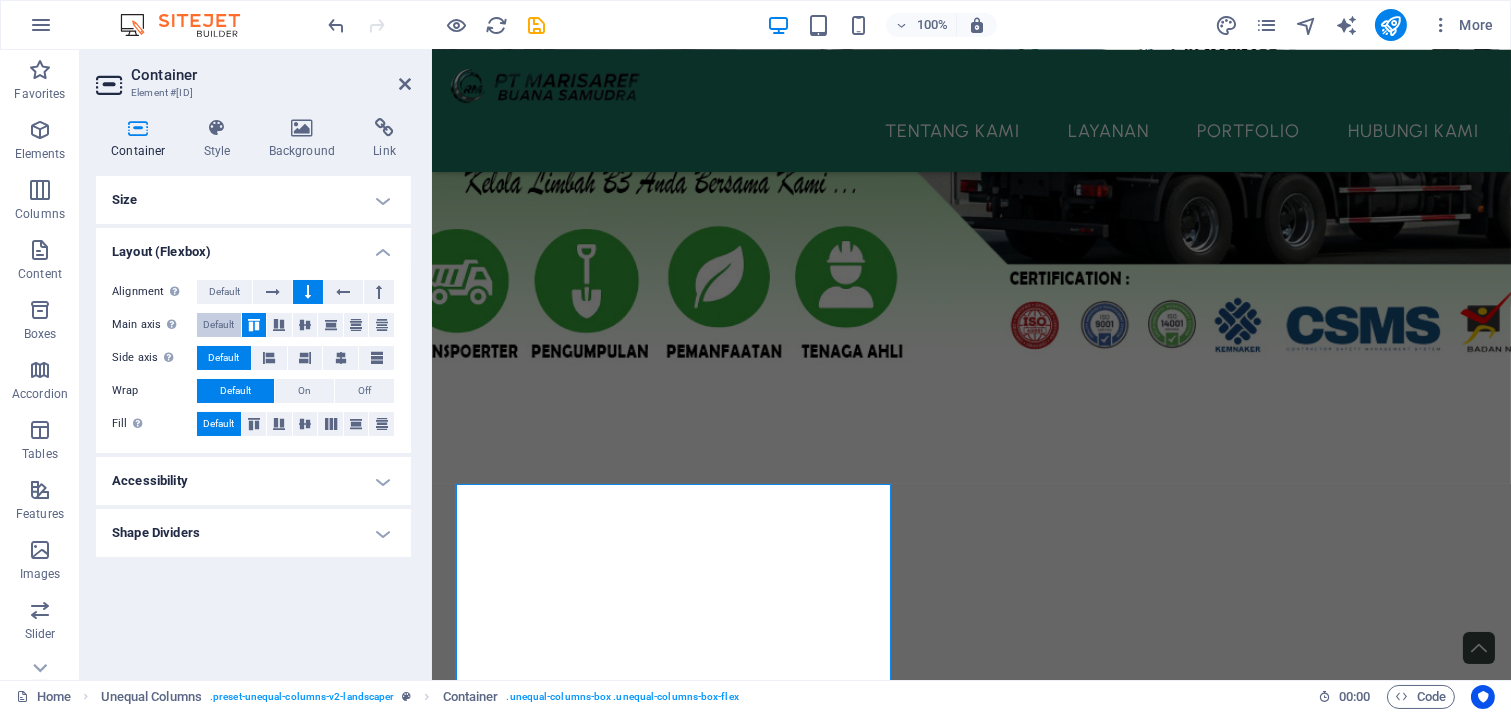 click on "Default" at bounding box center [218, 325] 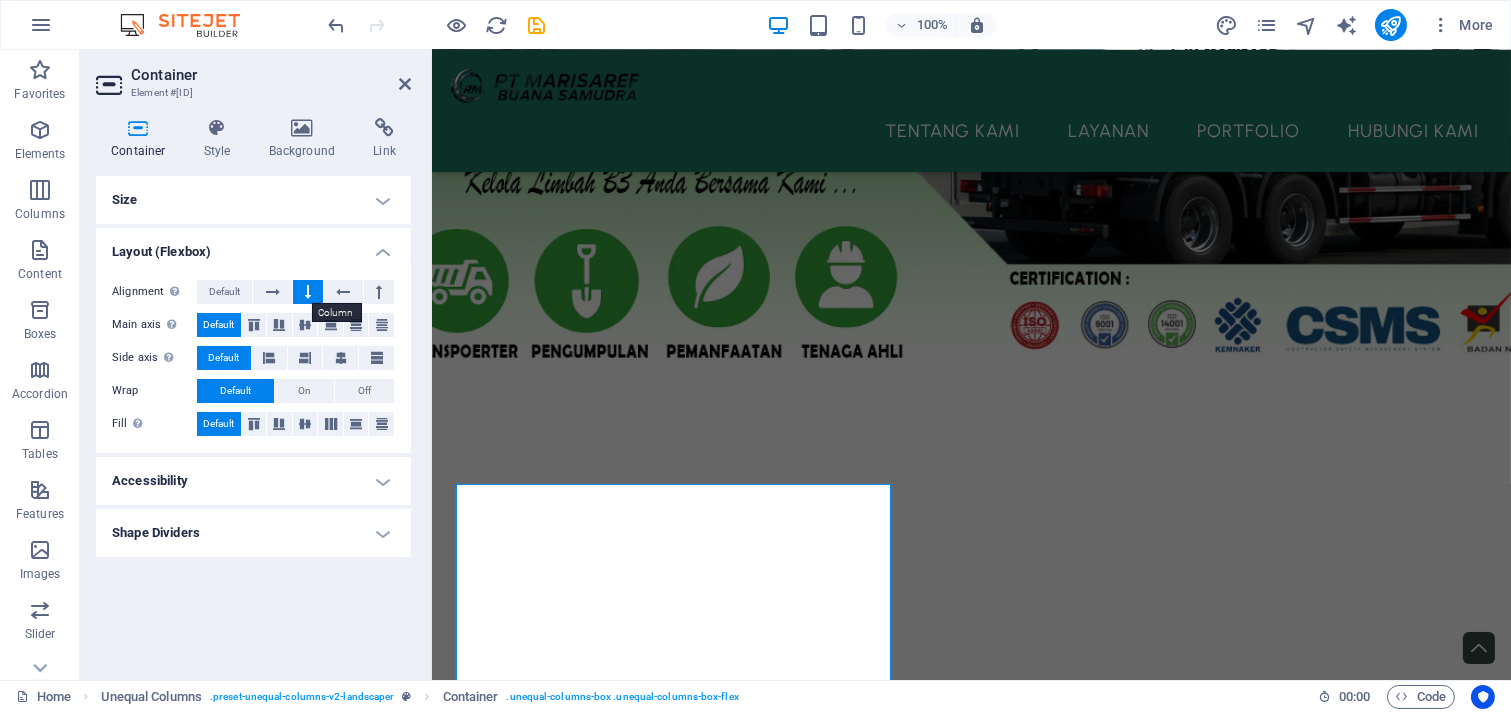 click at bounding box center [308, 292] 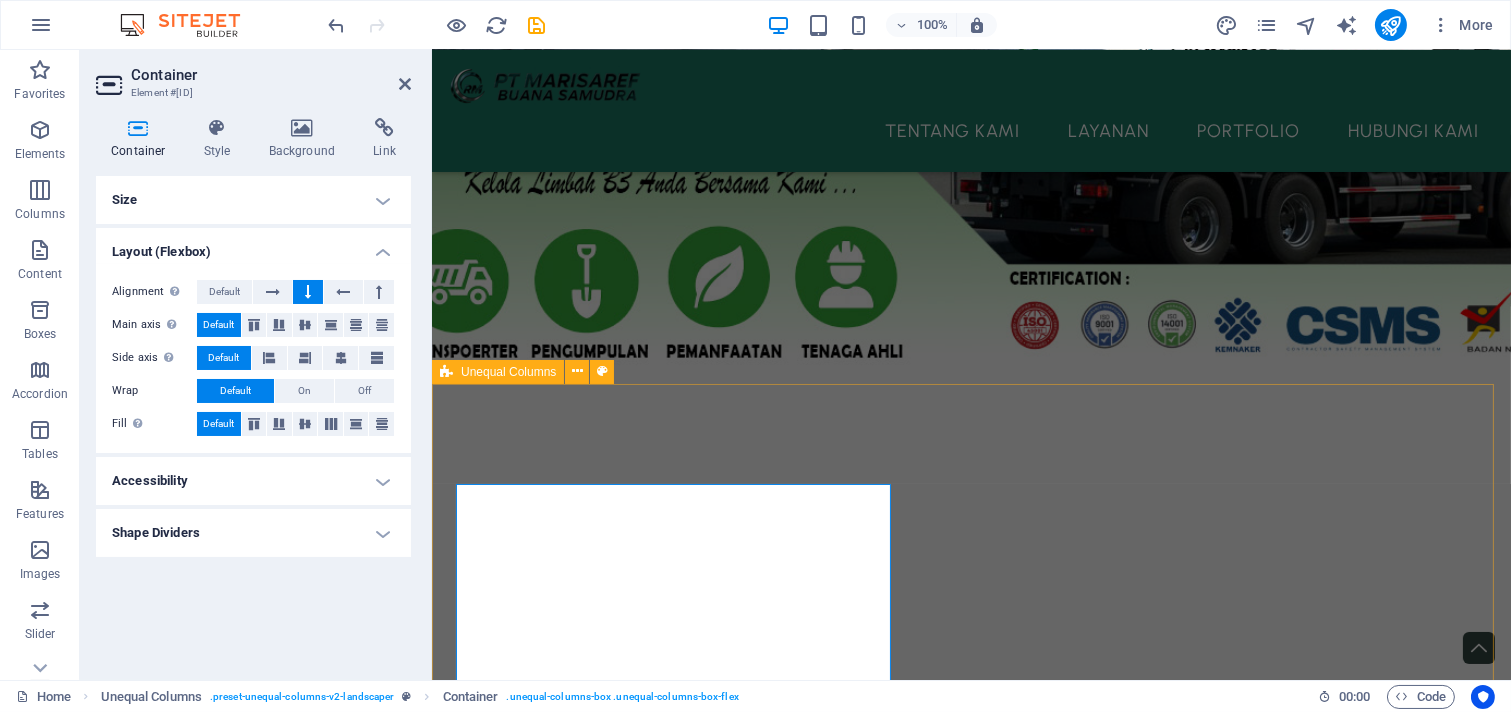 click on "‌TENTANG KAMI        Kami adalah  PT Marisaref Buana Samudra , perusahaan terdepan yang berdedikasi penuh pada solusi  pengelolaan limbah Bahan Berbahaya dan Beracun (B3)  di Indonesia. Dengan komitmen kuat terhadap kelestarian lingkungan, kami menyediakan layanan komprehensif mulai dari  pengumpulan, pengangkutan, hingga pemanfaatan limbah B3  dengan standar keamanan tertinggi.  Didukung oleh tim ahli berpengalaman, armada transportasi yang memenuhi regulasi ketat, serta fasilitas pengolahan inovatif, kami memastikan setiap tahapan pengelolaan limbah B3 dilakukan secara  aman, efisien, dan bertanggung jawab . Kami tak hanya fokus pada kepatuhan, tetapi juga berupaya maksimal dalam  mengubah limbah berbahaya menjadi sumber daya bernilai , mendukung prinsip ekonomi sirkular dan mengurangi dampak negatif terhadap lingkungan. Selengkapnya..." at bounding box center (970, 1894) 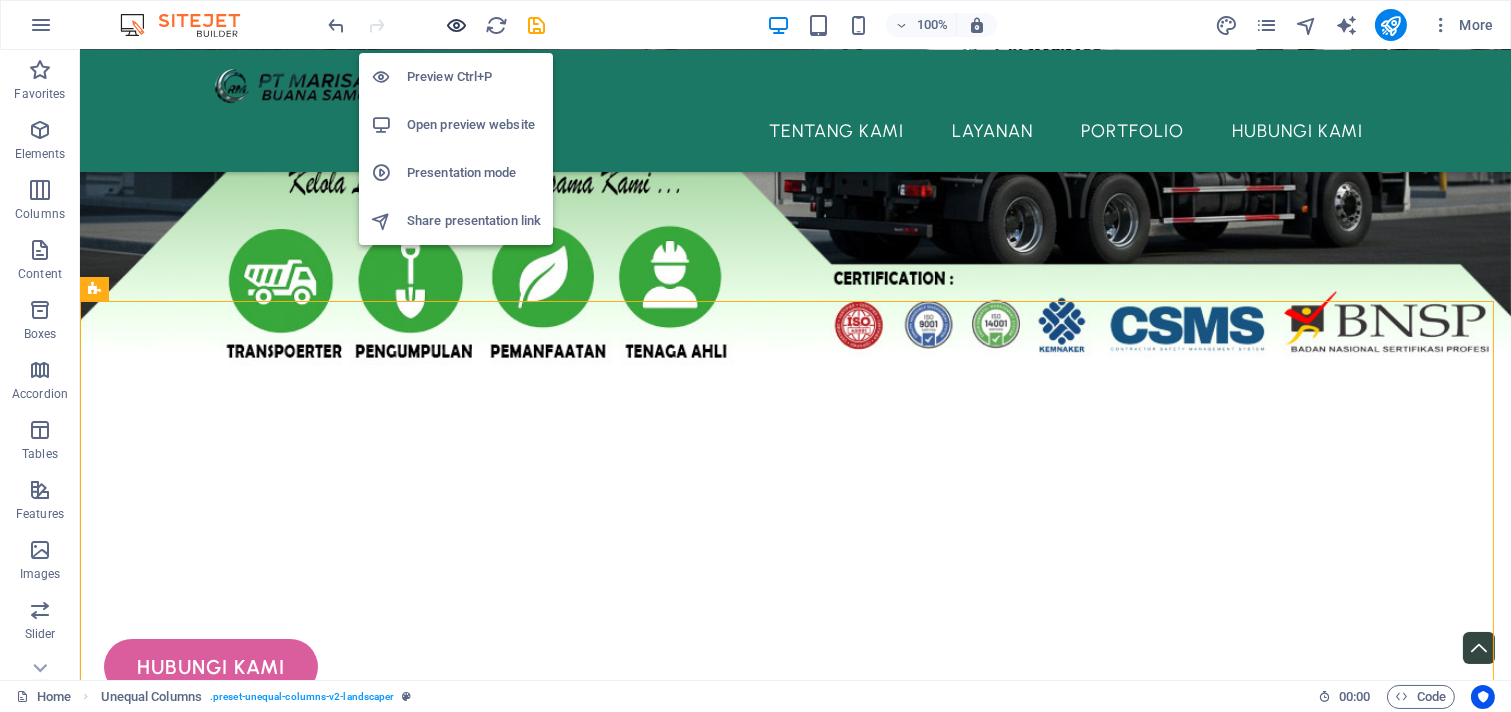 click at bounding box center [457, 25] 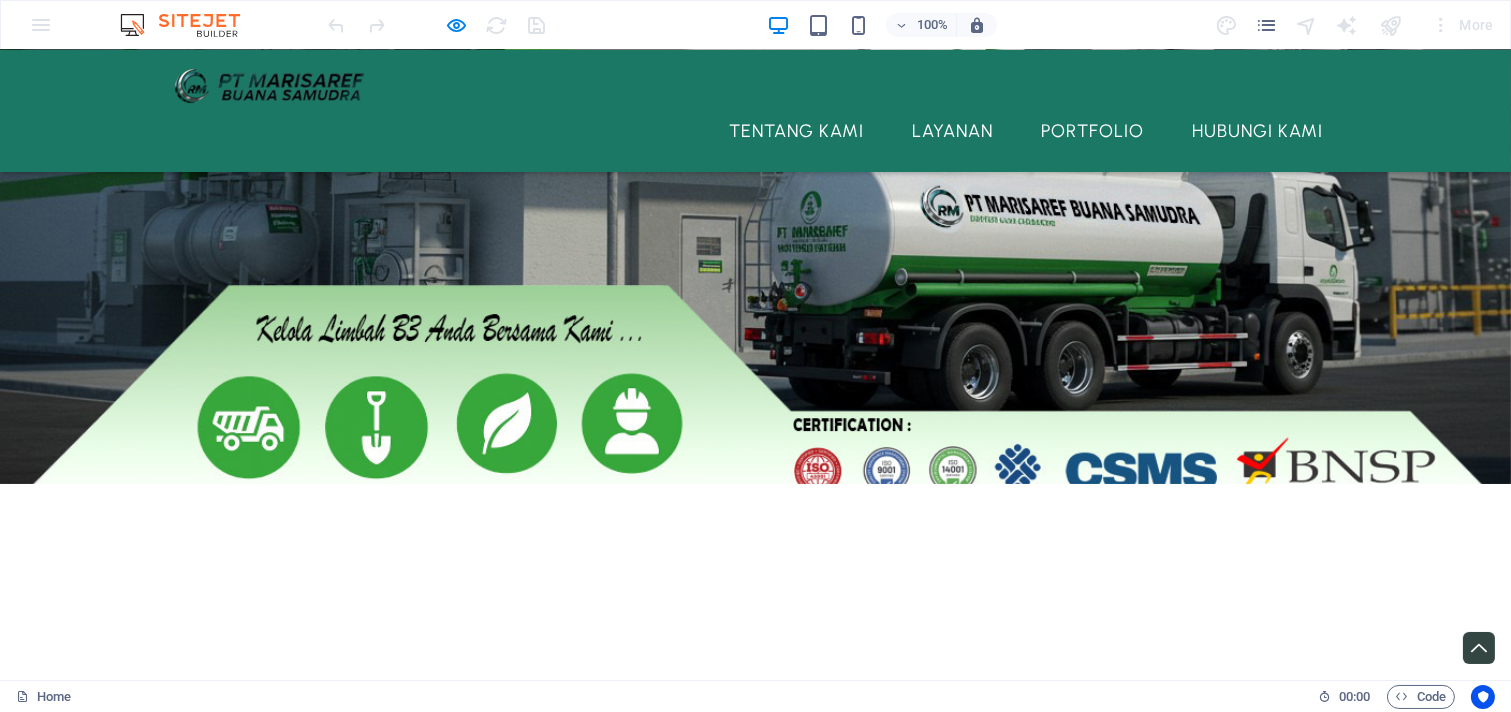 scroll, scrollTop: 555, scrollLeft: 0, axis: vertical 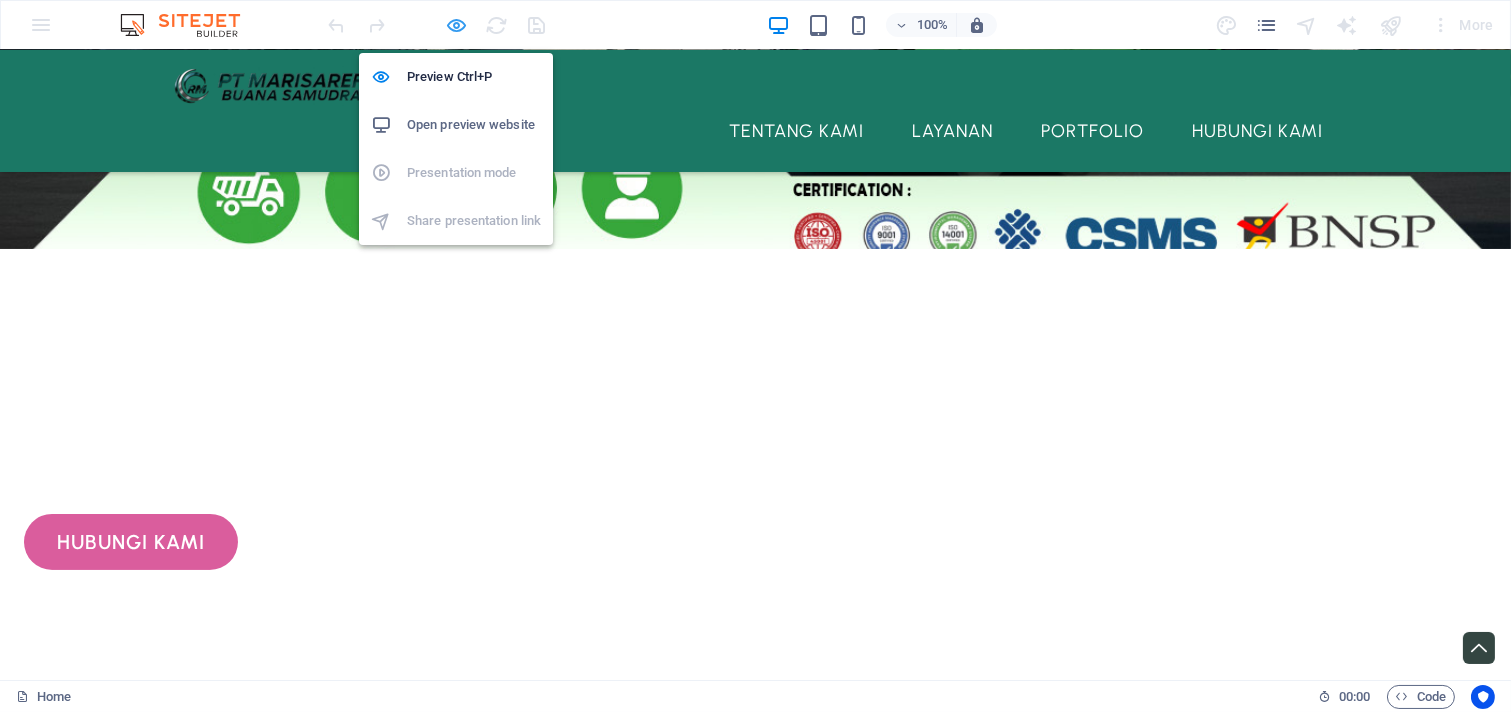 click at bounding box center [457, 25] 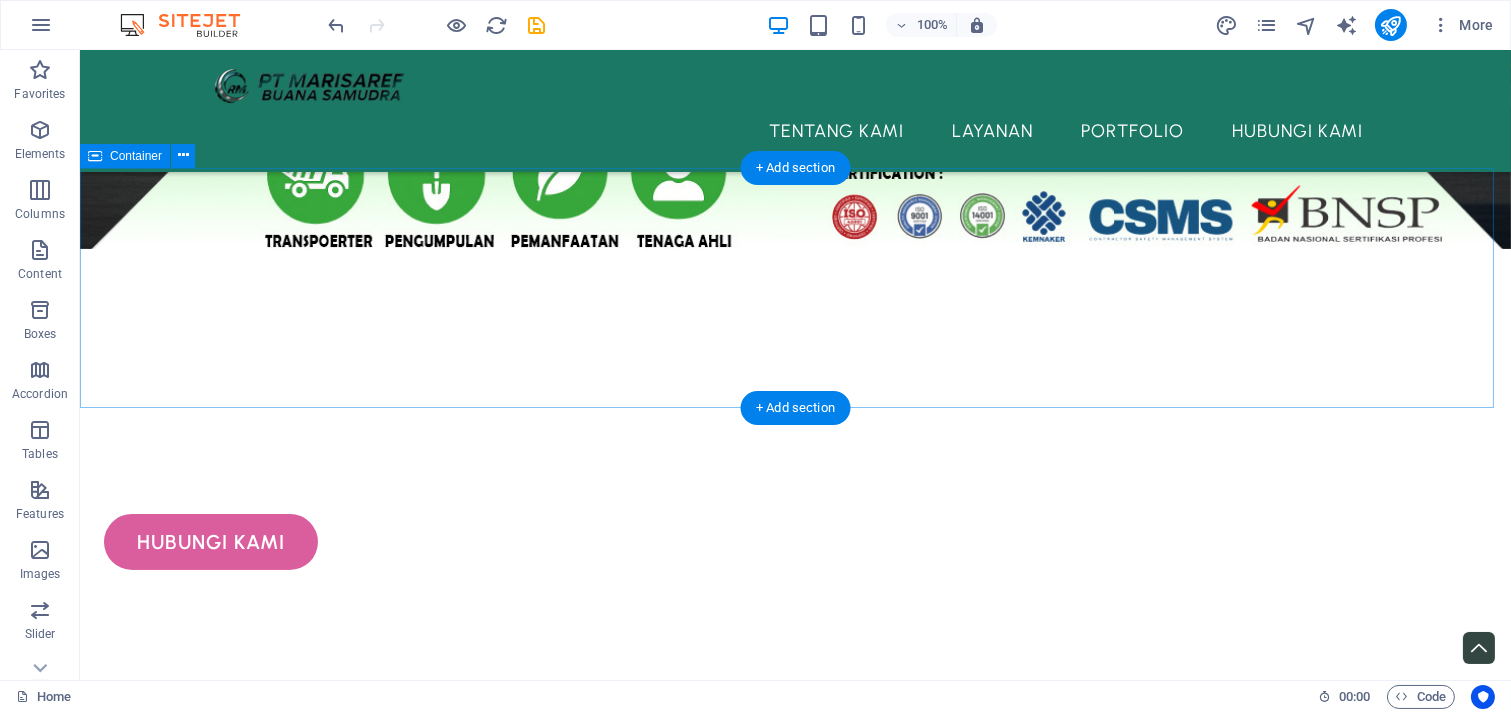 click on "Drop content here or  Add elements  Paste clipboard" at bounding box center [795, 879] 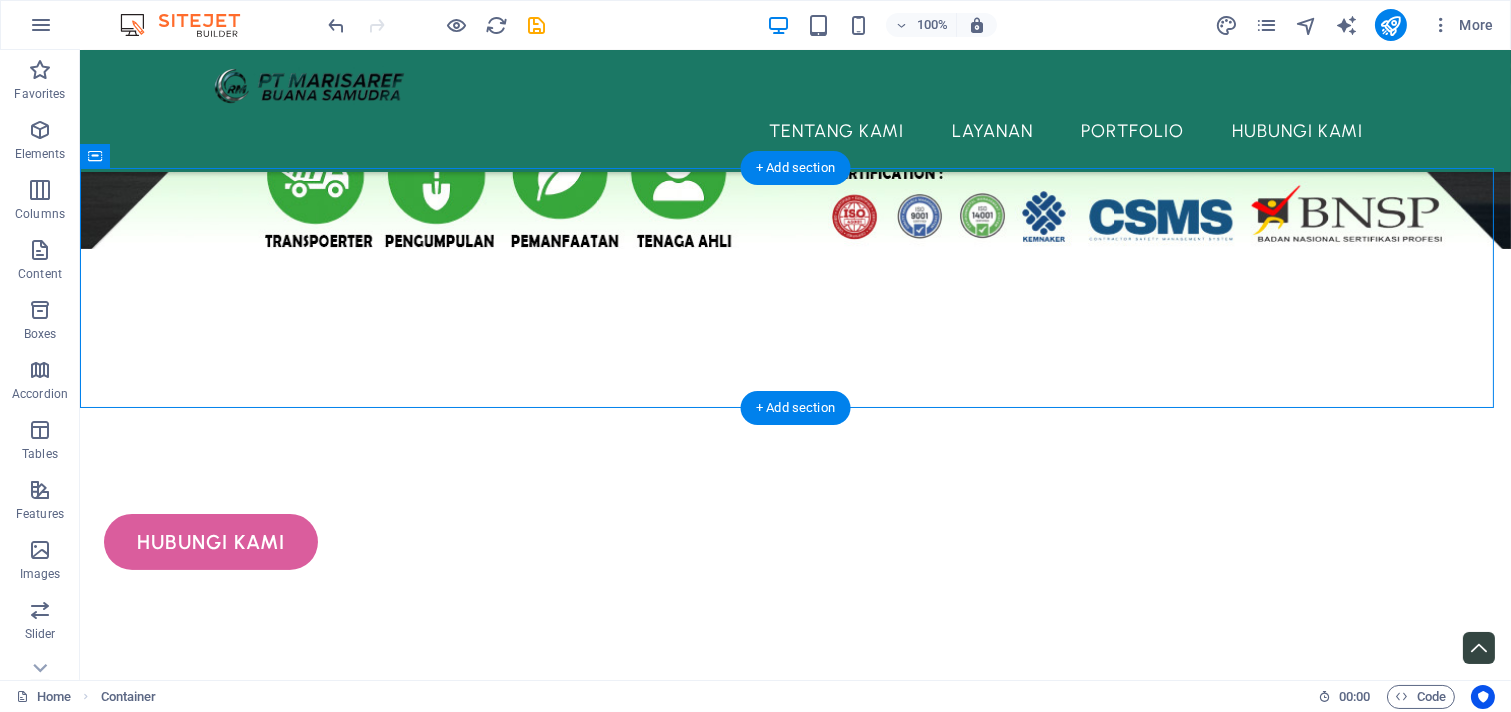 drag, startPoint x: 207, startPoint y: 208, endPoint x: 125, endPoint y: 203, distance: 82.1523 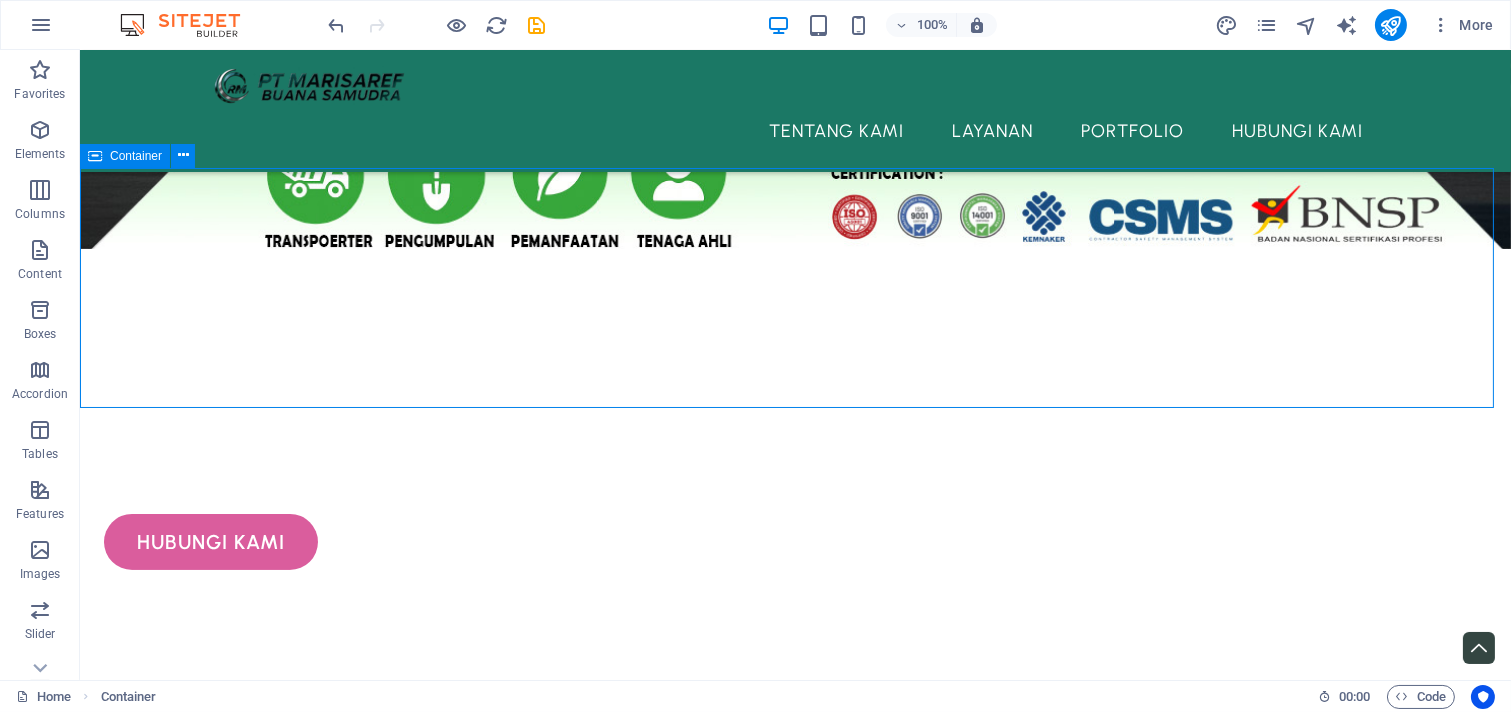 click at bounding box center (95, 156) 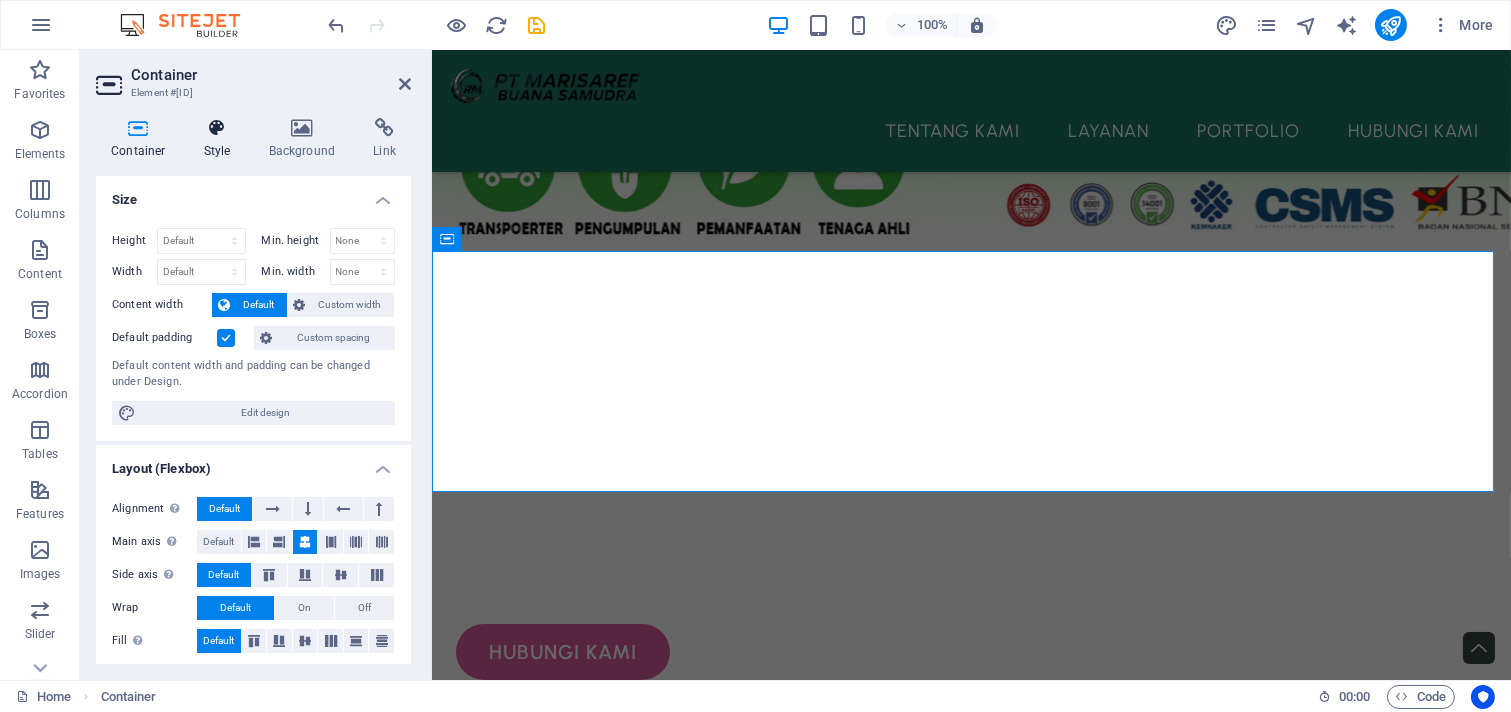 click at bounding box center [217, 128] 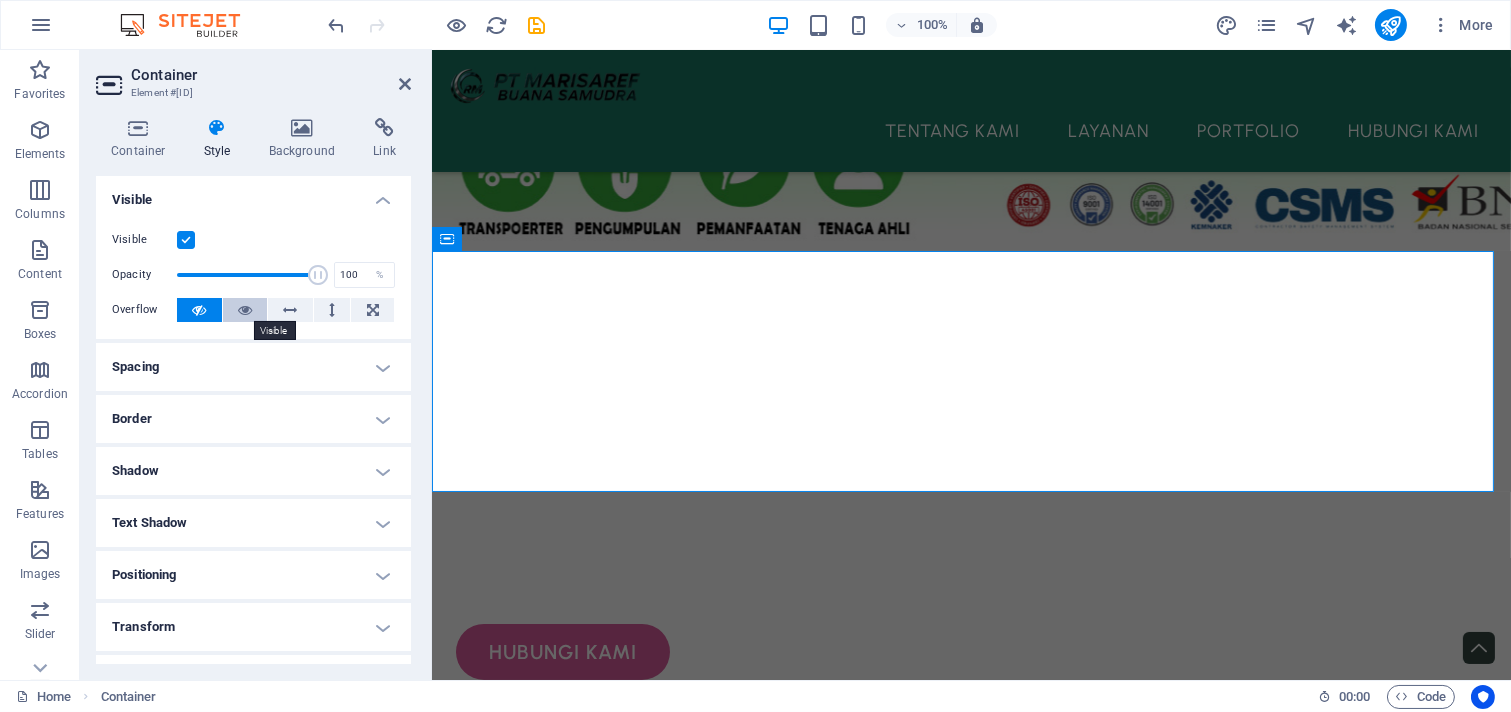 click at bounding box center (245, 310) 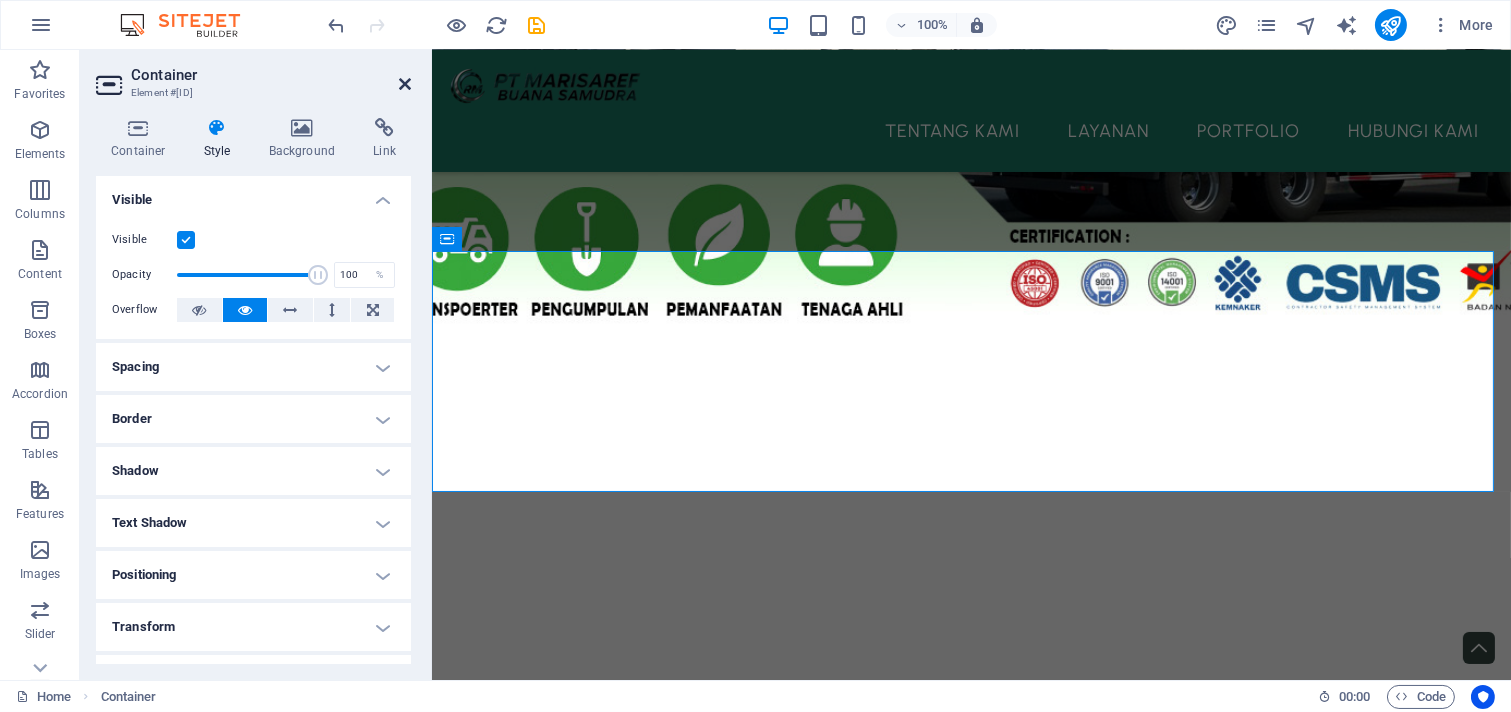 click at bounding box center [405, 84] 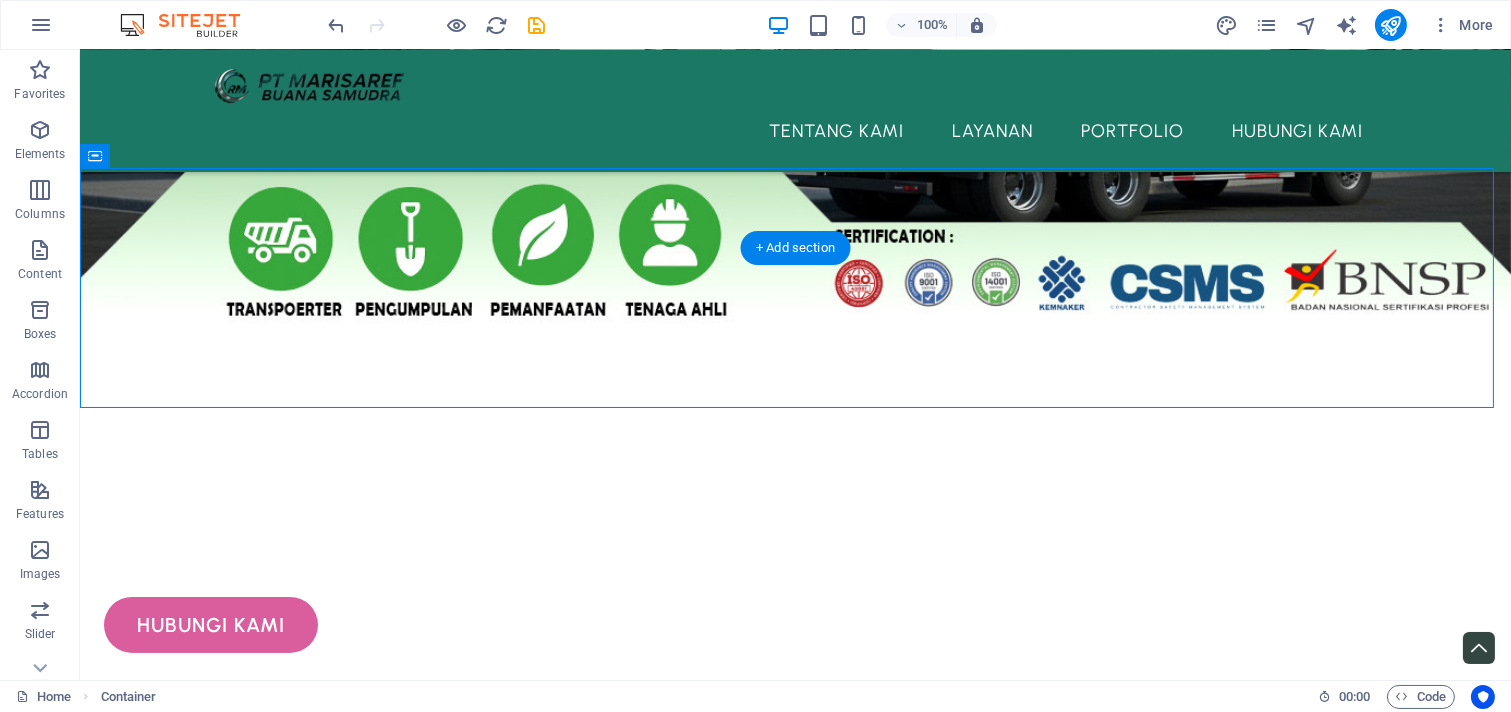 click at bounding box center (795, -87) 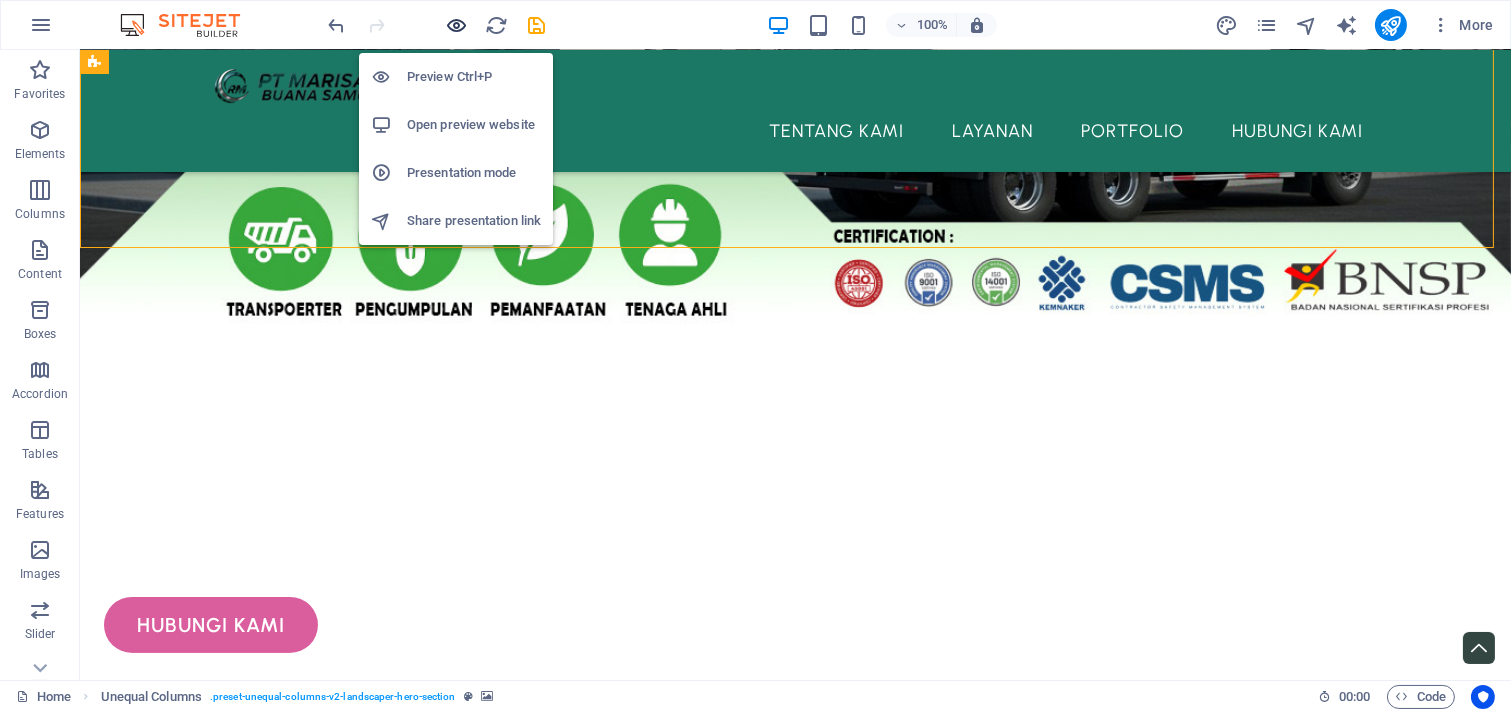 click at bounding box center (457, 25) 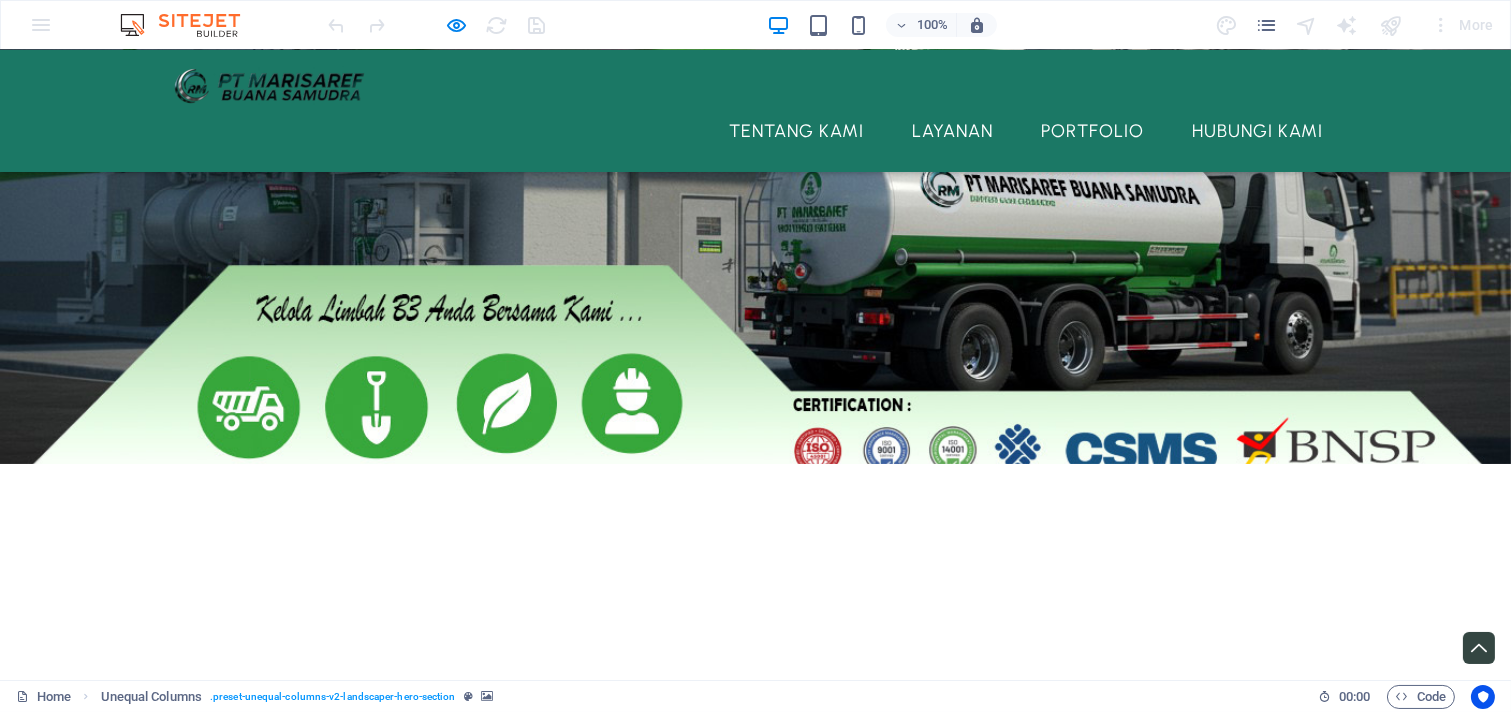 scroll, scrollTop: 432, scrollLeft: 0, axis: vertical 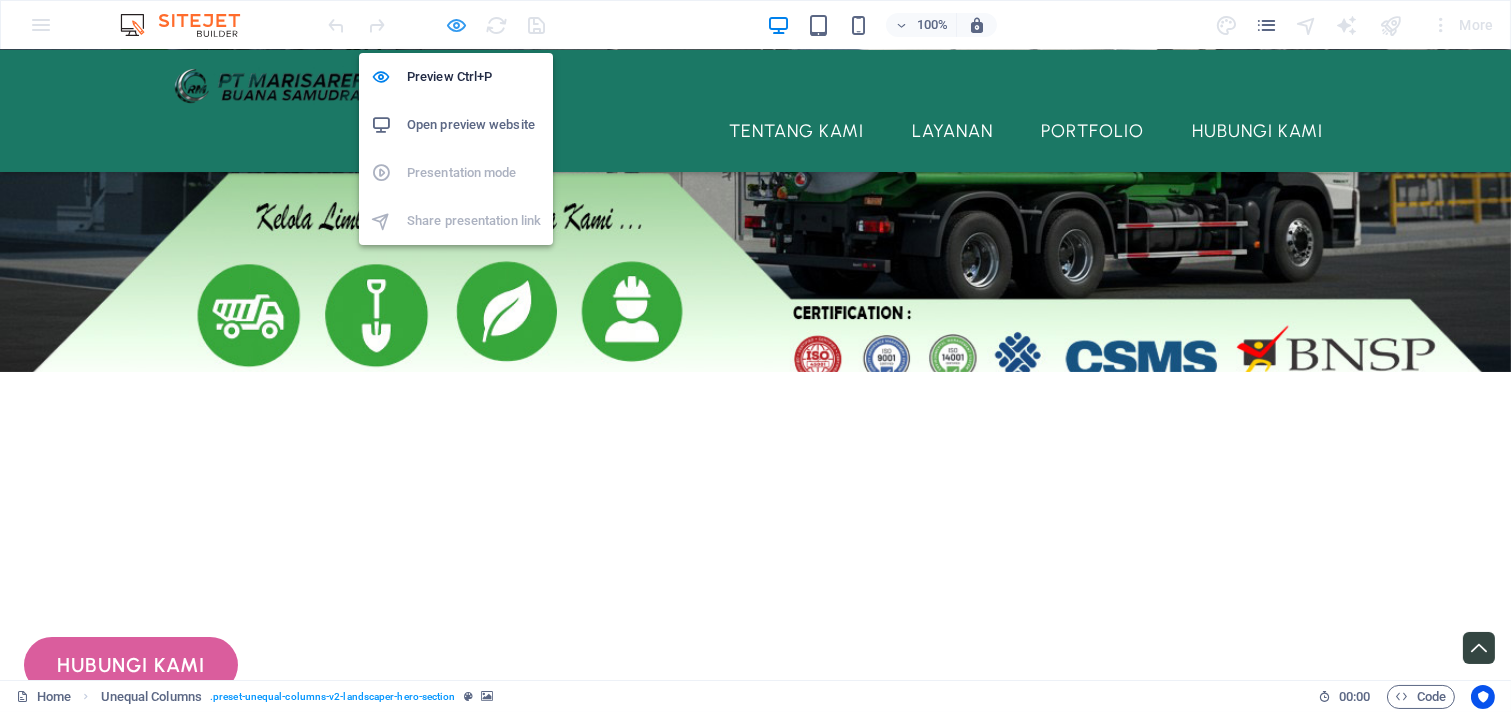 click at bounding box center [457, 25] 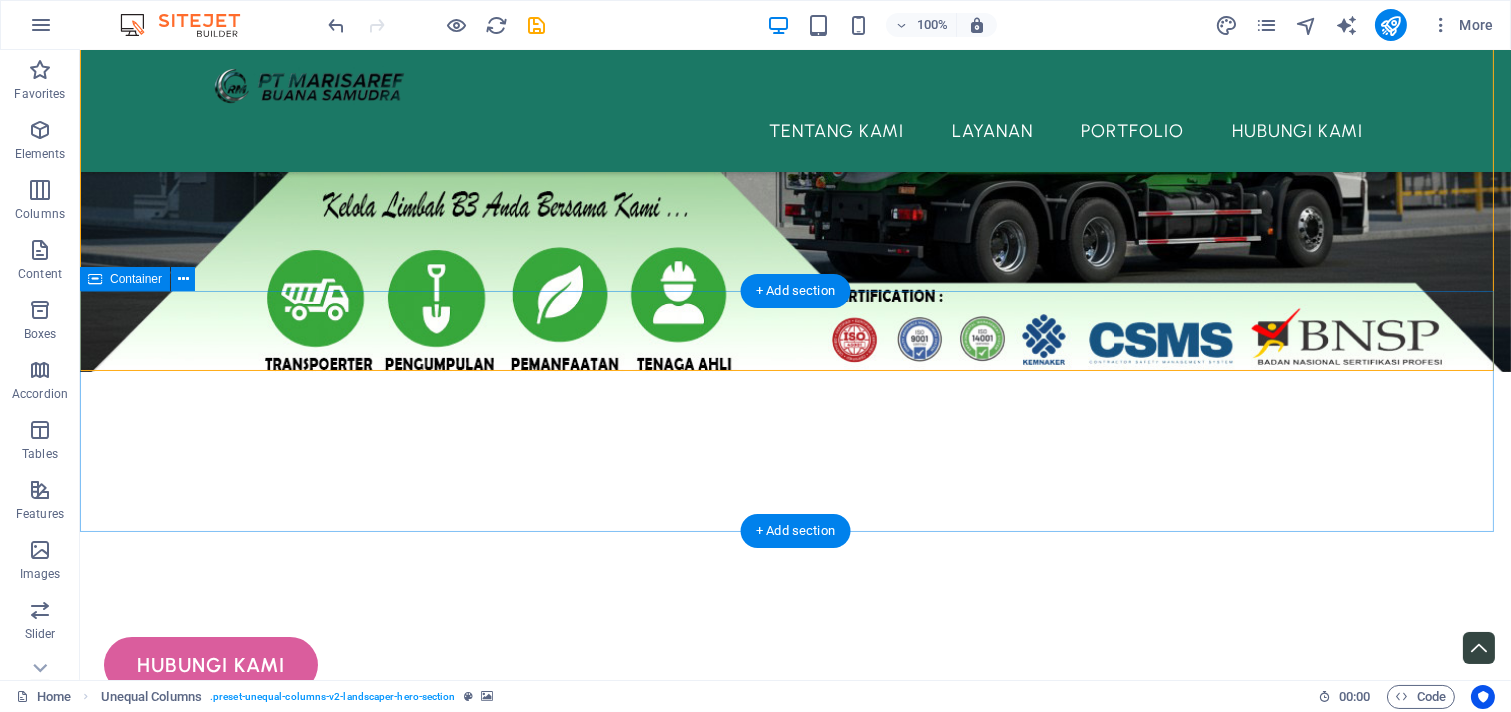 click on "Drop content here or  Add elements  Paste clipboard" at bounding box center (795, 1002) 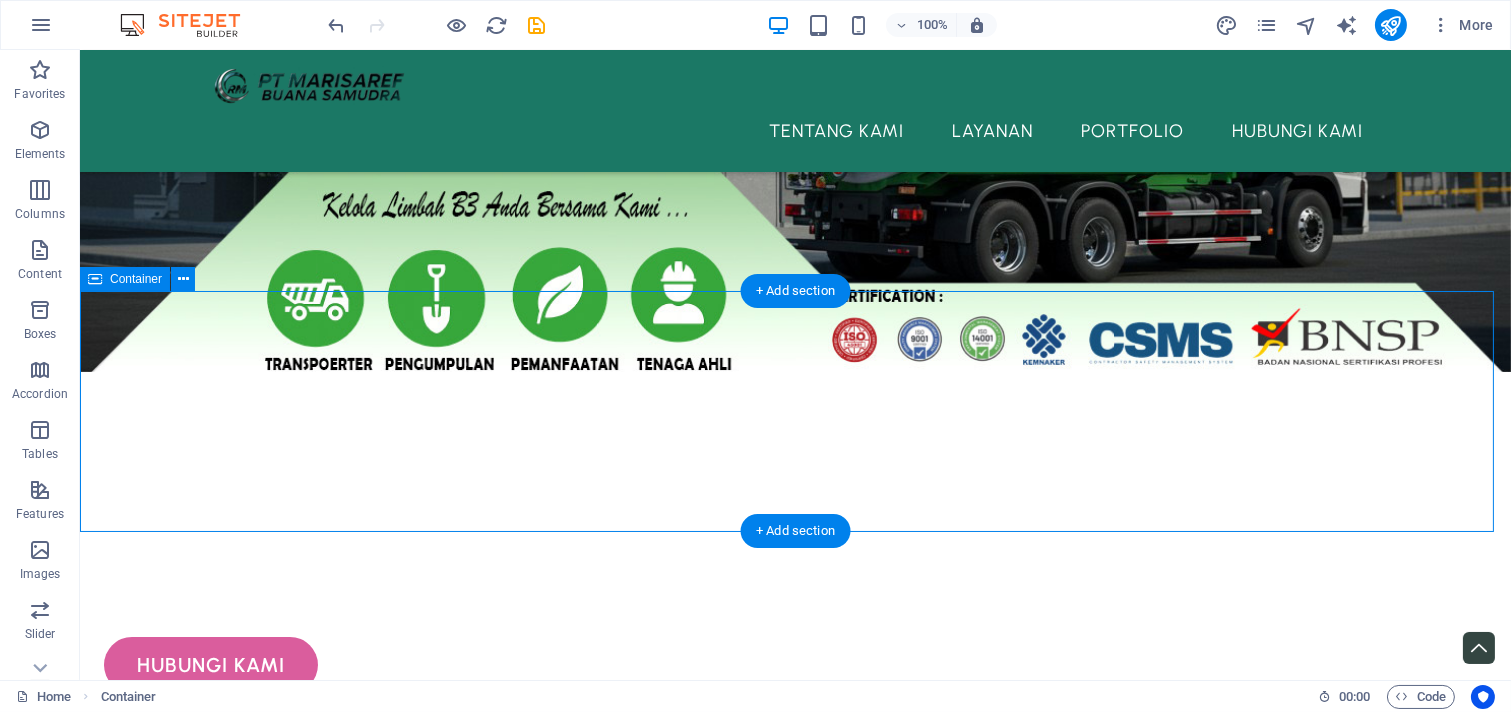 click on "Drop content here or  Add elements  Paste clipboard" at bounding box center [795, 1002] 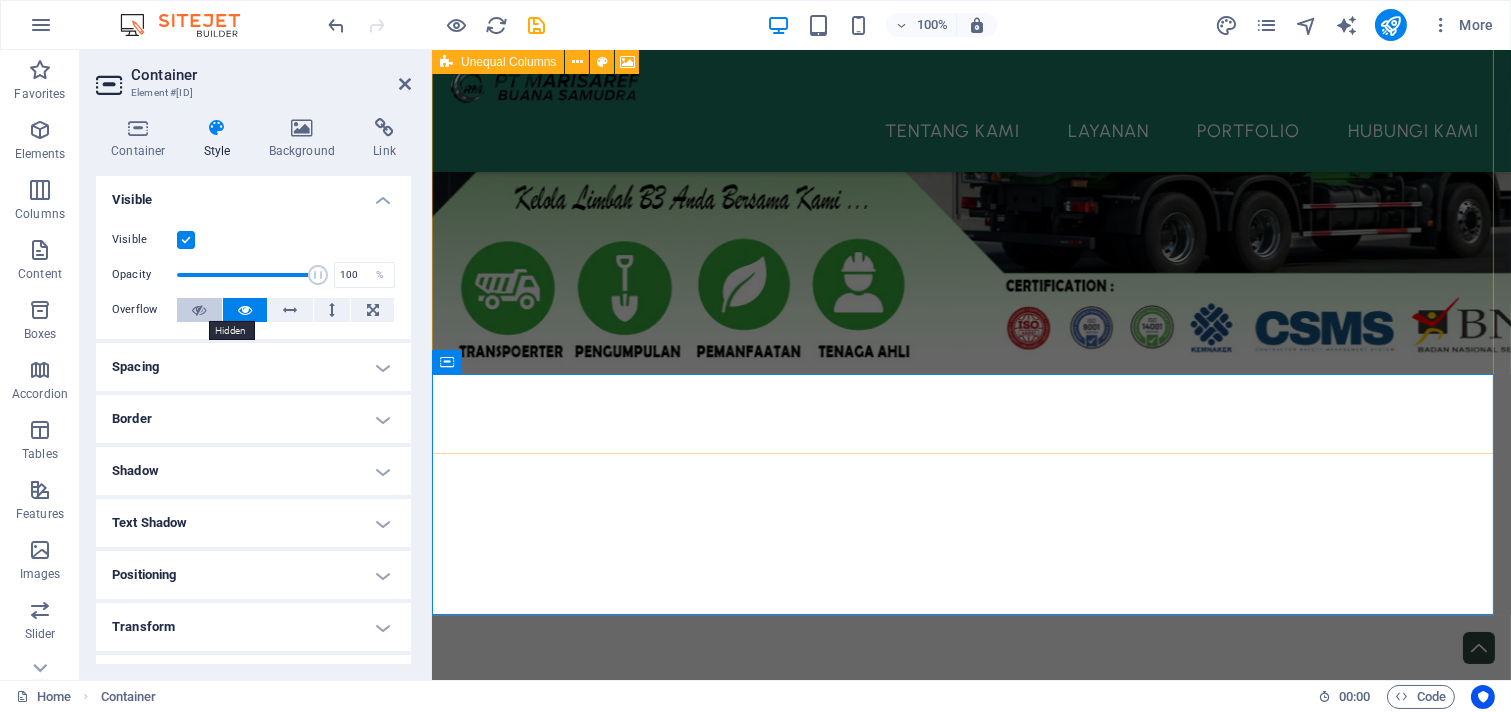 click at bounding box center [199, 310] 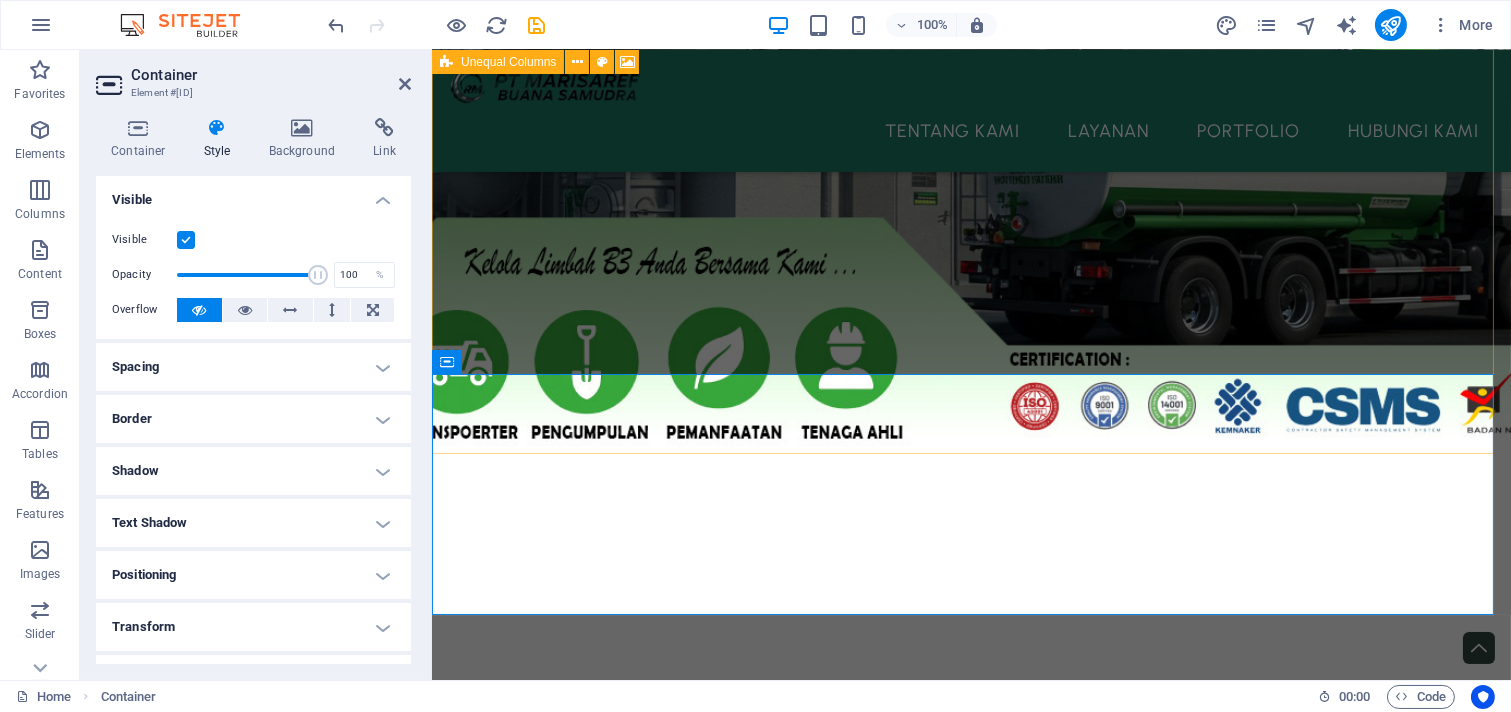 click at bounding box center (186, 240) 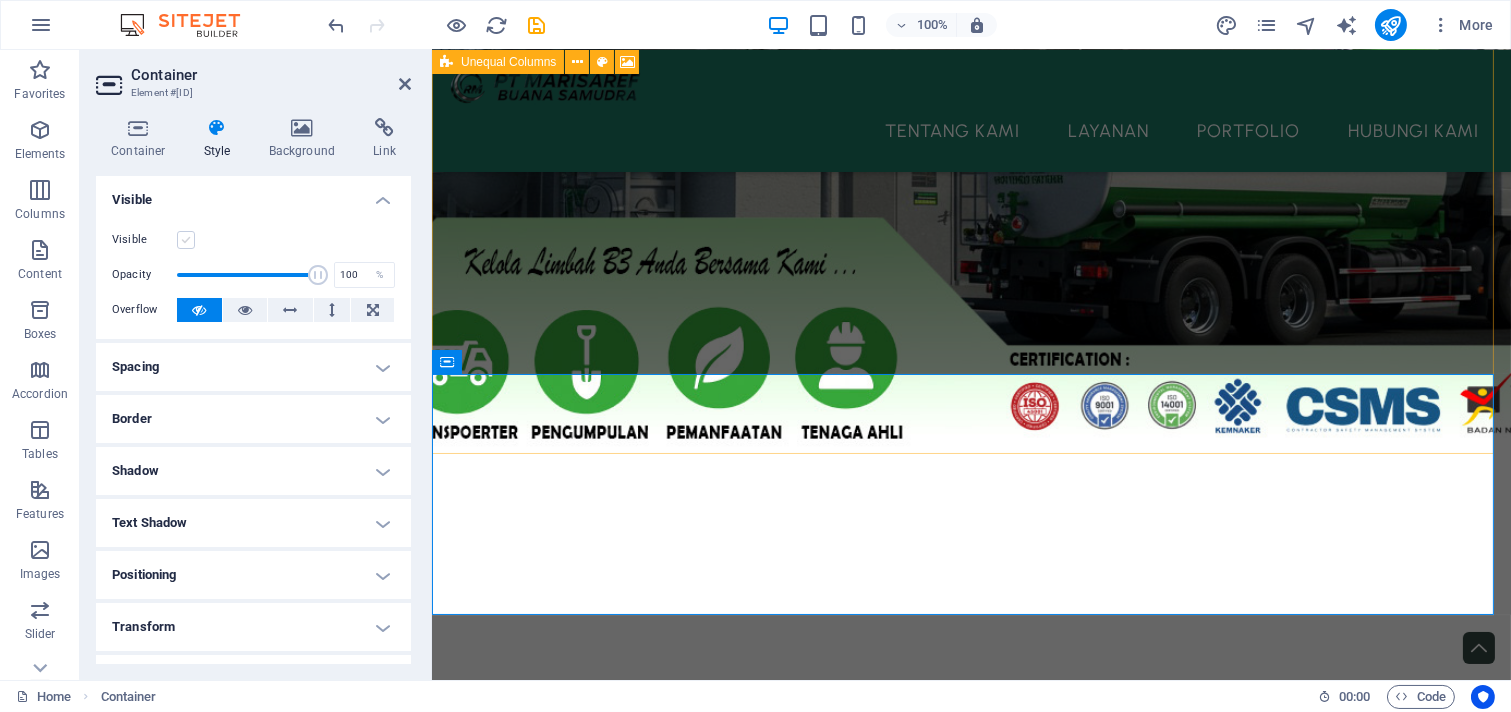 click at bounding box center [186, 240] 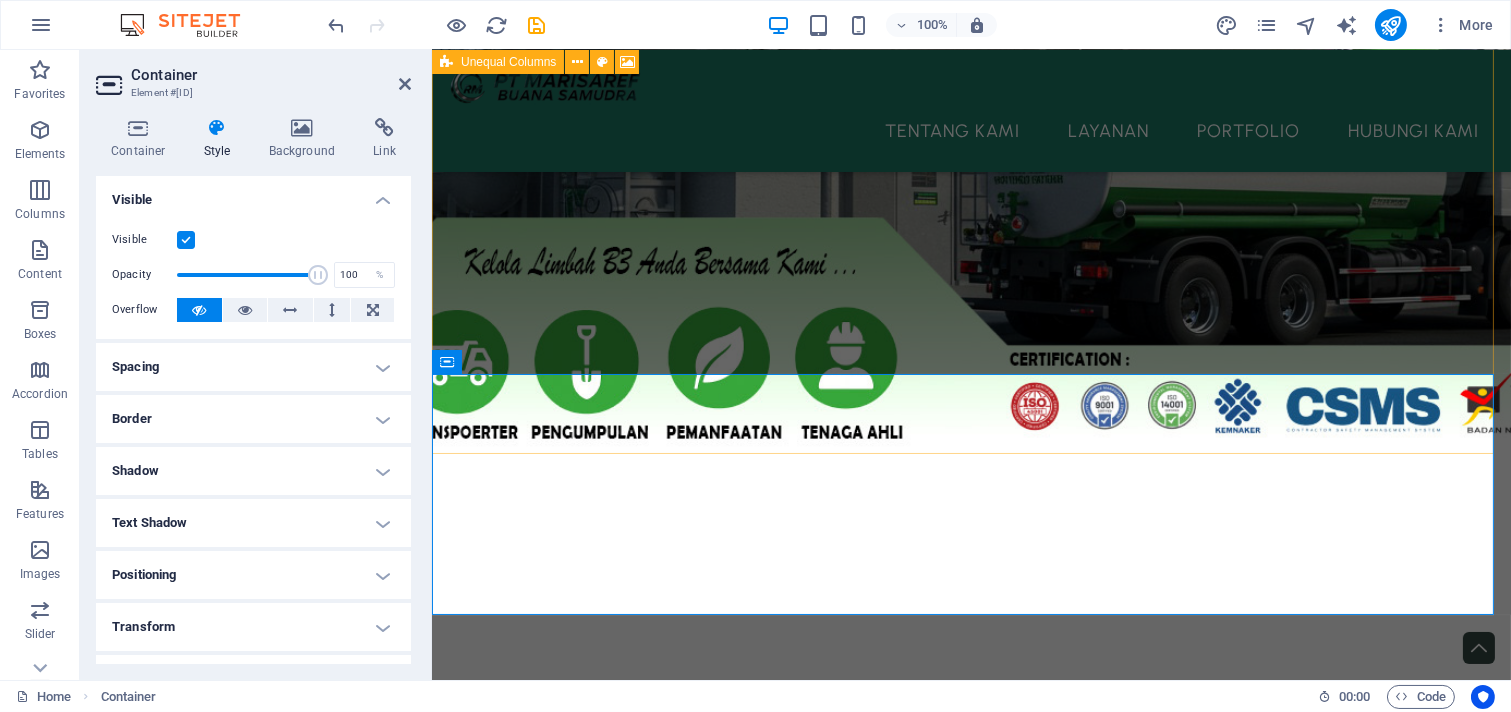 click at bounding box center [186, 240] 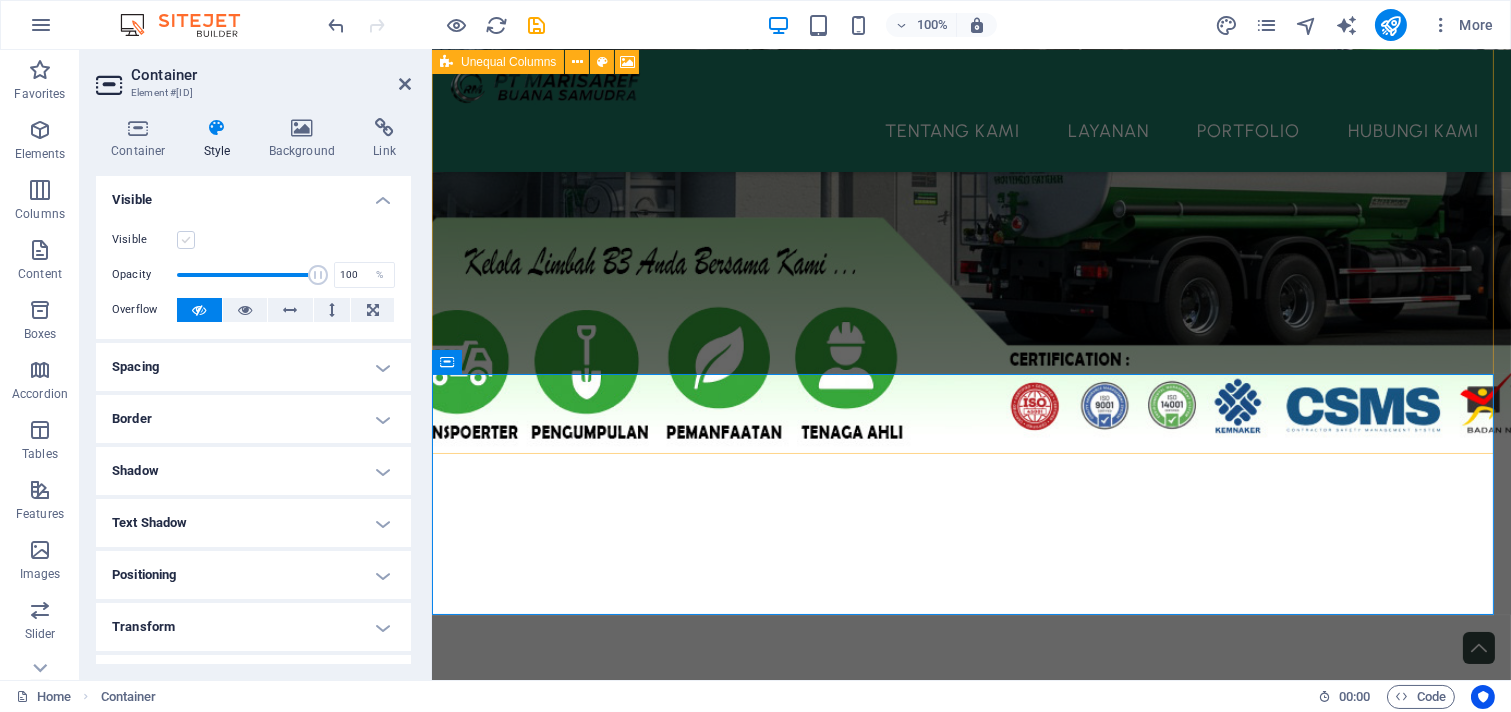 click at bounding box center [186, 240] 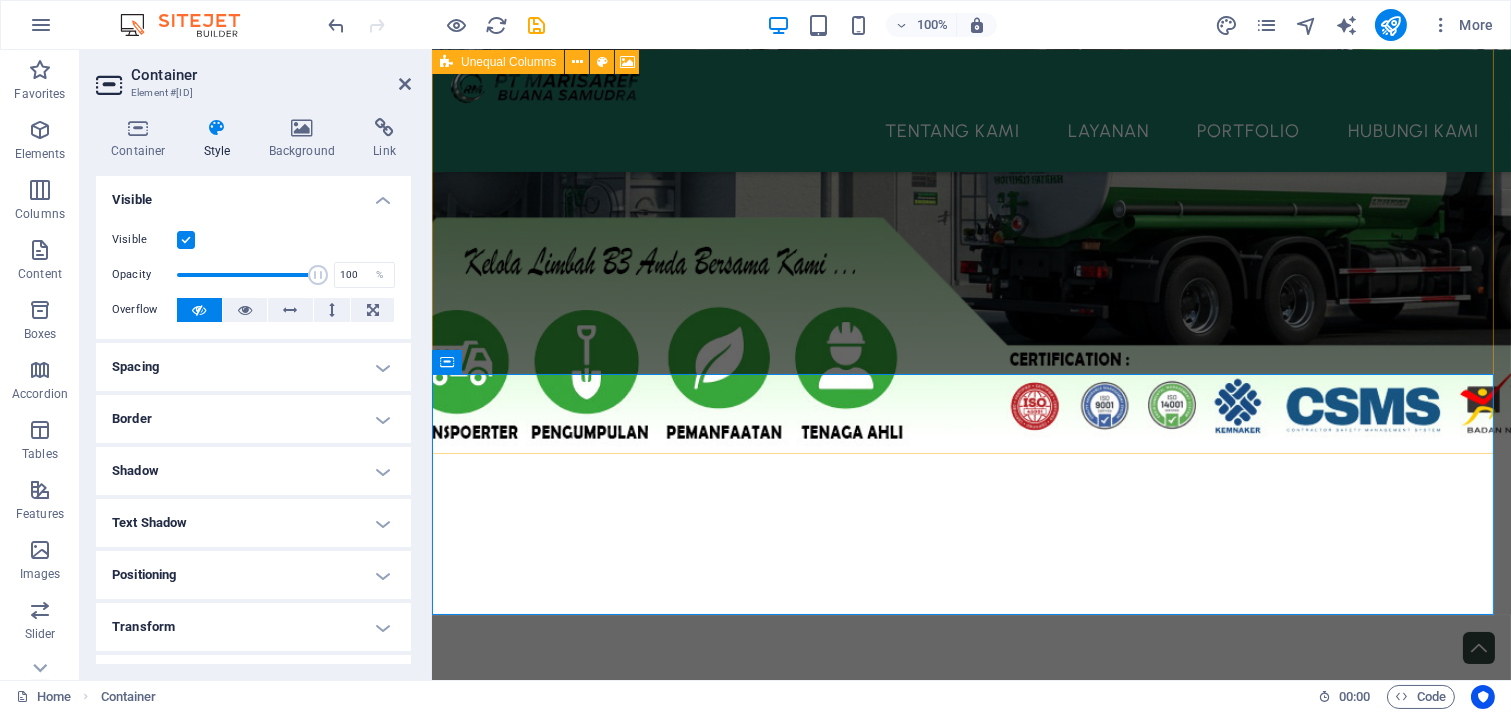 click at bounding box center [186, 240] 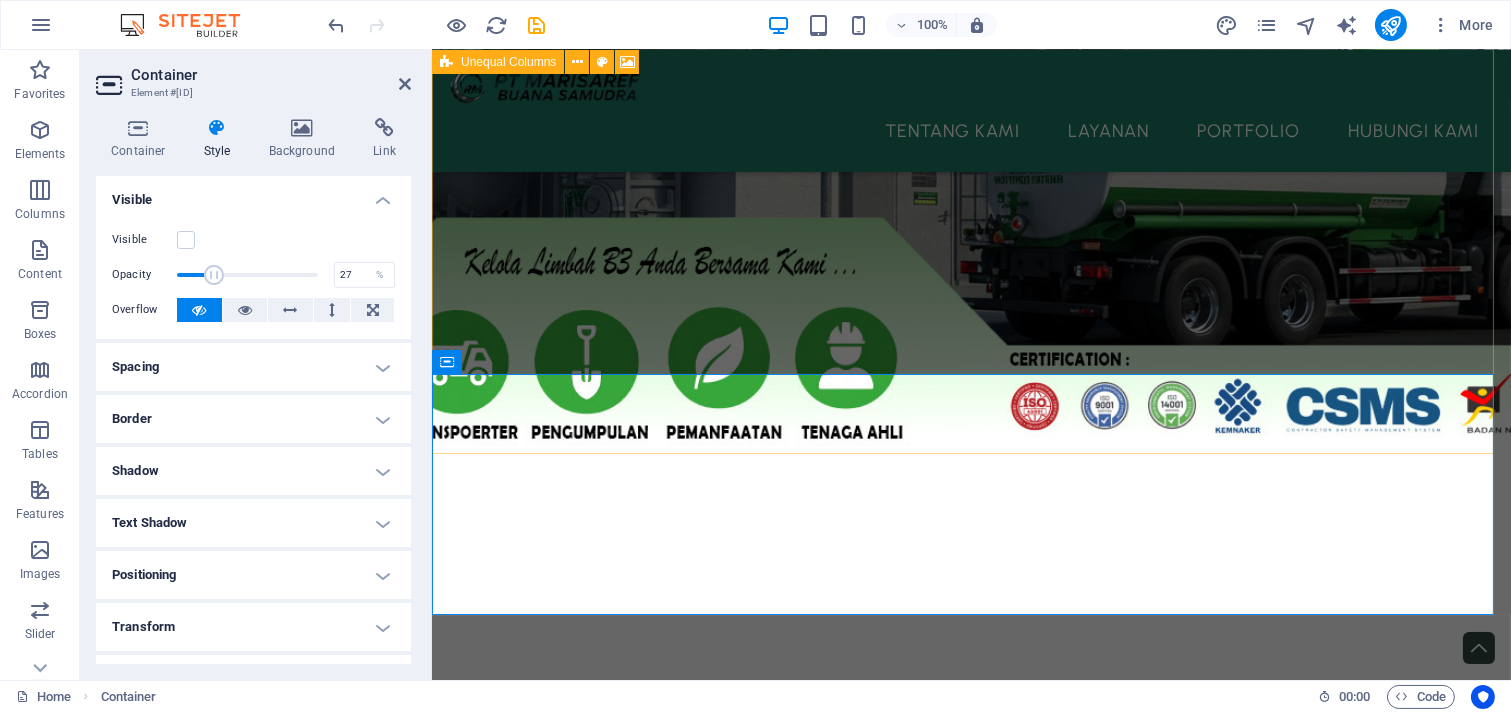 drag, startPoint x: 308, startPoint y: 278, endPoint x: 213, endPoint y: 272, distance: 95.189285 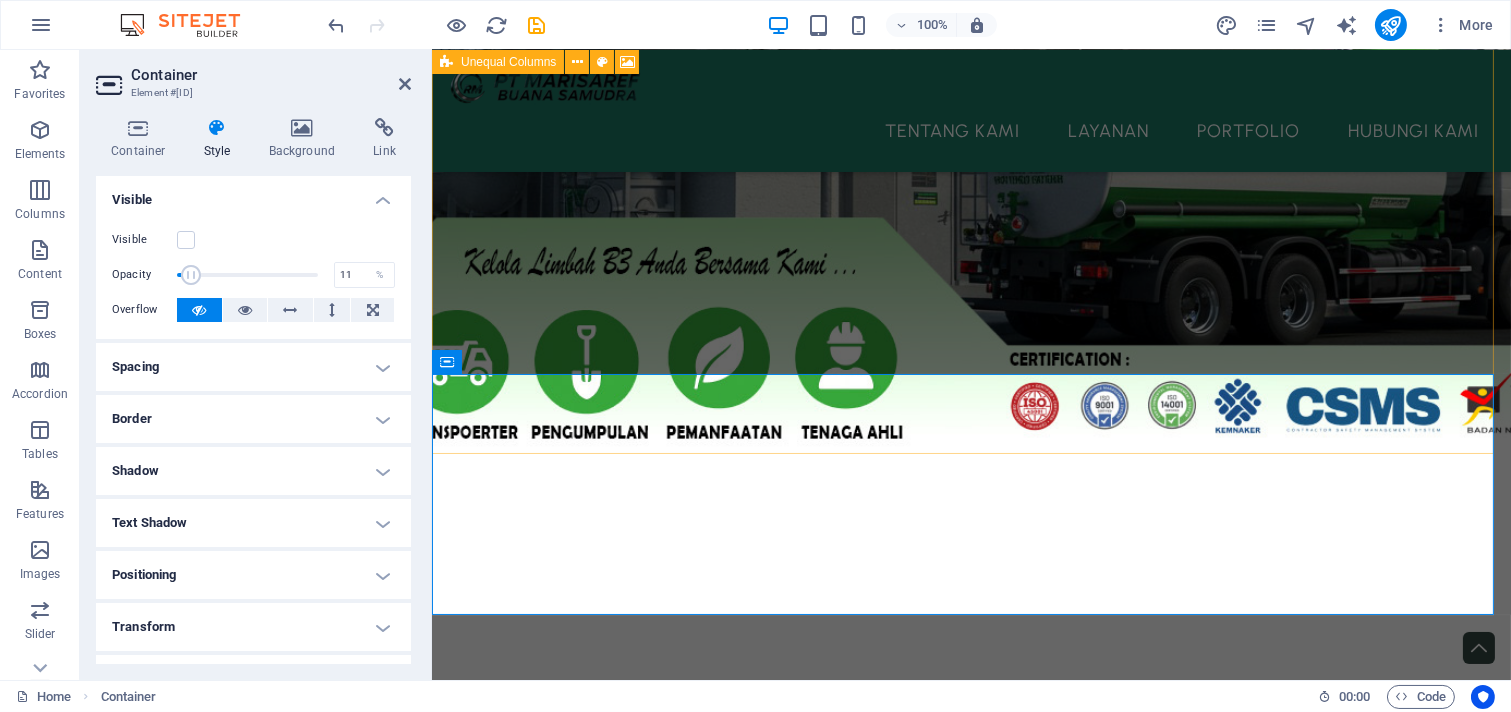 drag, startPoint x: 213, startPoint y: 272, endPoint x: 191, endPoint y: 265, distance: 23.086792 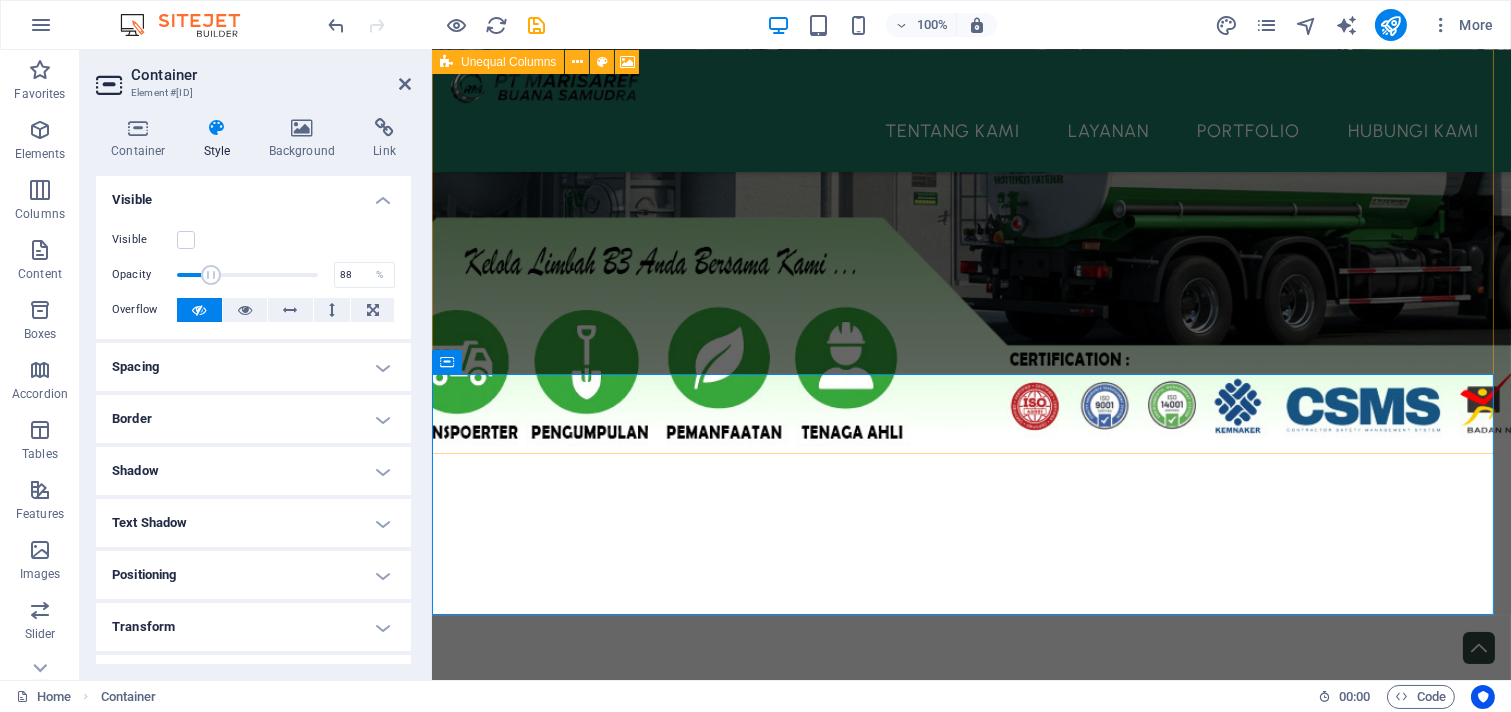 type on "100" 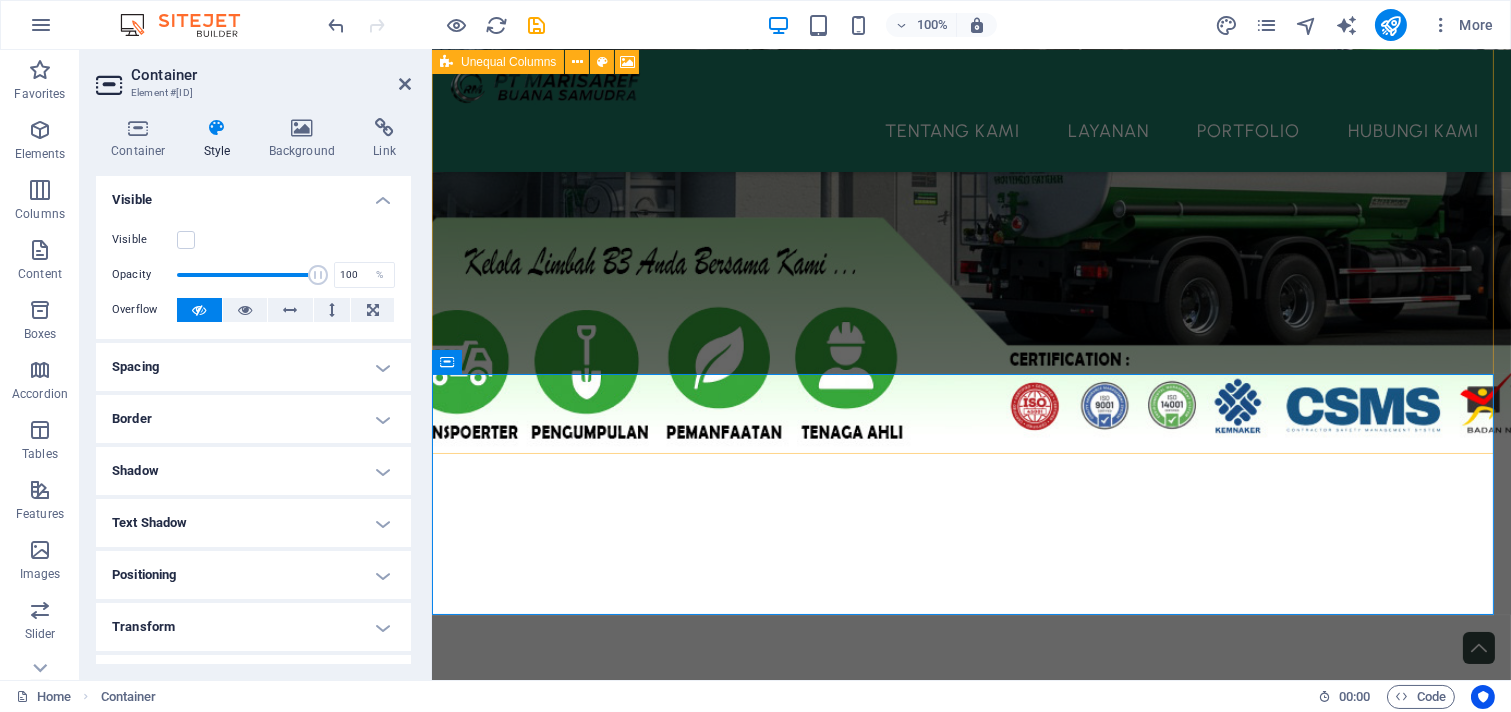 drag, startPoint x: 188, startPoint y: 272, endPoint x: 407, endPoint y: 273, distance: 219.00229 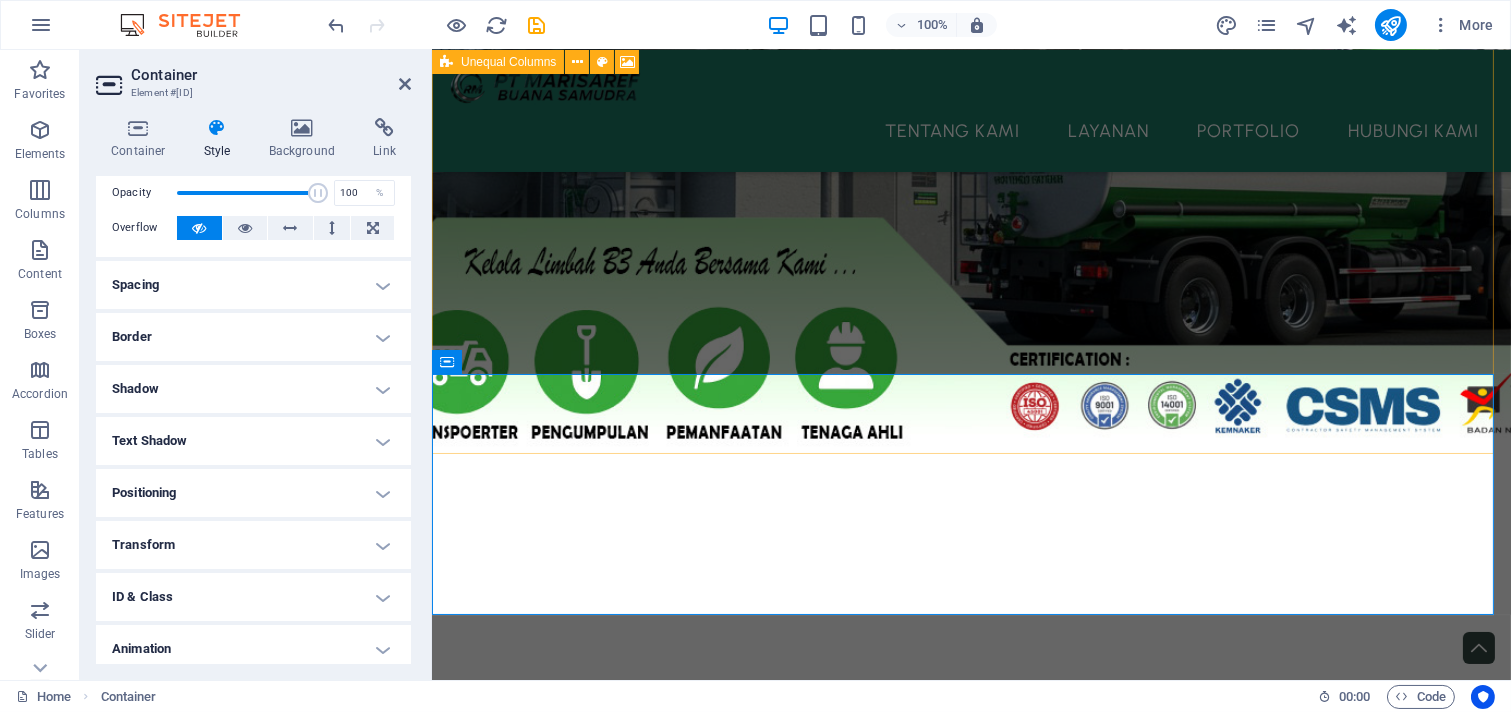 scroll, scrollTop: 142, scrollLeft: 0, axis: vertical 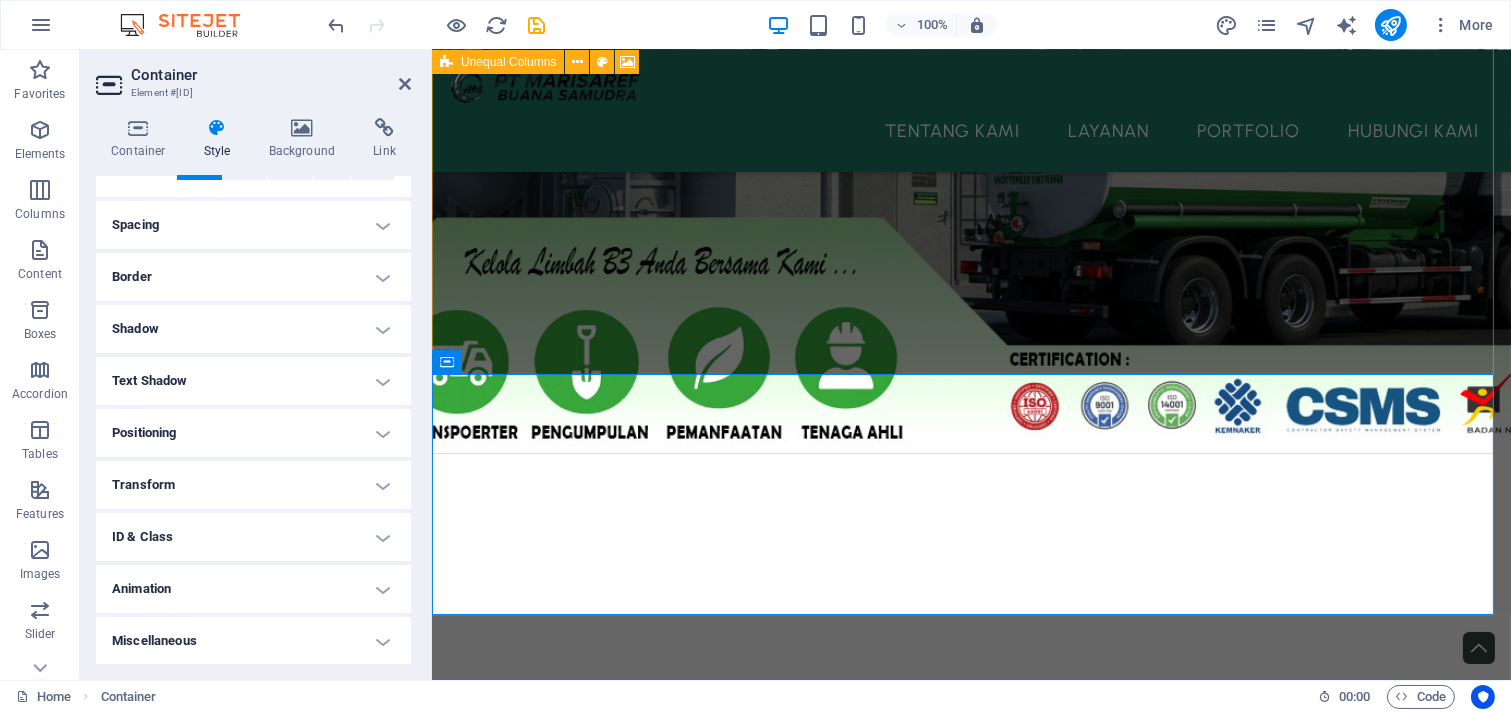 click on "Positioning" at bounding box center [253, 433] 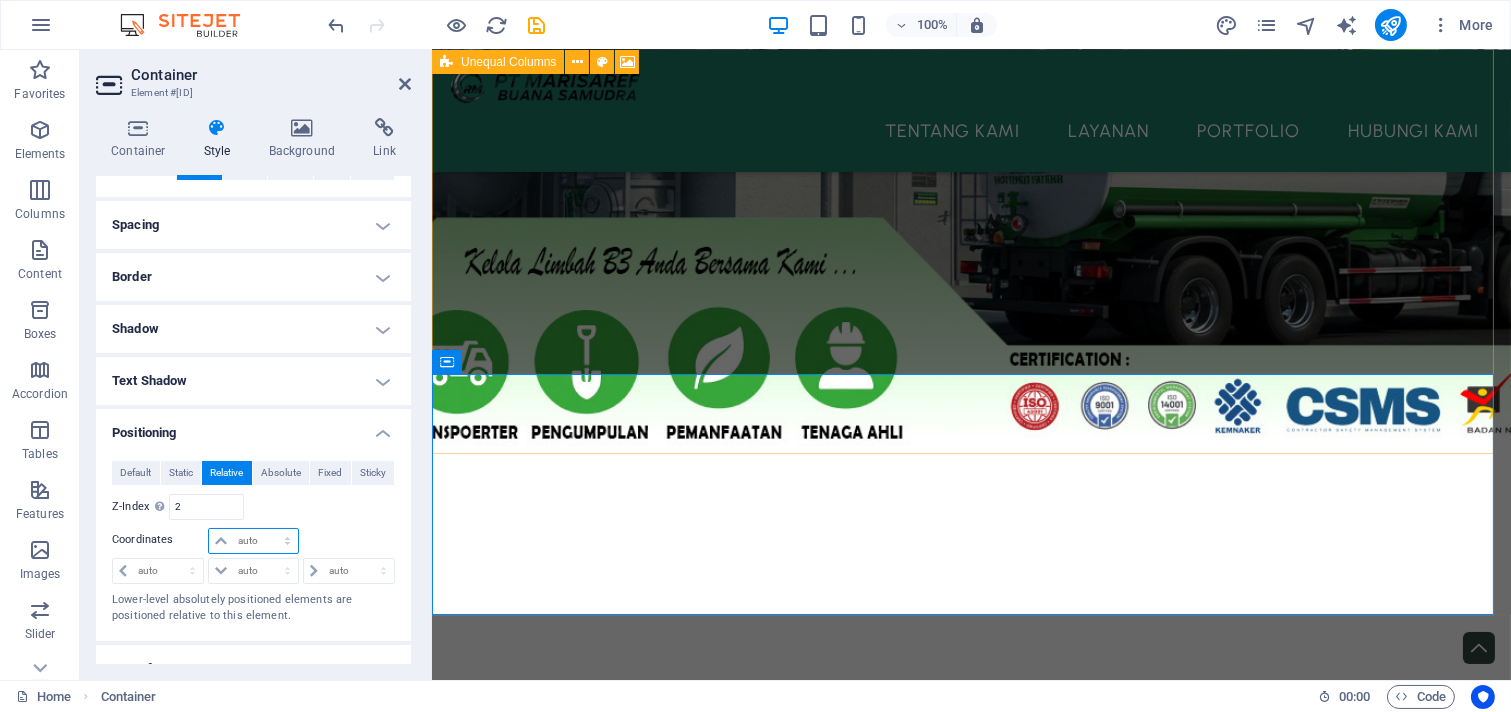 click on "auto px rem % em" at bounding box center [253, 541] 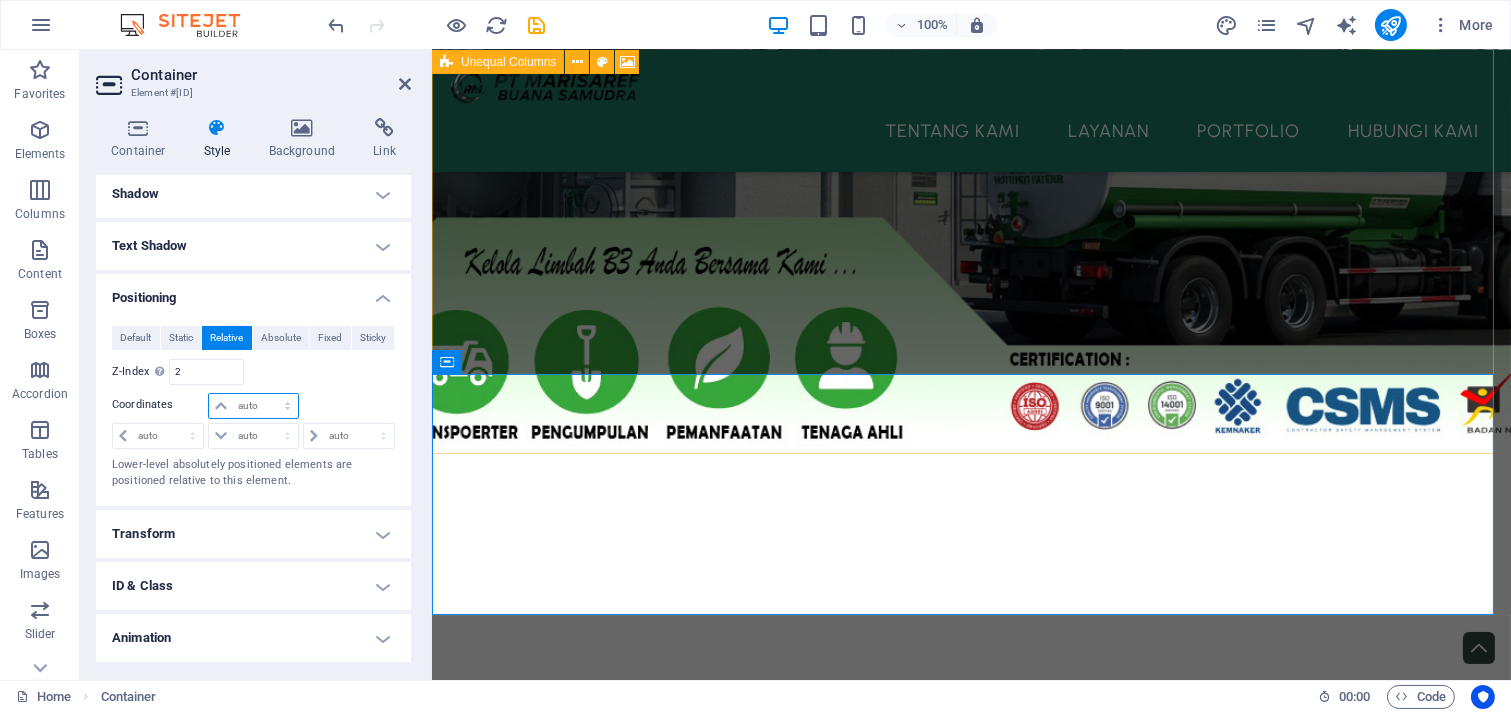 scroll, scrollTop: 326, scrollLeft: 0, axis: vertical 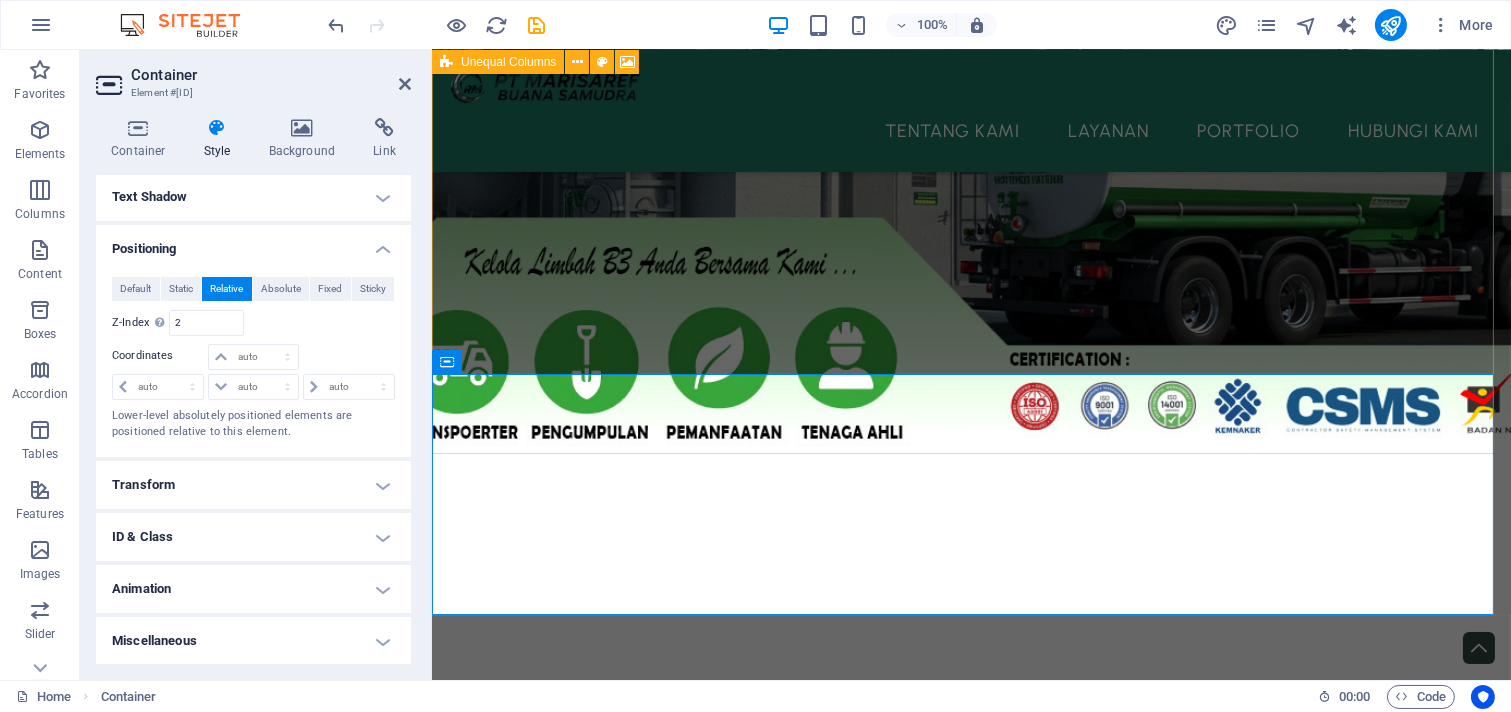 click on "Transform" at bounding box center [253, 485] 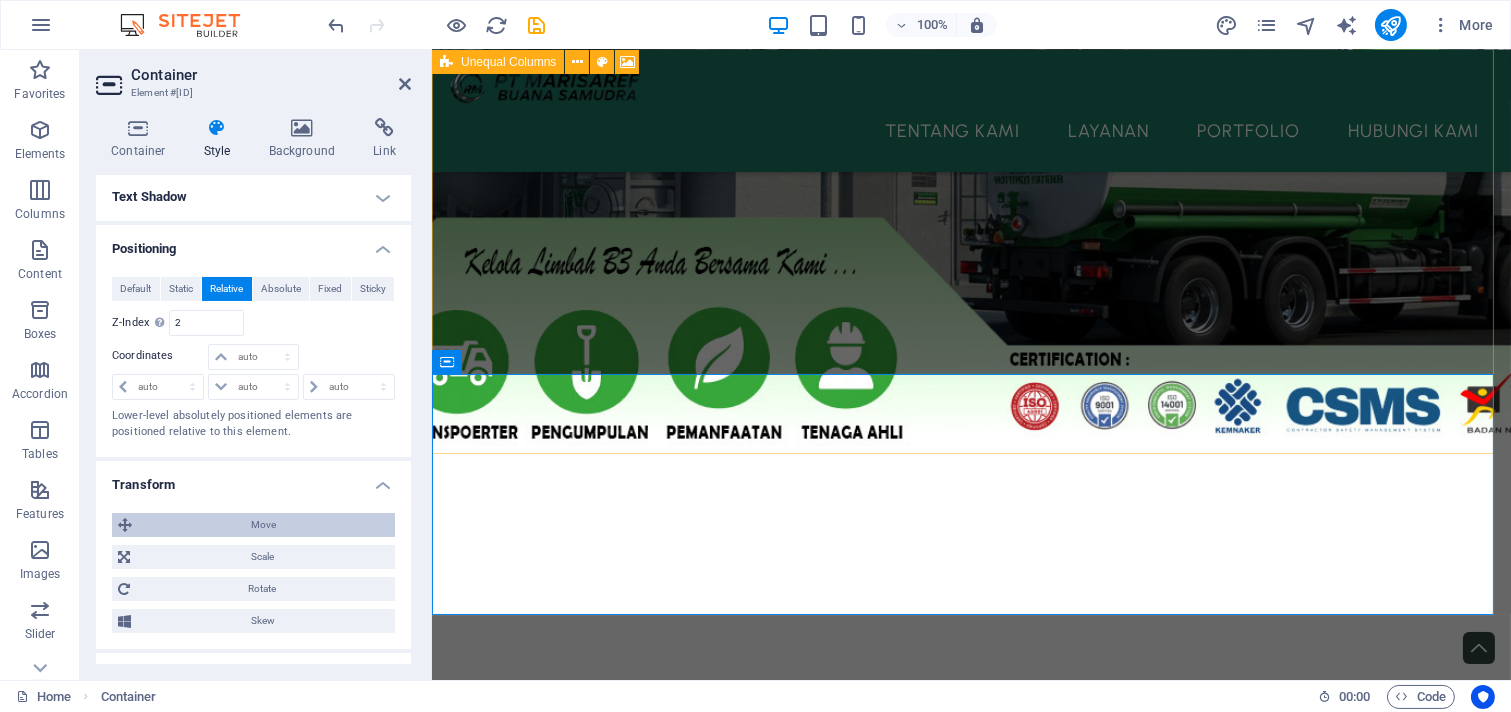 click on "Move" at bounding box center (263, 525) 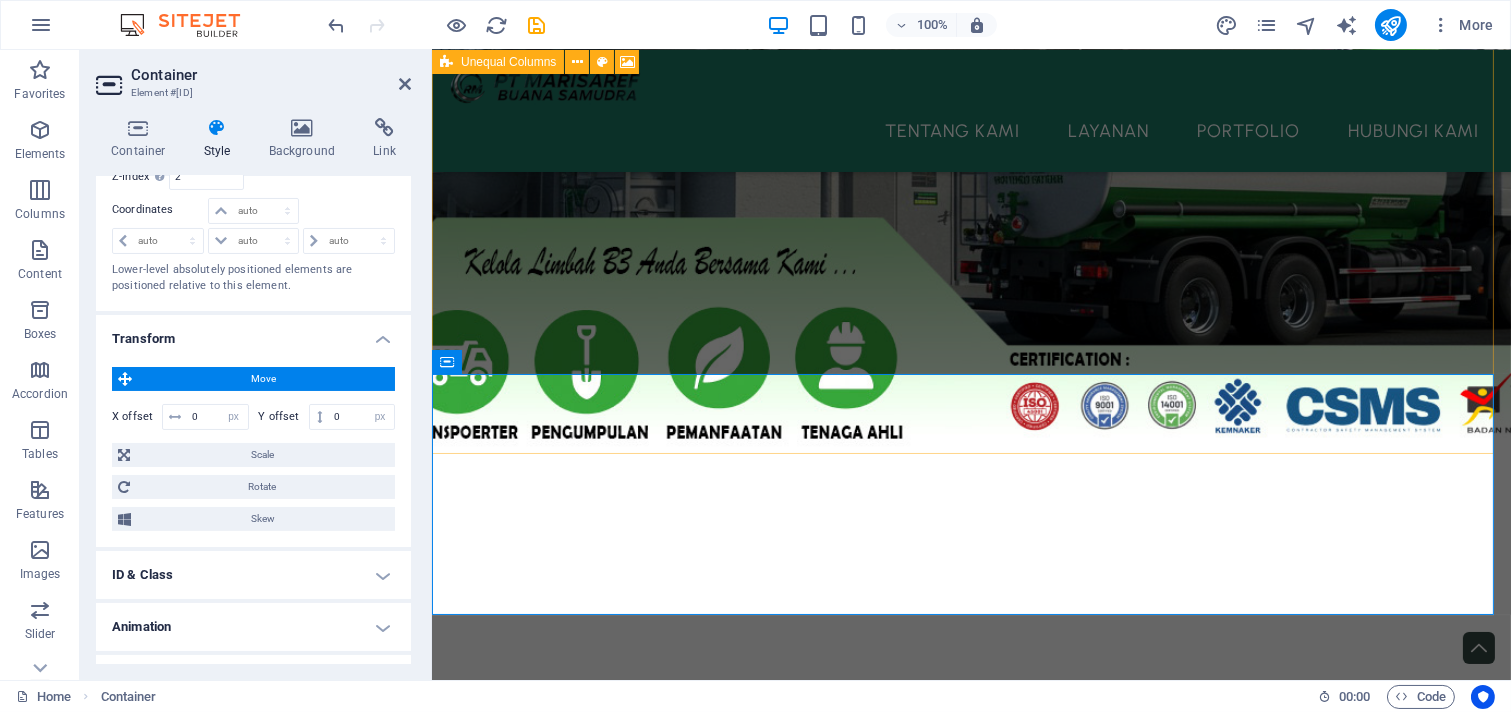 scroll, scrollTop: 510, scrollLeft: 0, axis: vertical 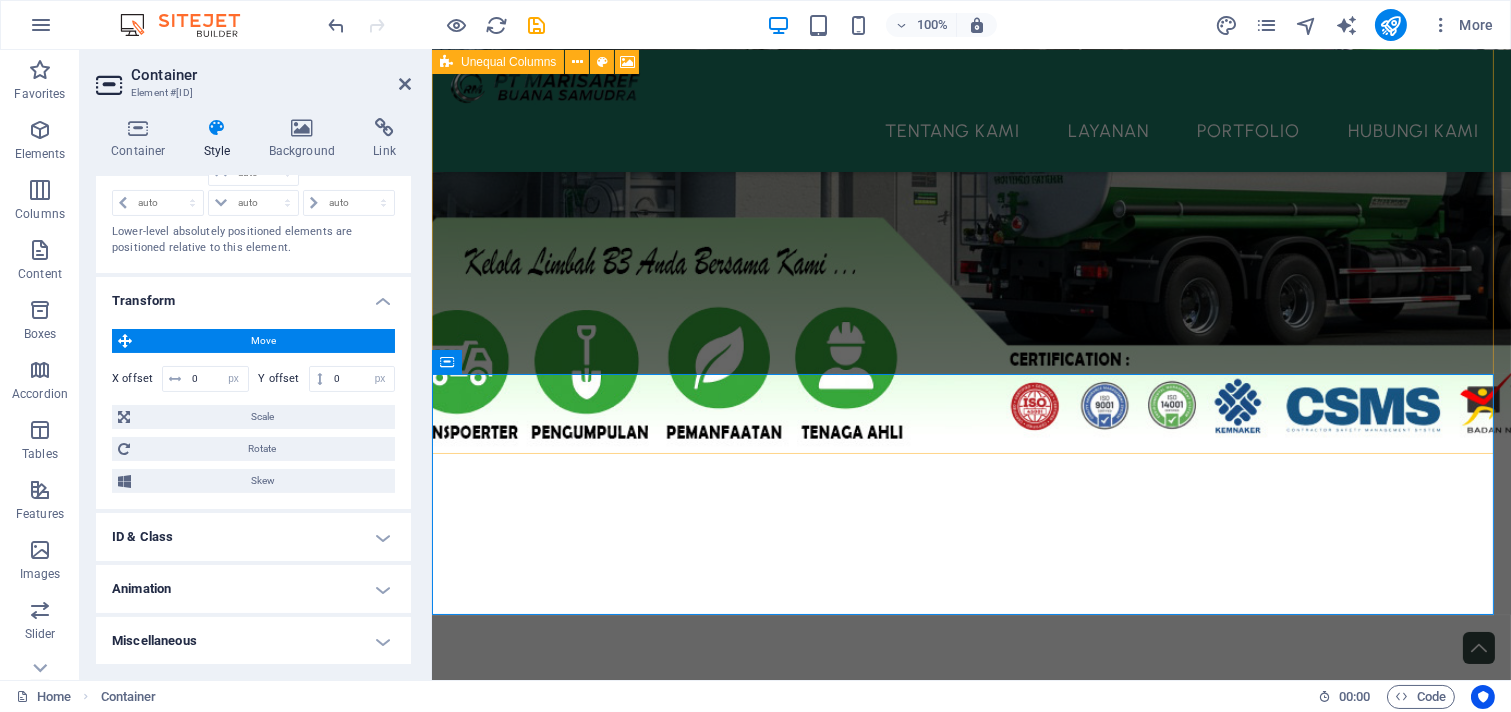click on "Move" at bounding box center [263, 341] 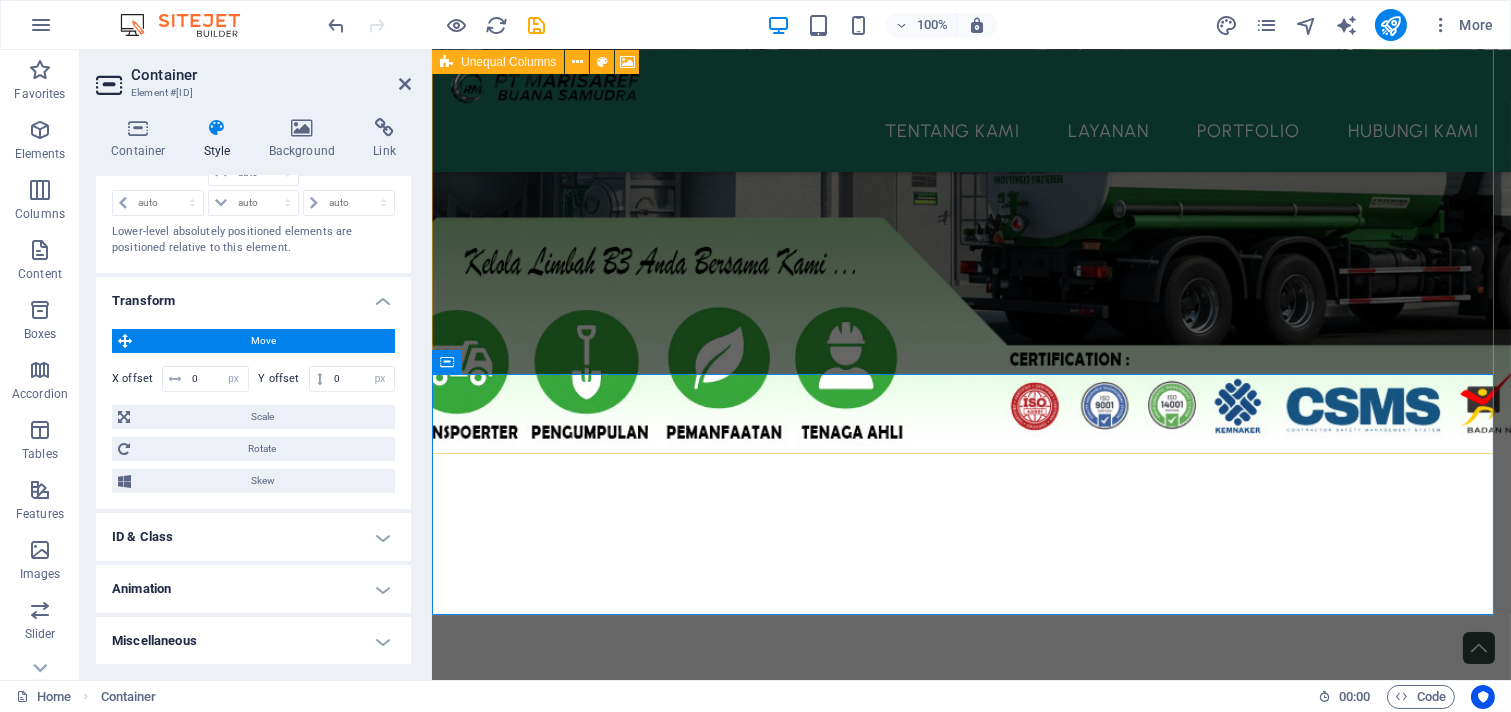 scroll, scrollTop: 466, scrollLeft: 0, axis: vertical 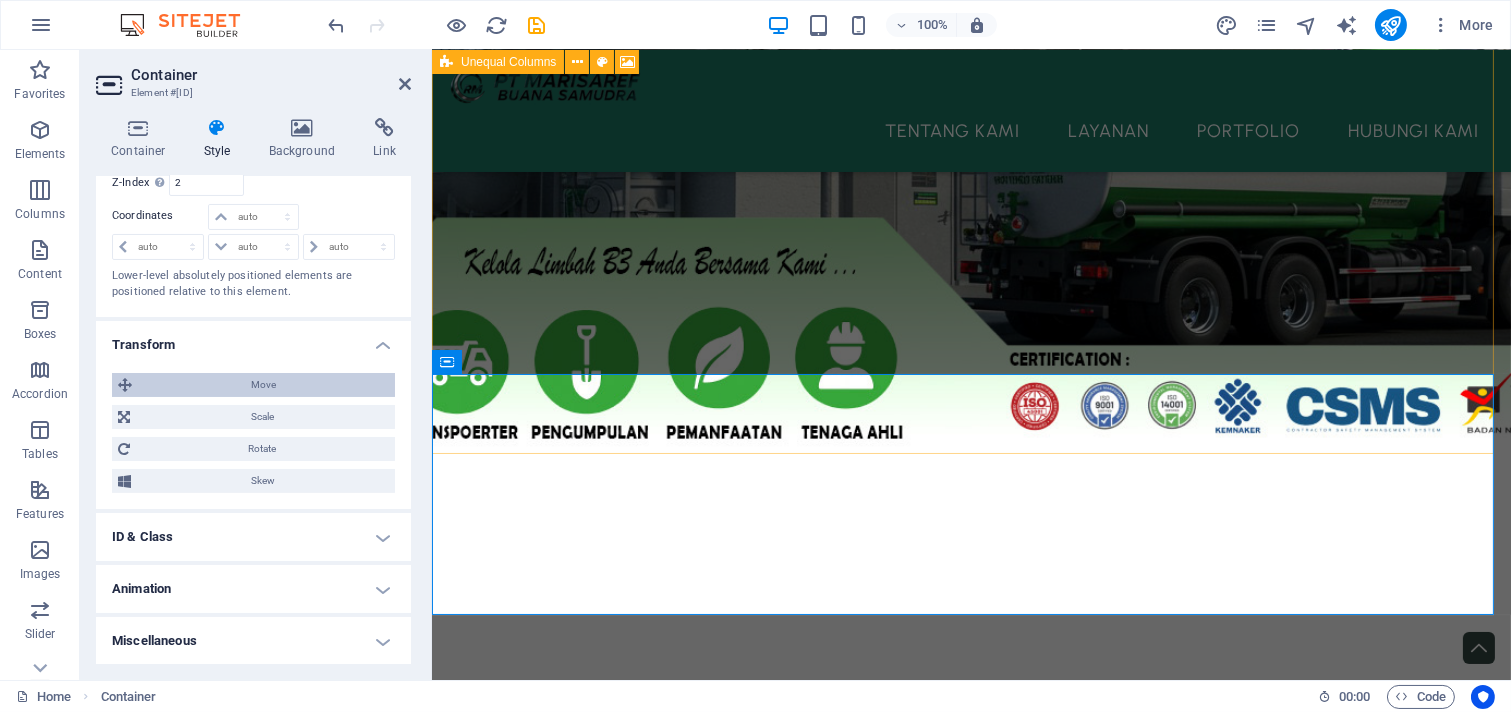 click on "Move" at bounding box center (263, 385) 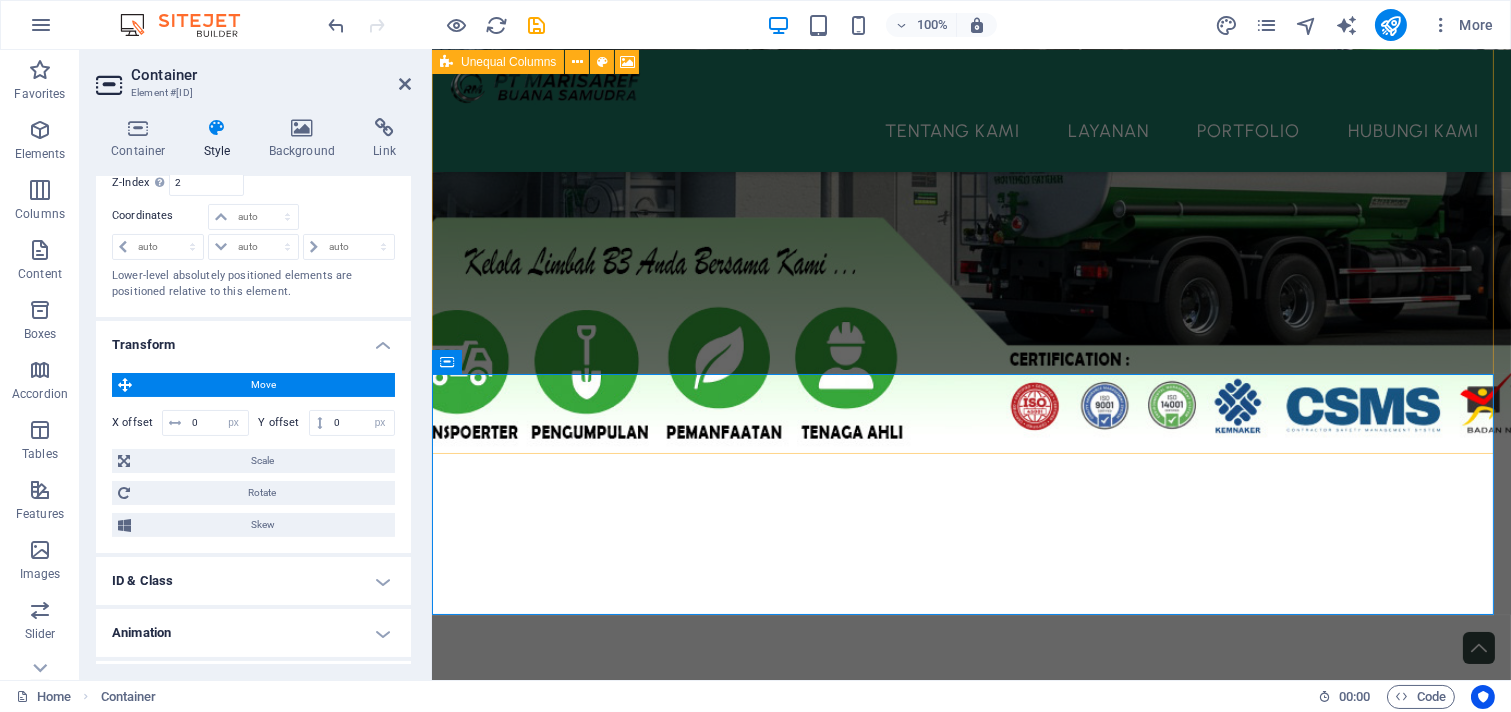 scroll, scrollTop: 510, scrollLeft: 0, axis: vertical 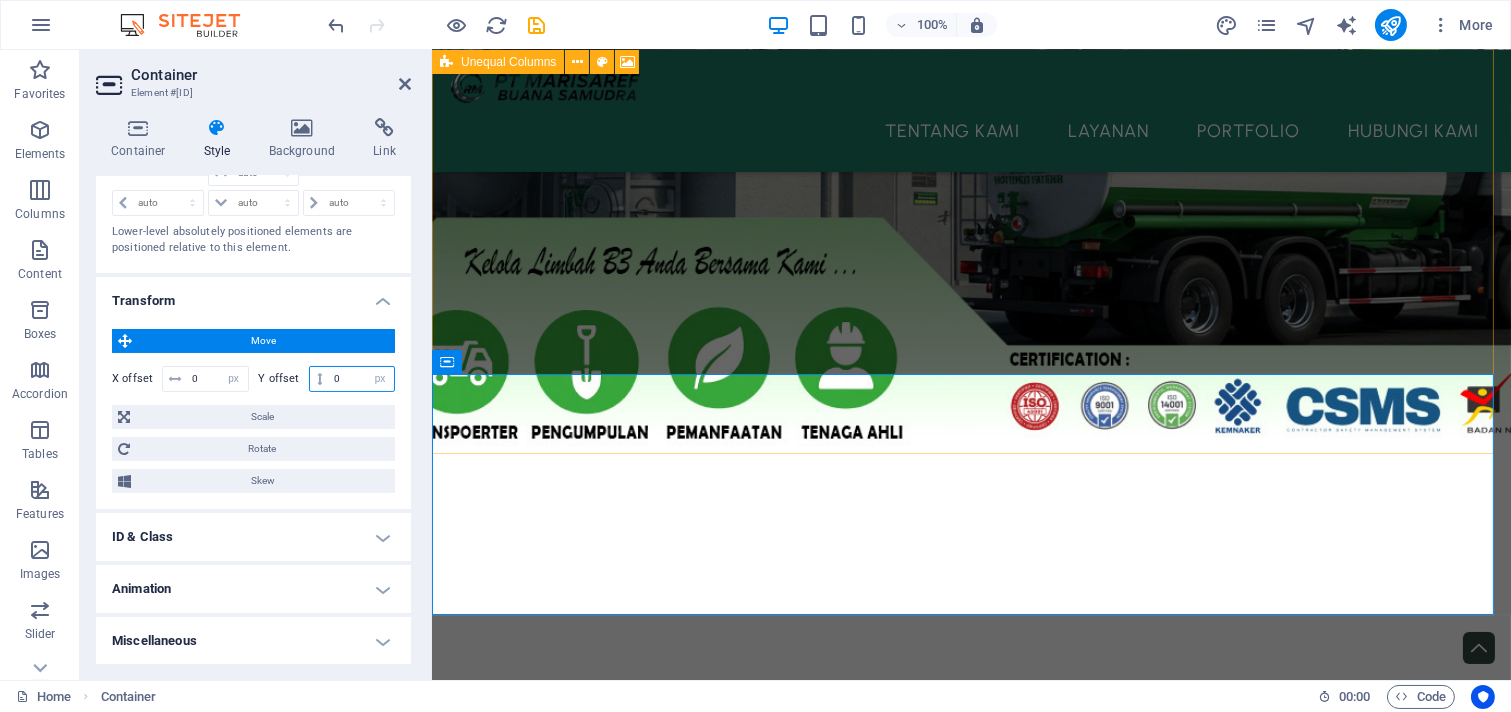 drag, startPoint x: 342, startPoint y: 382, endPoint x: 328, endPoint y: 376, distance: 15.231546 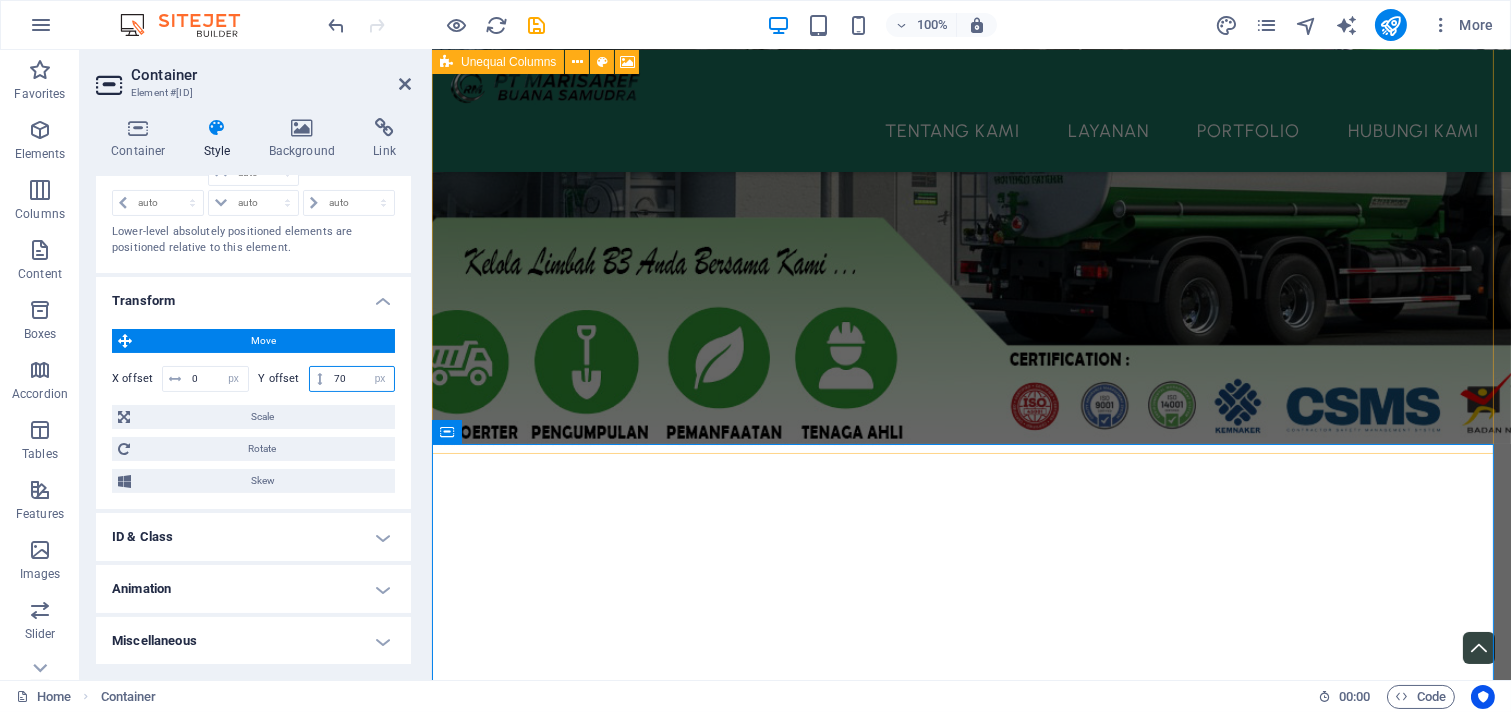 type on "70" 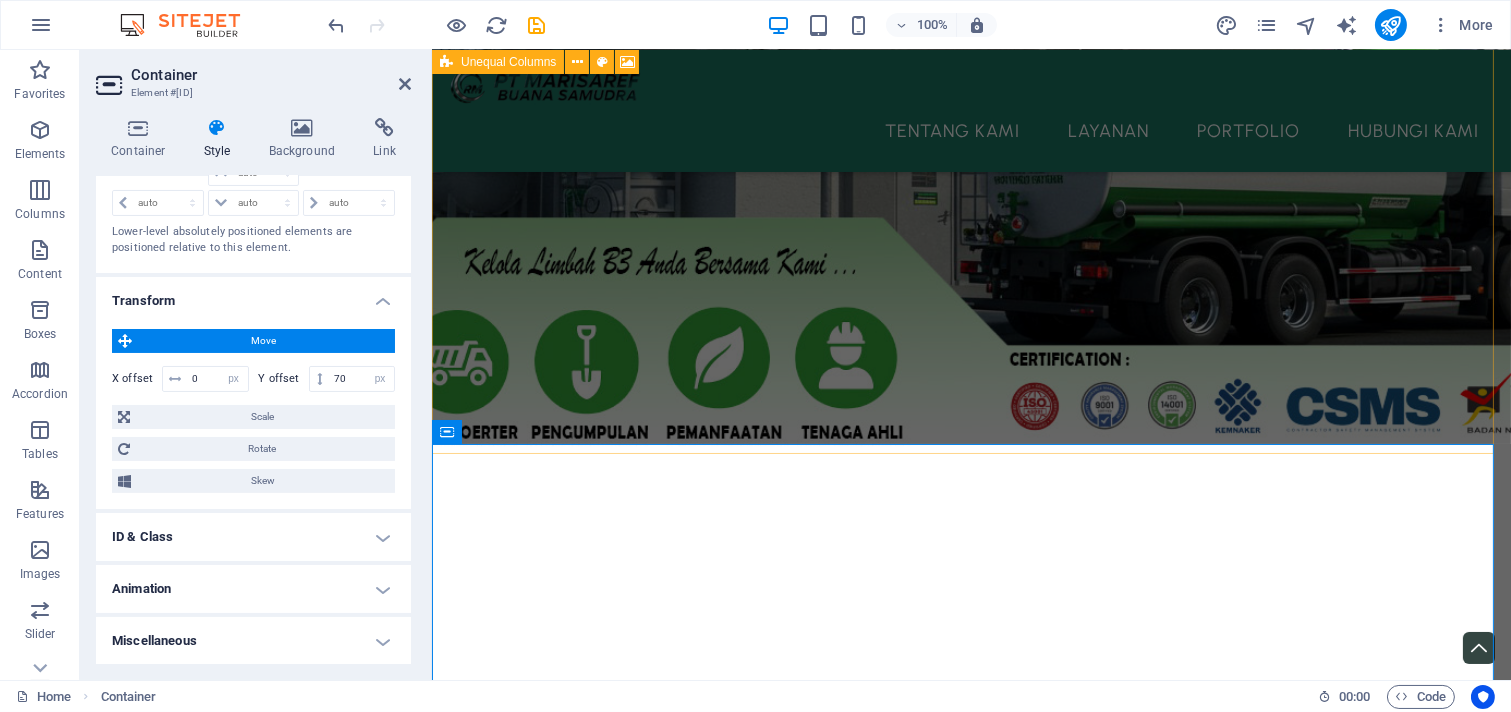 click at bounding box center [970, 36] 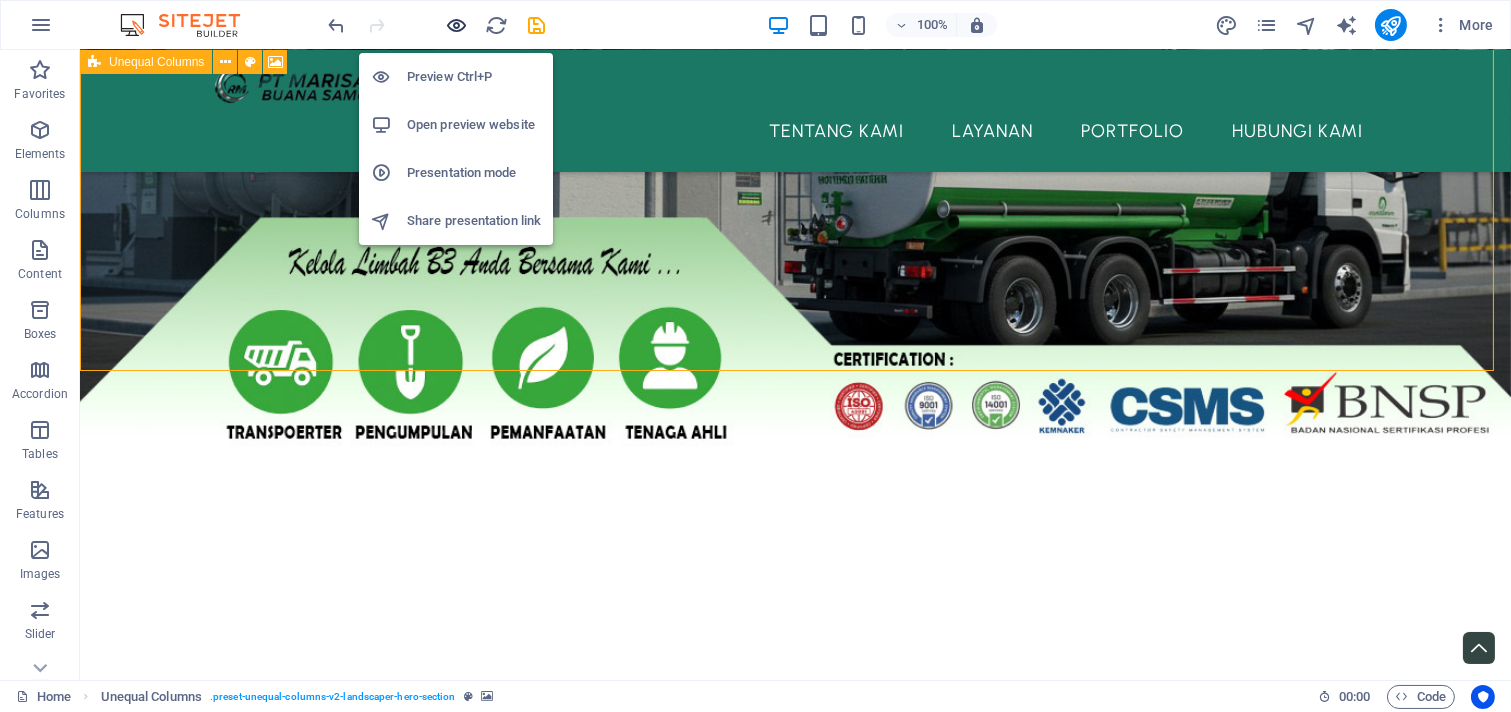 click at bounding box center (457, 25) 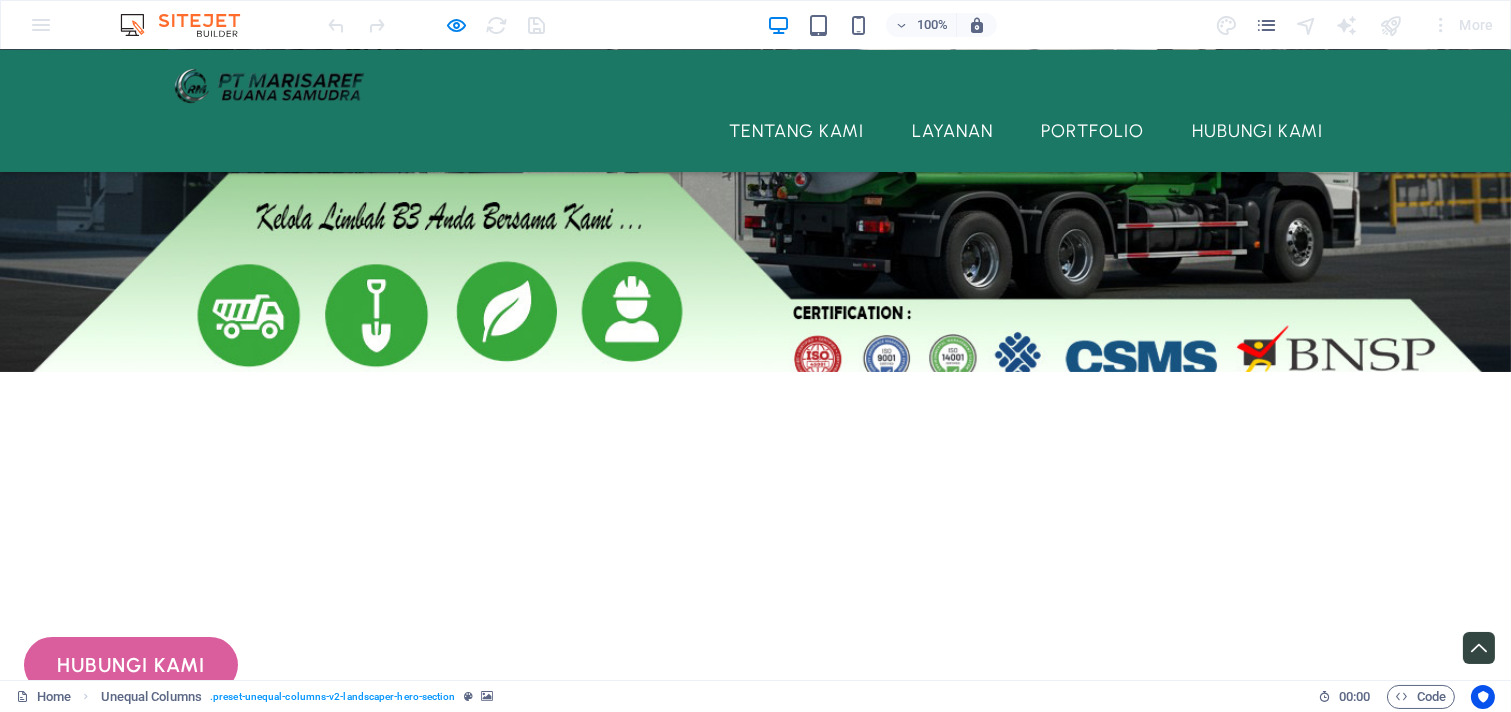 click on "‌TENTANG KAMI" at bounding box center (600, 2092) 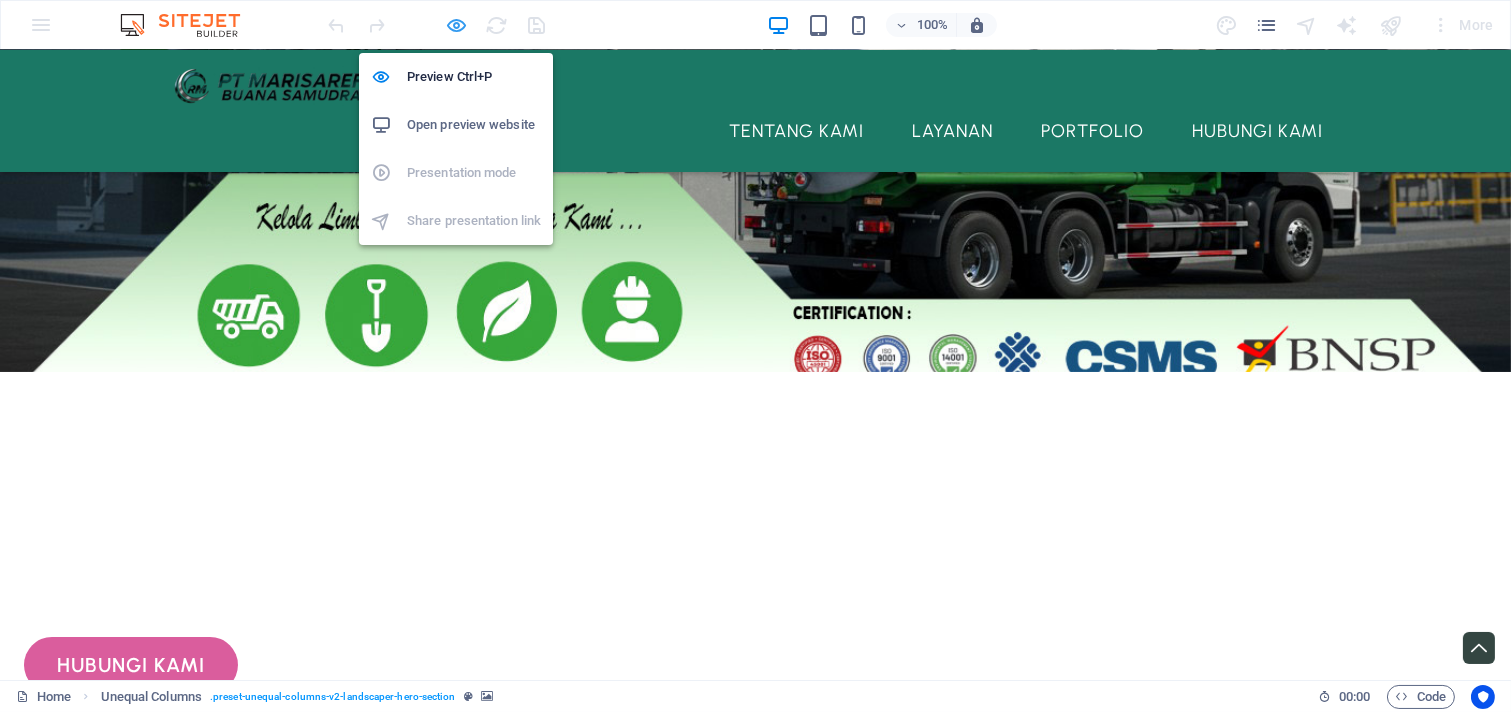 click at bounding box center (457, 25) 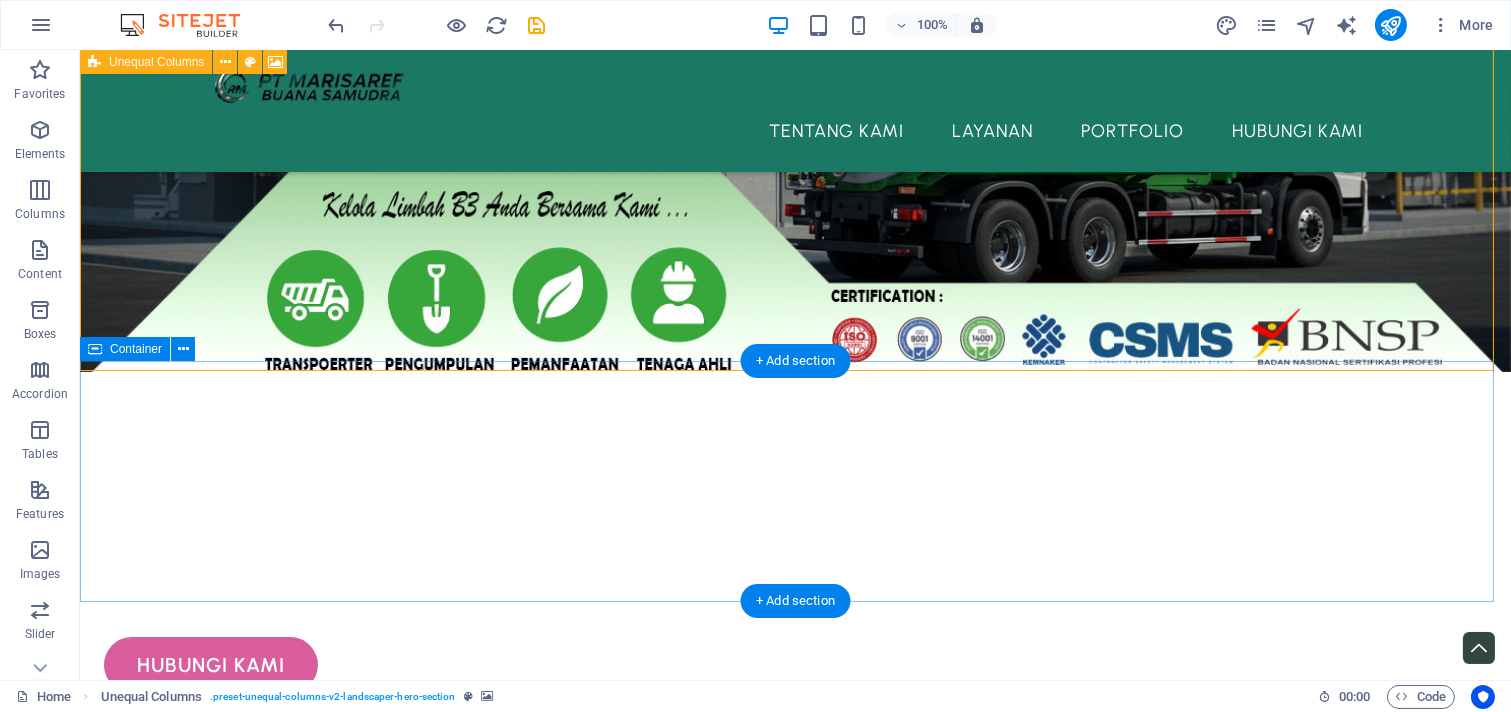 click on "Drop content here or  Add elements  Paste clipboard" at bounding box center (795, 1072) 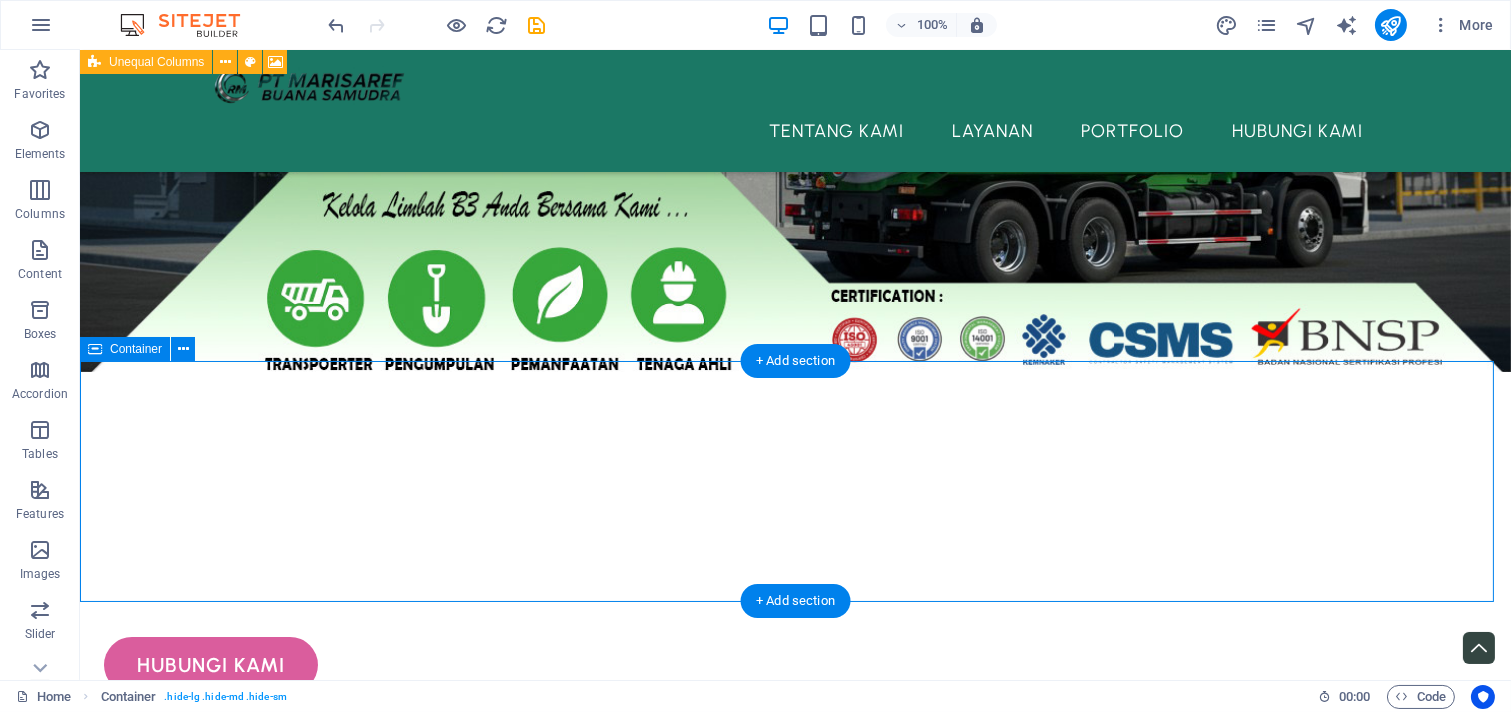 click on "Drop content here or  Add elements  Paste clipboard" at bounding box center [795, 1072] 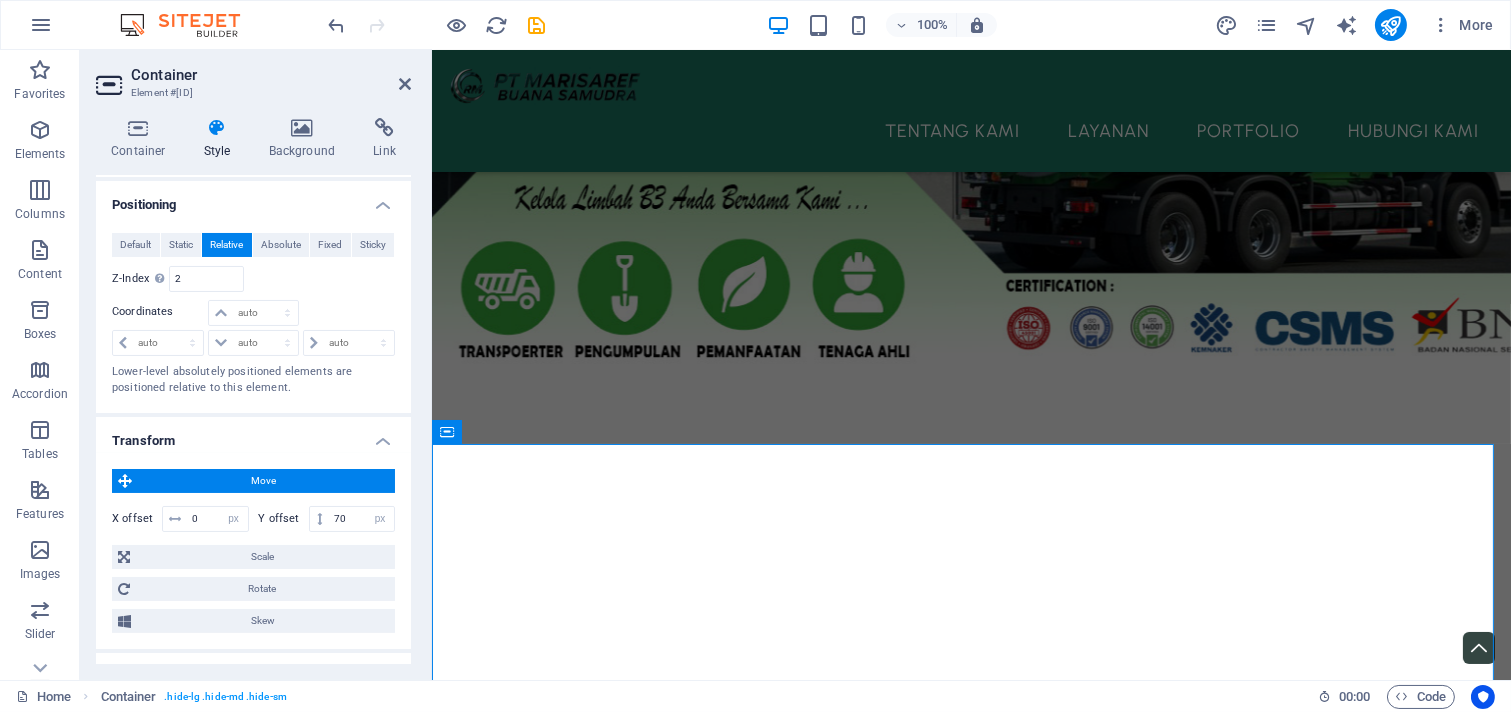 scroll, scrollTop: 185, scrollLeft: 0, axis: vertical 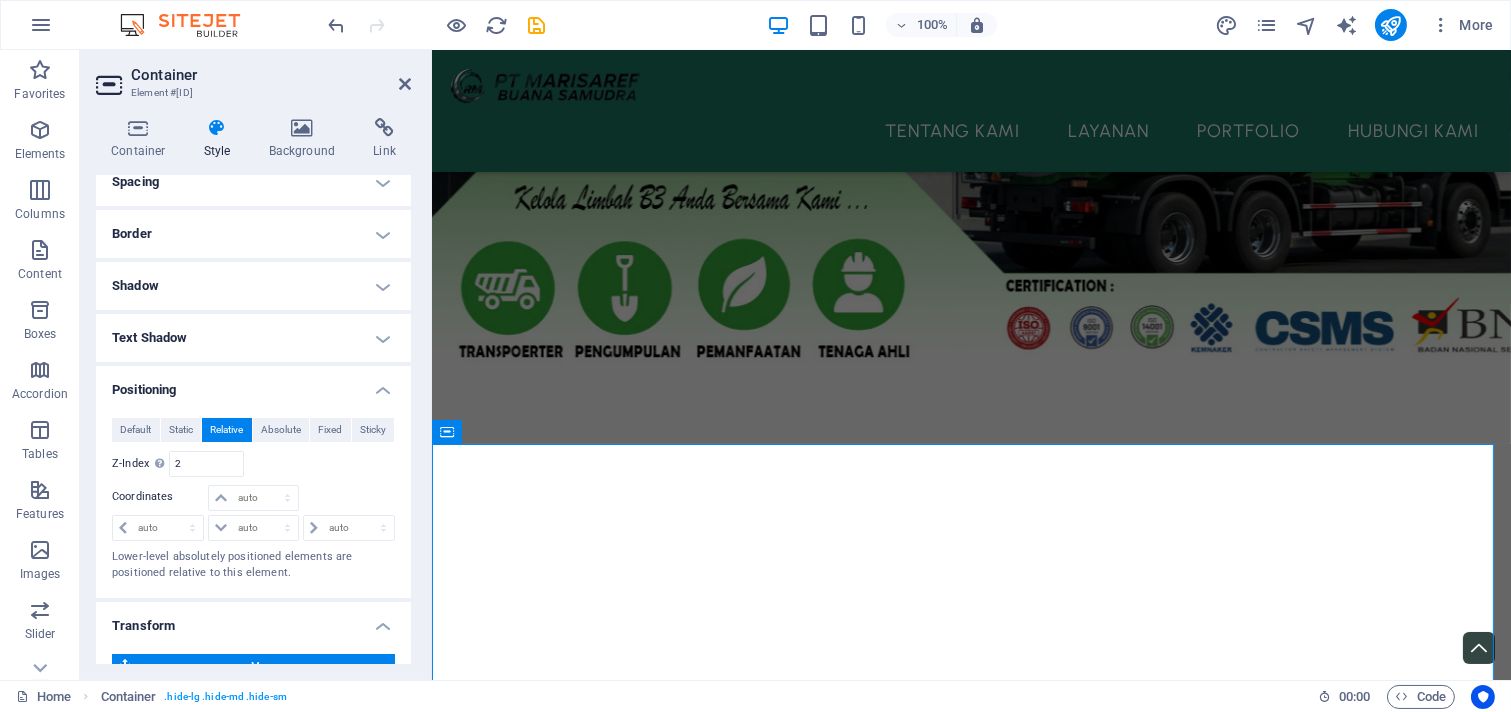 click on "Positioning" at bounding box center (253, 384) 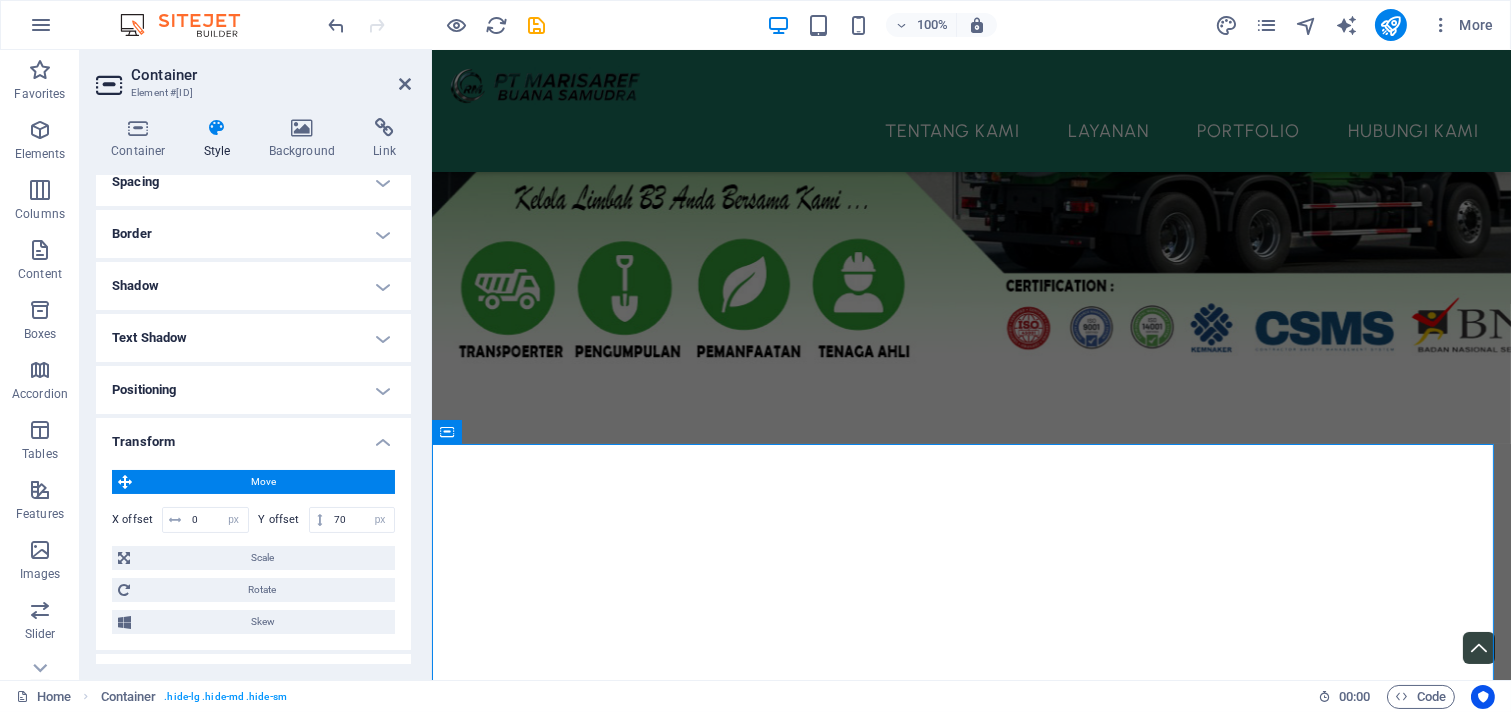 click on "Positioning" at bounding box center [253, 390] 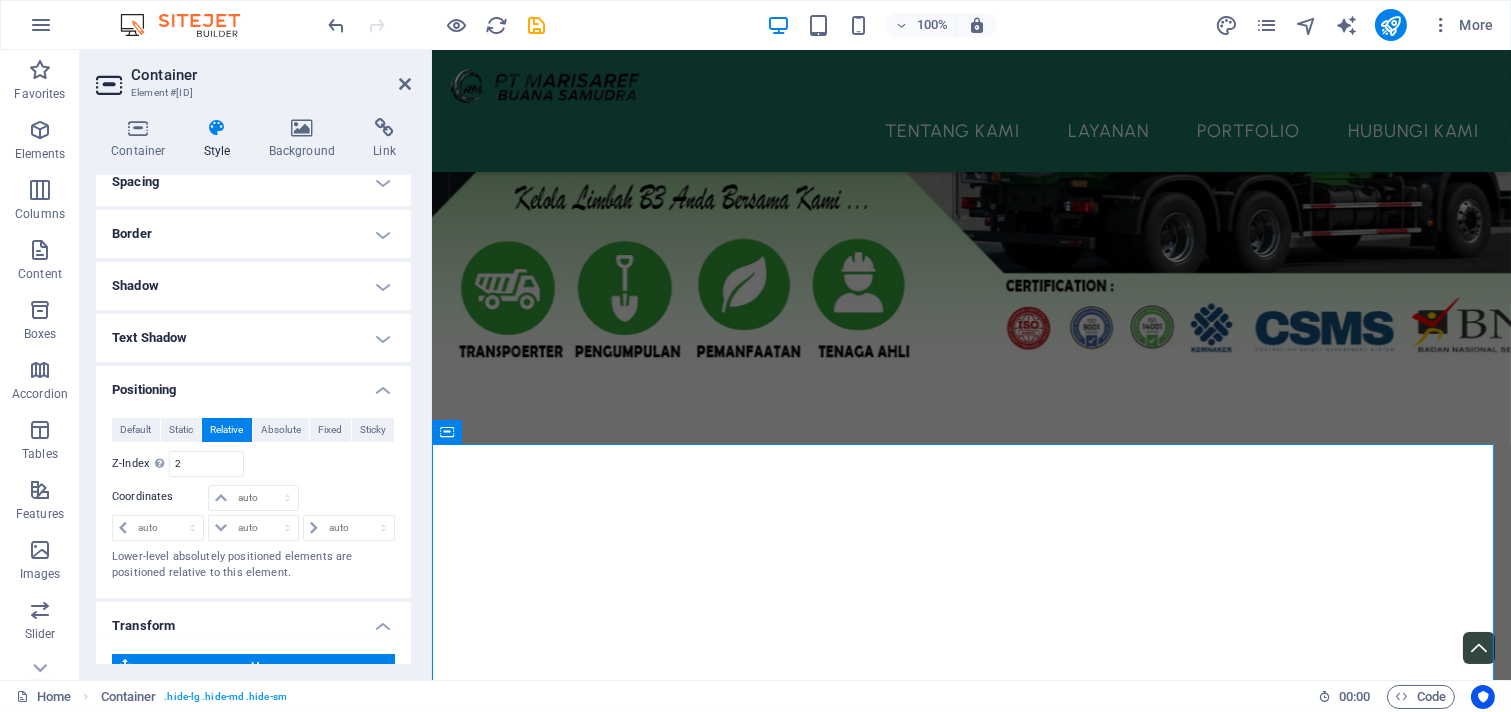 scroll, scrollTop: 370, scrollLeft: 0, axis: vertical 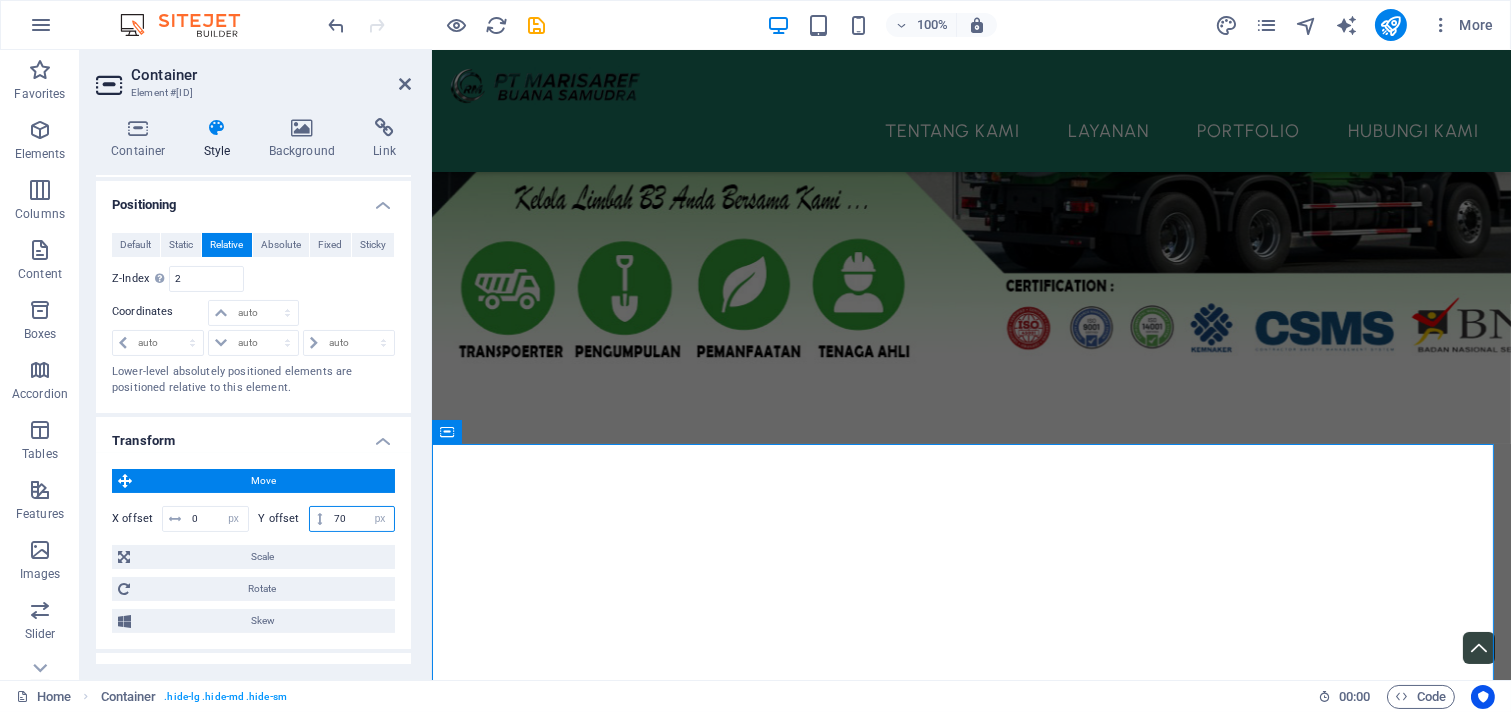 click on "70" at bounding box center [361, 519] 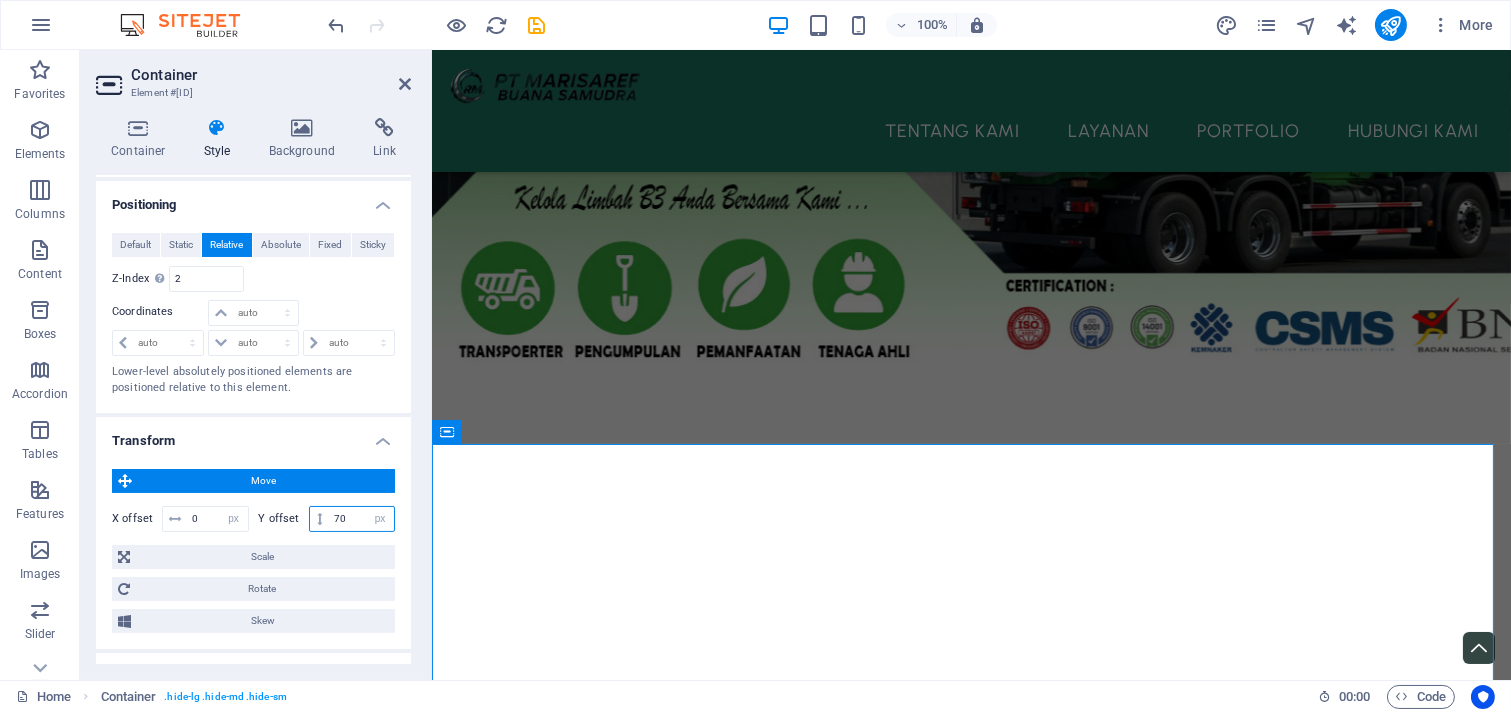 click on "70" at bounding box center (361, 519) 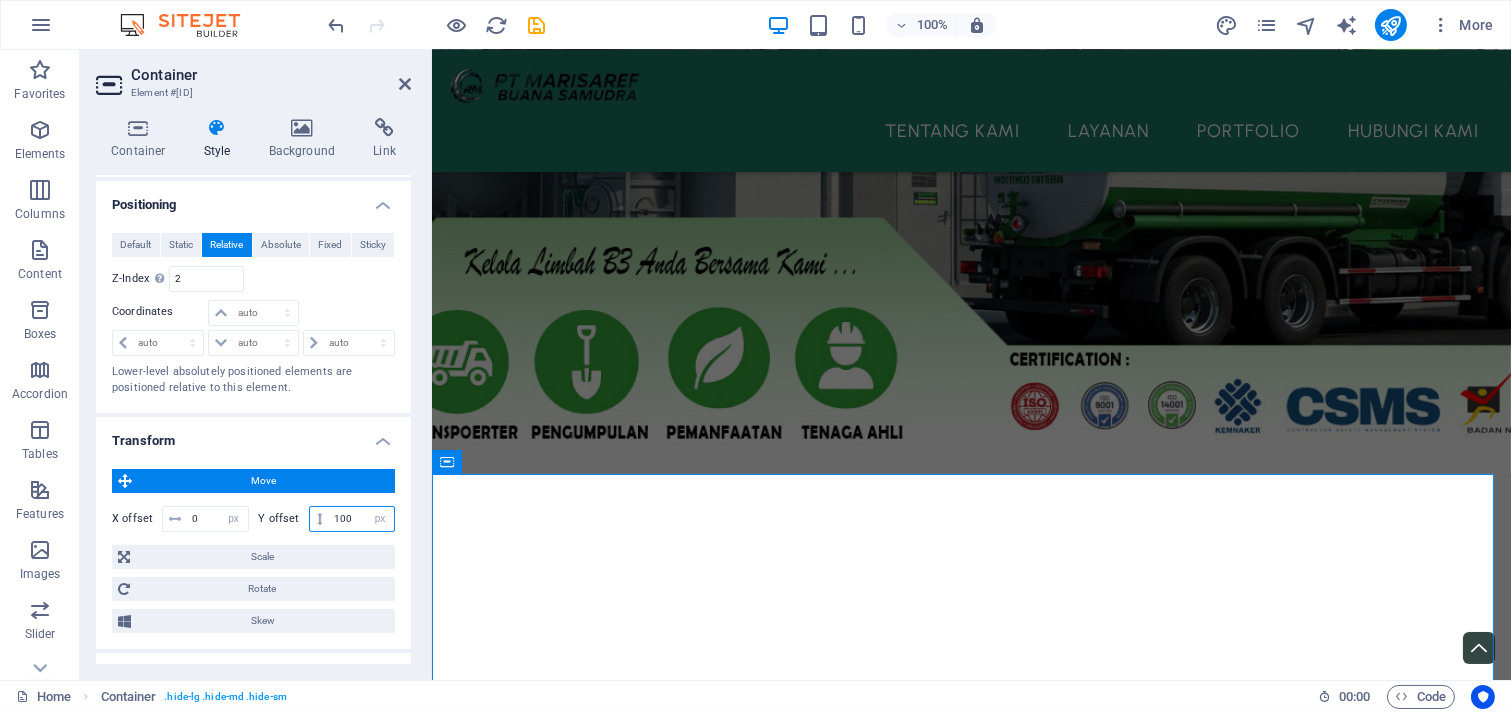 type on "100" 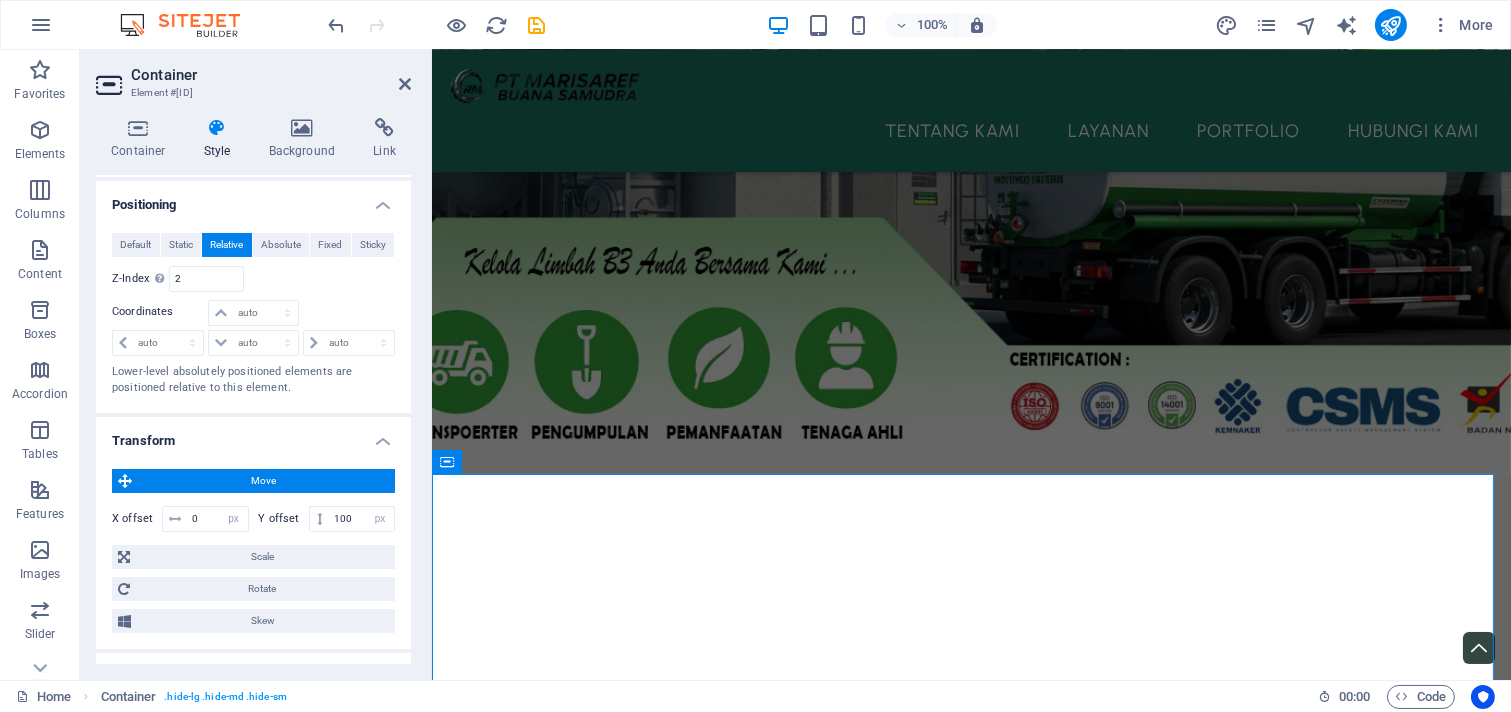 click on "Container" at bounding box center (271, 75) 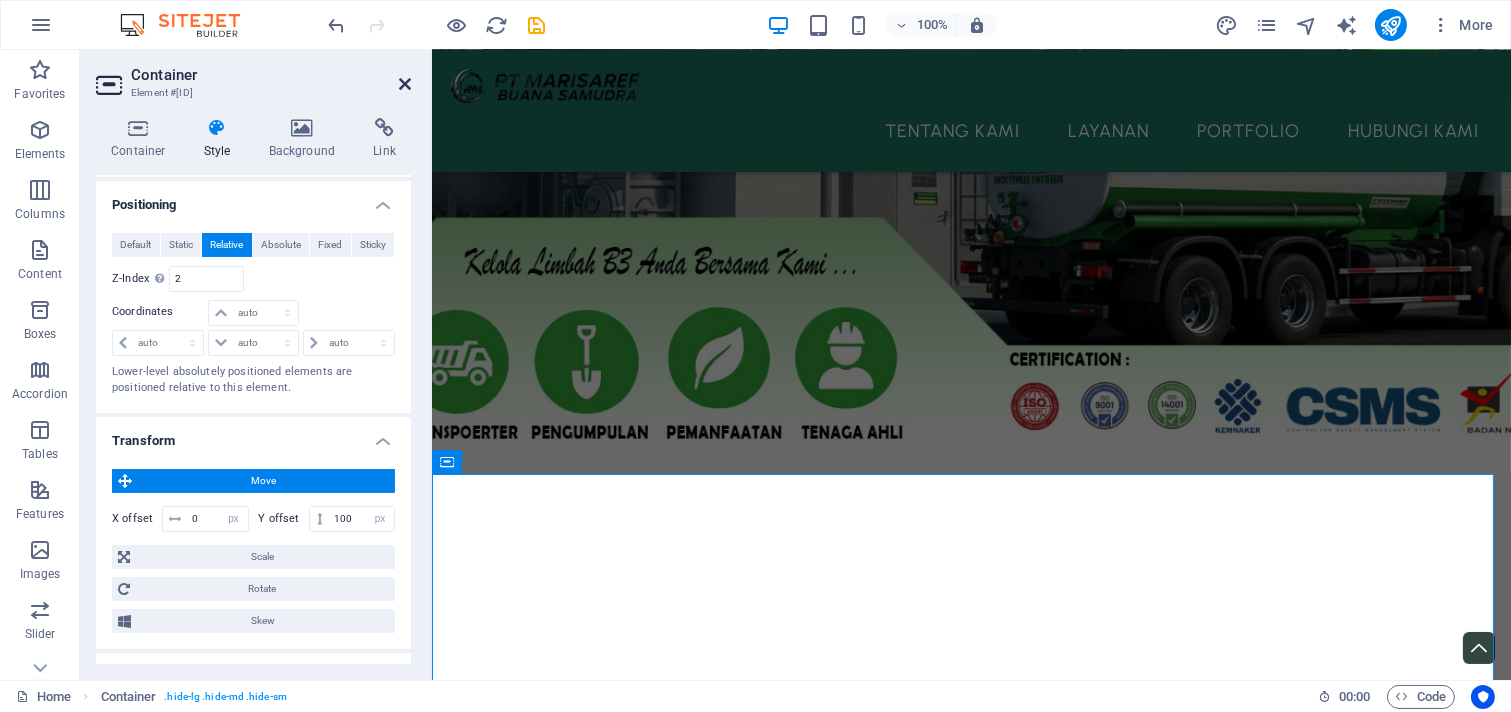 click at bounding box center (405, 84) 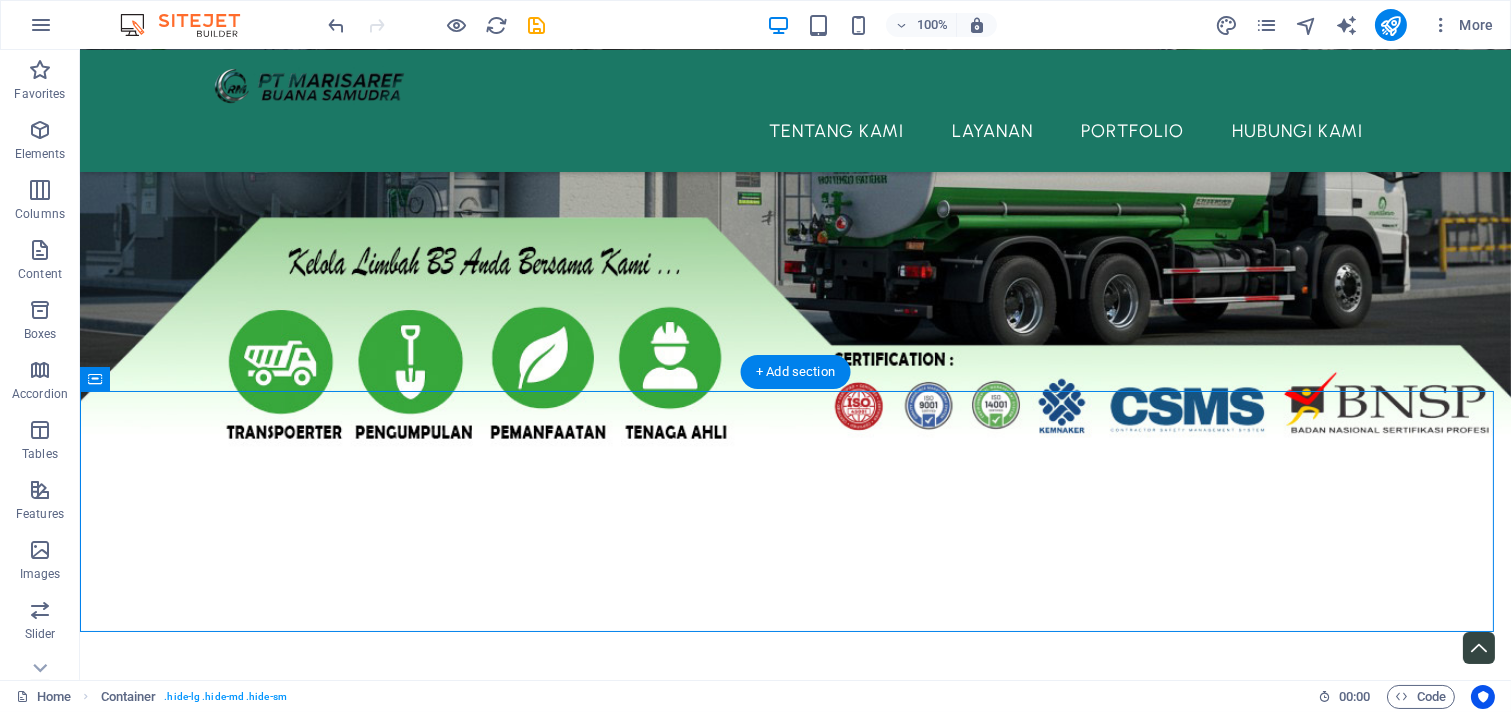click at bounding box center (795, 36) 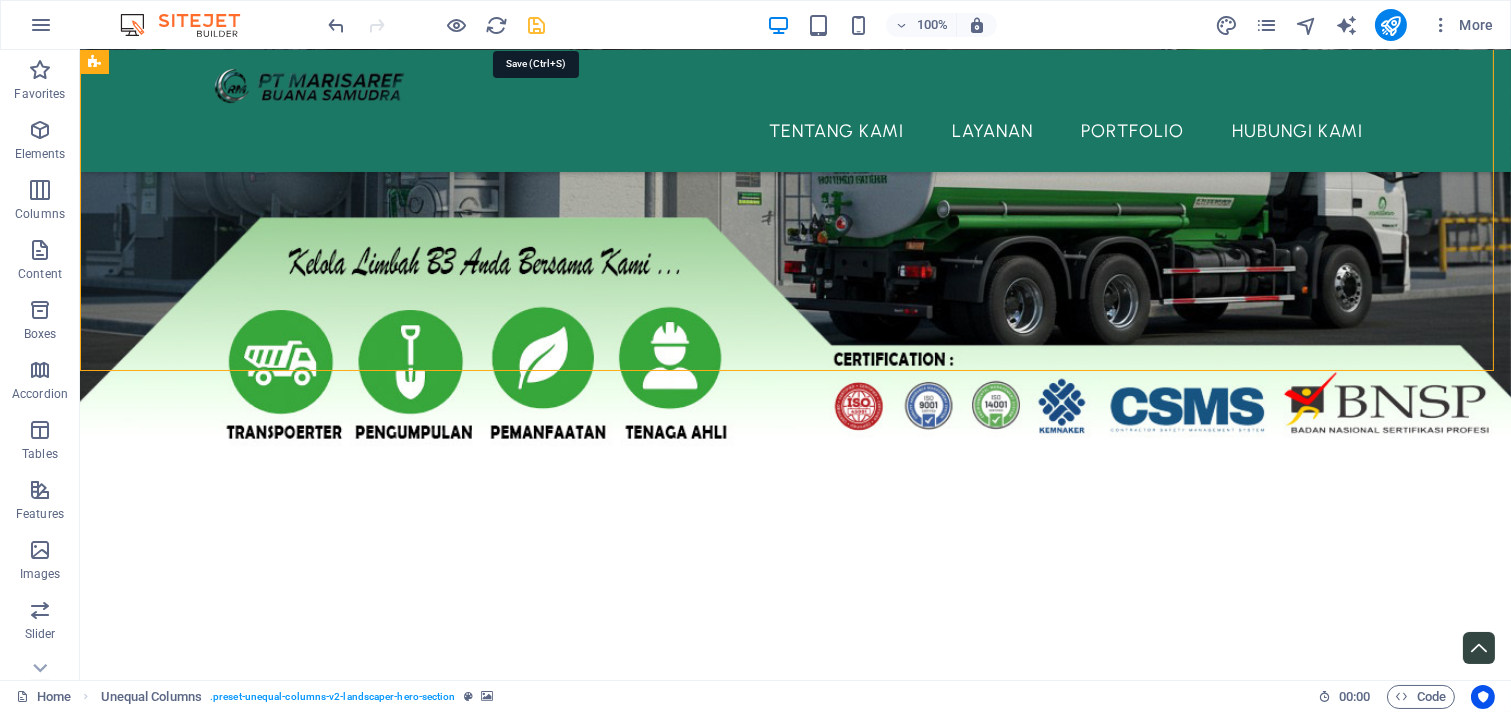 click at bounding box center [537, 25] 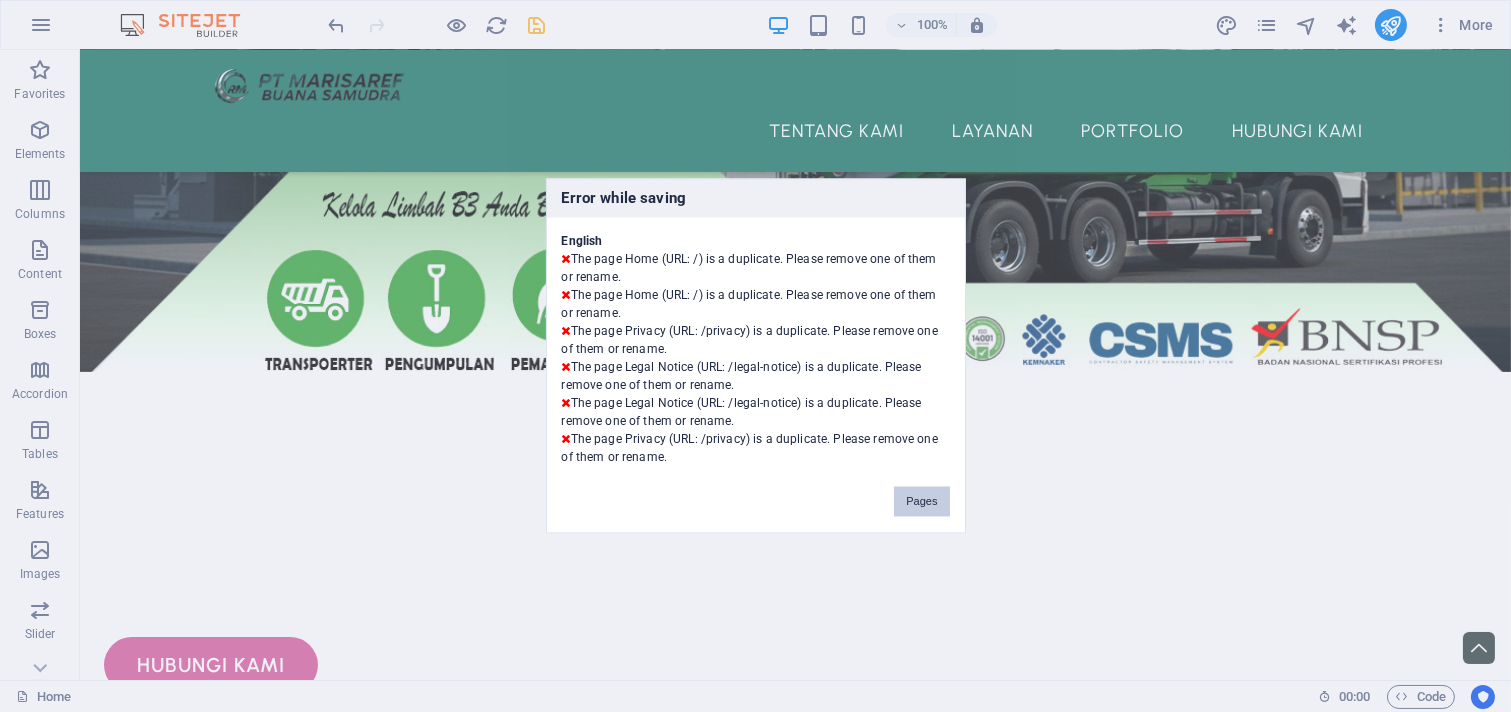 click on "Pages" at bounding box center (921, 502) 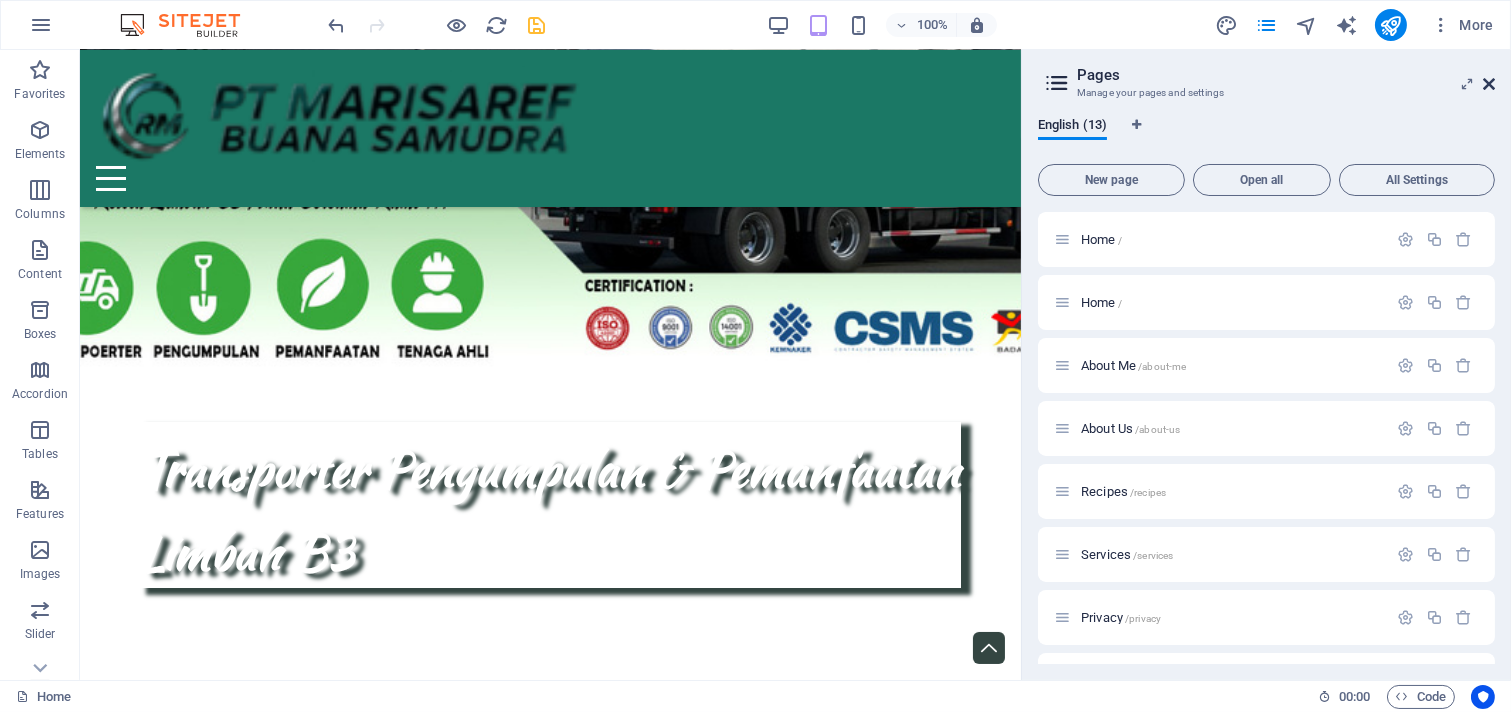 click at bounding box center (1489, 84) 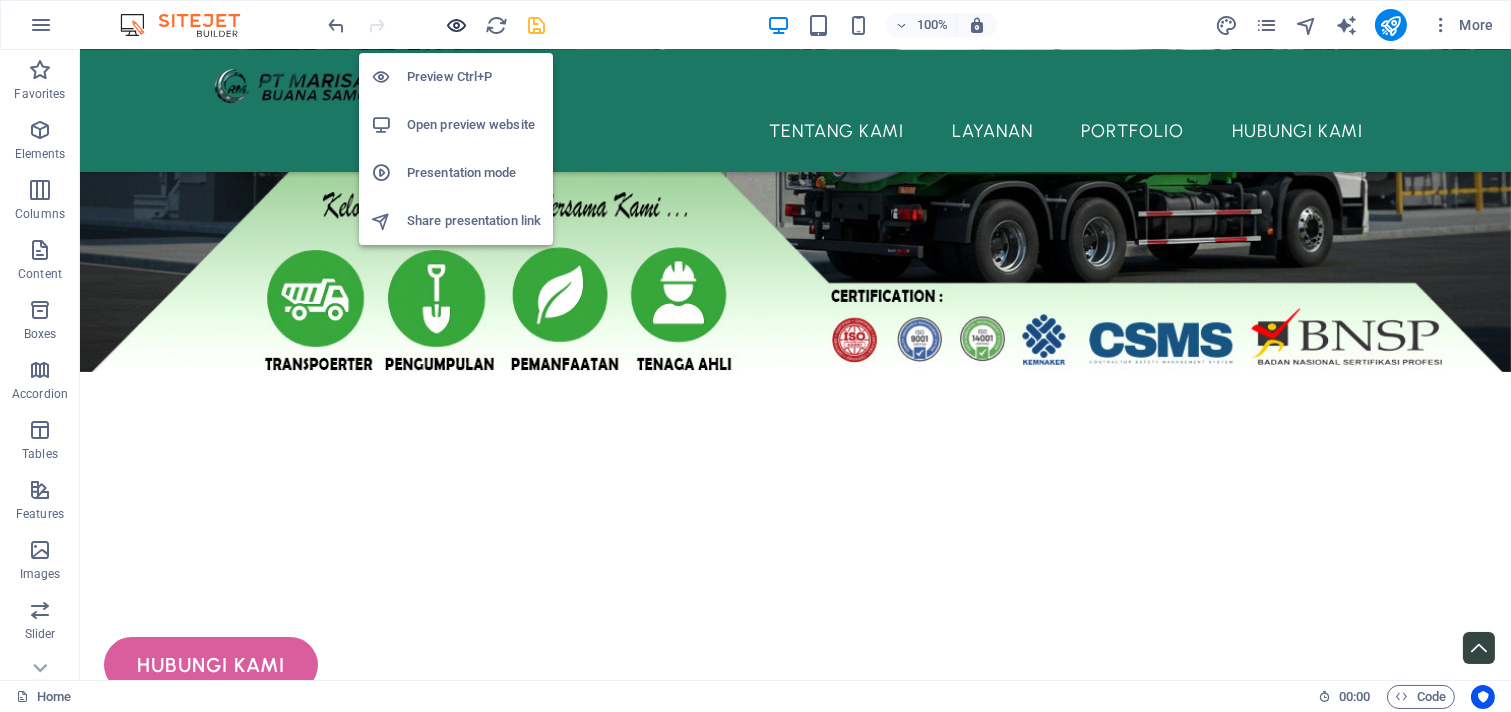 click at bounding box center [457, 25] 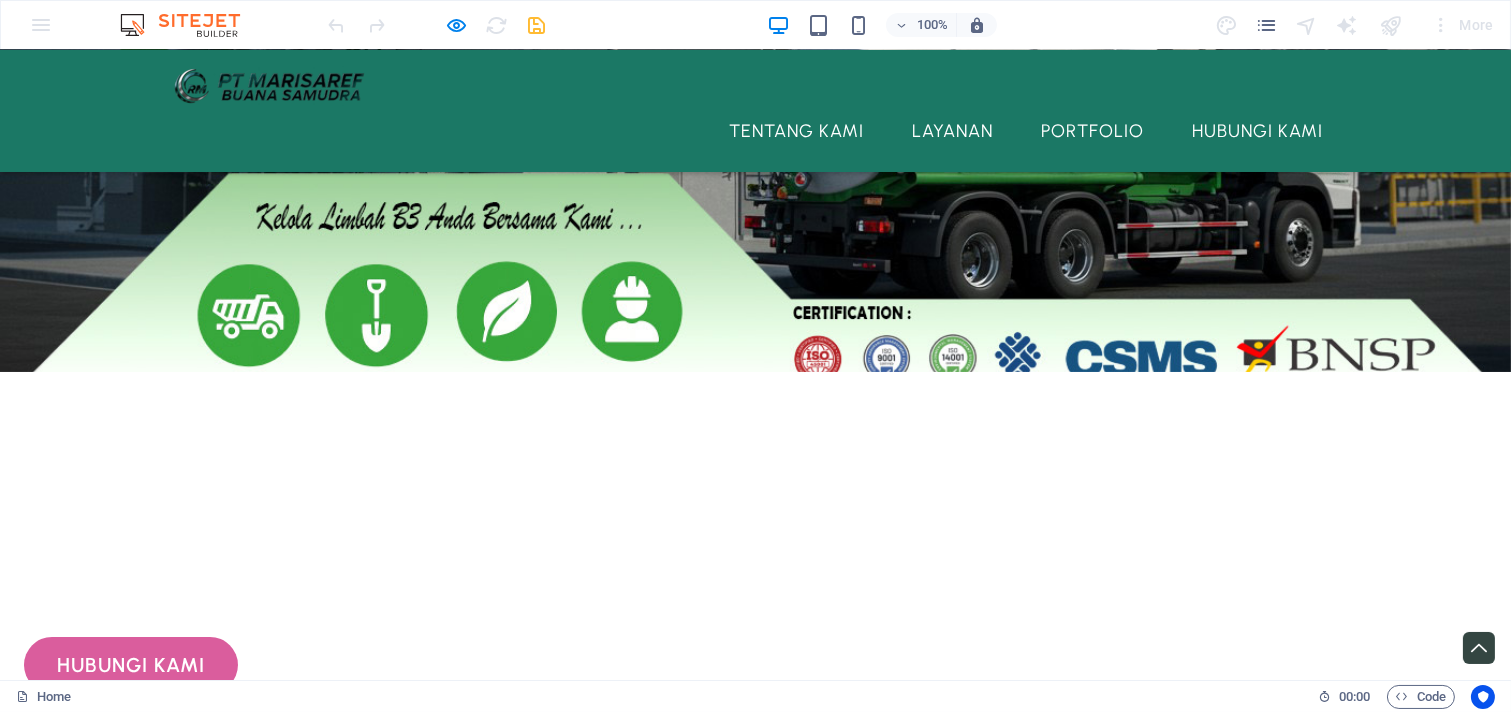 click on "‌TENTANG KAMI        Kami adalah  PT Marisaref Buana Samudra , perusahaan terdepan yang berdedikasi penuh pada solusi  pengelolaan limbah Bahan Berbahaya dan Beracun (B3)  di Indonesia. Dengan komitmen kuat terhadap kelestarian lingkungan, kami menyediakan layanan komprehensif mulai dari  pengumpulan, pengangkutan, hingga pemanfaatan limbah B3  dengan standar keamanan tertinggi.  Didukung oleh tim ahli berpengalaman, armada transportasi yang memenuhi regulasi ketat, serta fasilitas pengolahan inovatif, kami memastikan setiap tahapan pengelolaan limbah B3 dilakukan secara  aman, efisien, dan bertanggung jawab . Kami tak hanya fokus pada kepatuhan, tetapi juga berupaya maksimal dalam  mengubah limbah berbahaya menjadi sumber daya bernilai , mendukung prinsip ekonomi sirkular dan mengurangi dampak negatif terhadap lingkungan. Selengkapnya..." at bounding box center [755, 1753] 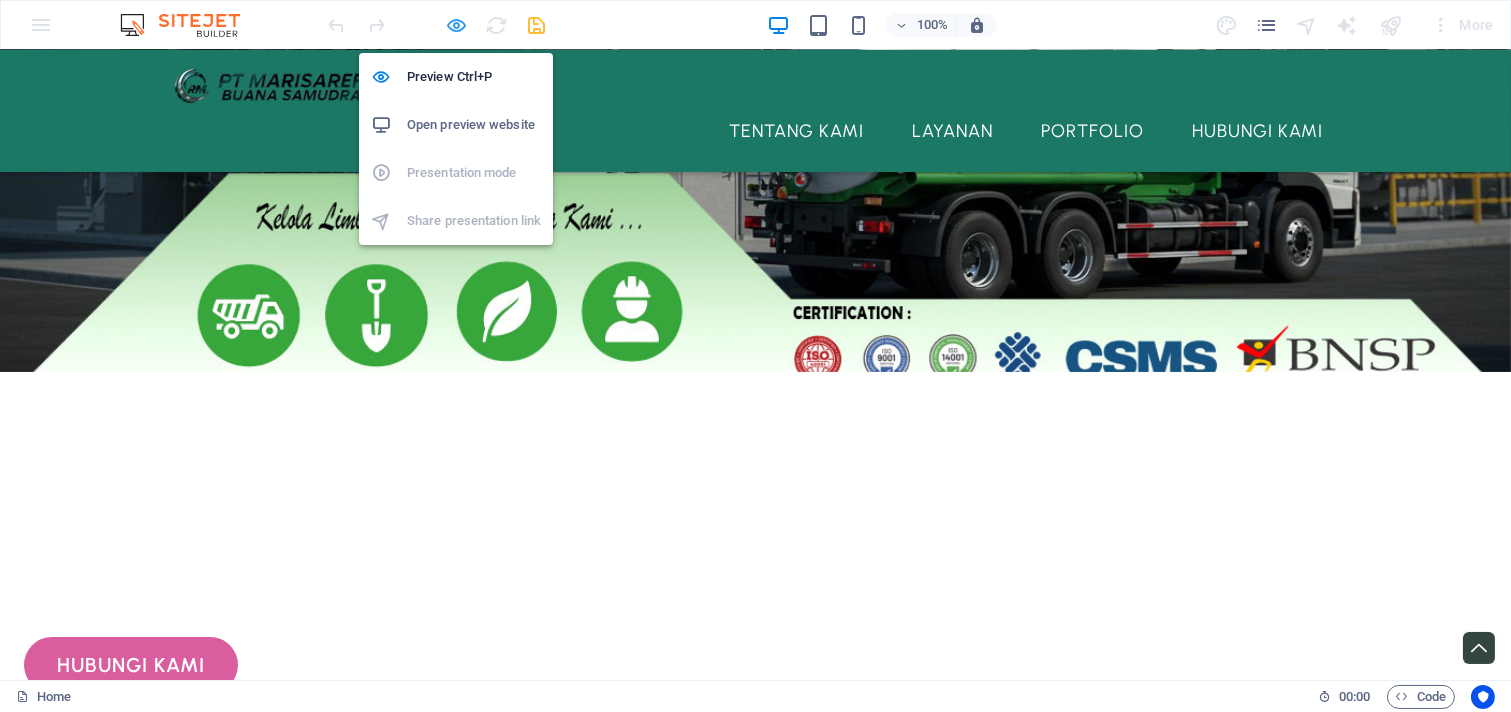 click at bounding box center (457, 25) 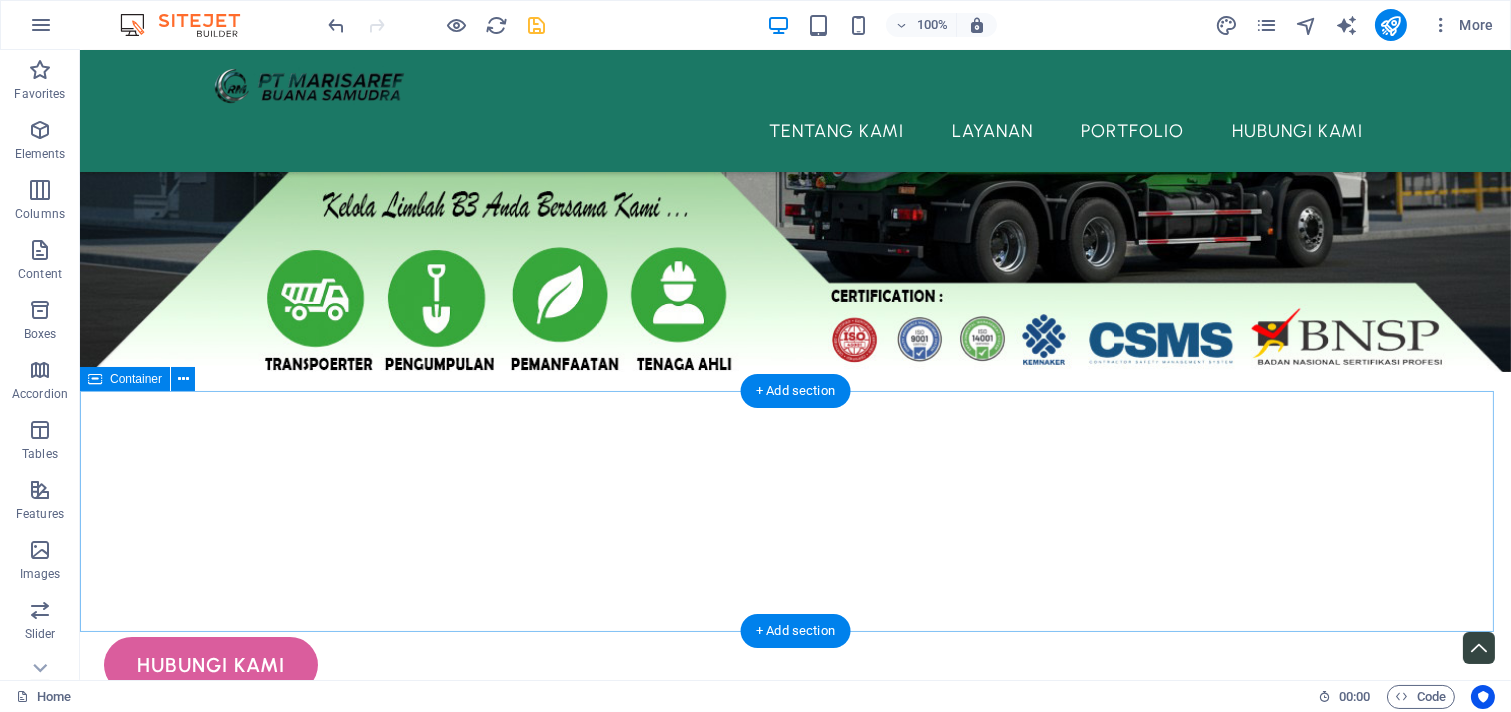 click on "Drop content here or  Add elements  Paste clipboard" at bounding box center [795, 1102] 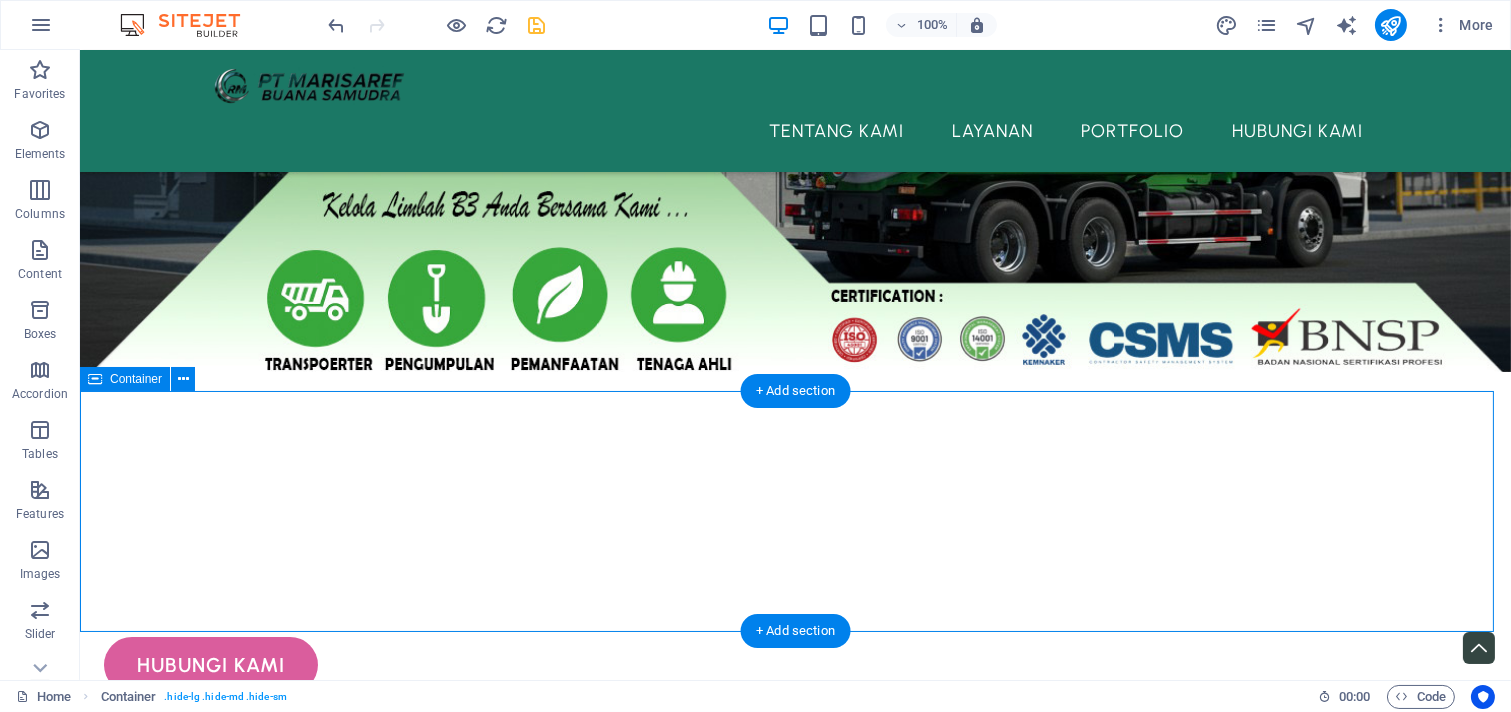 click on "Drop content here or  Add elements  Paste clipboard" at bounding box center [795, 1102] 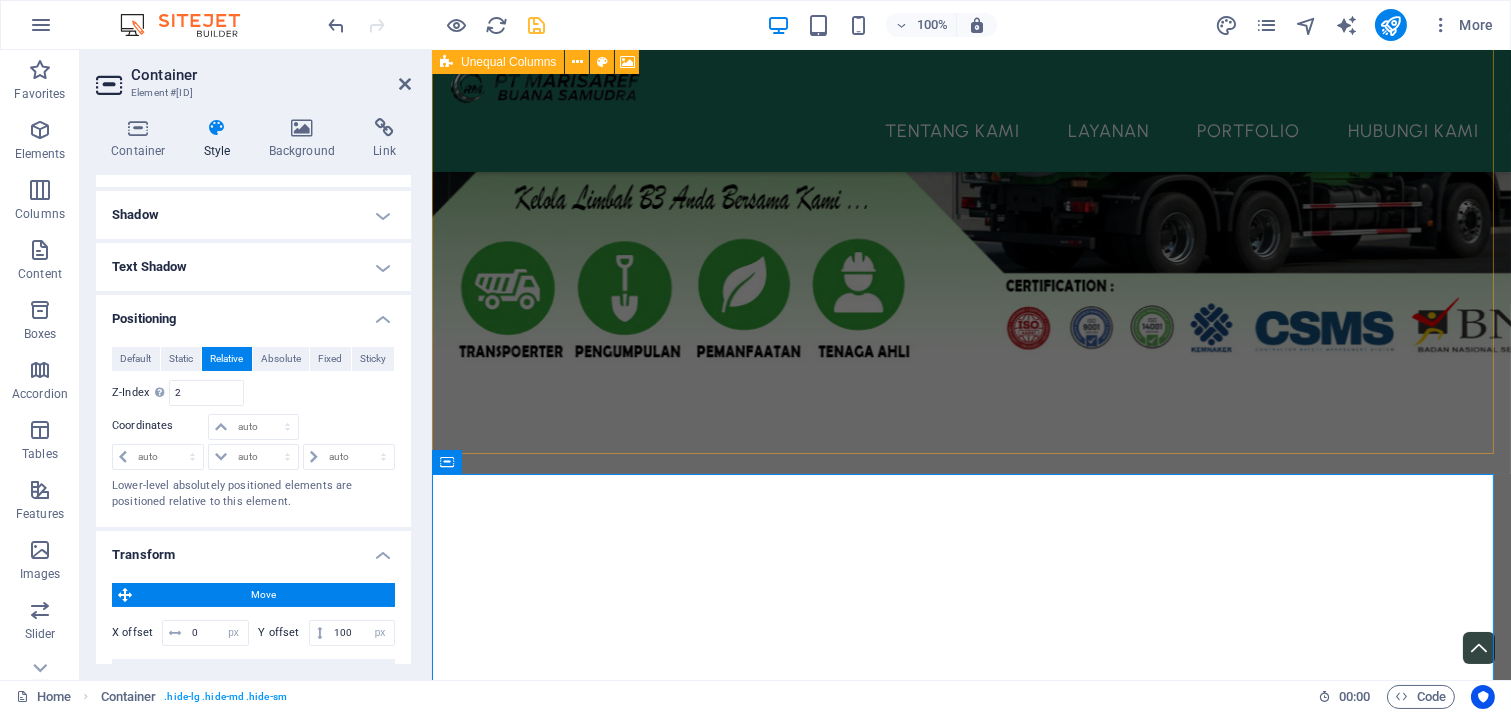scroll, scrollTop: 370, scrollLeft: 0, axis: vertical 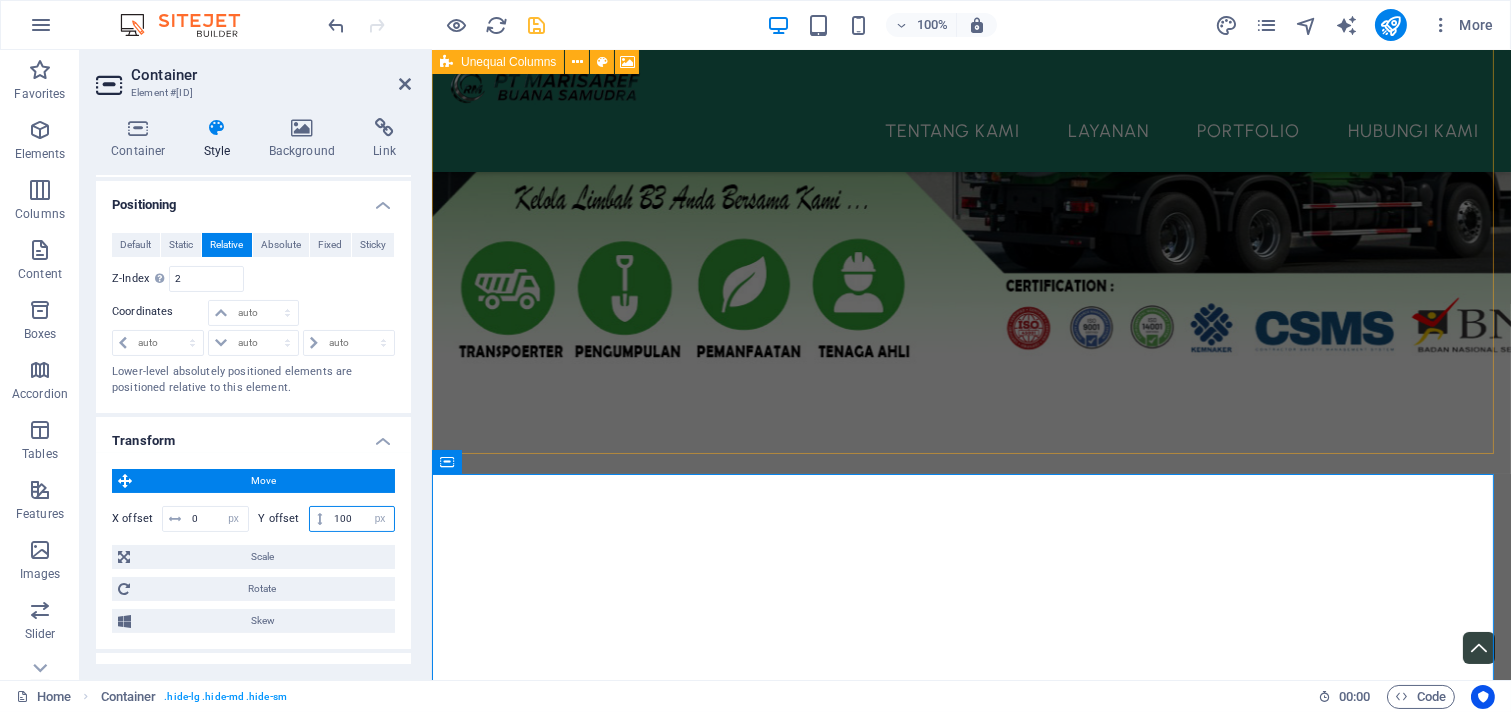 click on "100" at bounding box center (361, 519) 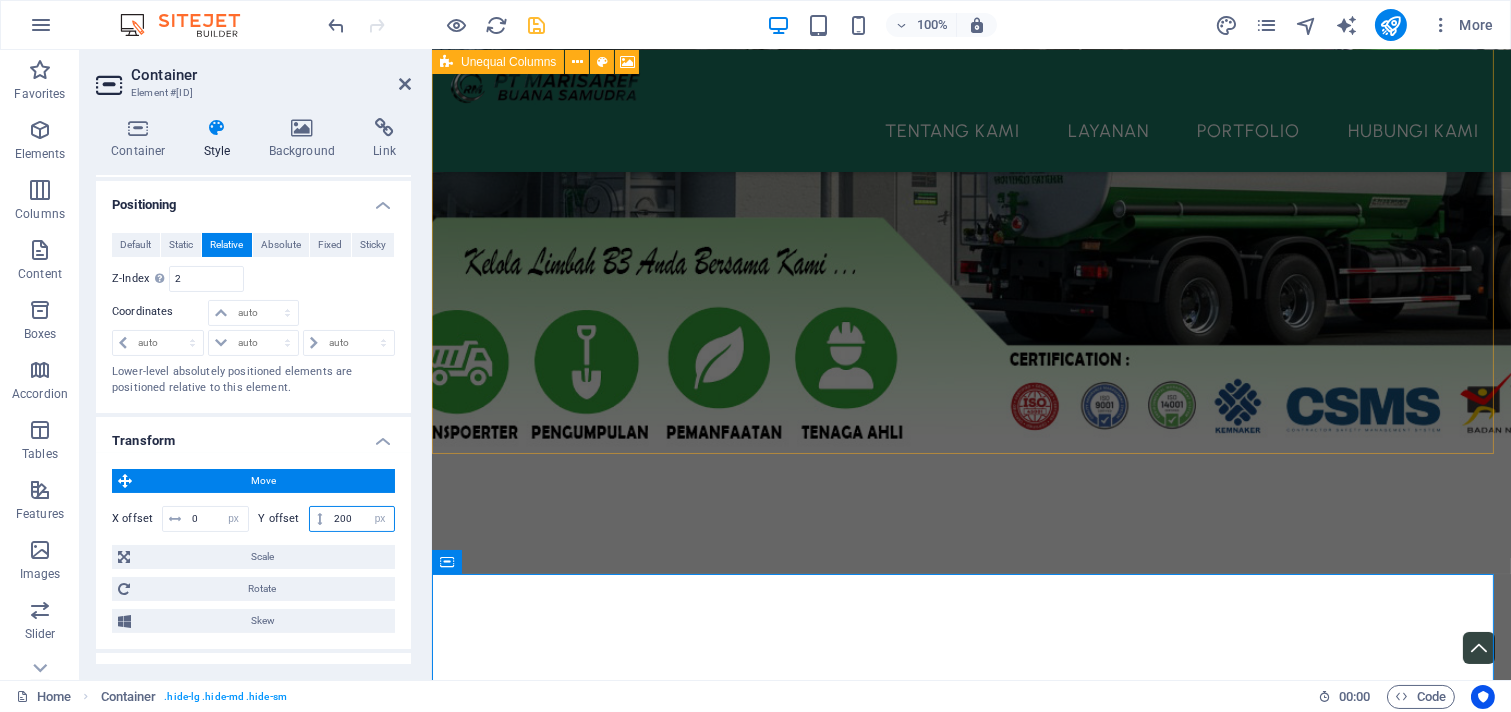 type on "200" 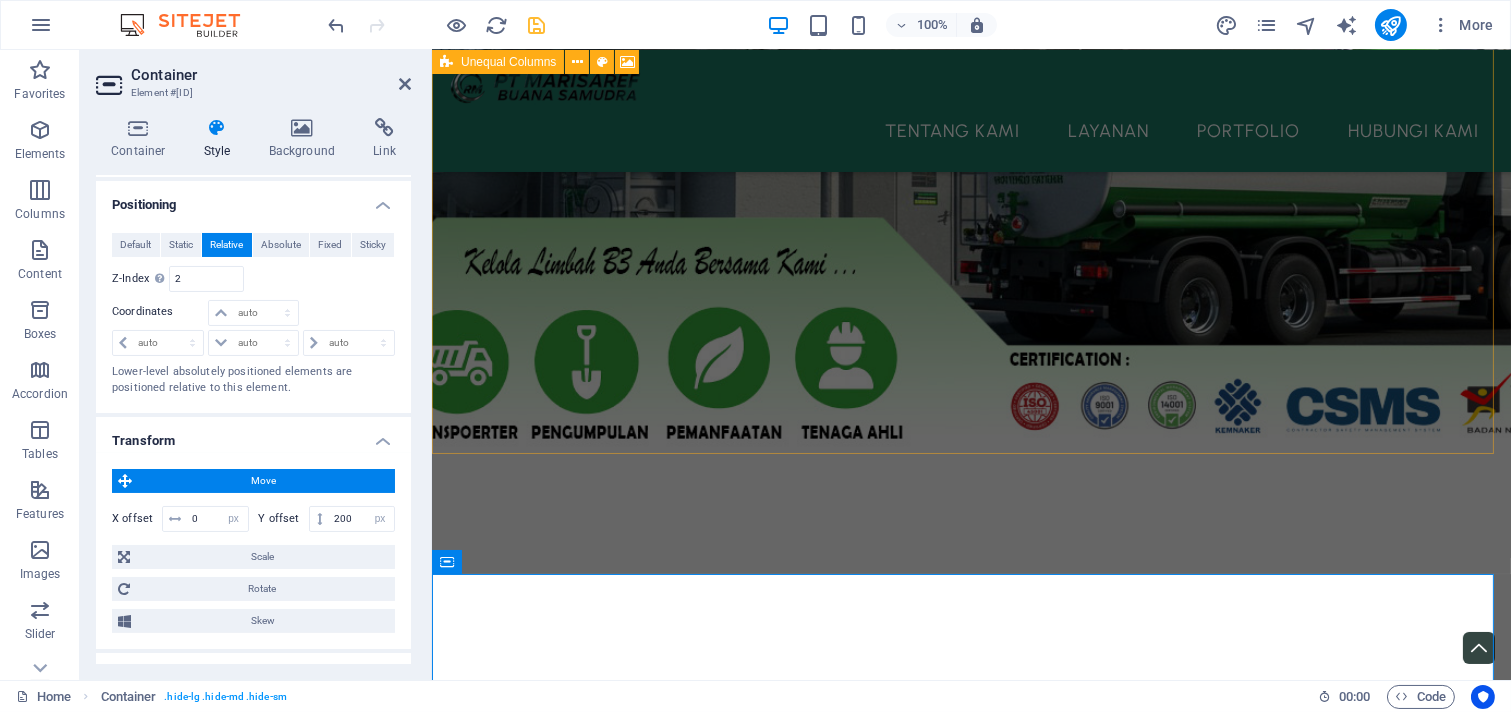 click at bounding box center (970, 36) 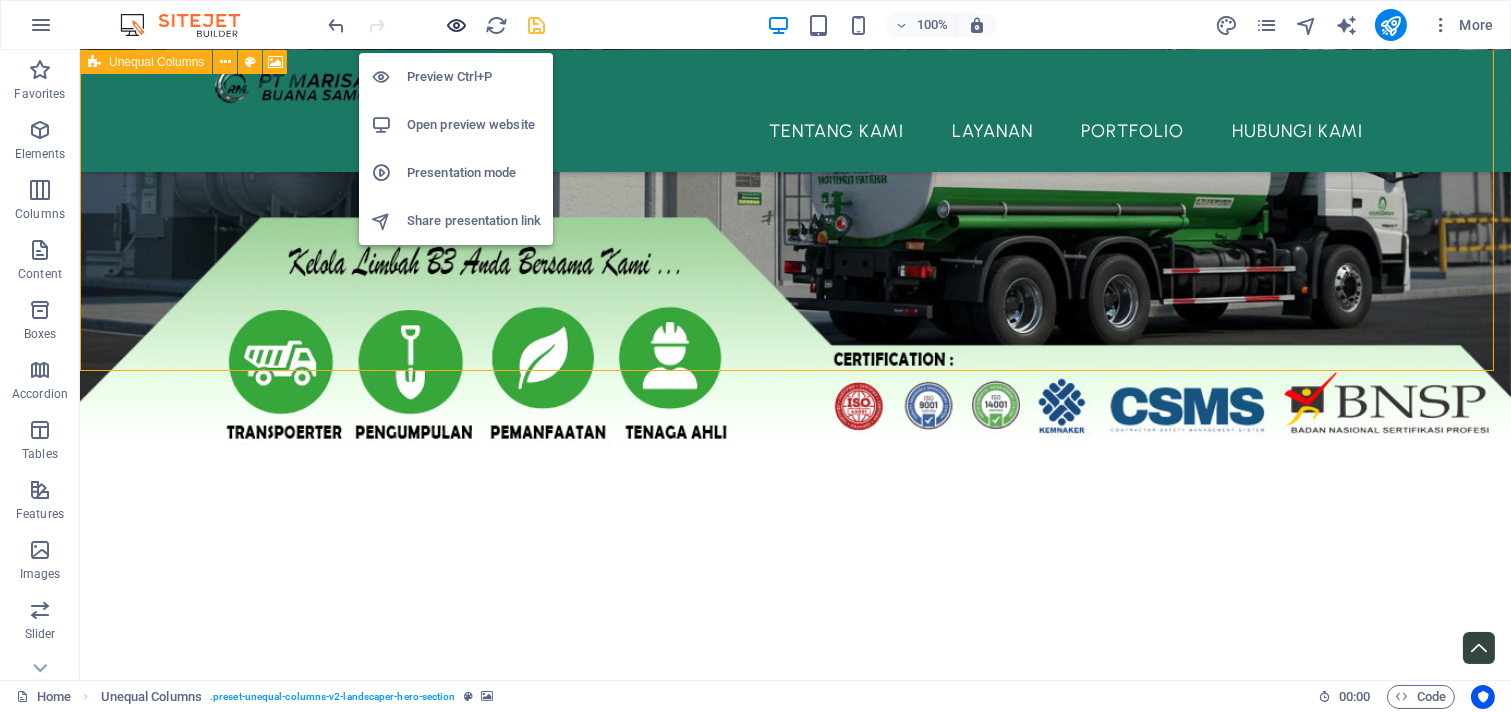 click at bounding box center (457, 25) 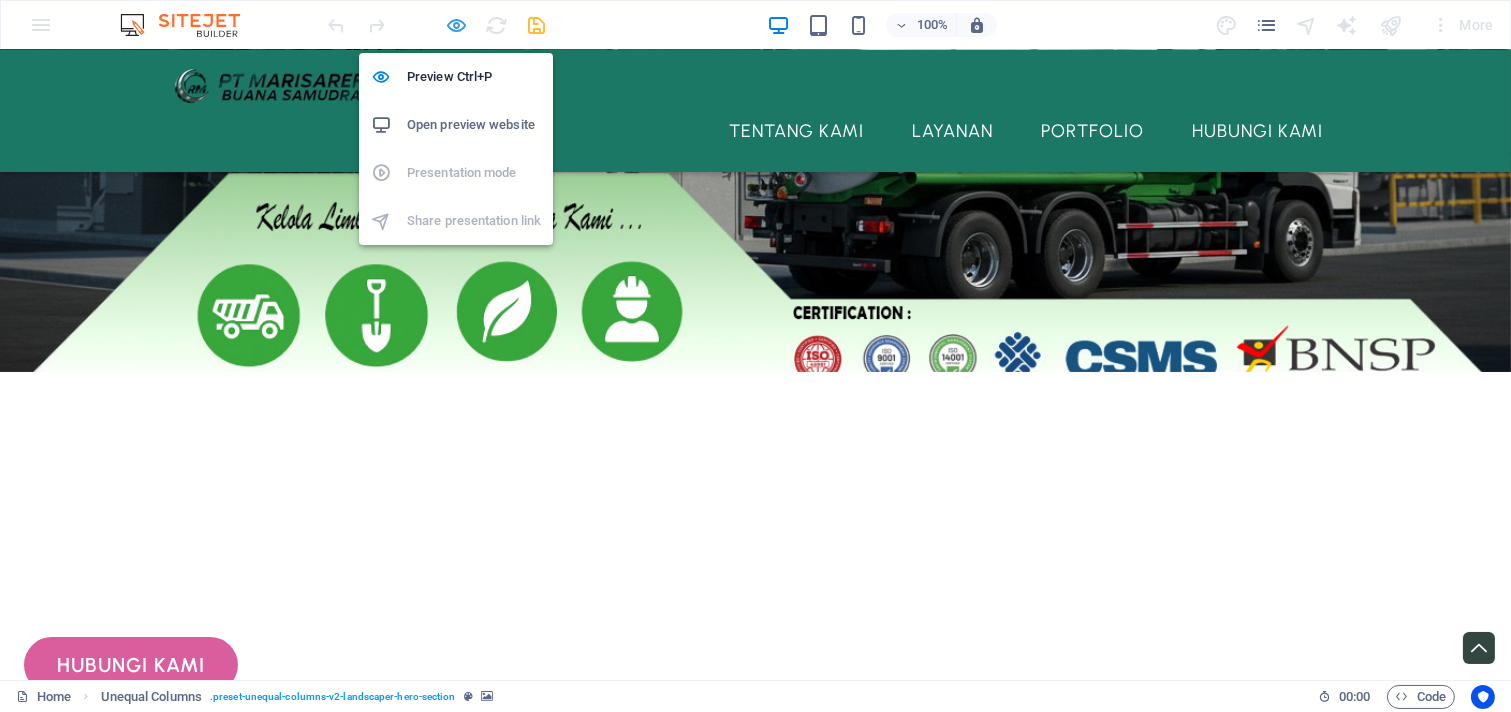 click at bounding box center (457, 25) 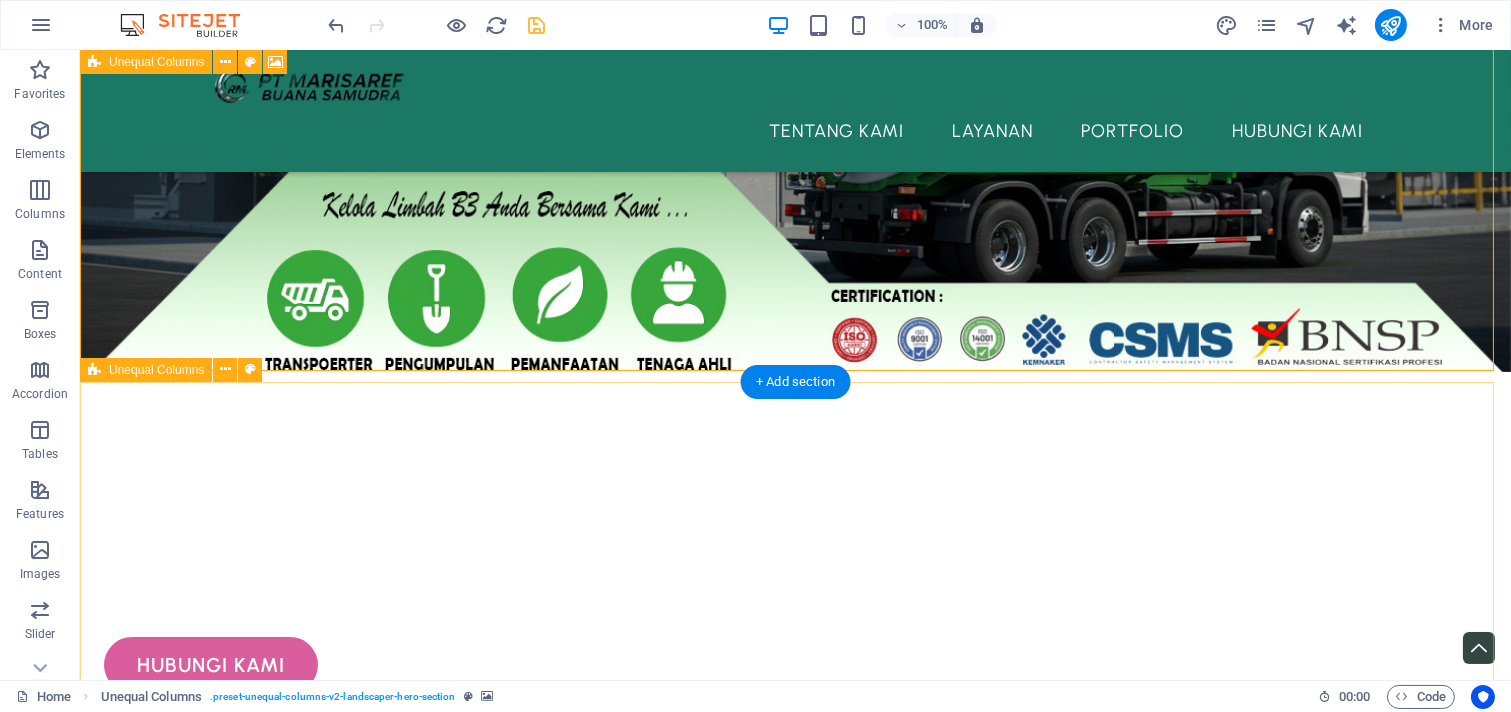 click on "‌TENTANG KAMI        Kami adalah  PT Marisaref Buana Samudra , perusahaan terdepan yang berdedikasi penuh pada solusi  pengelolaan limbah Bahan Berbahaya dan Beracun (B3)  di Indonesia. Dengan komitmen kuat terhadap kelestarian lingkungan, kami menyediakan layanan komprehensif mulai dari  pengumpulan, pengangkutan, hingga pemanfaatan limbah B3  dengan standar keamanan tertinggi.  Didukung oleh tim ahli berpengalaman, armada transportasi yang memenuhi regulasi ketat, serta fasilitas pengolahan inovatif, kami memastikan setiap tahapan pengelolaan limbah B3 dilakukan secara  aman, efisien, dan bertanggung jawab . Kami tak hanya fokus pada kepatuhan, tetapi juga berupaya maksimal dalam  mengubah limbah berbahaya menjadi sumber daya bernilai , mendukung prinsip ekonomi sirkular dan mengurangi dampak negatif terhadap lingkungan. Selengkapnya..." at bounding box center [795, 1835] 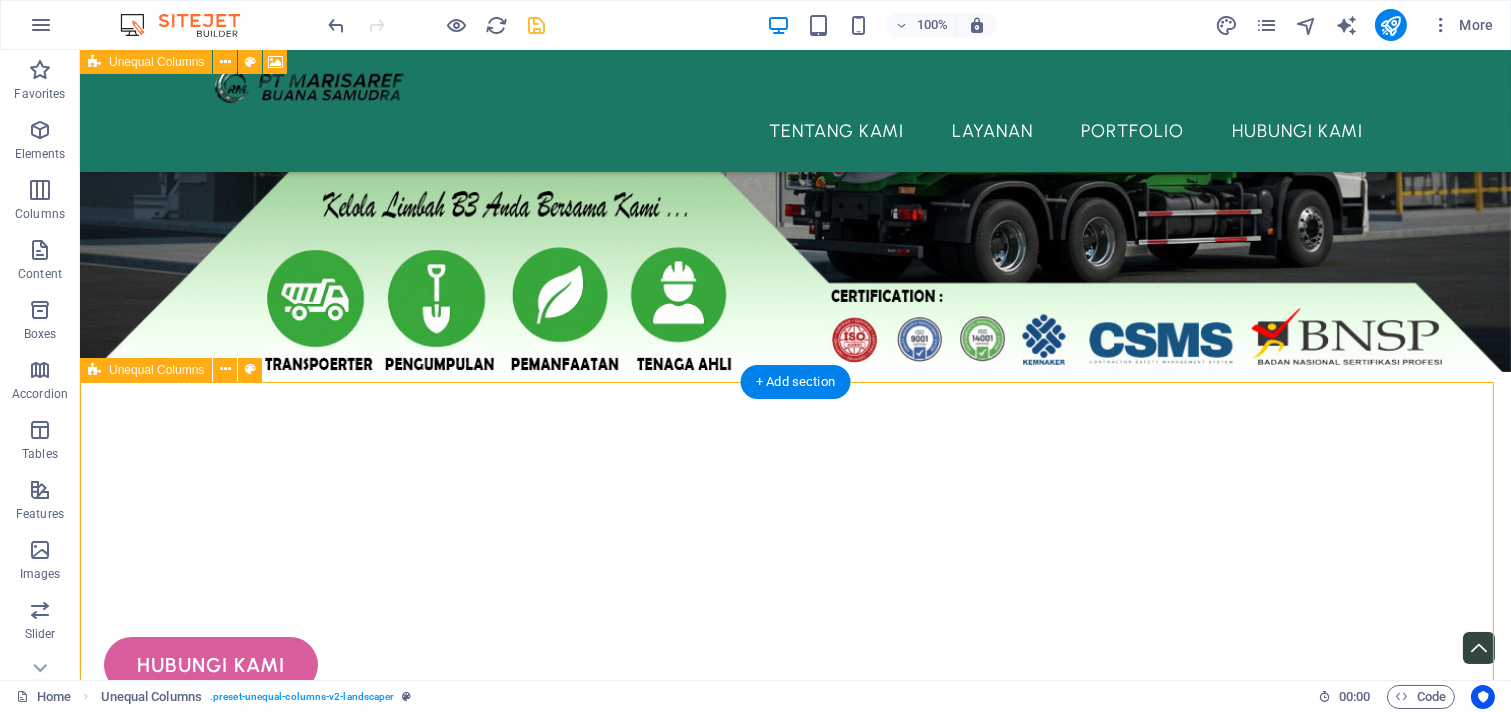click on "‌TENTANG KAMI        Kami adalah  PT Marisaref Buana Samudra , perusahaan terdepan yang berdedikasi penuh pada solusi  pengelolaan limbah Bahan Berbahaya dan Beracun (B3)  di Indonesia. Dengan komitmen kuat terhadap kelestarian lingkungan, kami menyediakan layanan komprehensif mulai dari  pengumpulan, pengangkutan, hingga pemanfaatan limbah B3  dengan standar keamanan tertinggi.  Didukung oleh tim ahli berpengalaman, armada transportasi yang memenuhi regulasi ketat, serta fasilitas pengolahan inovatif, kami memastikan setiap tahapan pengelolaan limbah B3 dilakukan secara  aman, efisien, dan bertanggung jawab . Kami tak hanya fokus pada kepatuhan, tetapi juga berupaya maksimal dalam  mengubah limbah berbahaya menjadi sumber daya bernilai , mendukung prinsip ekonomi sirkular dan mengurangi dampak negatif terhadap lingkungan. Selengkapnya..." at bounding box center [795, 1835] 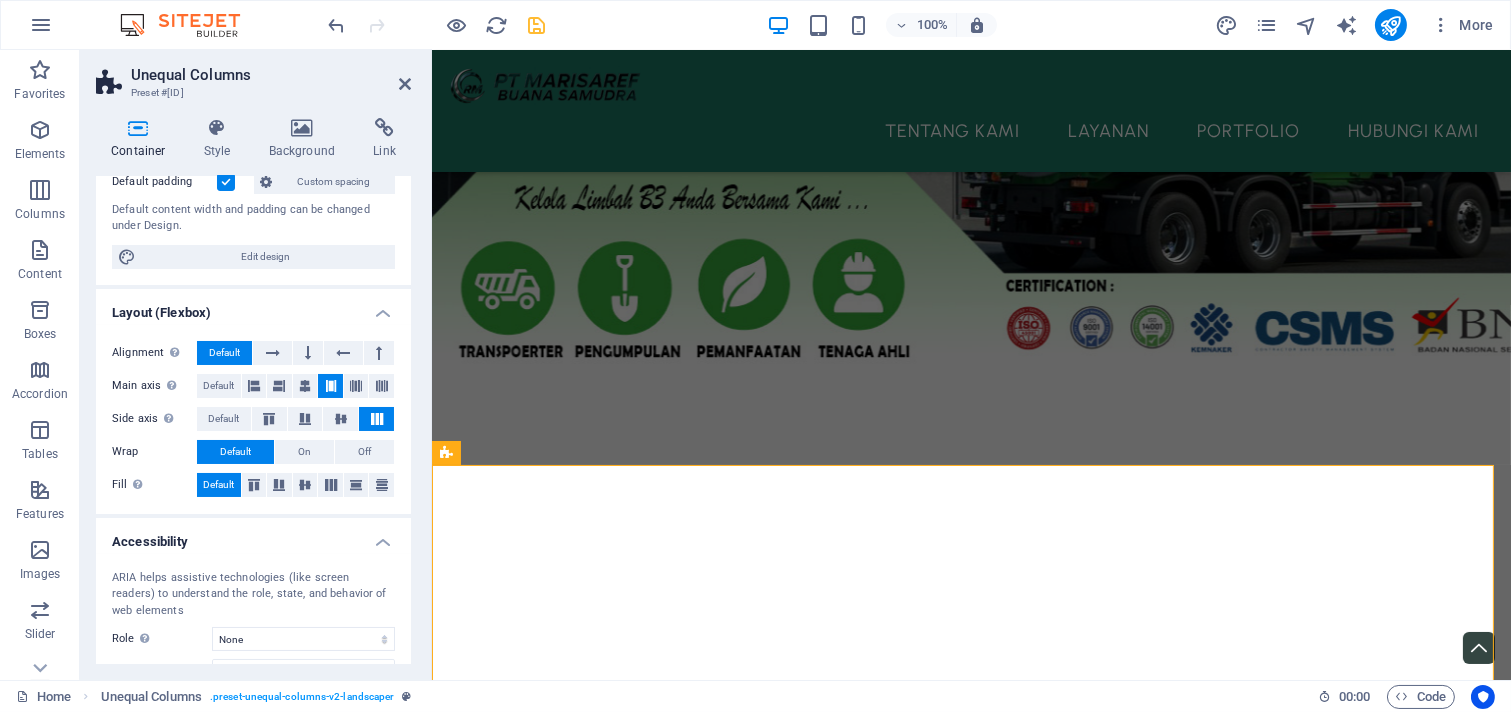 scroll, scrollTop: 286, scrollLeft: 0, axis: vertical 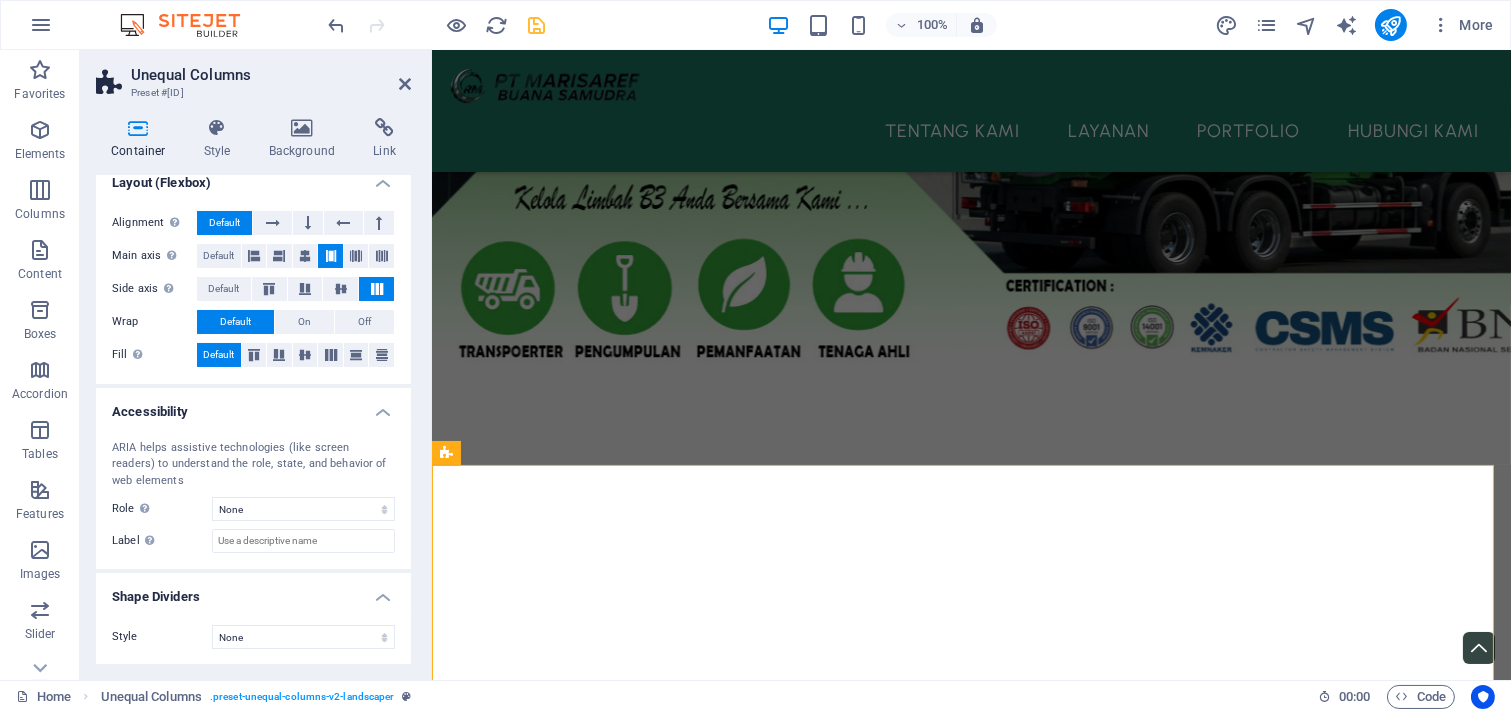 click on "Accessibility" at bounding box center [253, 406] 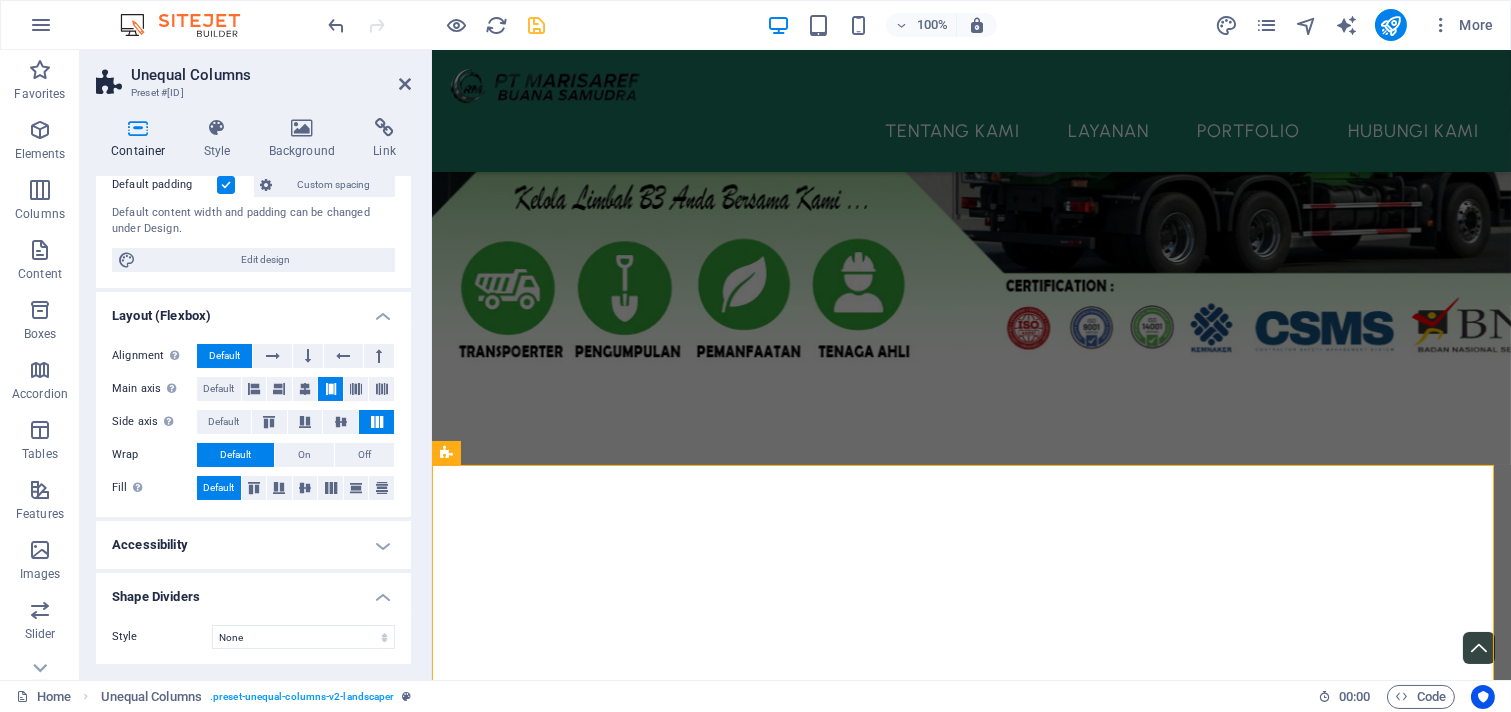 click on "Shape Dividers" at bounding box center [253, 591] 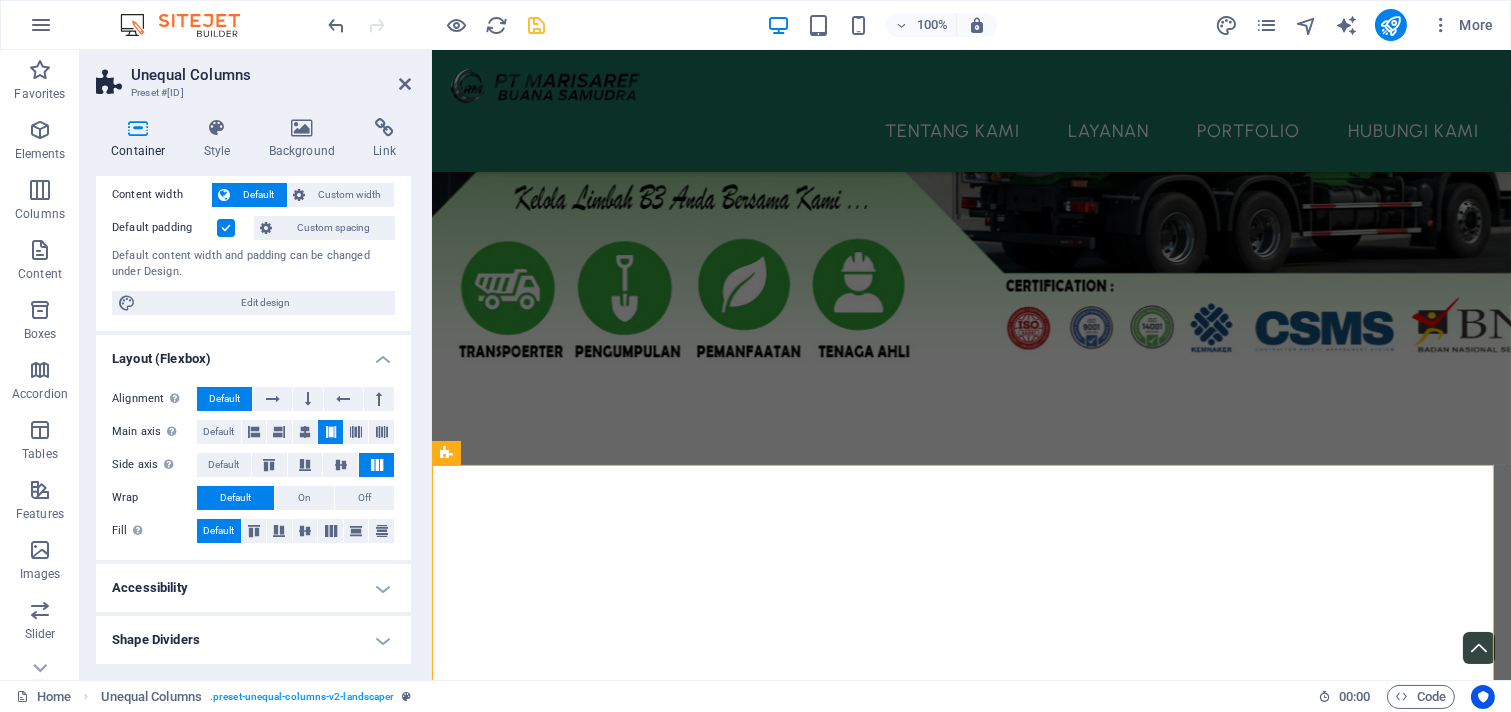 scroll, scrollTop: 108, scrollLeft: 0, axis: vertical 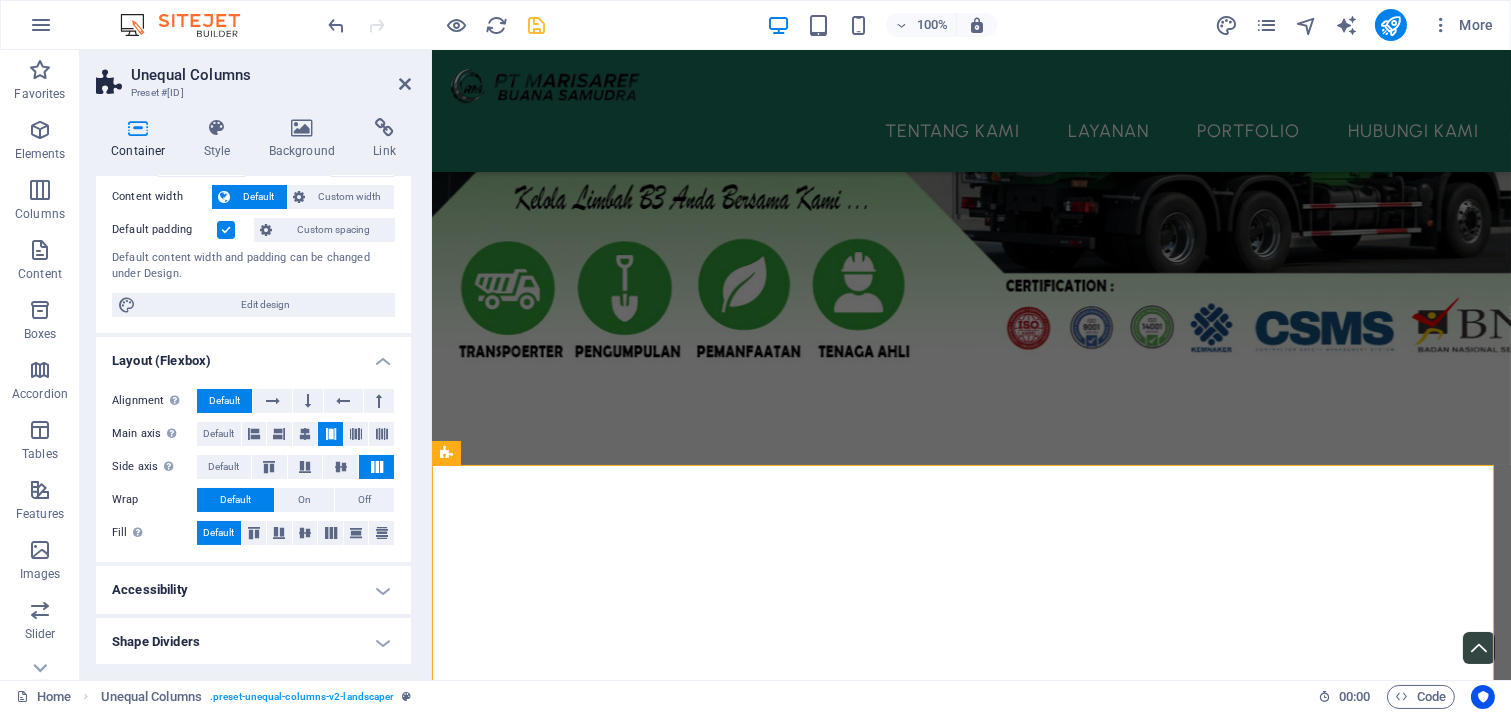 click on "Layout (Flexbox)" at bounding box center [253, 355] 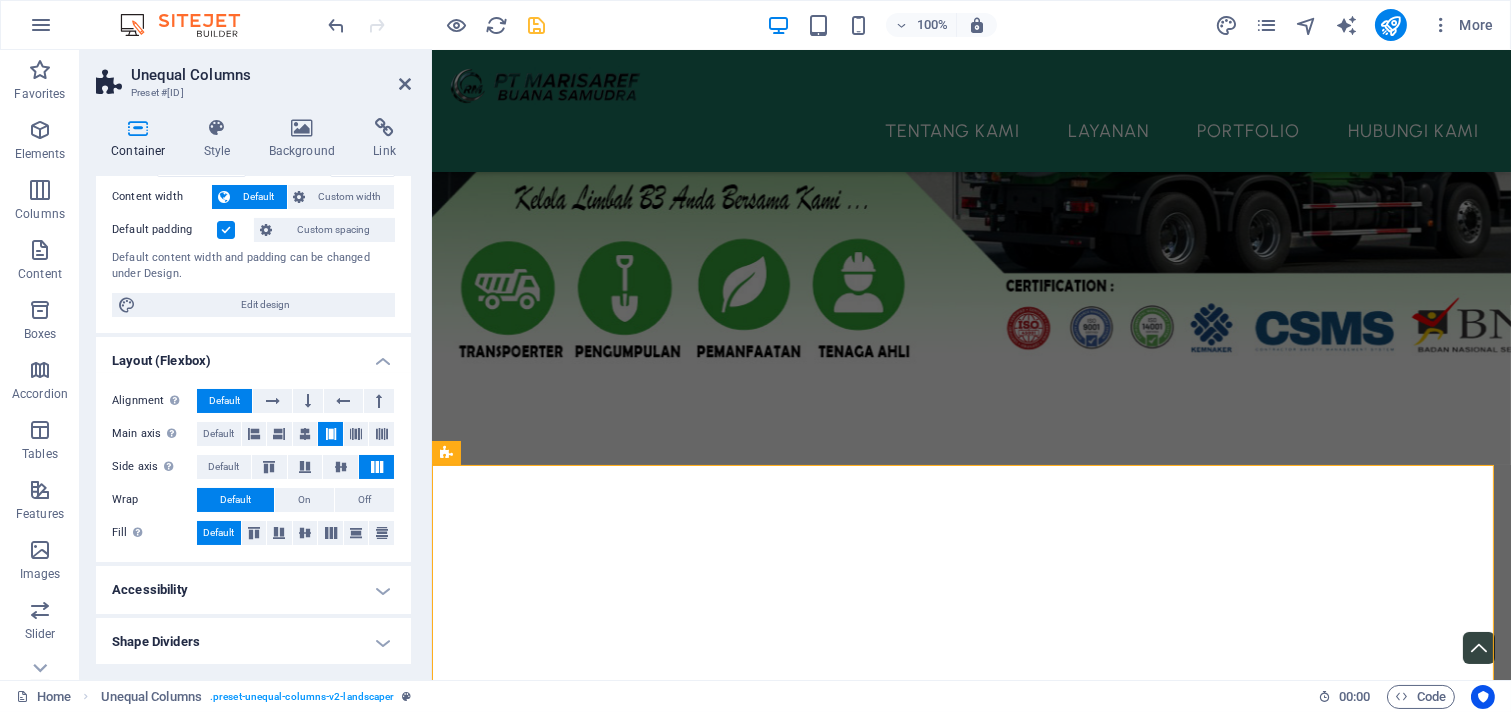 scroll, scrollTop: 0, scrollLeft: 0, axis: both 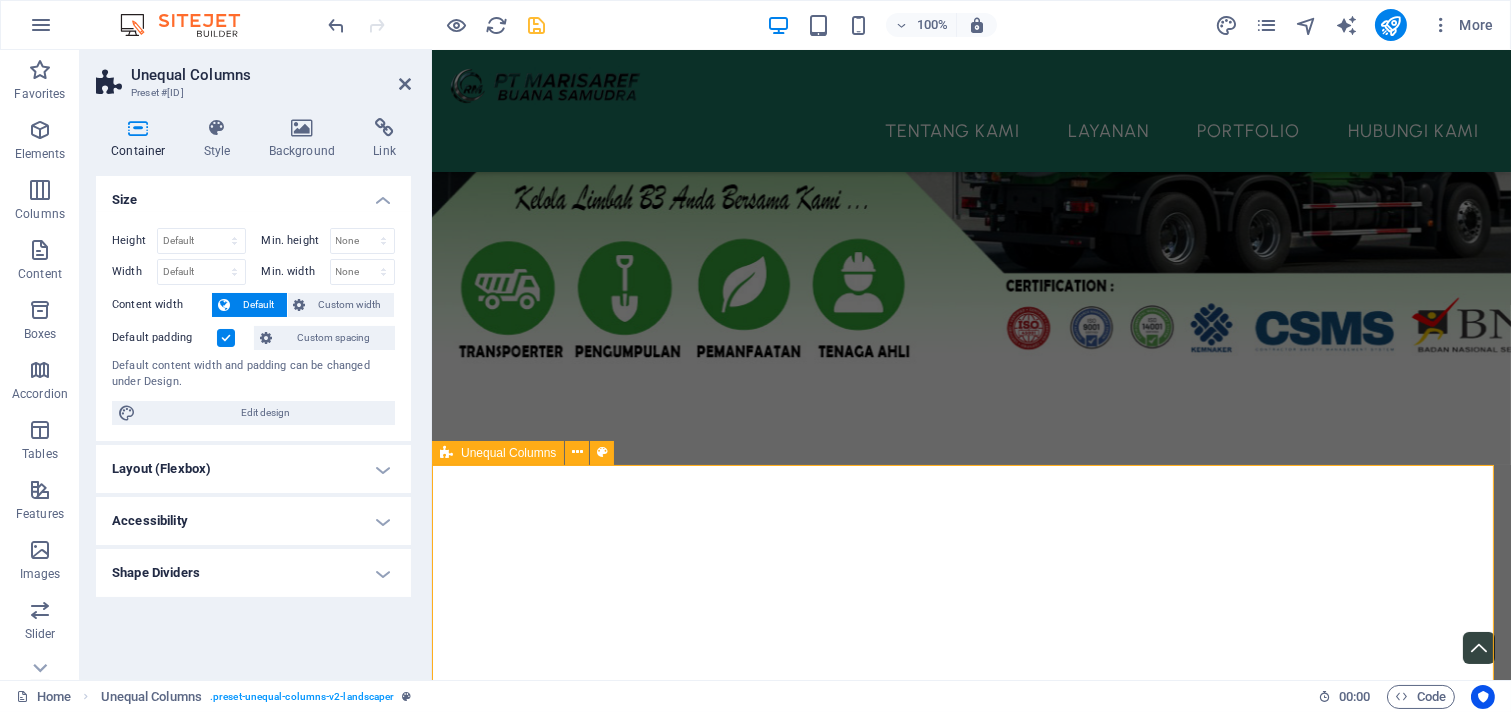 click on "‌TENTANG KAMI        Kami adalah  PT Marisaref Buana Samudra , perusahaan terdepan yang berdedikasi penuh pada solusi  pengelolaan limbah Bahan Berbahaya dan Beracun (B3)  di Indonesia. Dengan komitmen kuat terhadap kelestarian lingkungan, kami menyediakan layanan komprehensif mulai dari  pengumpulan, pengangkutan, hingga pemanfaatan limbah B3  dengan standar keamanan tertinggi.  Didukung oleh tim ahli berpengalaman, armada transportasi yang memenuhi regulasi ketat, serta fasilitas pengolahan inovatif, kami memastikan setiap tahapan pengelolaan limbah B3 dilakukan secara  aman, efisien, dan bertanggung jawab . Kami tak hanya fokus pada kepatuhan, tetapi juga berupaya maksimal dalam  mengubah limbah berbahaya menjadi sumber daya bernilai , mendukung prinsip ekonomi sirkular dan mengurangi dampak negatif terhadap lingkungan. Selengkapnya..." at bounding box center [970, 1892] 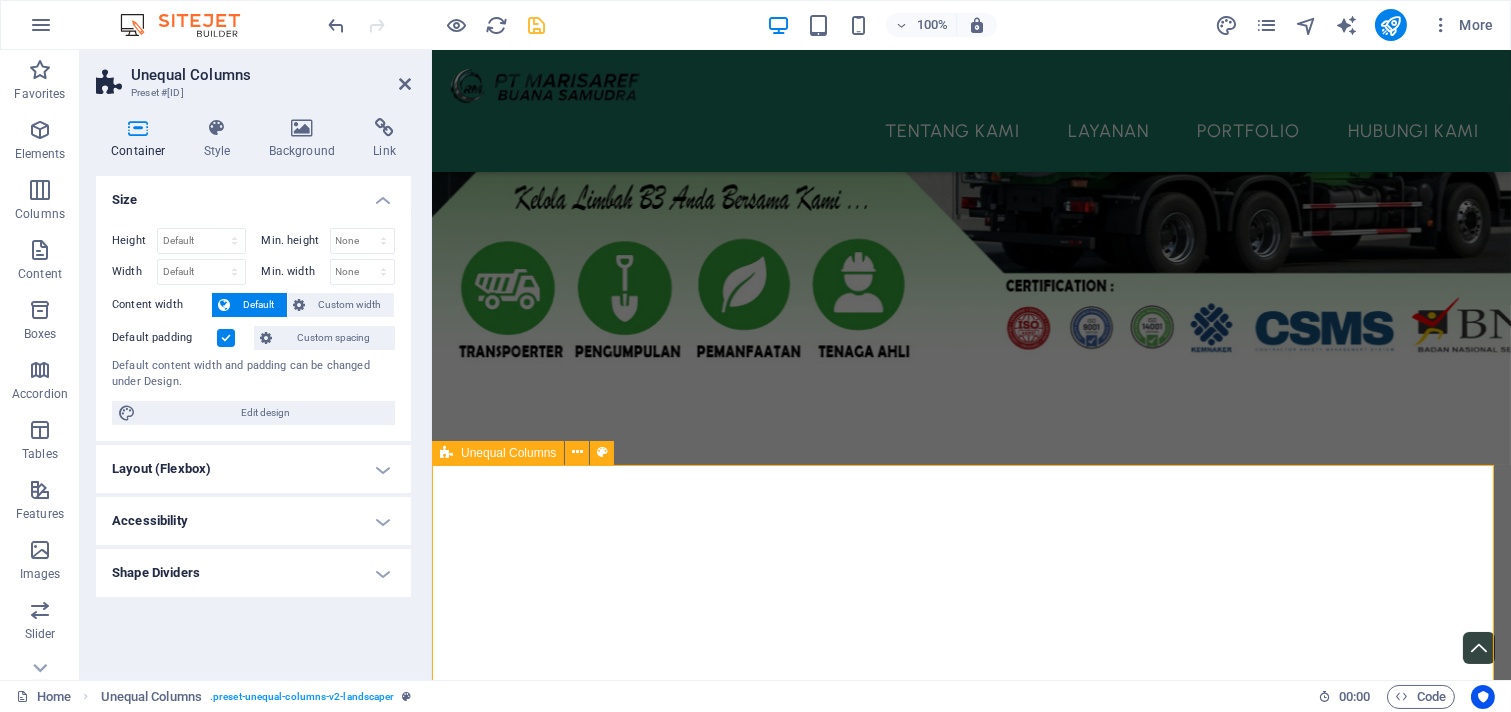 click on "‌TENTANG KAMI        Kami adalah  PT Marisaref Buana Samudra , perusahaan terdepan yang berdedikasi penuh pada solusi  pengelolaan limbah Bahan Berbahaya dan Beracun (B3)  di Indonesia. Dengan komitmen kuat terhadap kelestarian lingkungan, kami menyediakan layanan komprehensif mulai dari  pengumpulan, pengangkutan, hingga pemanfaatan limbah B3  dengan standar keamanan tertinggi.  Didukung oleh tim ahli berpengalaman, armada transportasi yang memenuhi regulasi ketat, serta fasilitas pengolahan inovatif, kami memastikan setiap tahapan pengelolaan limbah B3 dilakukan secara  aman, efisien, dan bertanggung jawab . Kami tak hanya fokus pada kepatuhan, tetapi juga berupaya maksimal dalam  mengubah limbah berbahaya menjadi sumber daya bernilai , mendukung prinsip ekonomi sirkular dan mengurangi dampak negatif terhadap lingkungan. Selengkapnya..." at bounding box center [970, 1892] 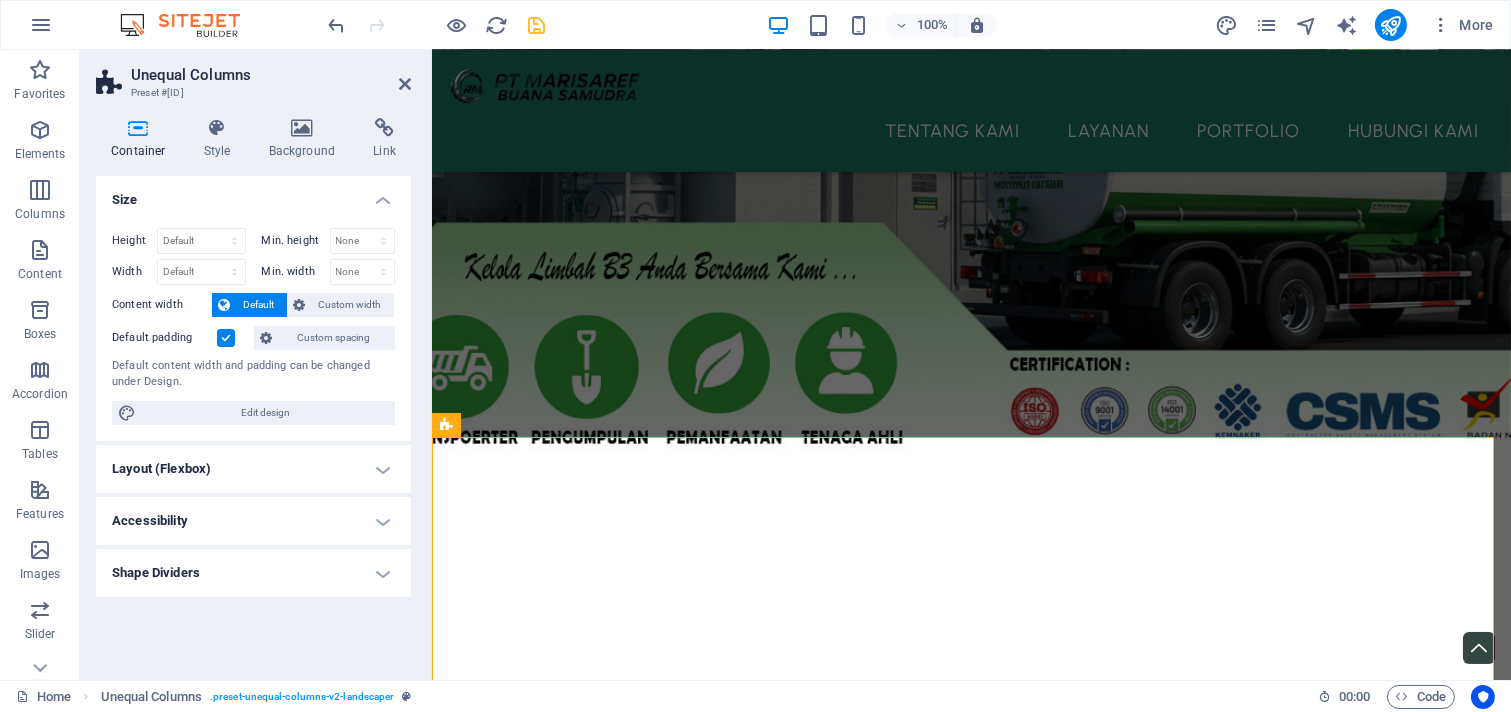scroll, scrollTop: 978, scrollLeft: 0, axis: vertical 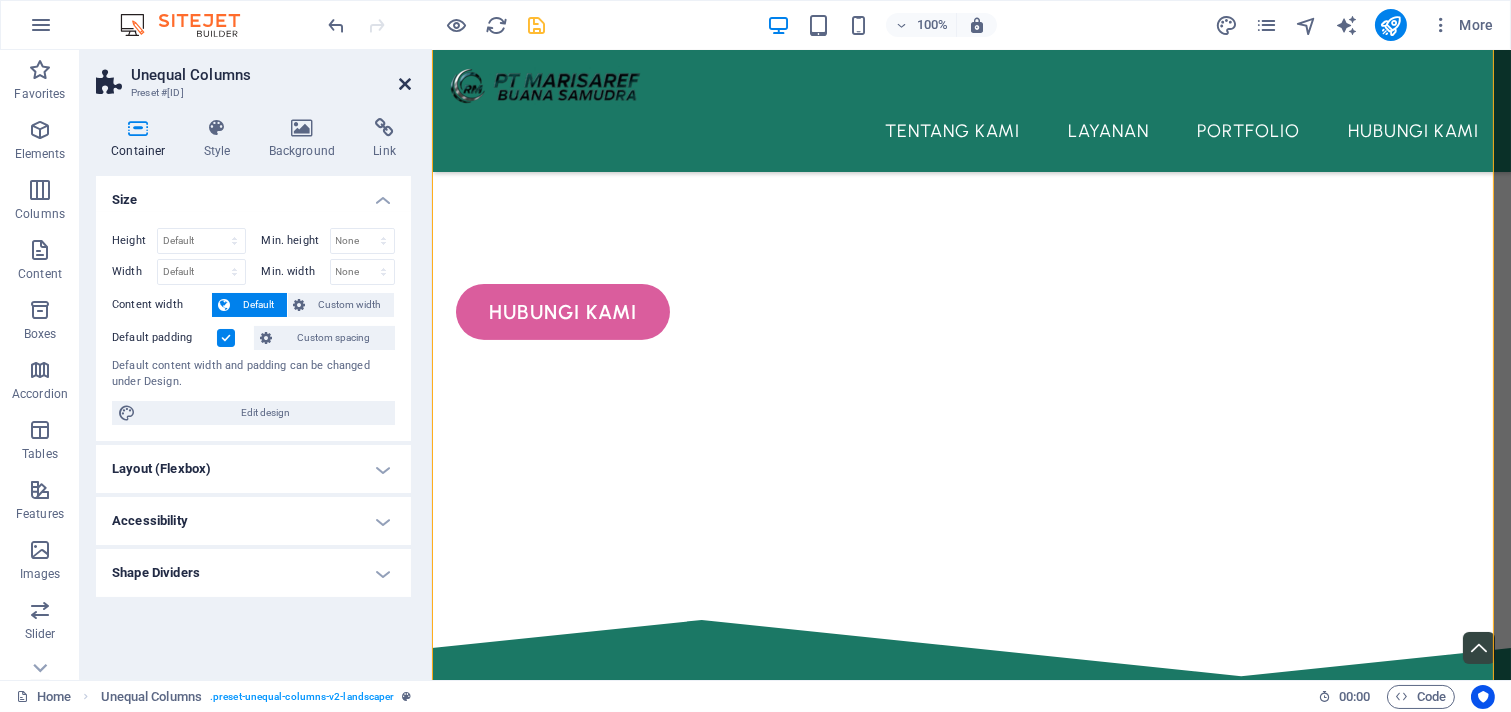 click at bounding box center (405, 84) 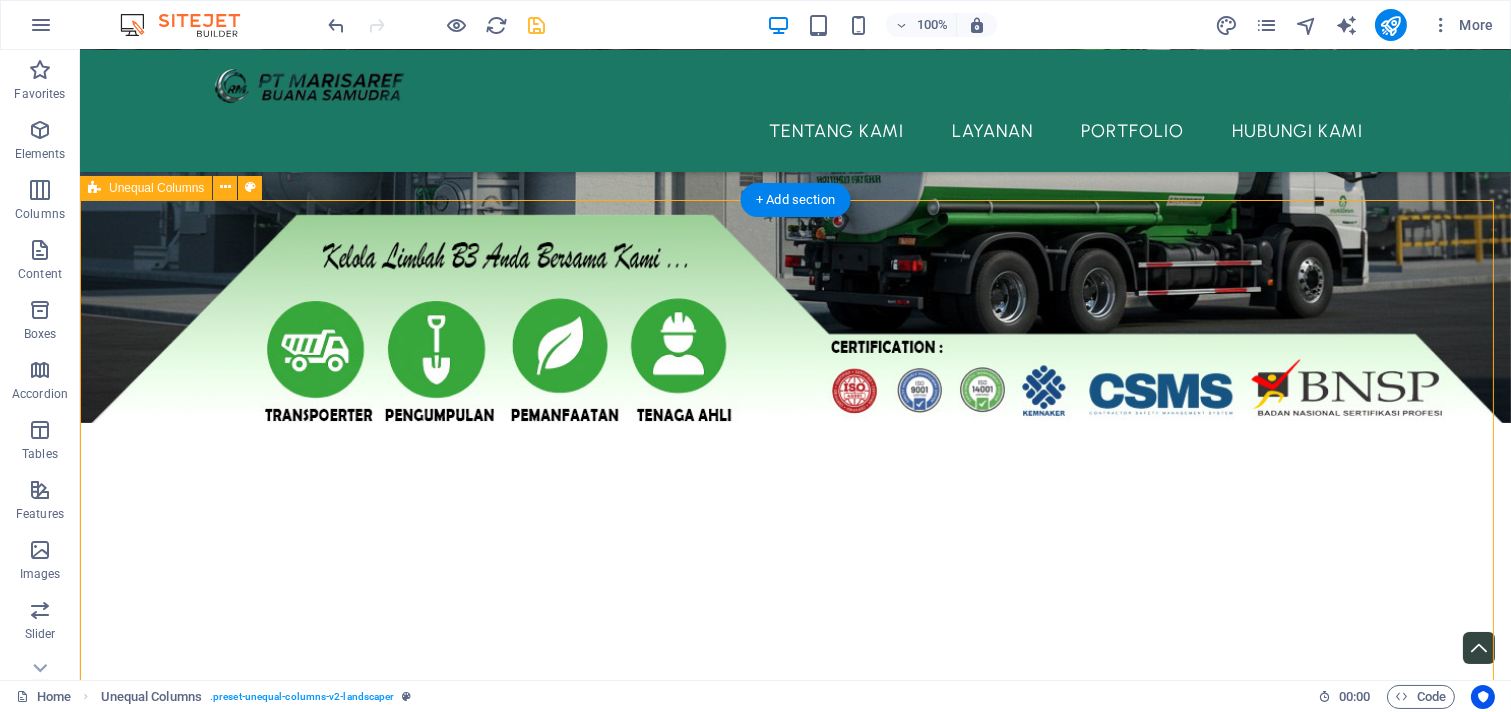 scroll, scrollTop: 340, scrollLeft: 0, axis: vertical 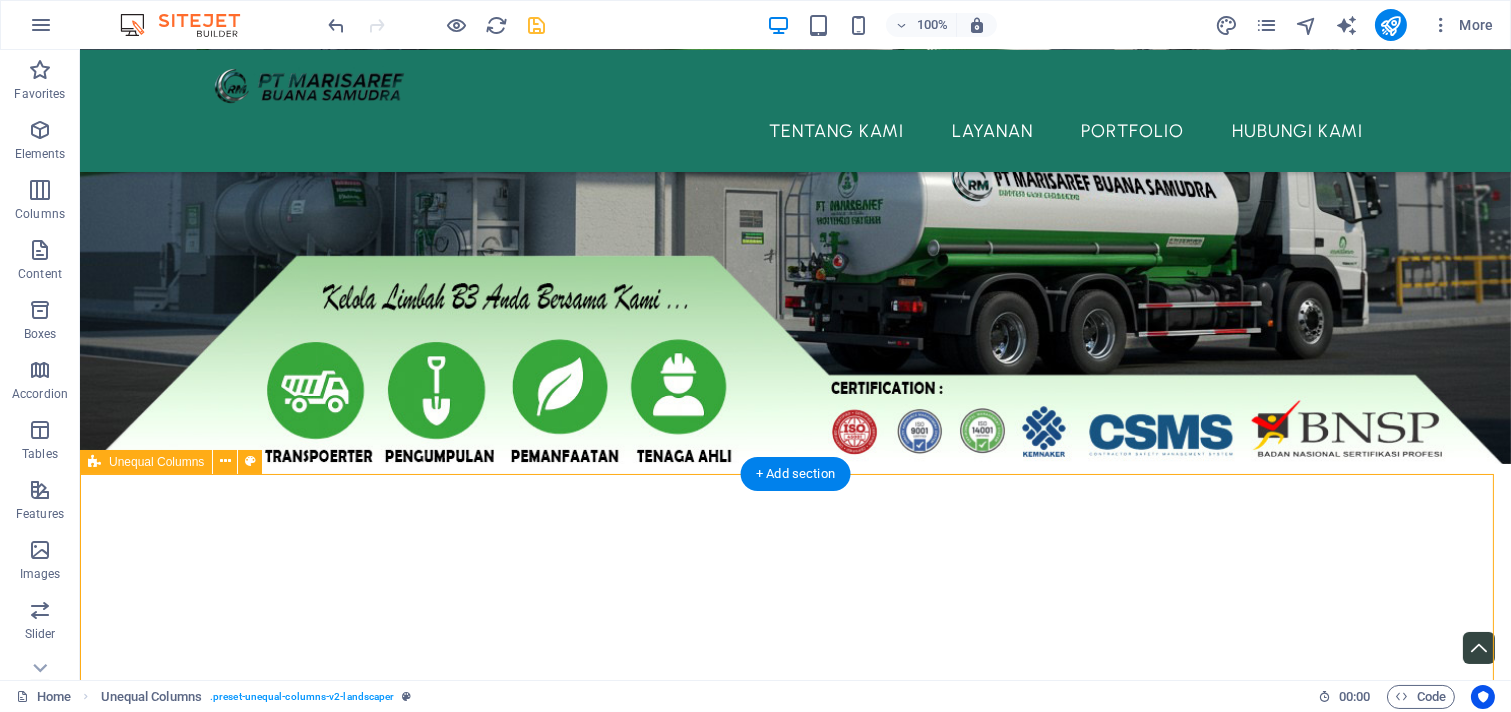 drag, startPoint x: 201, startPoint y: 517, endPoint x: 123, endPoint y: 574, distance: 96.60745 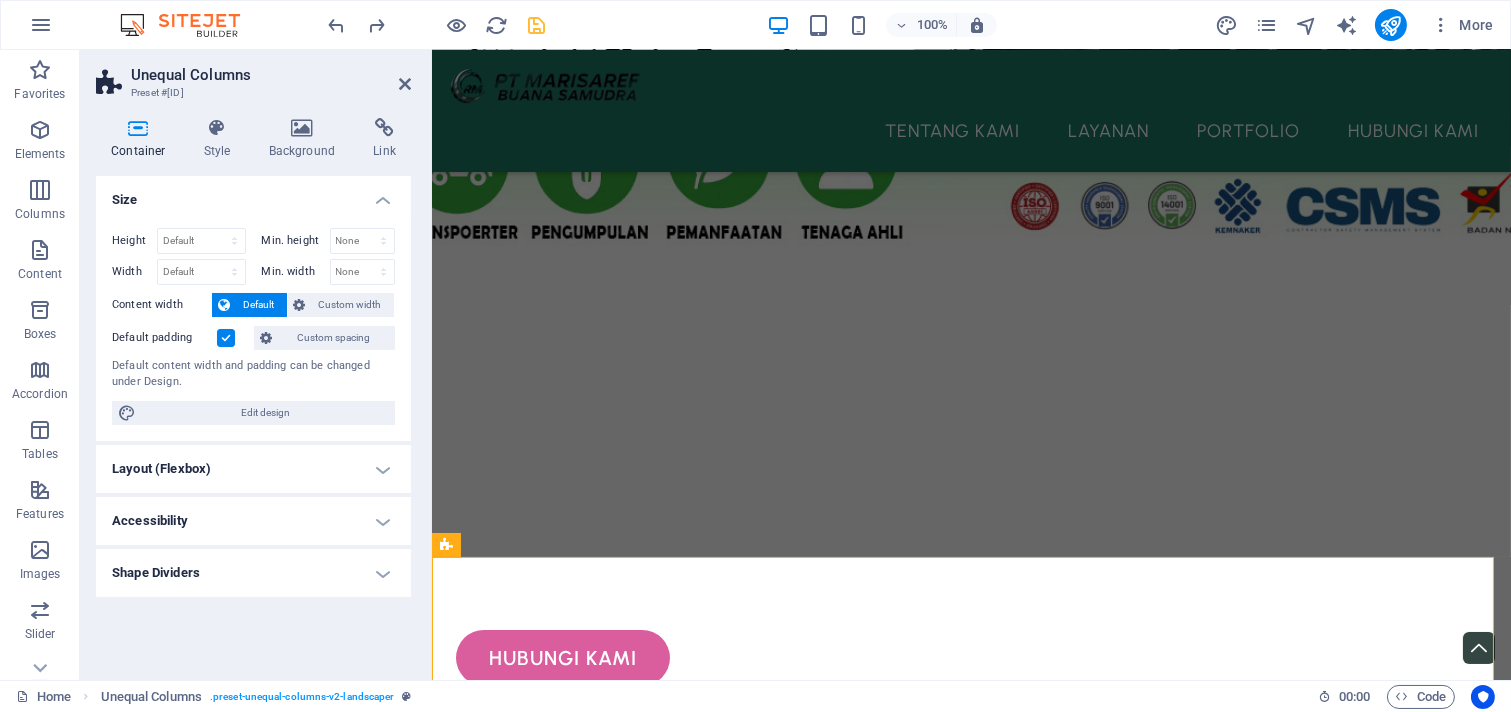 scroll, scrollTop: 711, scrollLeft: 0, axis: vertical 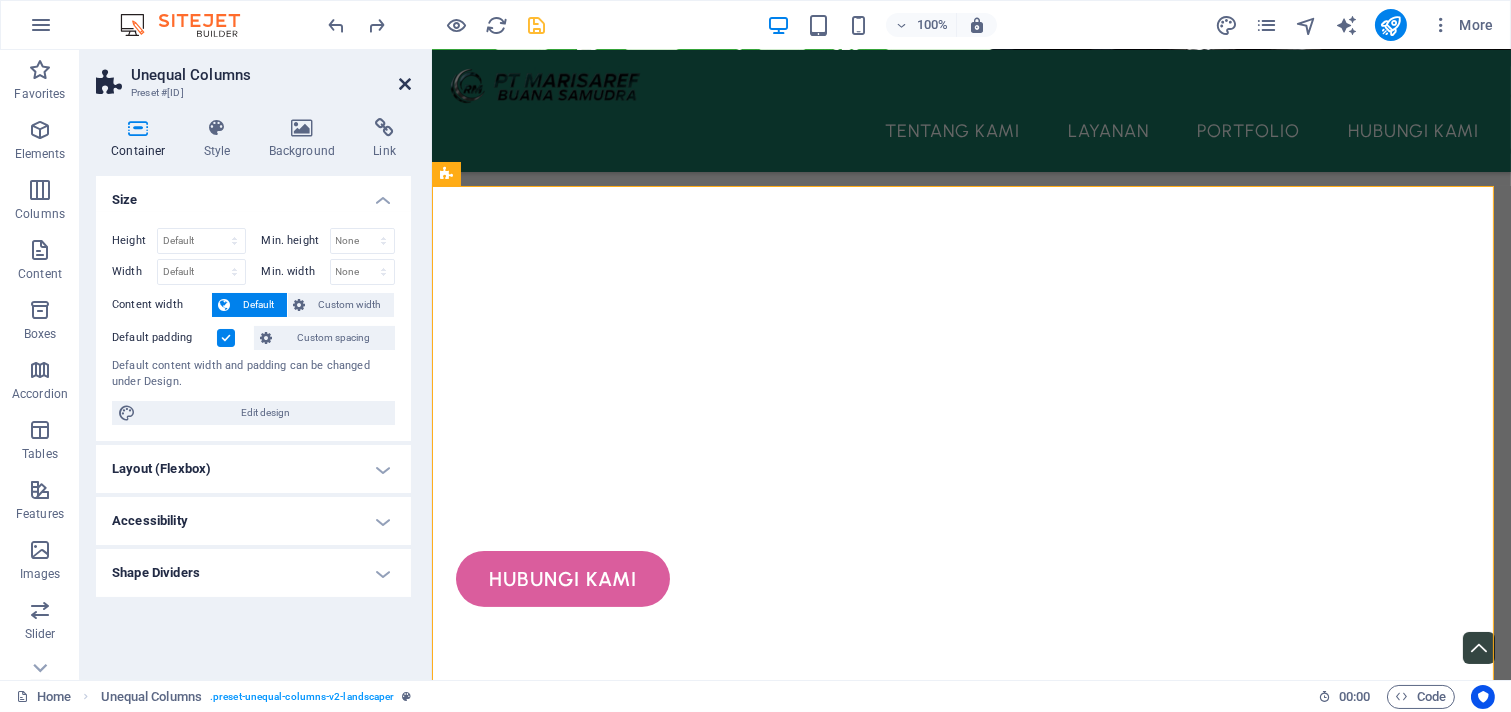 drag, startPoint x: 397, startPoint y: 77, endPoint x: 458, endPoint y: 28, distance: 78.24321 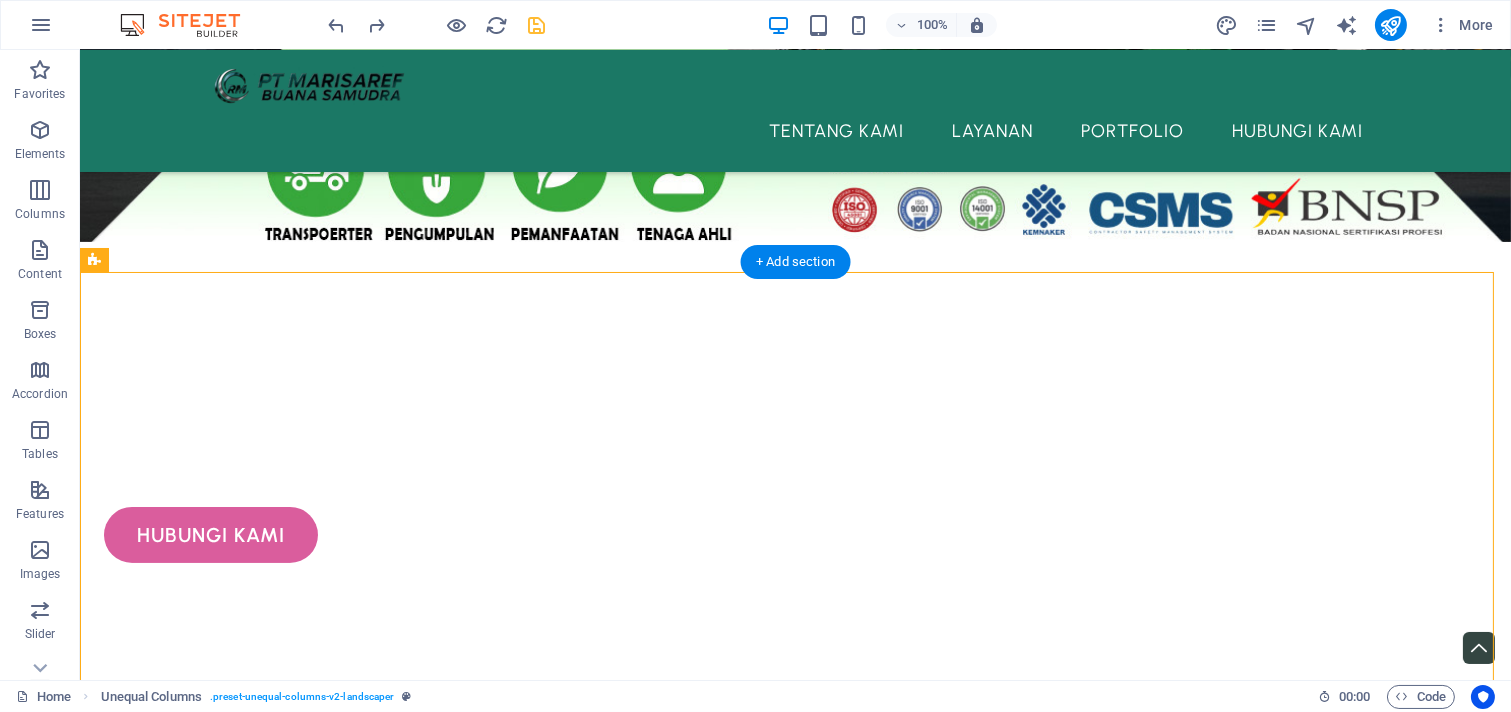 scroll, scrollTop: 525, scrollLeft: 0, axis: vertical 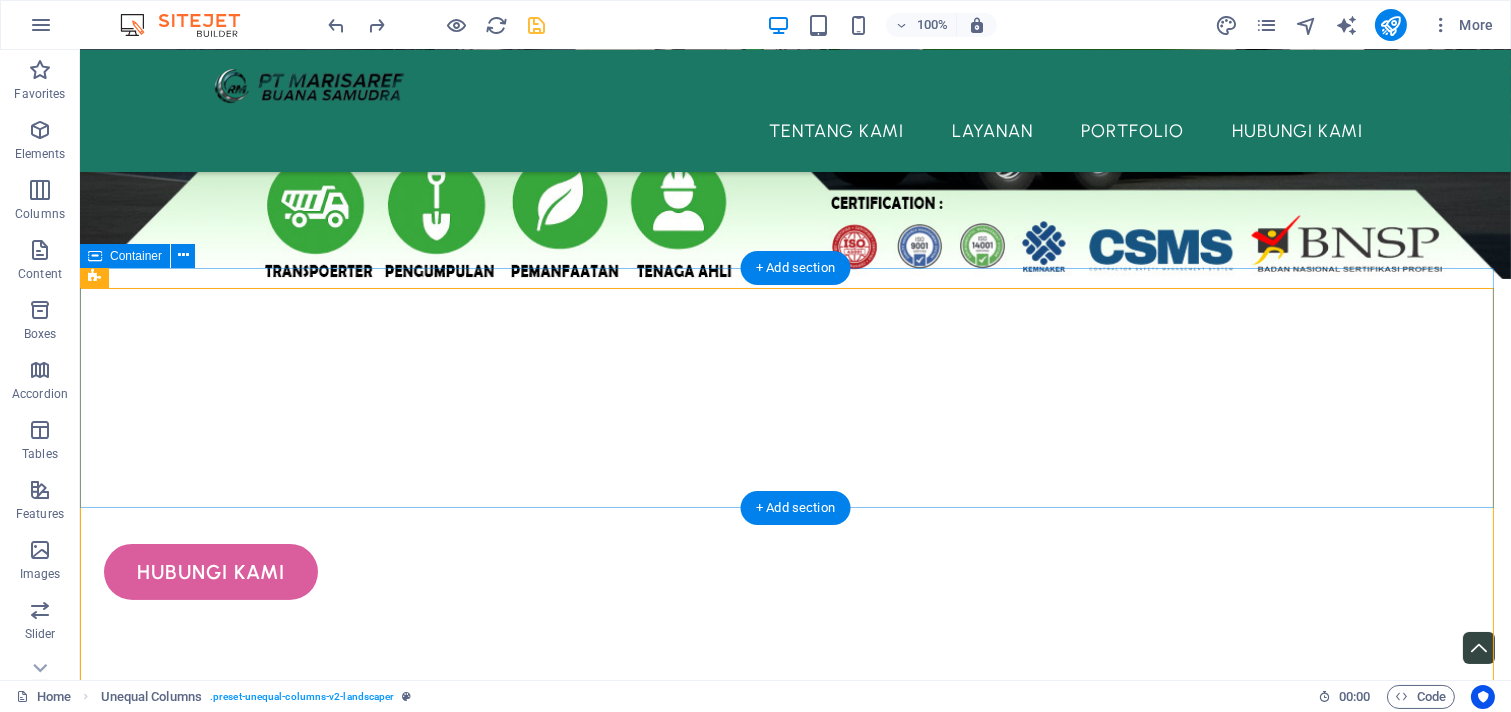 click on "Drop content here or  Add elements  Paste clipboard" at bounding box center [795, 979] 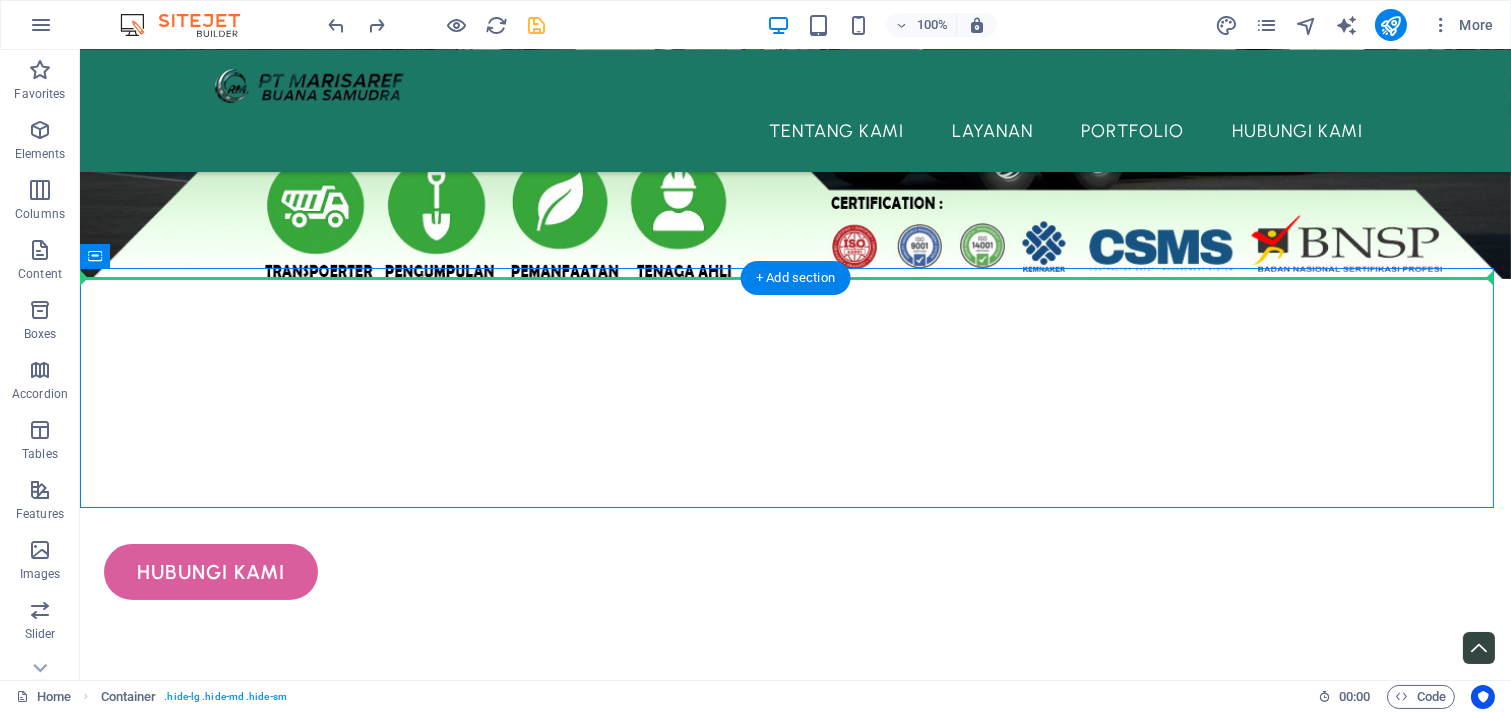 drag, startPoint x: 1484, startPoint y: 325, endPoint x: 1475, endPoint y: 255, distance: 70.5762 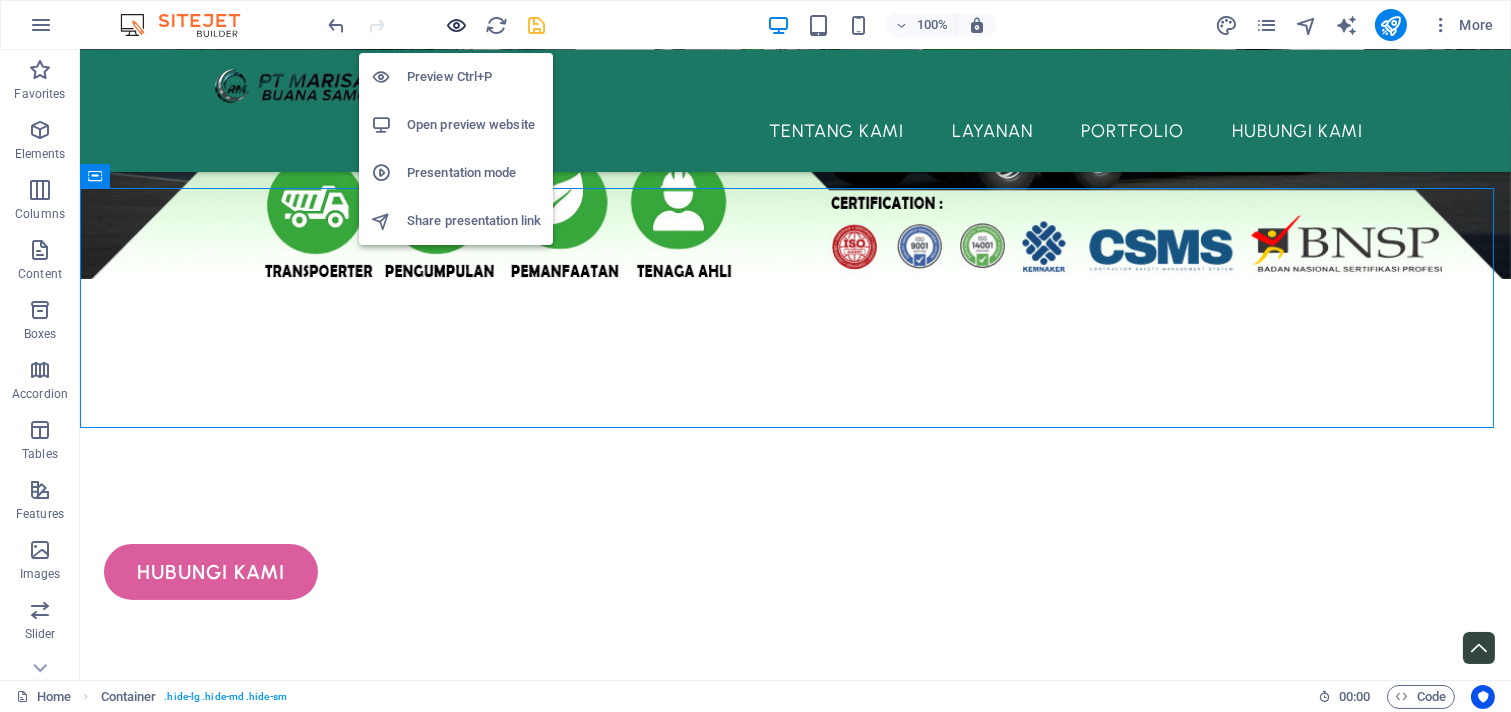 click at bounding box center (457, 25) 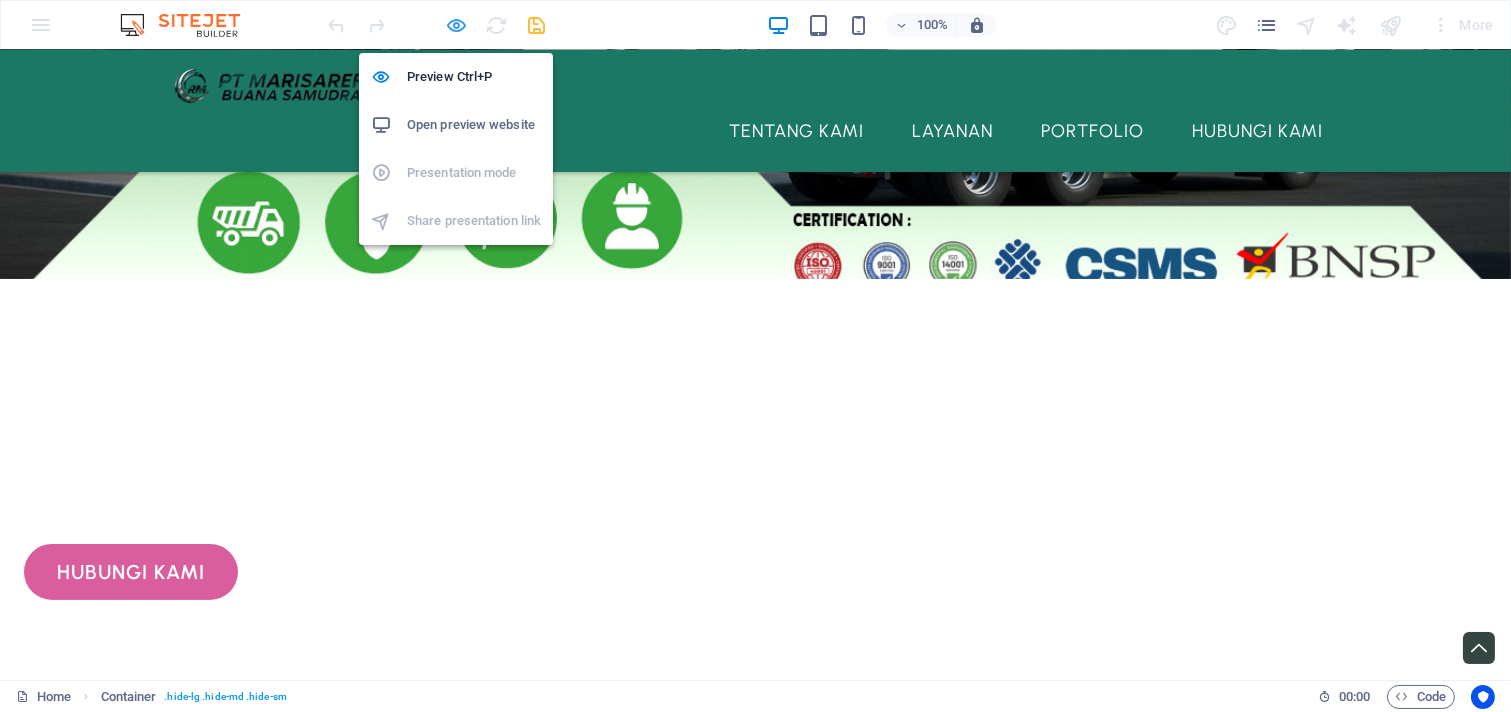 click at bounding box center (457, 25) 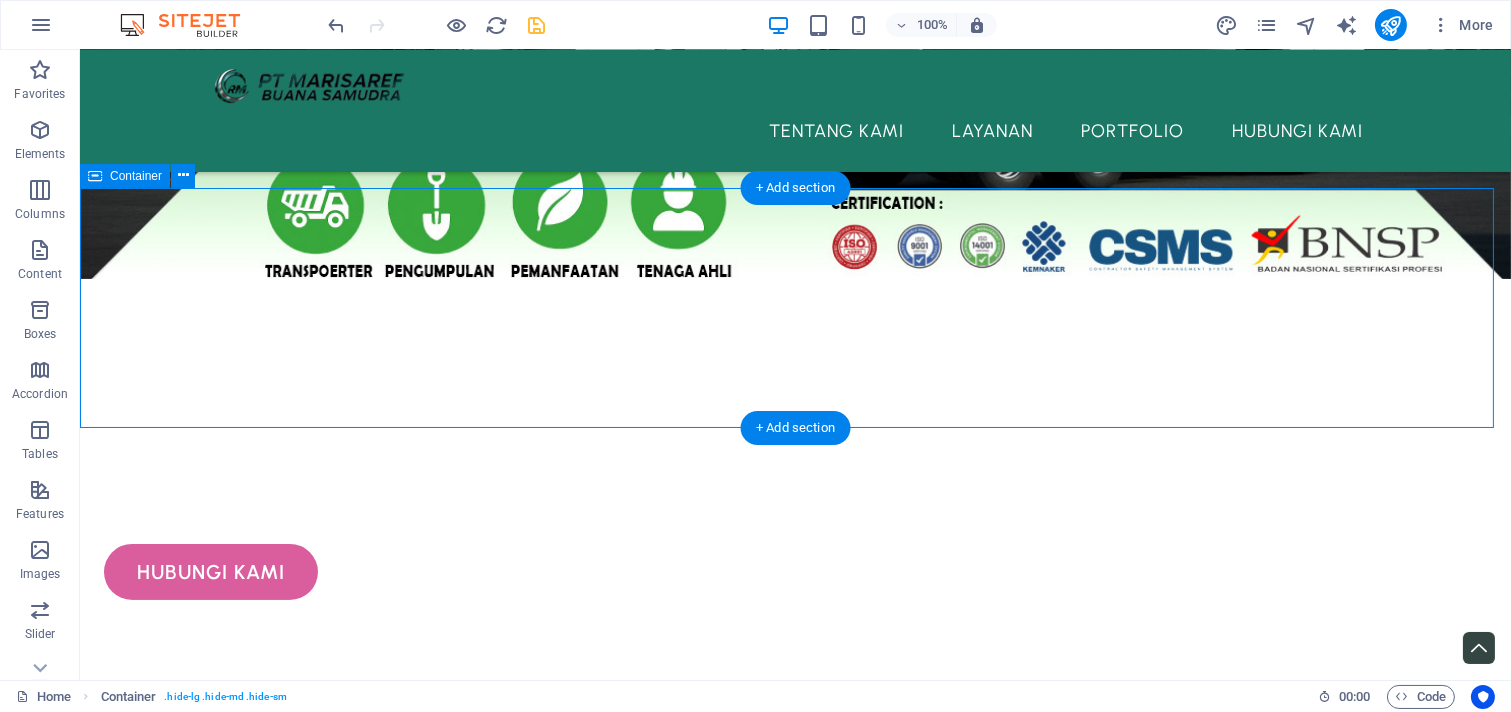 click on "Drop content here or  Add elements  Paste clipboard" at bounding box center (795, 899) 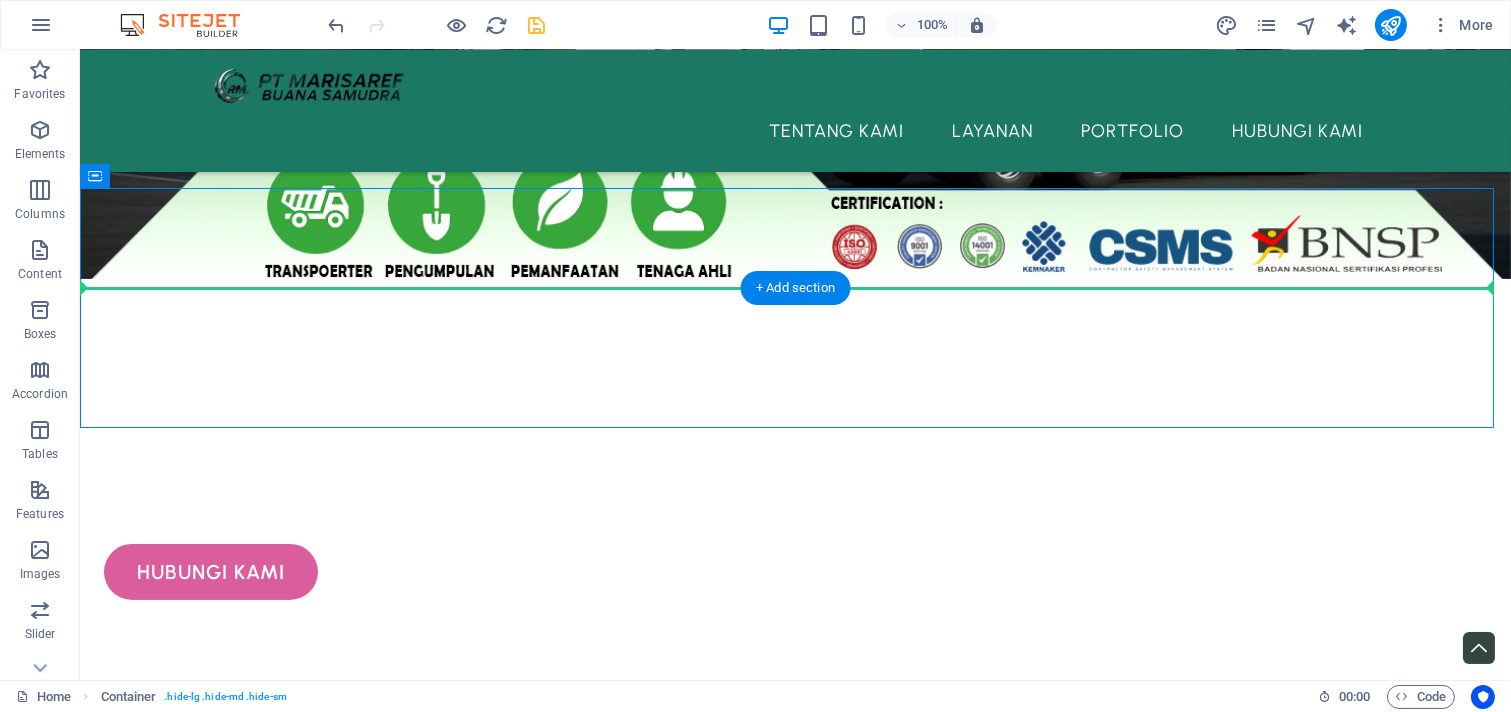 drag, startPoint x: 1477, startPoint y: 418, endPoint x: 1477, endPoint y: 483, distance: 65 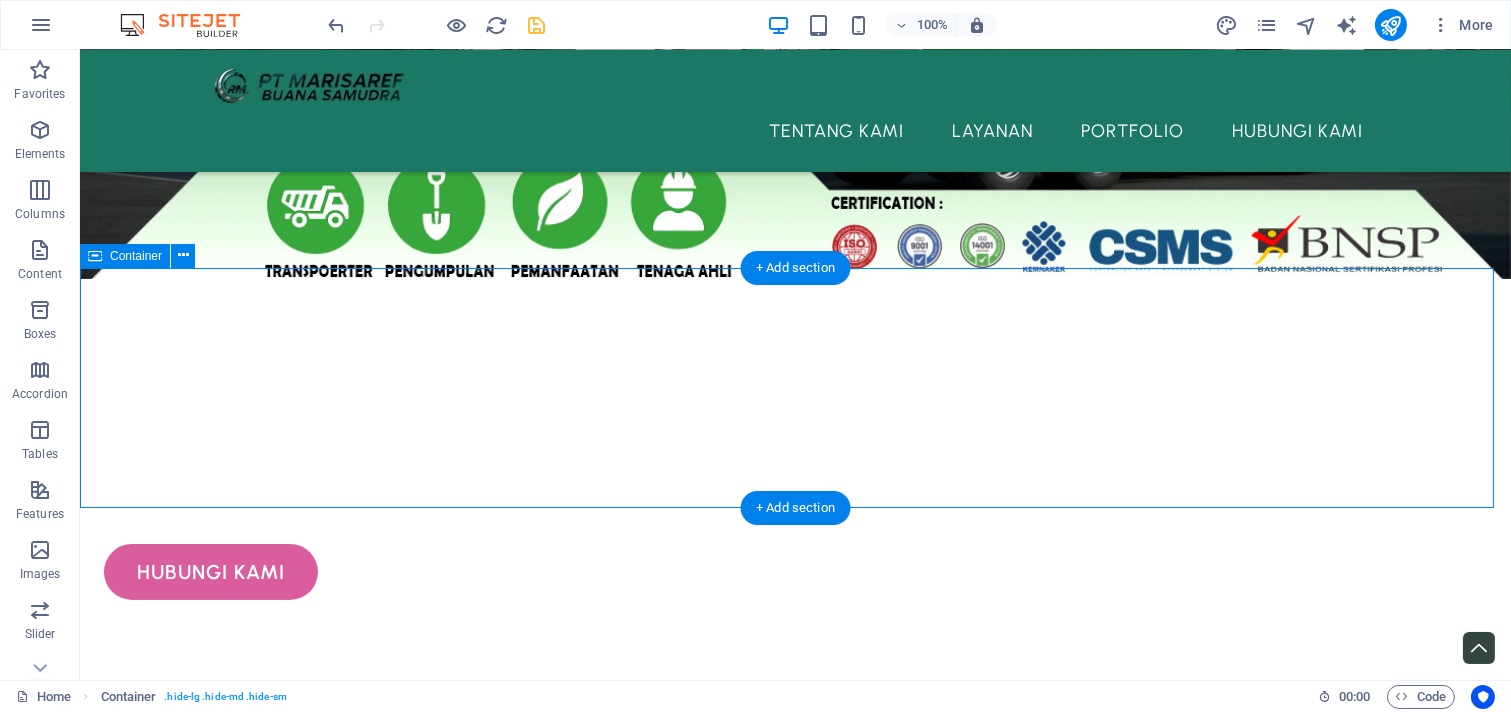 click on "Drop content here or  Add elements  Paste clipboard" at bounding box center (795, 979) 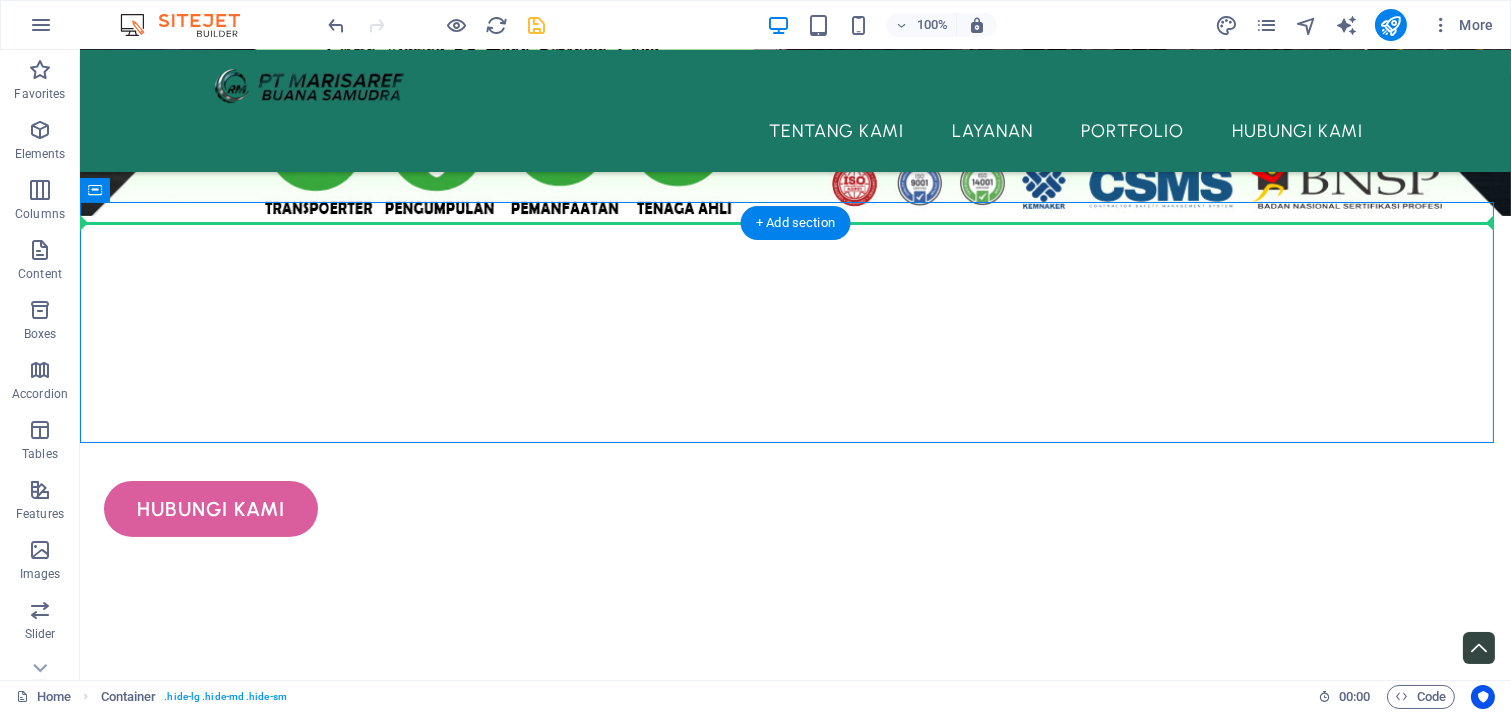 scroll, scrollTop: 591, scrollLeft: 0, axis: vertical 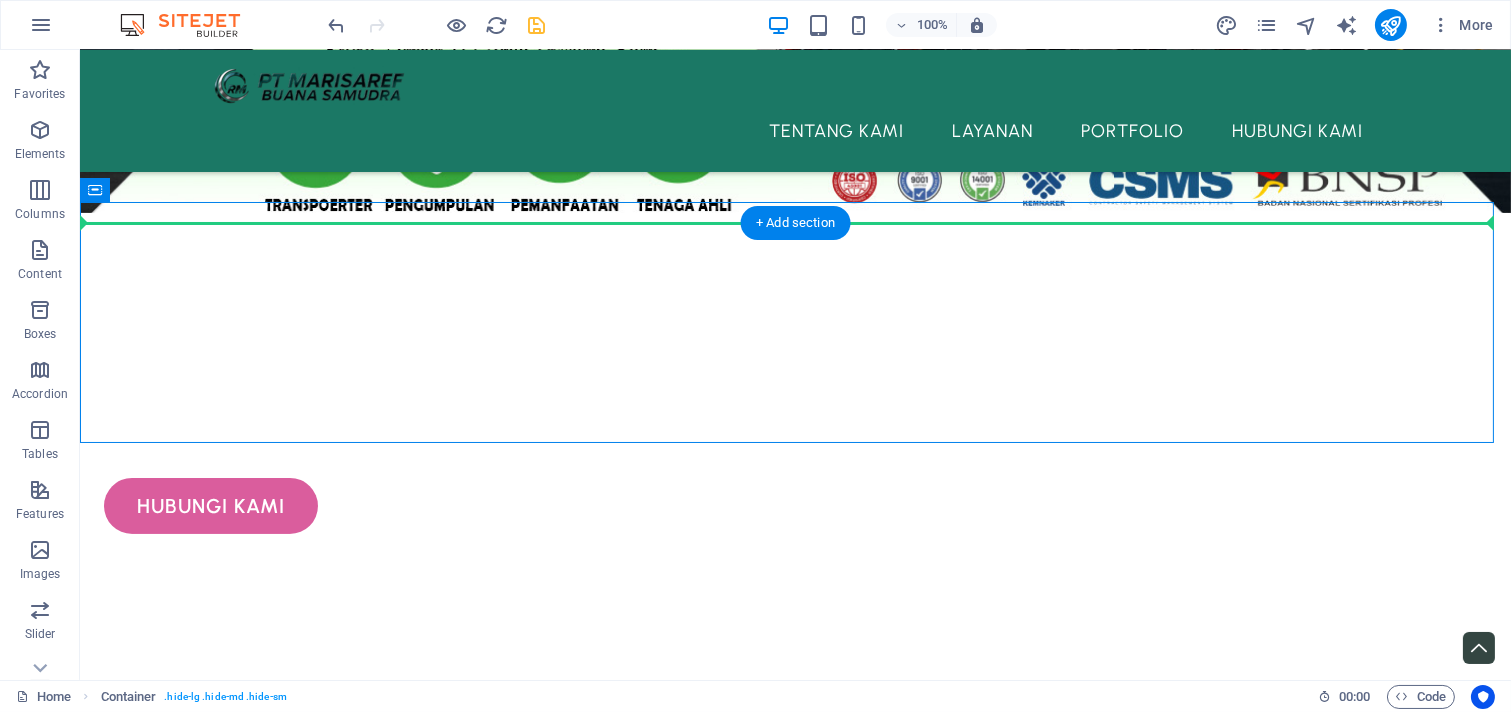drag, startPoint x: 1482, startPoint y: 340, endPoint x: 1442, endPoint y: 542, distance: 205.92232 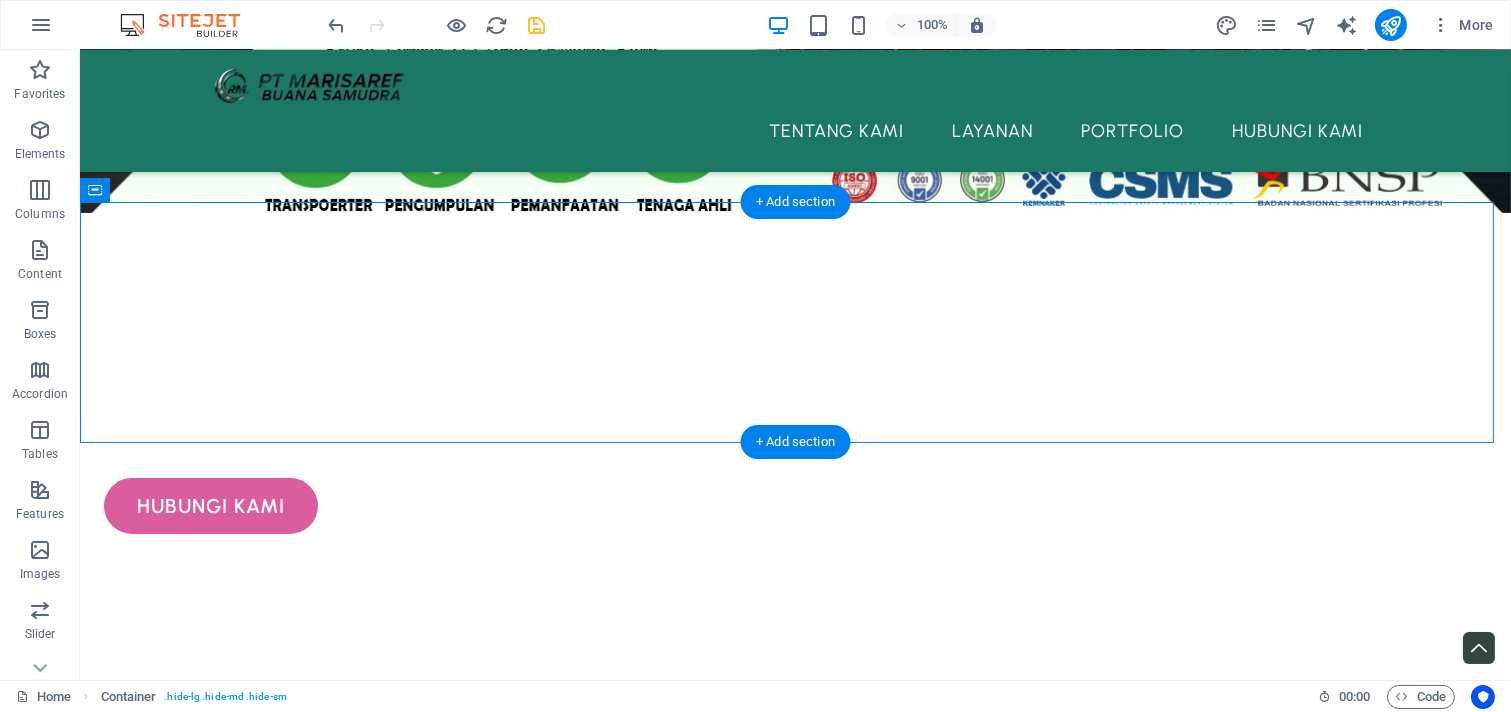 drag, startPoint x: 183, startPoint y: 240, endPoint x: 140, endPoint y: 334, distance: 103.36827 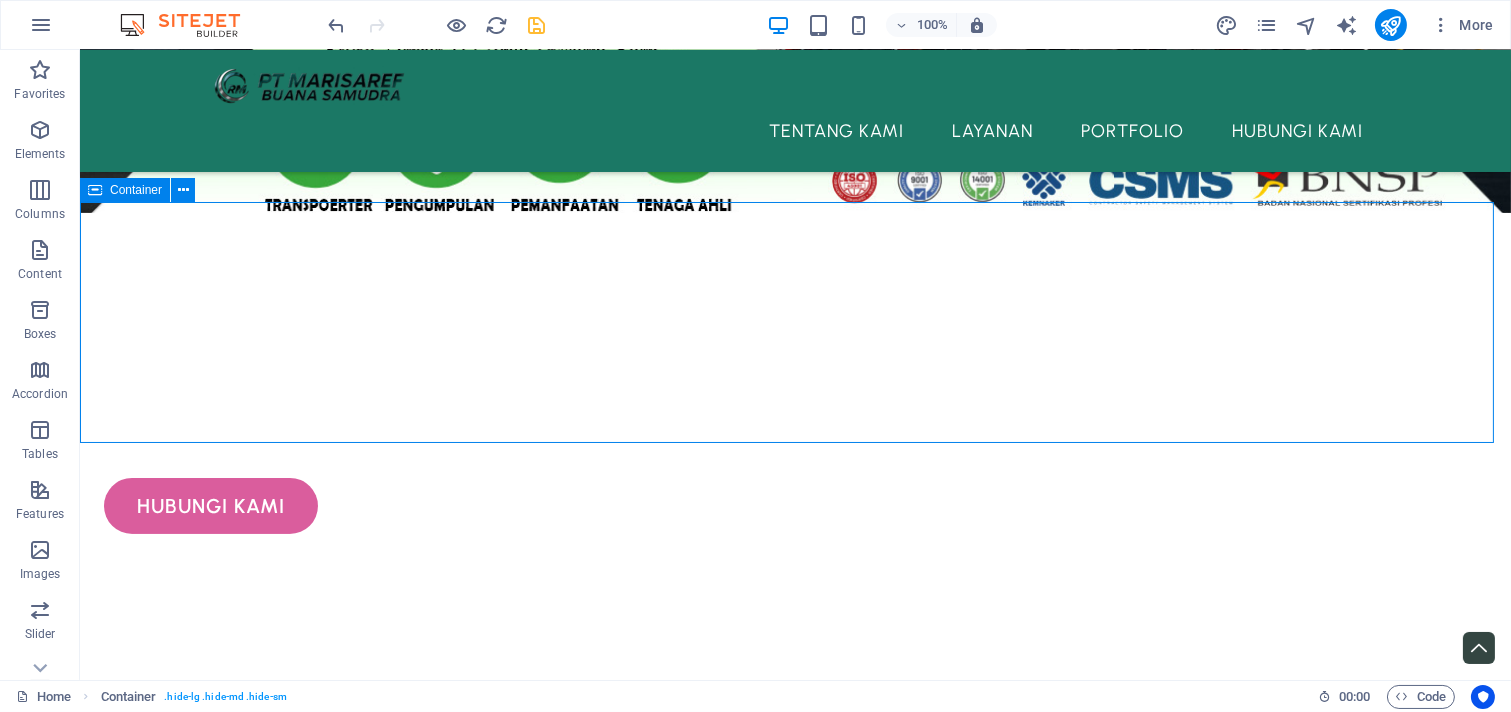 click on "Container" at bounding box center [125, 190] 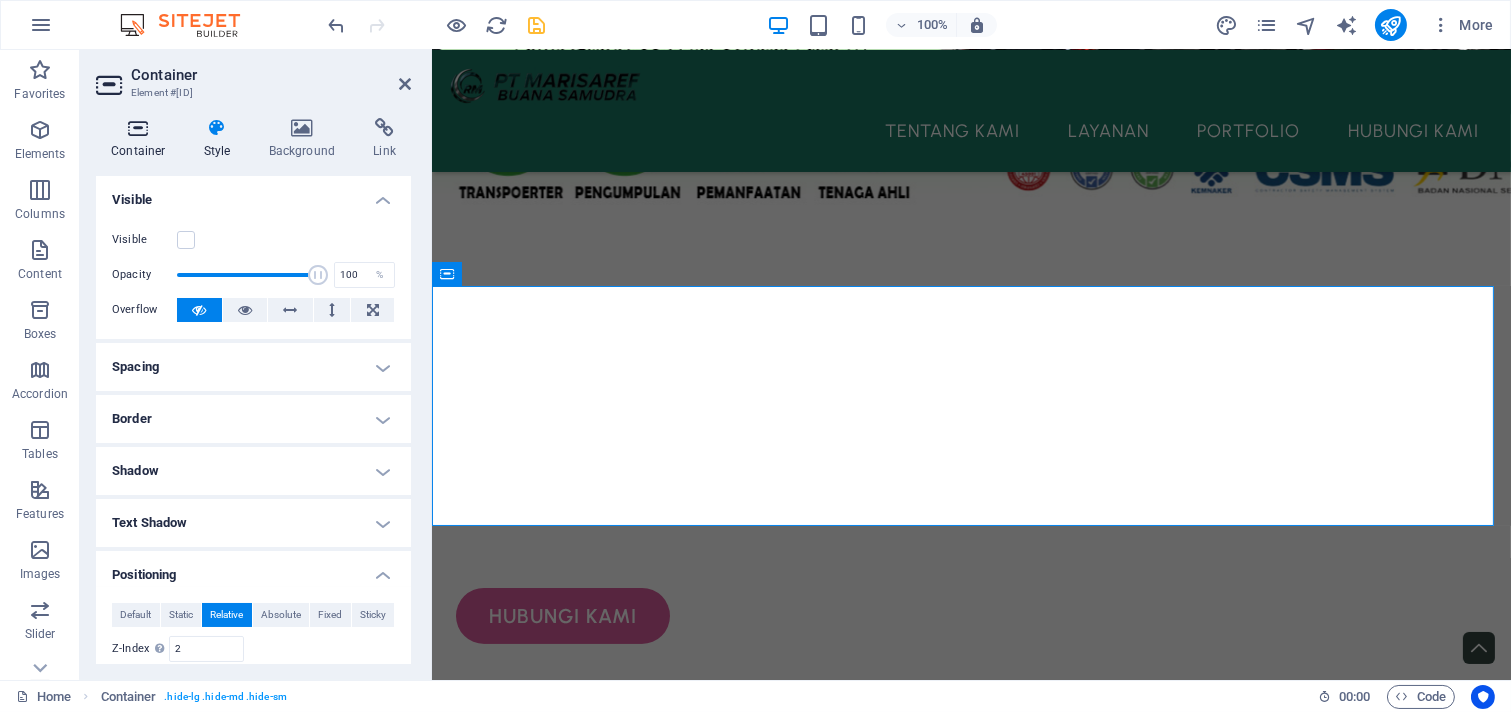 click at bounding box center [138, 128] 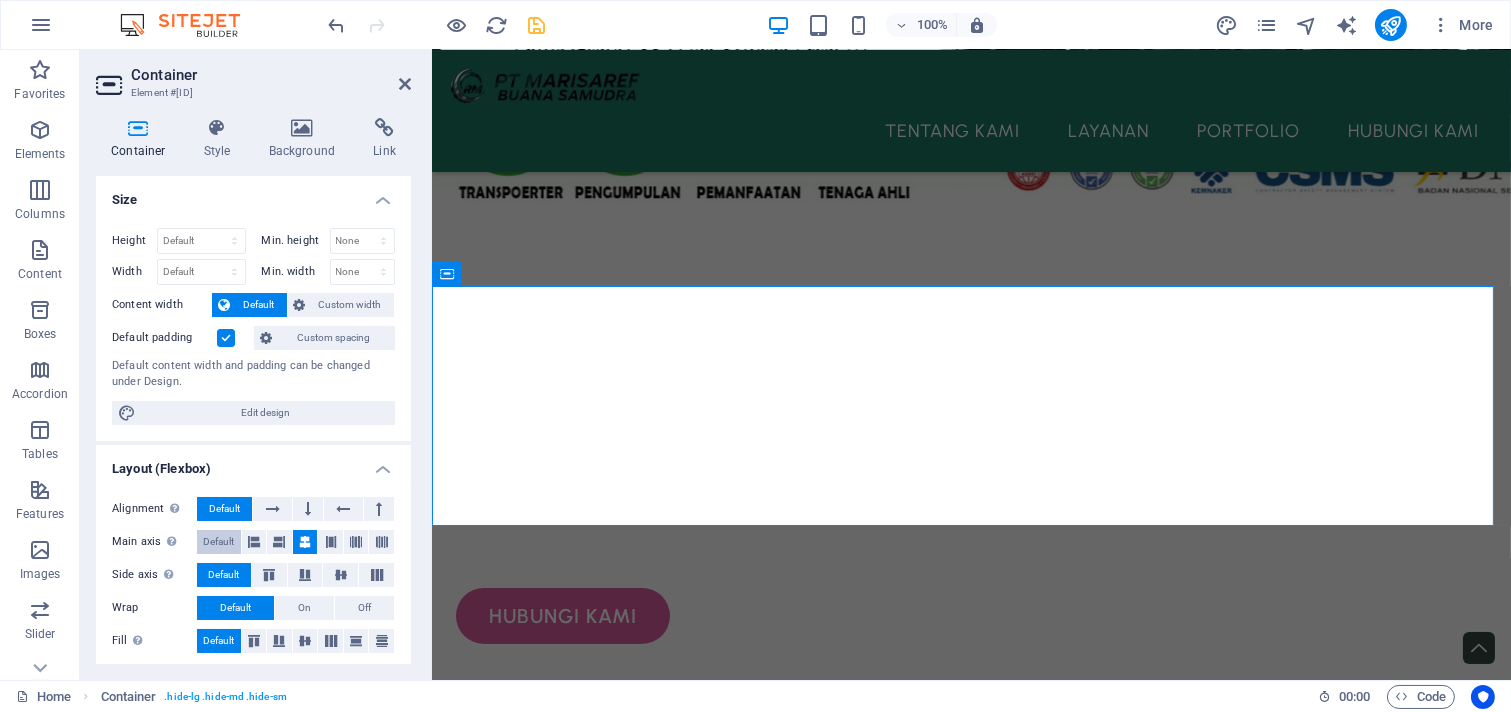 click on "Default" at bounding box center (218, 542) 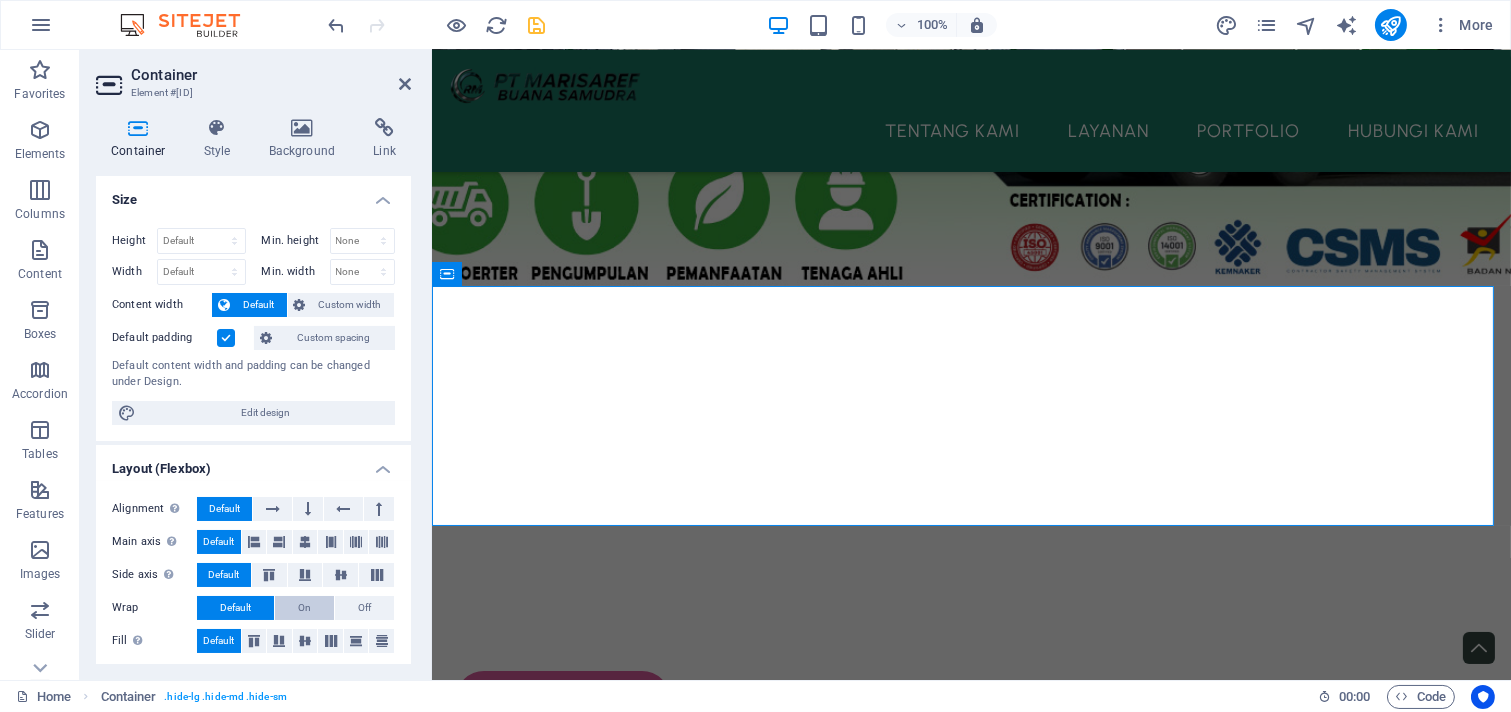 click on "On" at bounding box center [304, 608] 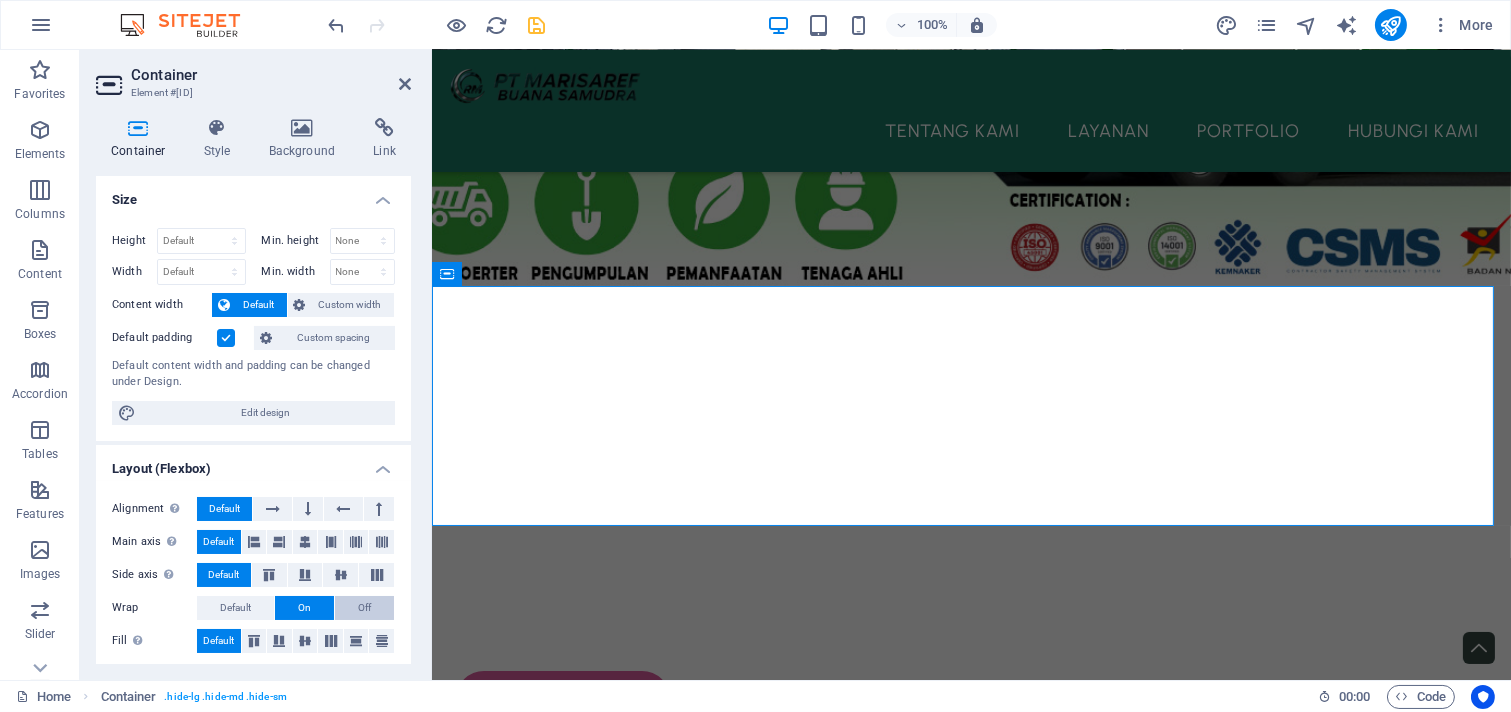 click on "Off" at bounding box center [364, 608] 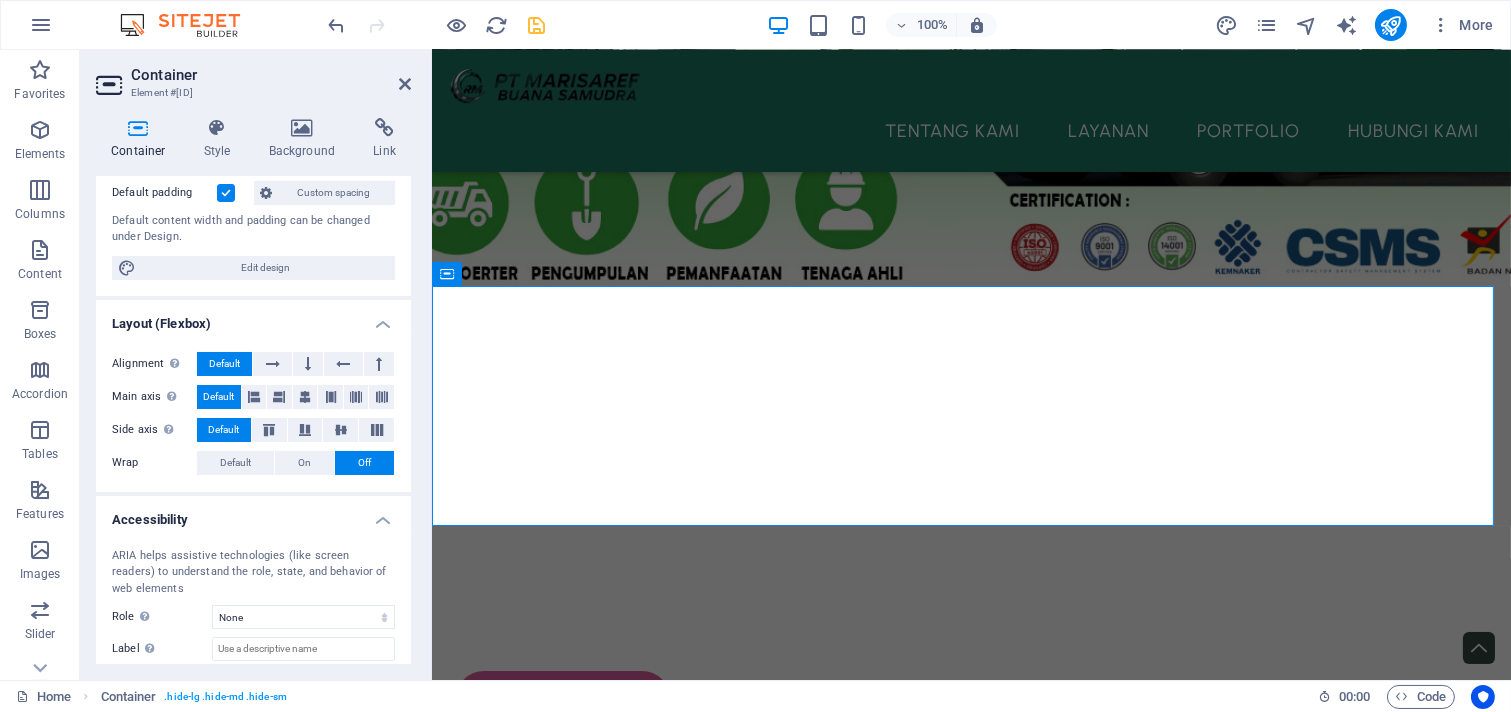scroll, scrollTop: 253, scrollLeft: 0, axis: vertical 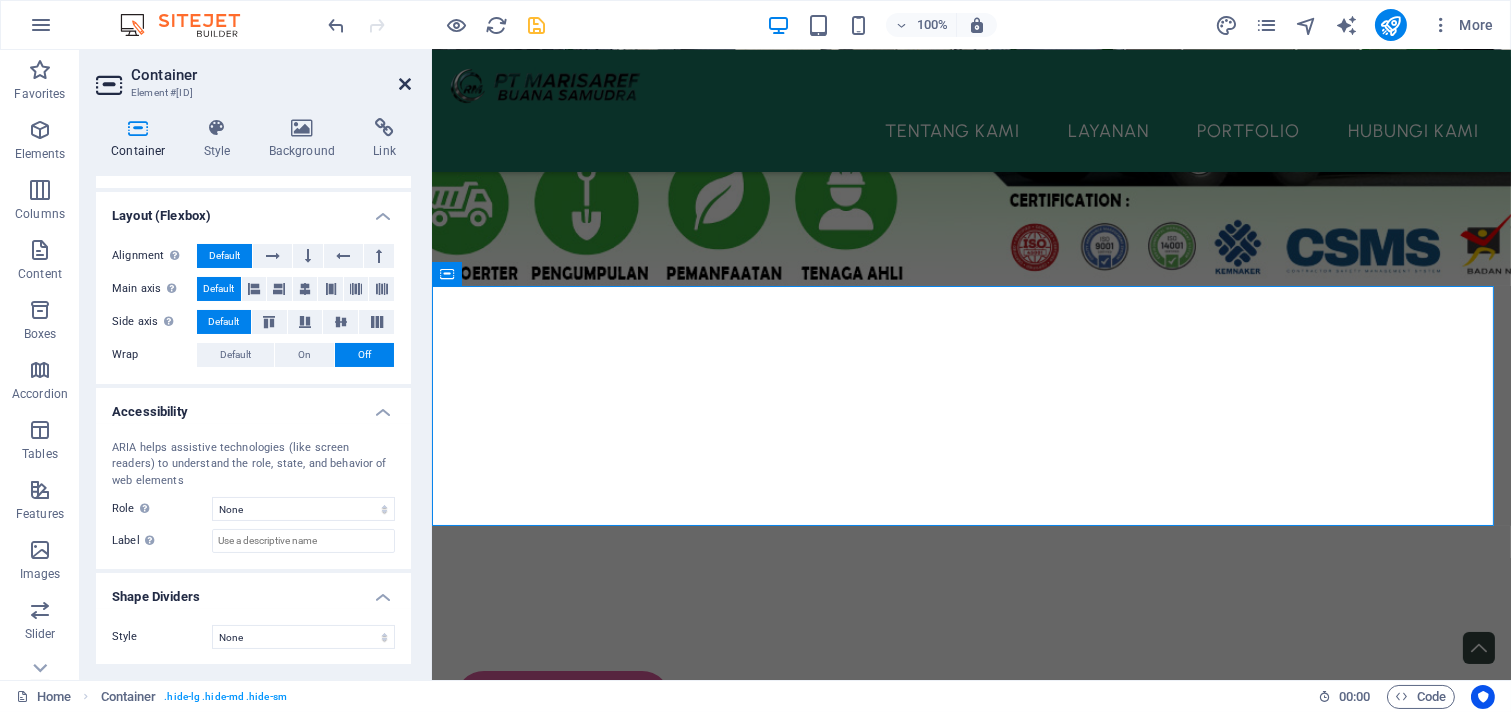 click at bounding box center (405, 84) 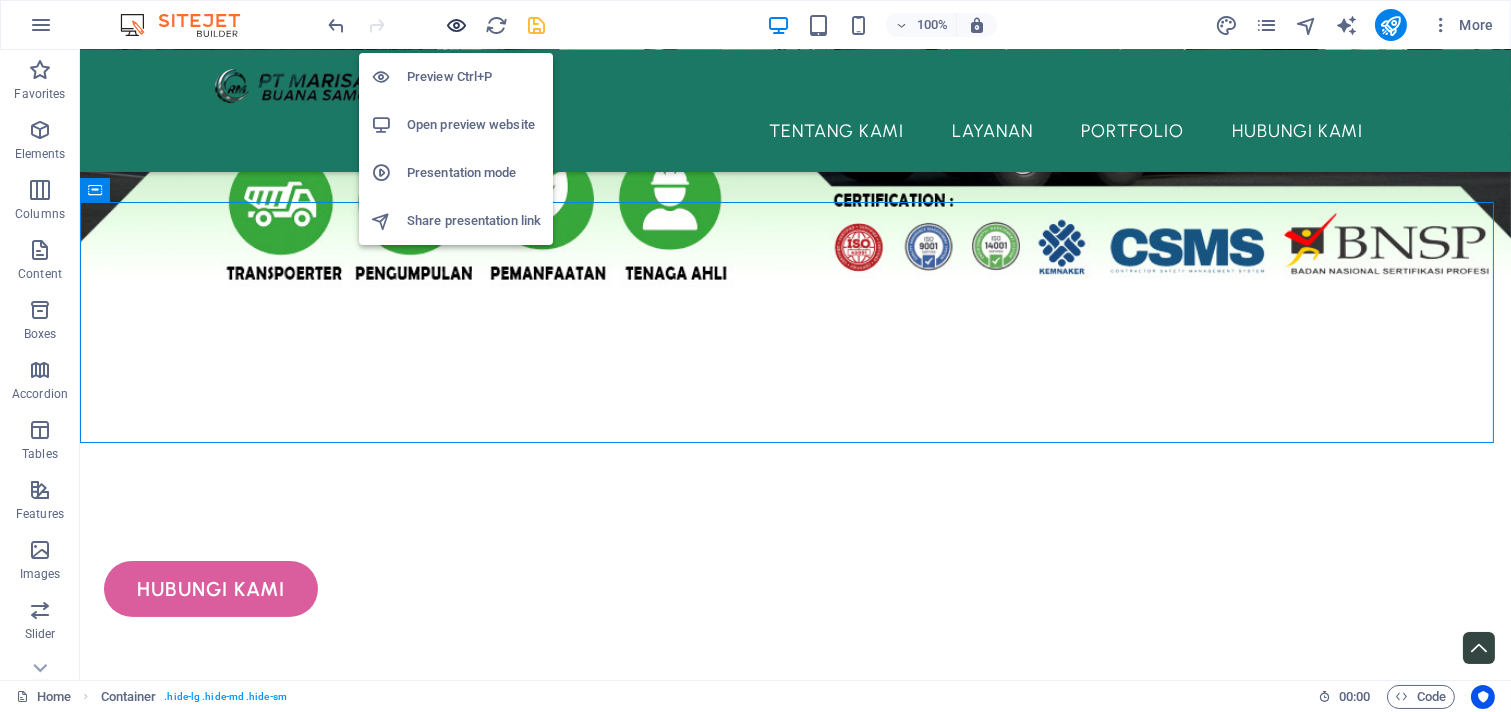click at bounding box center [457, 25] 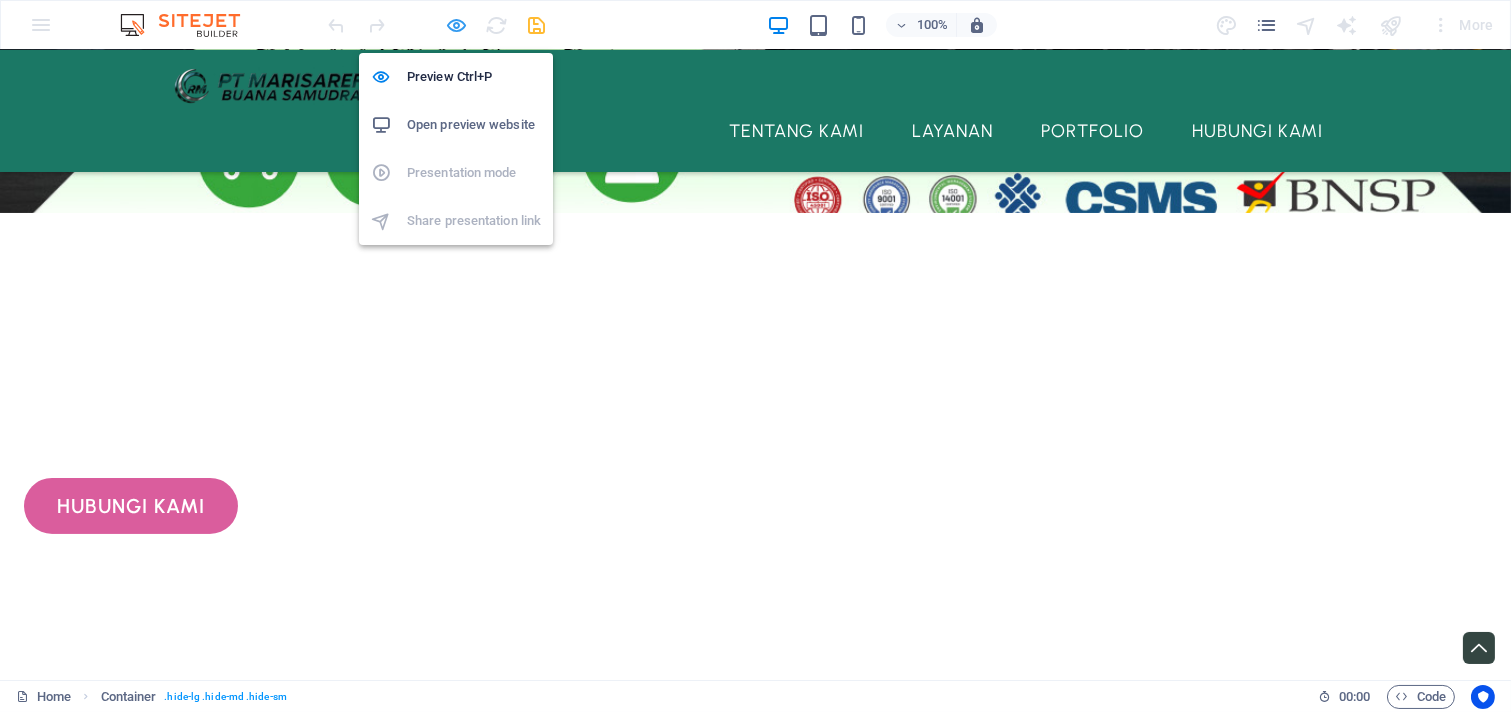 click at bounding box center [457, 25] 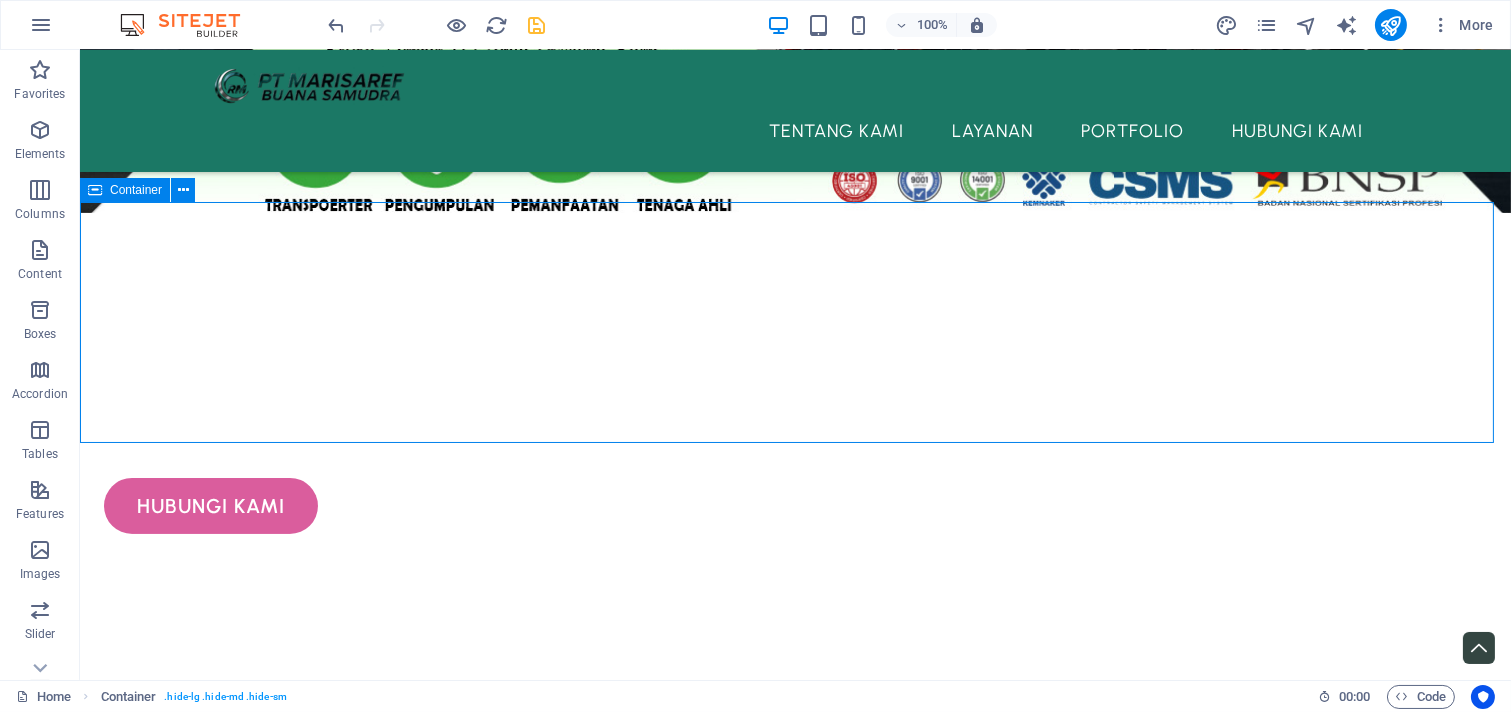 click at bounding box center [95, 190] 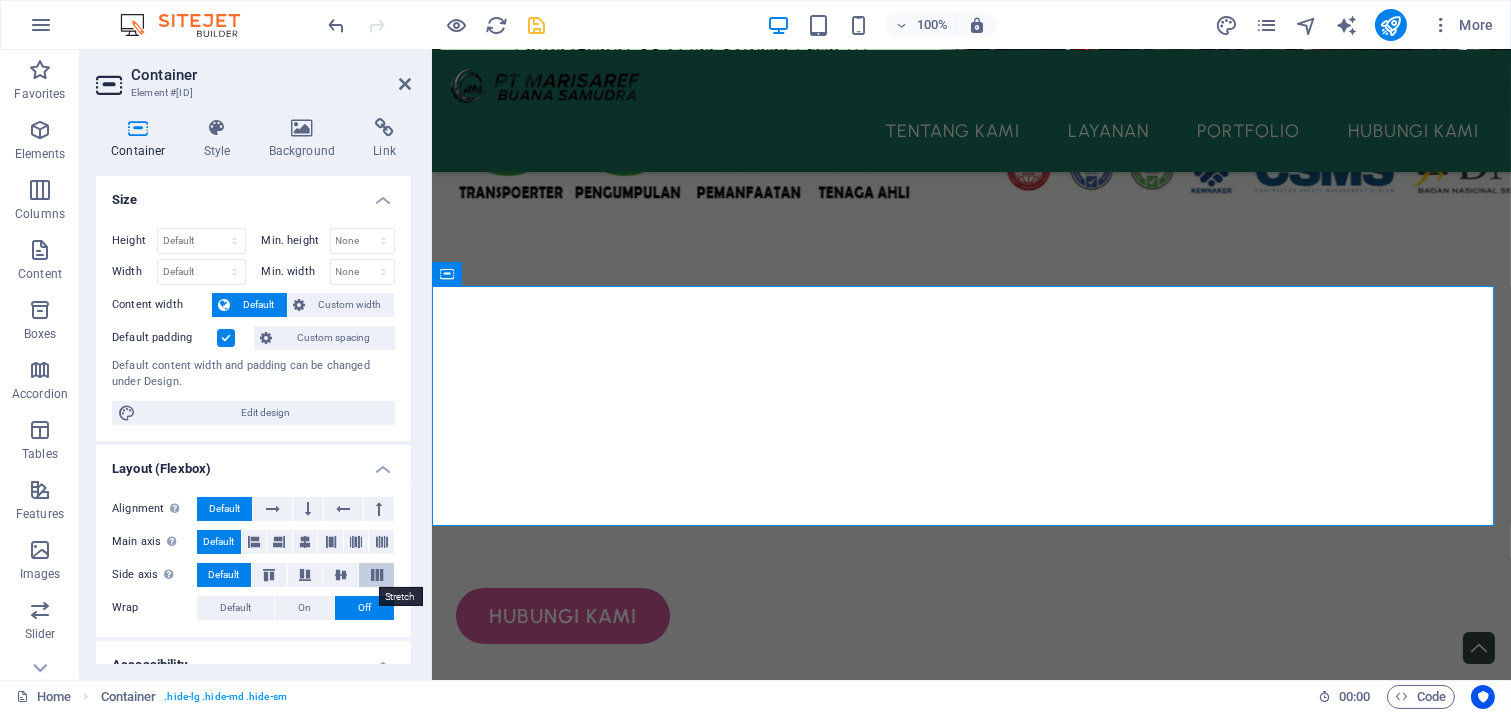 scroll, scrollTop: 185, scrollLeft: 0, axis: vertical 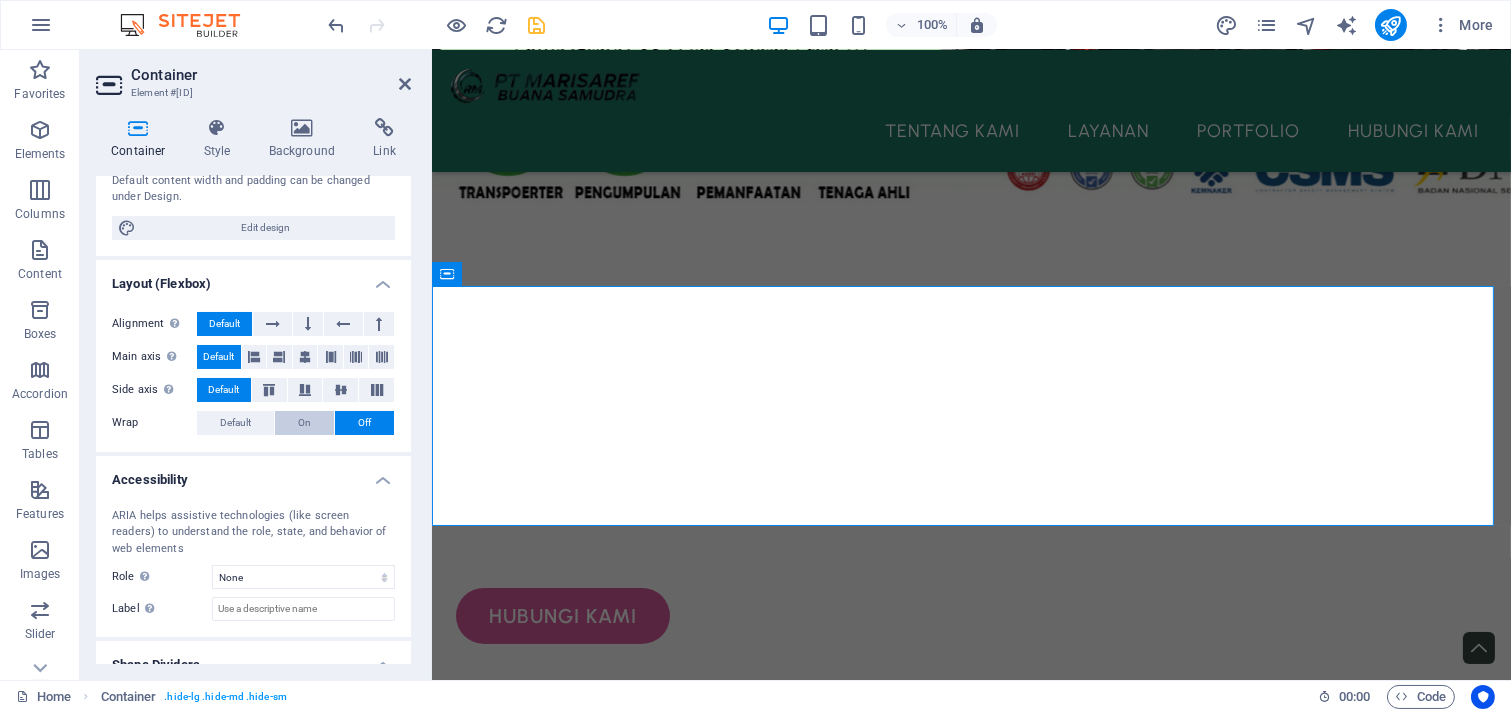 click on "On" at bounding box center [304, 423] 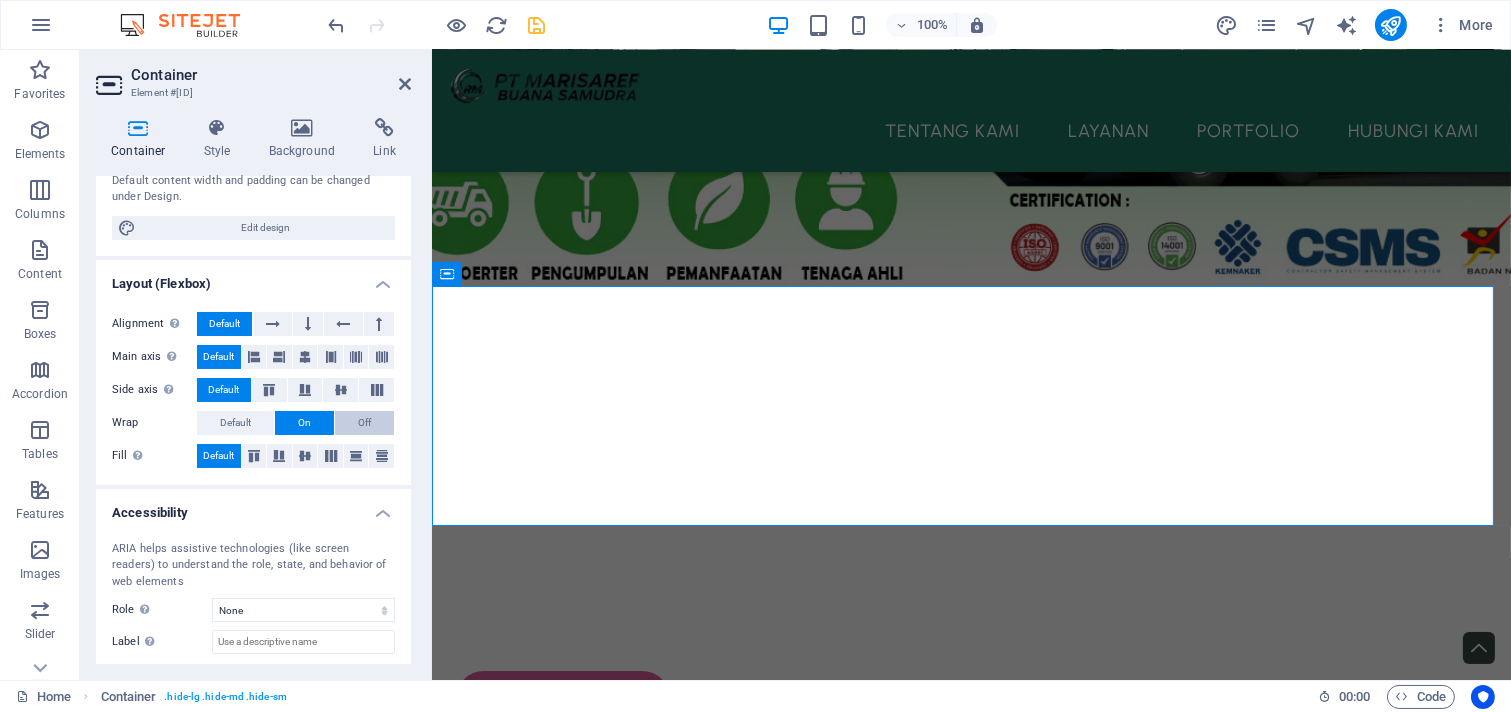 click on "Off" at bounding box center (364, 423) 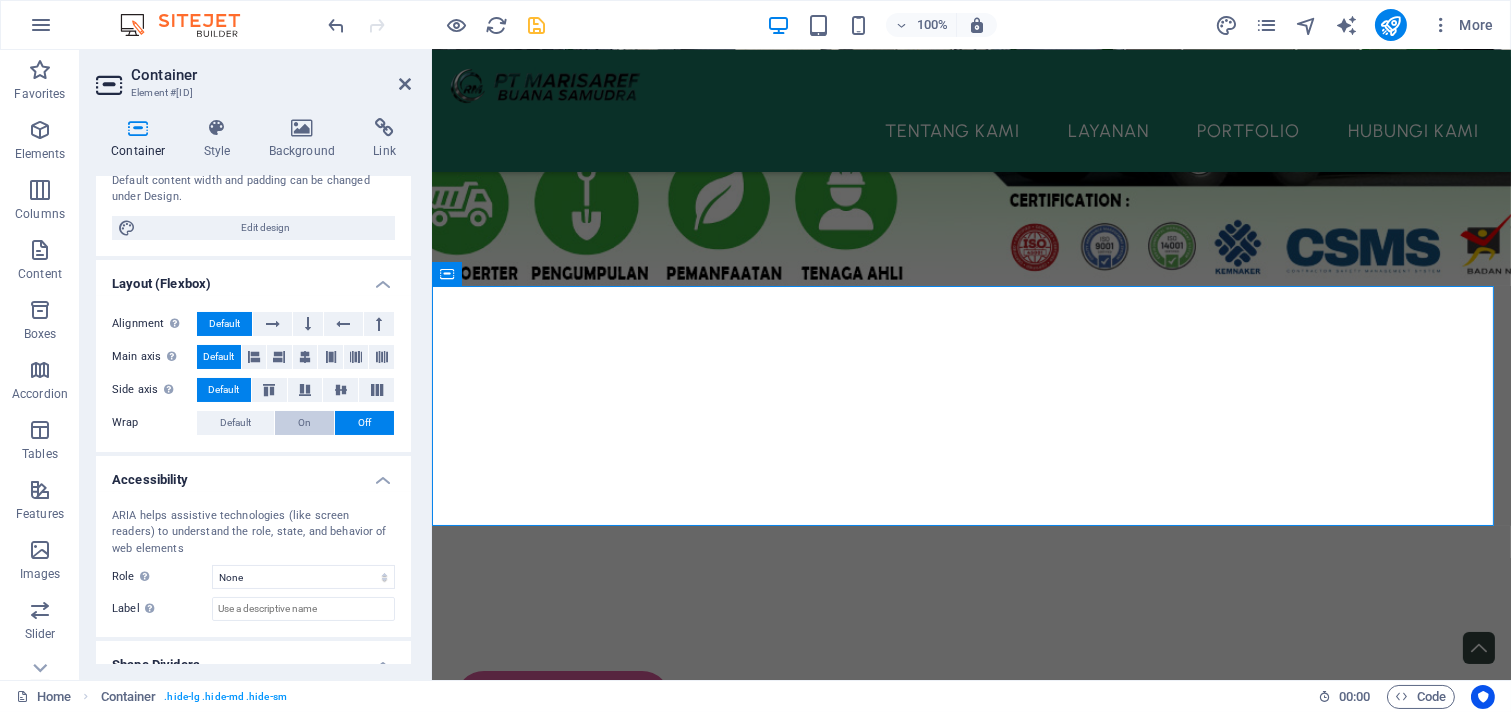 click on "On" at bounding box center (304, 423) 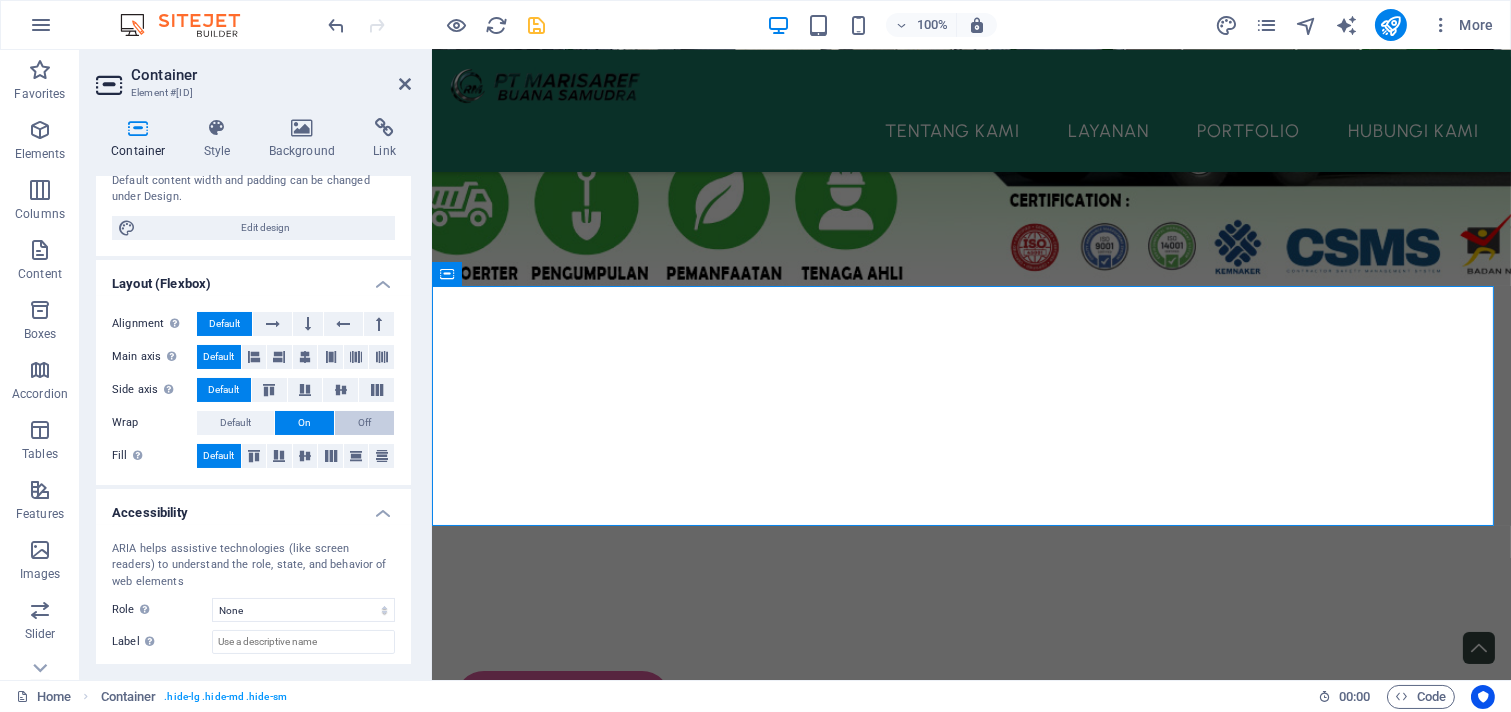 click on "Off" at bounding box center [364, 423] 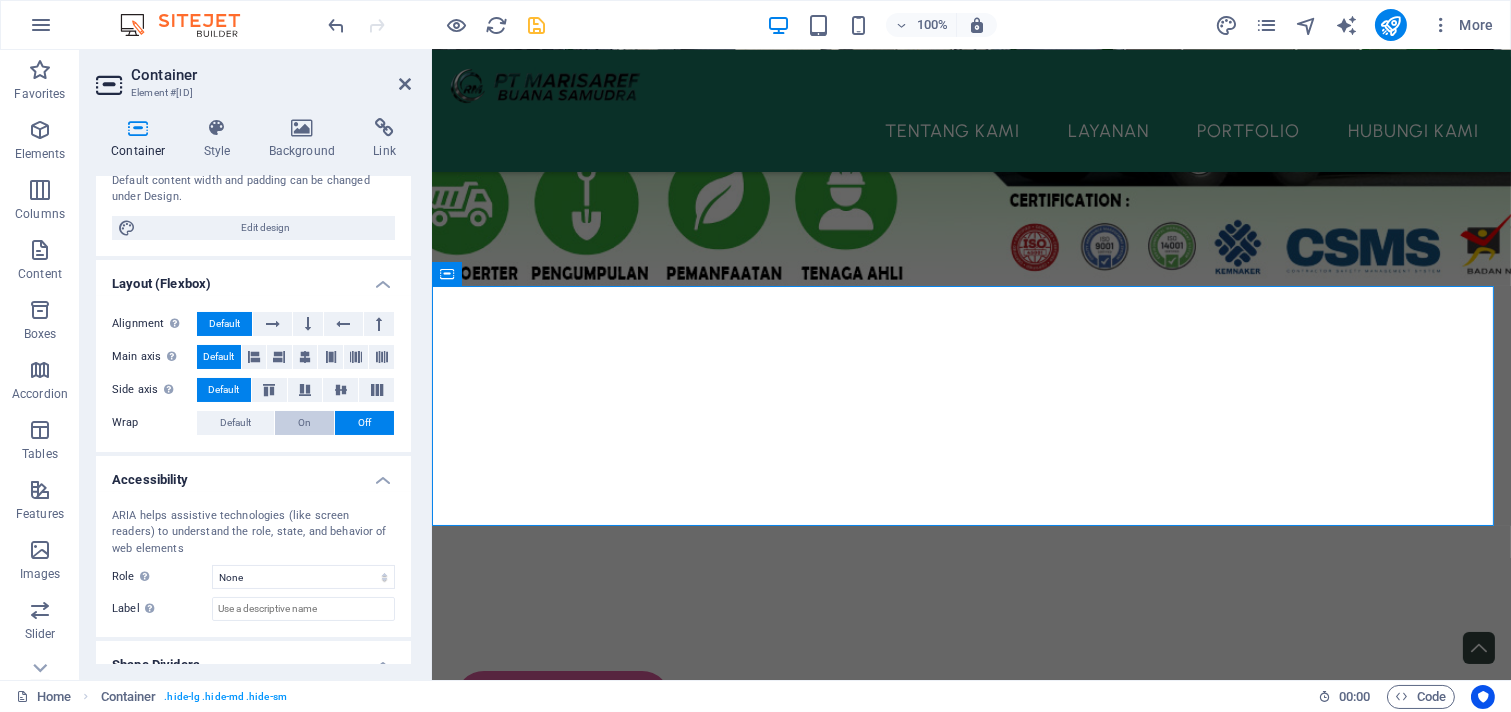 click on "On" at bounding box center [304, 423] 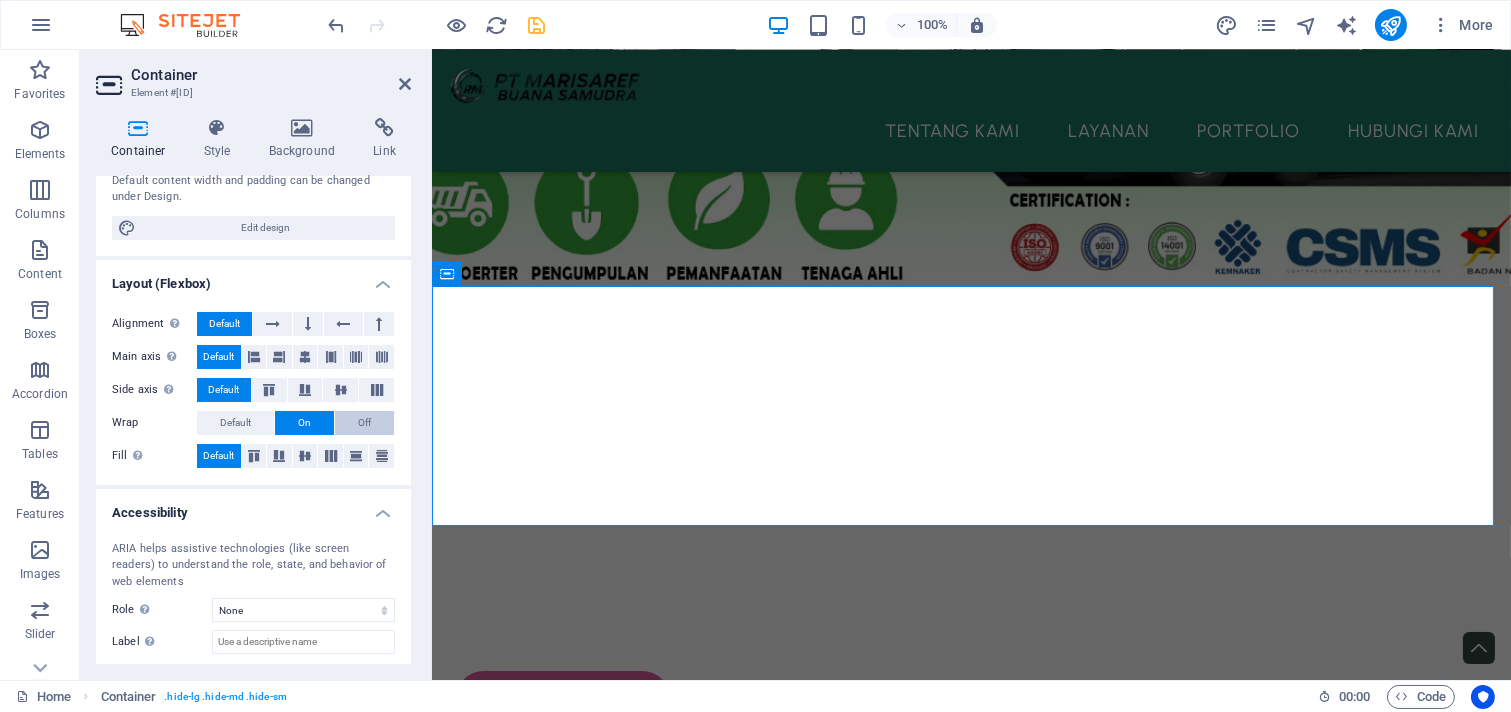 click on "Off" at bounding box center [364, 423] 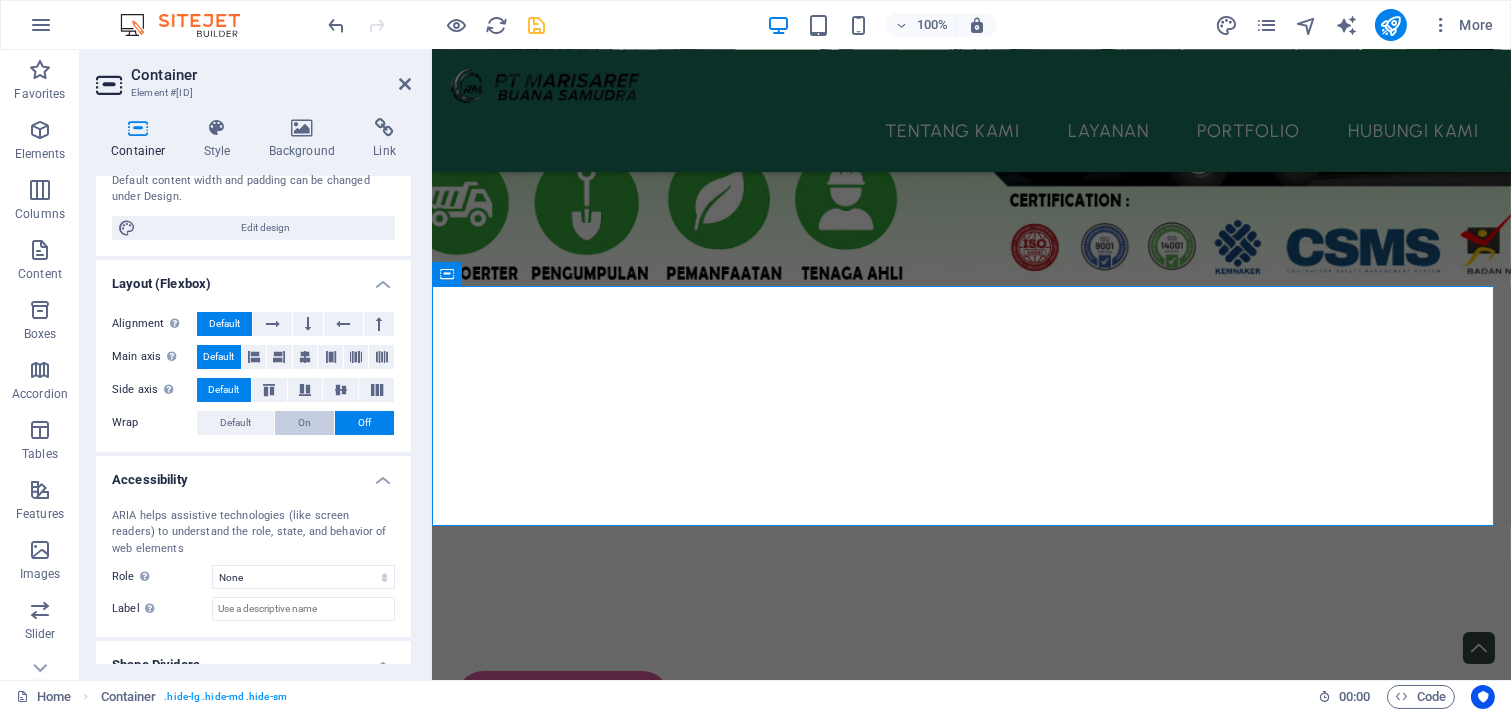 click on "On" at bounding box center [304, 423] 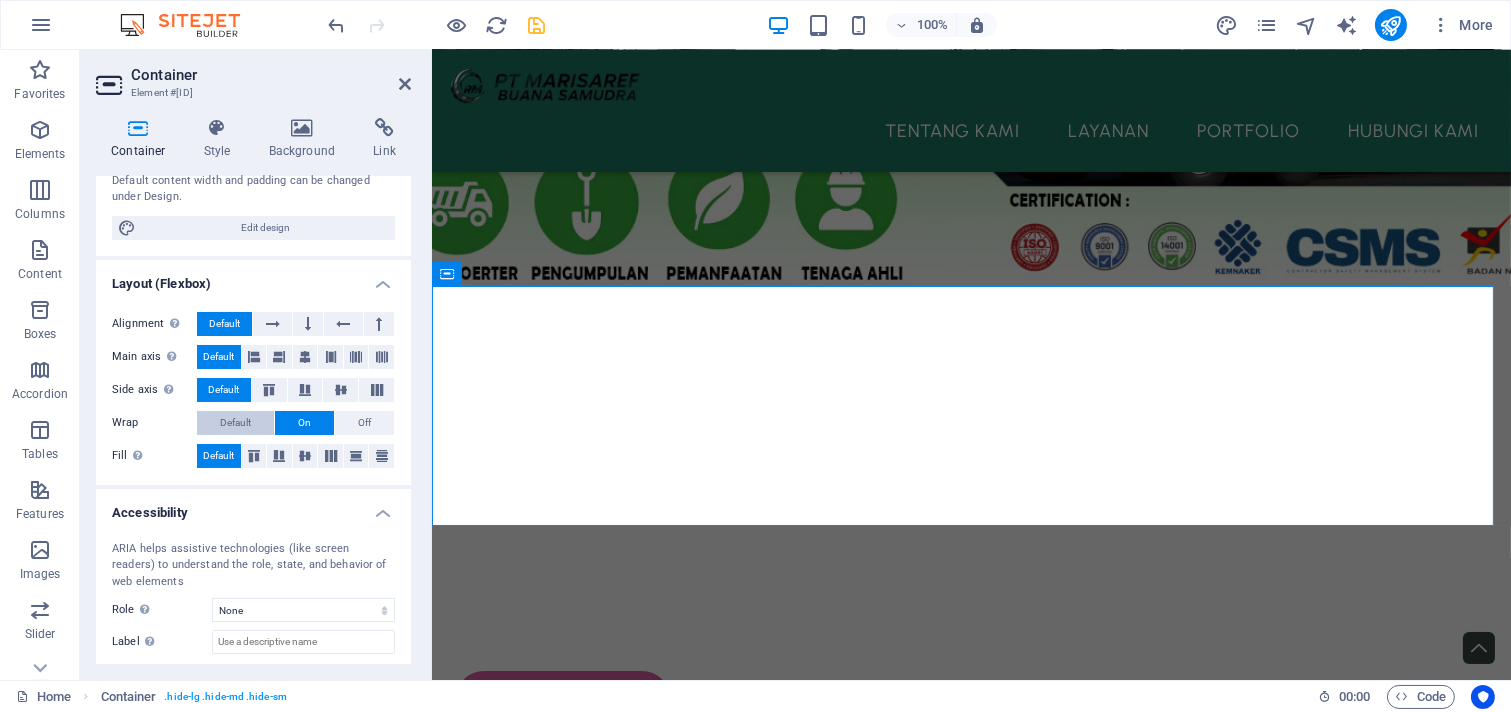 click on "Default" at bounding box center [235, 423] 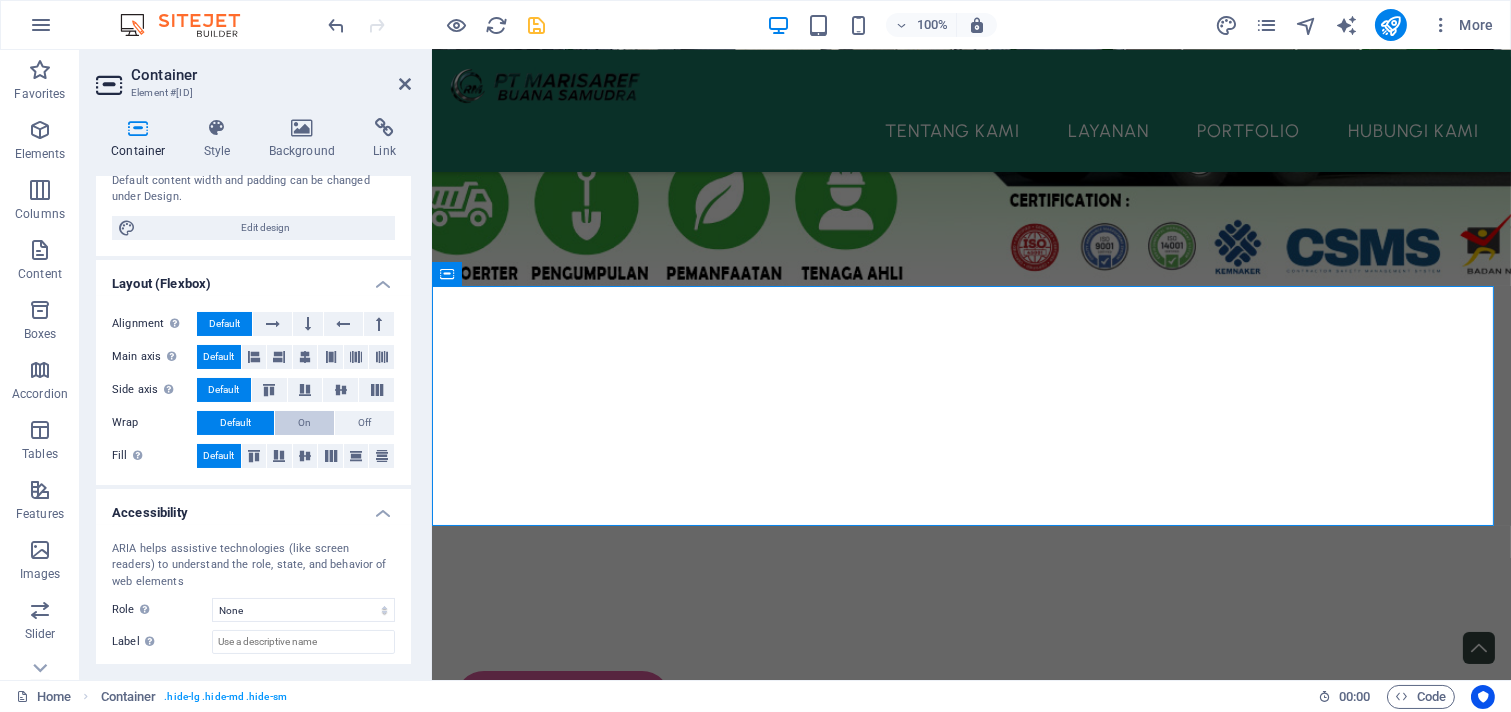 click on "On" at bounding box center (304, 423) 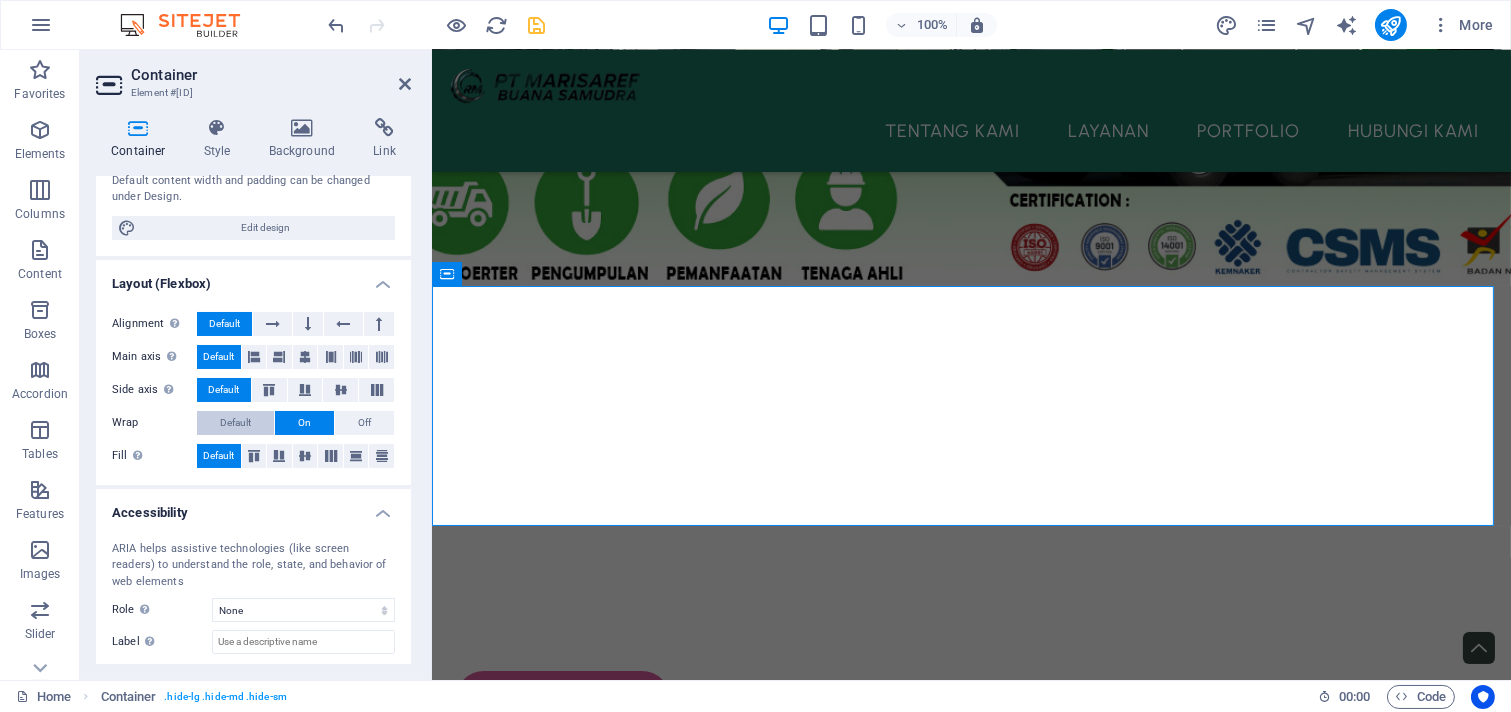 click on "Default" at bounding box center [235, 423] 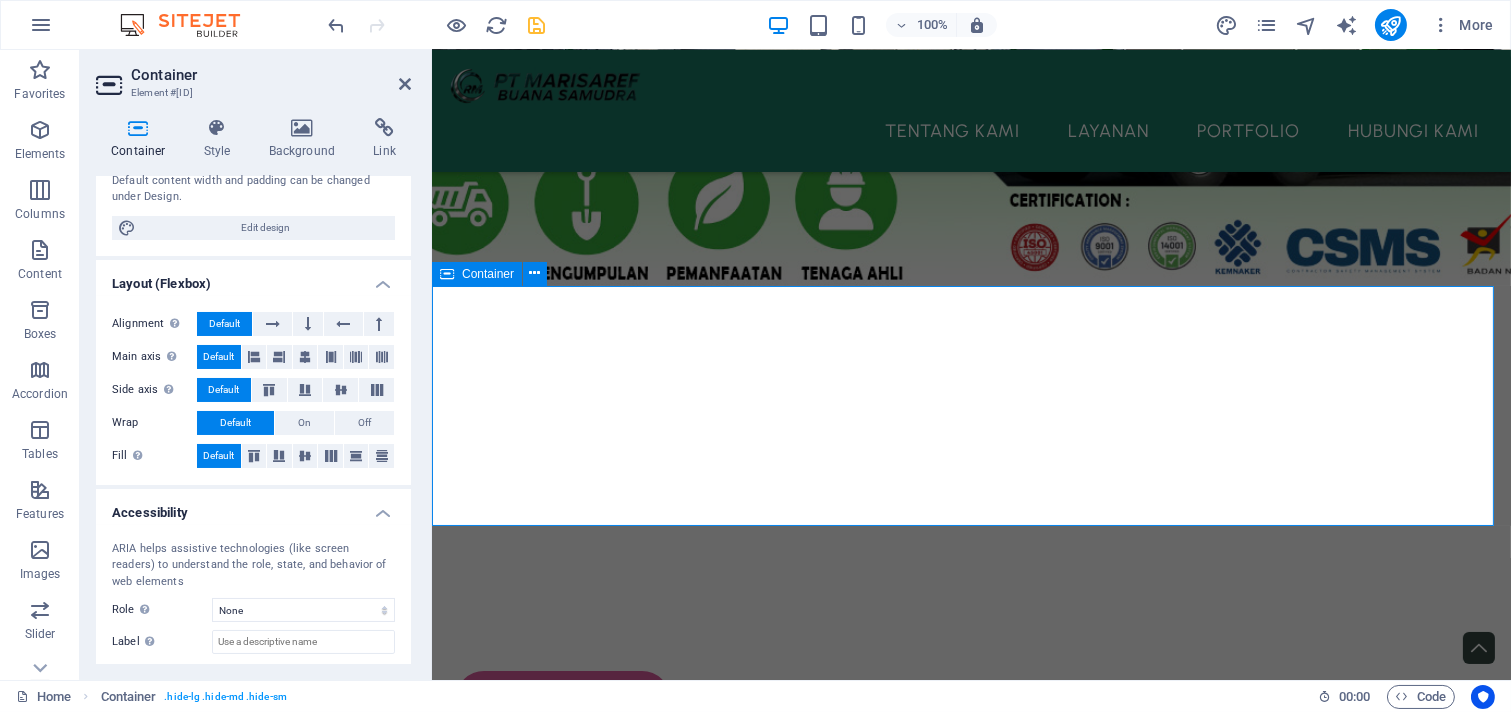 click on "Container" at bounding box center [488, 274] 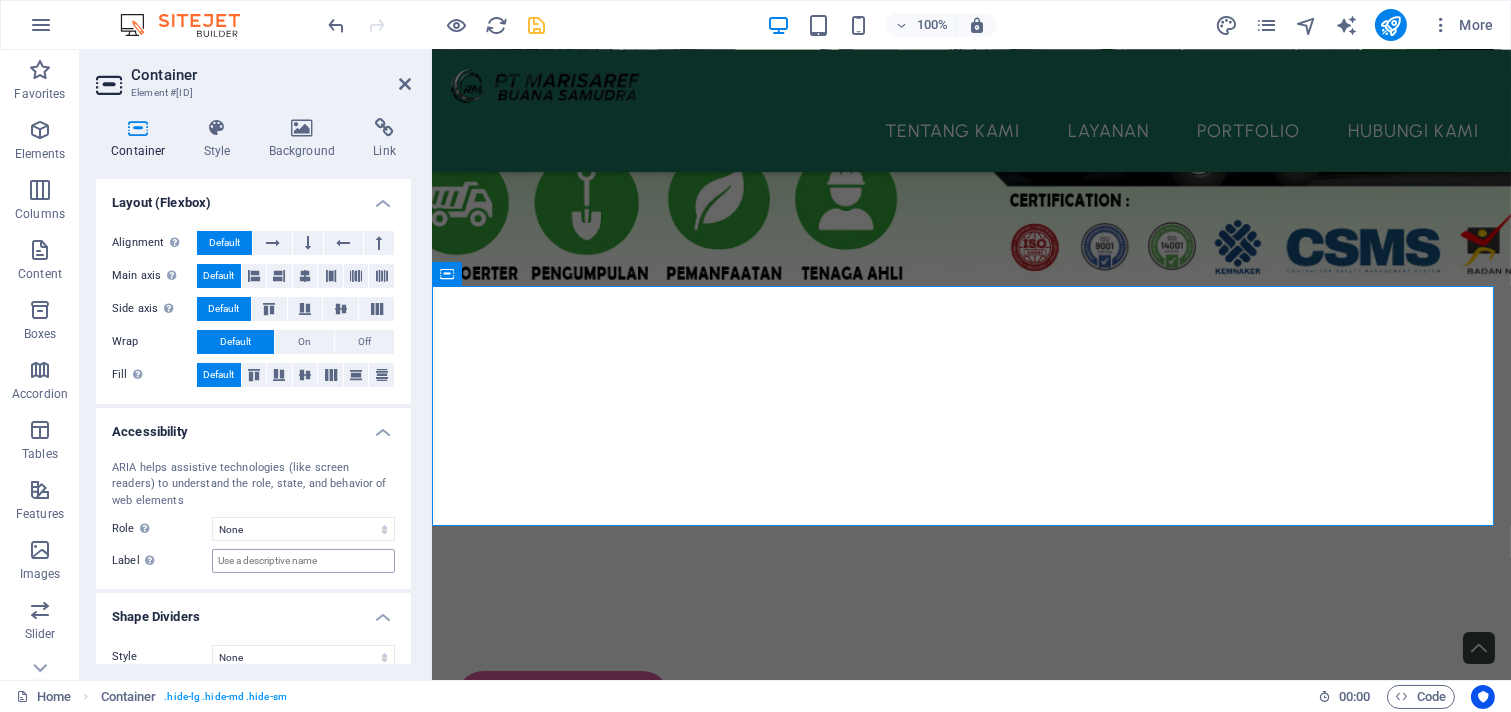 scroll, scrollTop: 286, scrollLeft: 0, axis: vertical 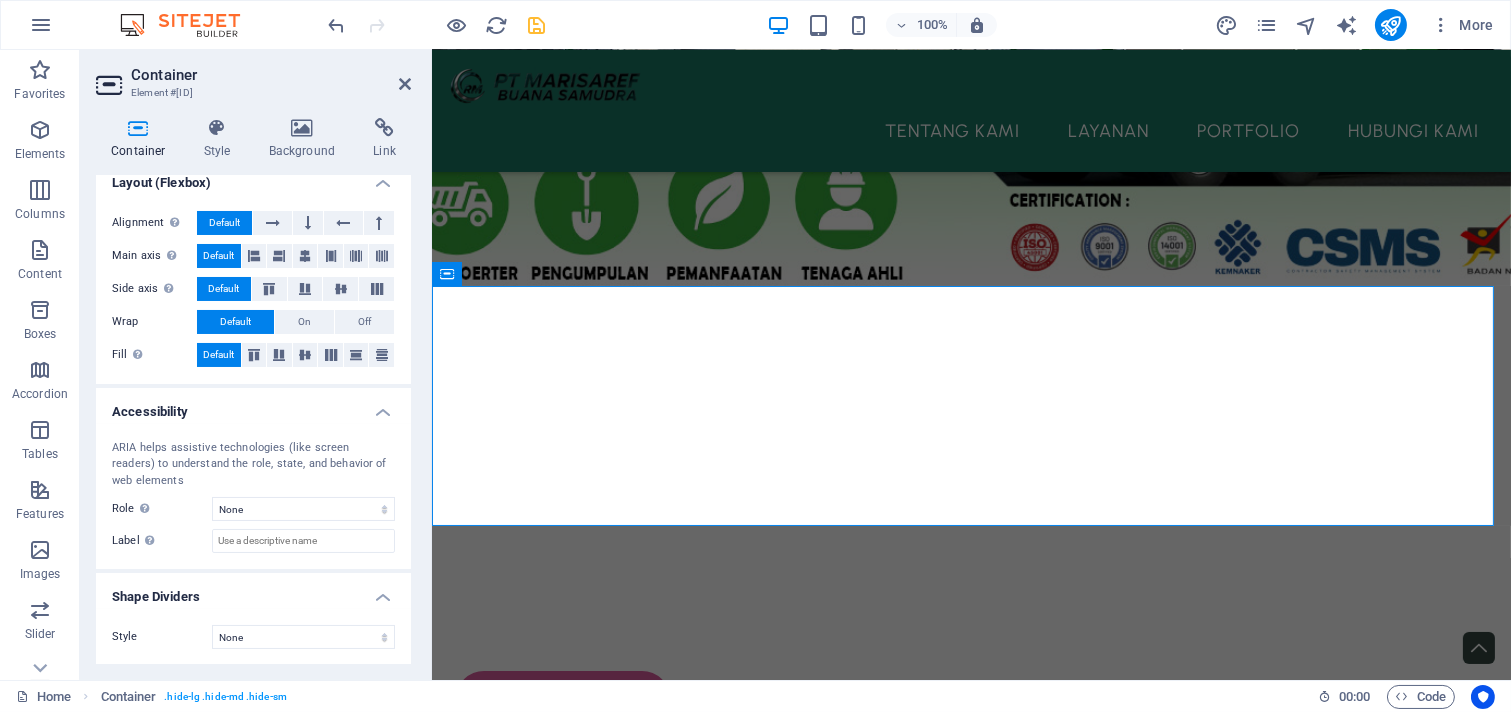 click on "Accessibility" at bounding box center [253, 406] 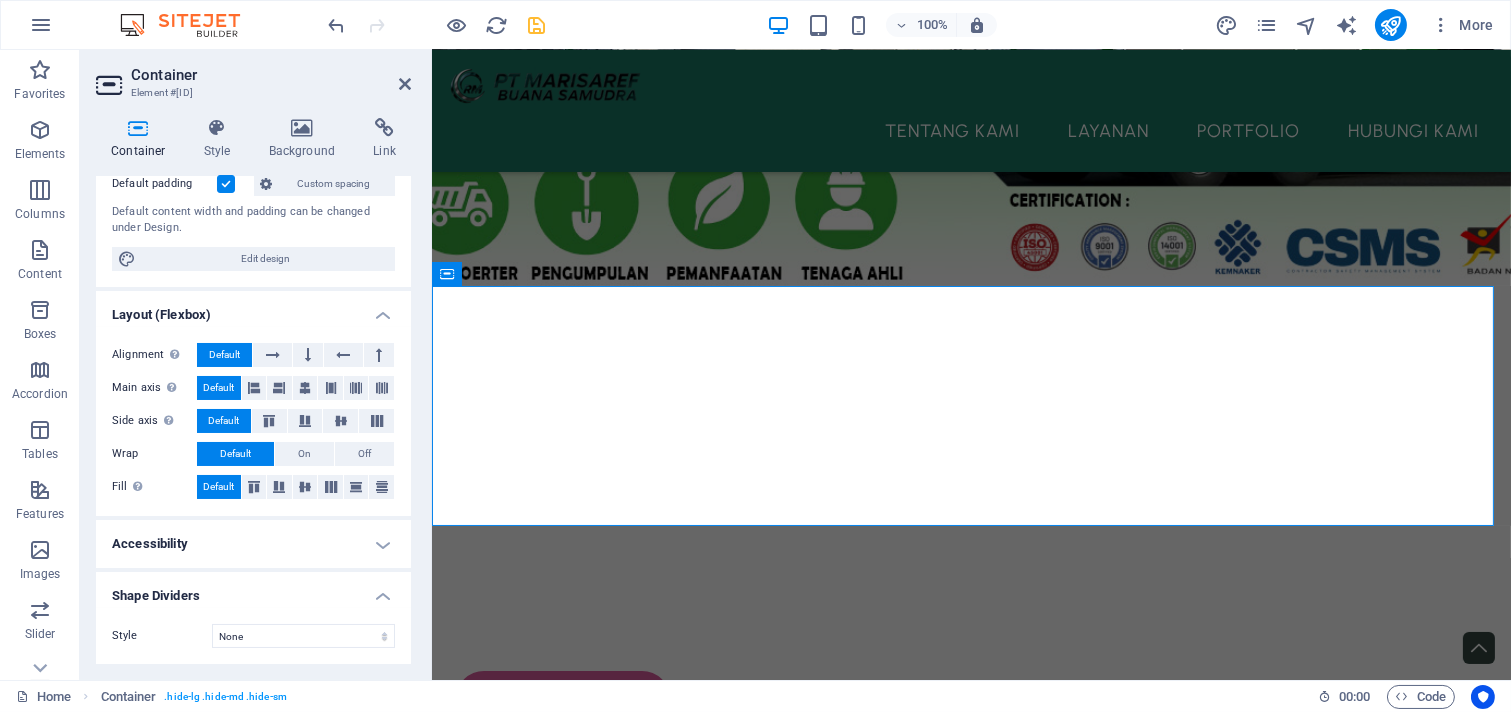 scroll, scrollTop: 153, scrollLeft: 0, axis: vertical 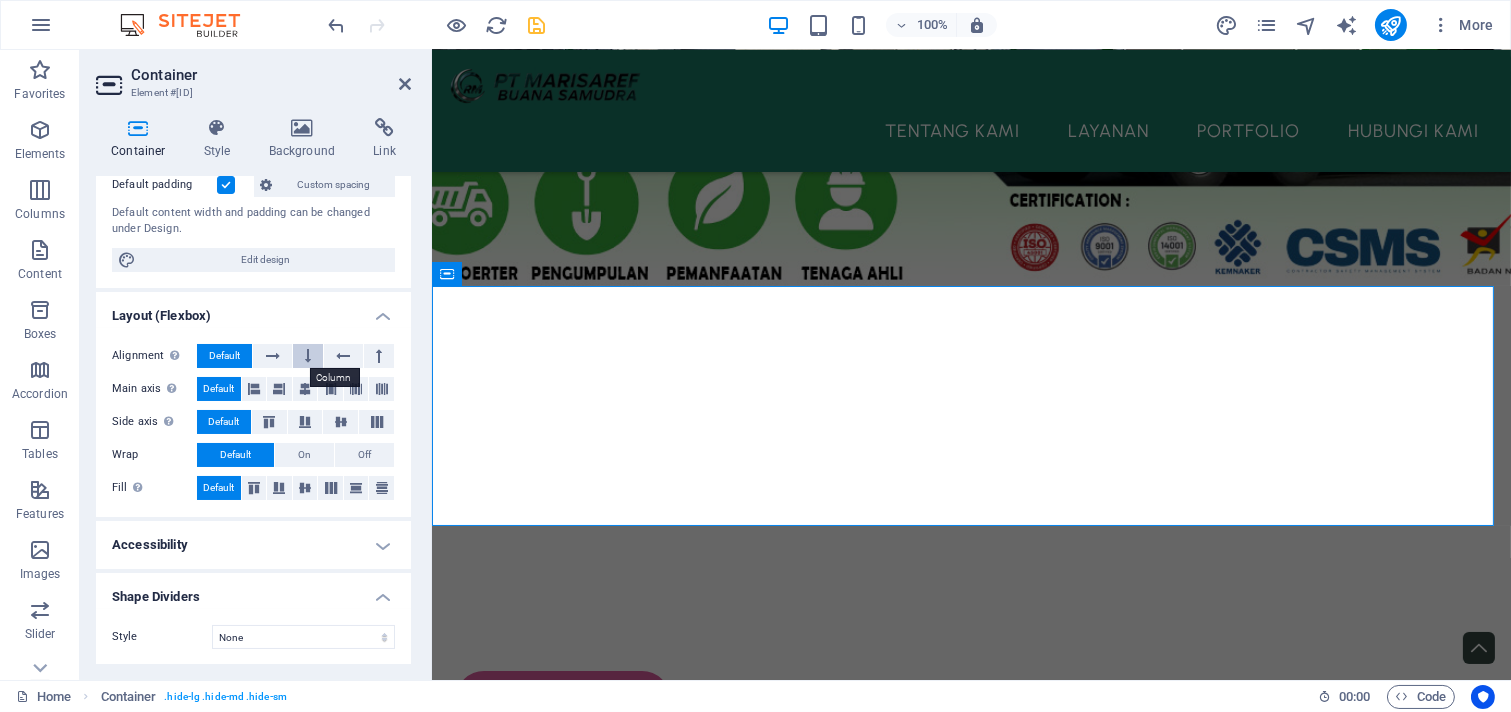 click at bounding box center (308, 356) 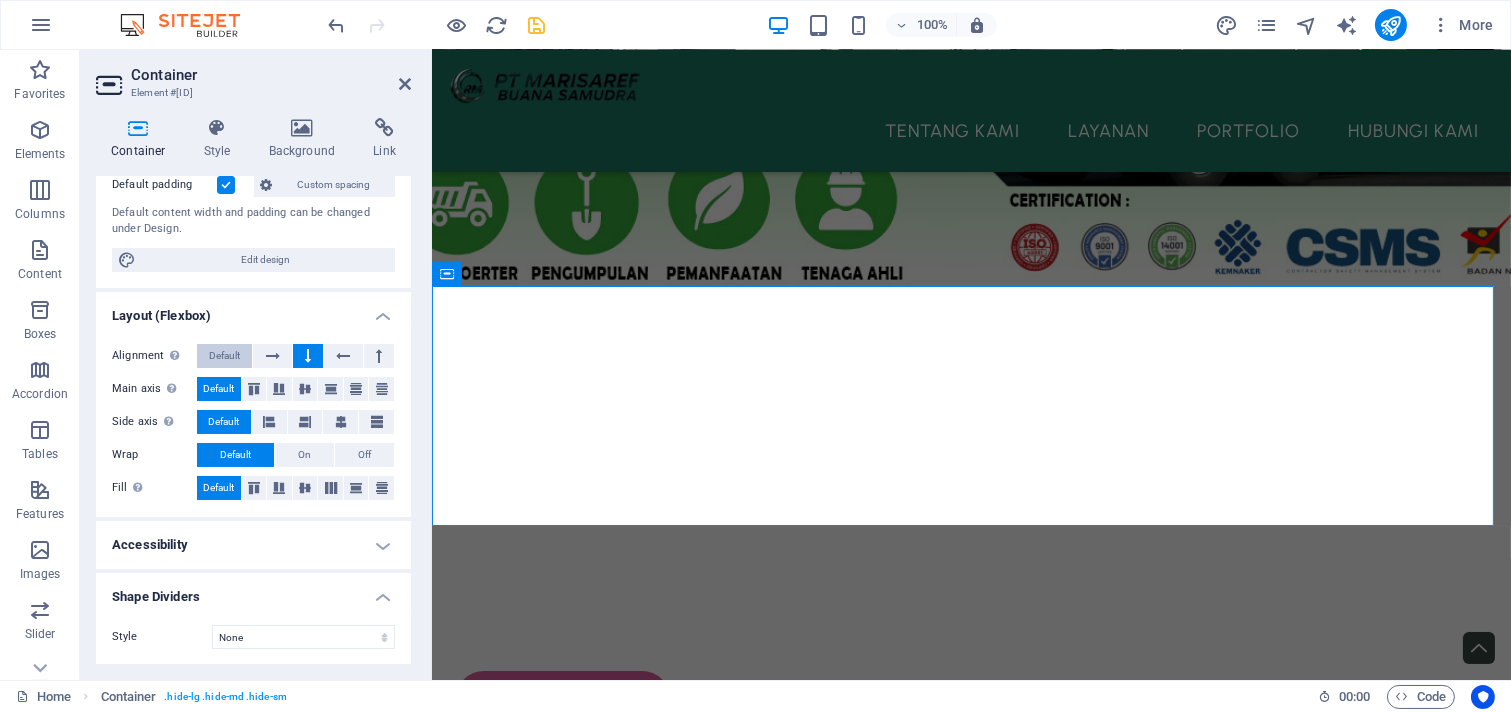 click on "Default" at bounding box center (224, 356) 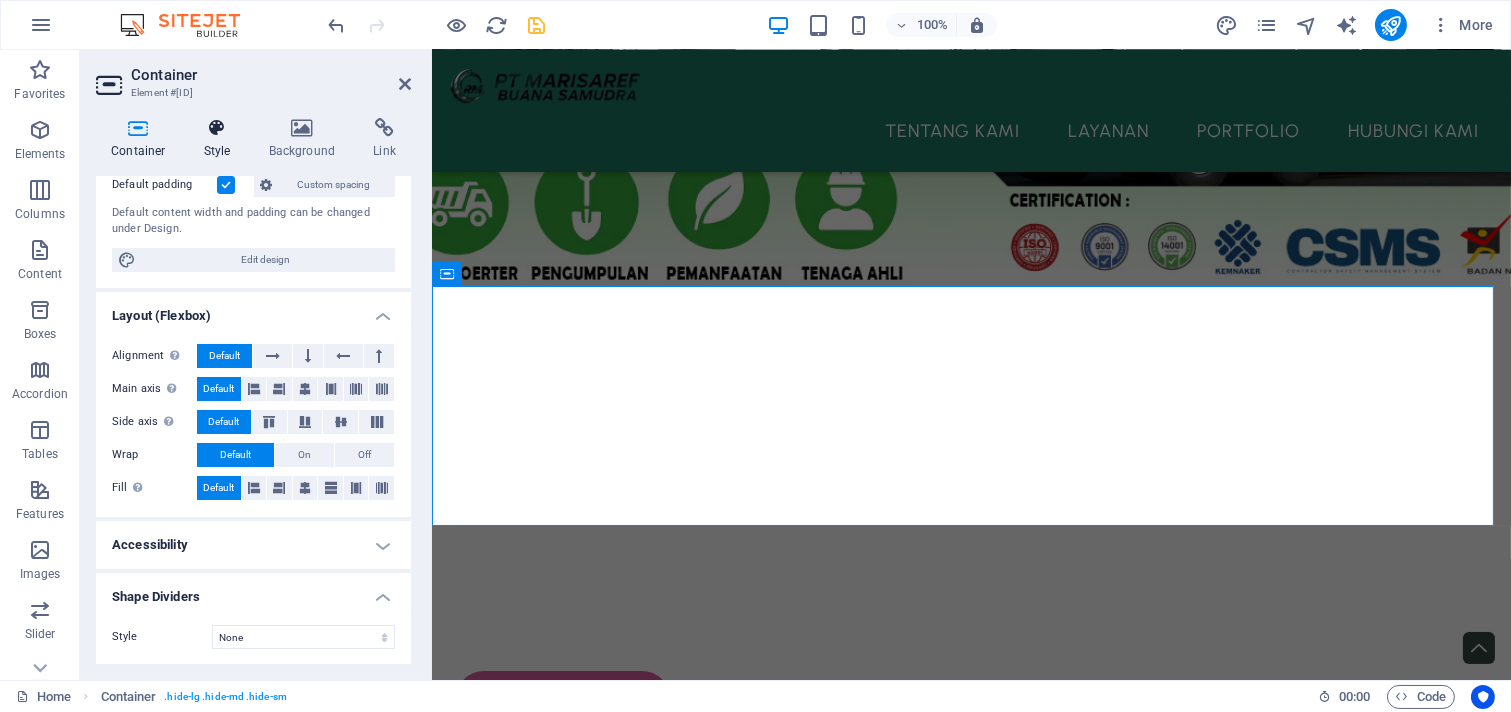 click at bounding box center (217, 128) 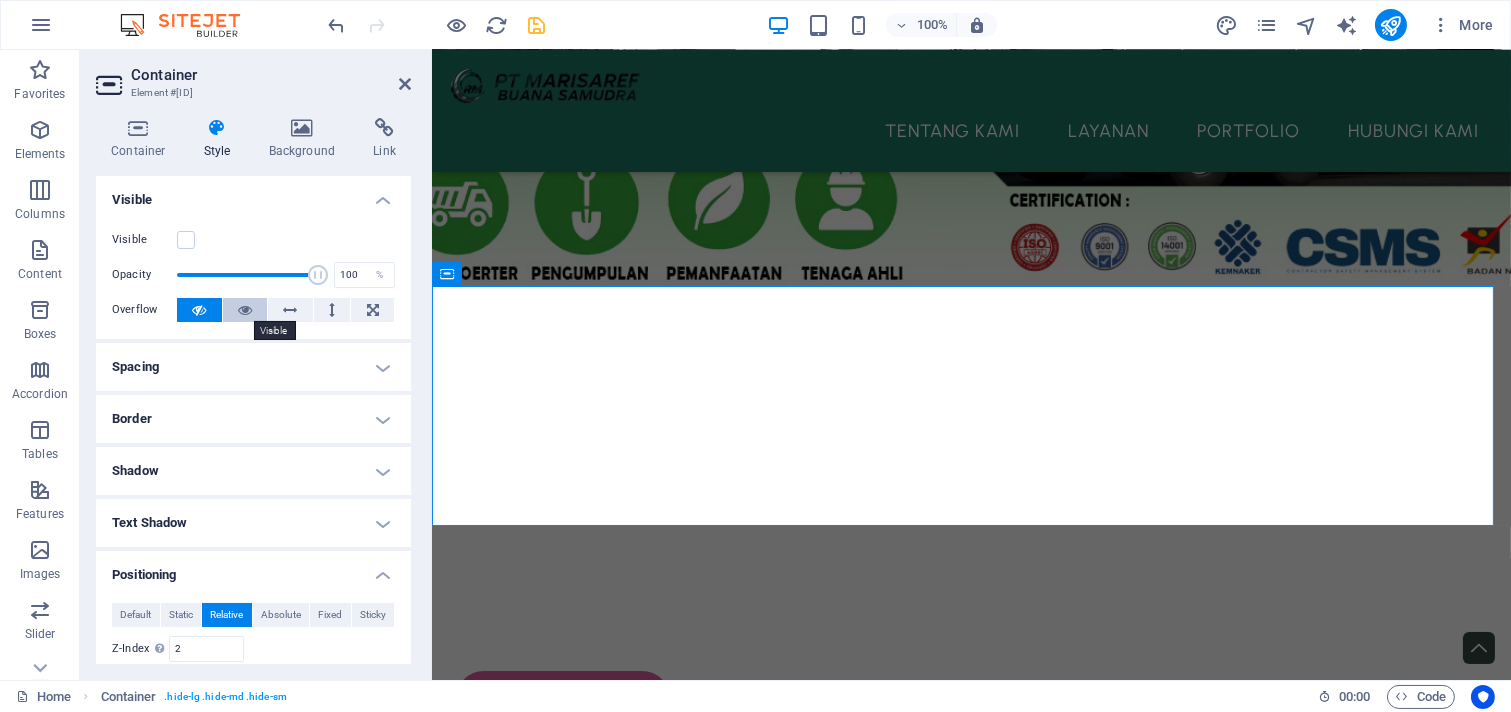 click at bounding box center (245, 310) 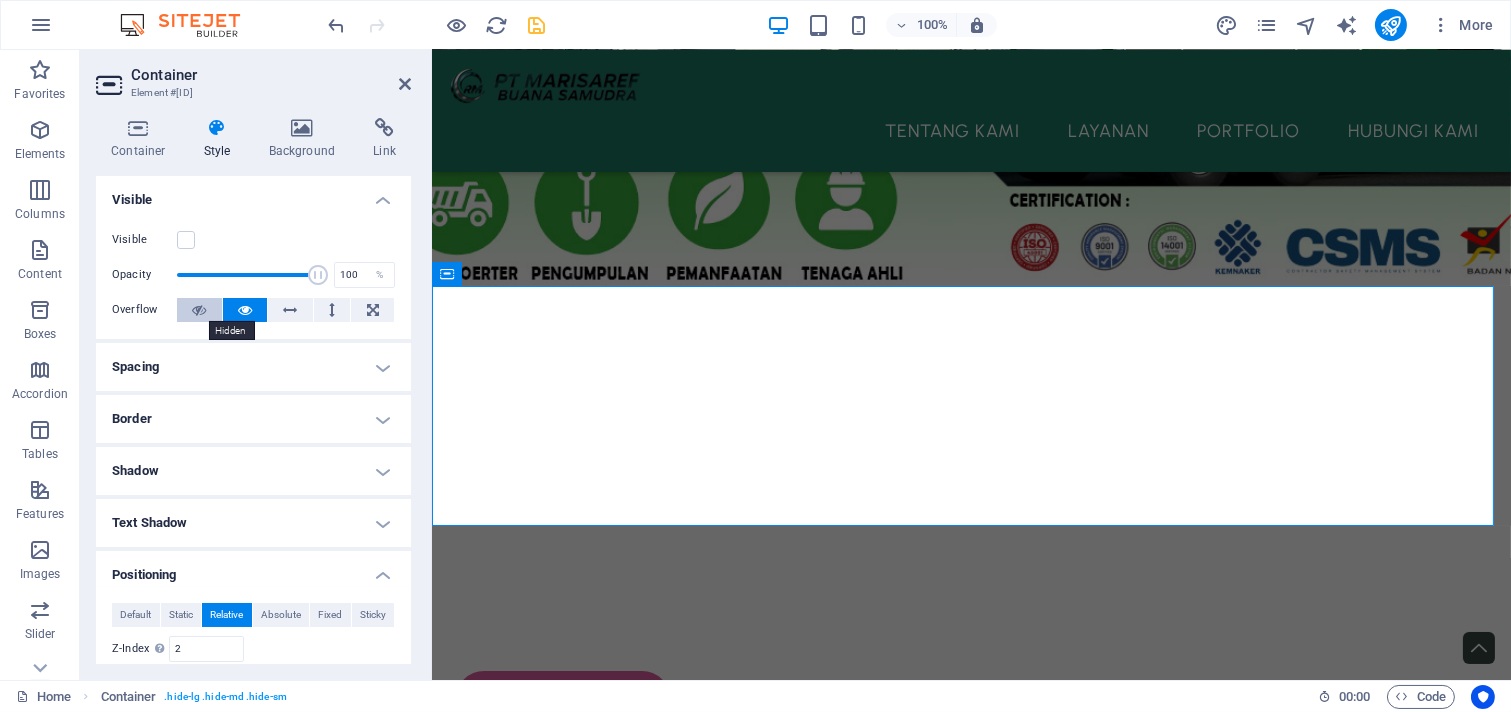 click at bounding box center [199, 310] 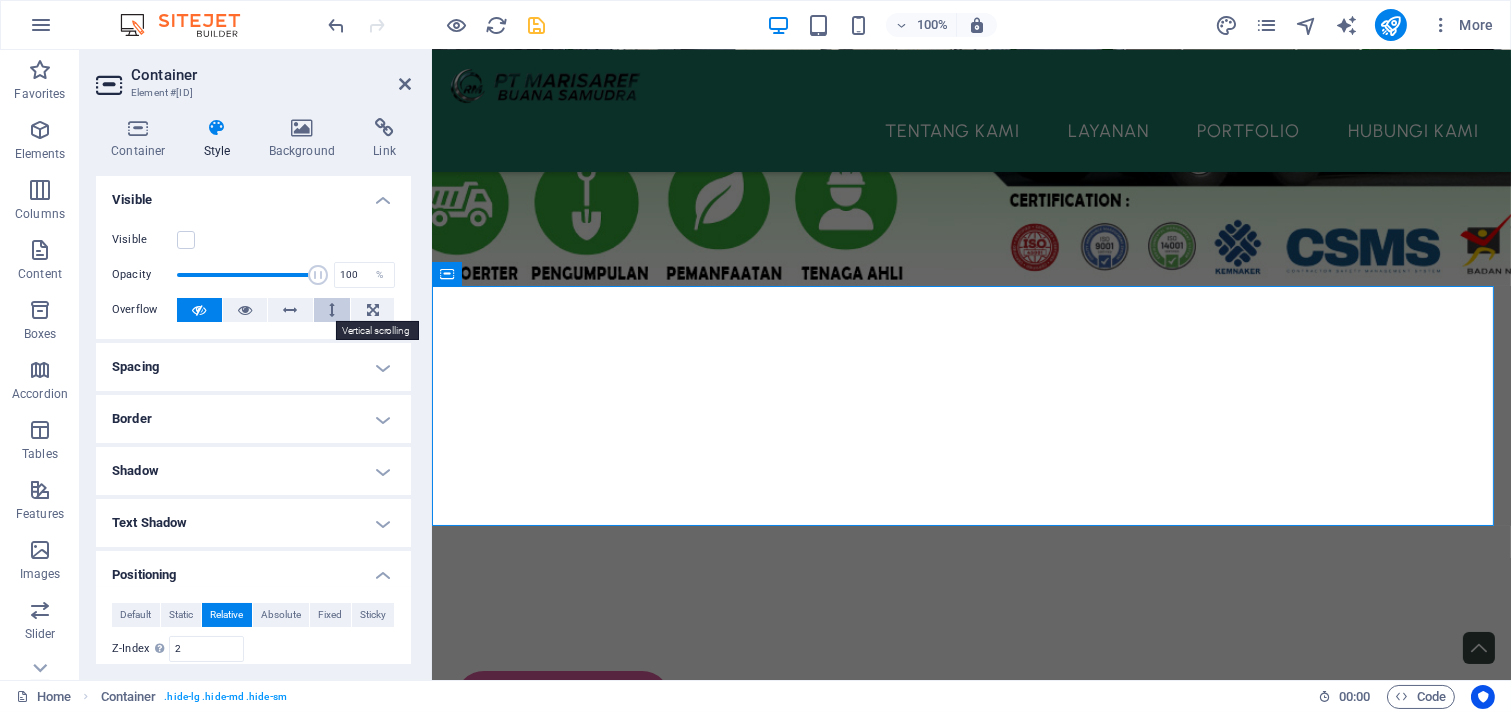 click at bounding box center [332, 310] 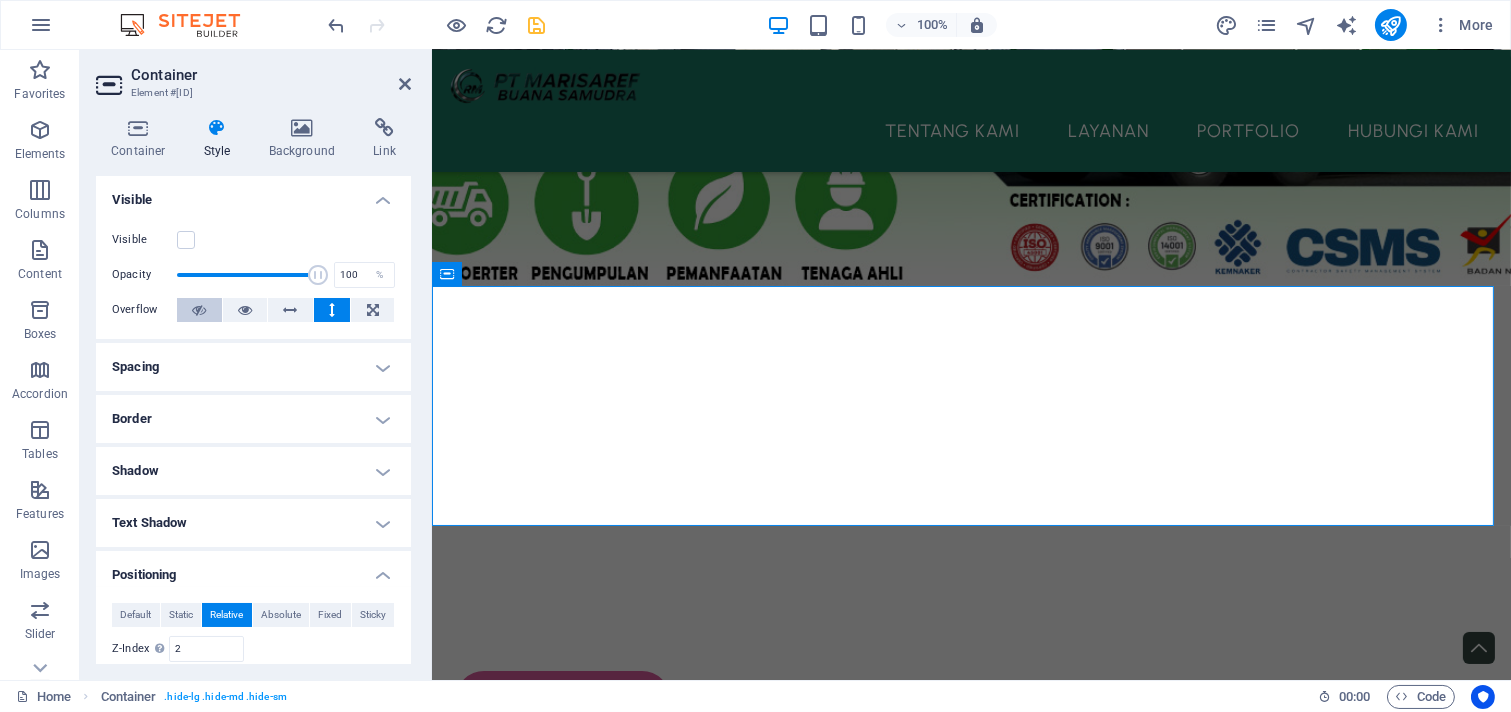 click at bounding box center (199, 310) 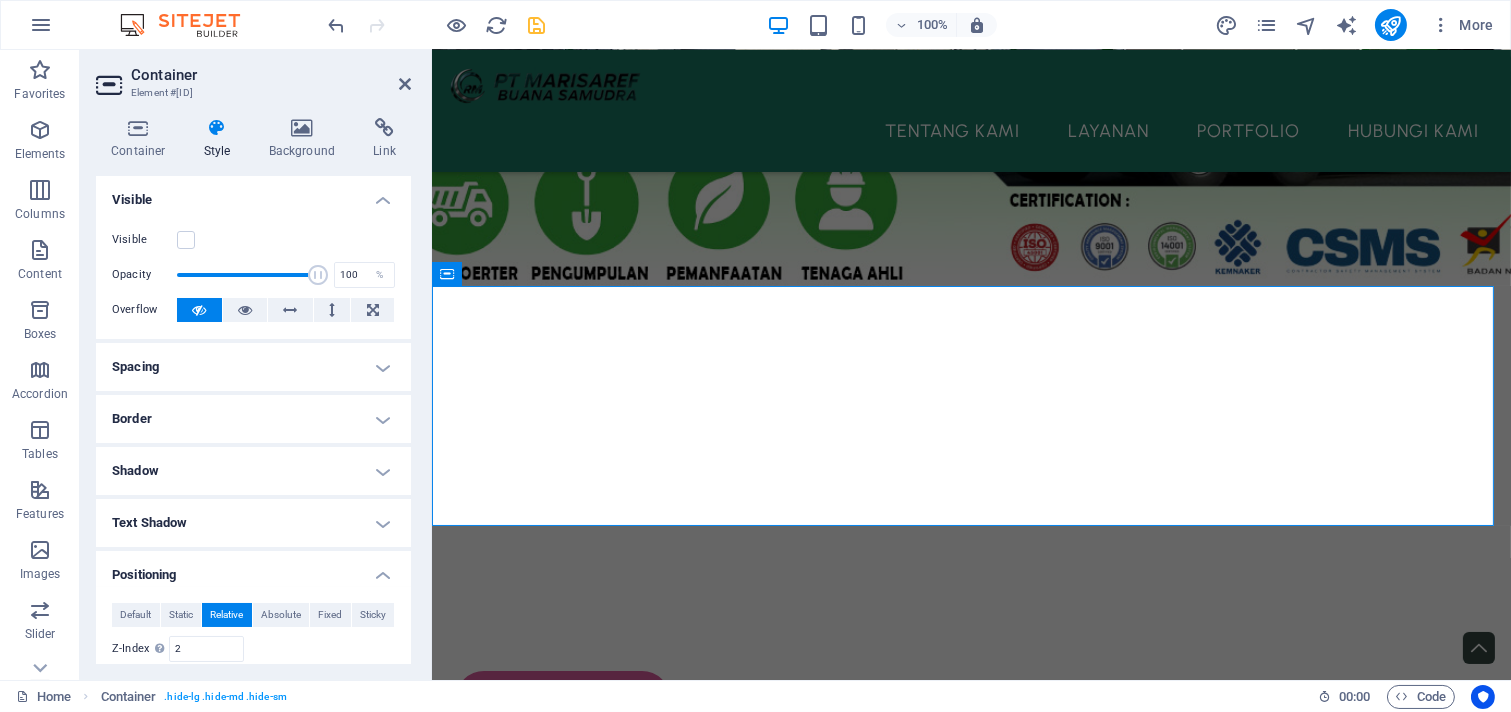 click on "Spacing" at bounding box center [253, 367] 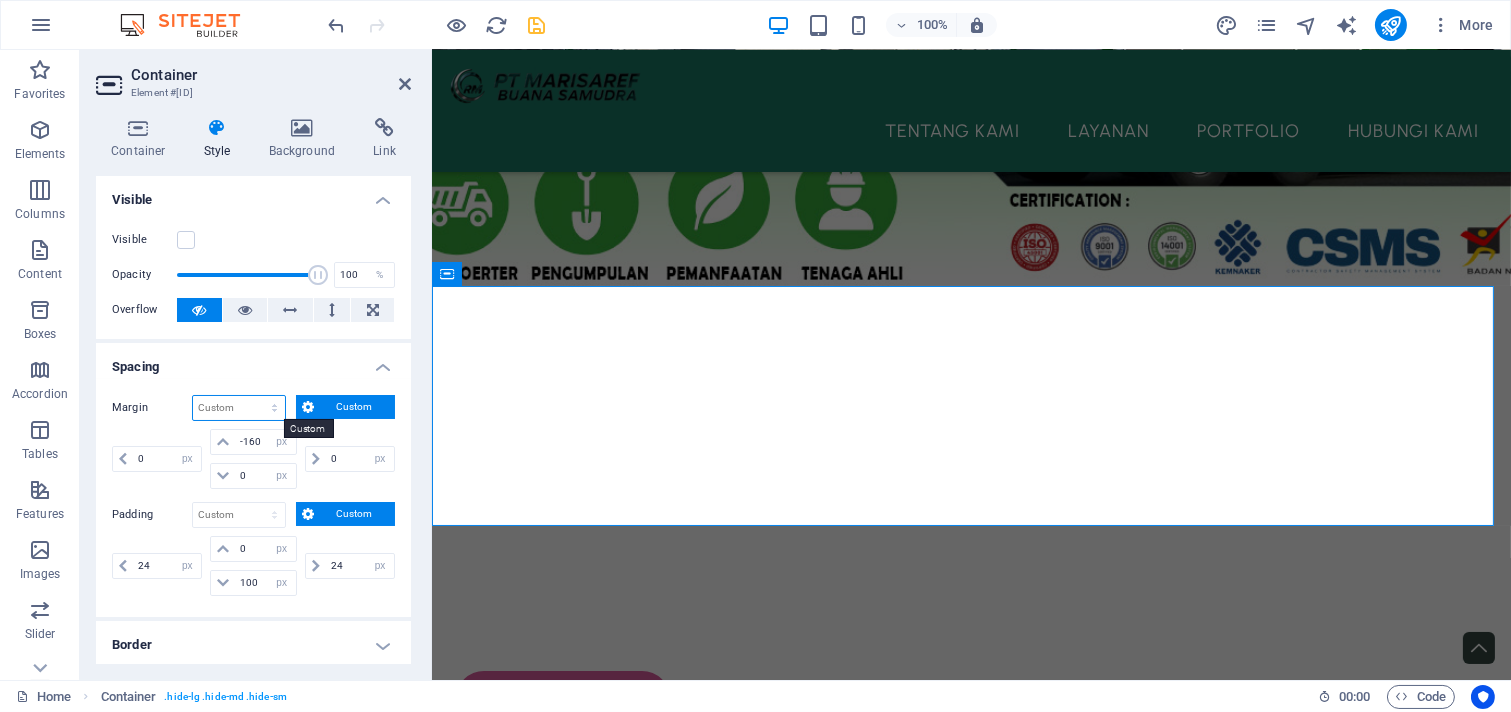 click on "Default auto px % rem vw vh Custom" at bounding box center (239, 408) 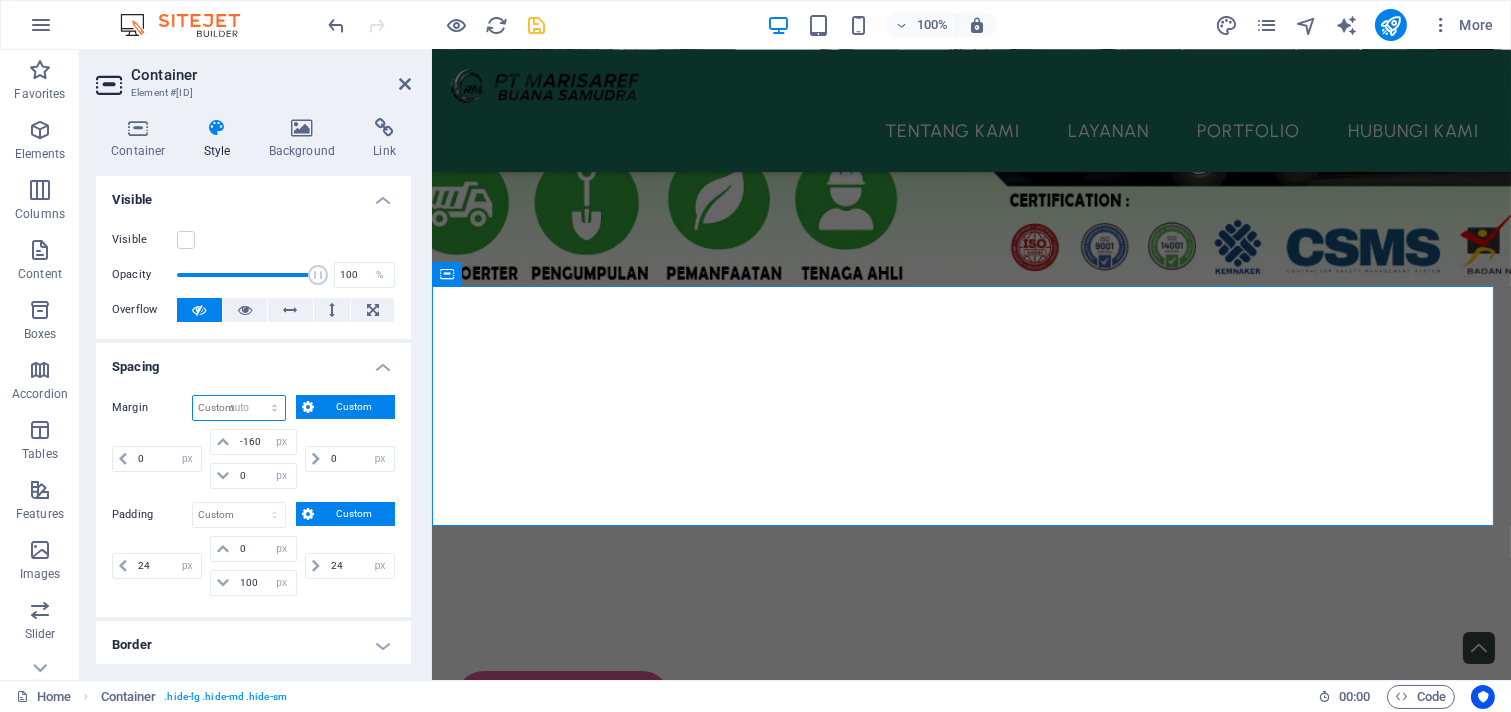 click on "Default auto px % rem vw vh Custom" at bounding box center [239, 408] 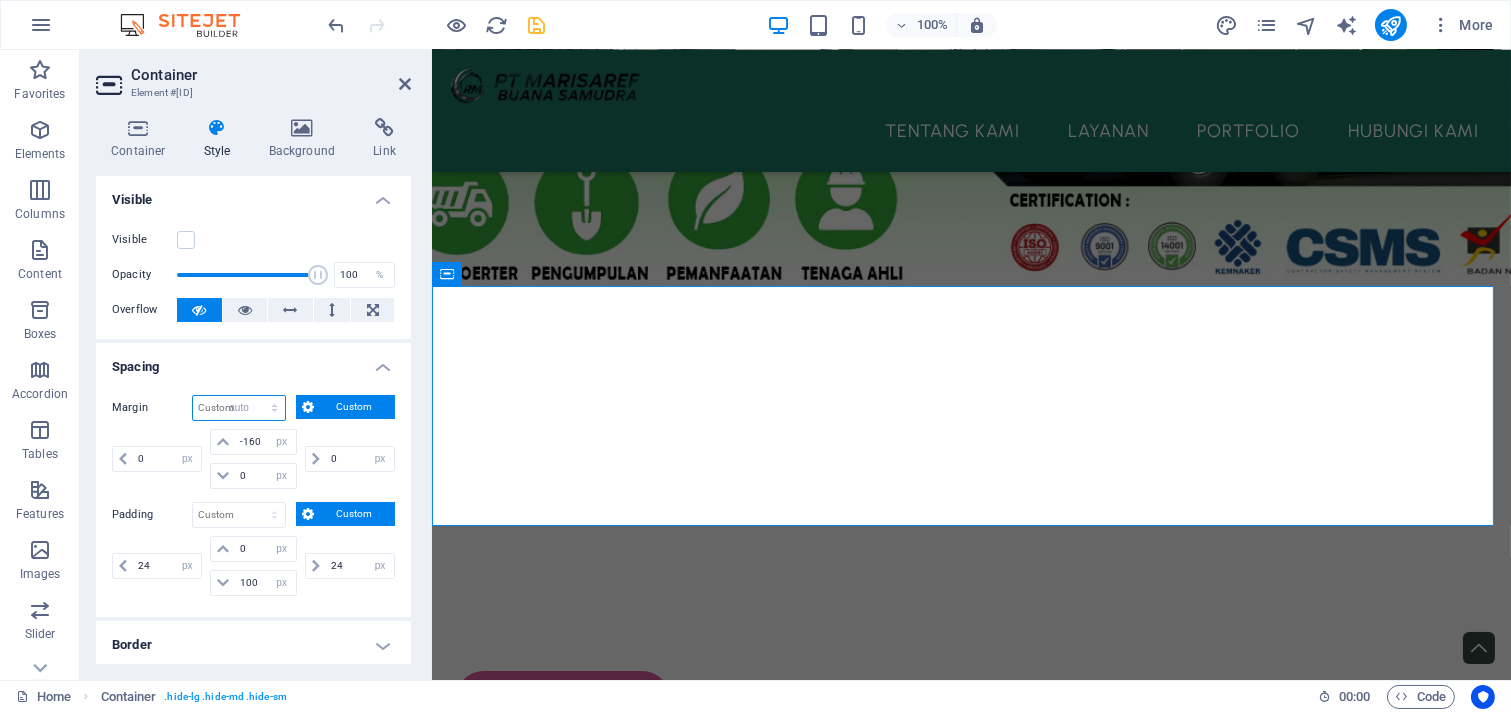 select on "DISABLED_OPTION_VALUE" 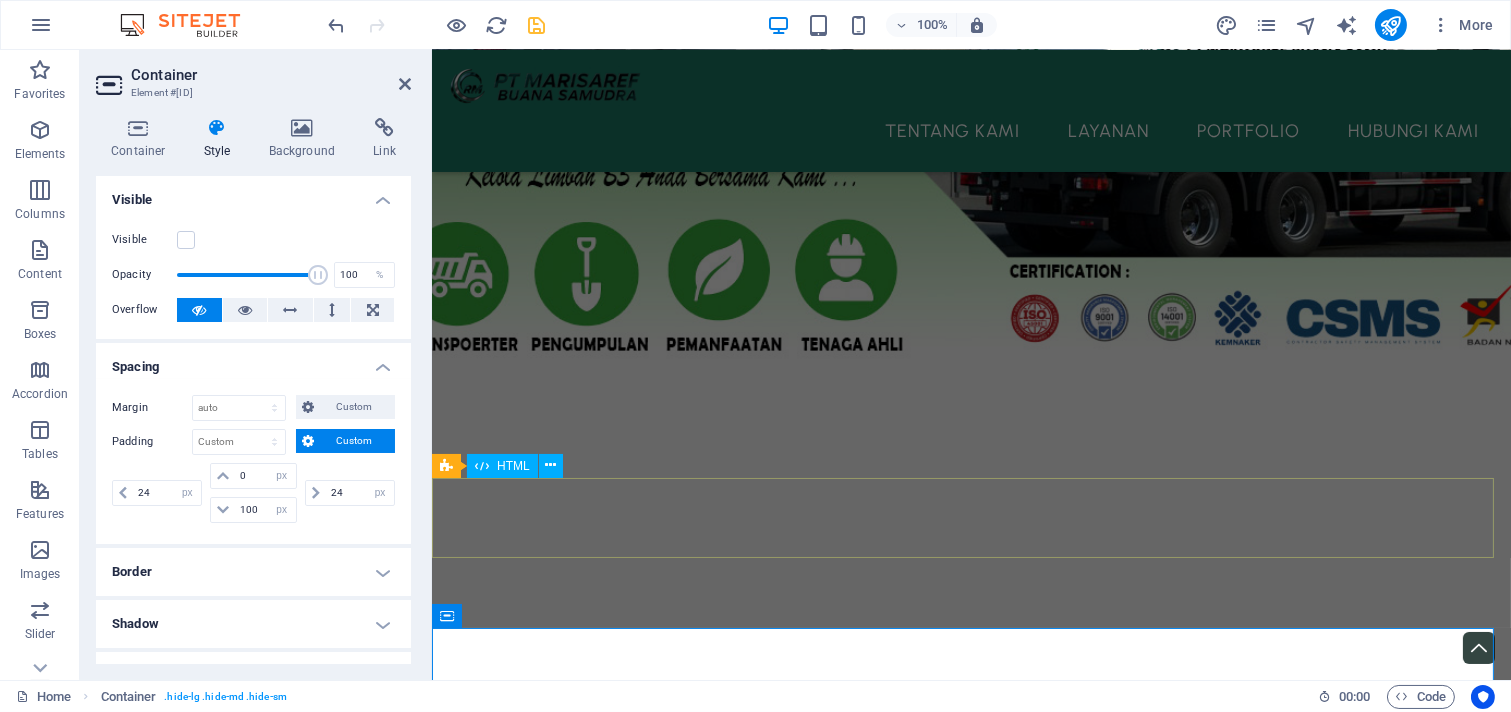 scroll, scrollTop: 405, scrollLeft: 0, axis: vertical 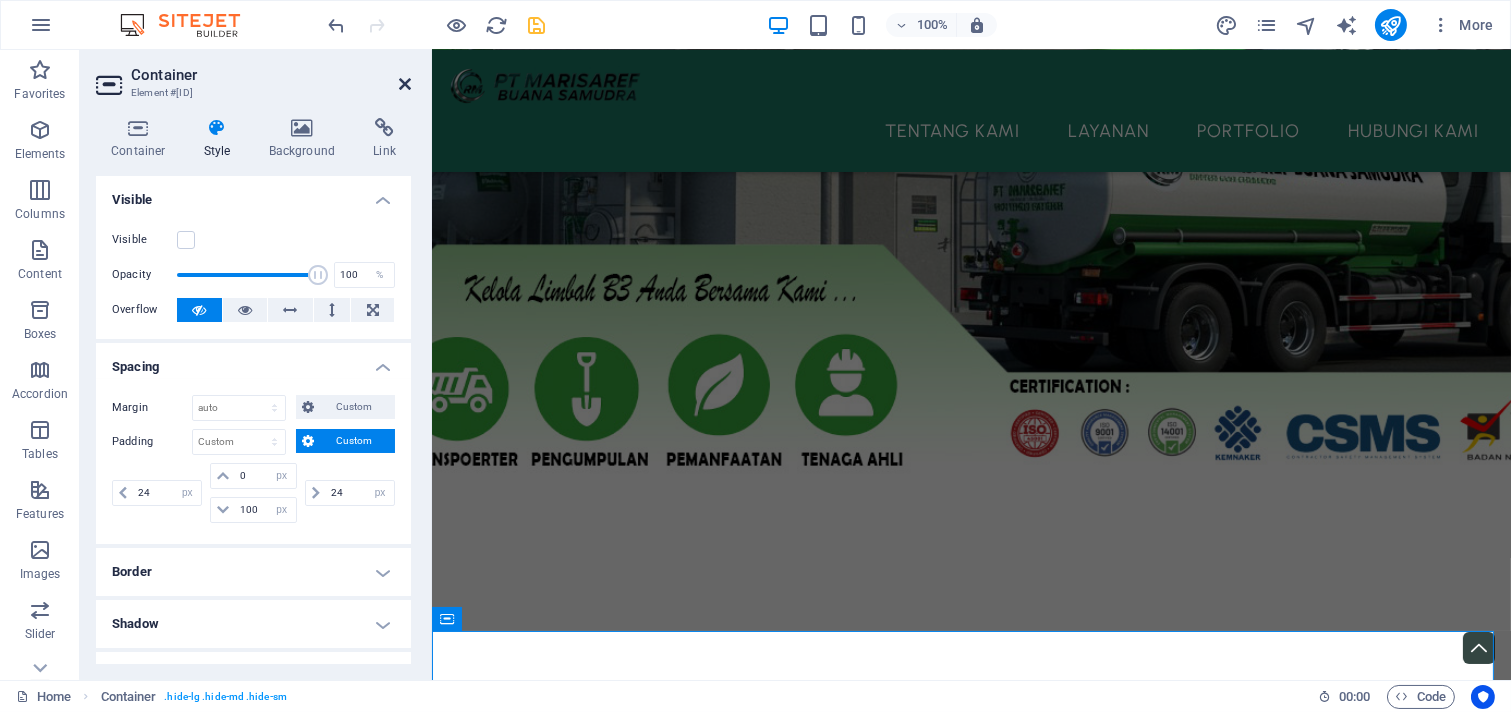 click at bounding box center [405, 84] 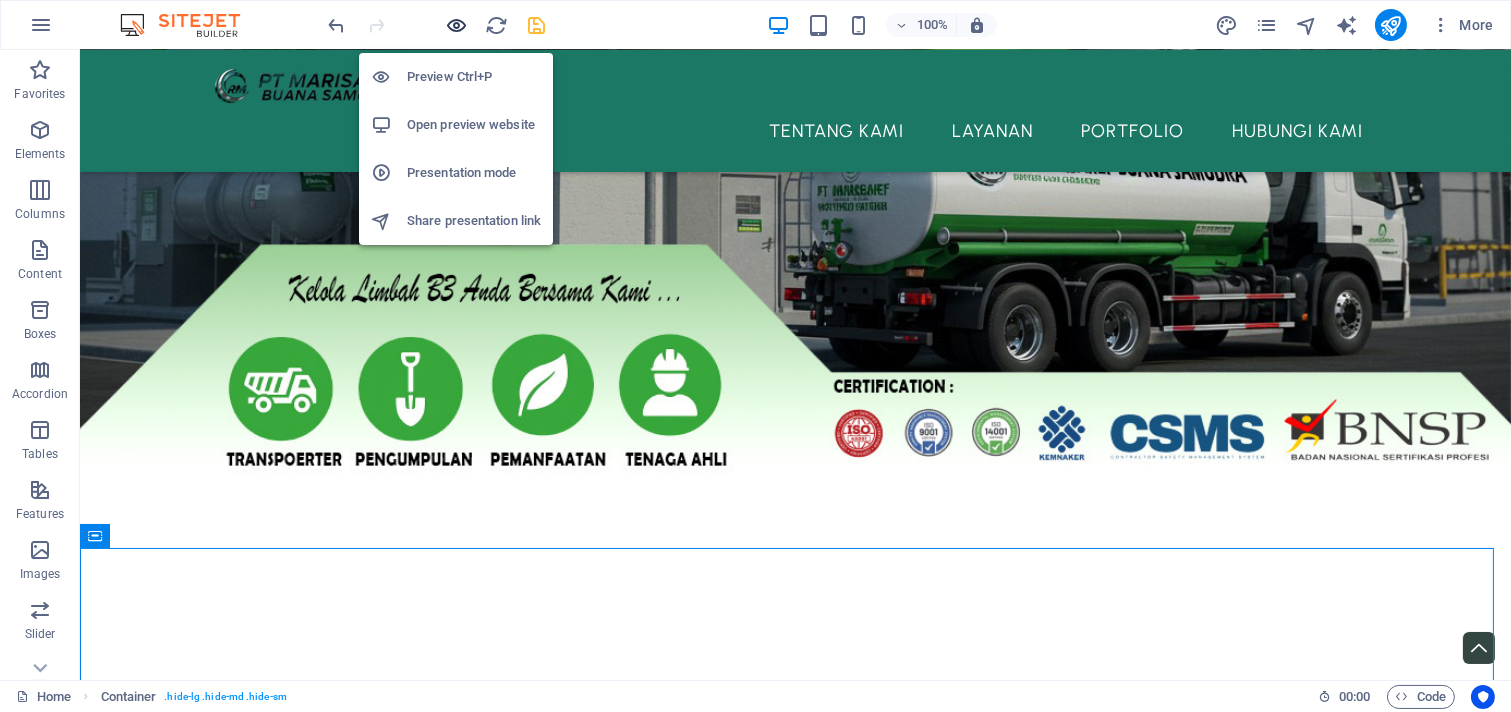 click at bounding box center (457, 25) 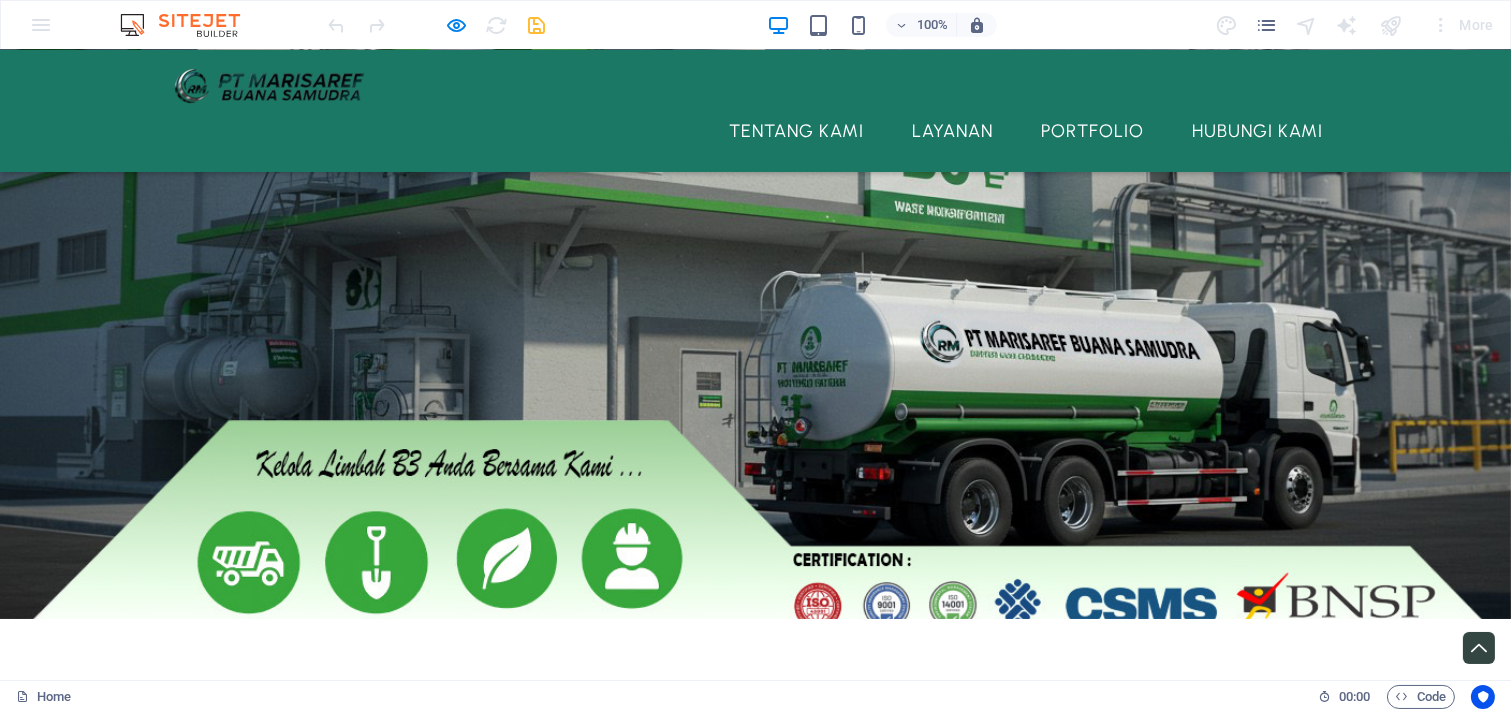 scroll, scrollTop: 370, scrollLeft: 0, axis: vertical 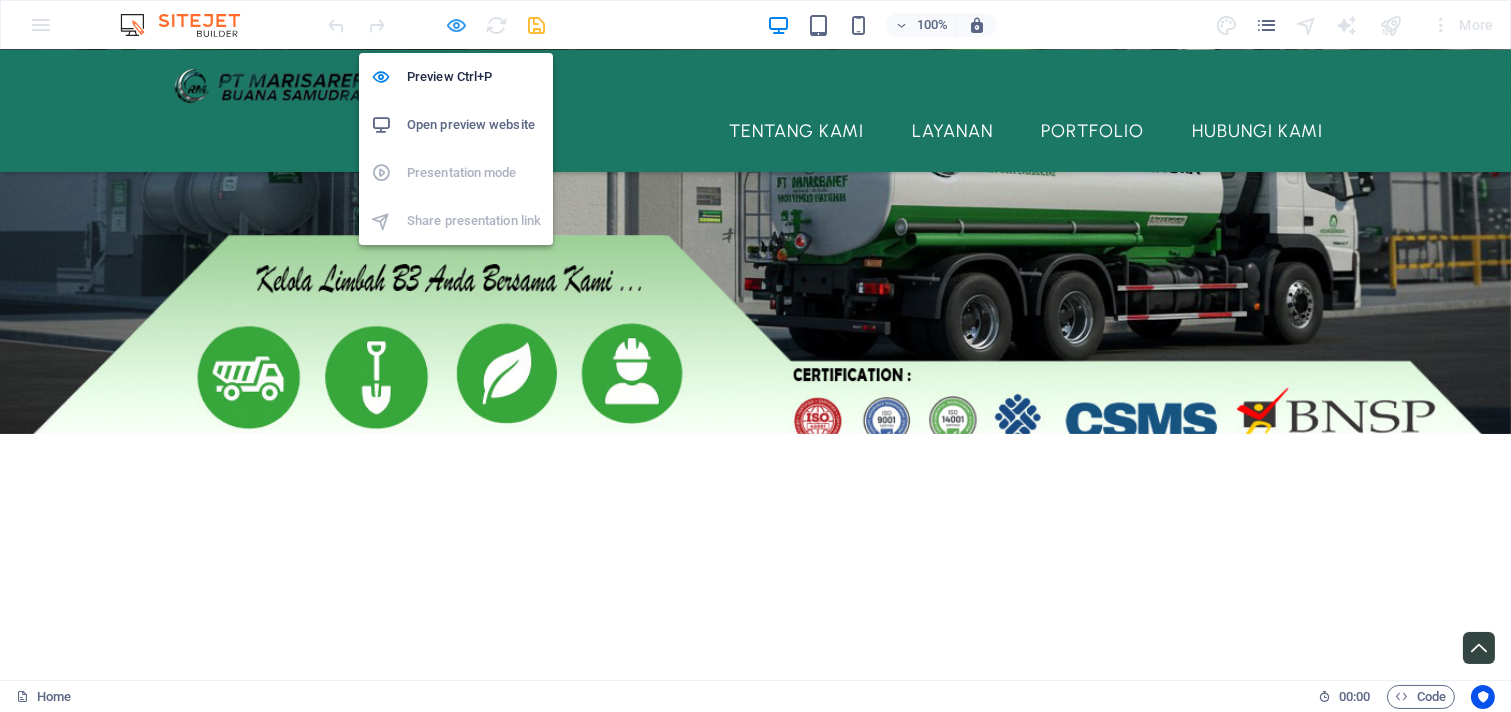 click at bounding box center (457, 25) 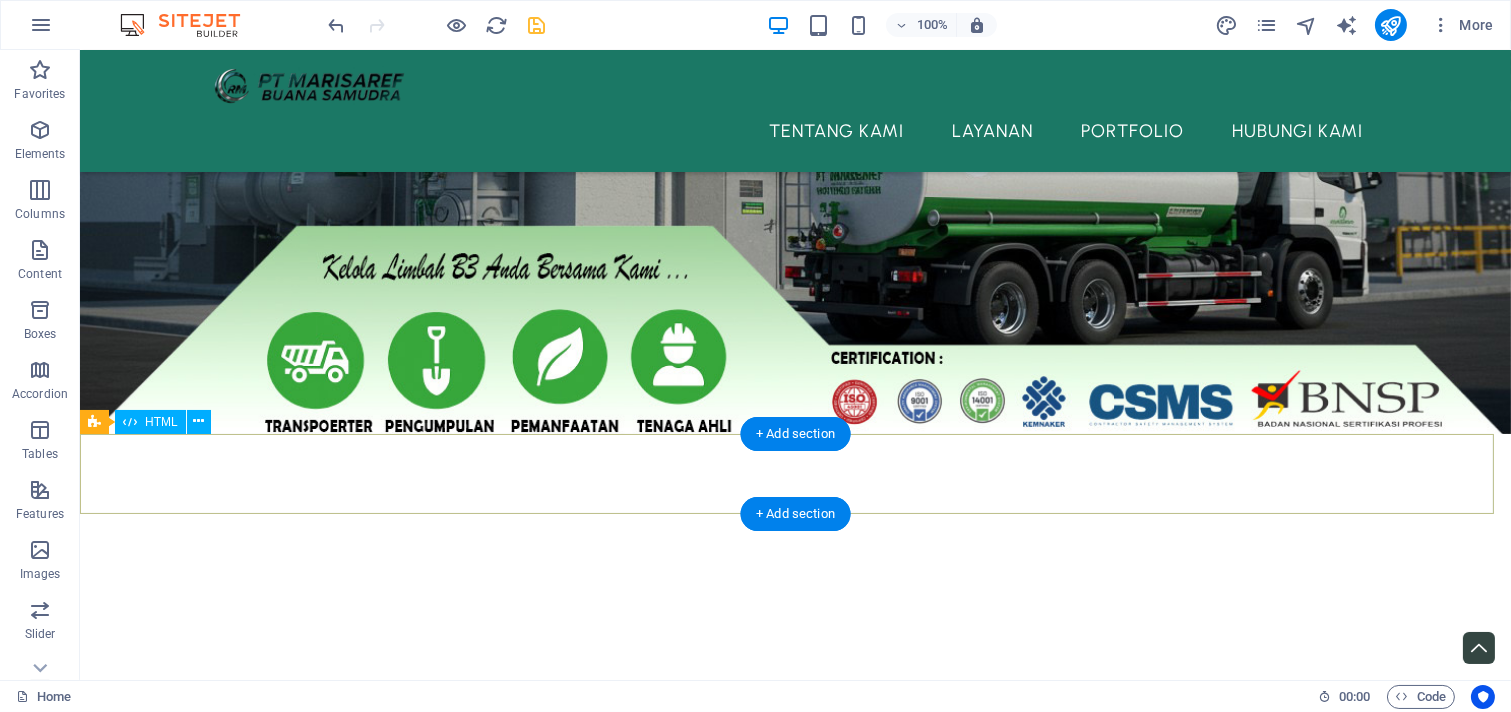 click at bounding box center (795, 1063) 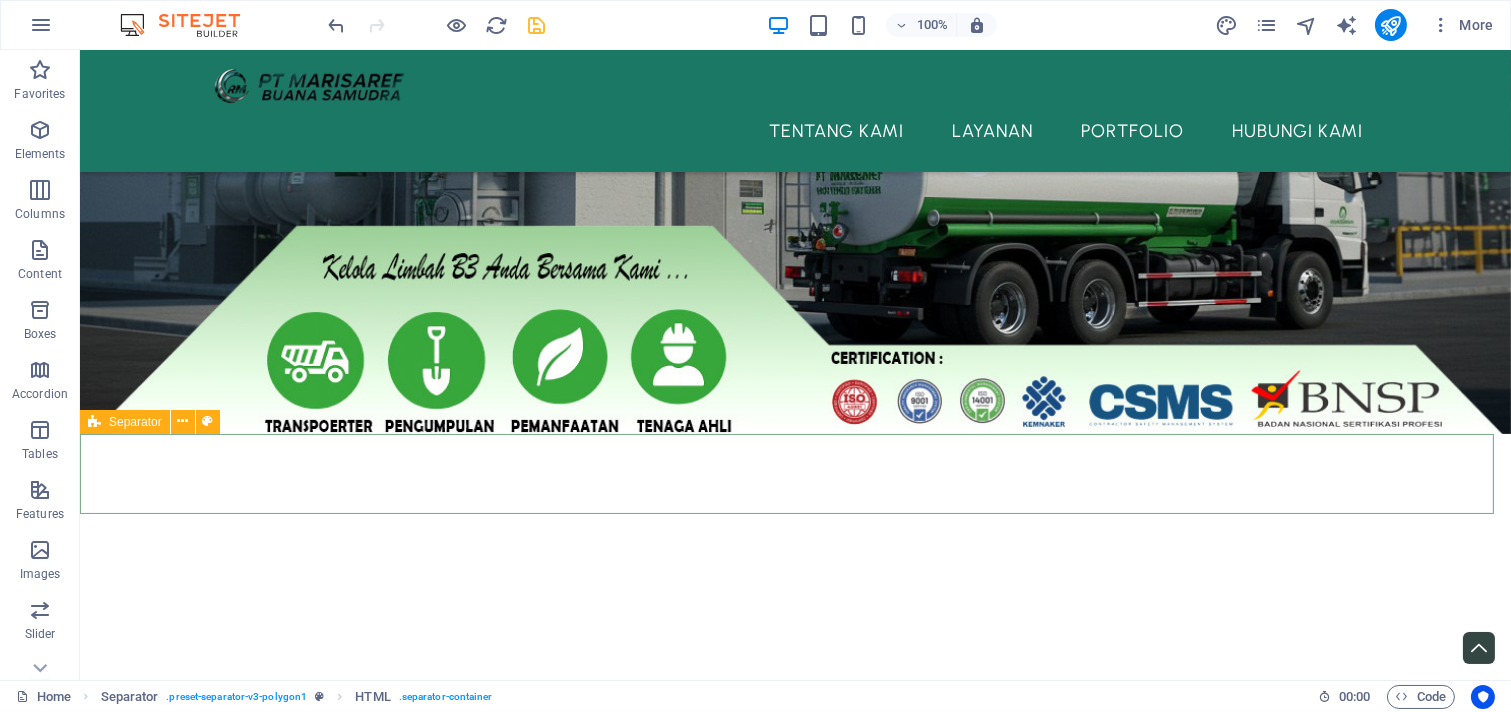 click at bounding box center (94, 422) 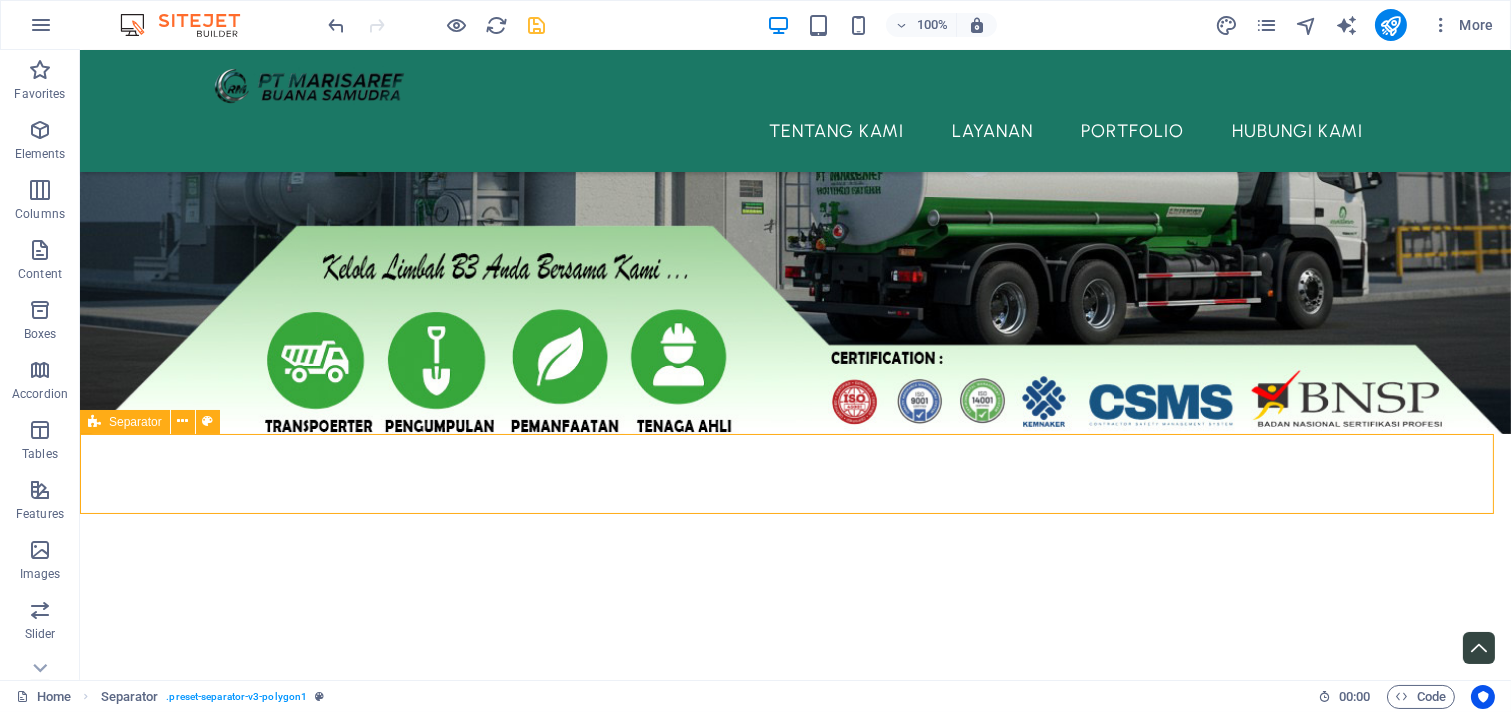 click at bounding box center [94, 422] 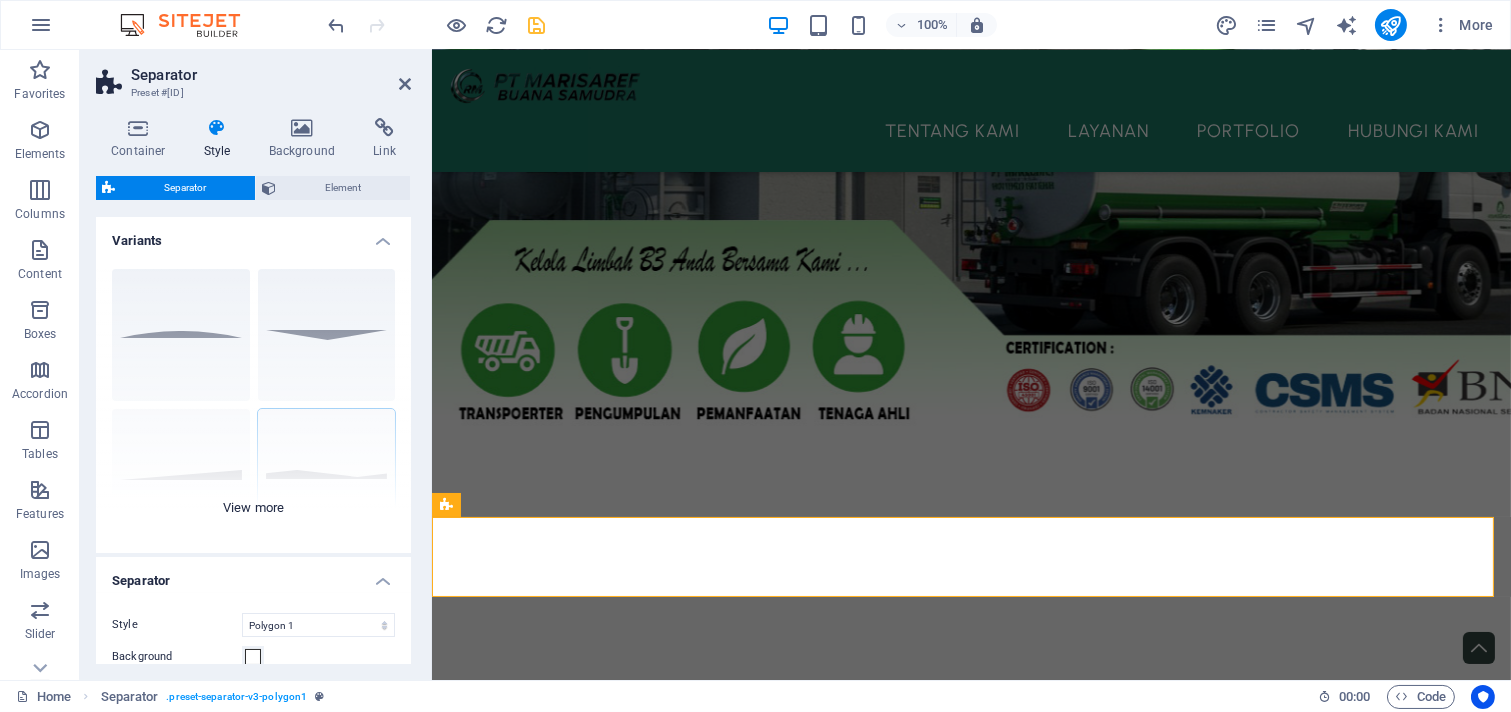 click on "Circle Default Diagonal Polygon 1 Polygon 2 Square Zigzag" at bounding box center [253, 403] 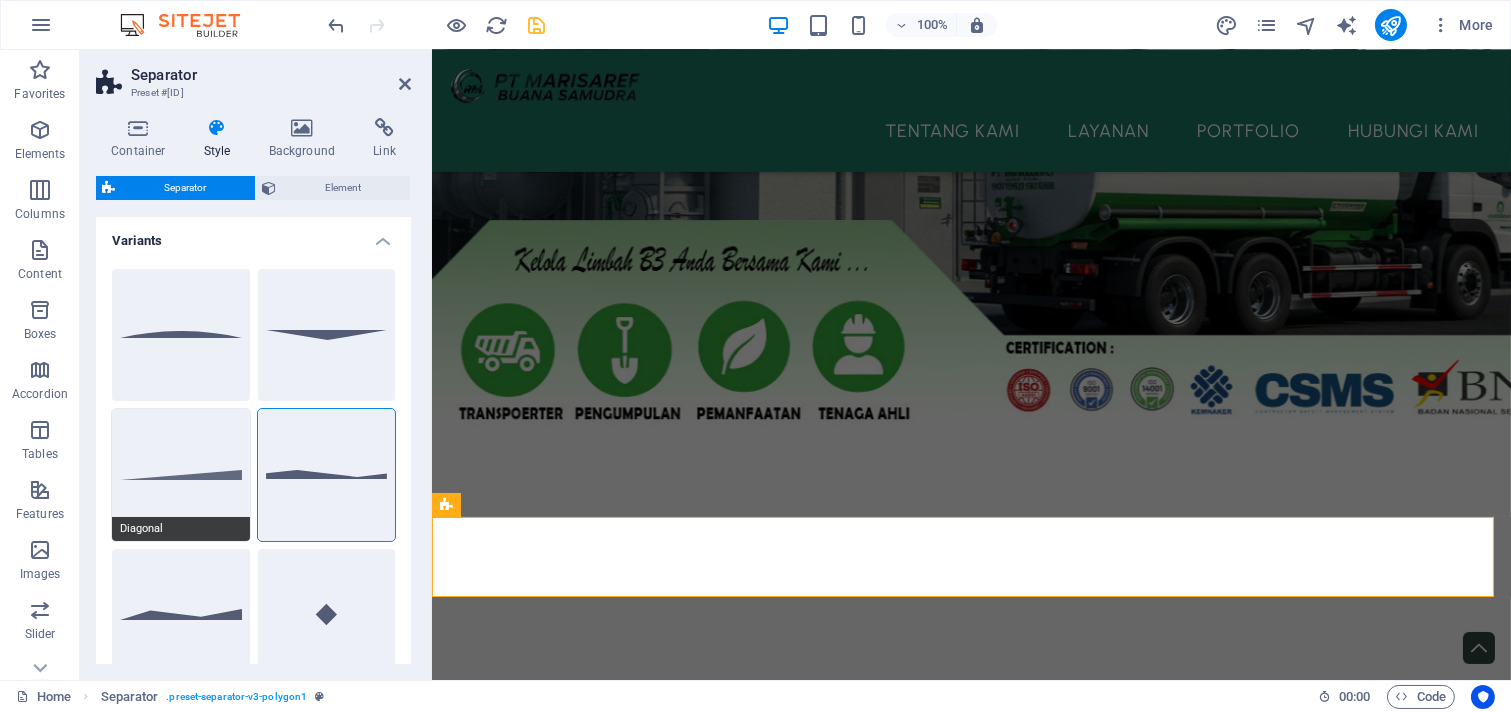 click on "Diagonal" at bounding box center [181, 475] 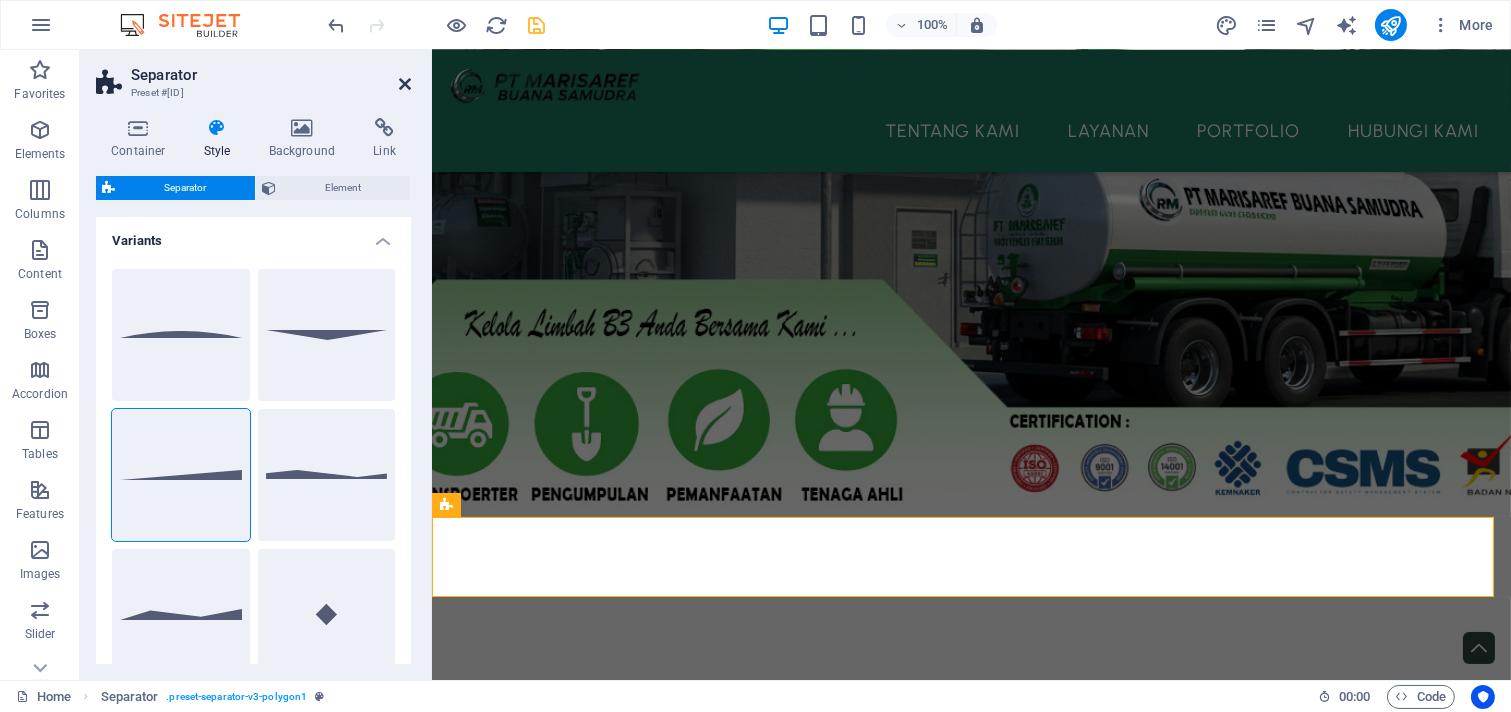 click at bounding box center [405, 84] 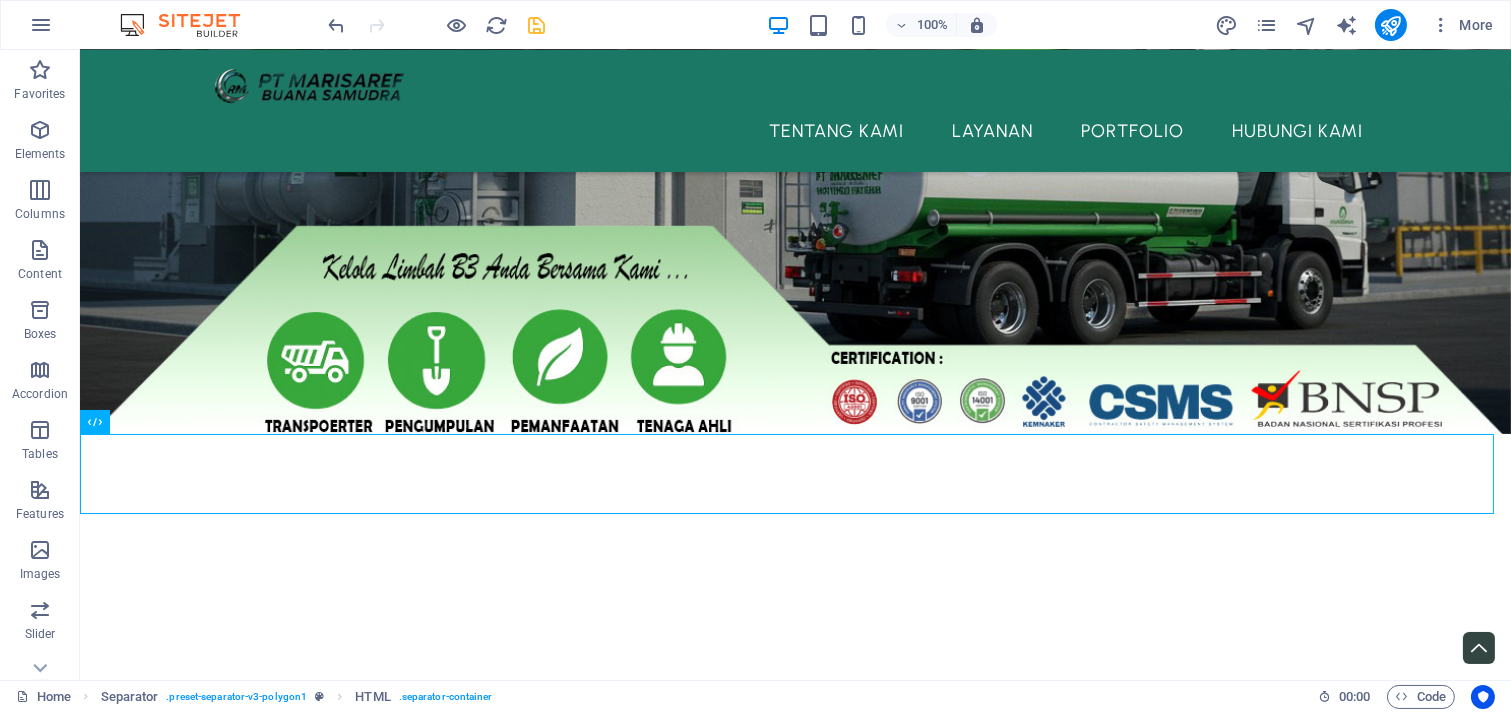 drag, startPoint x: 694, startPoint y: 503, endPoint x: 680, endPoint y: 533, distance: 33.105892 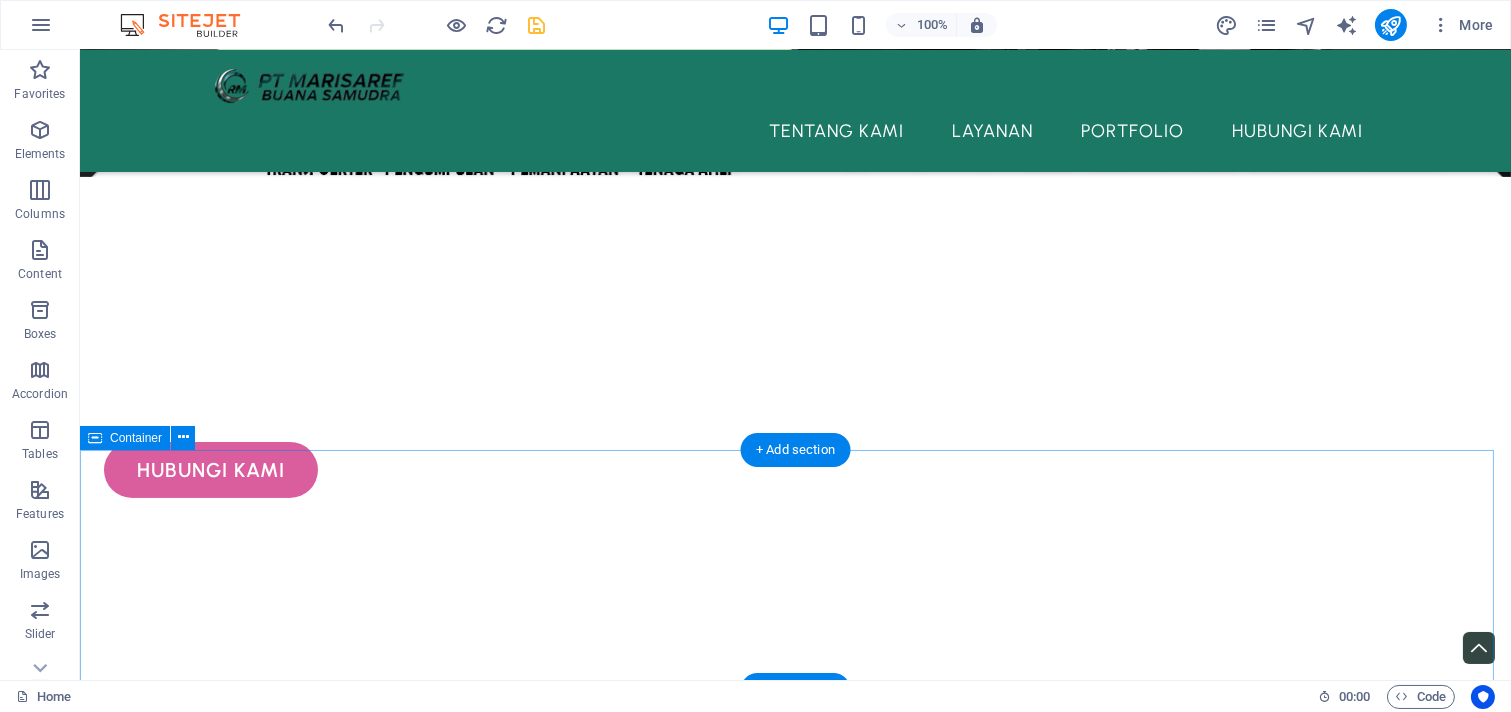 scroll, scrollTop: 555, scrollLeft: 0, axis: vertical 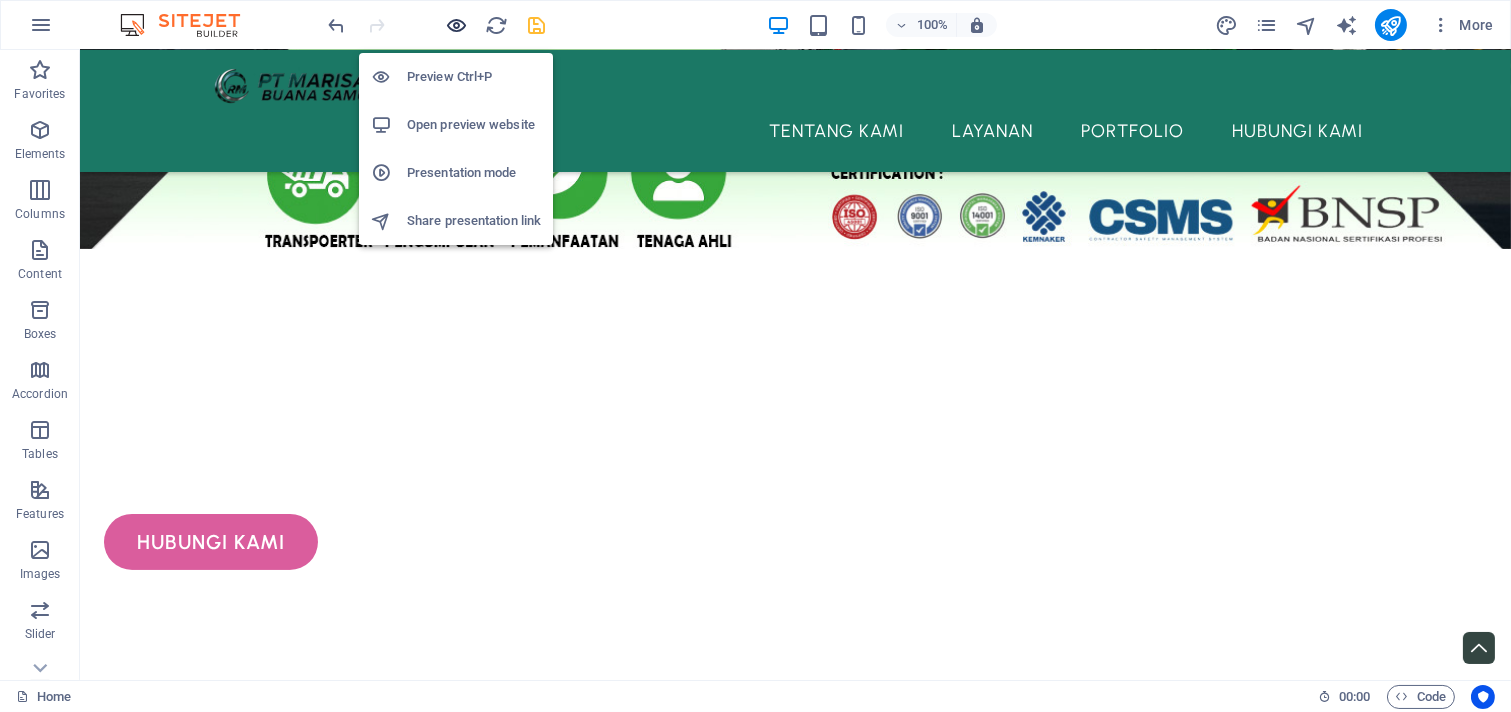 click at bounding box center (457, 25) 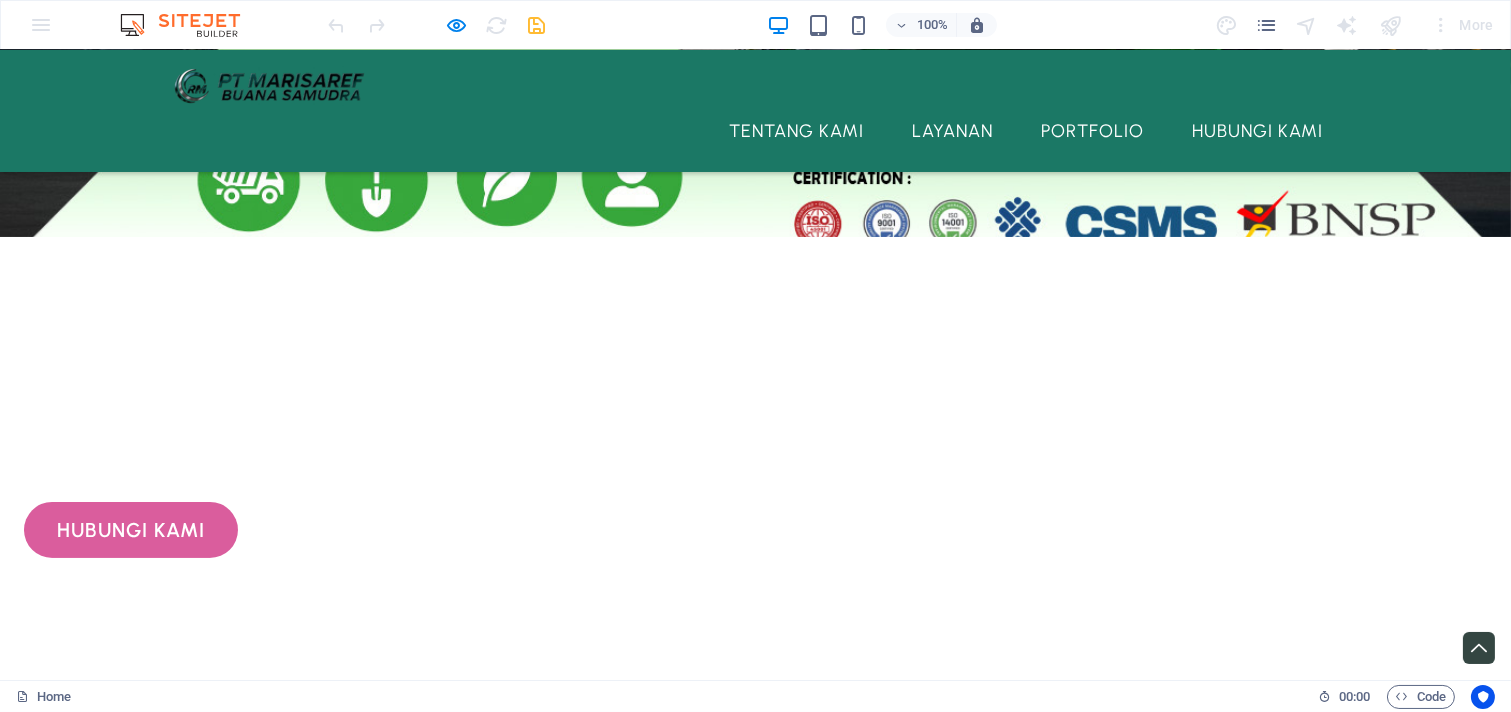 scroll, scrollTop: 555, scrollLeft: 0, axis: vertical 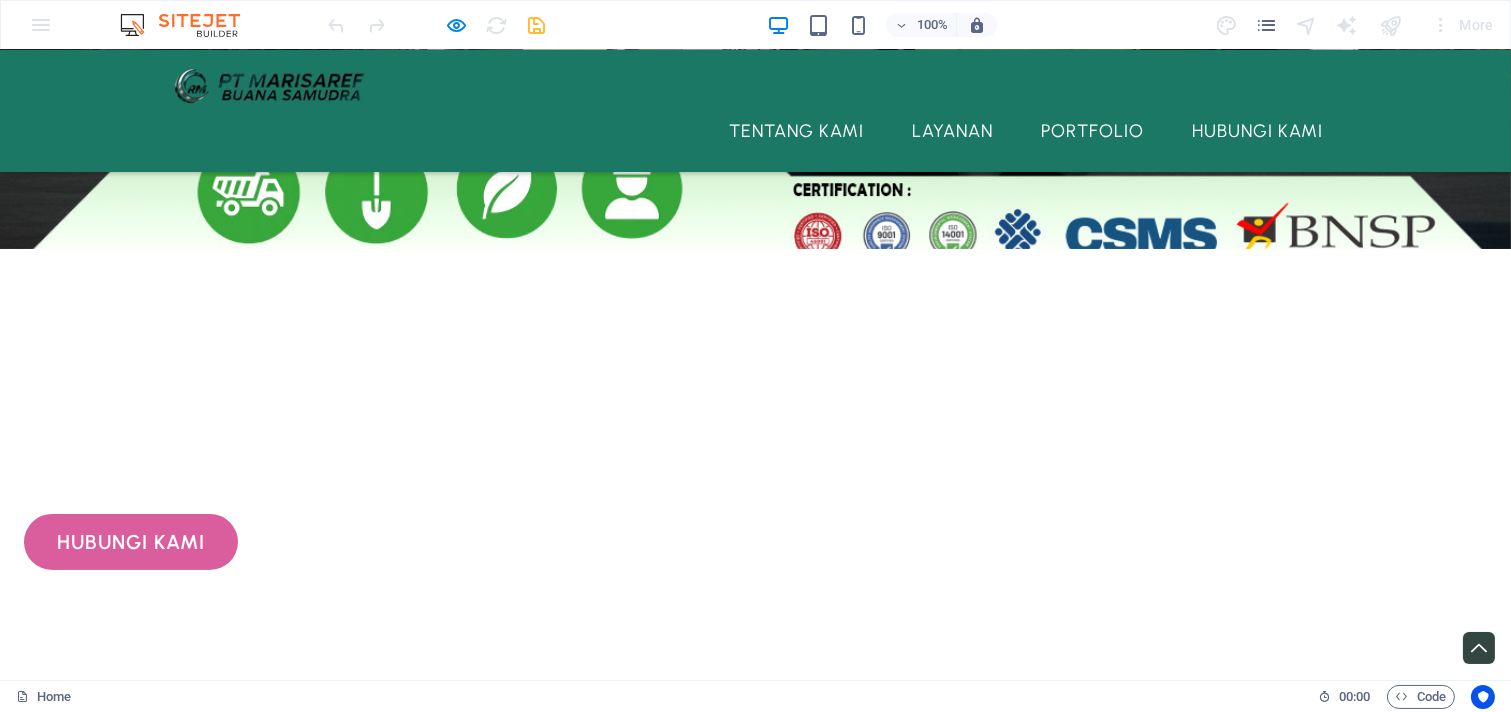 click at bounding box center [600, 1287] 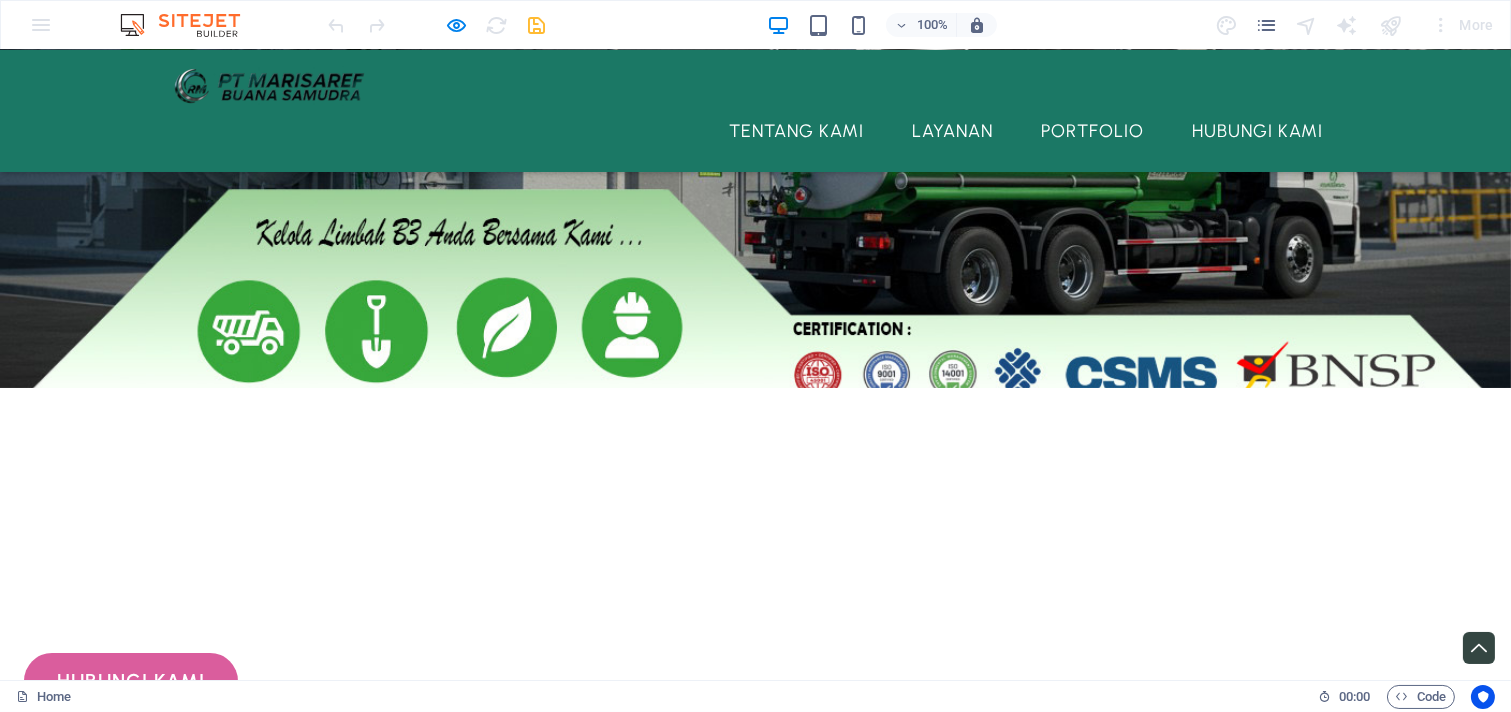 scroll, scrollTop: 370, scrollLeft: 0, axis: vertical 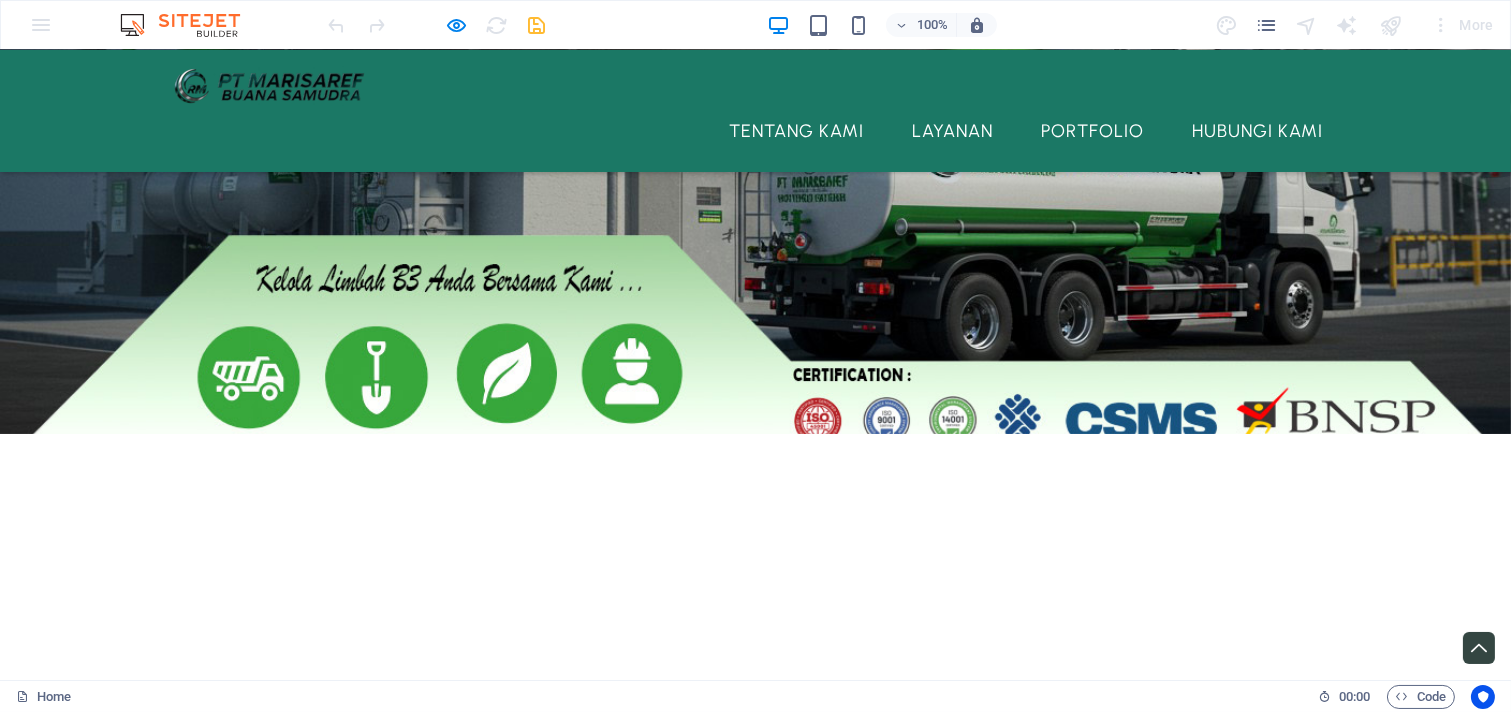 click at bounding box center (755, 57) 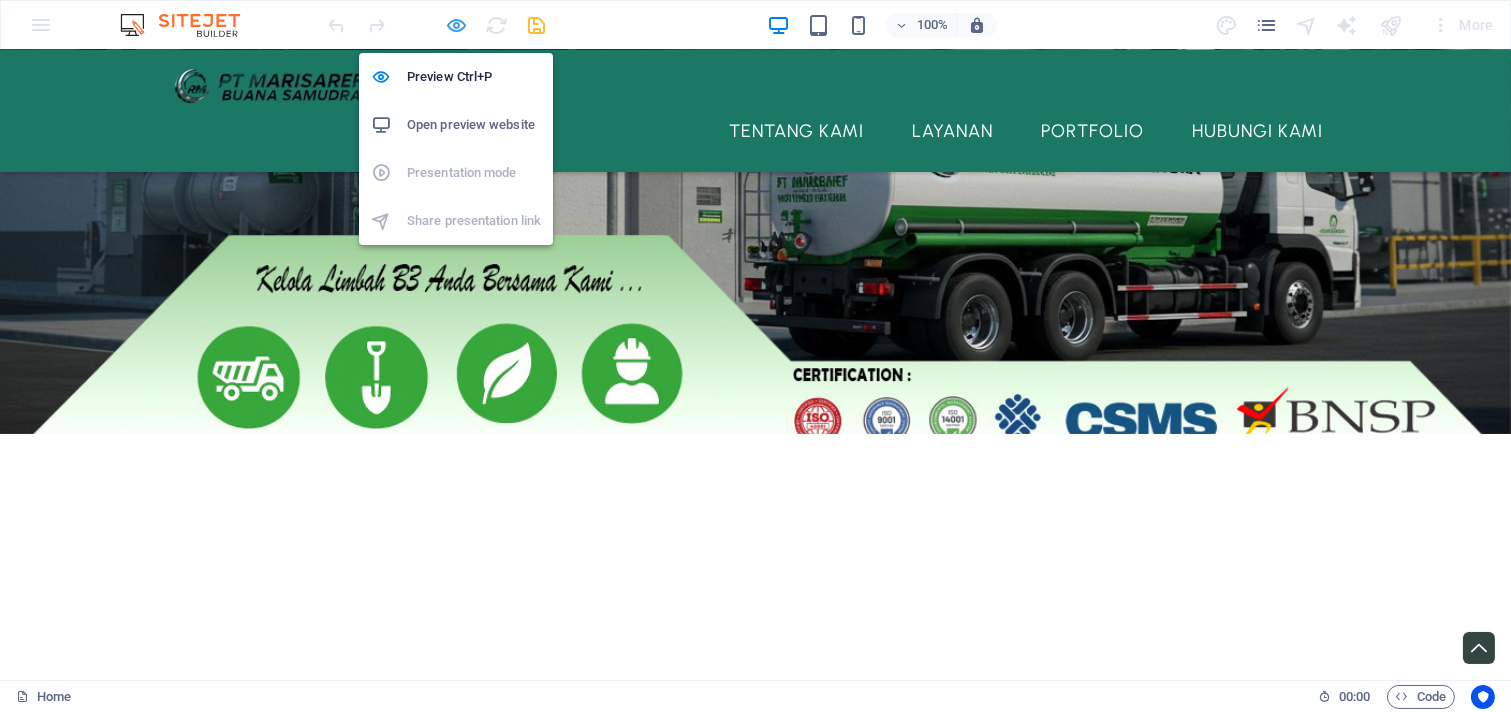 click at bounding box center [457, 25] 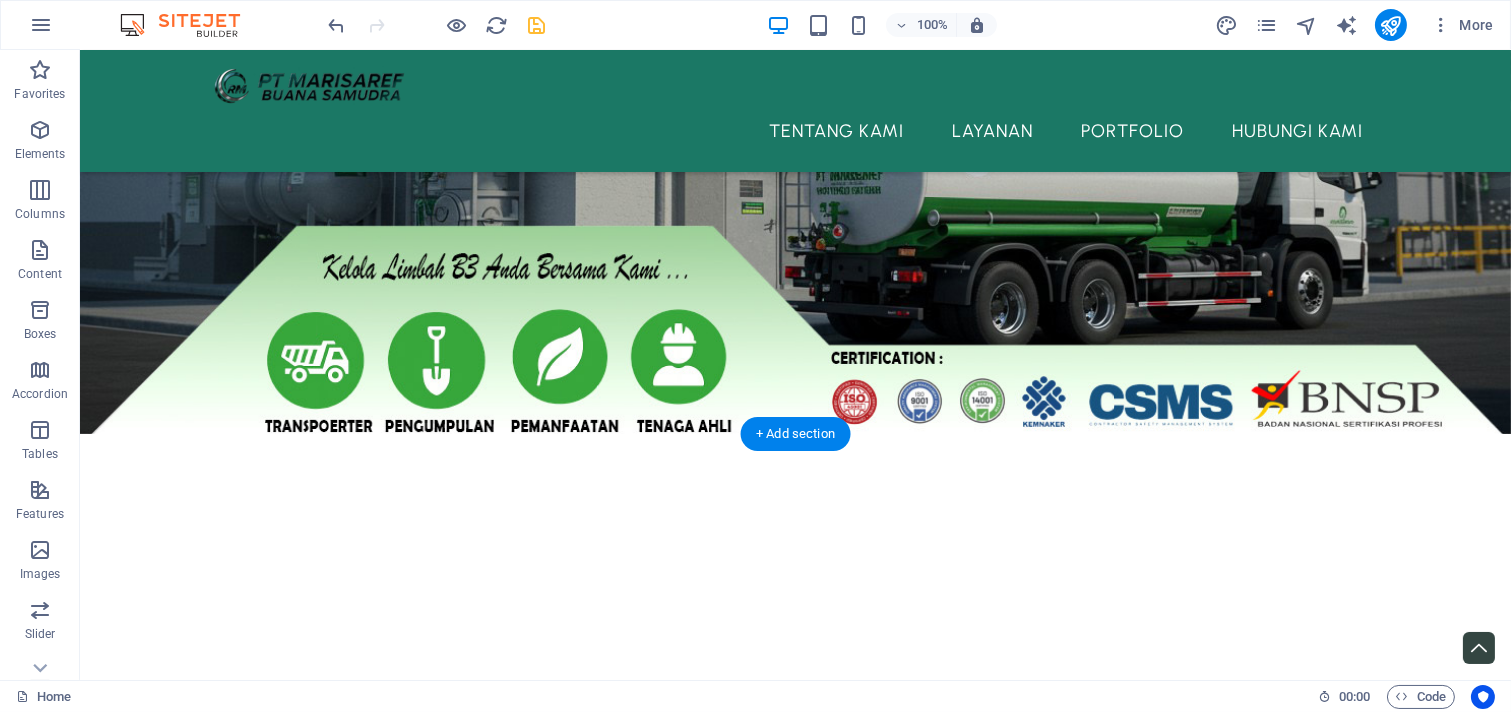click at bounding box center [795, 57] 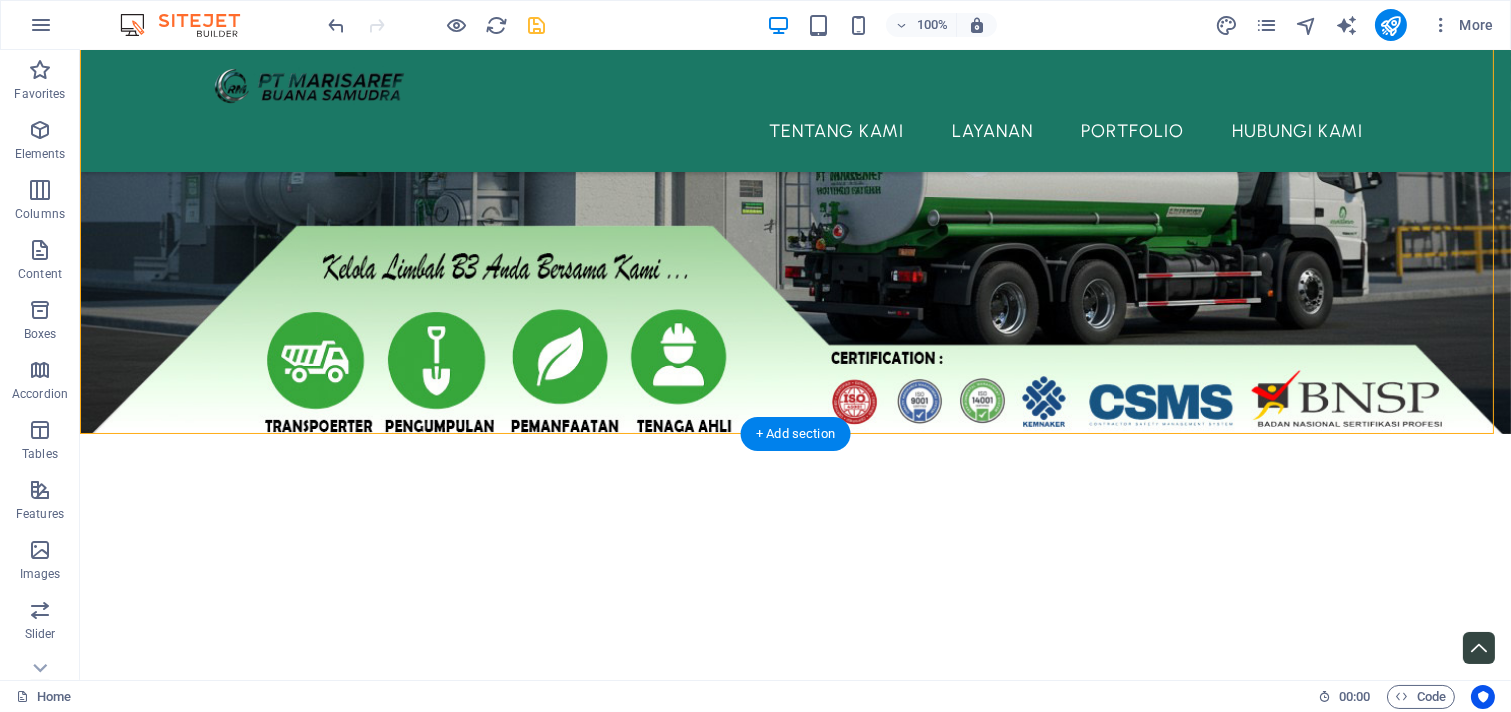 click at bounding box center [795, 57] 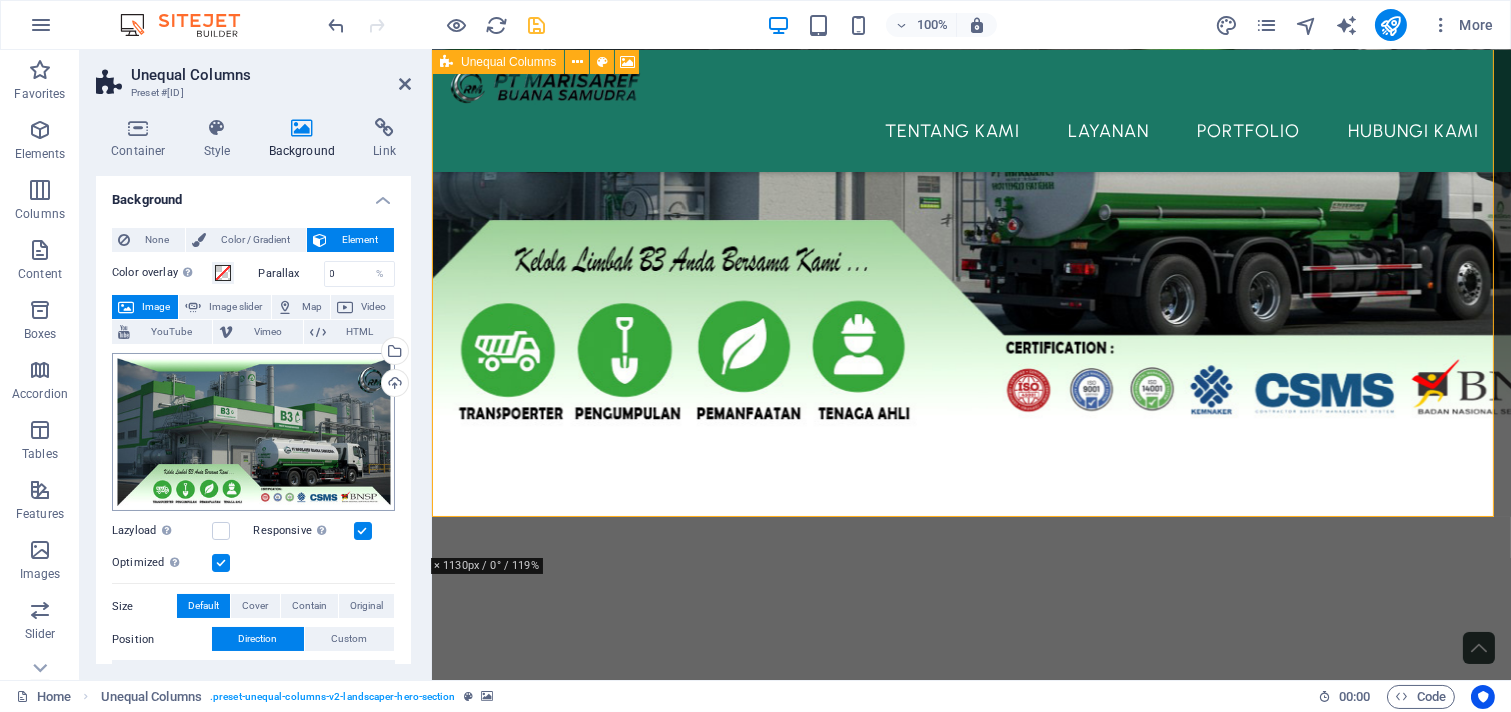 scroll, scrollTop: 185, scrollLeft: 0, axis: vertical 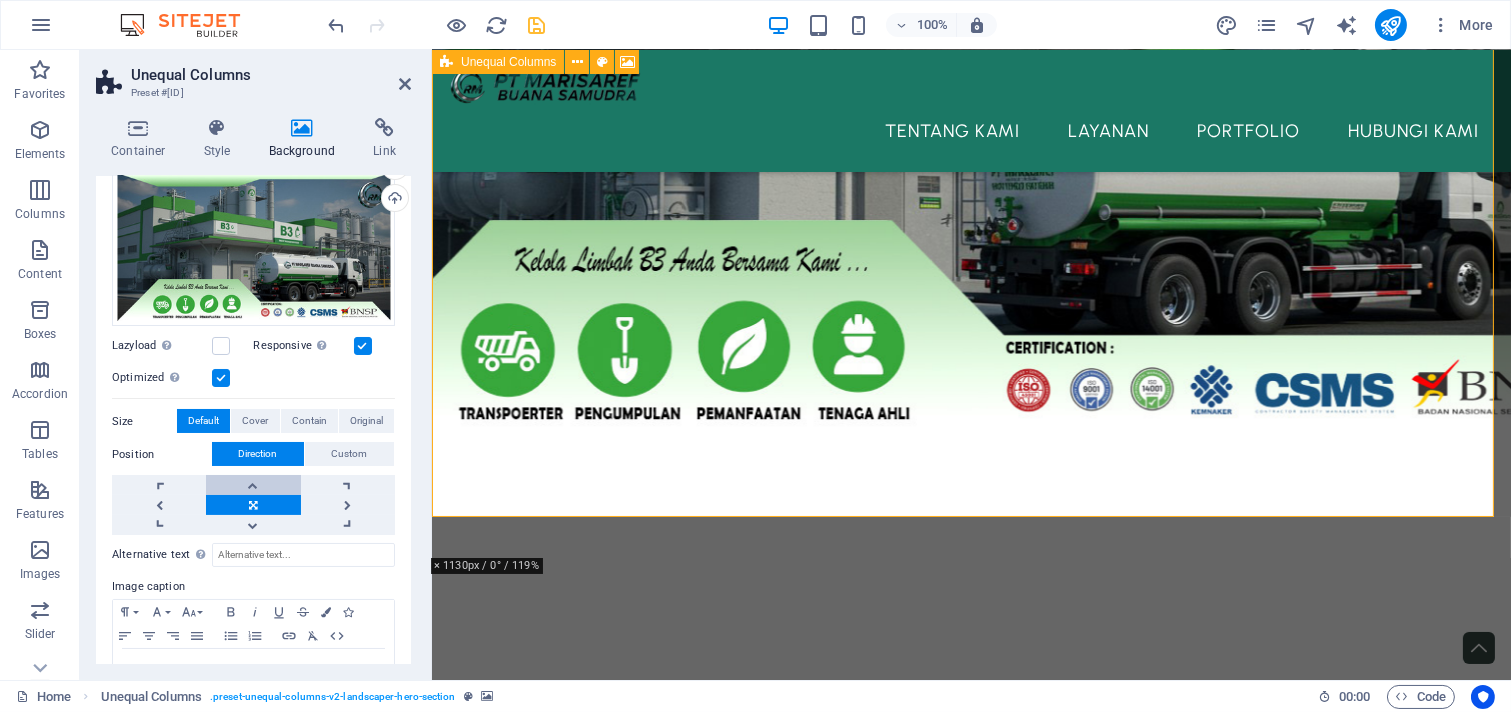 click at bounding box center [253, 485] 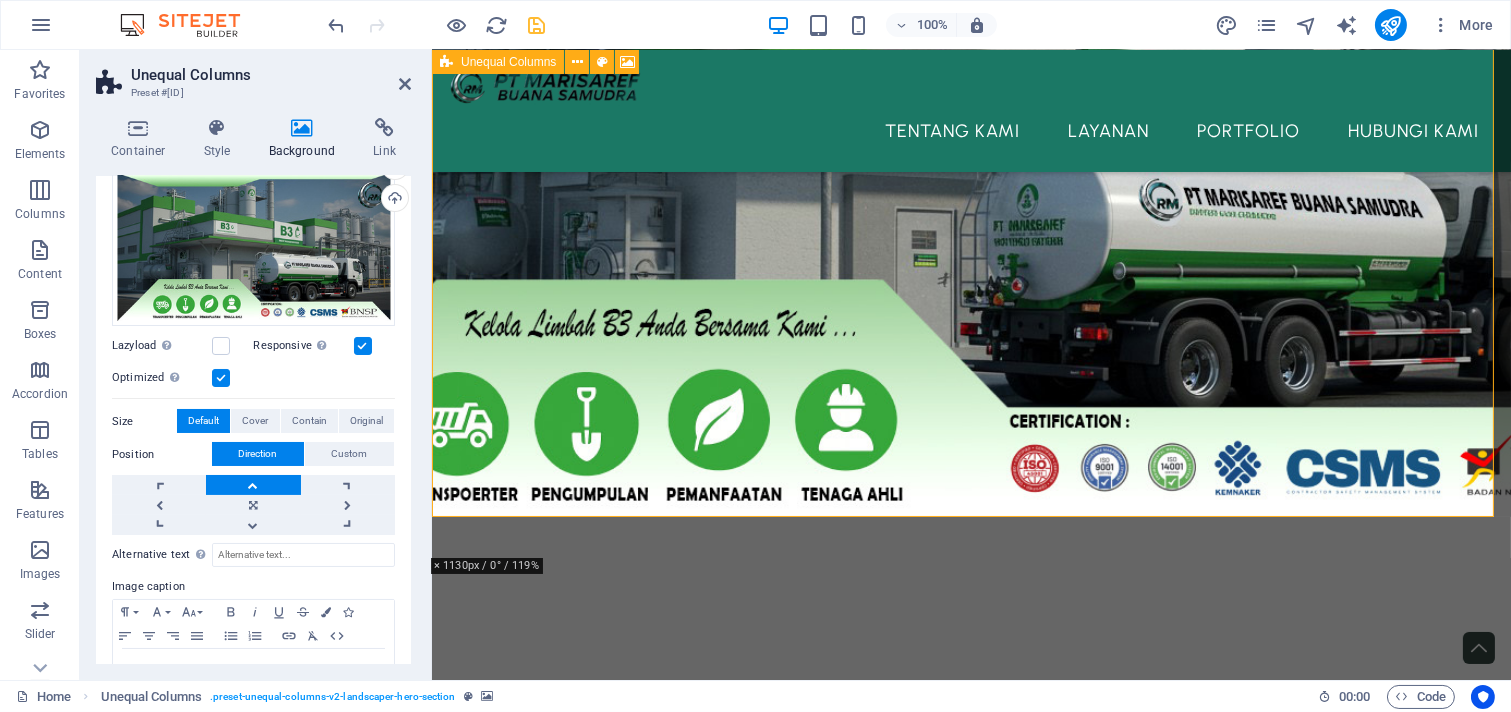 click at bounding box center (253, 485) 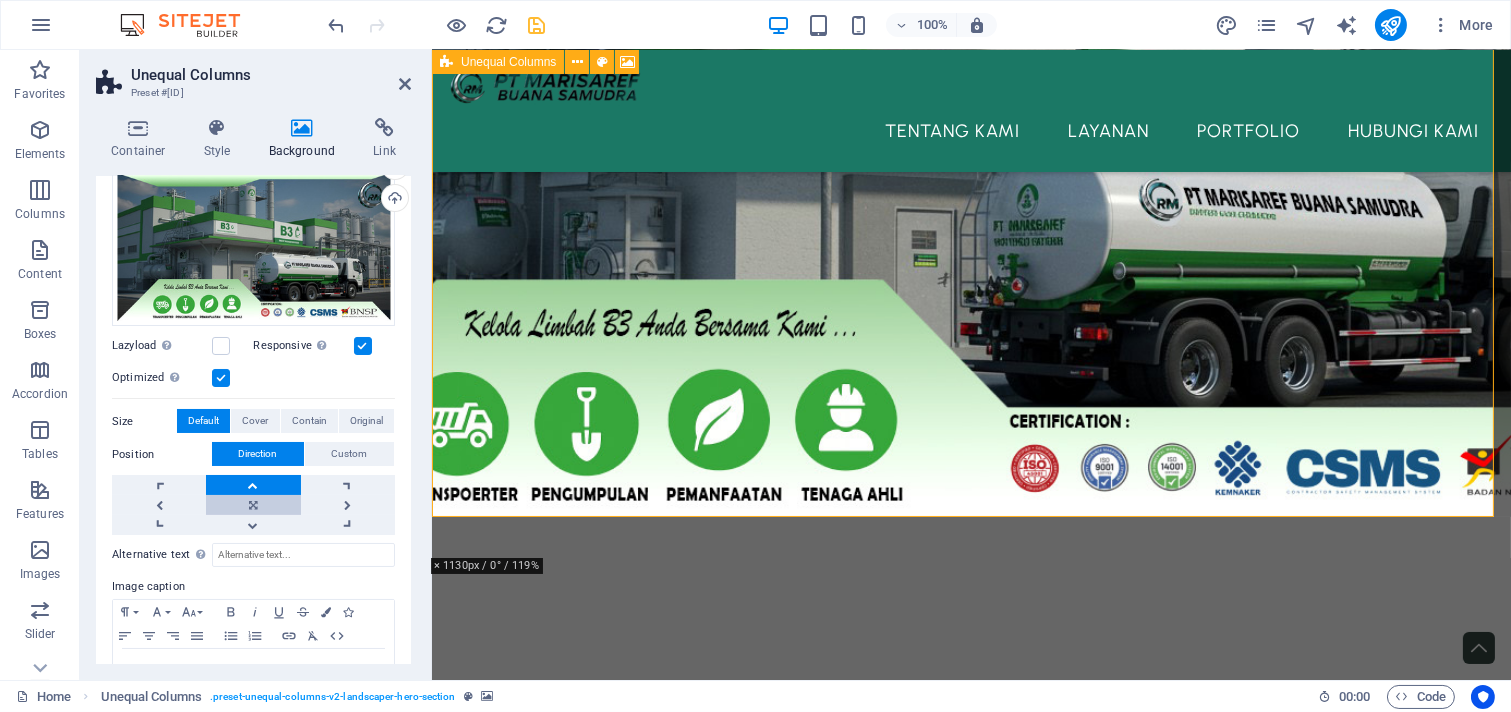 click at bounding box center (253, 505) 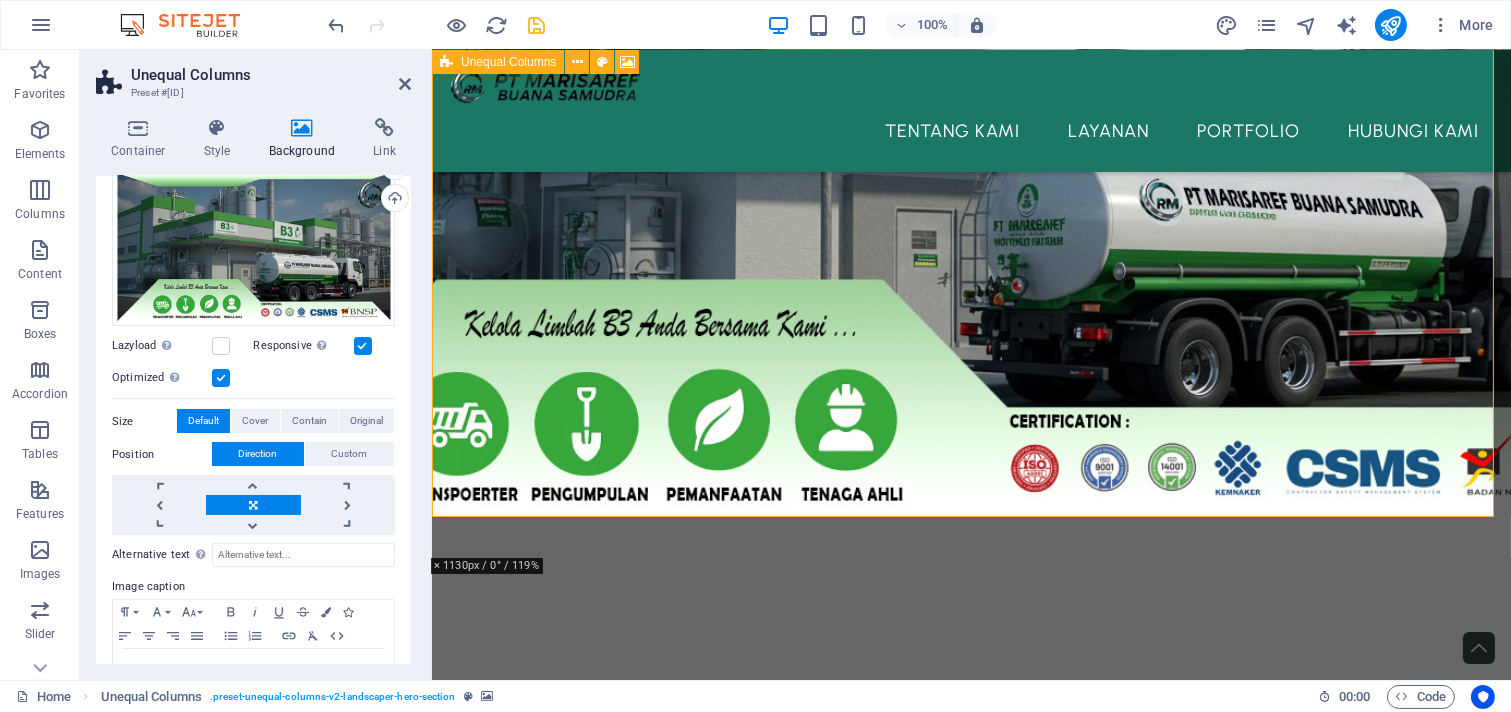 click at bounding box center [253, 505] 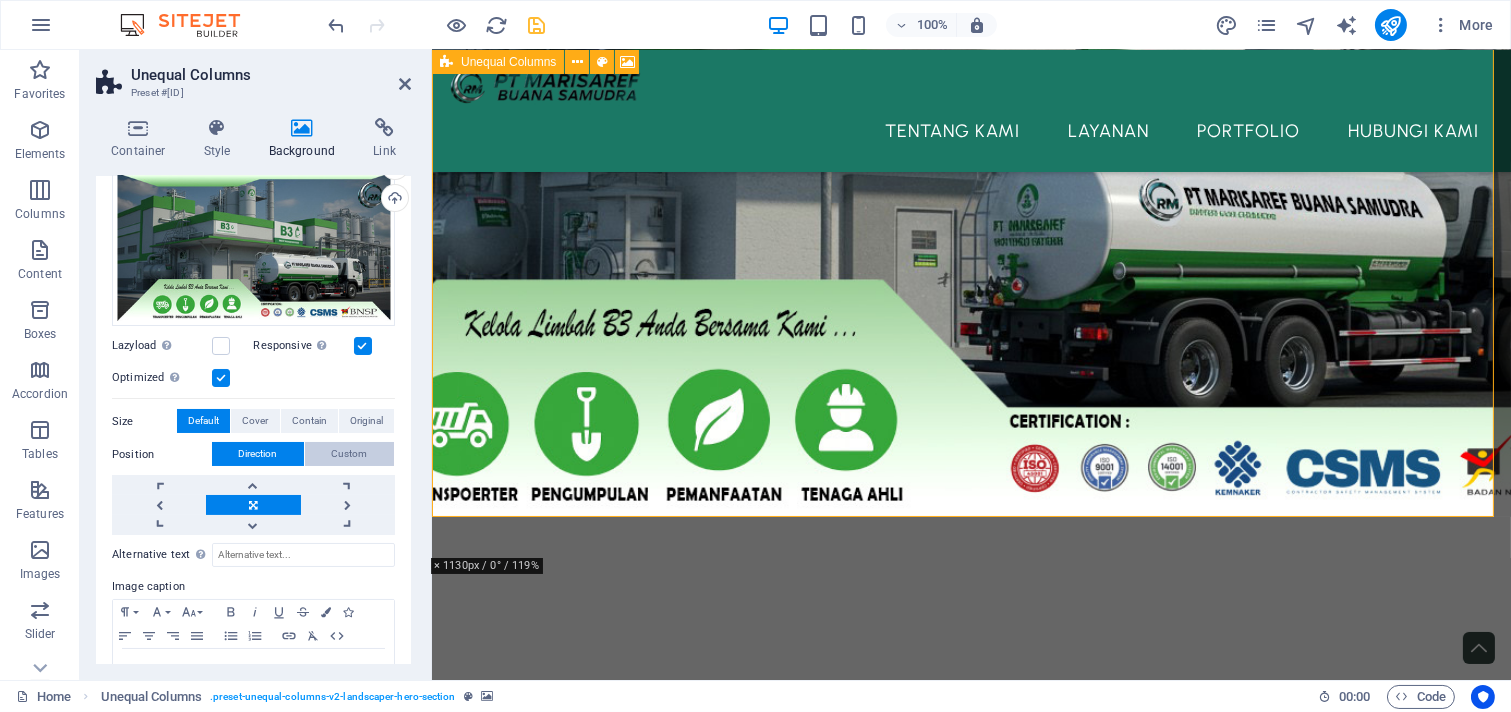 click on "Custom" at bounding box center (350, 454) 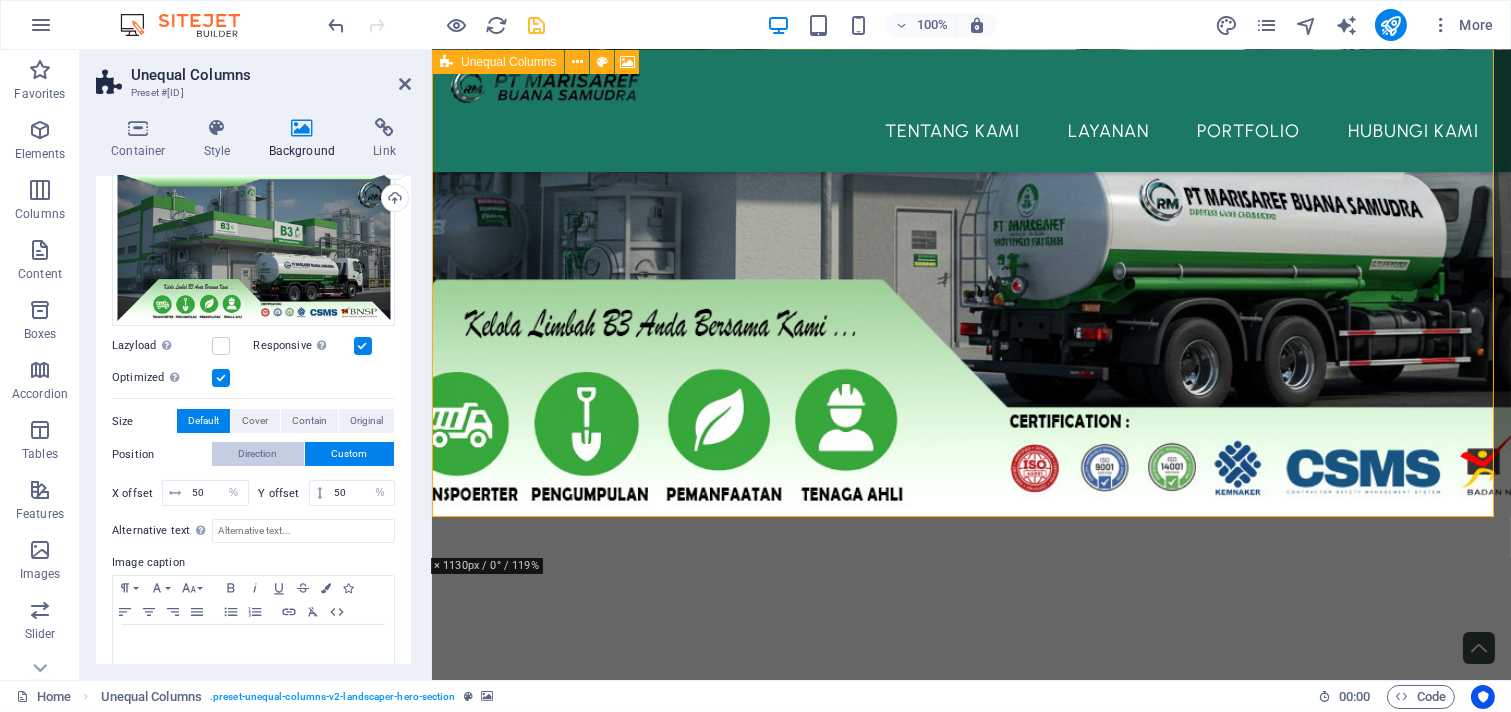 click on "Direction" at bounding box center [258, 454] 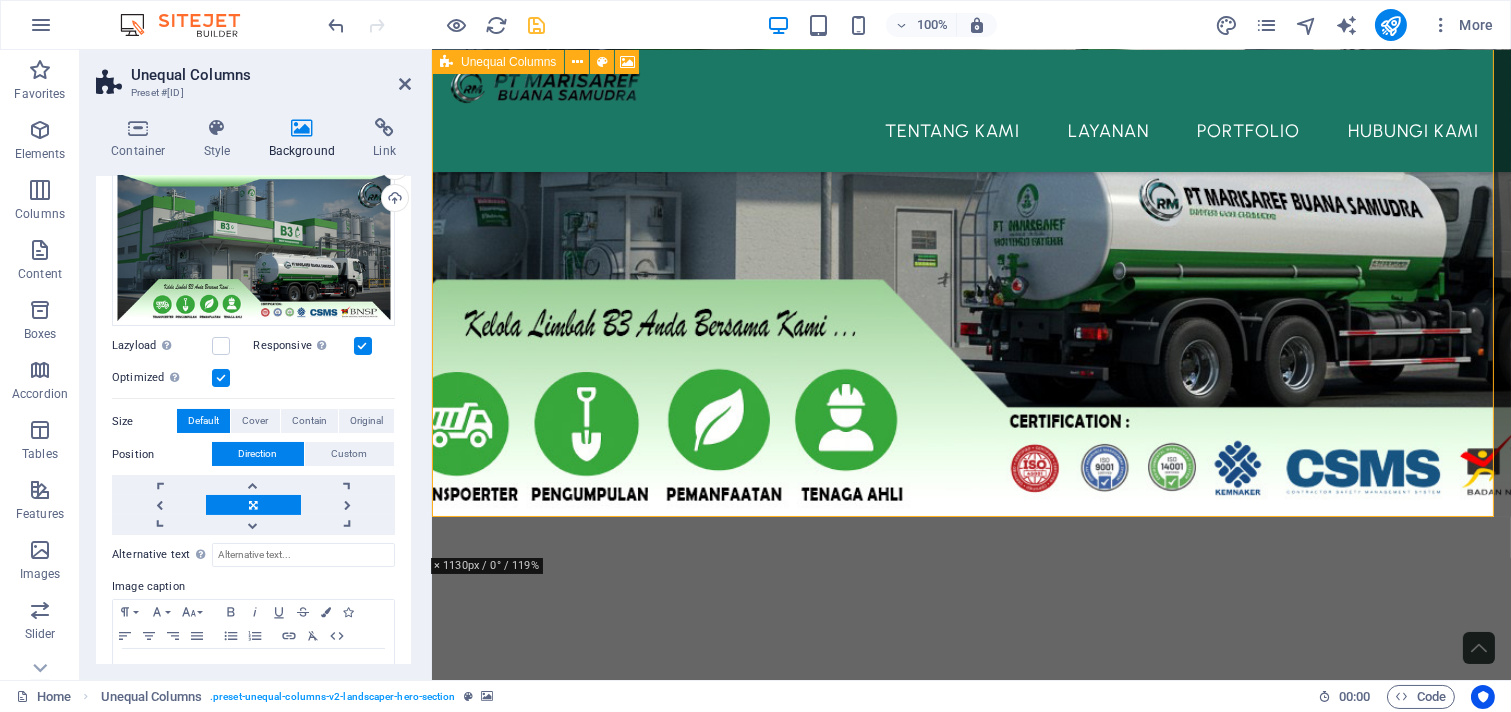 scroll, scrollTop: 741, scrollLeft: 0, axis: vertical 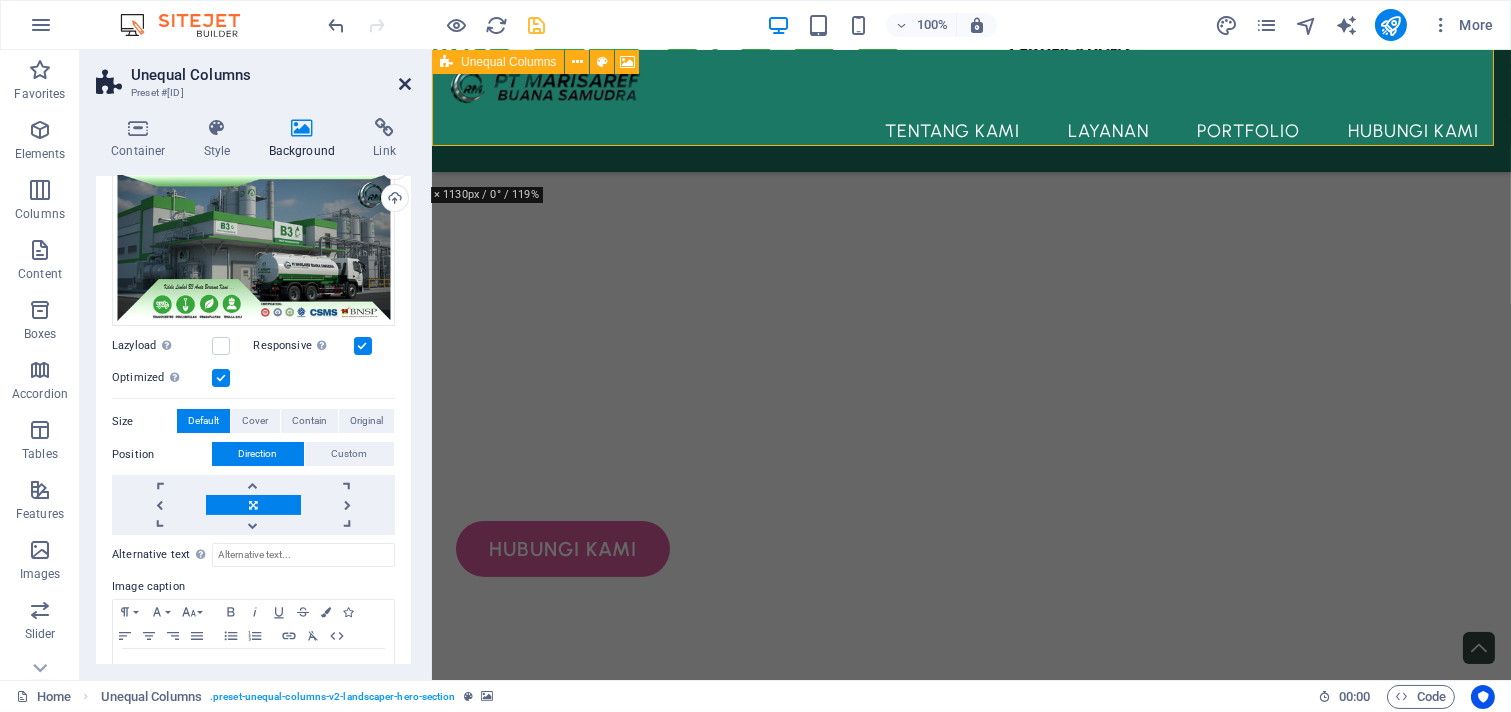 click at bounding box center (405, 84) 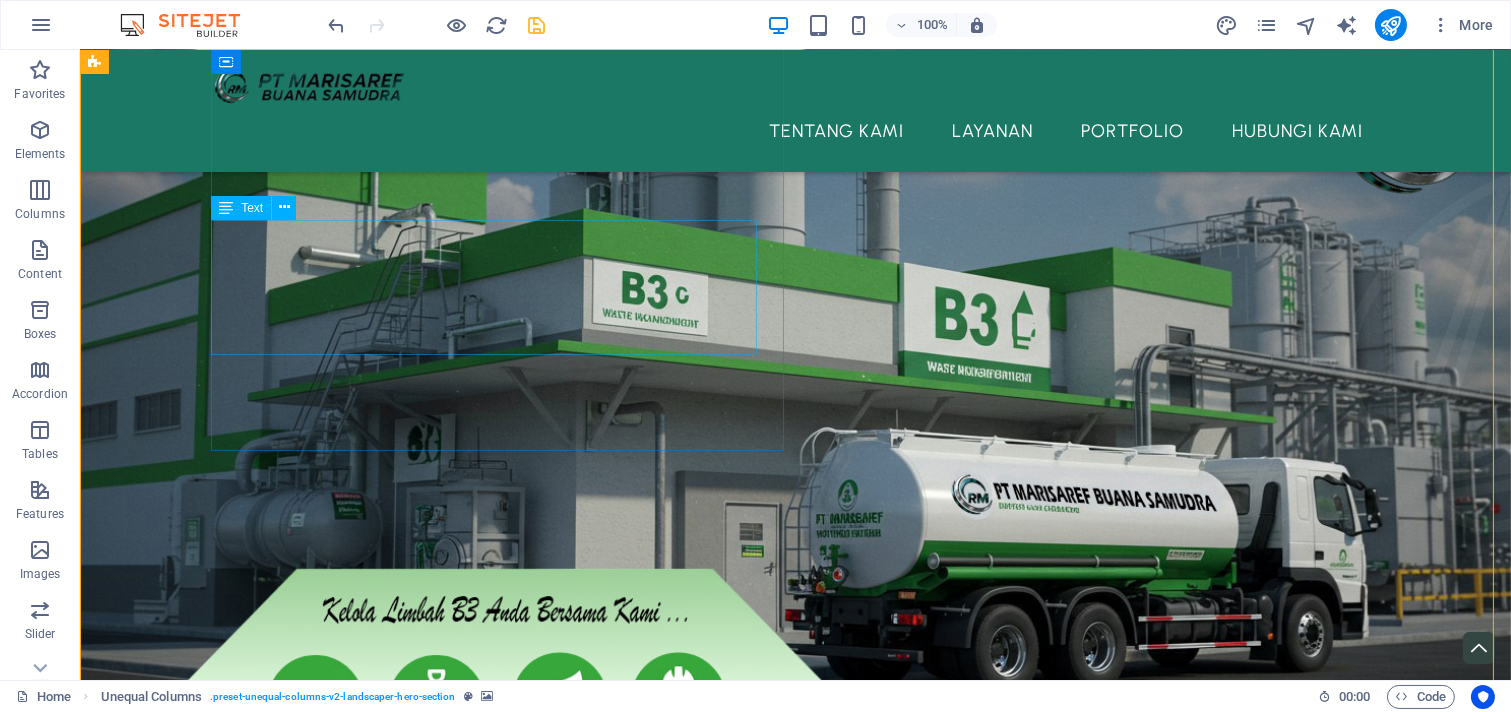 scroll, scrollTop: 370, scrollLeft: 0, axis: vertical 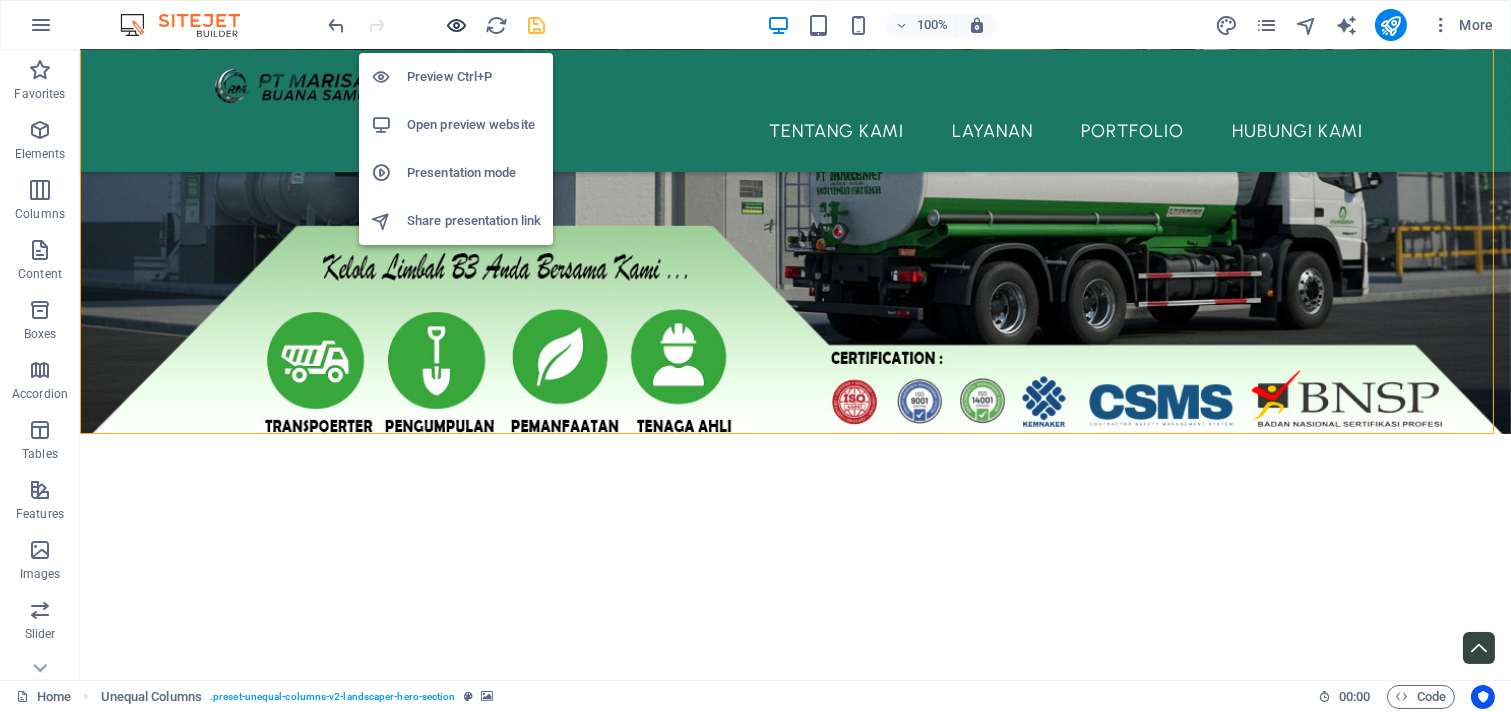 click at bounding box center [457, 25] 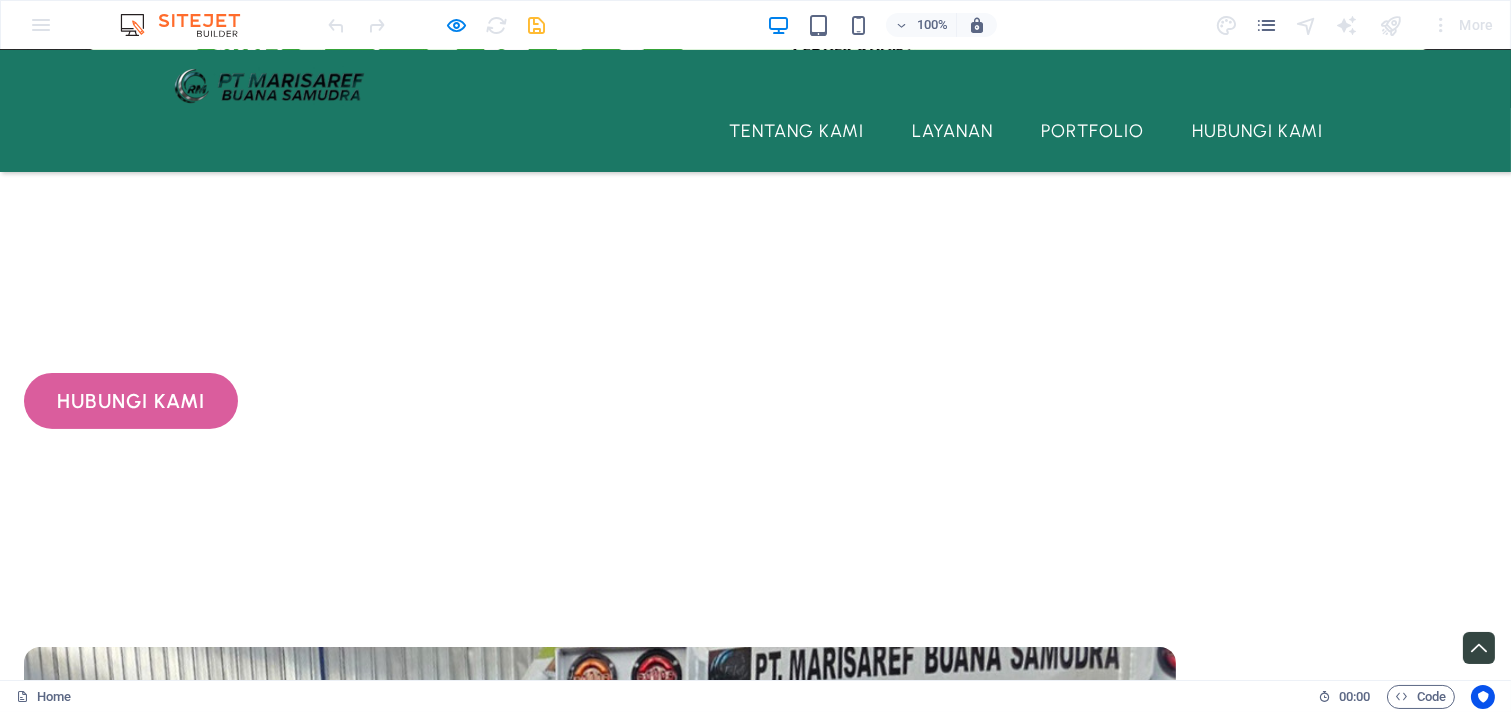 scroll, scrollTop: 555, scrollLeft: 0, axis: vertical 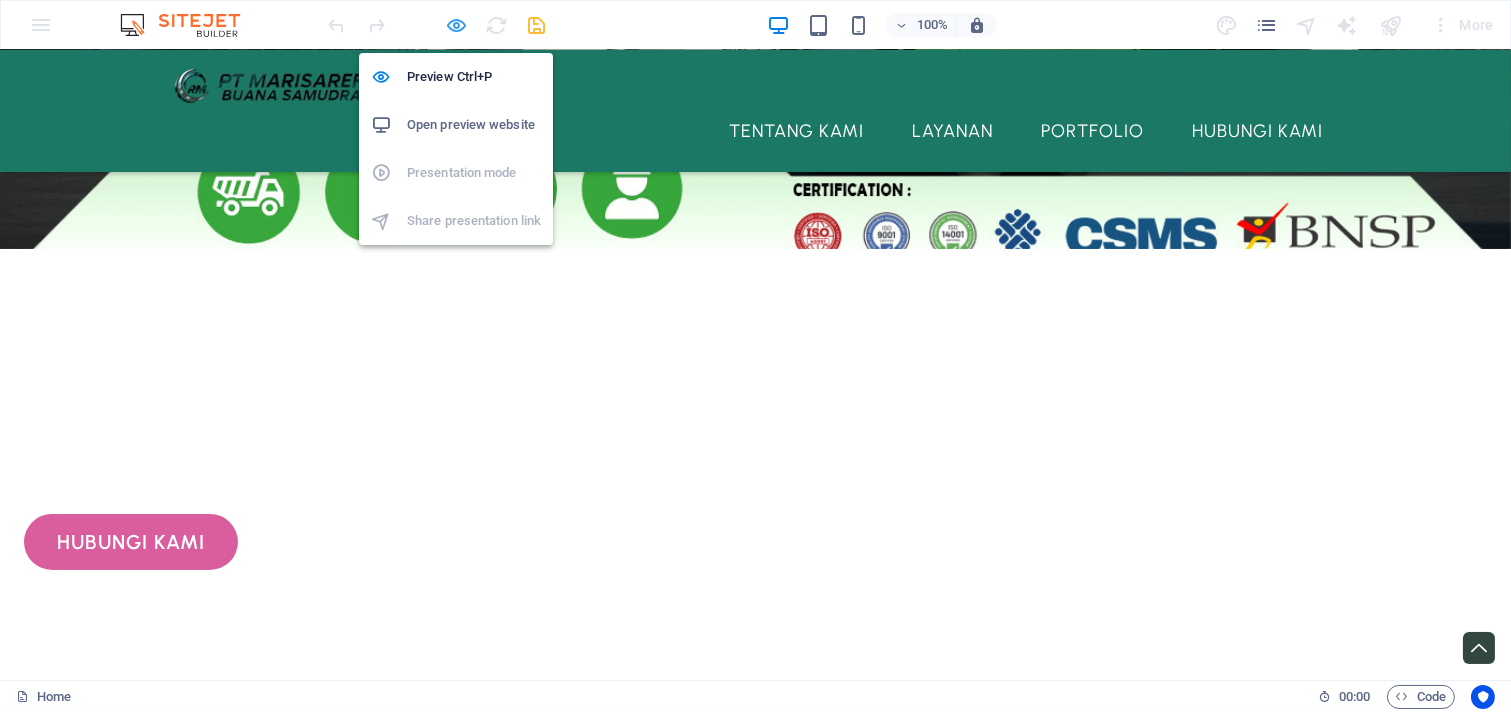 click at bounding box center (457, 25) 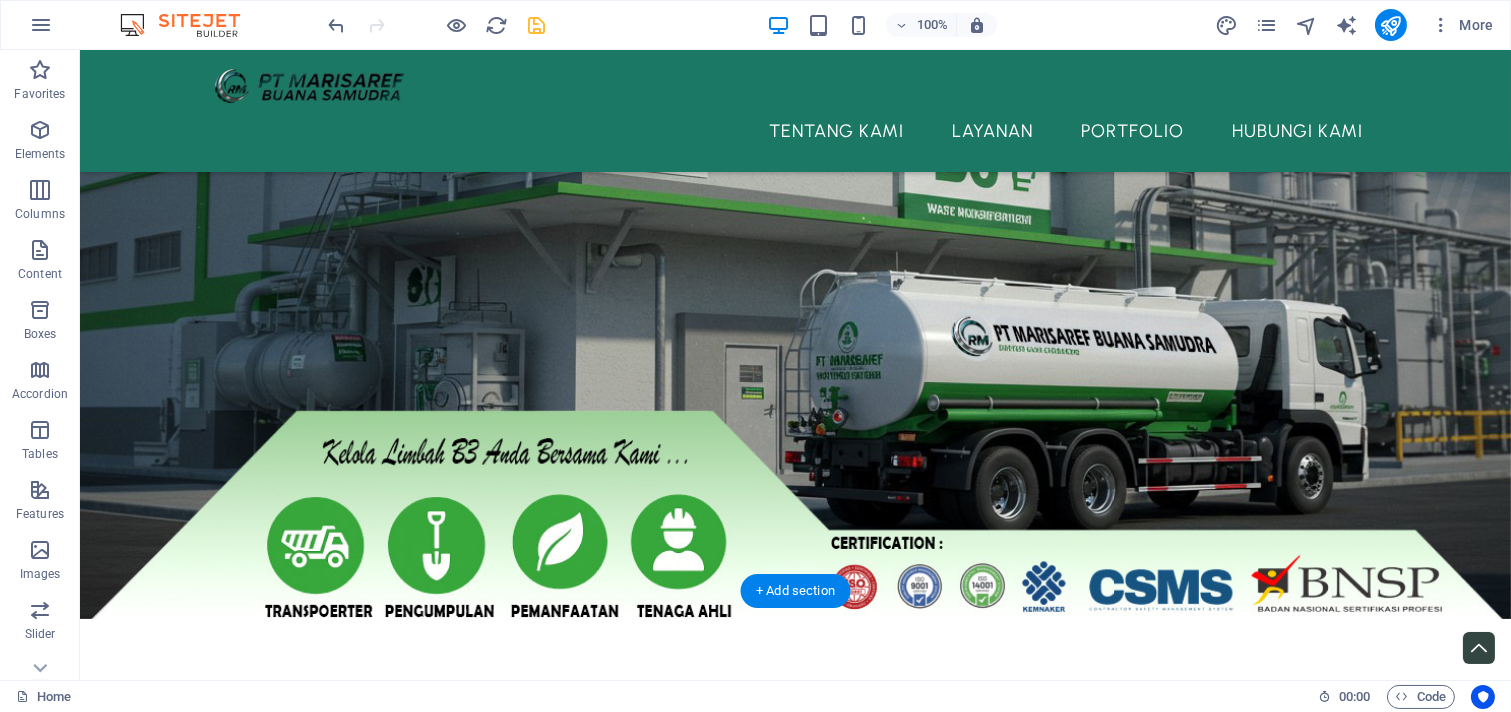 scroll, scrollTop: 370, scrollLeft: 0, axis: vertical 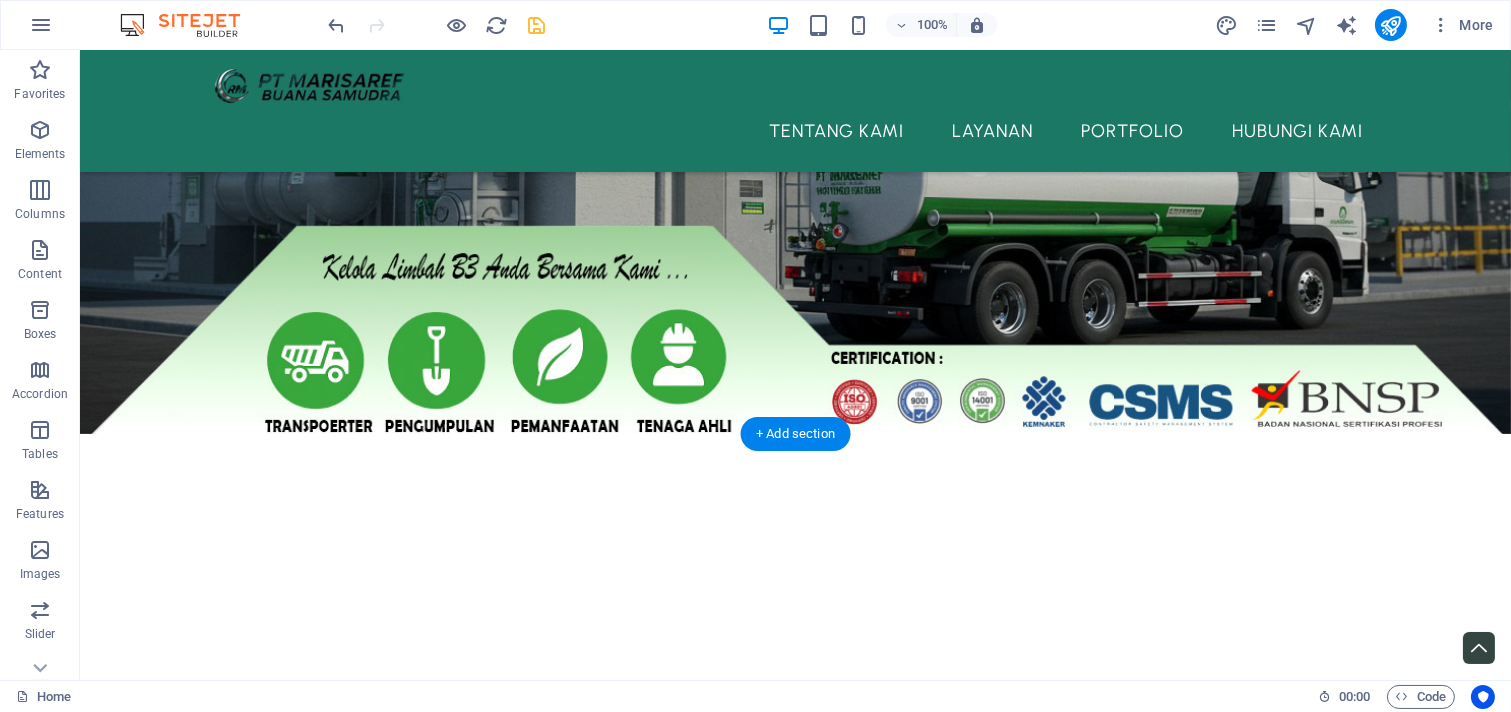 click at bounding box center [795, 57] 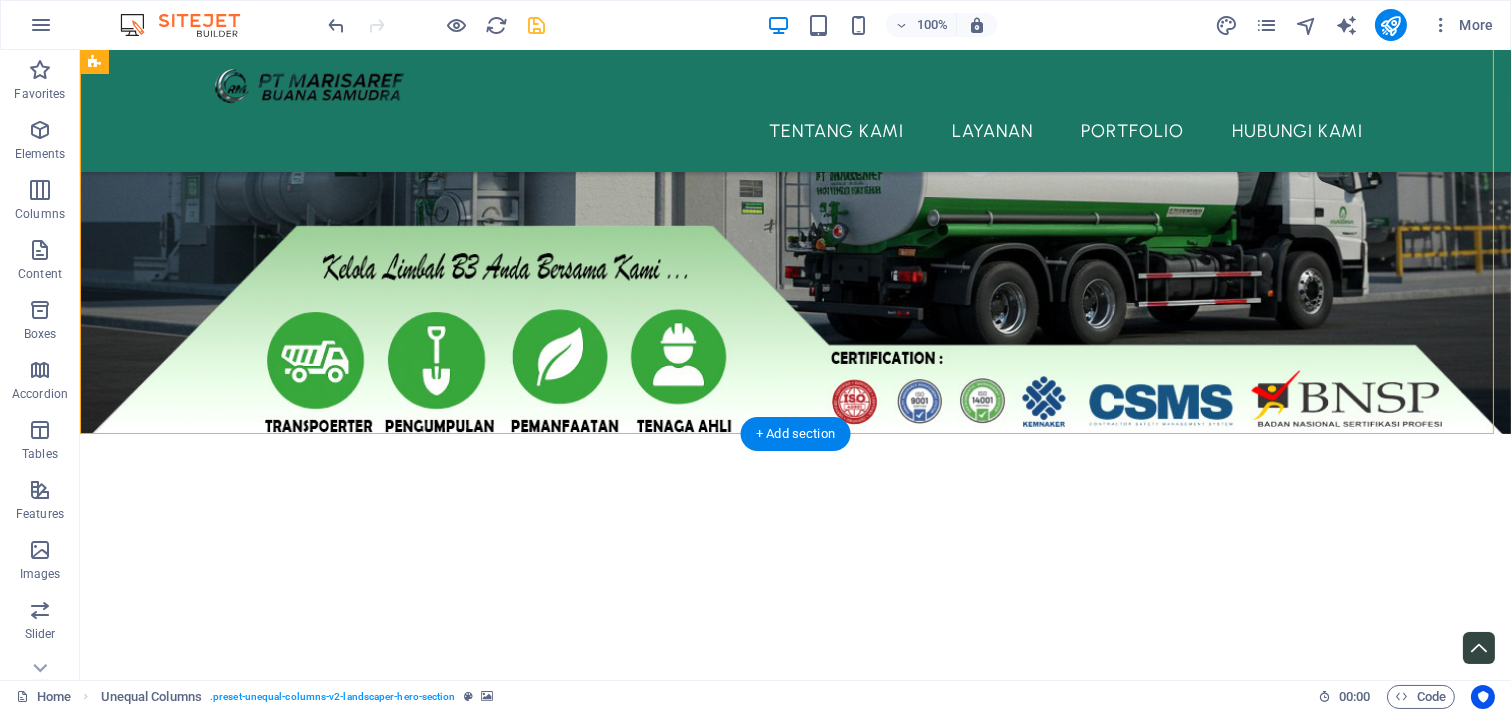 click at bounding box center (795, 57) 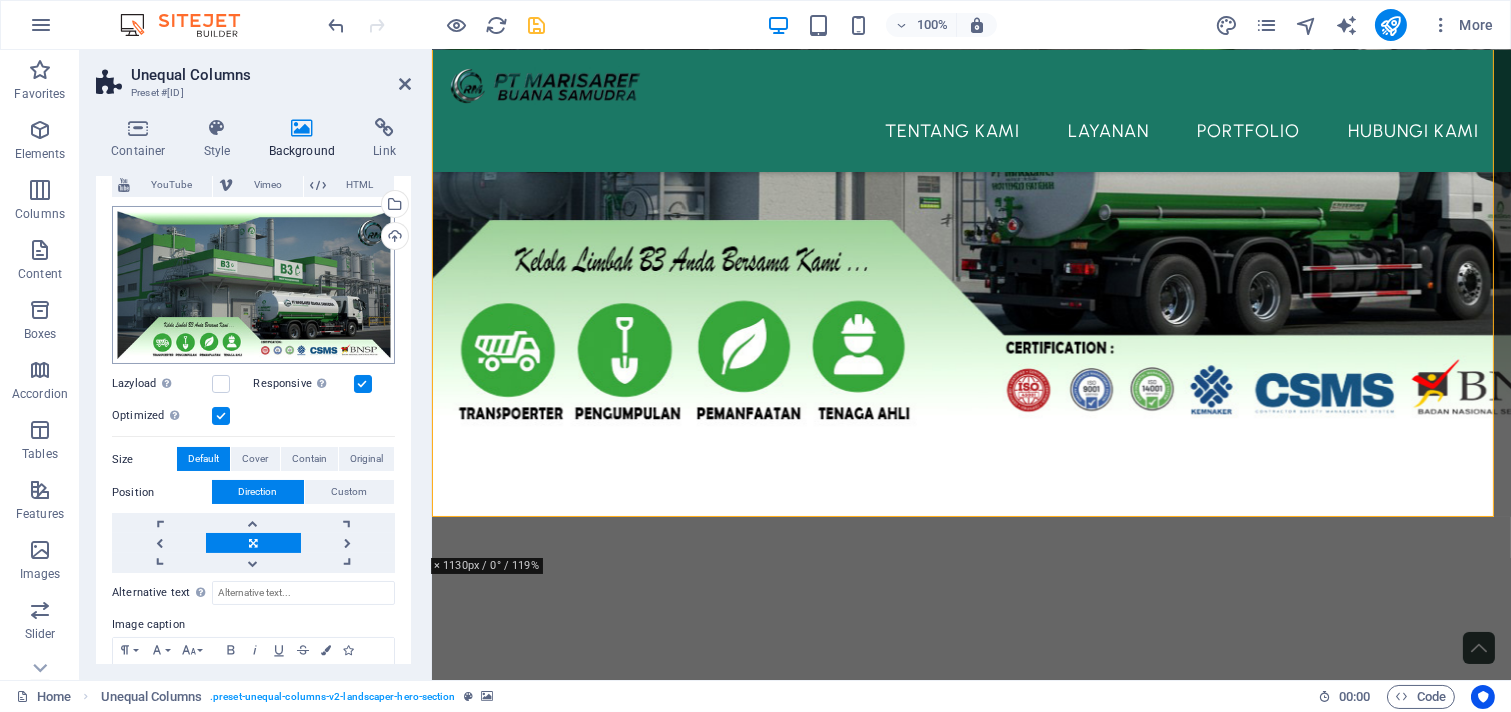 scroll, scrollTop: 185, scrollLeft: 0, axis: vertical 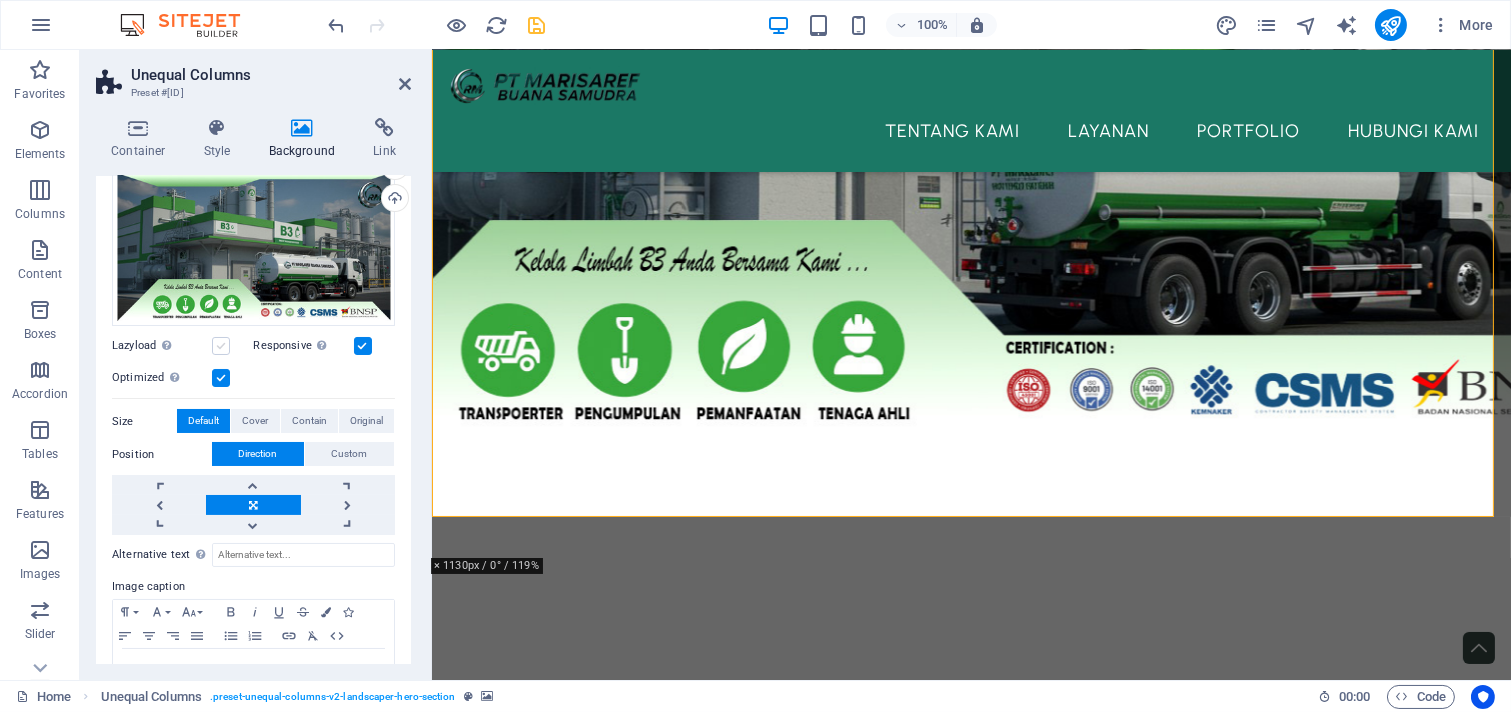 click at bounding box center (221, 346) 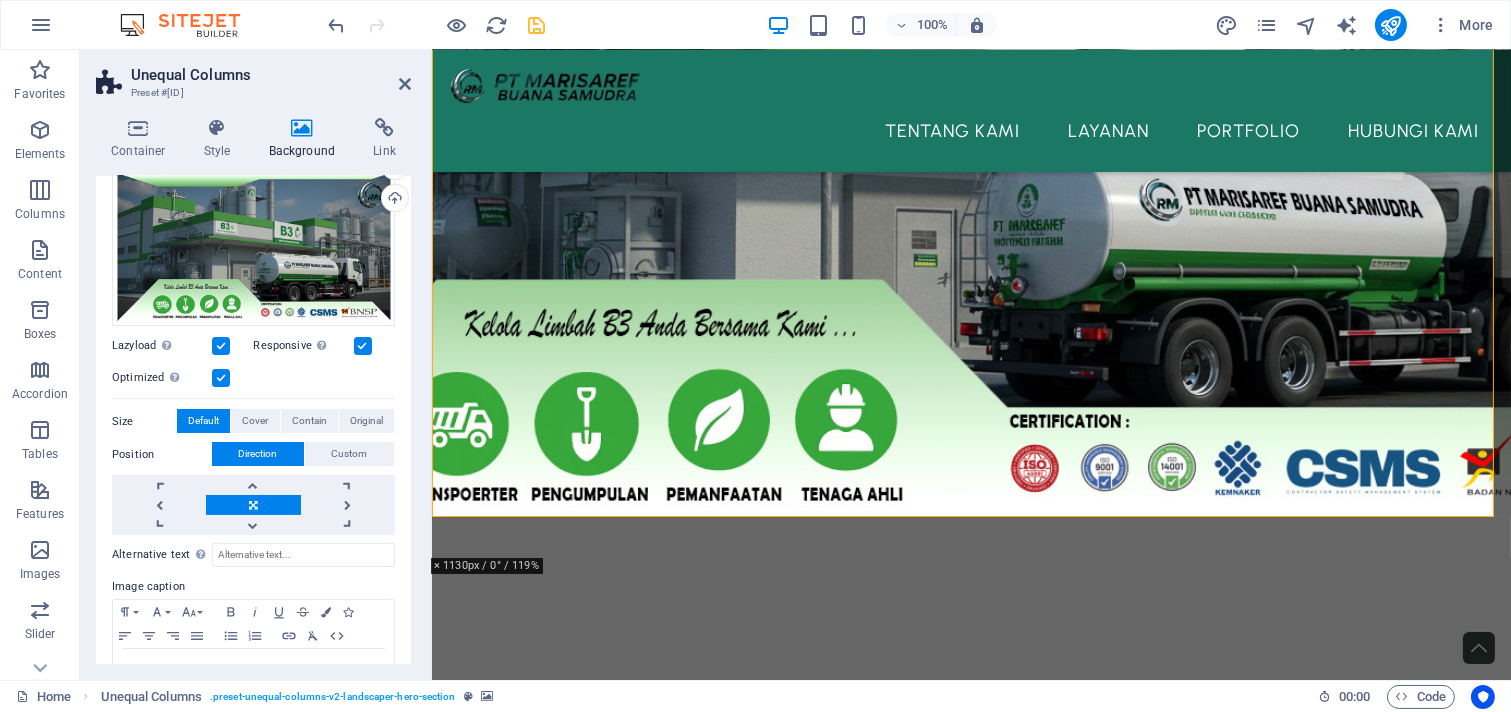 click at bounding box center (221, 346) 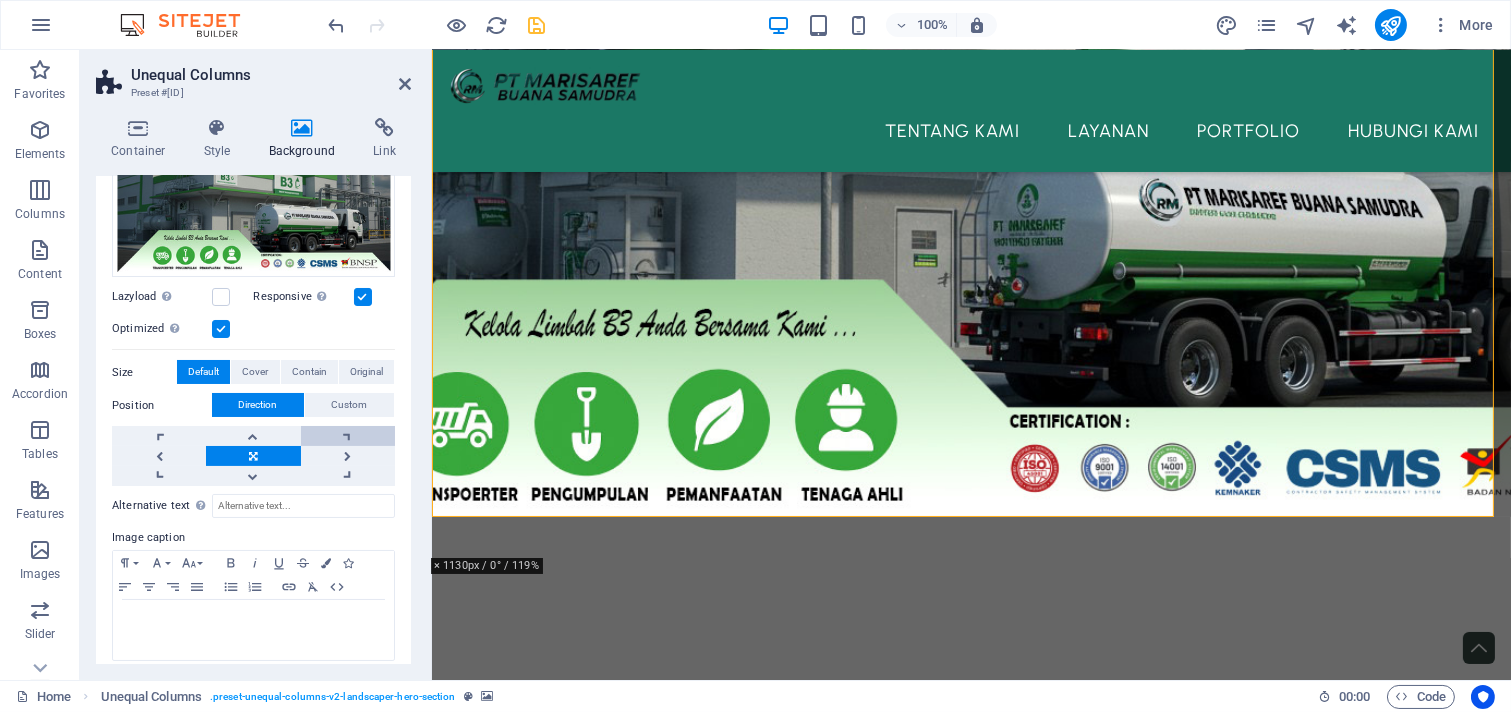 scroll, scrollTop: 246, scrollLeft: 0, axis: vertical 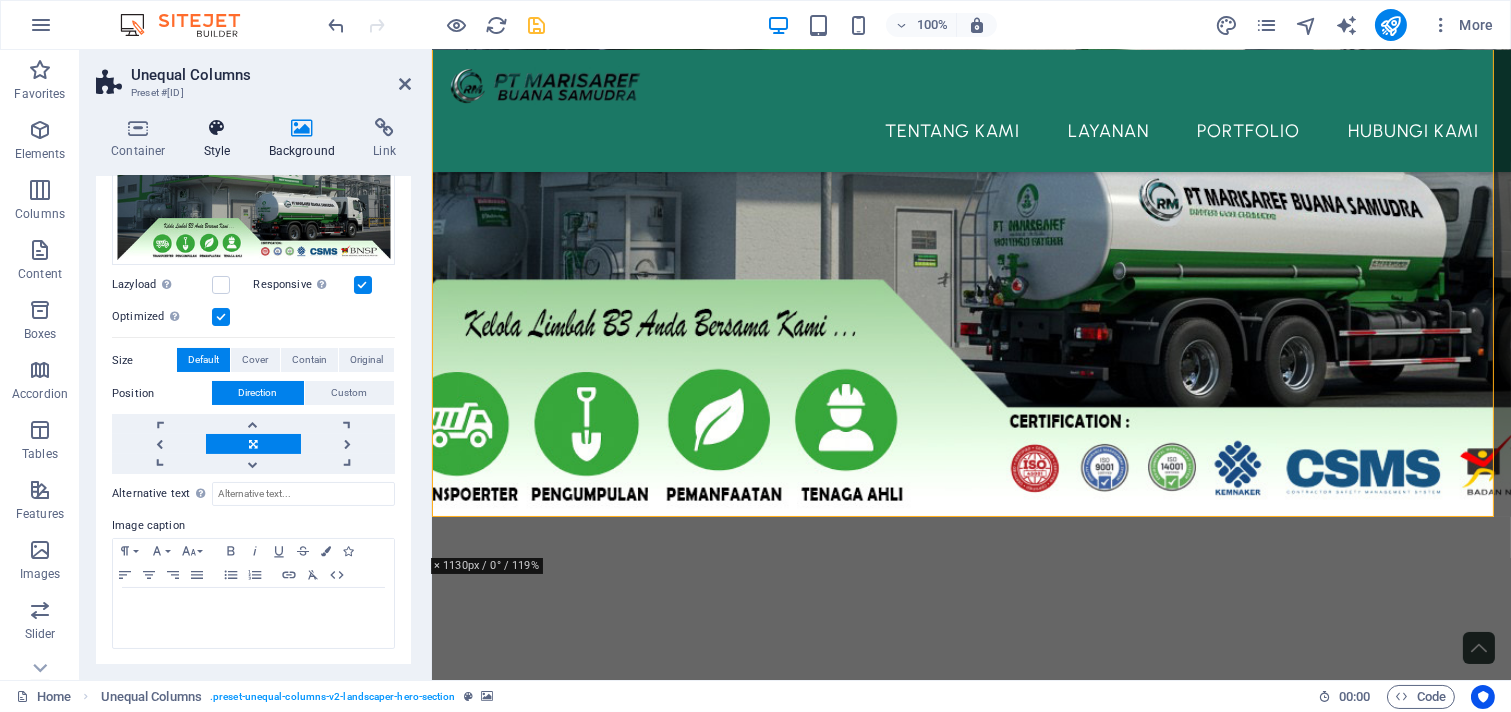 click at bounding box center (217, 128) 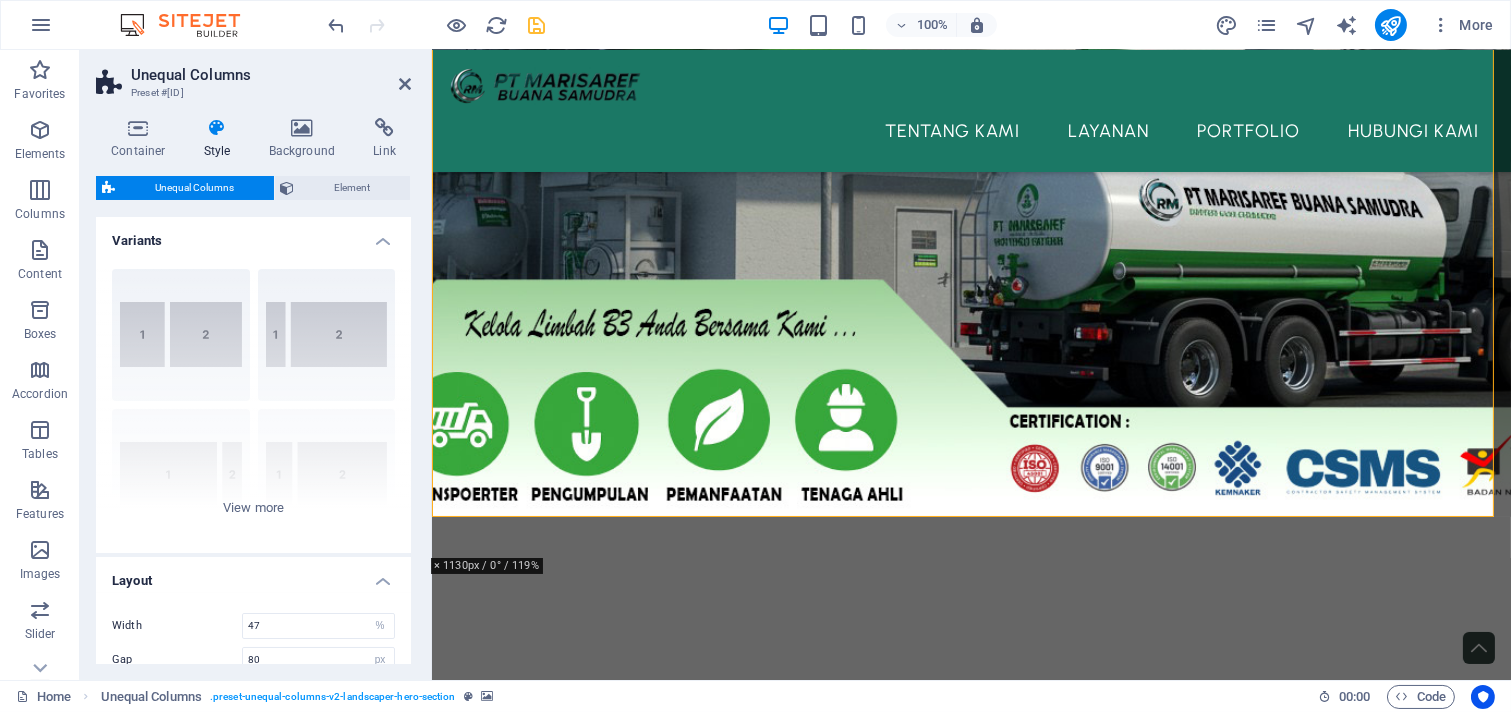 click at bounding box center [217, 128] 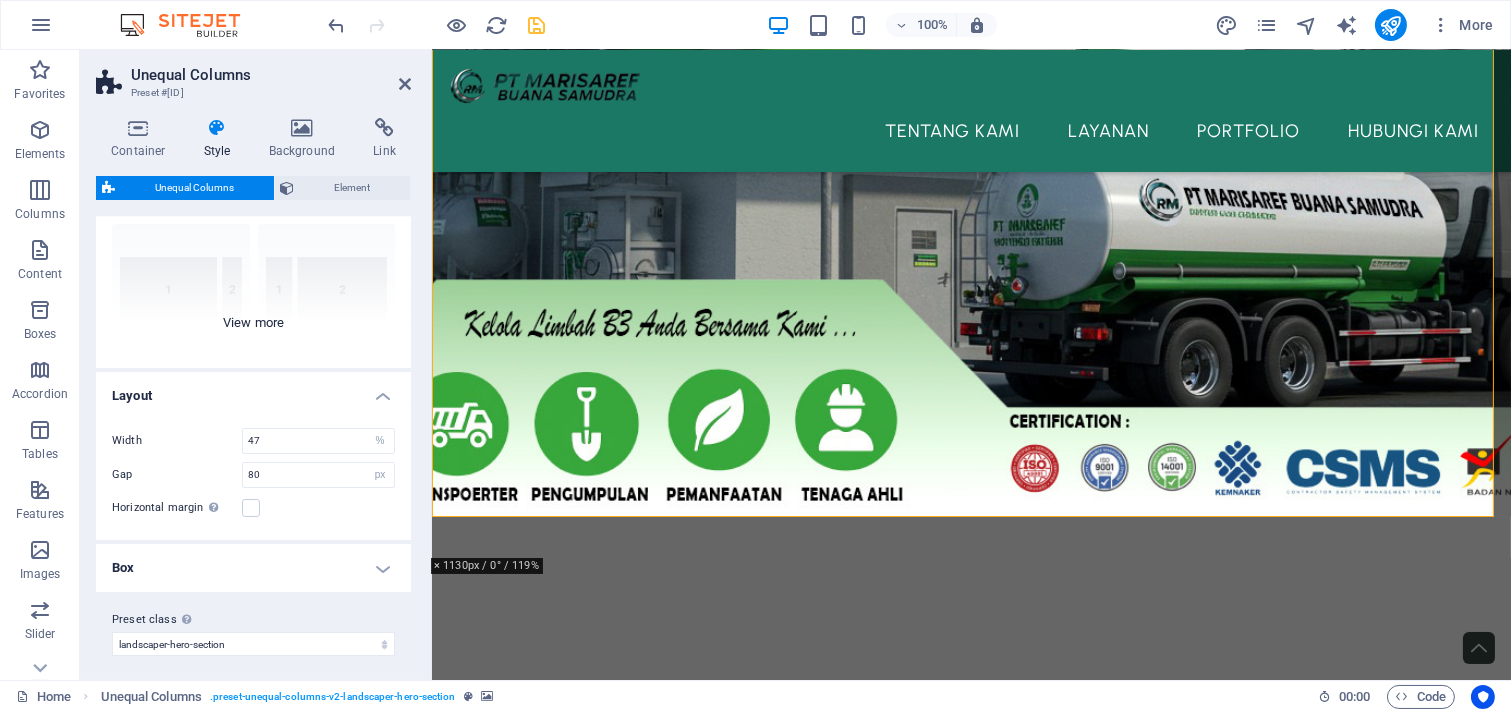 scroll, scrollTop: 192, scrollLeft: 0, axis: vertical 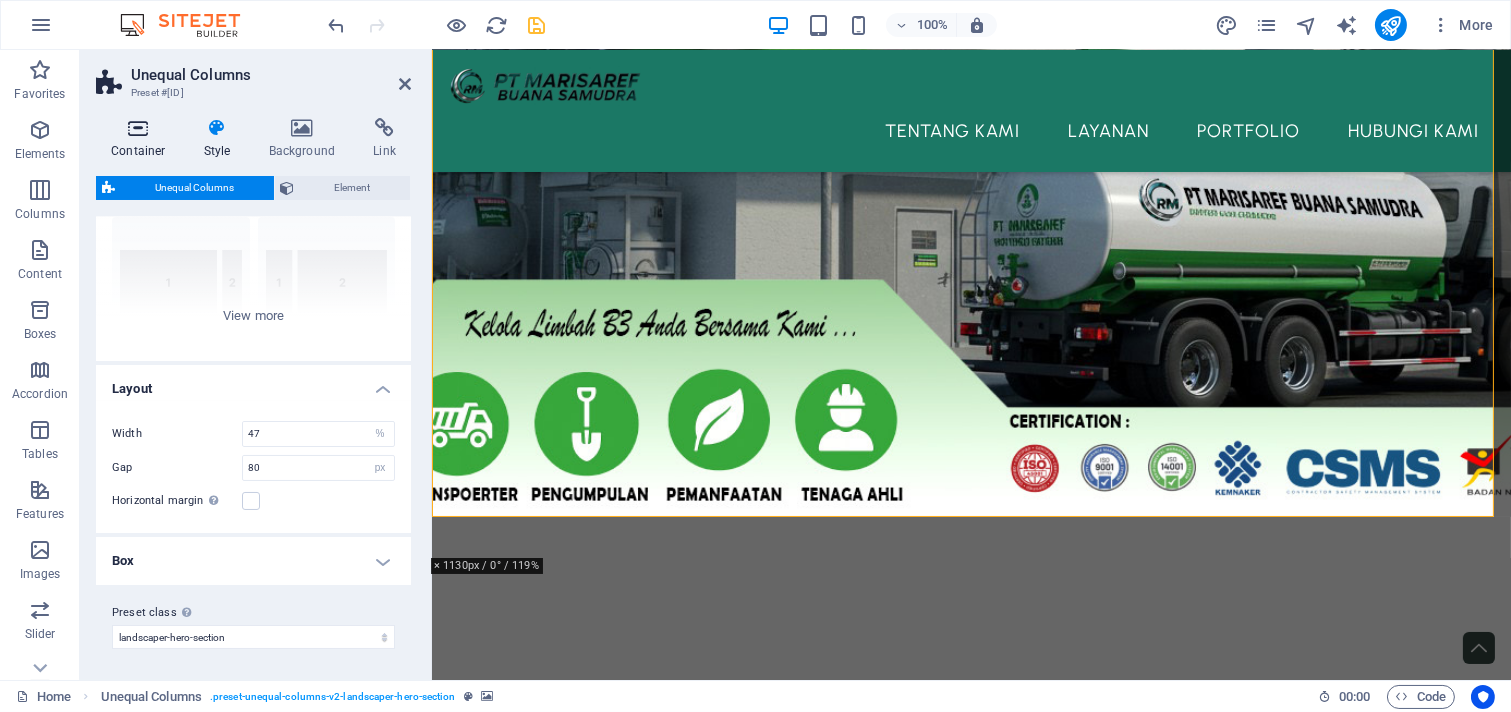click on "Container" at bounding box center [142, 139] 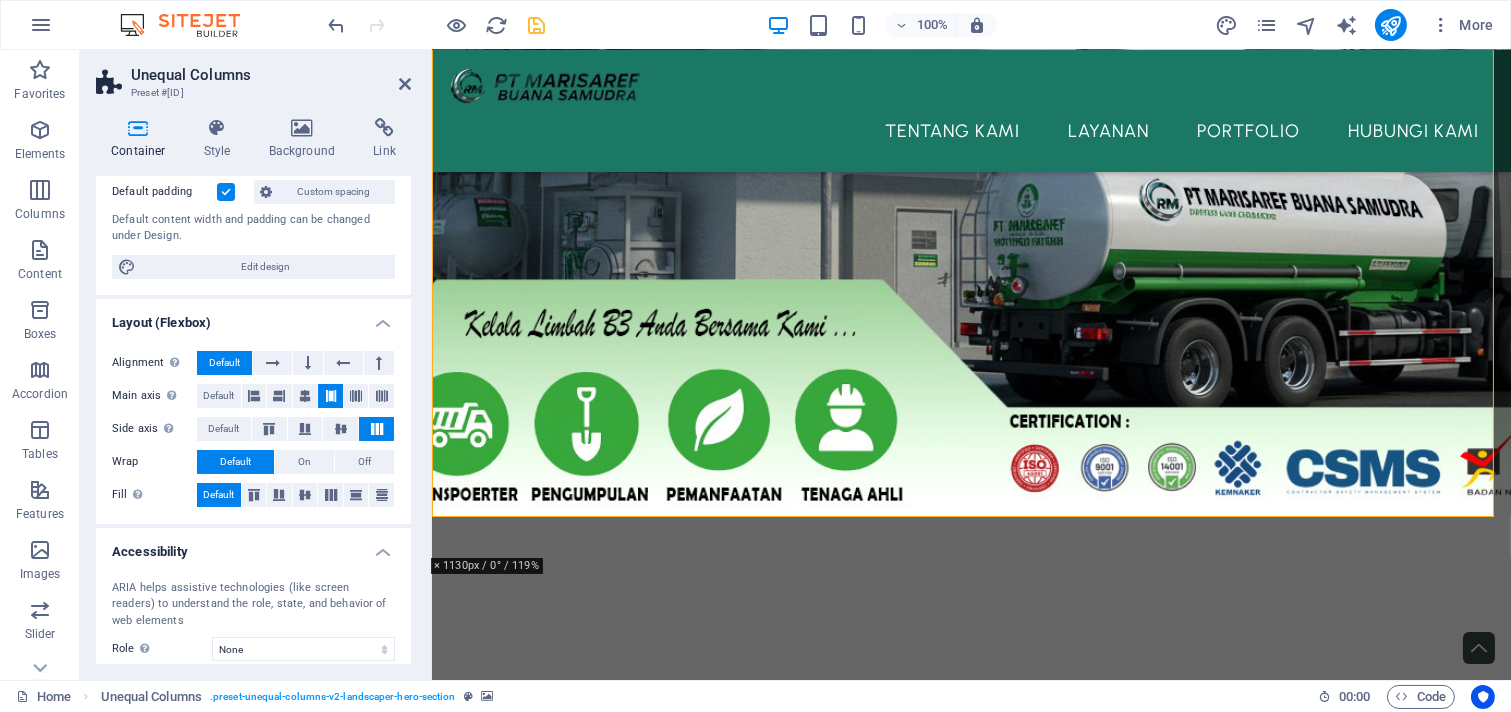 scroll, scrollTop: 101, scrollLeft: 0, axis: vertical 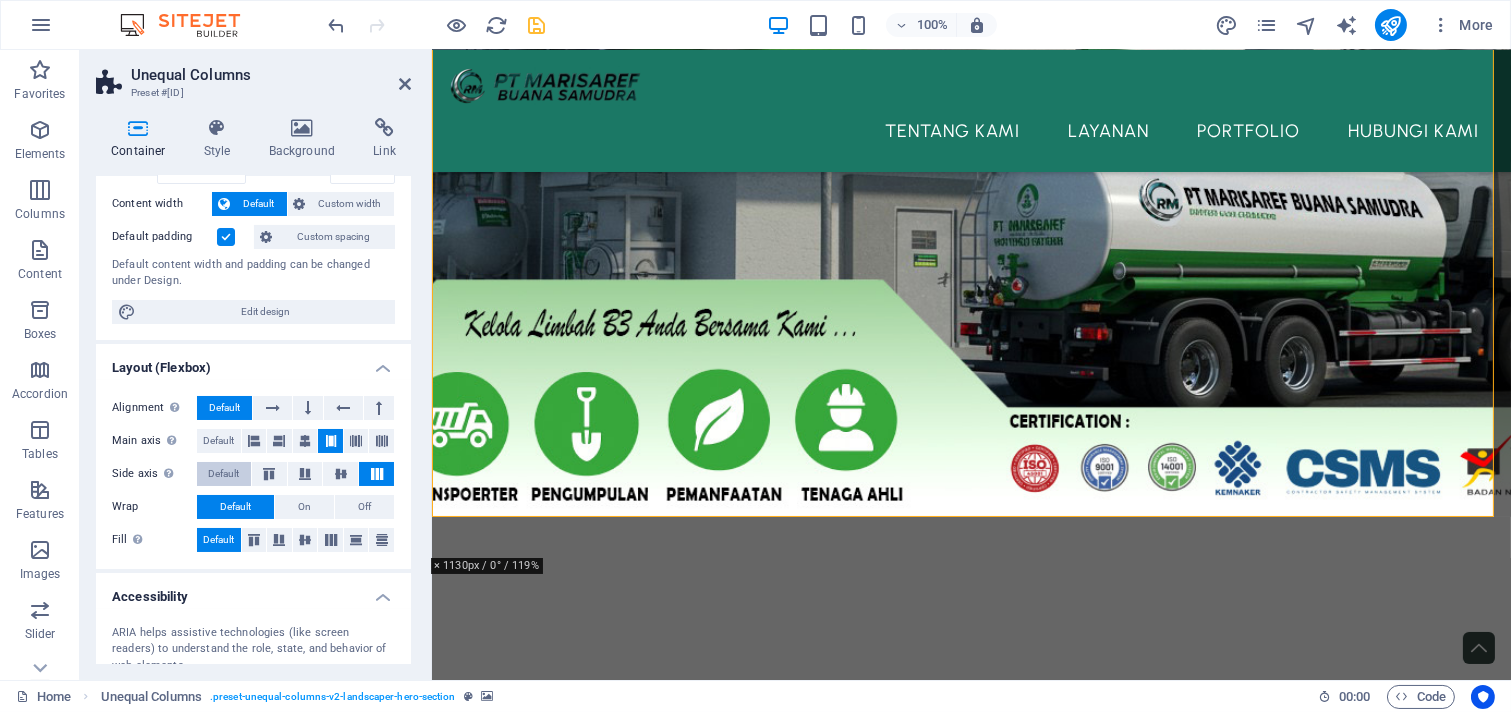 click on "Default" at bounding box center (223, 474) 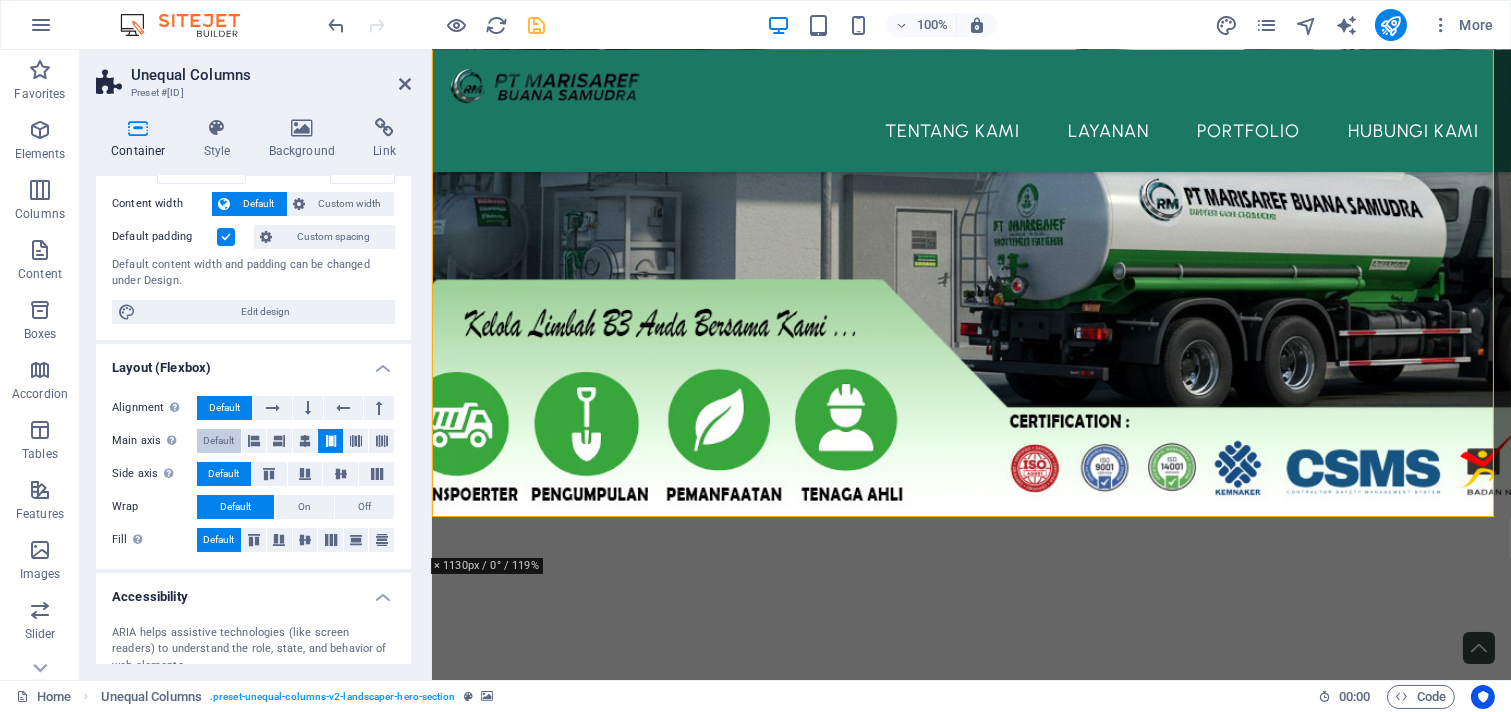 click on "Default" at bounding box center (218, 441) 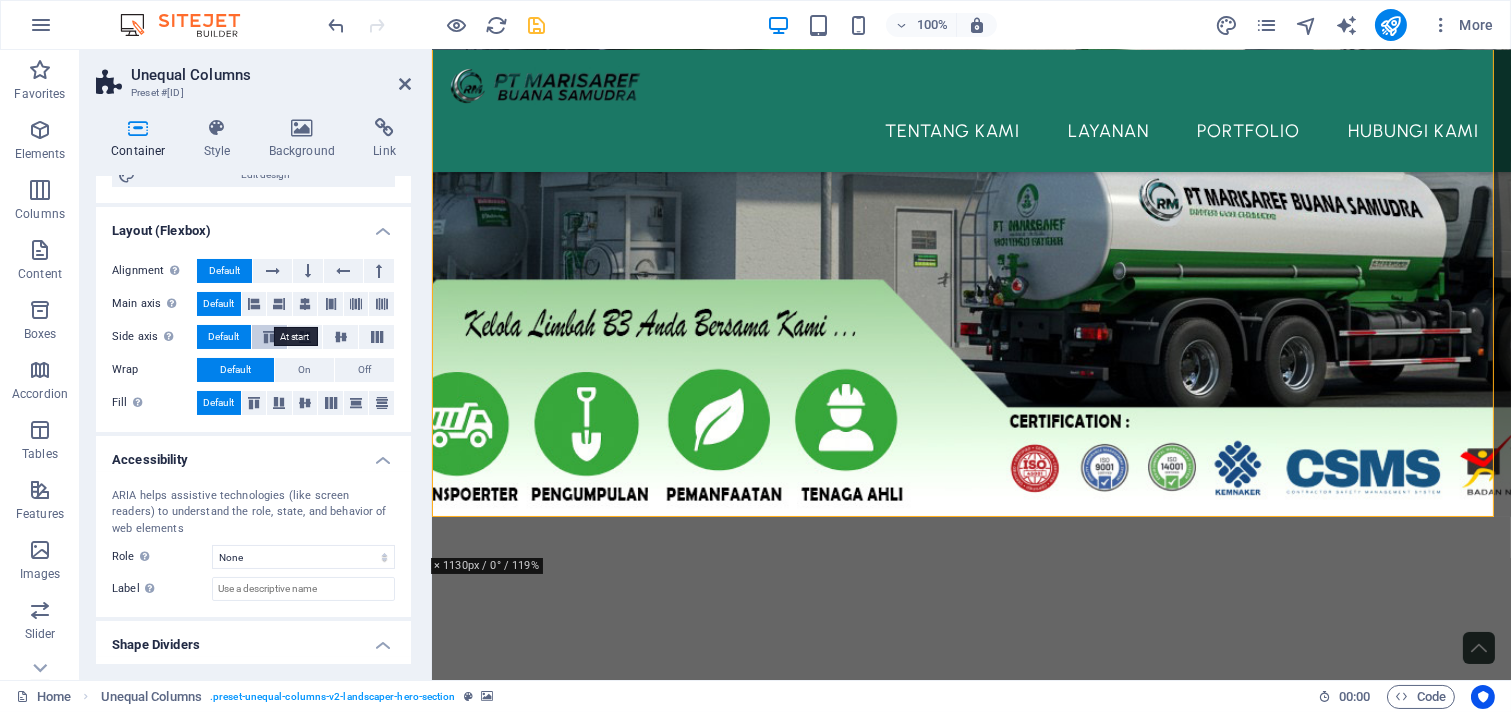 scroll, scrollTop: 286, scrollLeft: 0, axis: vertical 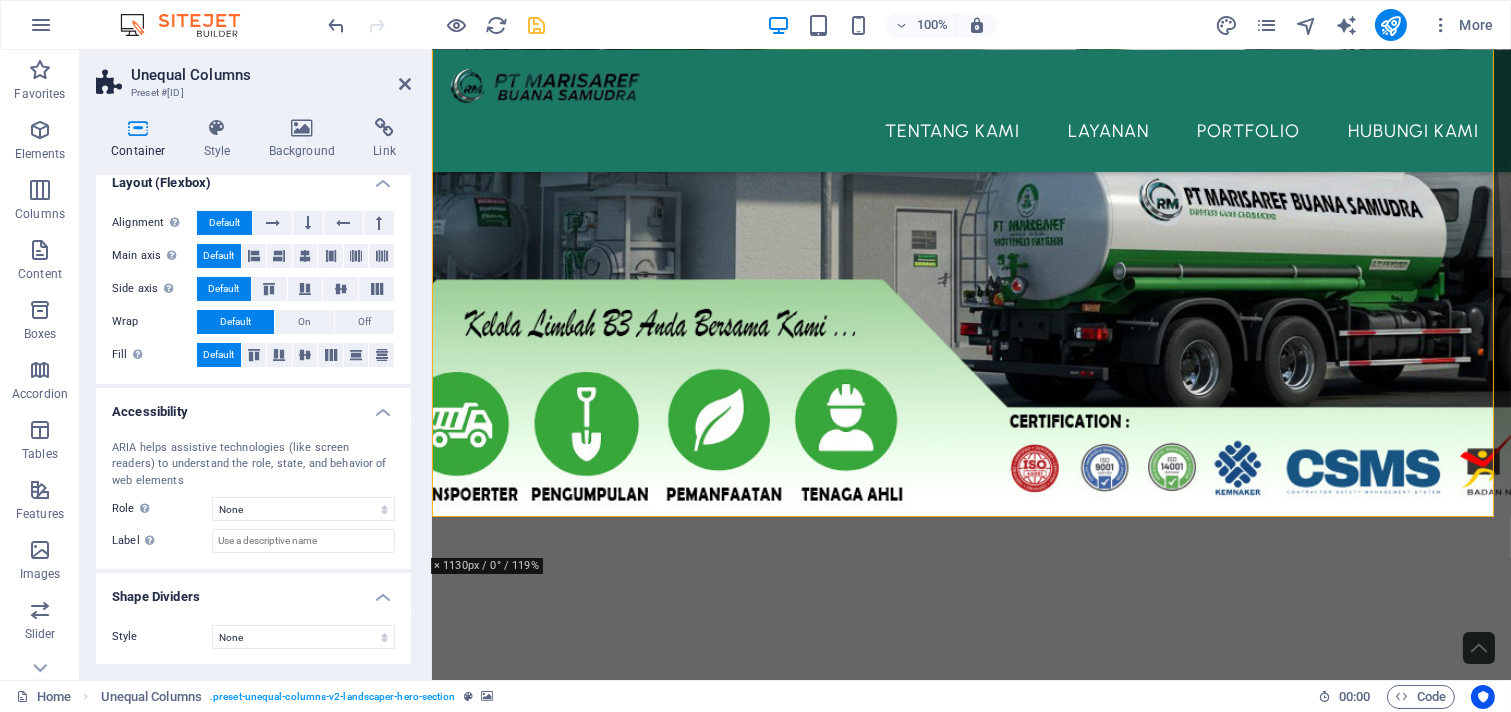 click on "Accessibility" at bounding box center [253, 406] 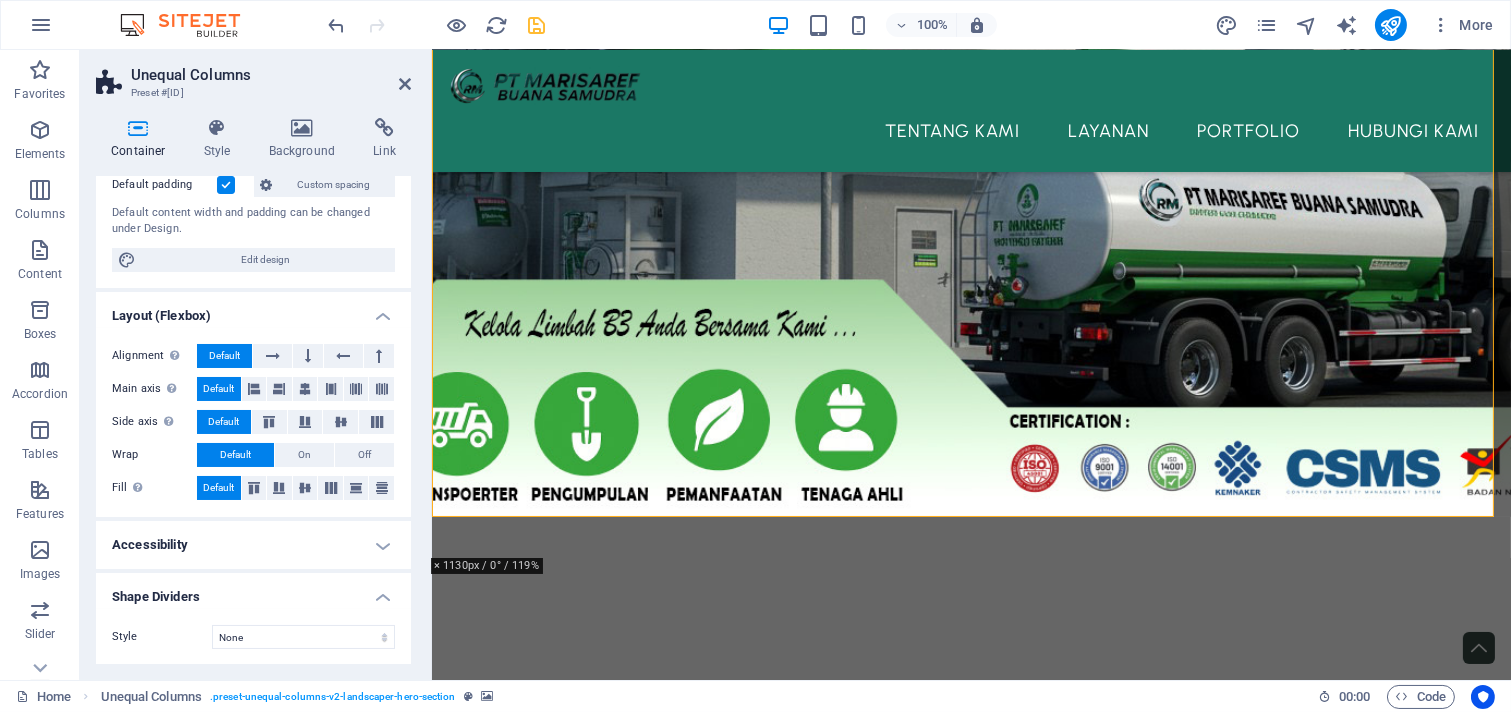 click on "Shape Dividers" at bounding box center (253, 591) 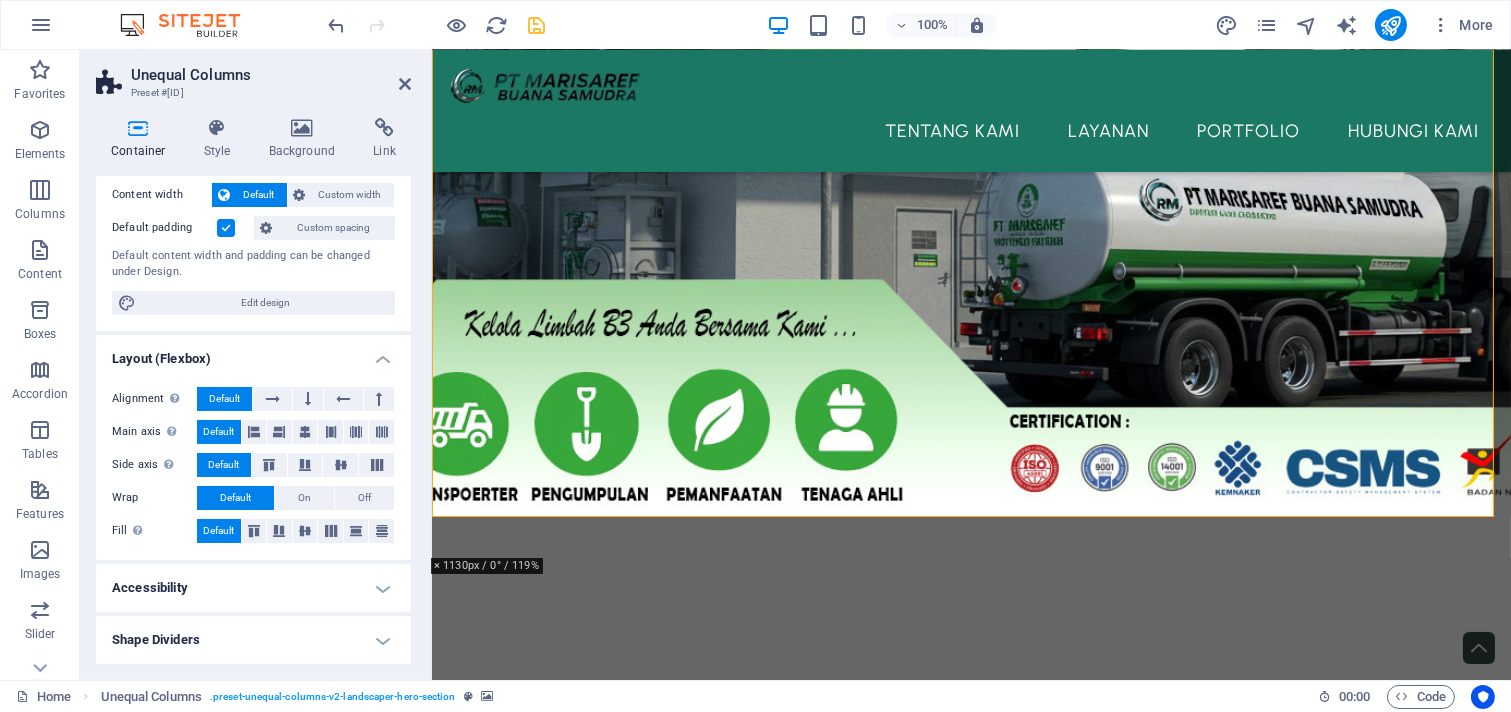 scroll, scrollTop: 108, scrollLeft: 0, axis: vertical 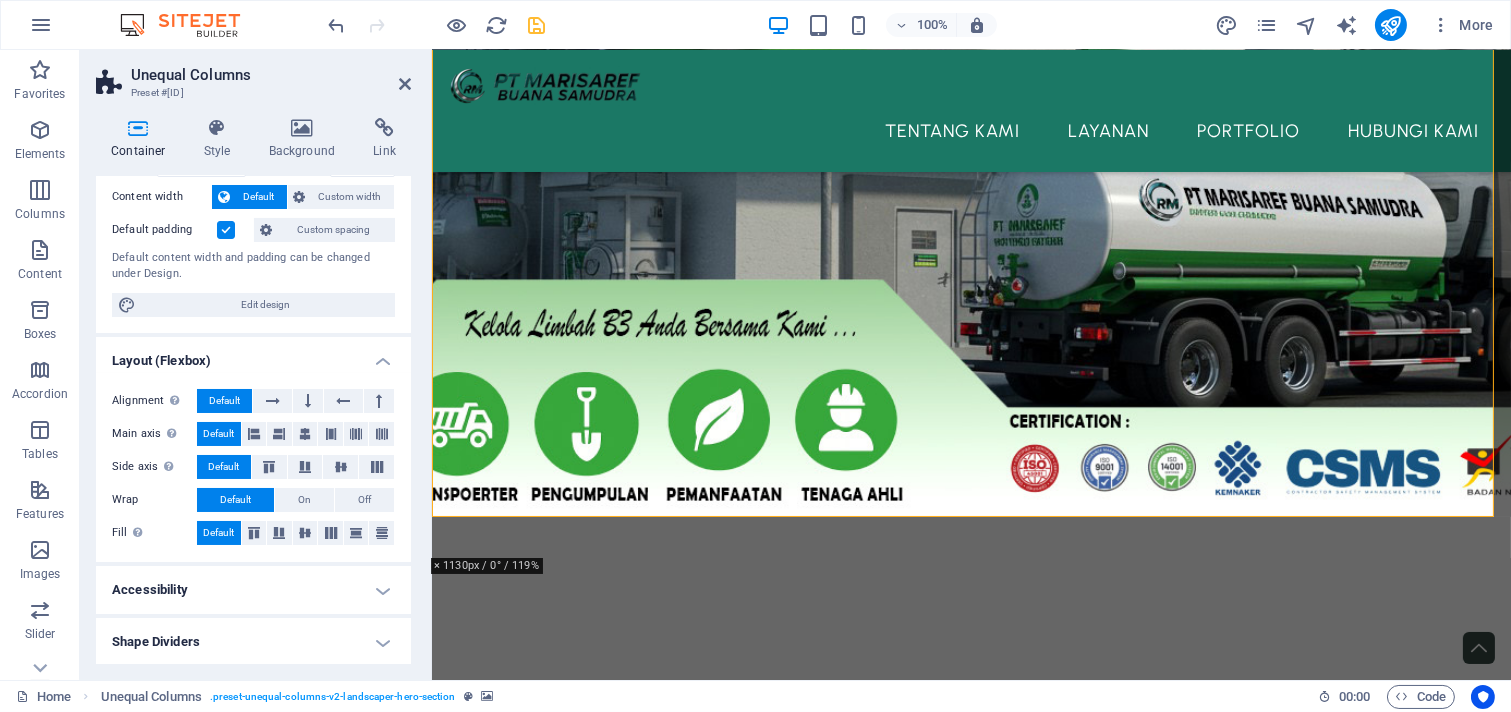 click at bounding box center [138, 128] 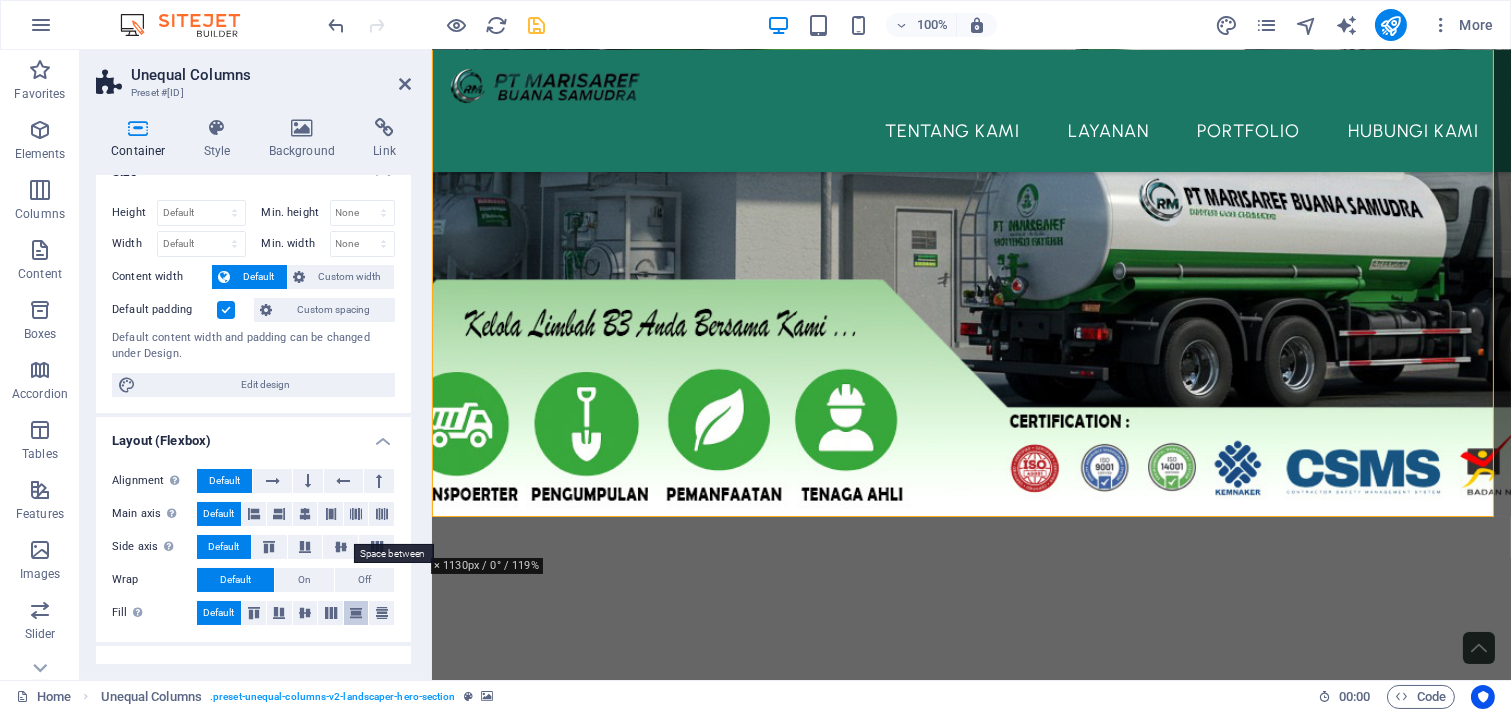 scroll, scrollTop: 0, scrollLeft: 0, axis: both 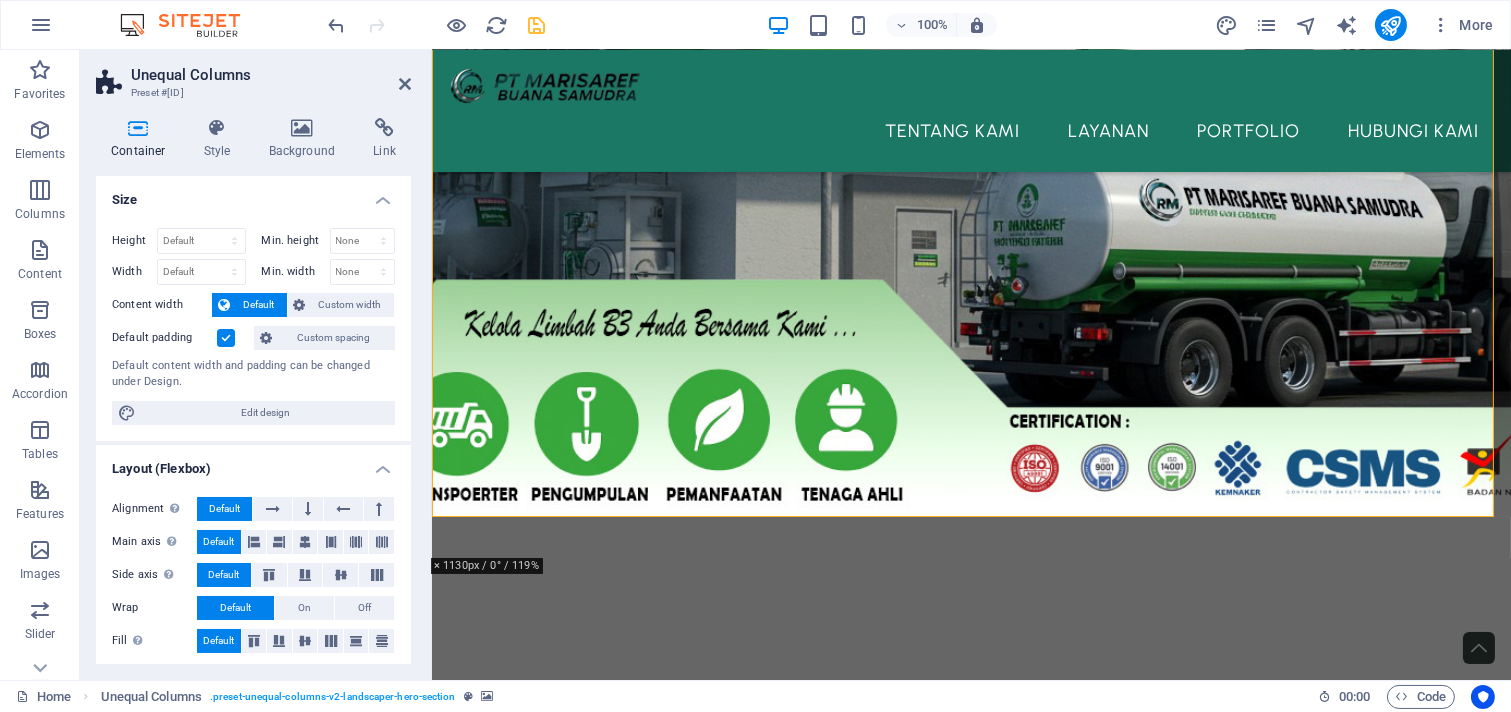 click on "Layout (Flexbox)" at bounding box center [253, 463] 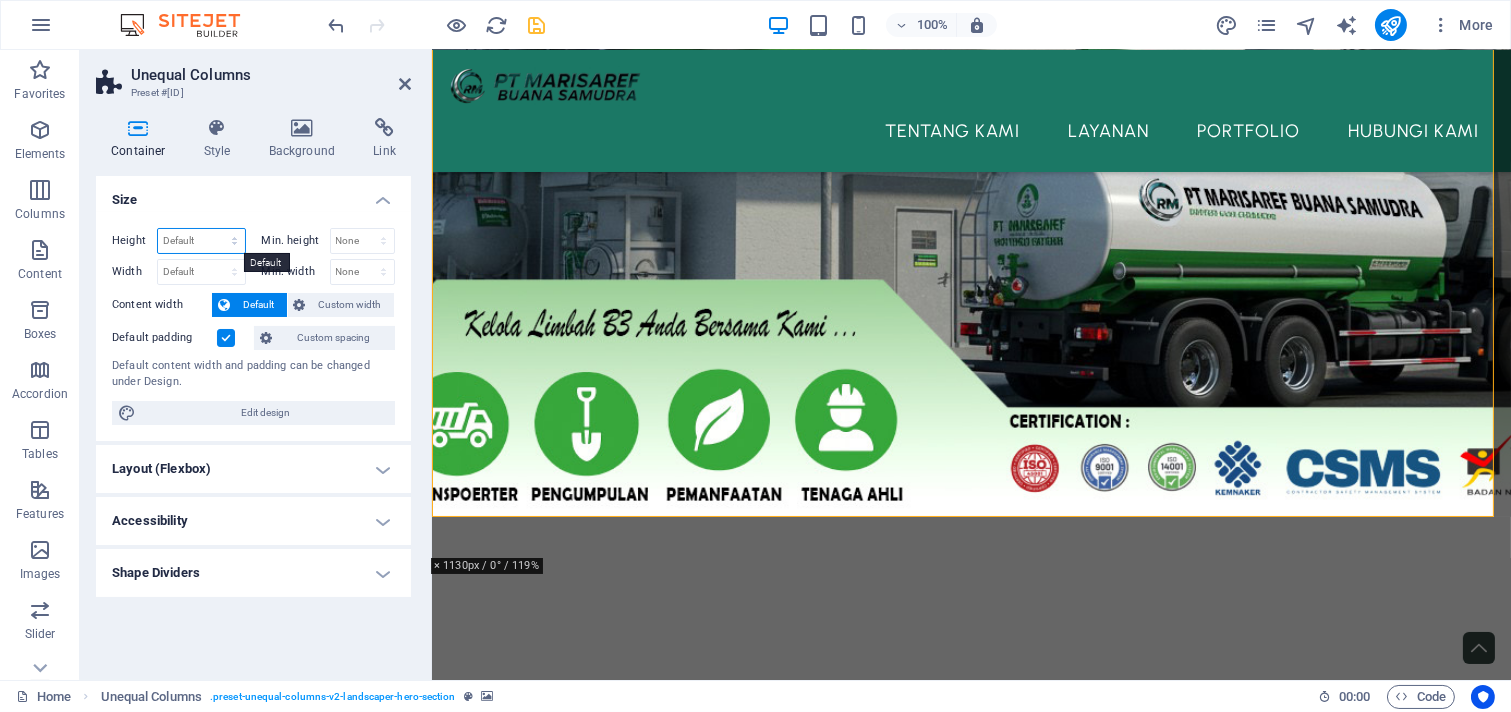 click on "Default px rem % vh vw" at bounding box center [201, 241] 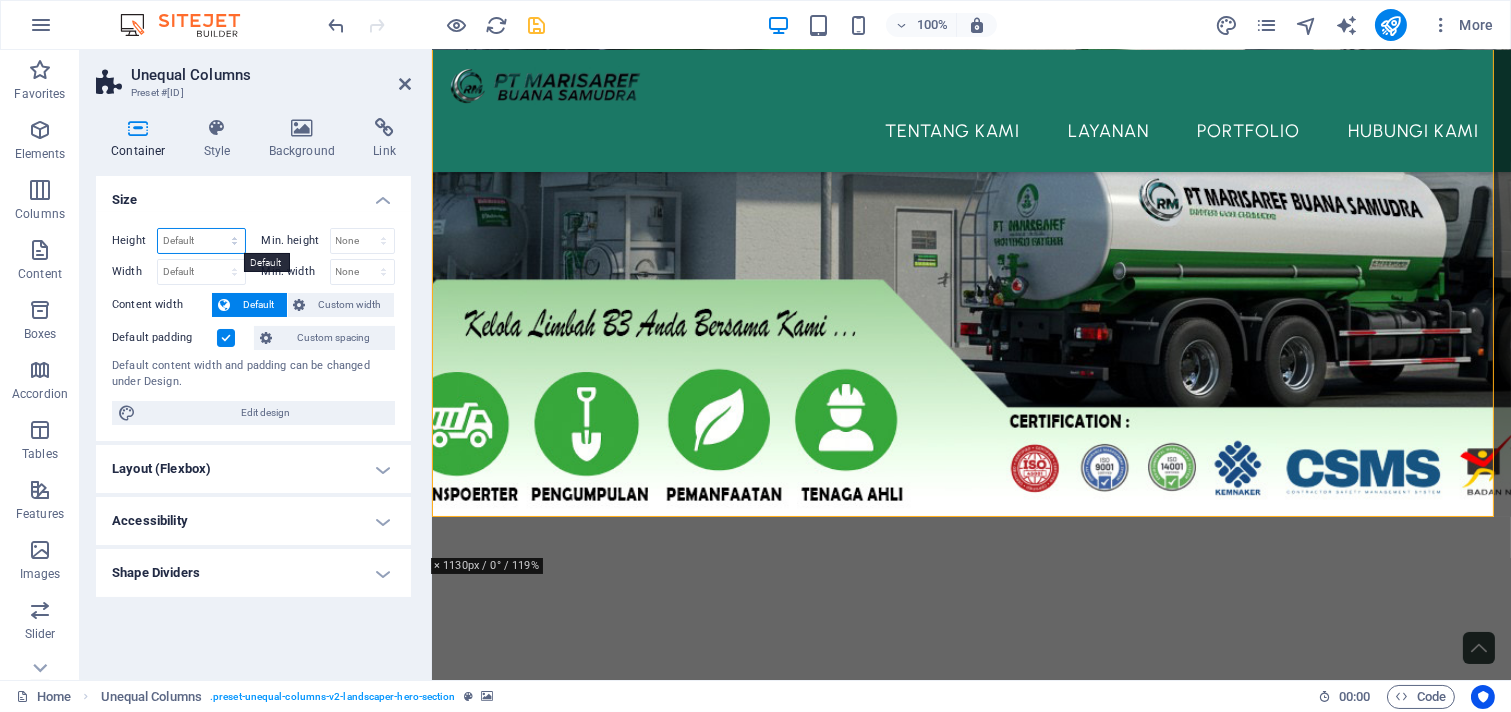 click on "Default px rem % vh vw" at bounding box center [201, 241] 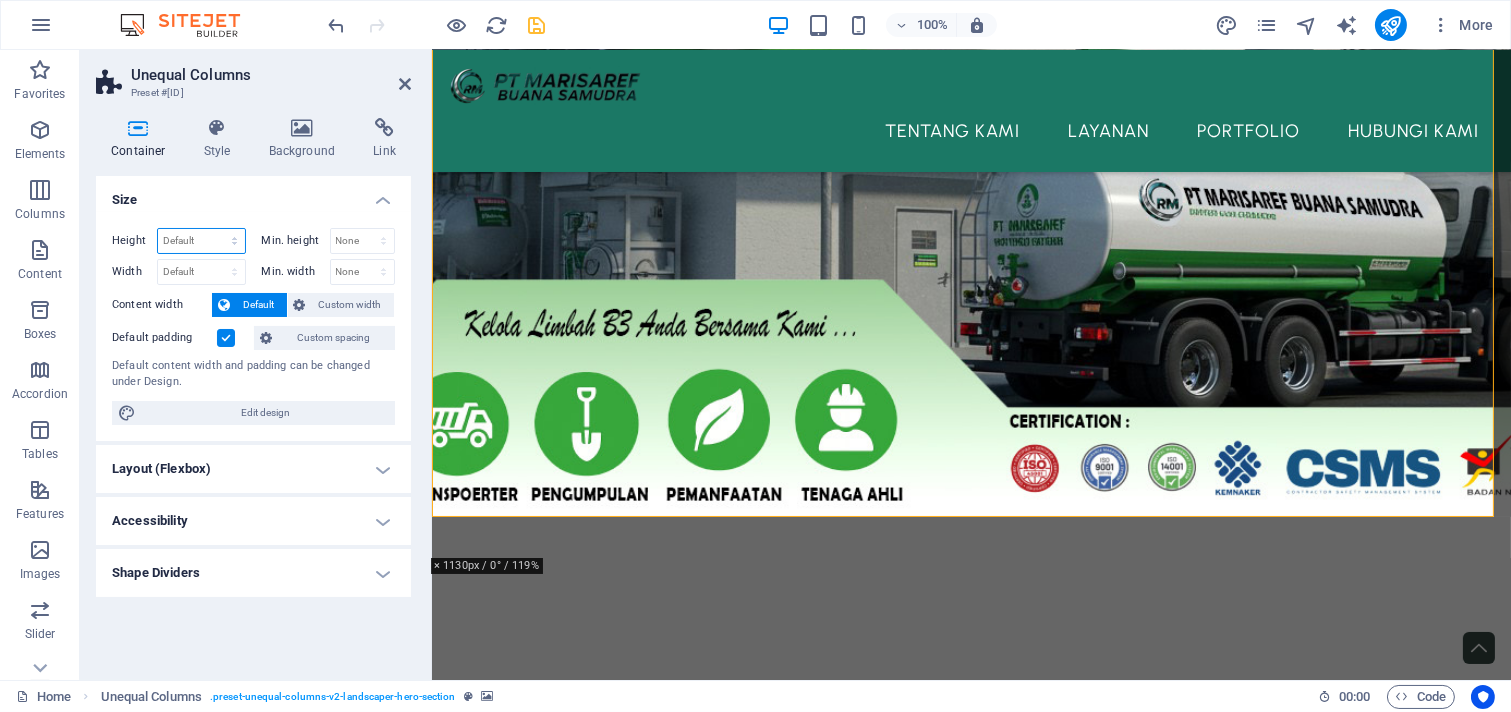 click on "Default px rem % vh vw" at bounding box center (201, 241) 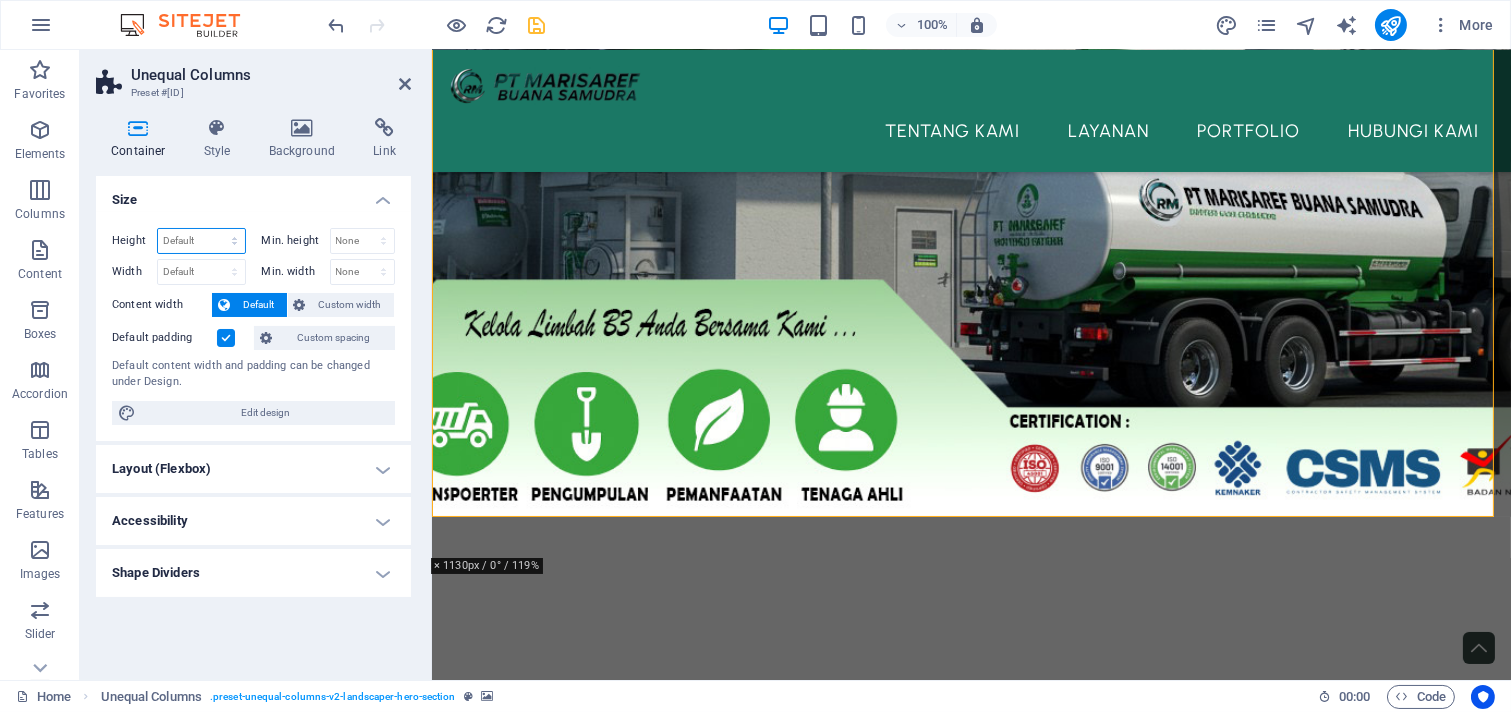 select on "px" 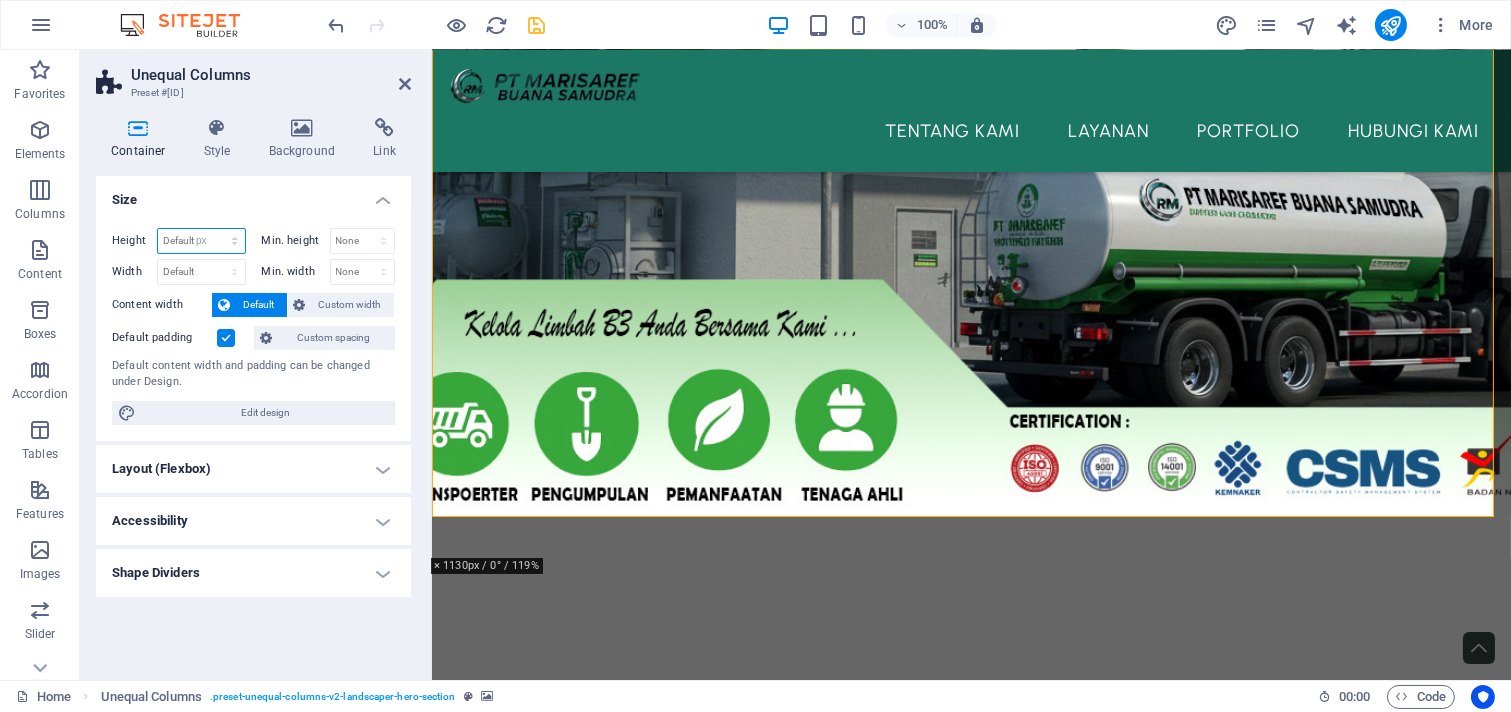 click on "Default px rem % vh vw" at bounding box center (201, 241) 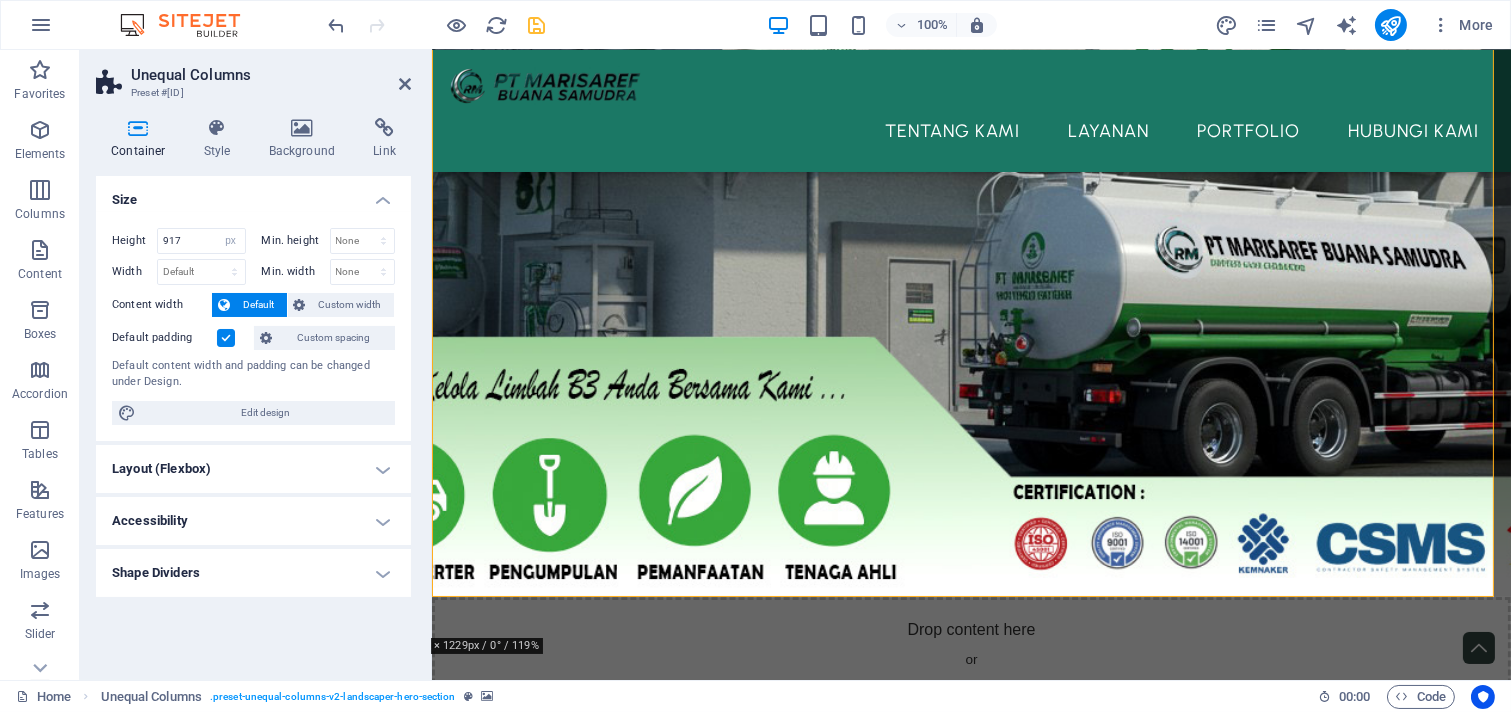 click at bounding box center (970, 138) 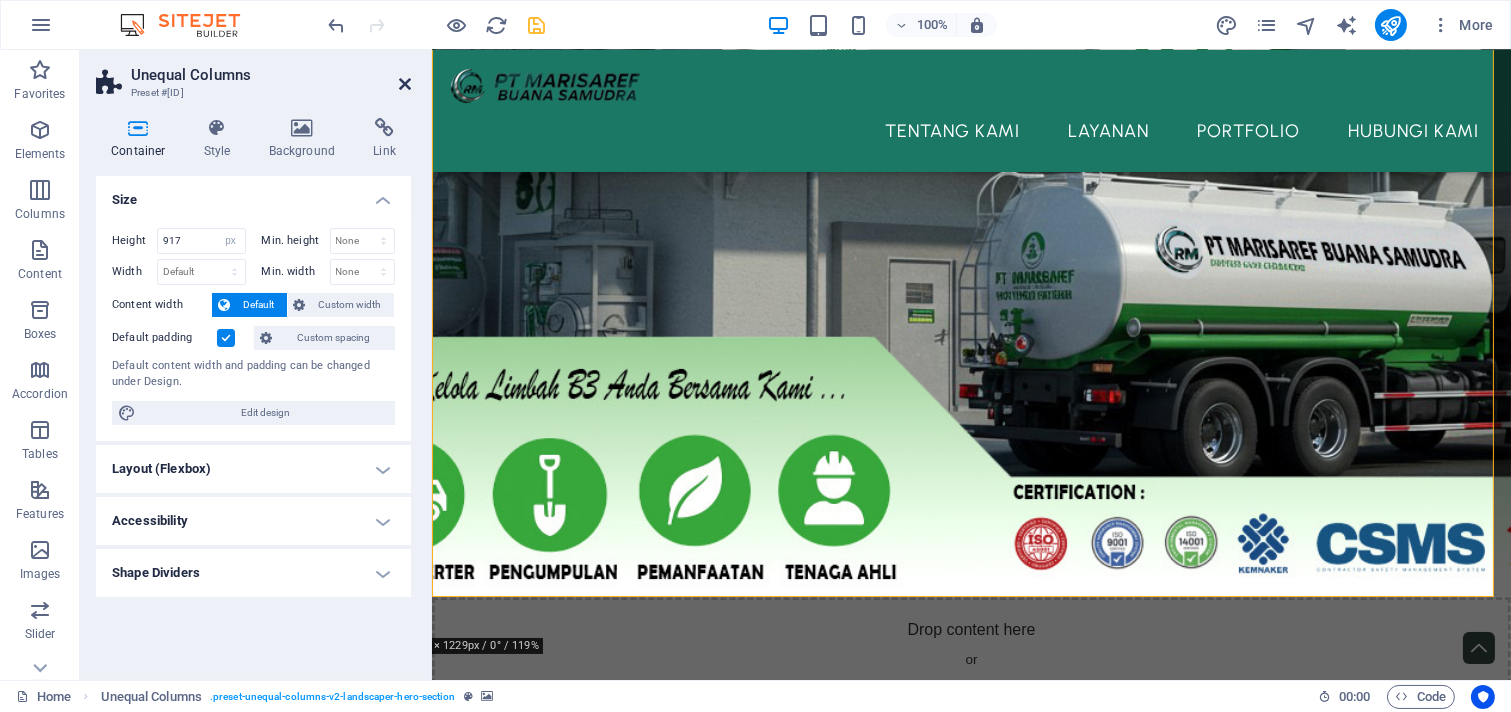 click at bounding box center (405, 84) 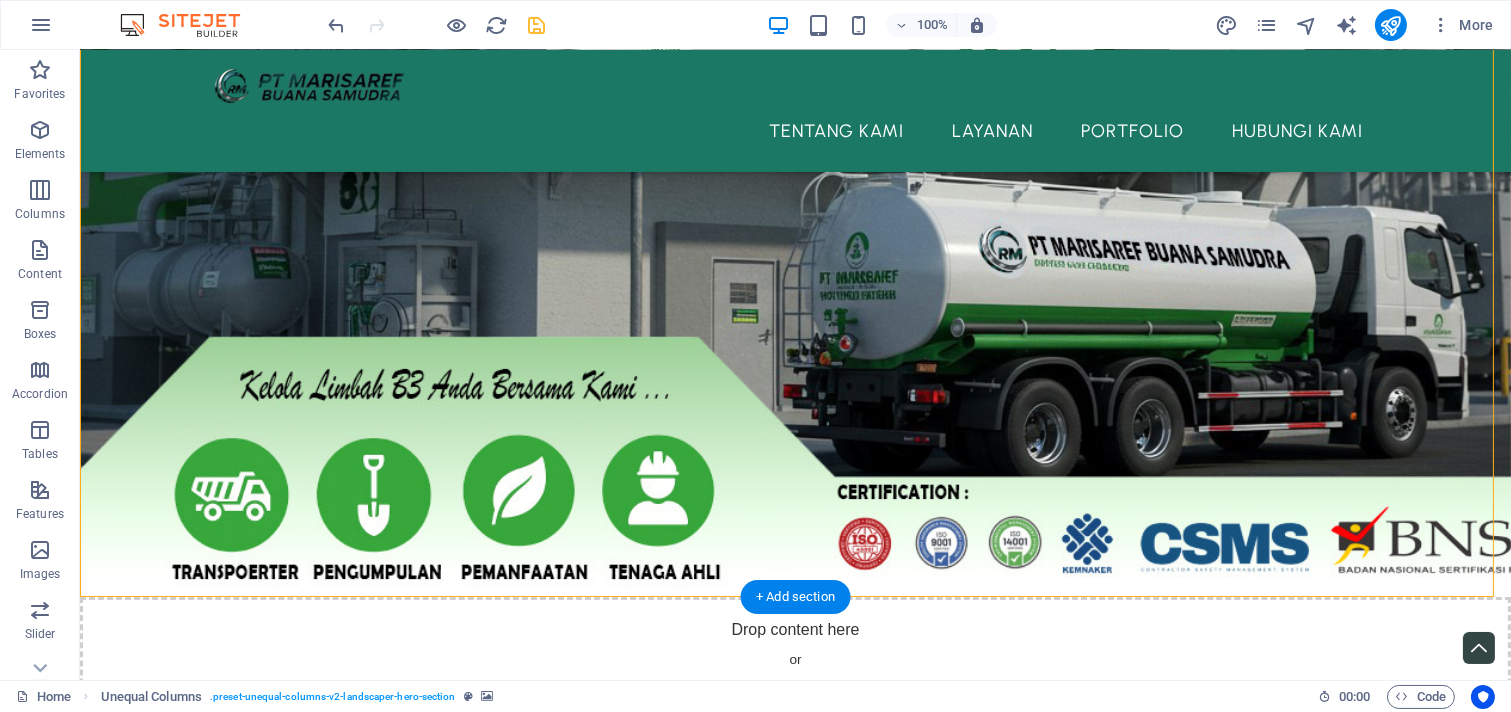 scroll, scrollTop: 741, scrollLeft: 0, axis: vertical 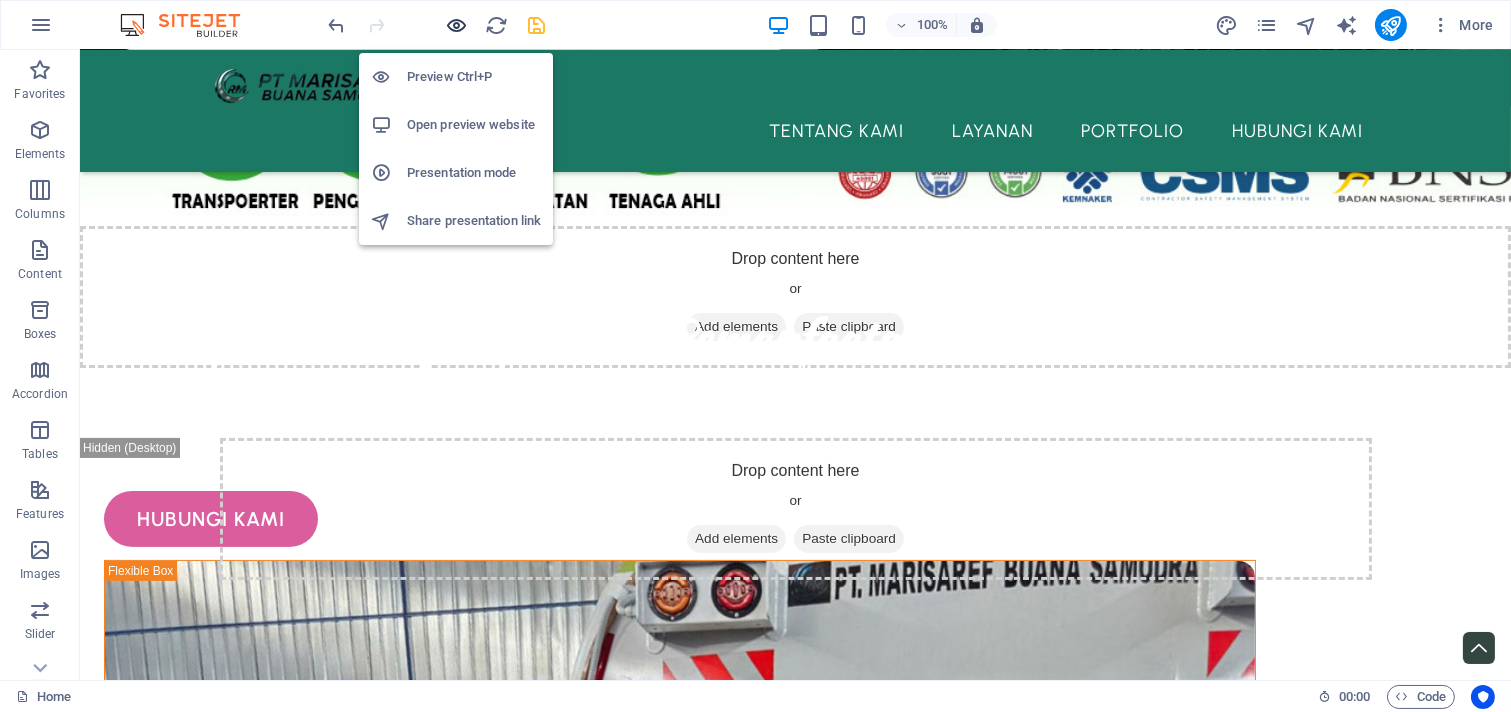 click at bounding box center (457, 25) 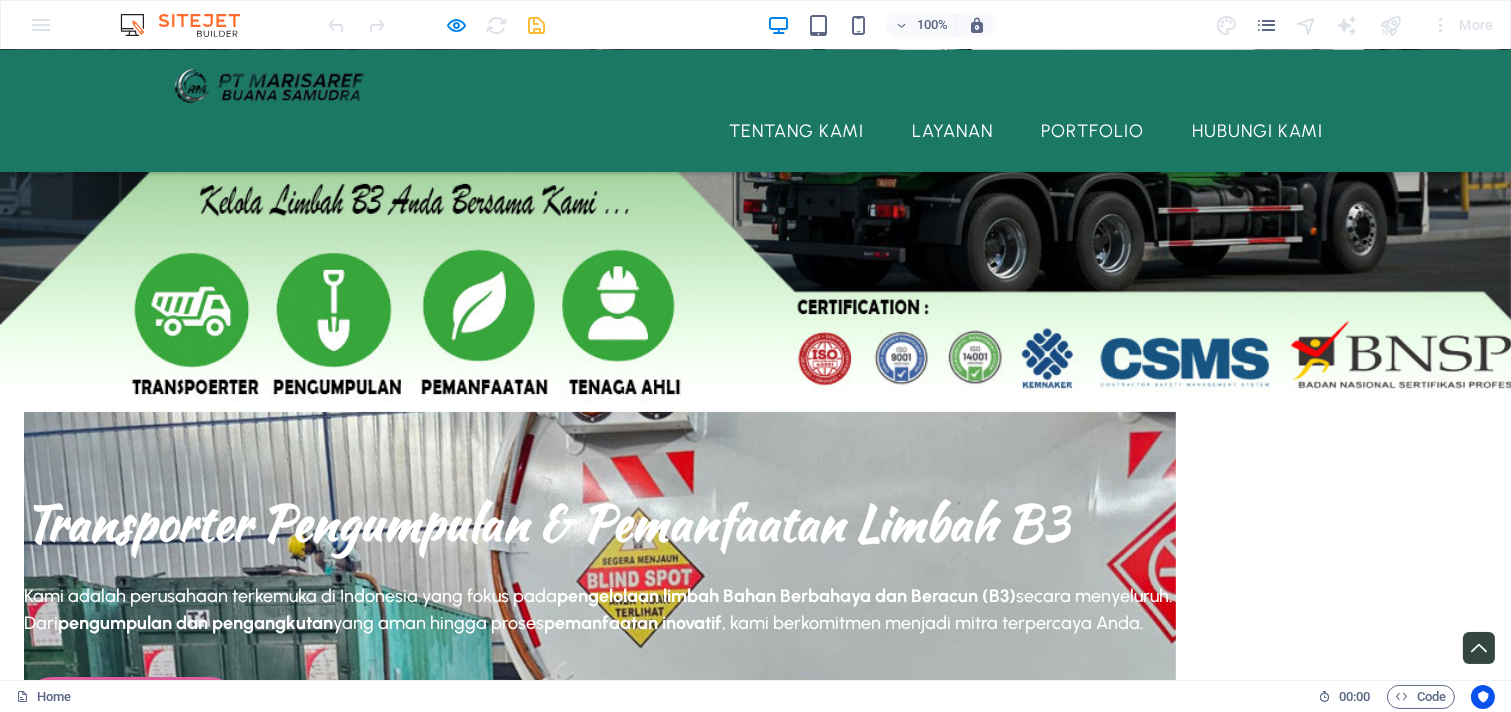 scroll, scrollTop: 741, scrollLeft: 0, axis: vertical 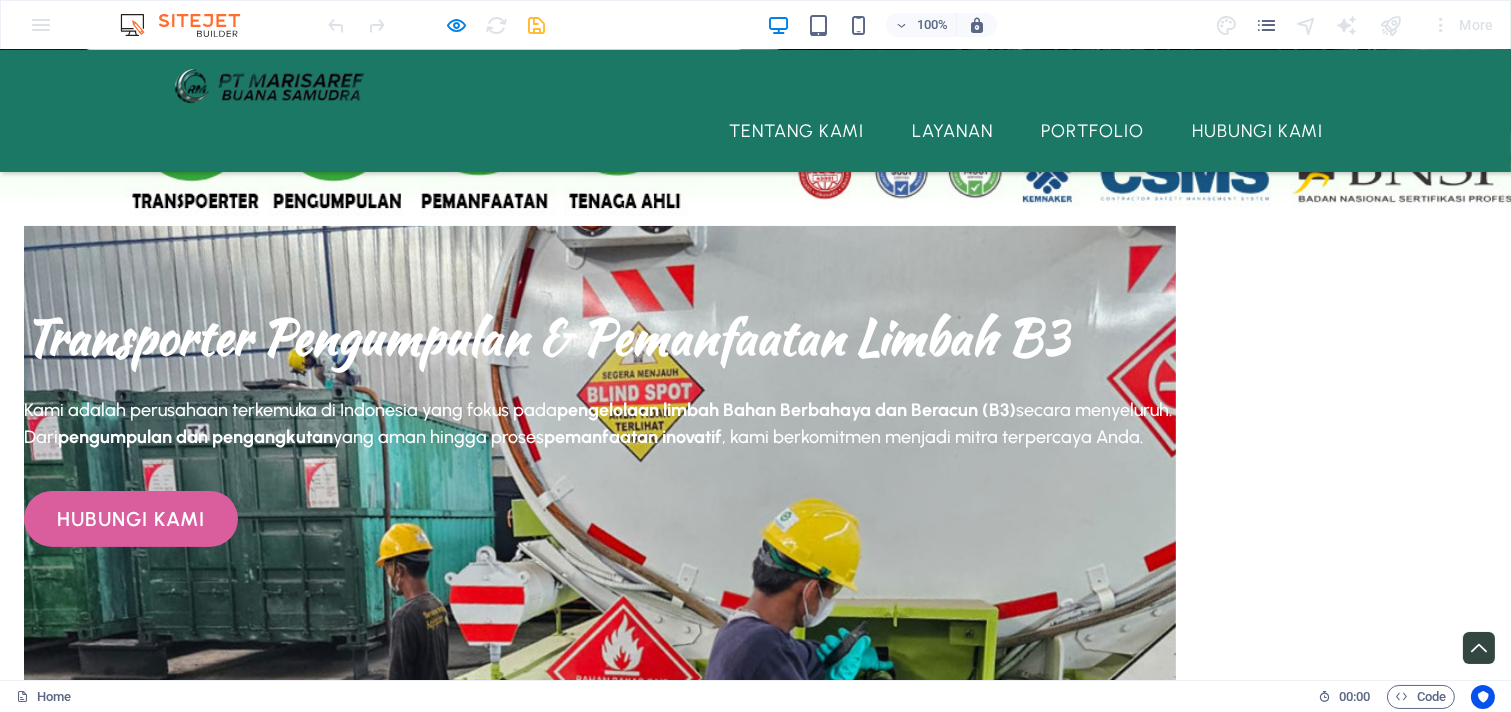 click at bounding box center (600, 675) 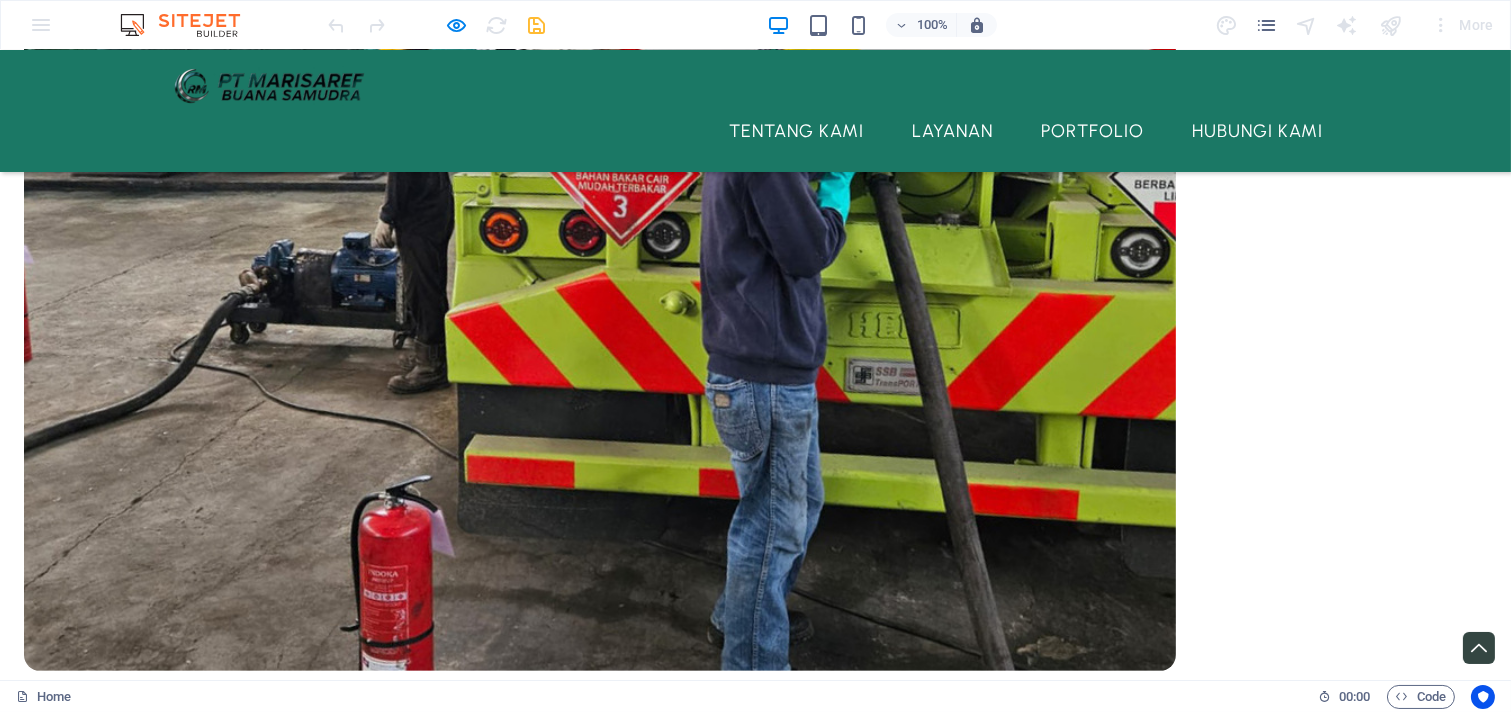scroll, scrollTop: 1111, scrollLeft: 0, axis: vertical 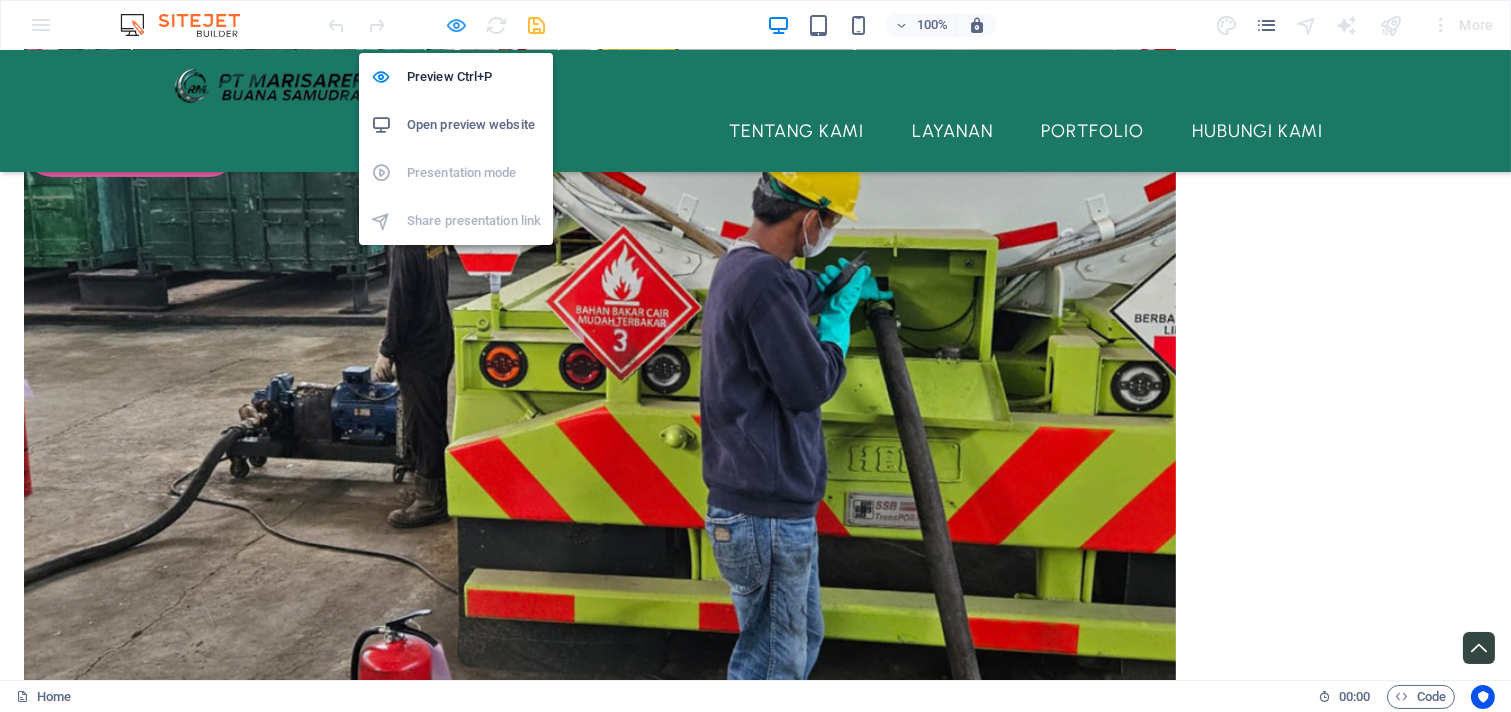 click at bounding box center [457, 25] 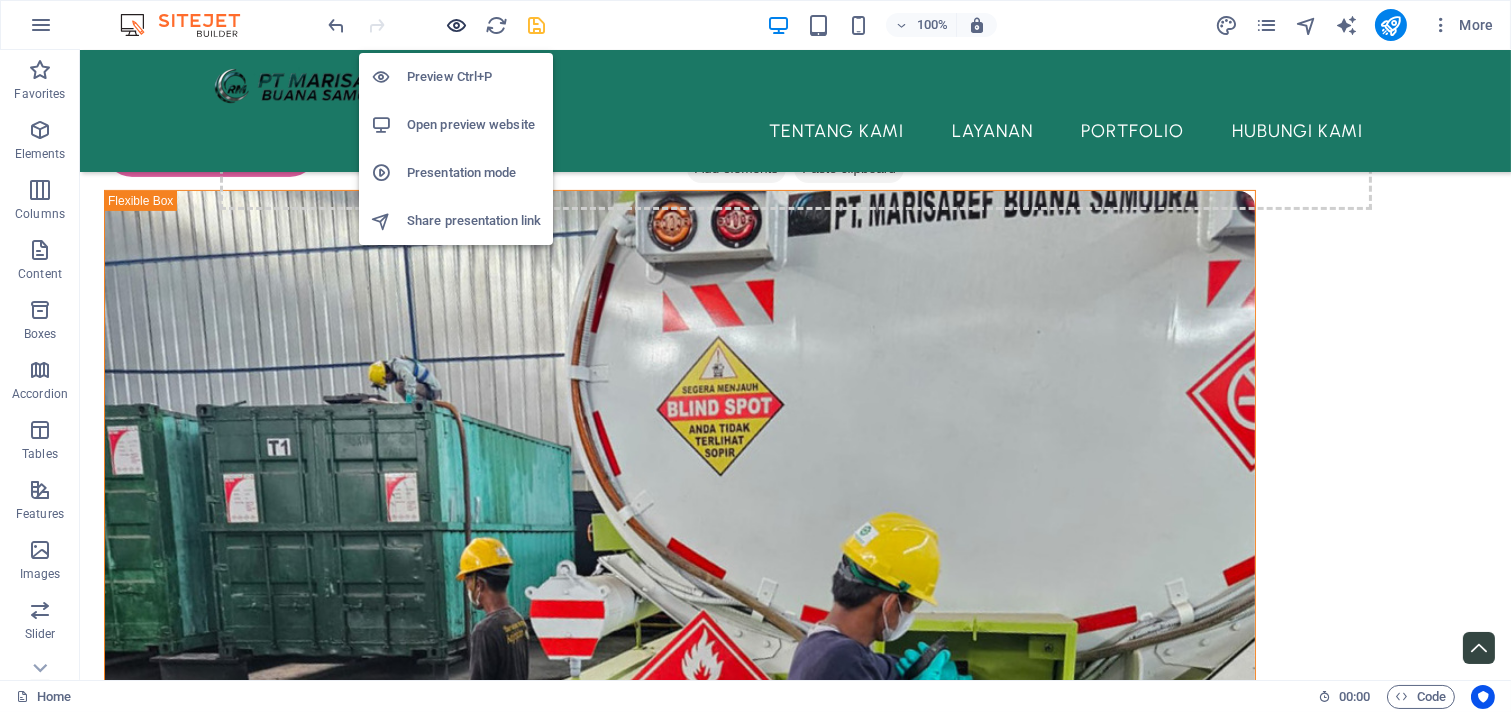 scroll, scrollTop: 1493, scrollLeft: 0, axis: vertical 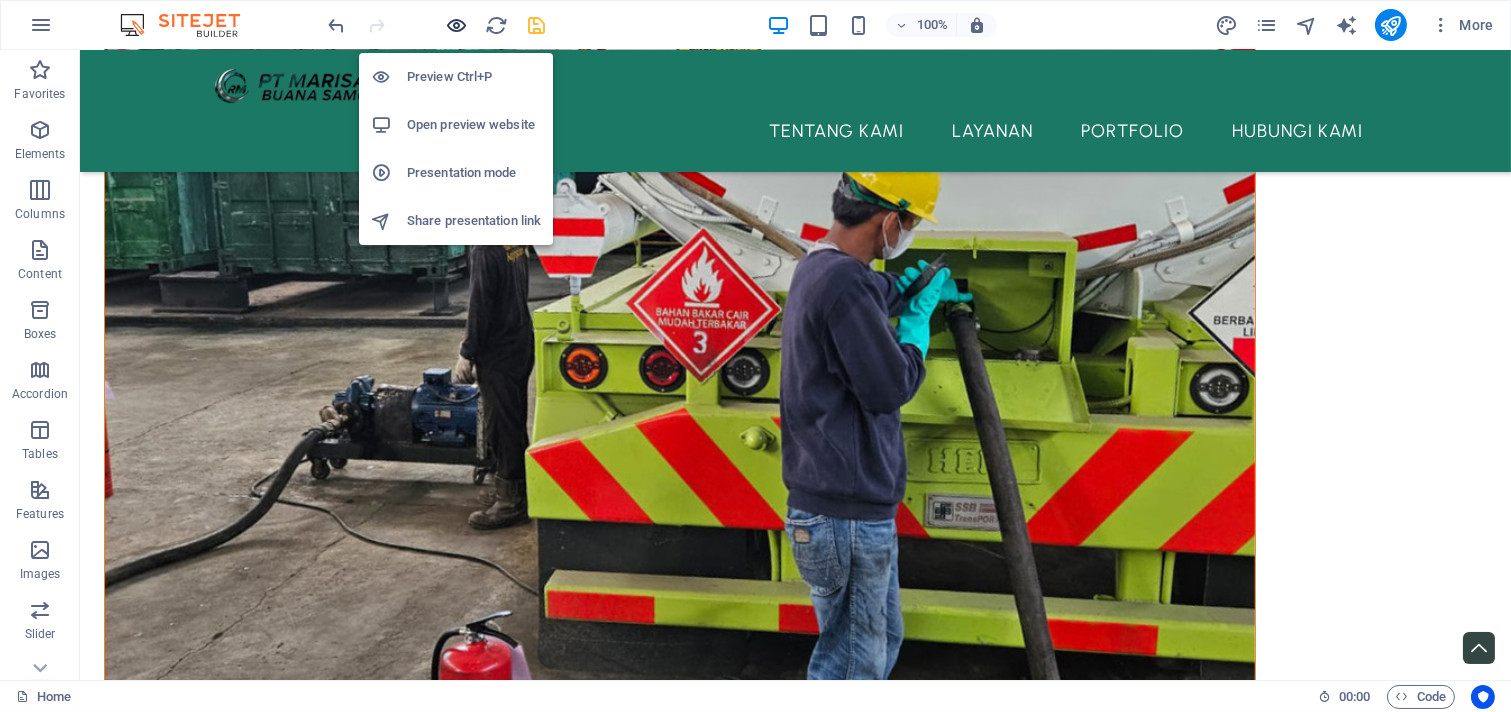 click at bounding box center (457, 25) 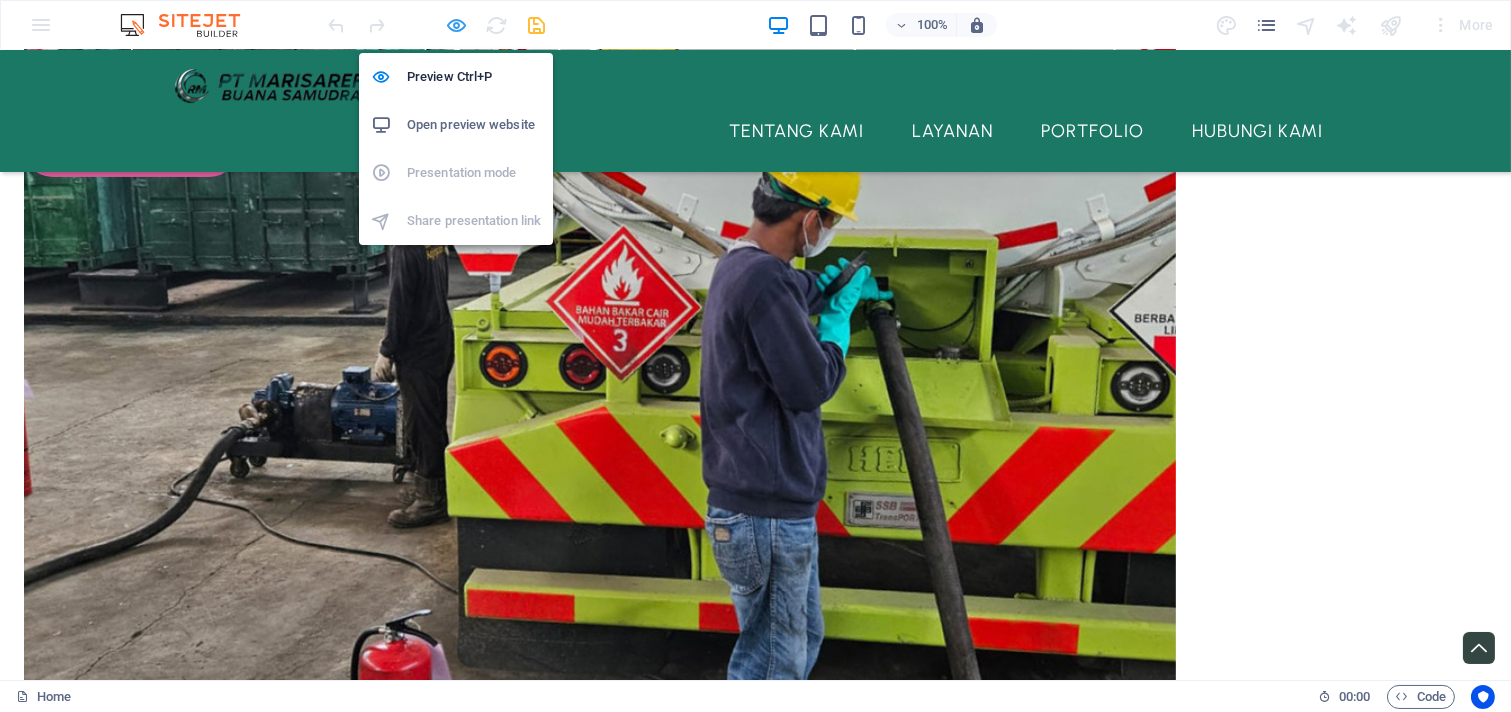 click at bounding box center [457, 25] 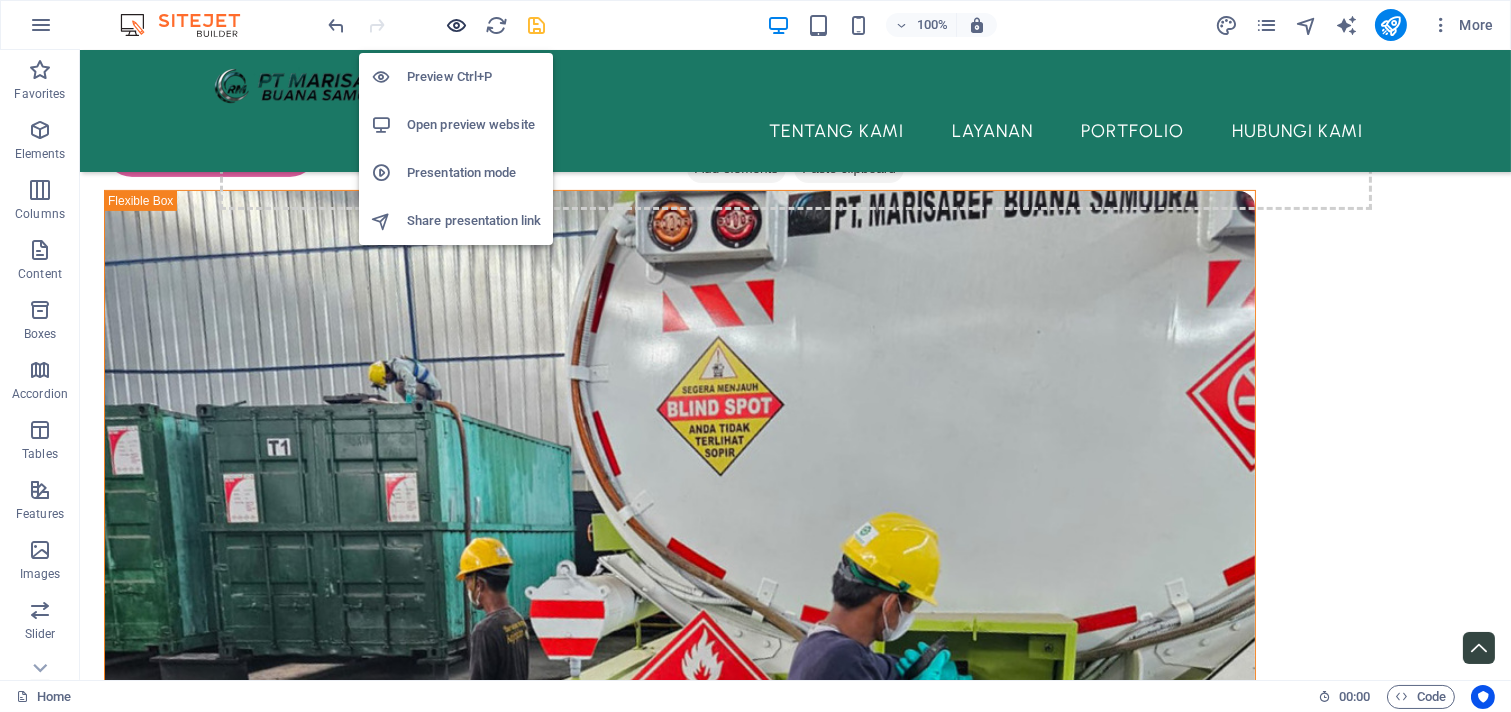 scroll, scrollTop: 1493, scrollLeft: 0, axis: vertical 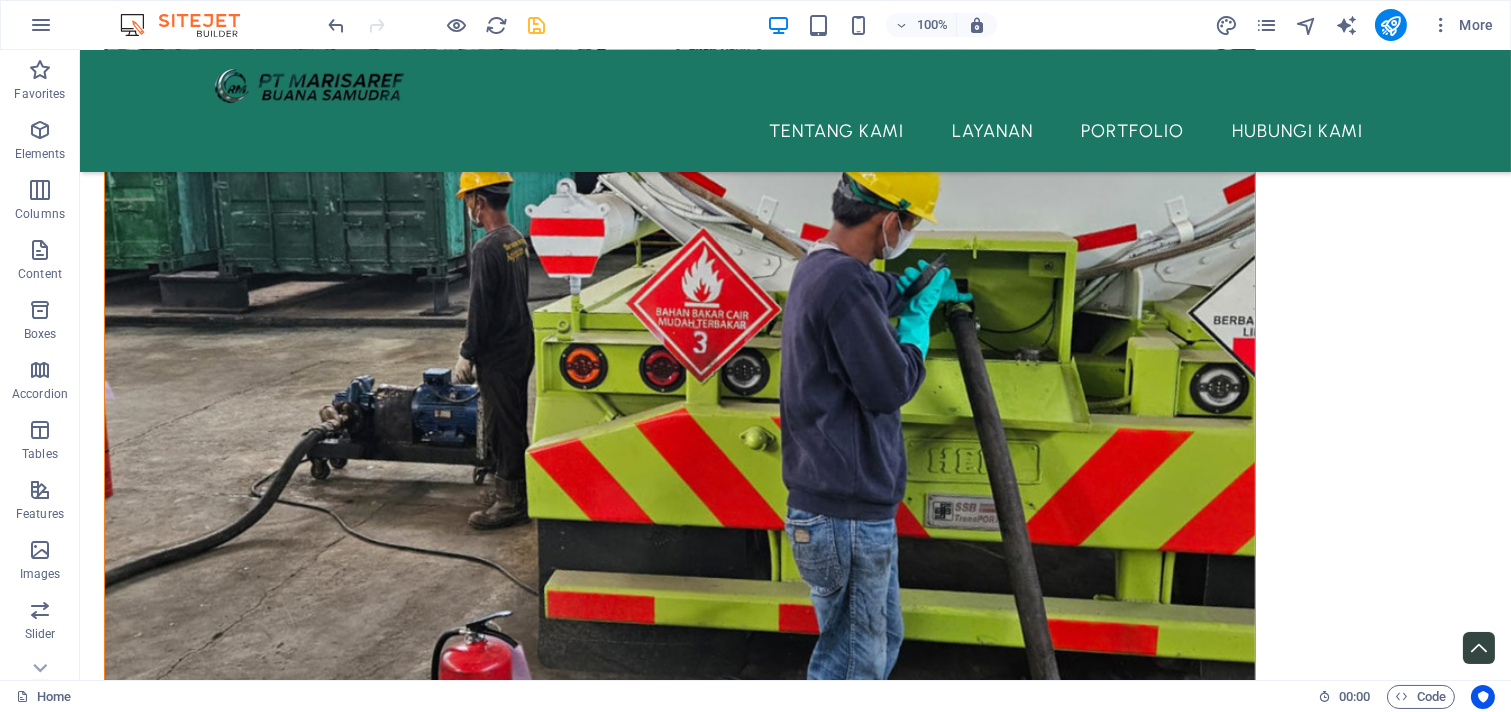 click at bounding box center (537, 25) 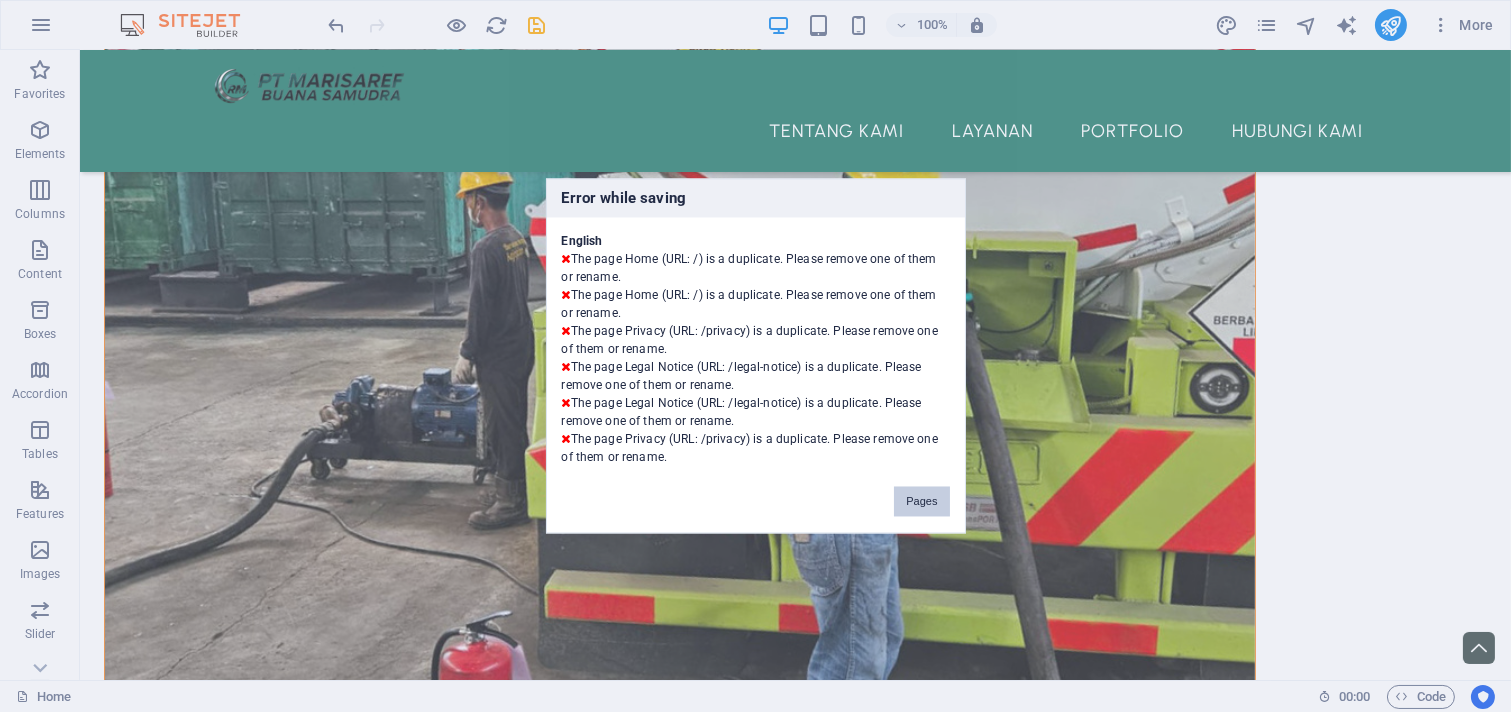 click on "Pages" at bounding box center [921, 502] 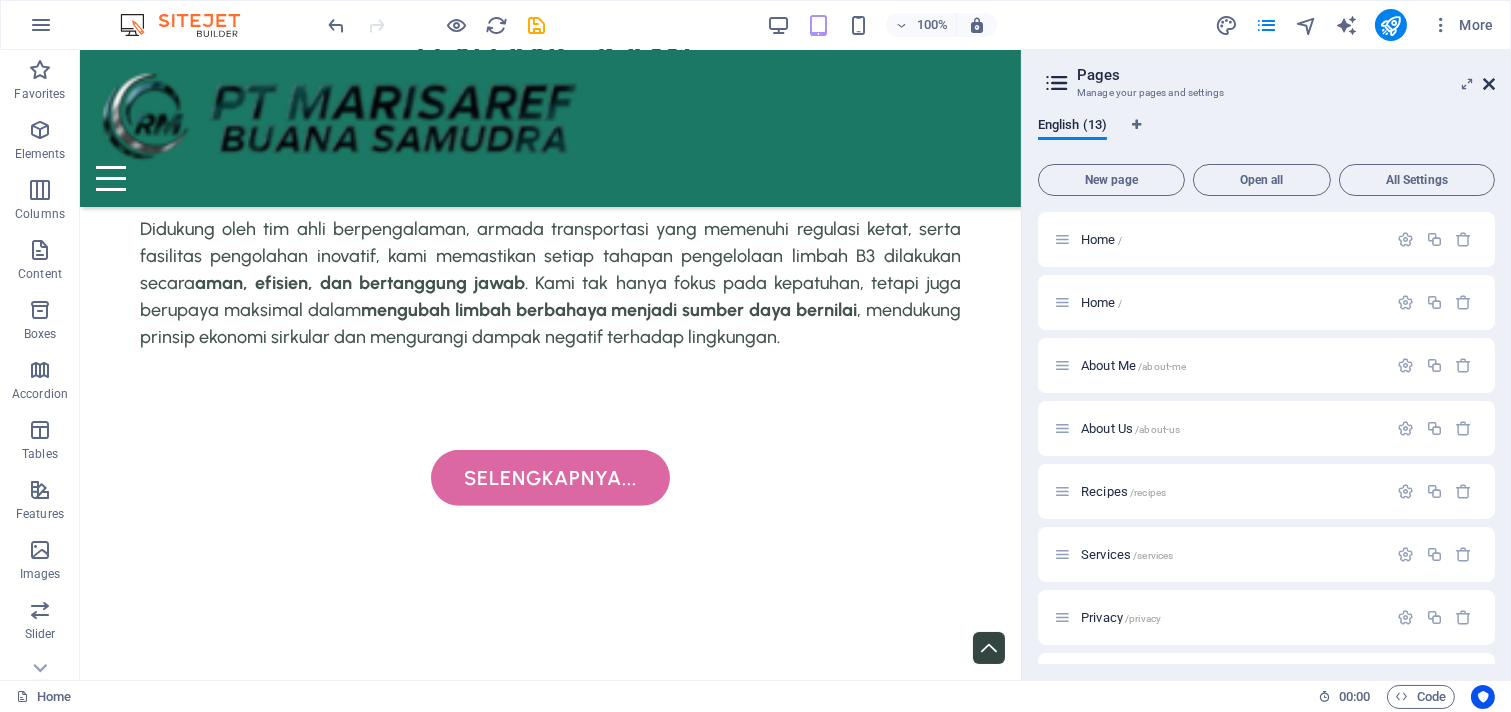 click at bounding box center [1489, 84] 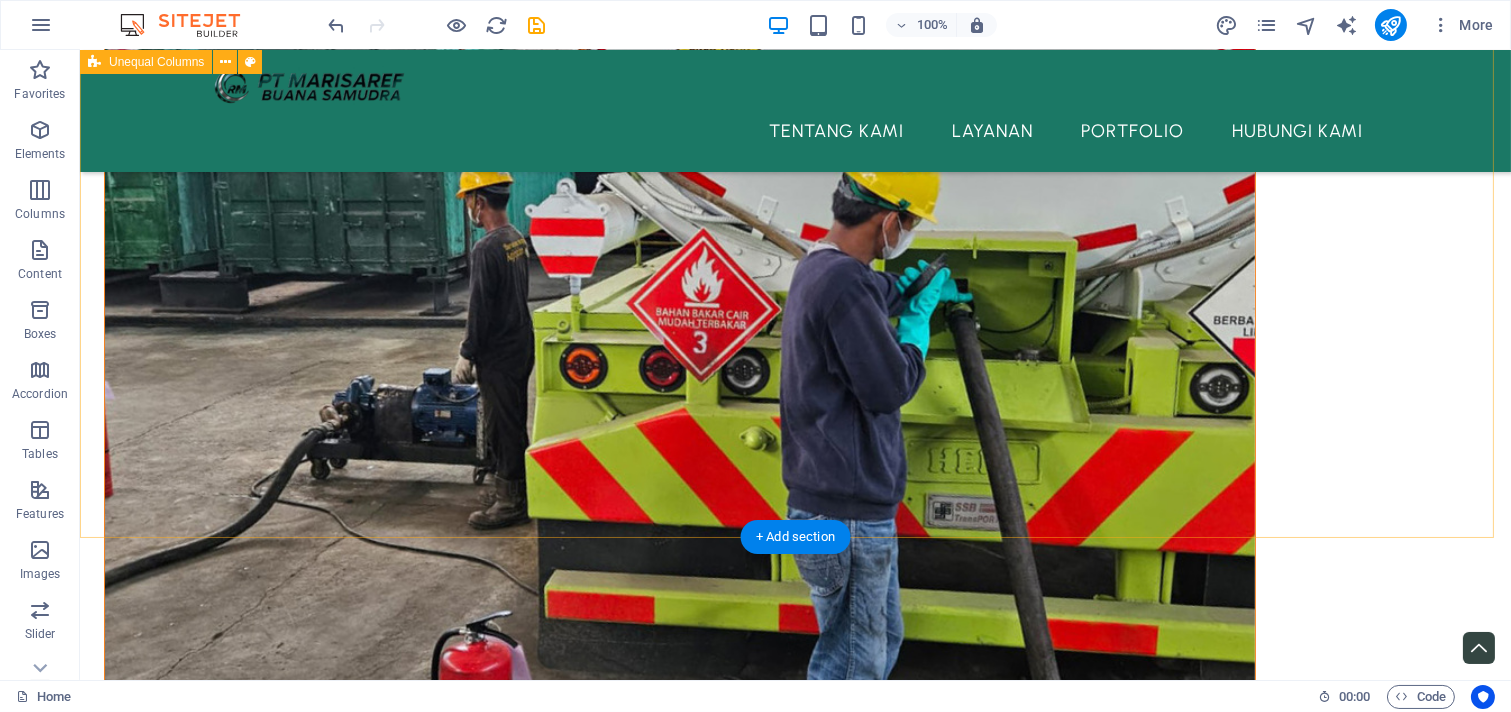 scroll, scrollTop: 1678, scrollLeft: 0, axis: vertical 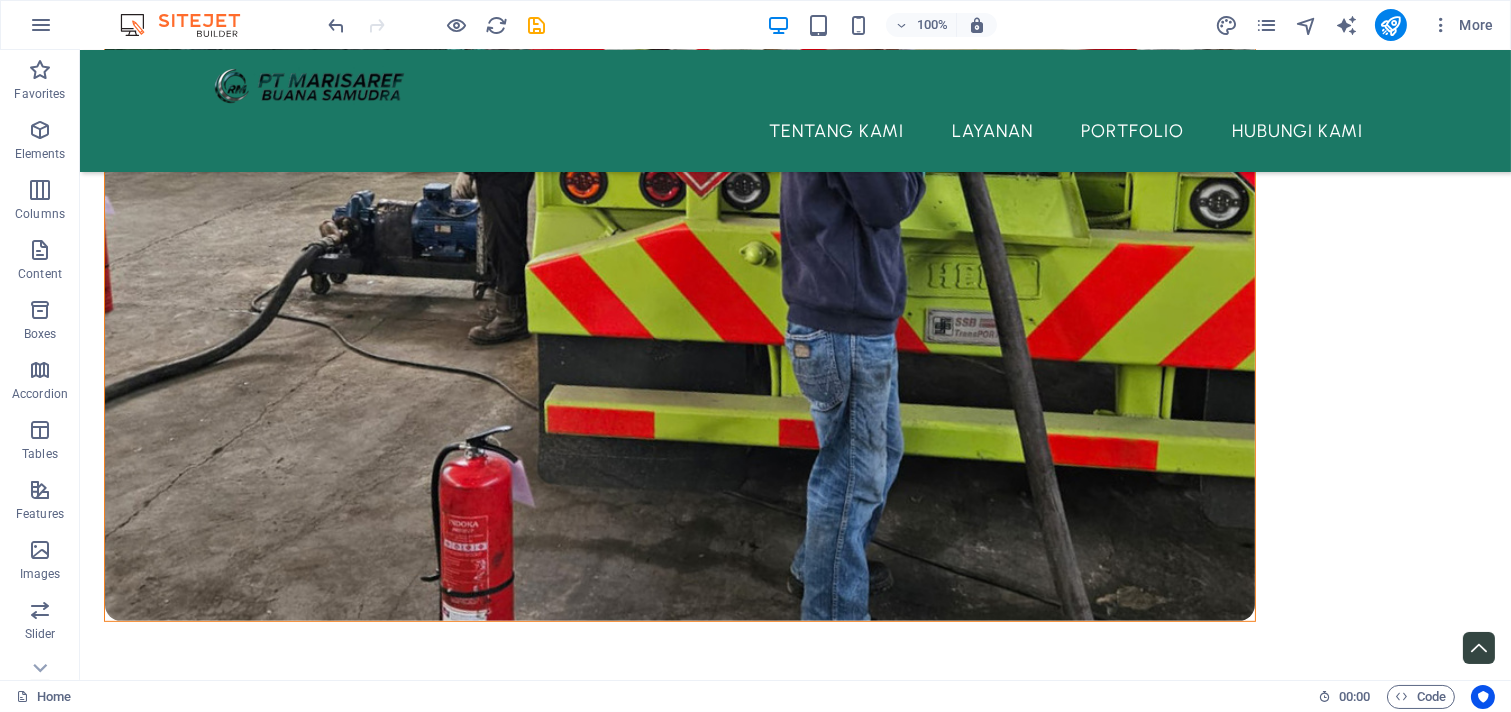 click on "Drop content here or  Add elements  Paste clipboard Drop content here or  Add elements  Paste clipboard ‌TENTANG KAMI        Kami adalah  PT Marisaref Buana Samudra , perusahaan terdepan yang berdedikasi penuh pada solusi  pengelolaan limbah Bahan Berbahaya dan Beracun (B3)  di Indonesia. Dengan komitmen kuat terhadap kelestarian lingkungan, kami menyediakan layanan komprehensif mulai dari  pengumpulan, pengangkutan, hingga pemanfaatan limbah B3  dengan standar keamanan tertinggi. Drop content here or Feel" at bounding box center (795, 2972) 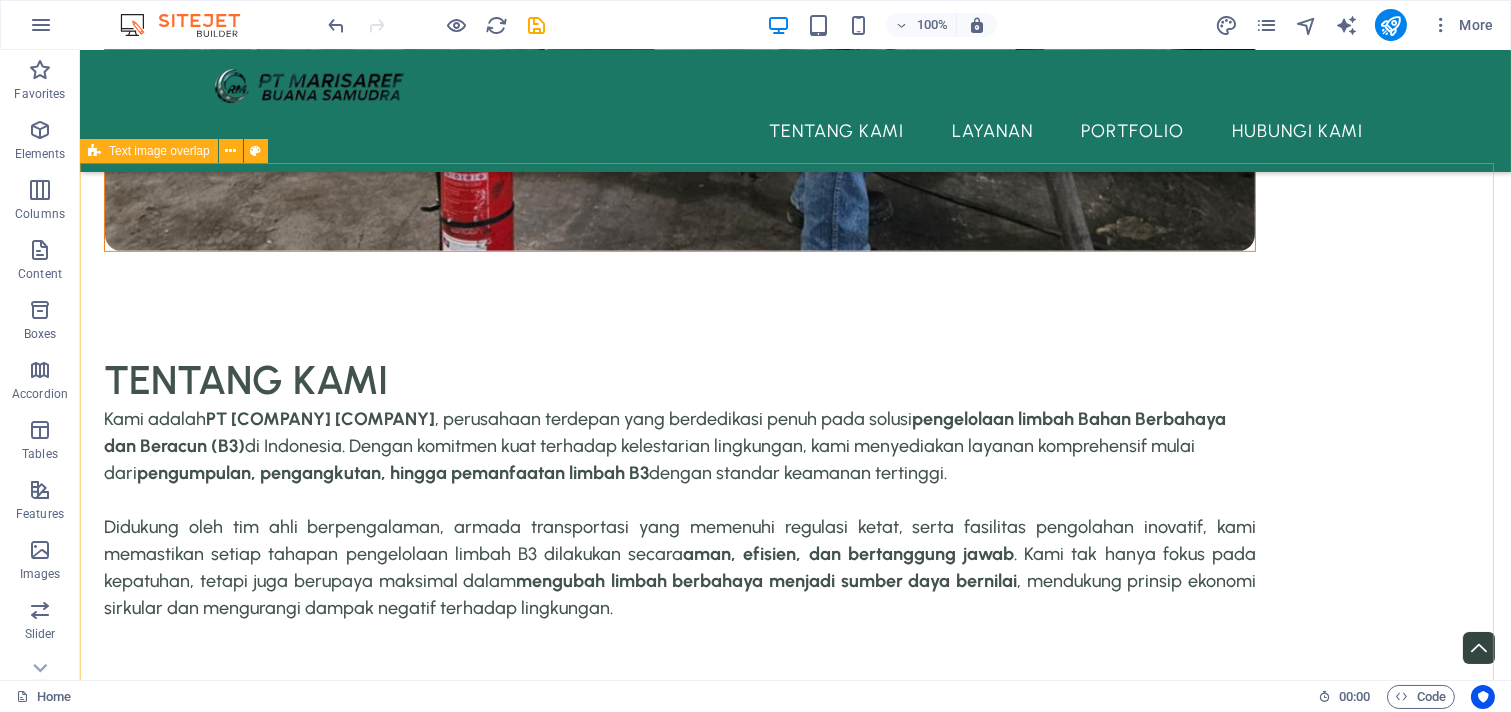 click on "Text image overlap" at bounding box center (159, 151) 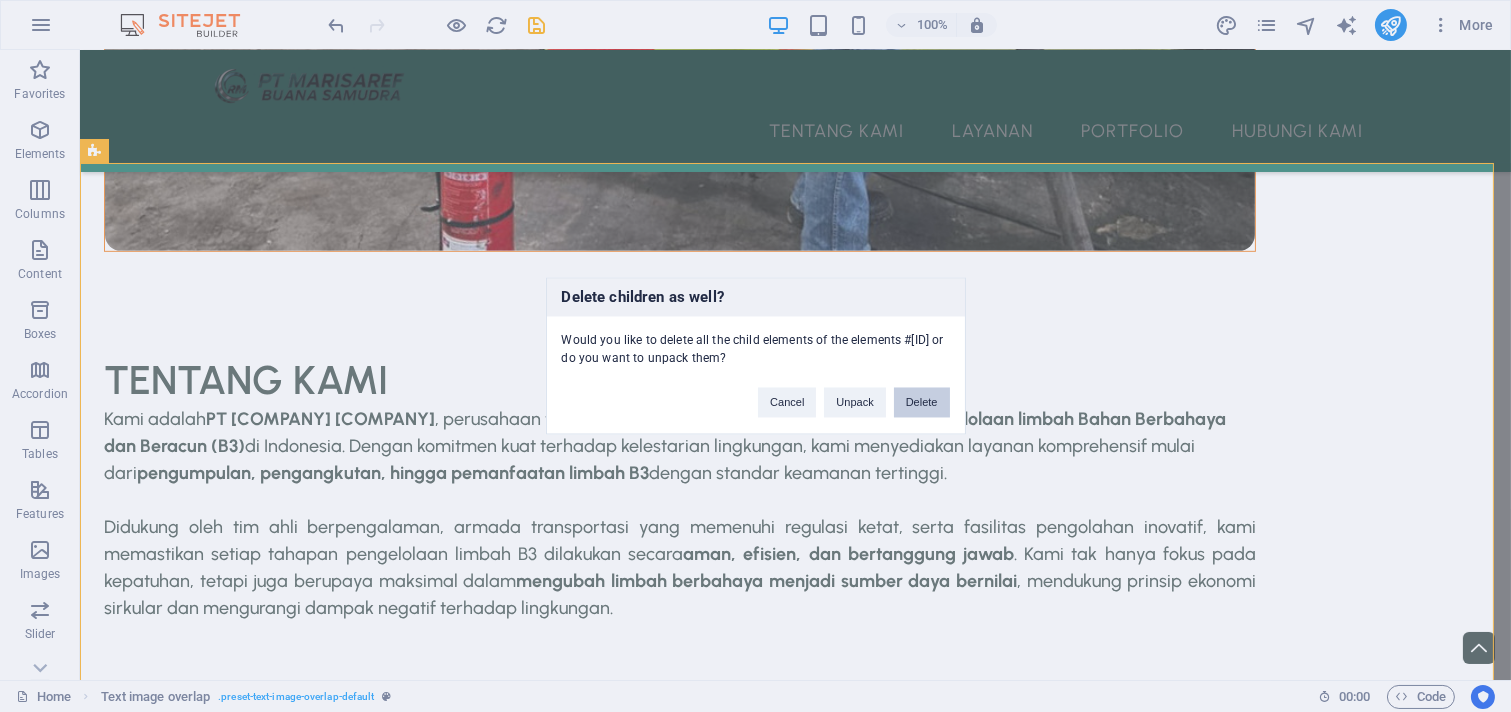 click on "Delete" at bounding box center (922, 403) 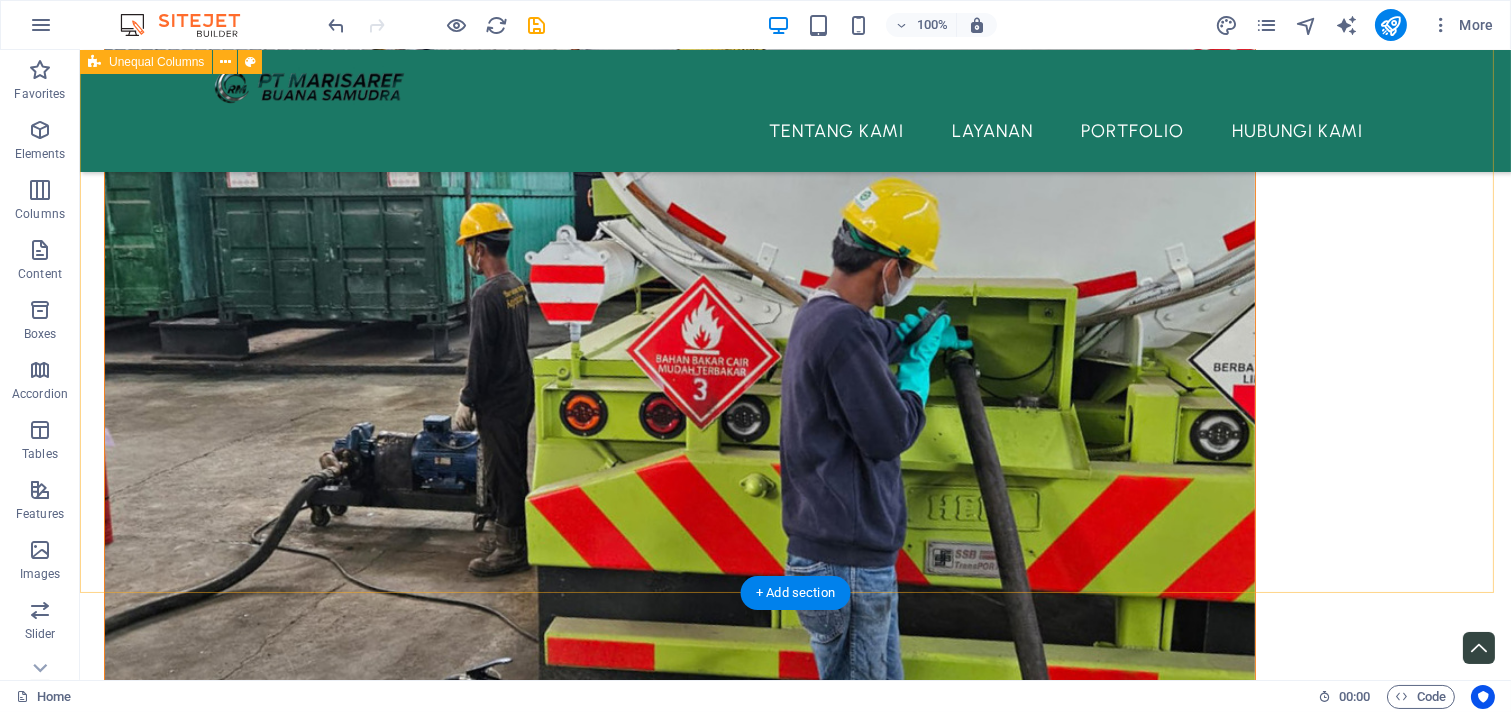 scroll, scrollTop: 1493, scrollLeft: 0, axis: vertical 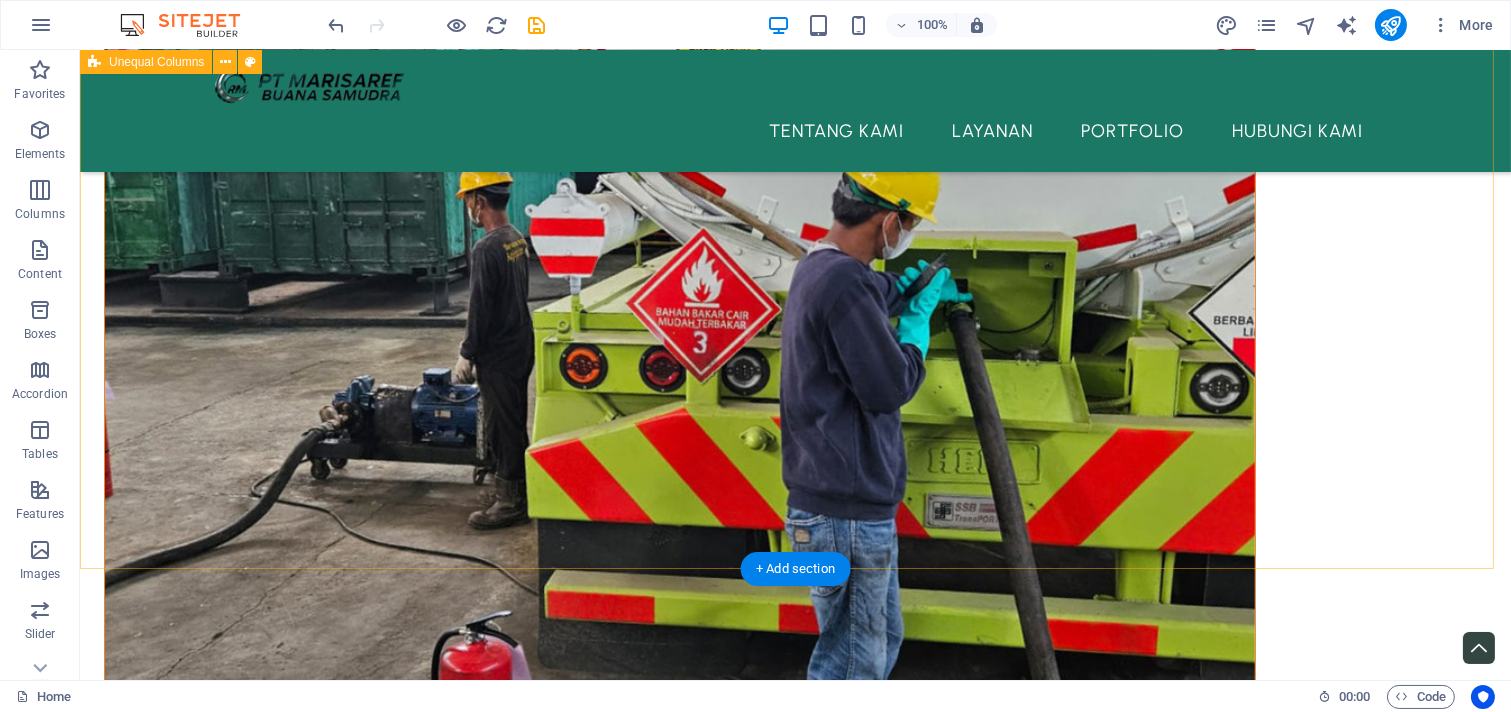 drag, startPoint x: 791, startPoint y: 567, endPoint x: 778, endPoint y: 397, distance: 170.49634 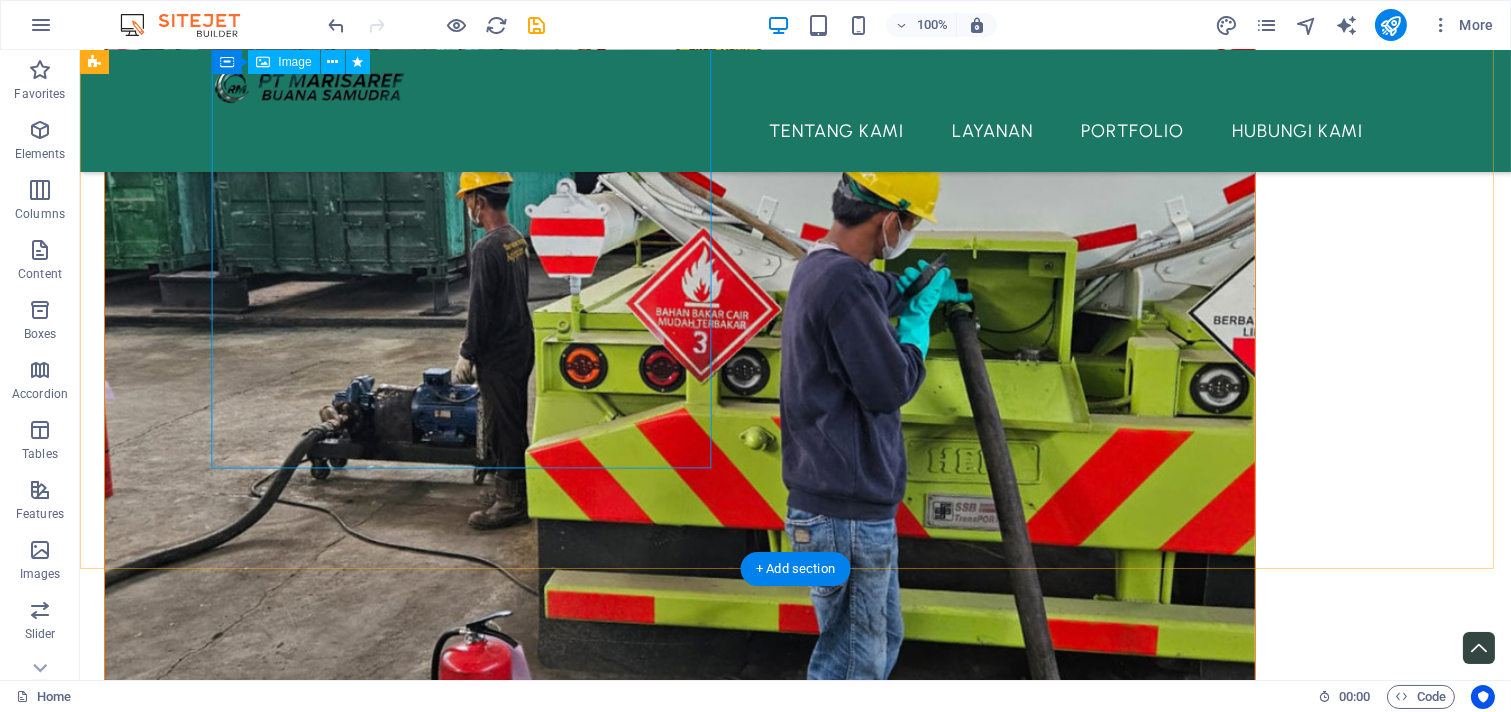 click at bounding box center [680, 307] 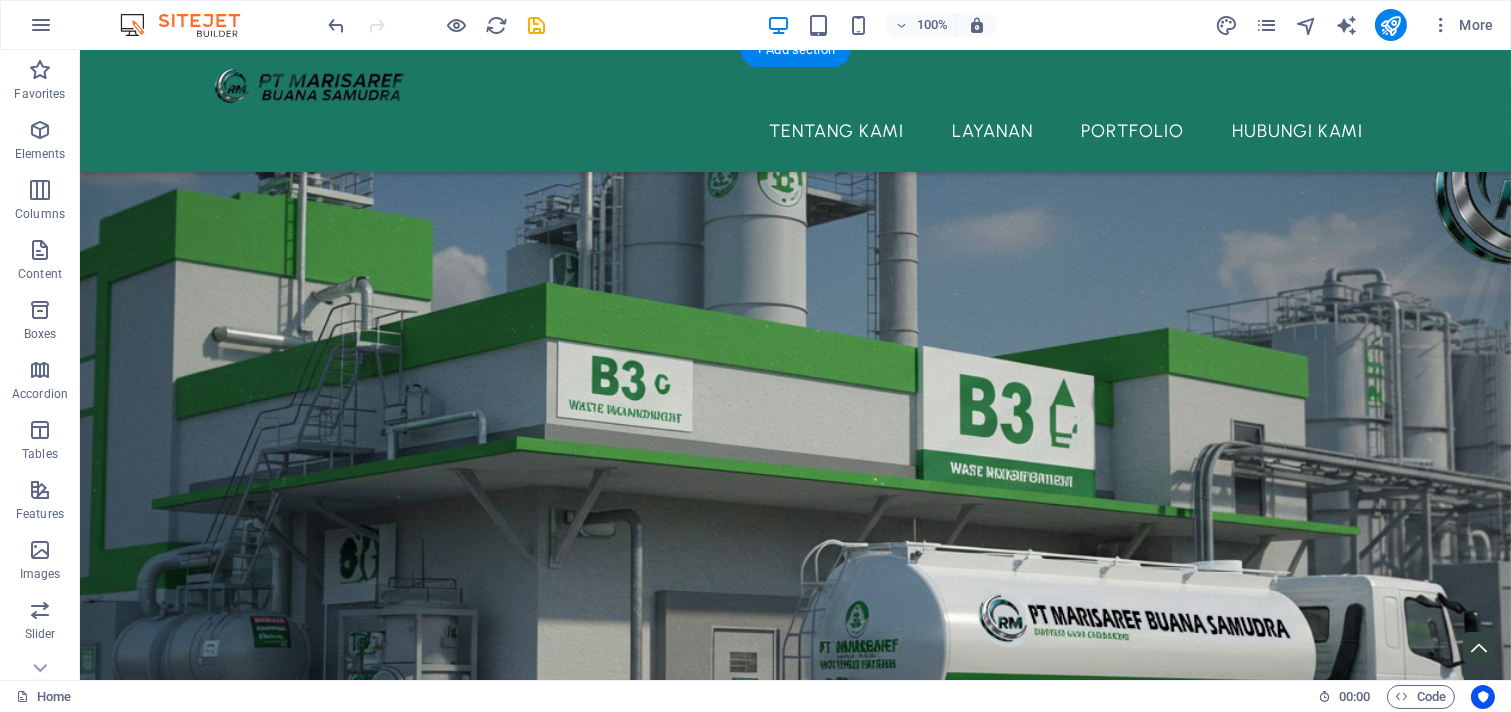scroll, scrollTop: 0, scrollLeft: 0, axis: both 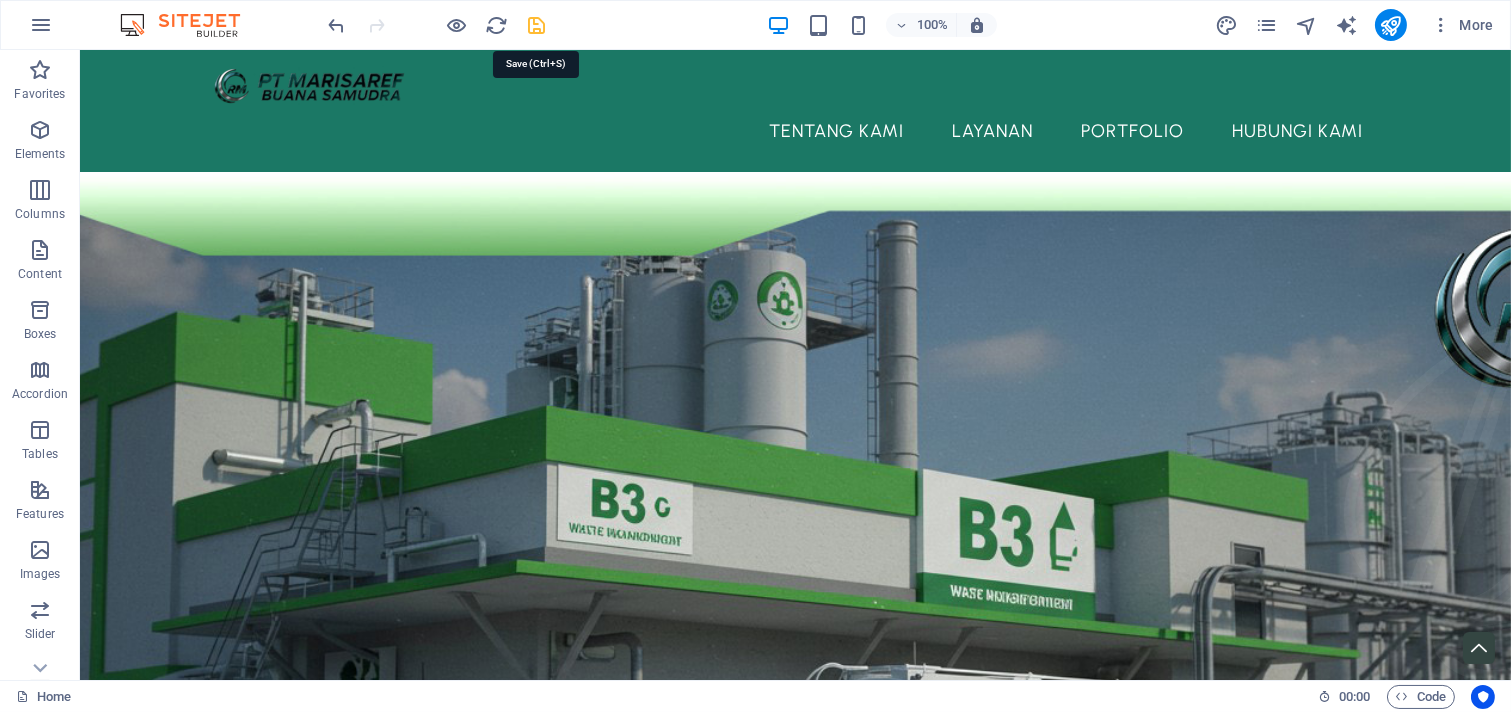click at bounding box center (537, 25) 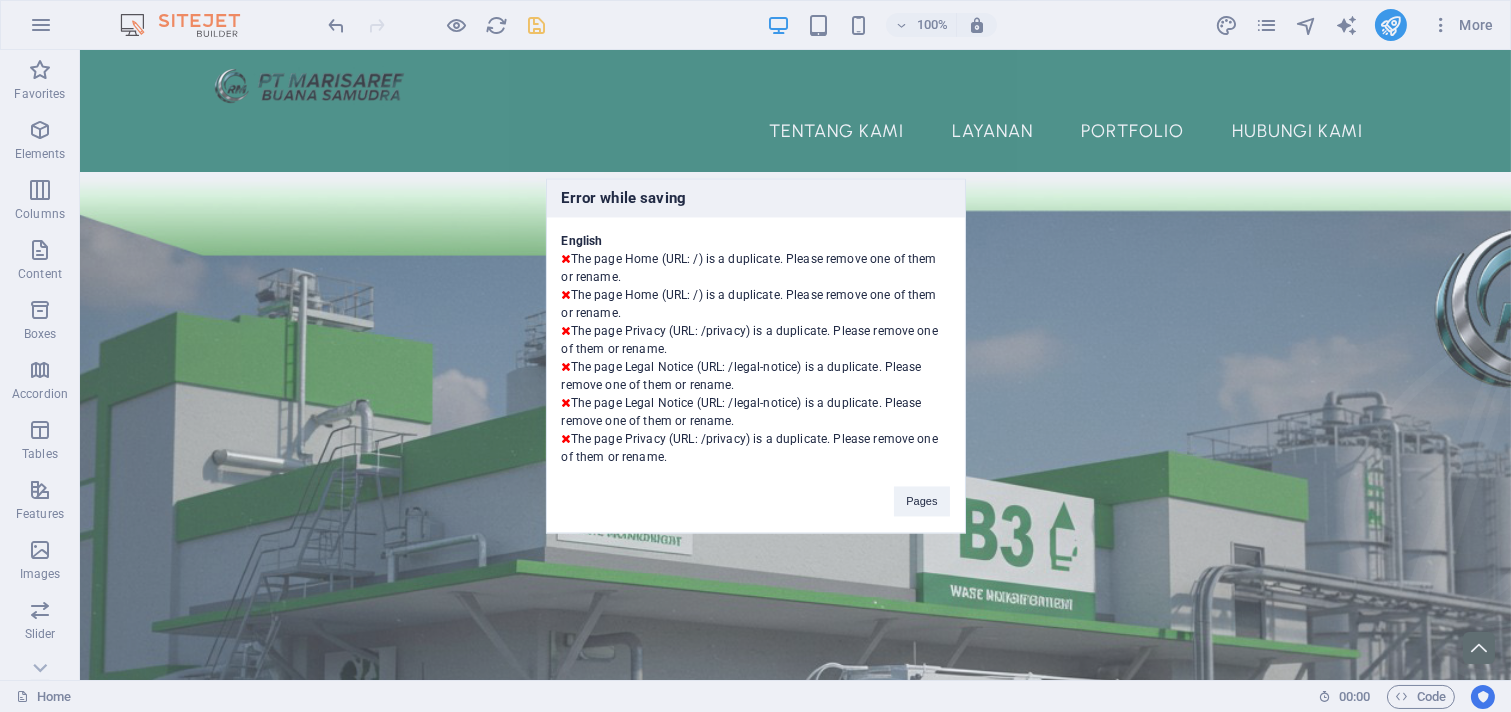 type 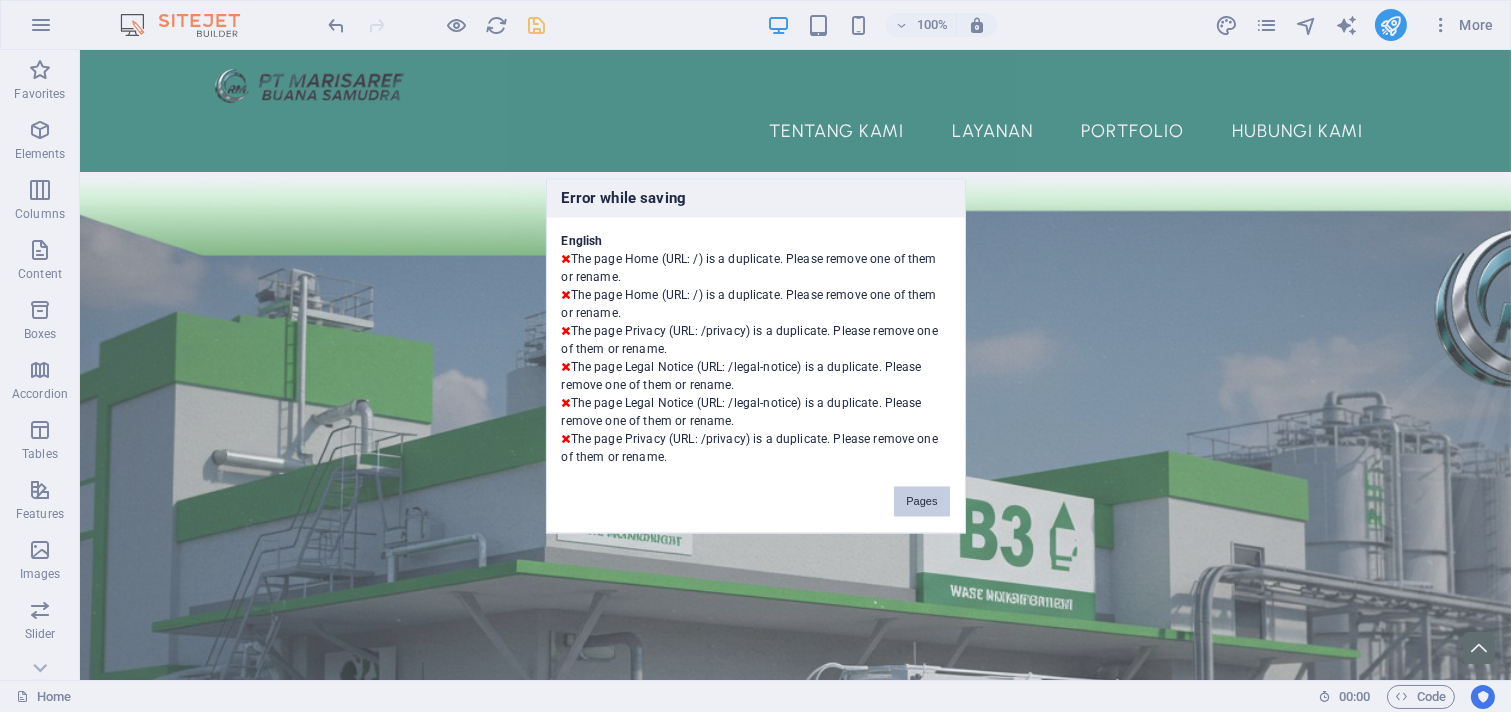 click on "Pages" at bounding box center [921, 502] 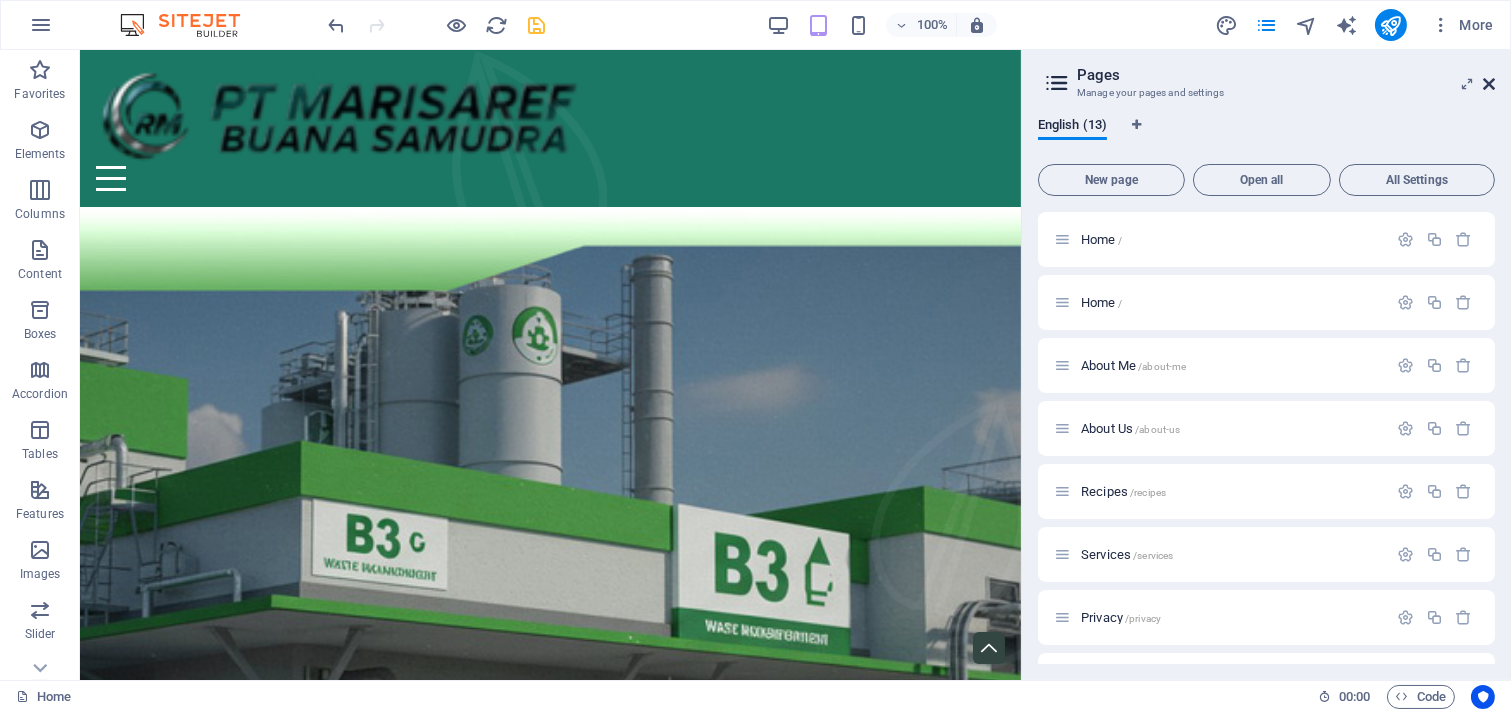 click at bounding box center [1489, 84] 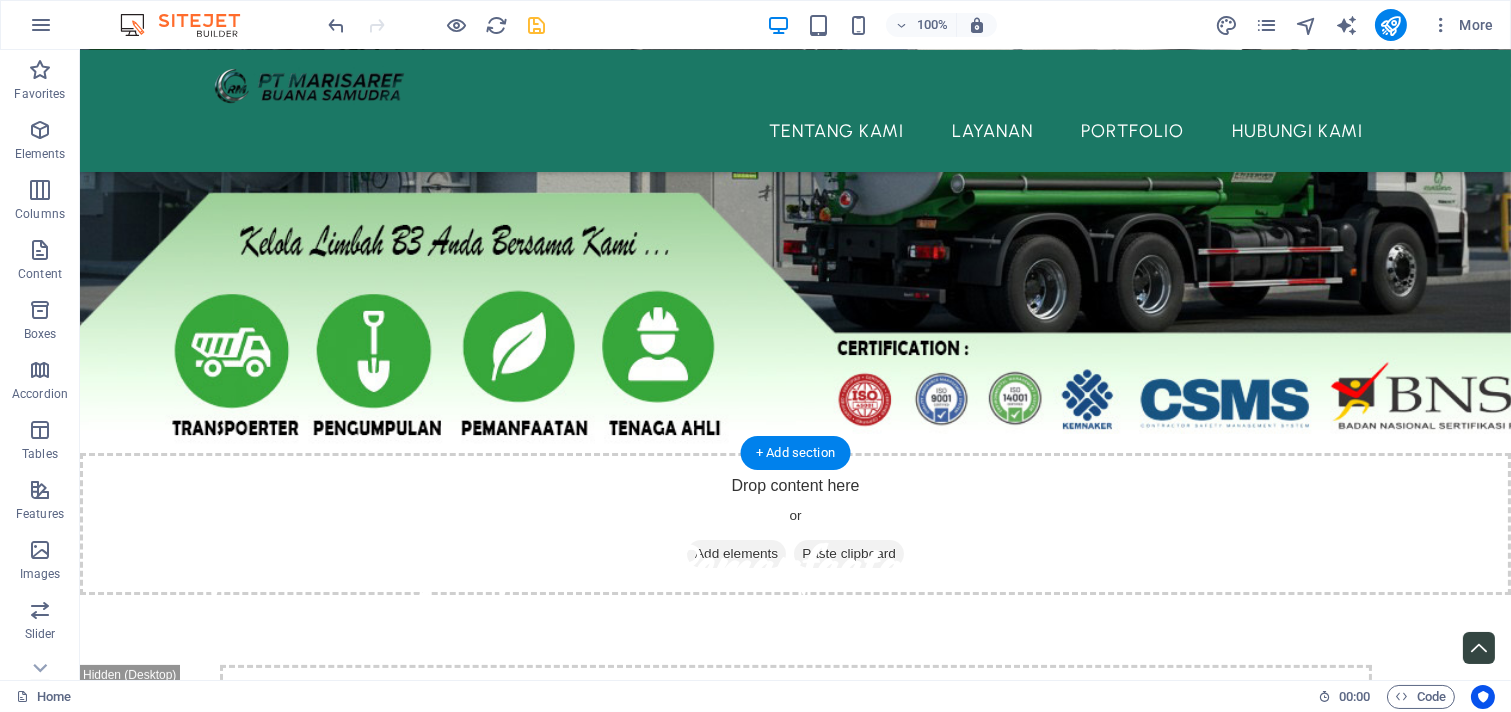 scroll, scrollTop: 555, scrollLeft: 0, axis: vertical 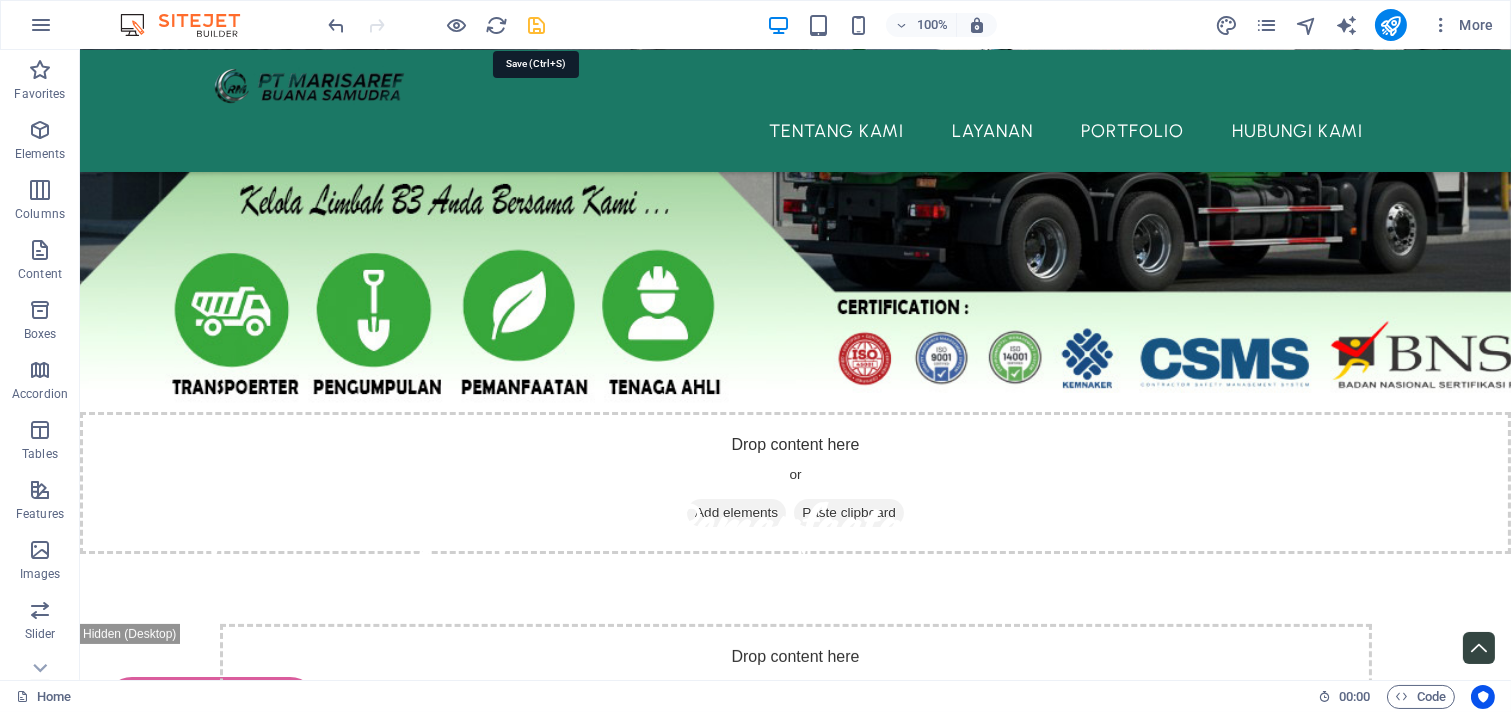 click at bounding box center (537, 25) 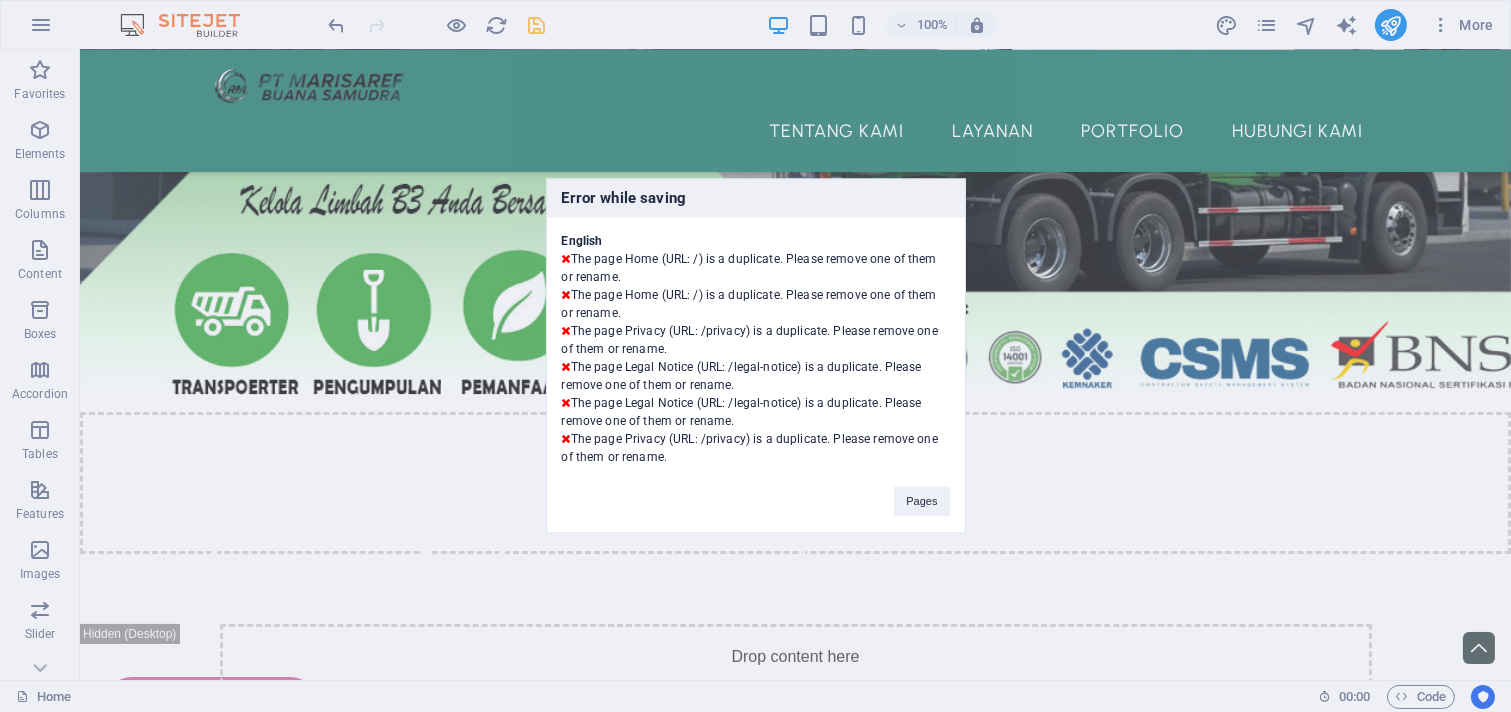 type 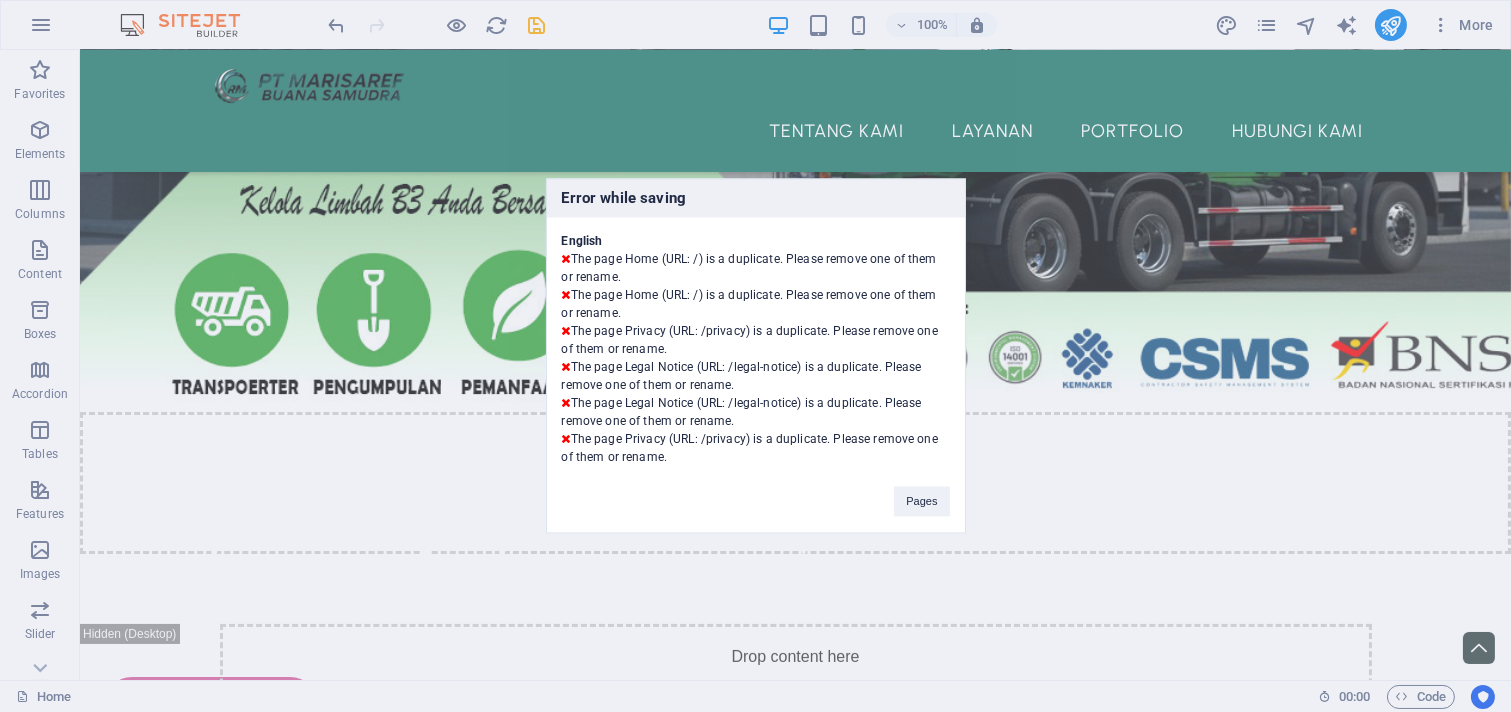 drag, startPoint x: 688, startPoint y: 198, endPoint x: 575, endPoint y: 187, distance: 113.534134 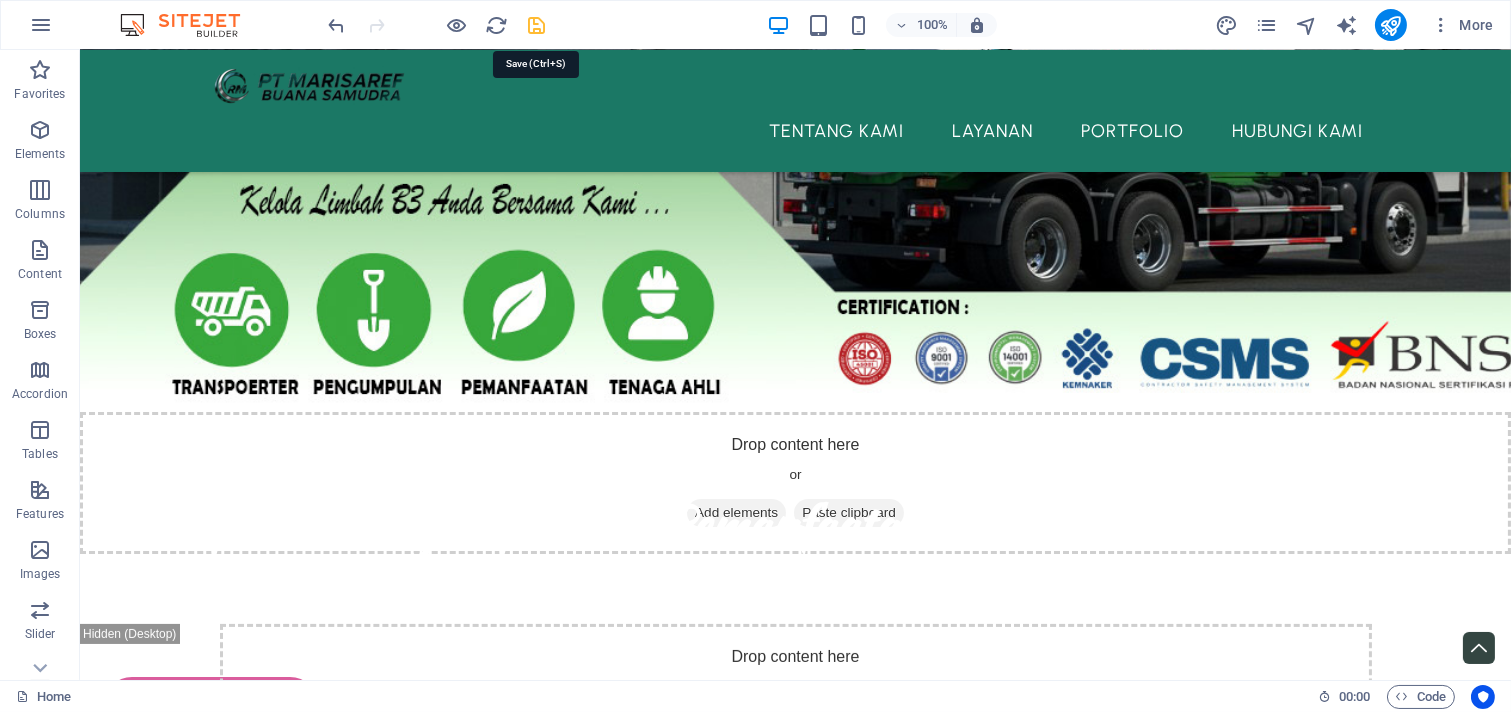 click at bounding box center (537, 25) 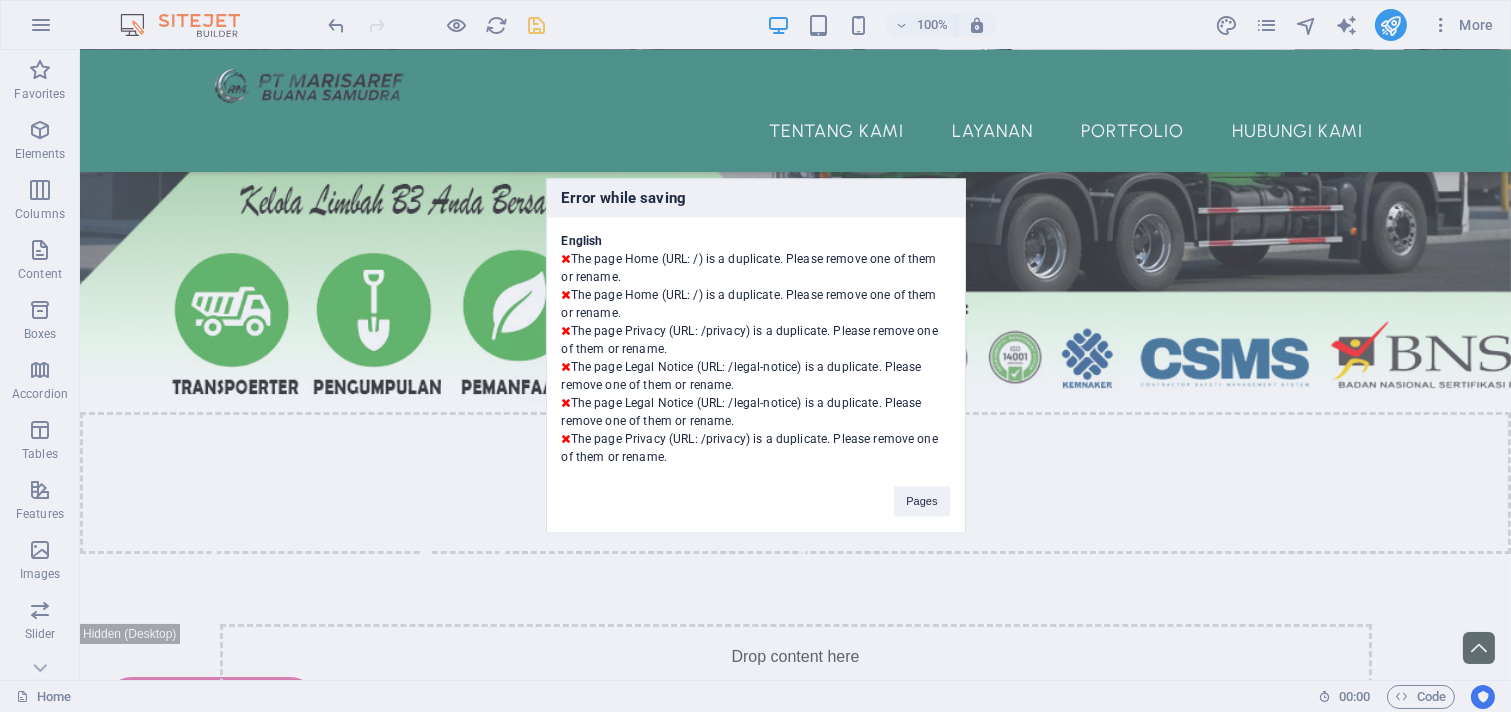 type 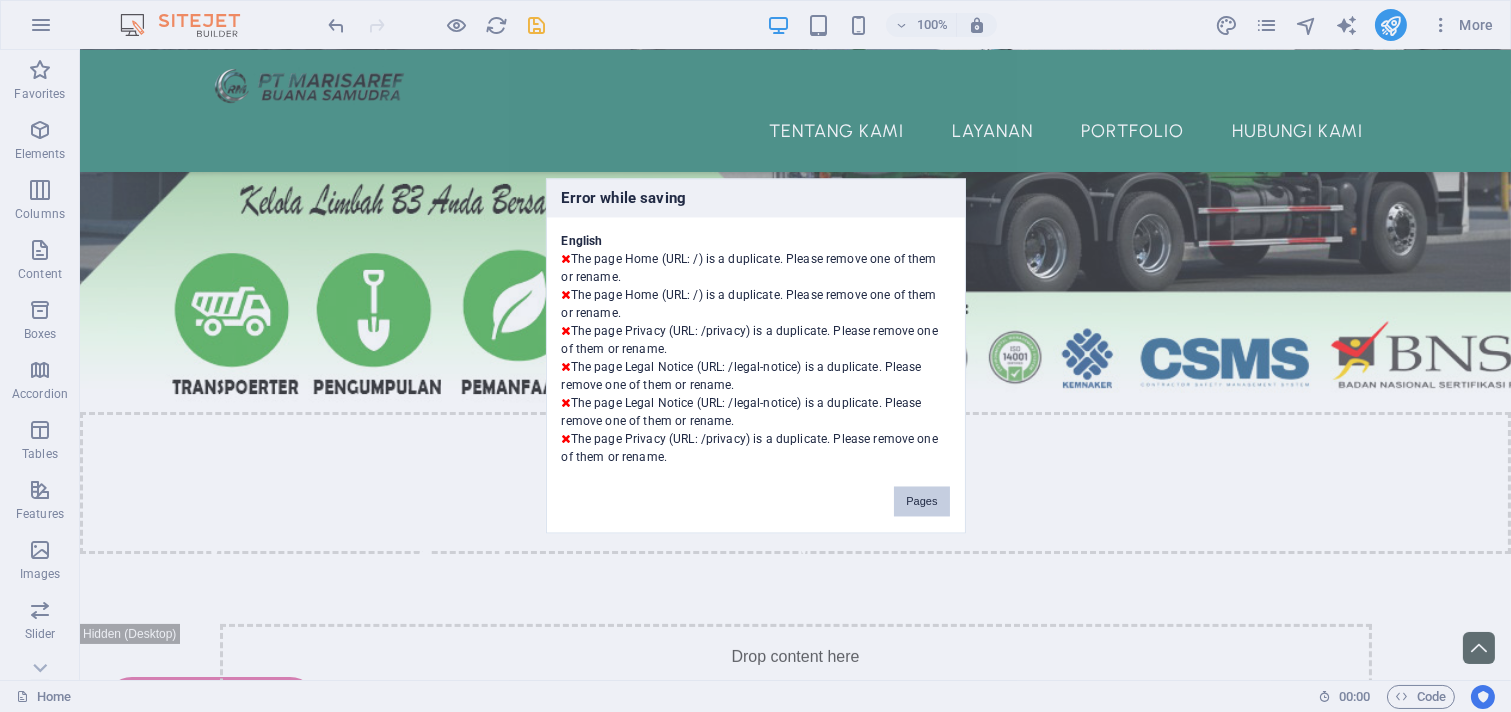 click on "Pages" at bounding box center (921, 502) 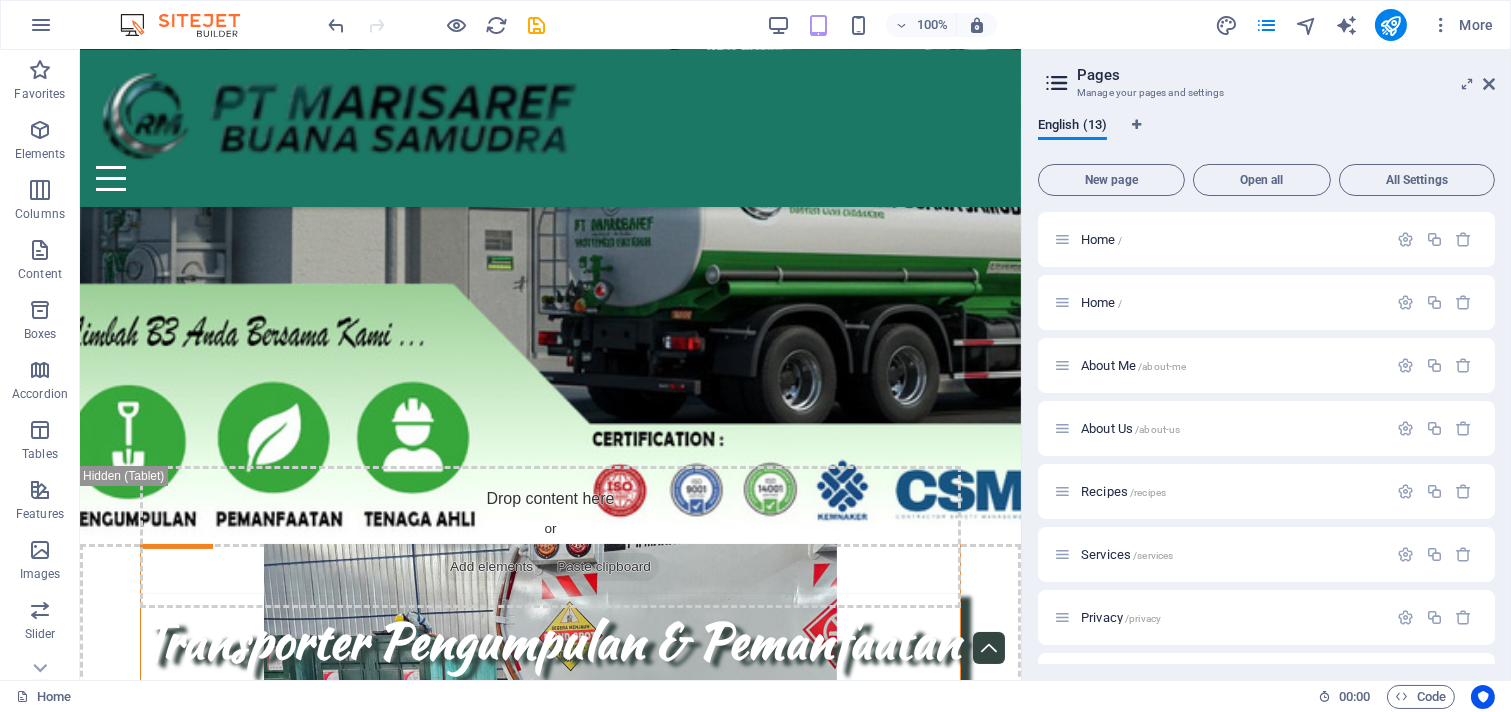 scroll, scrollTop: 370, scrollLeft: 0, axis: vertical 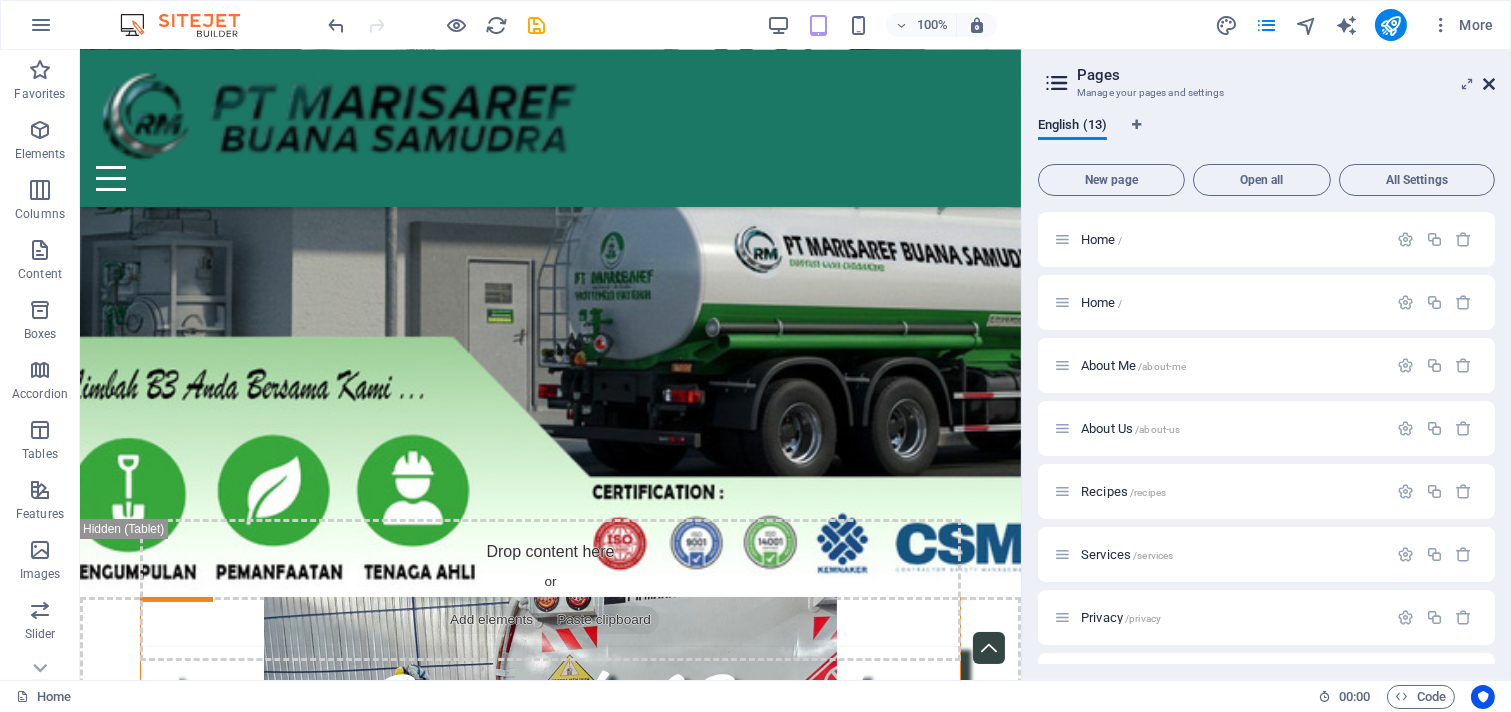 click at bounding box center (1489, 84) 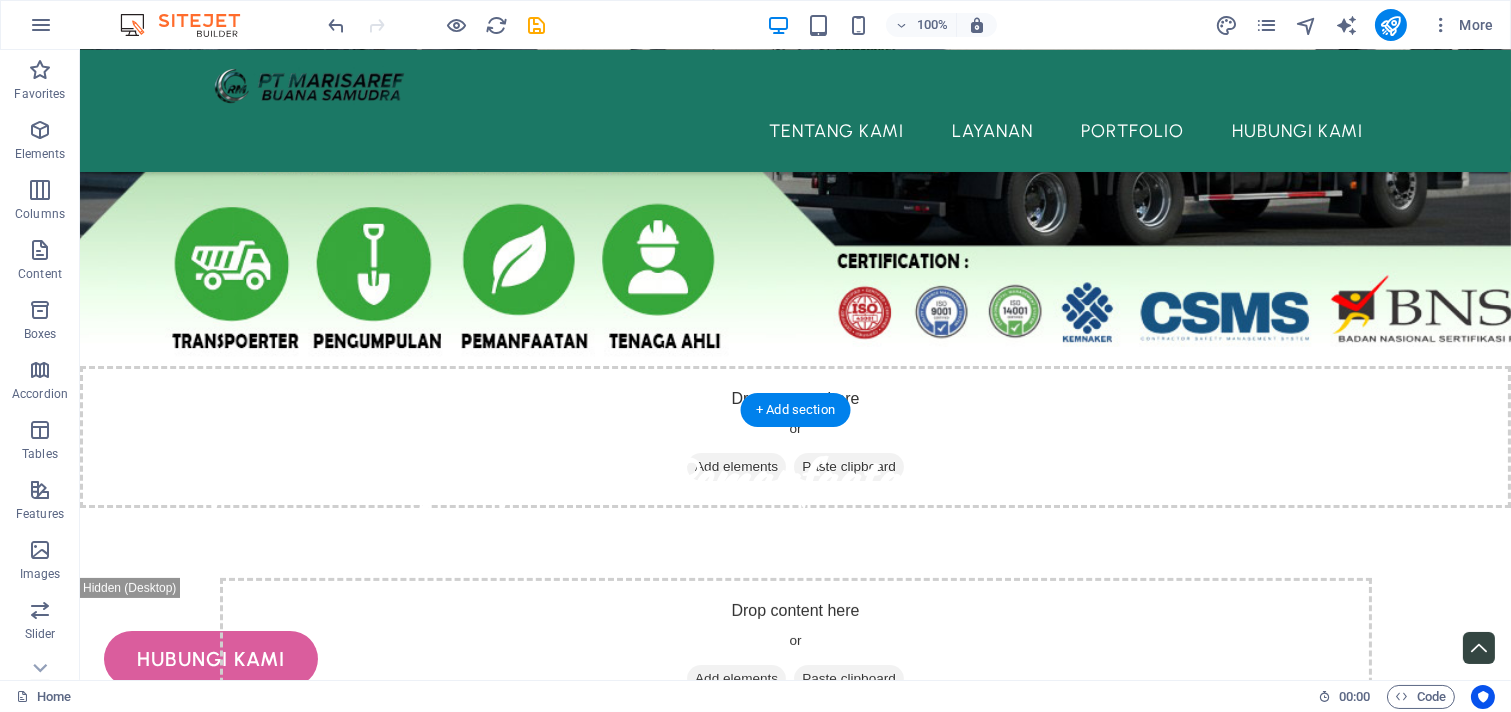 scroll, scrollTop: 555, scrollLeft: 0, axis: vertical 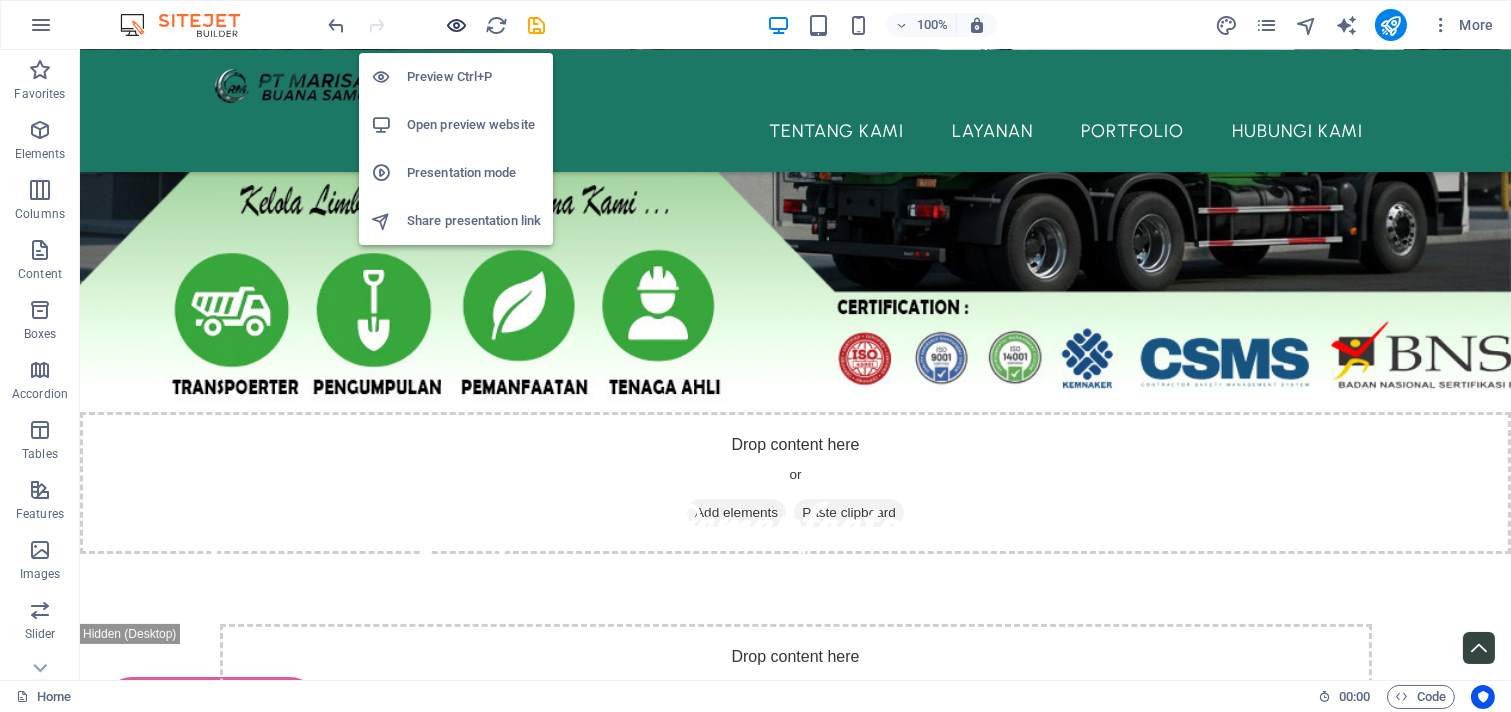 click at bounding box center [457, 25] 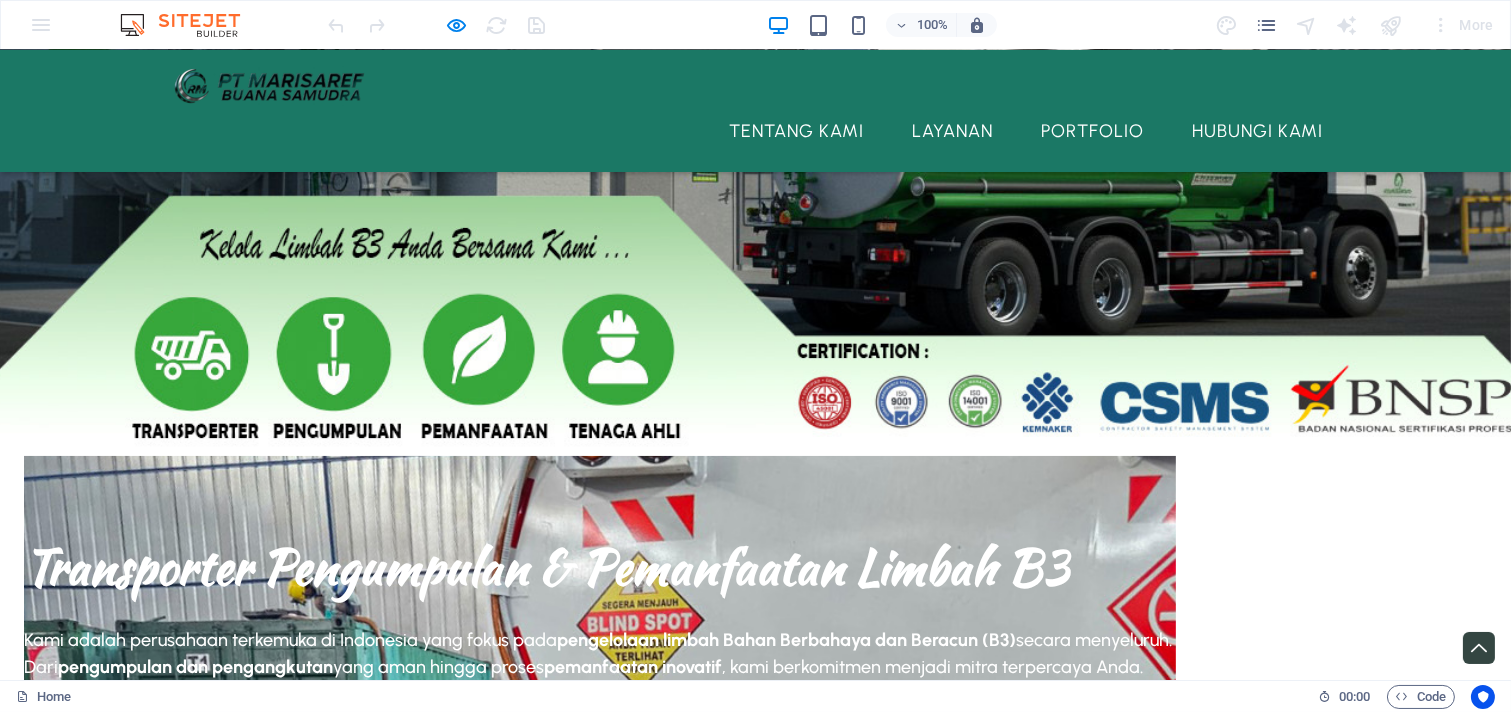 scroll, scrollTop: 555, scrollLeft: 0, axis: vertical 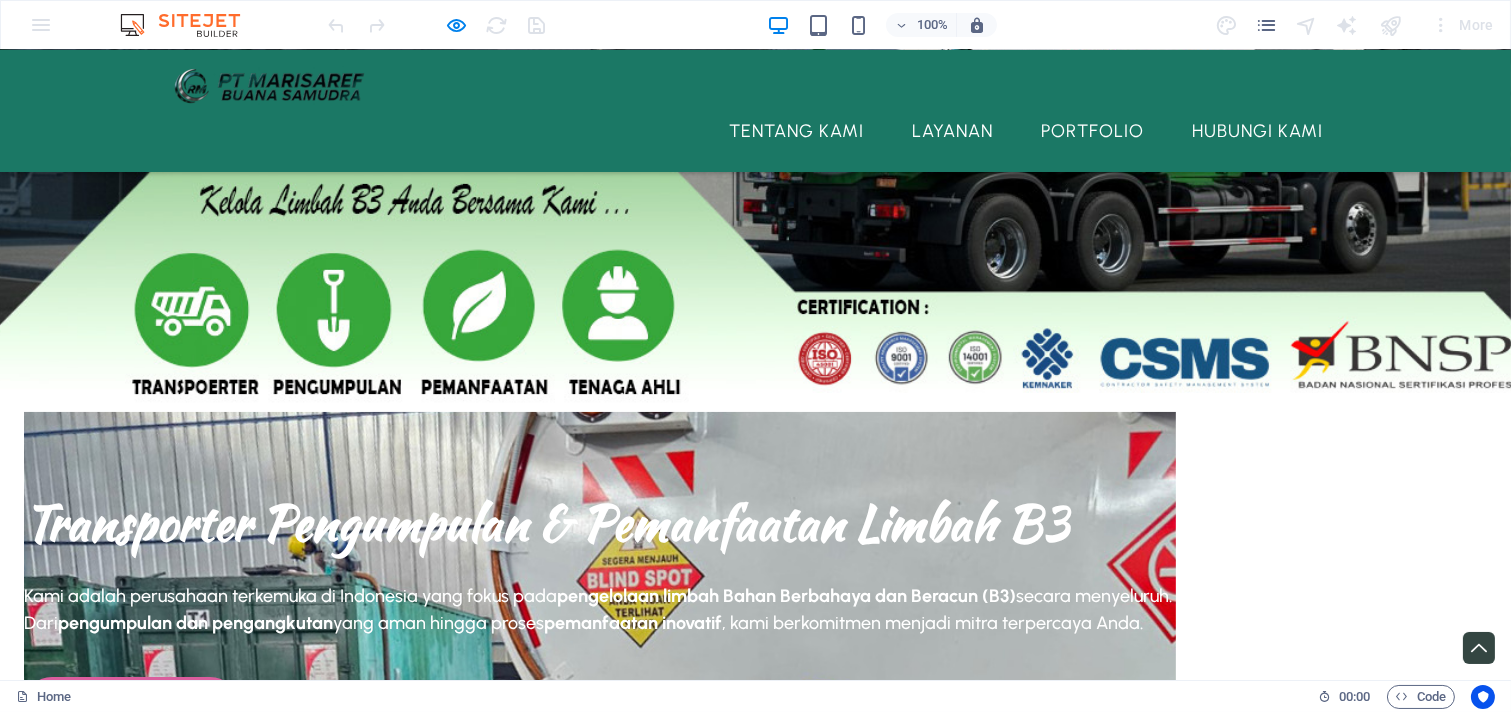 click at bounding box center [755, -47] 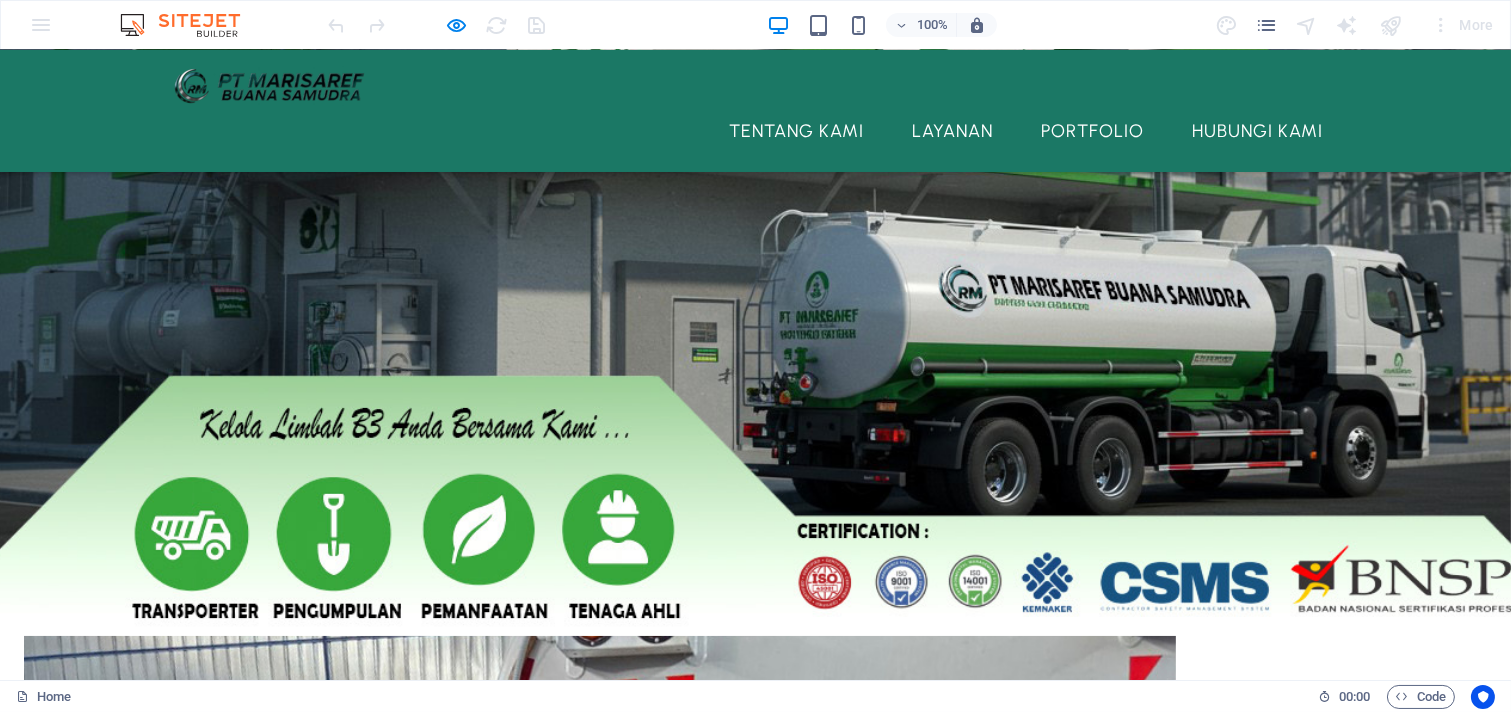 scroll, scrollTop: 370, scrollLeft: 0, axis: vertical 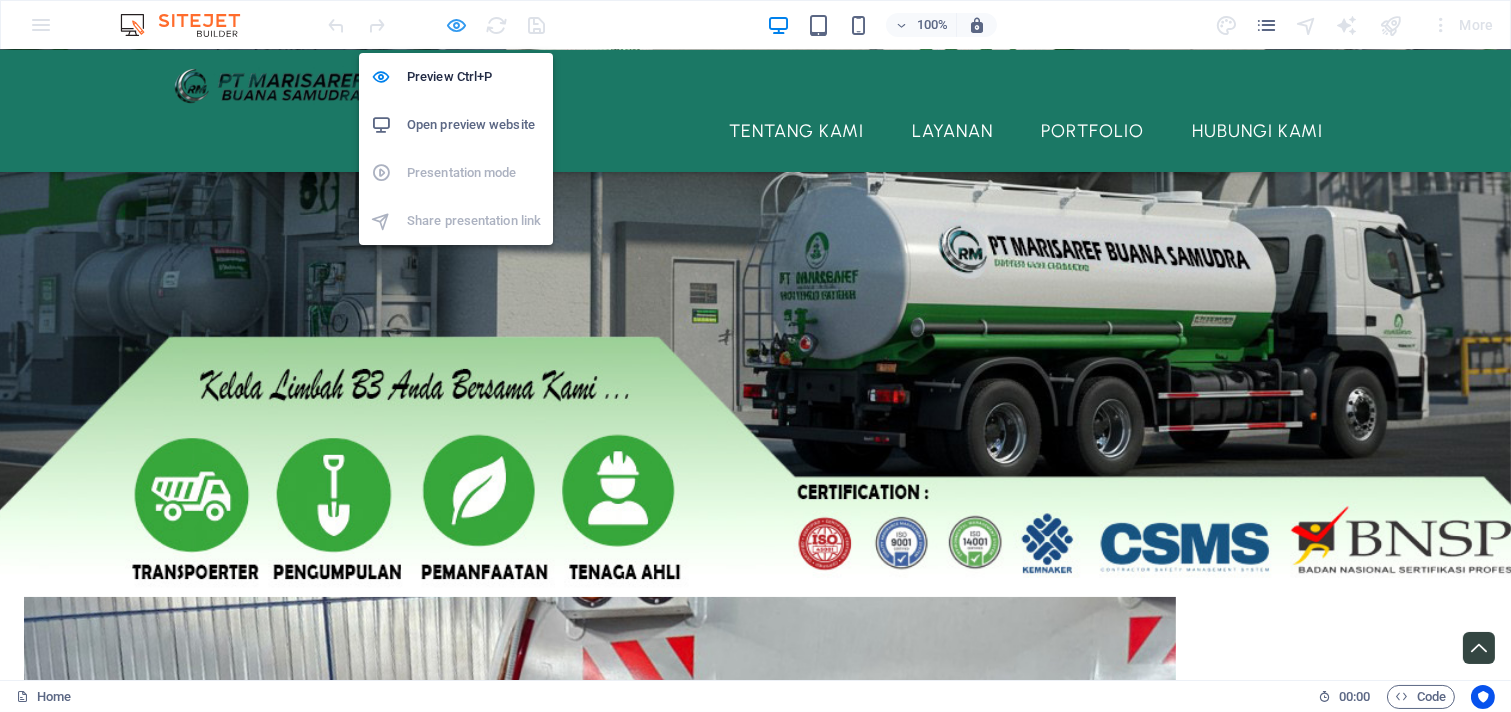 click at bounding box center [457, 25] 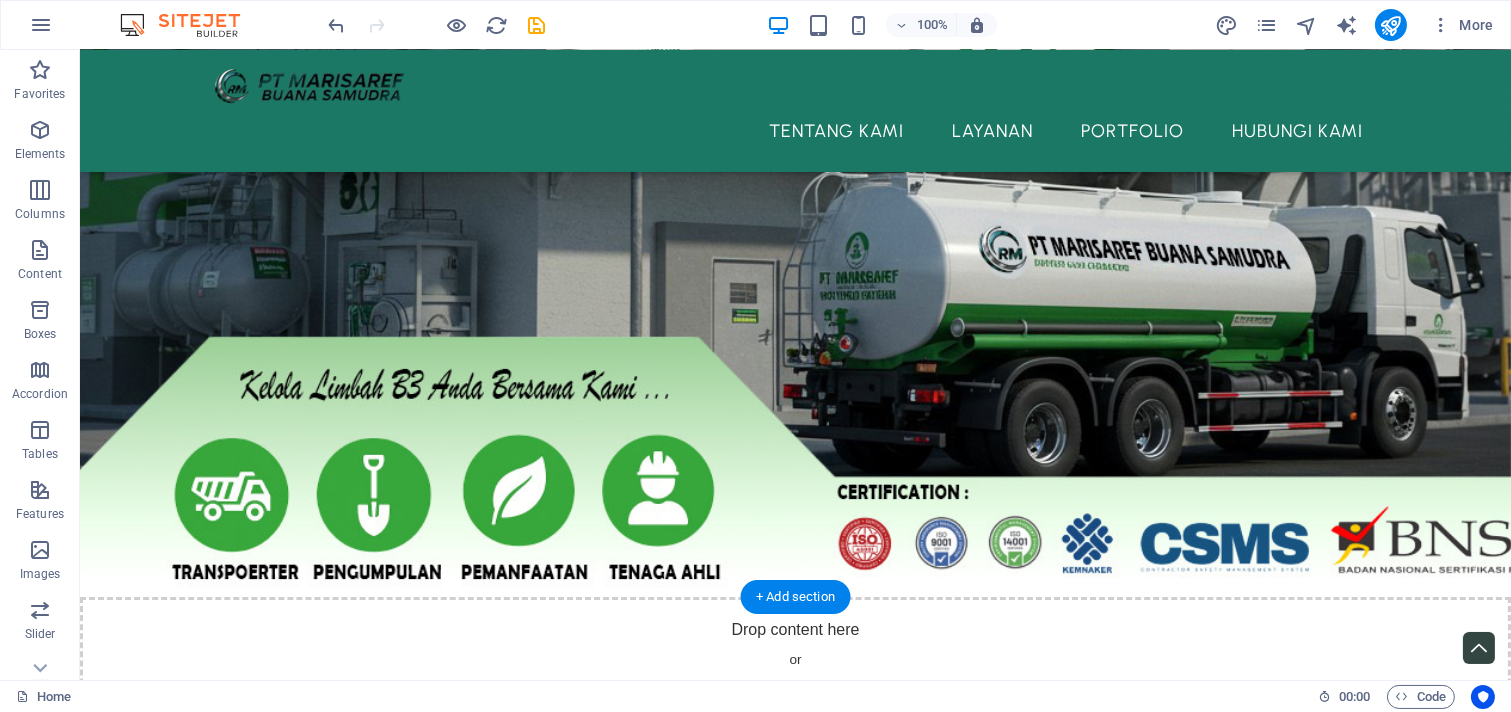 click at bounding box center (795, 138) 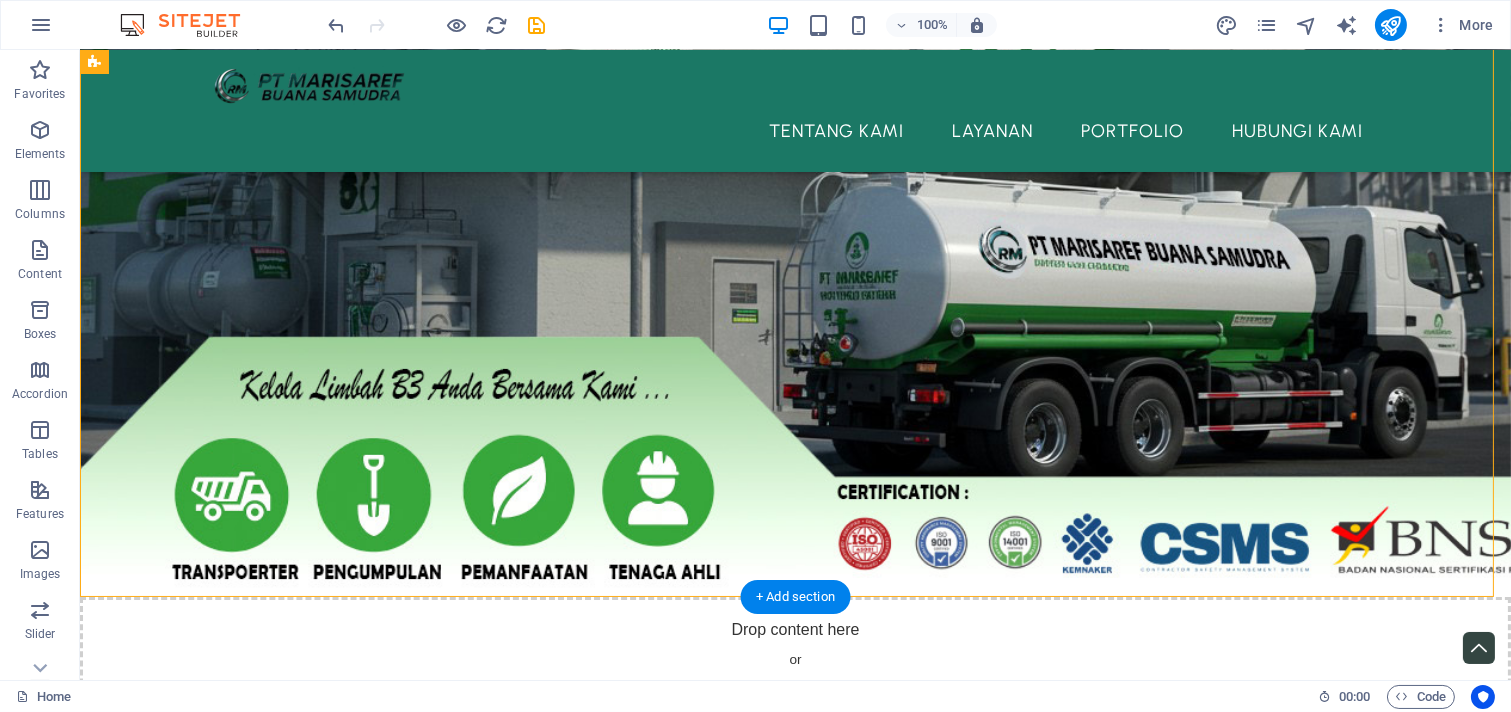 click at bounding box center [795, 138] 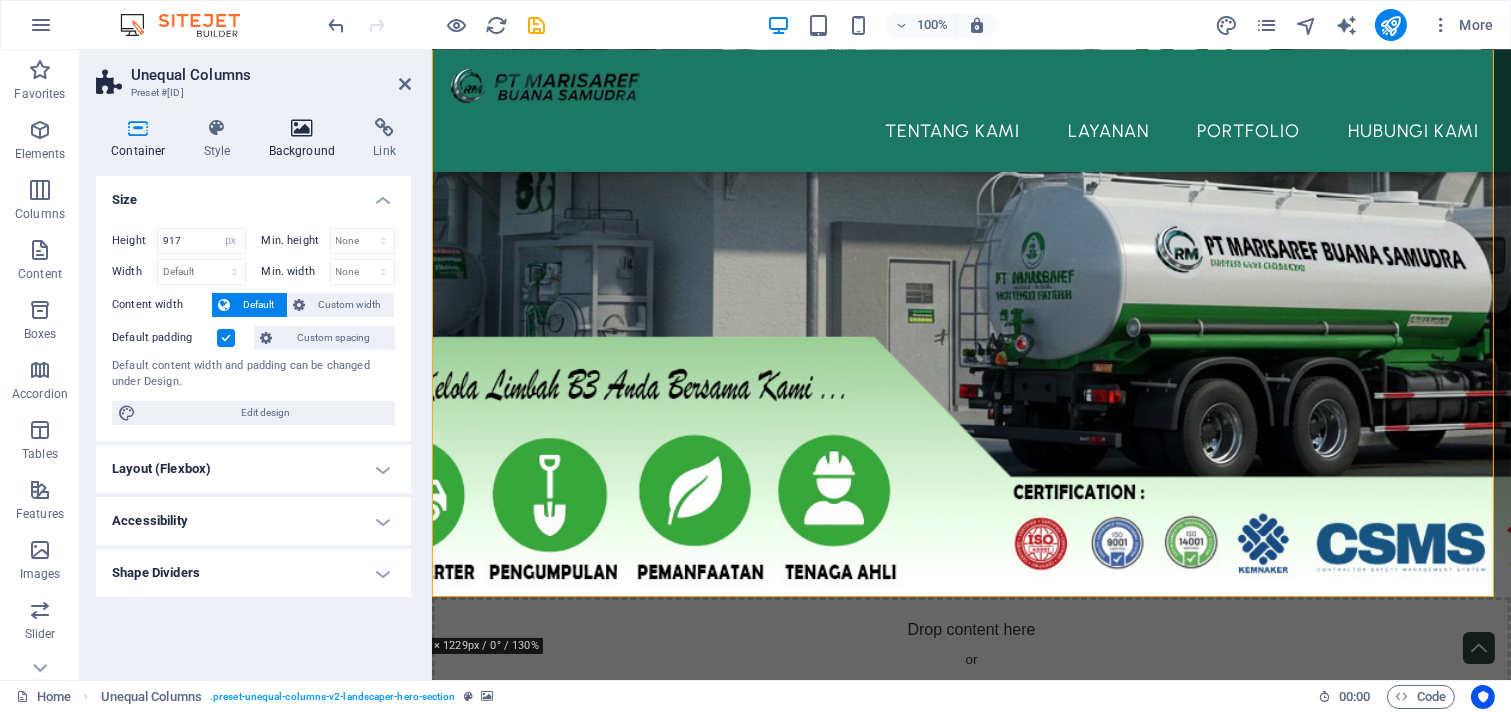 click at bounding box center (302, 128) 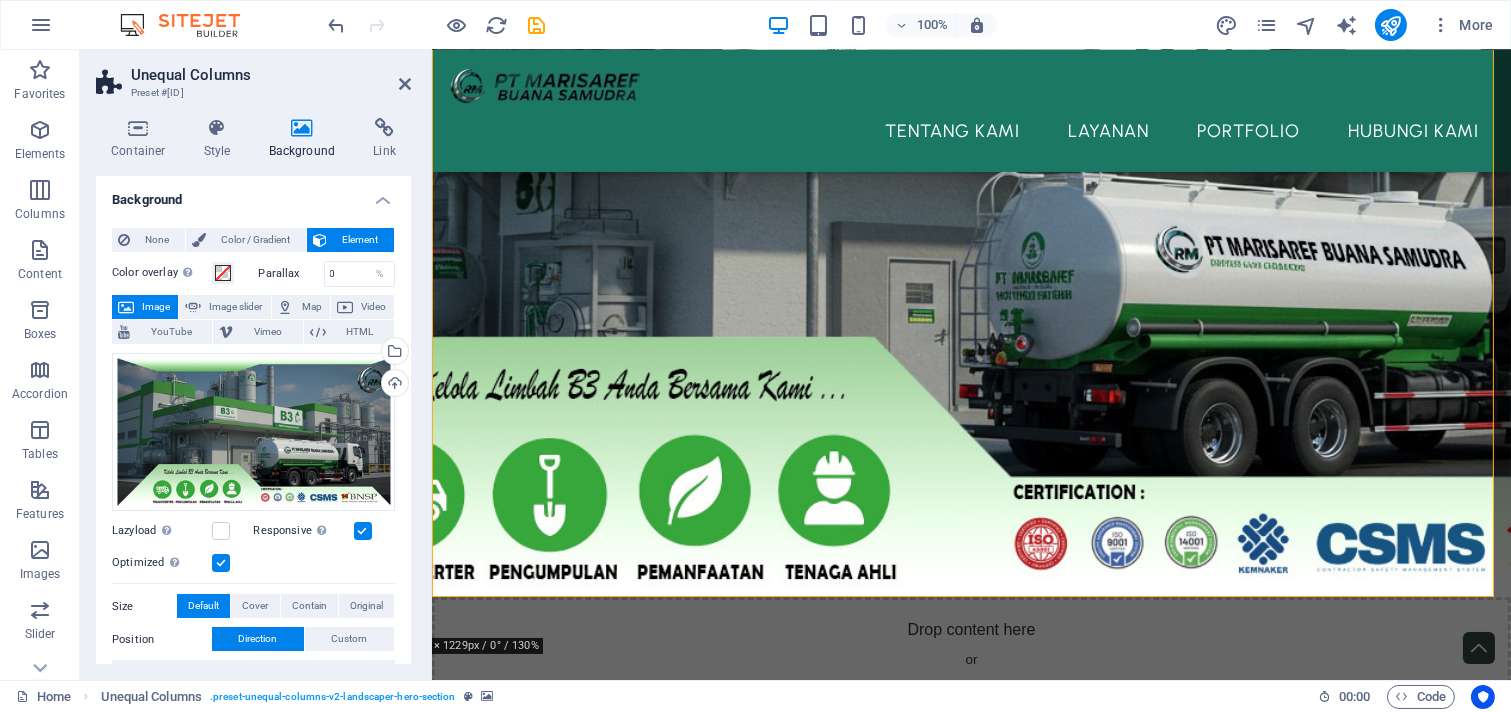 click at bounding box center (221, 563) 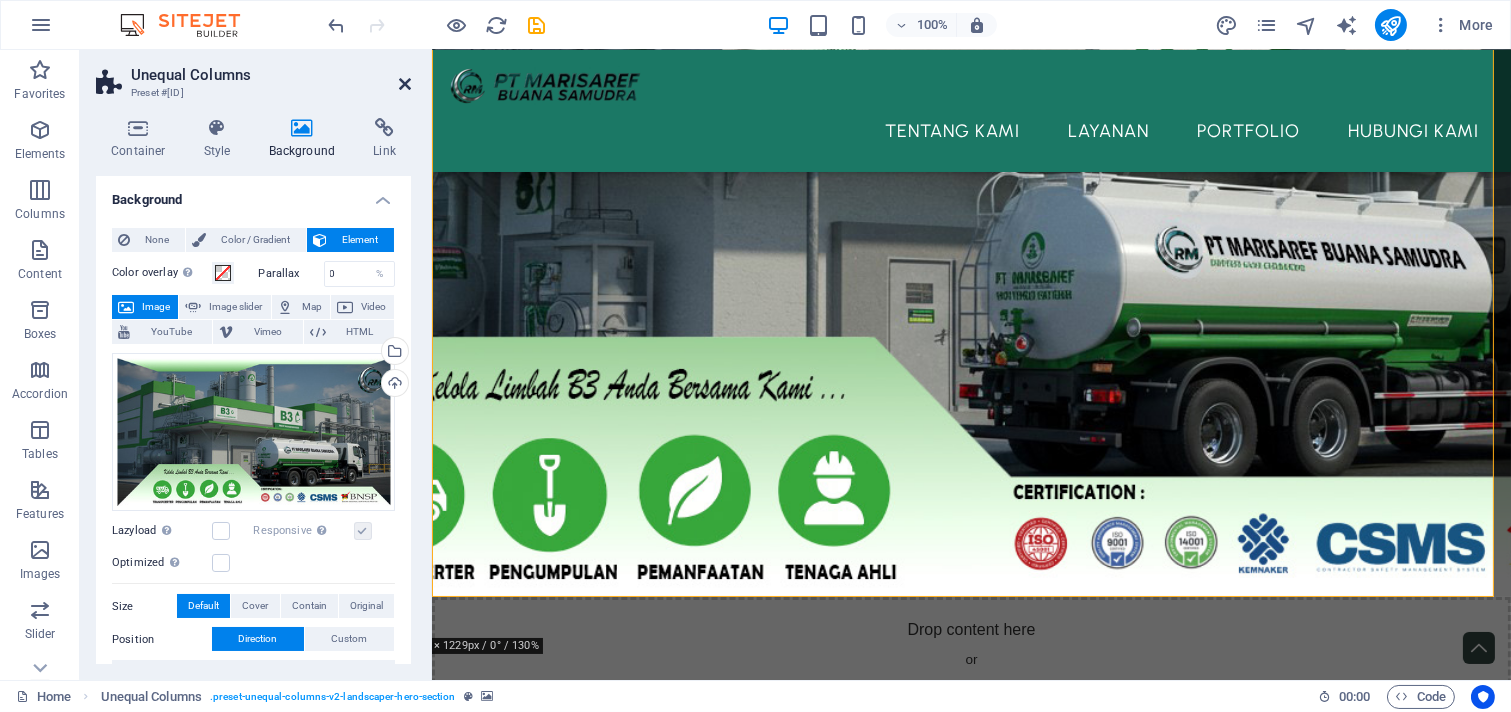 click at bounding box center [405, 84] 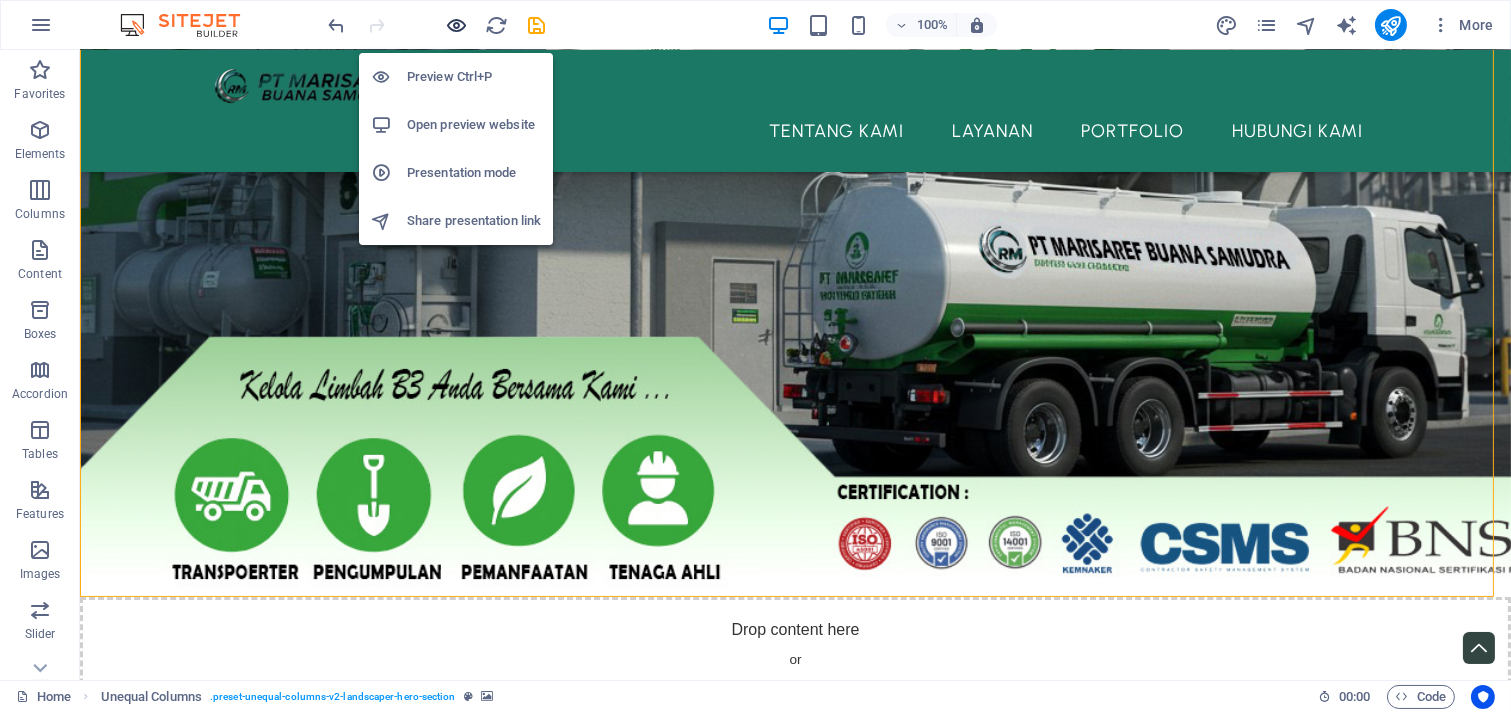 click at bounding box center (457, 25) 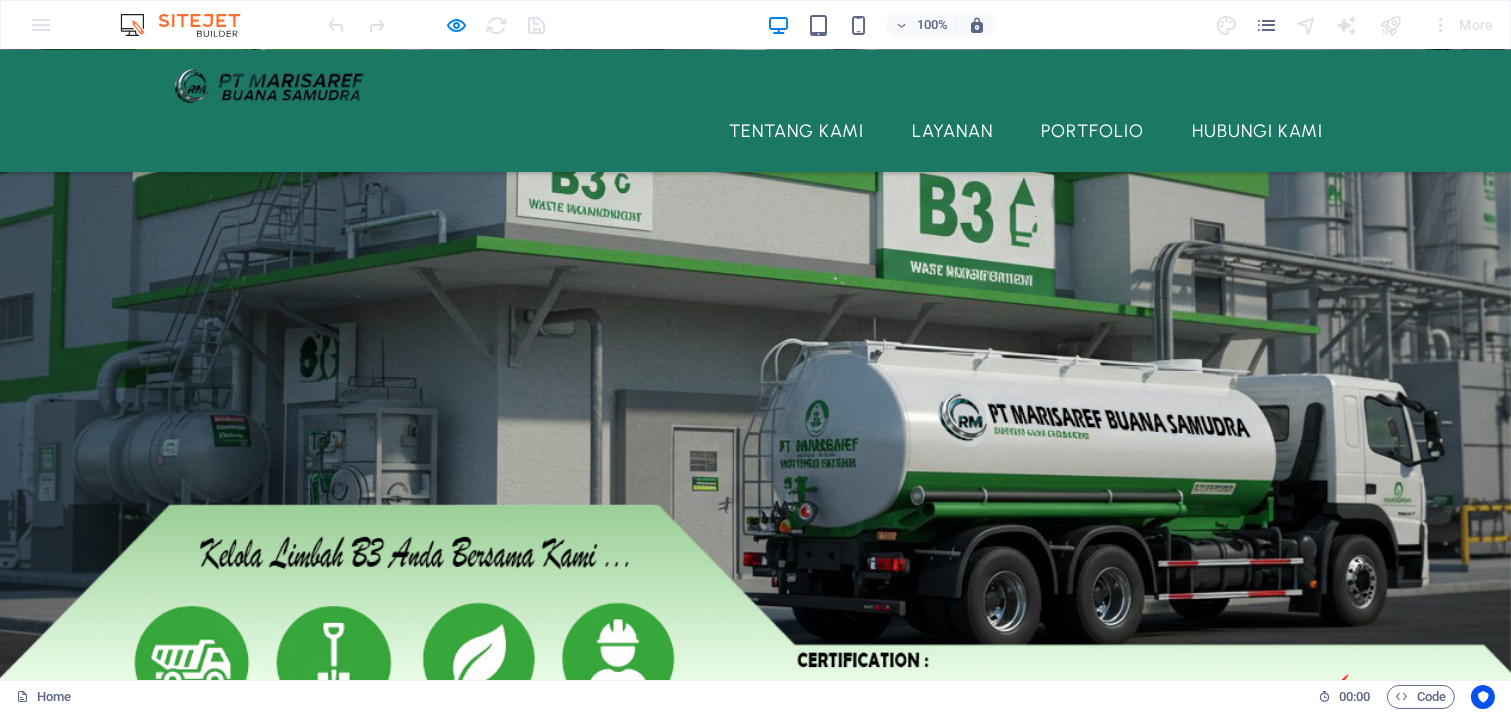 scroll, scrollTop: 185, scrollLeft: 0, axis: vertical 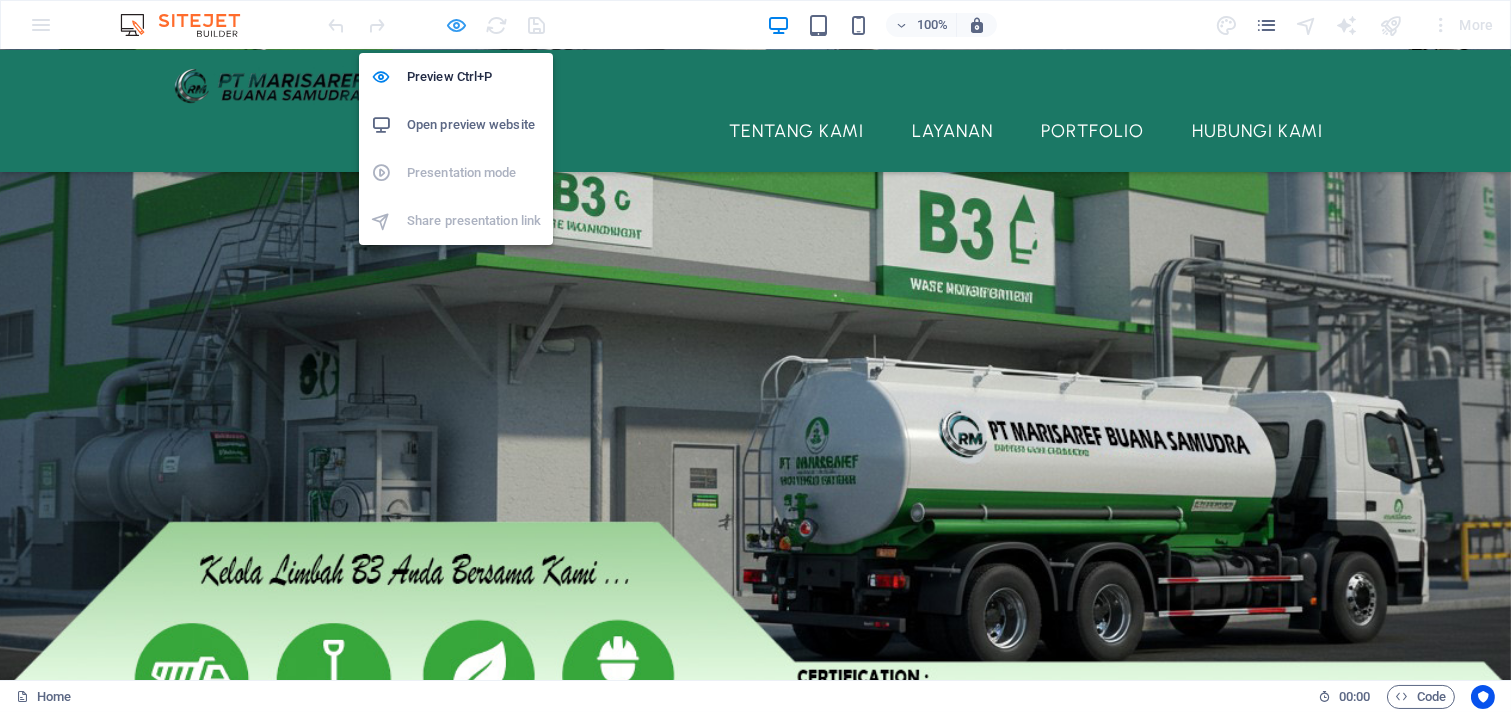 click at bounding box center (457, 25) 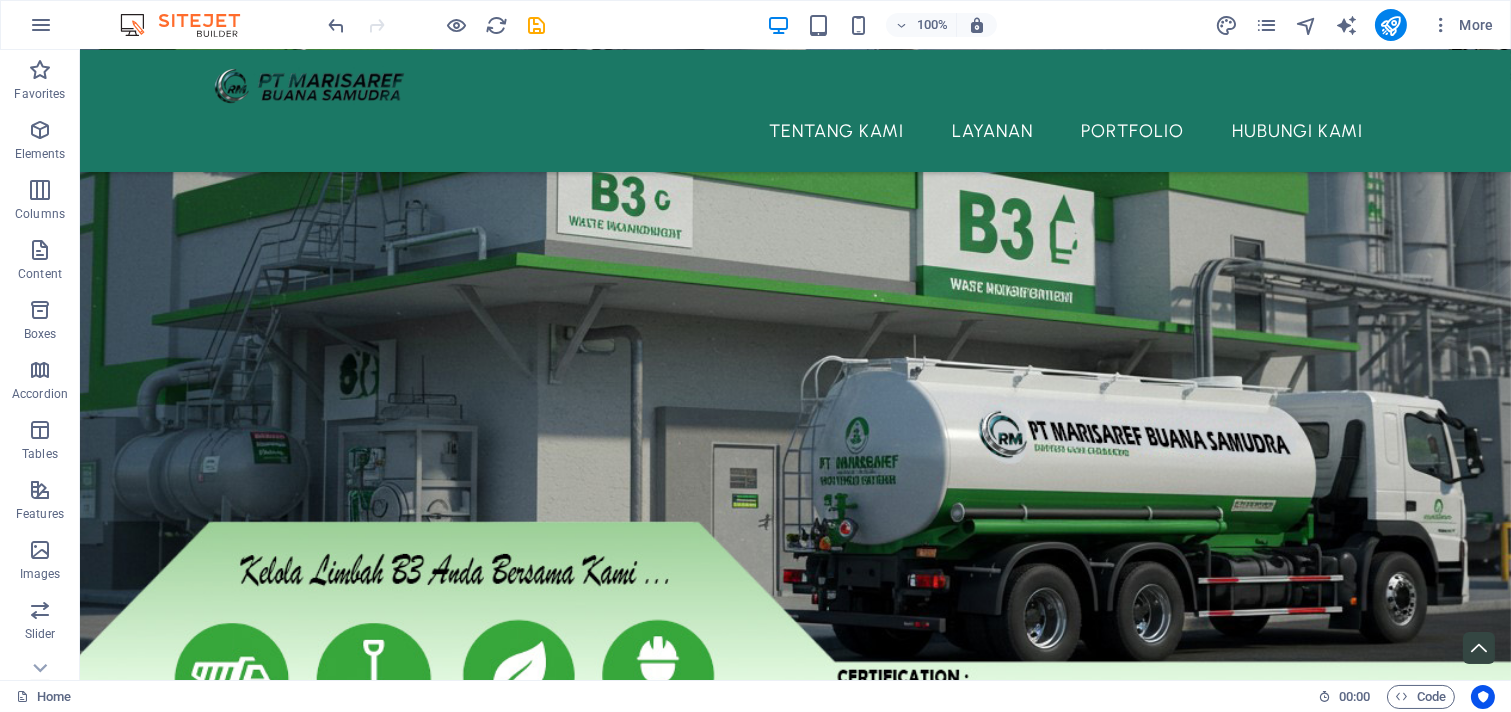 click at bounding box center (795, 323) 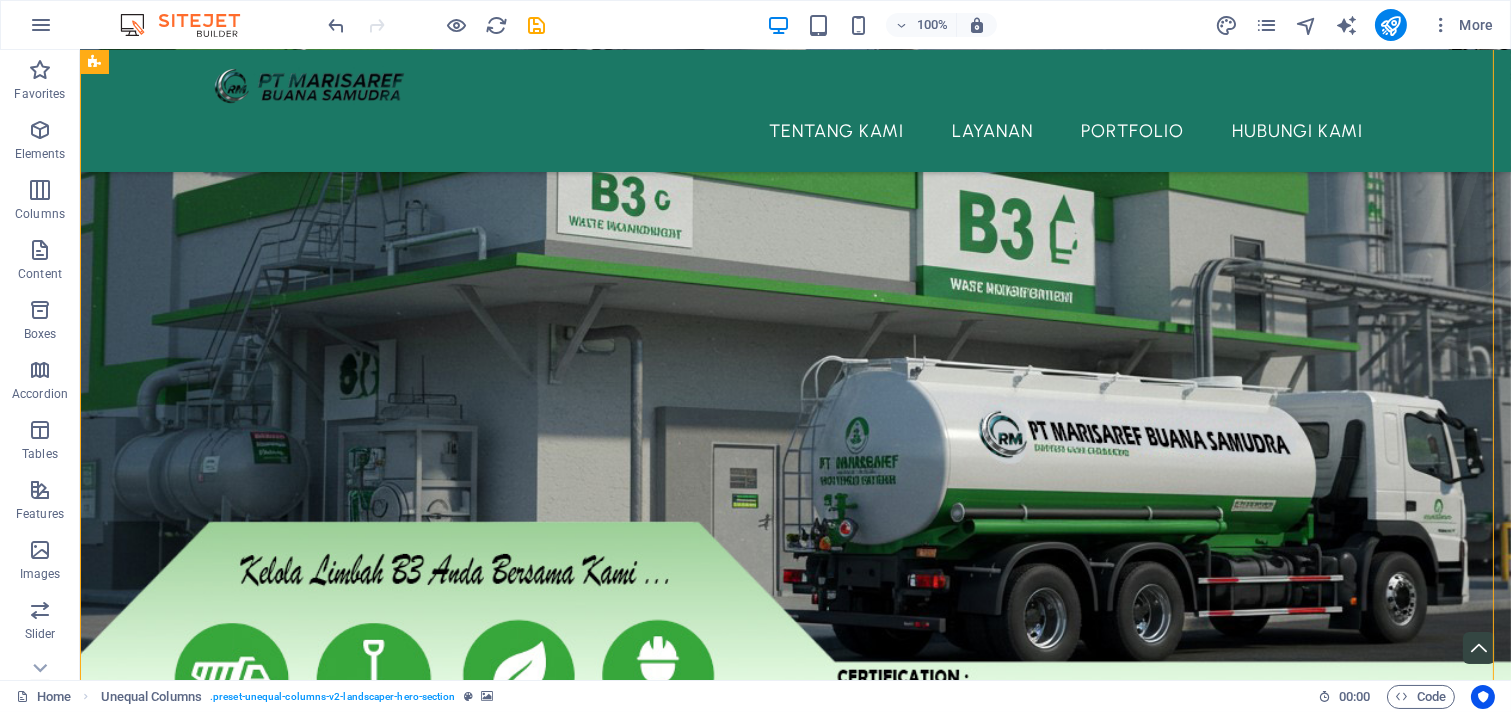 click at bounding box center [795, 323] 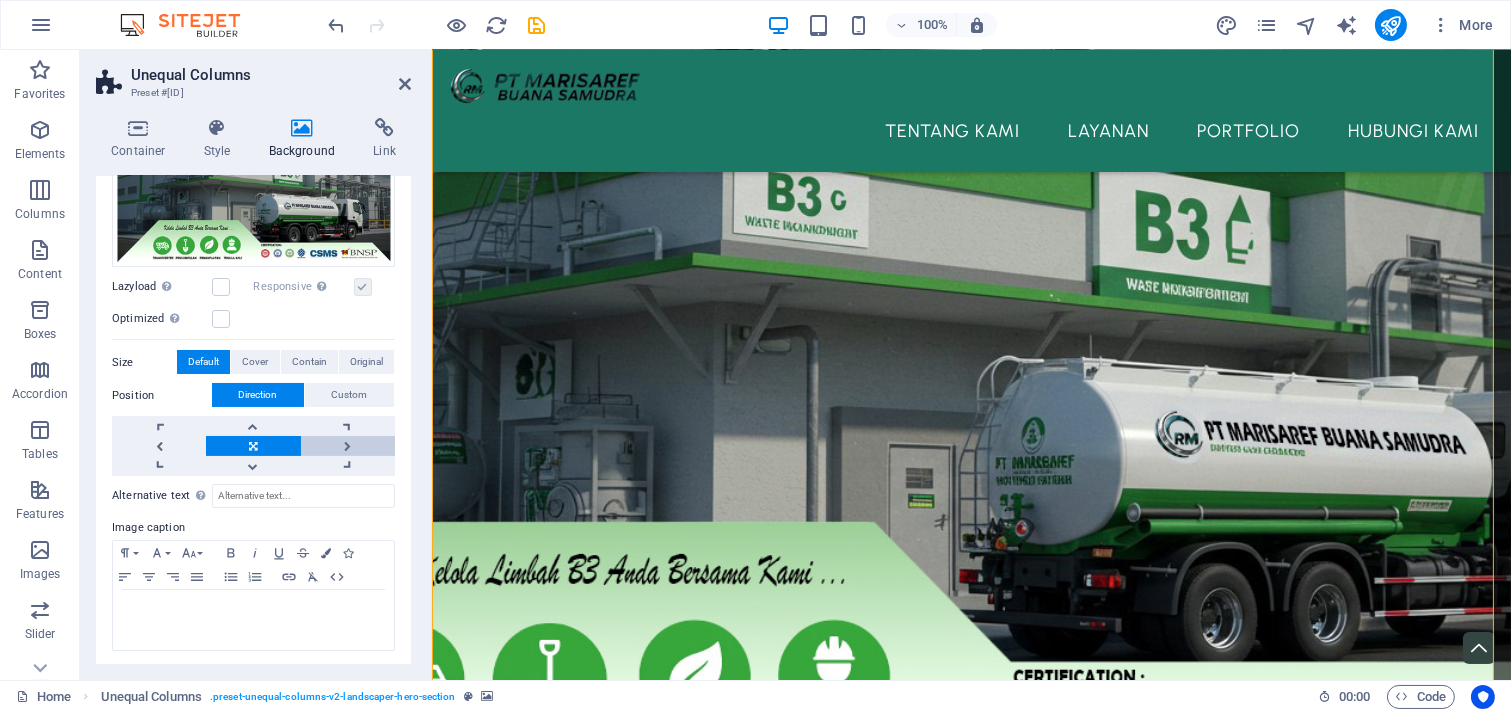 scroll, scrollTop: 246, scrollLeft: 0, axis: vertical 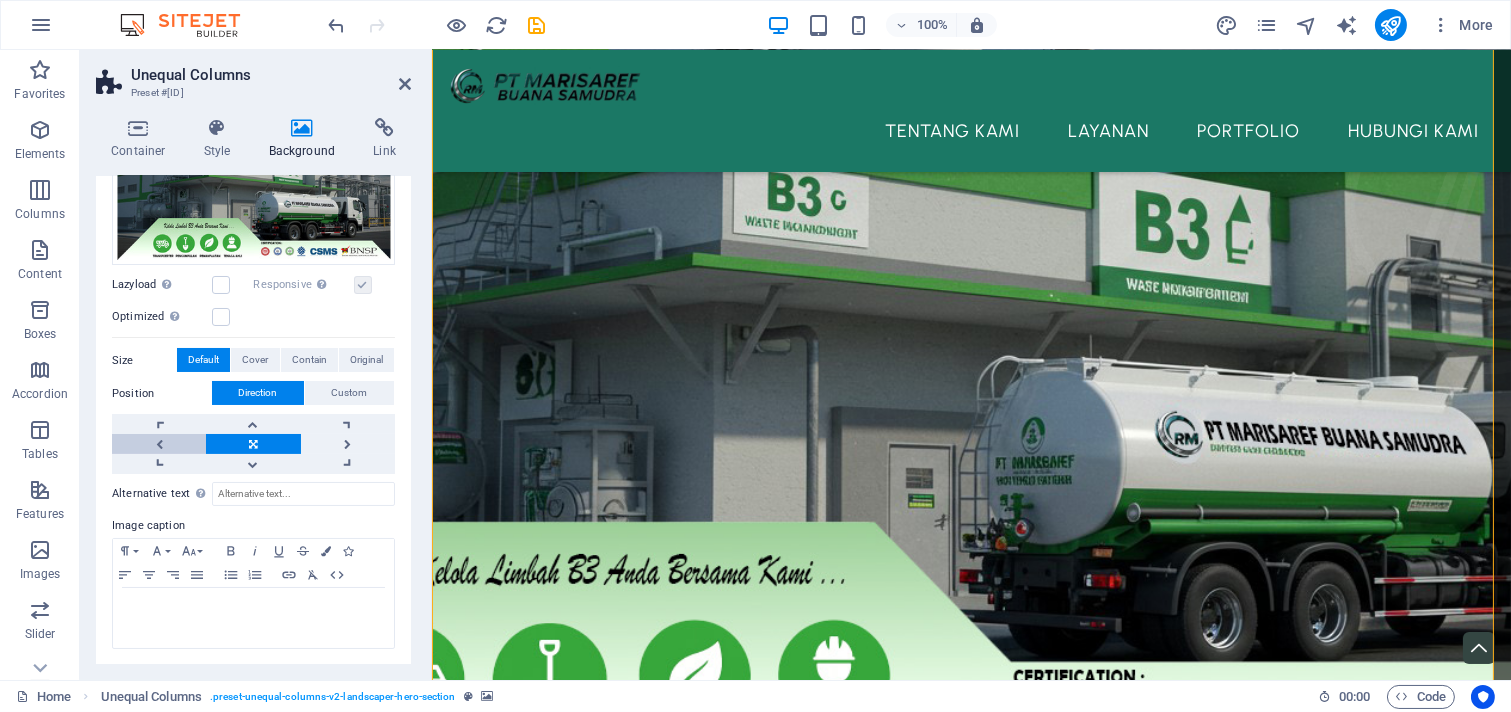 click at bounding box center (159, 444) 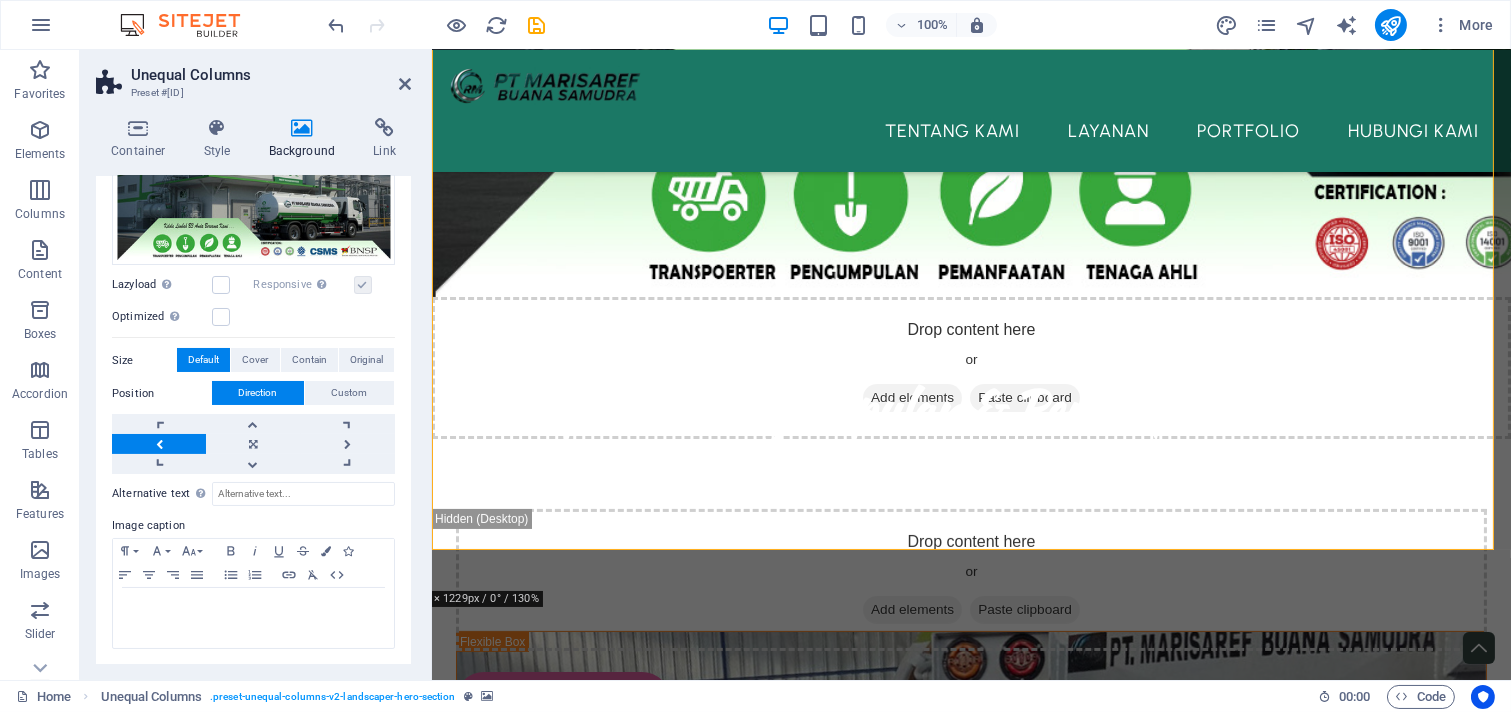 scroll, scrollTop: 741, scrollLeft: 0, axis: vertical 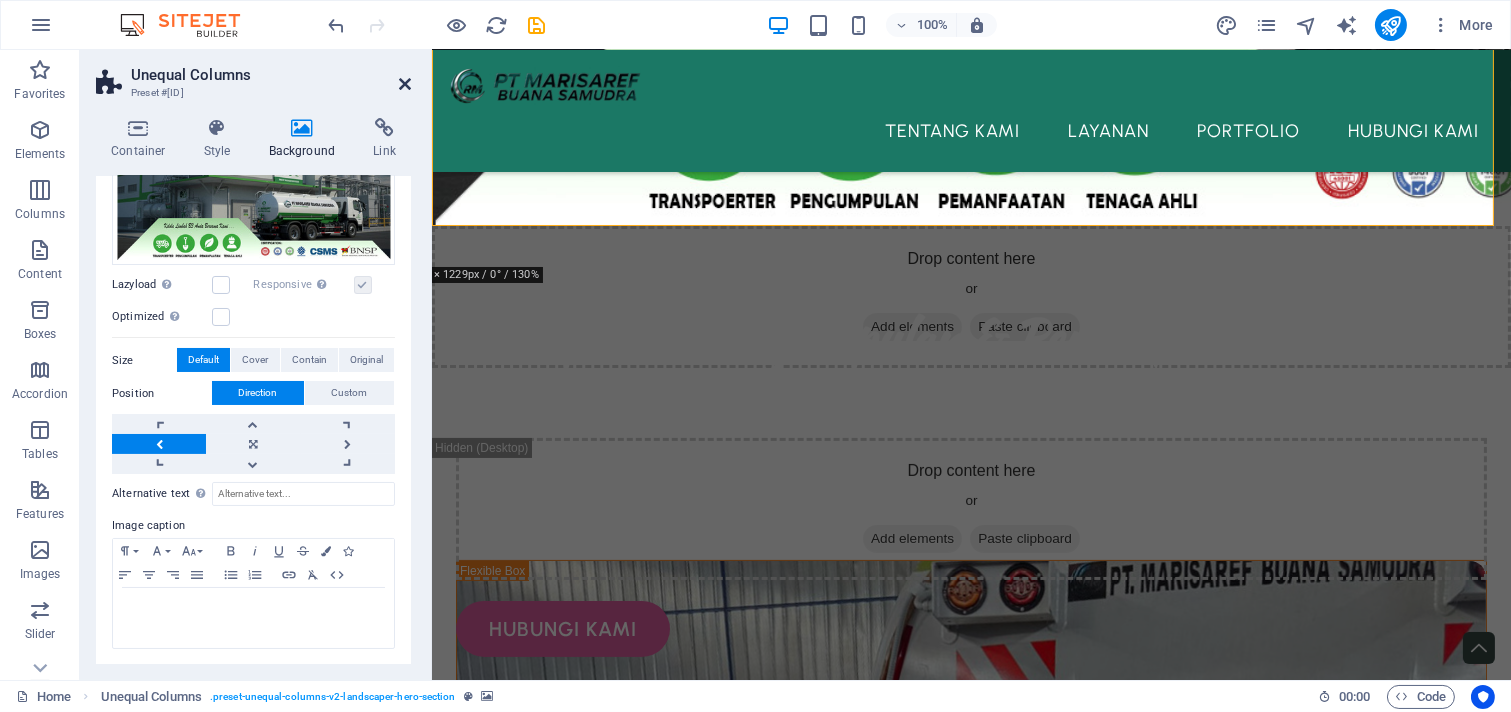 click at bounding box center (405, 84) 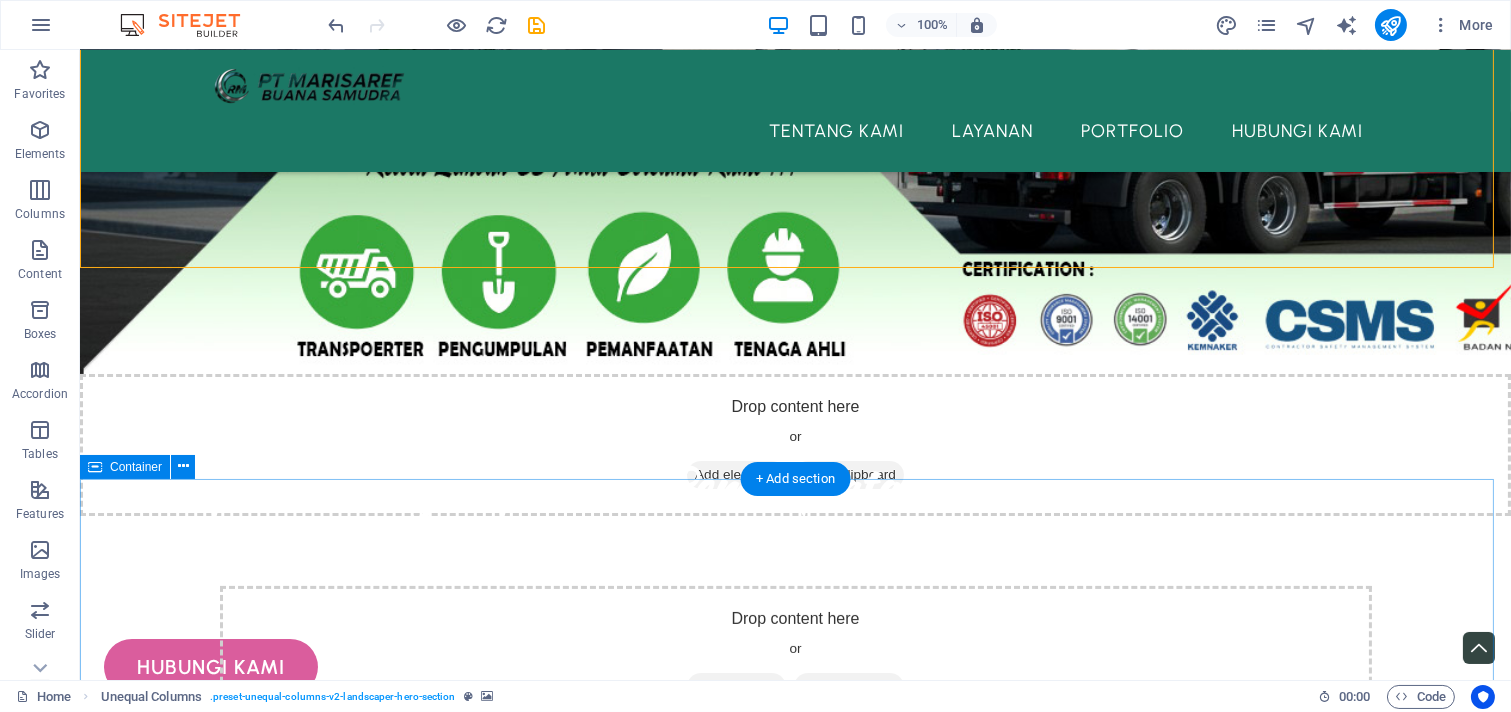 scroll, scrollTop: 513, scrollLeft: 0, axis: vertical 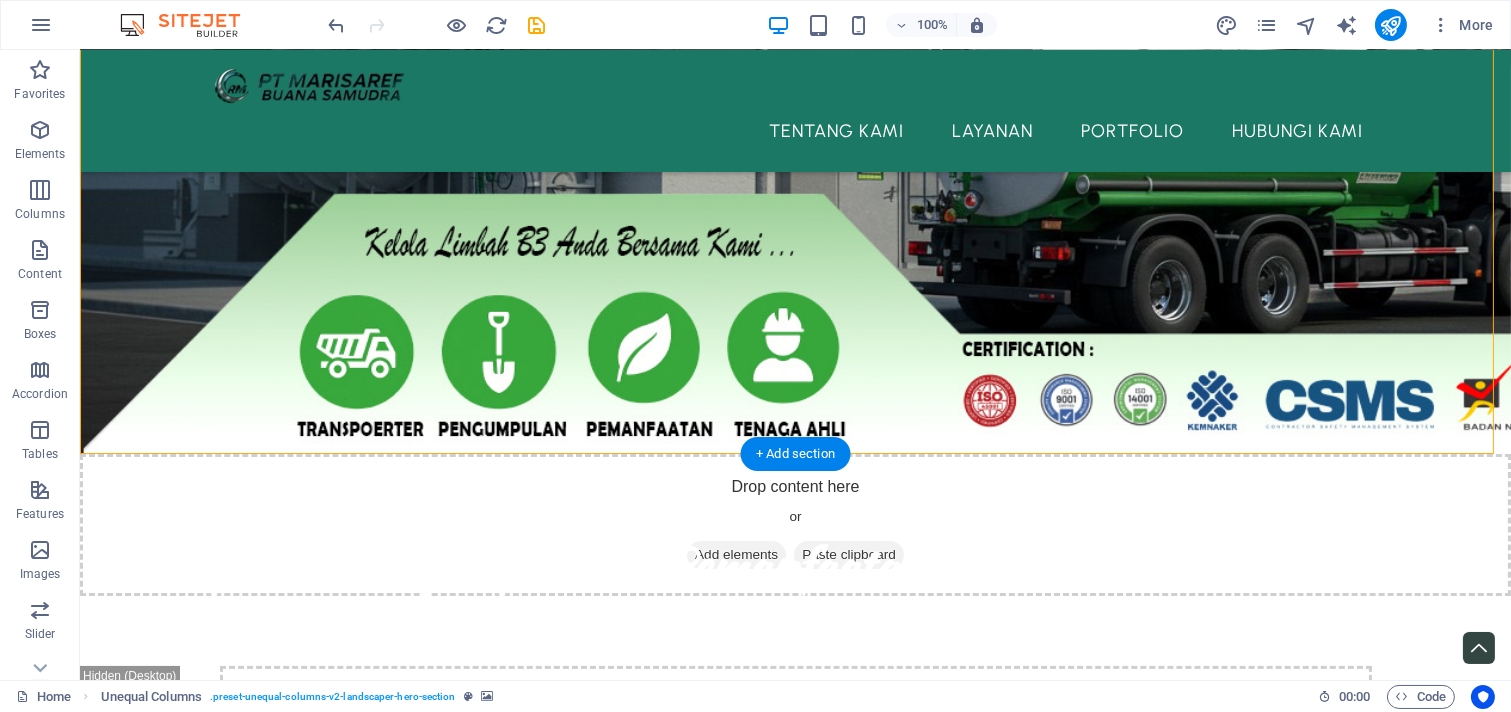 click at bounding box center [795, -5] 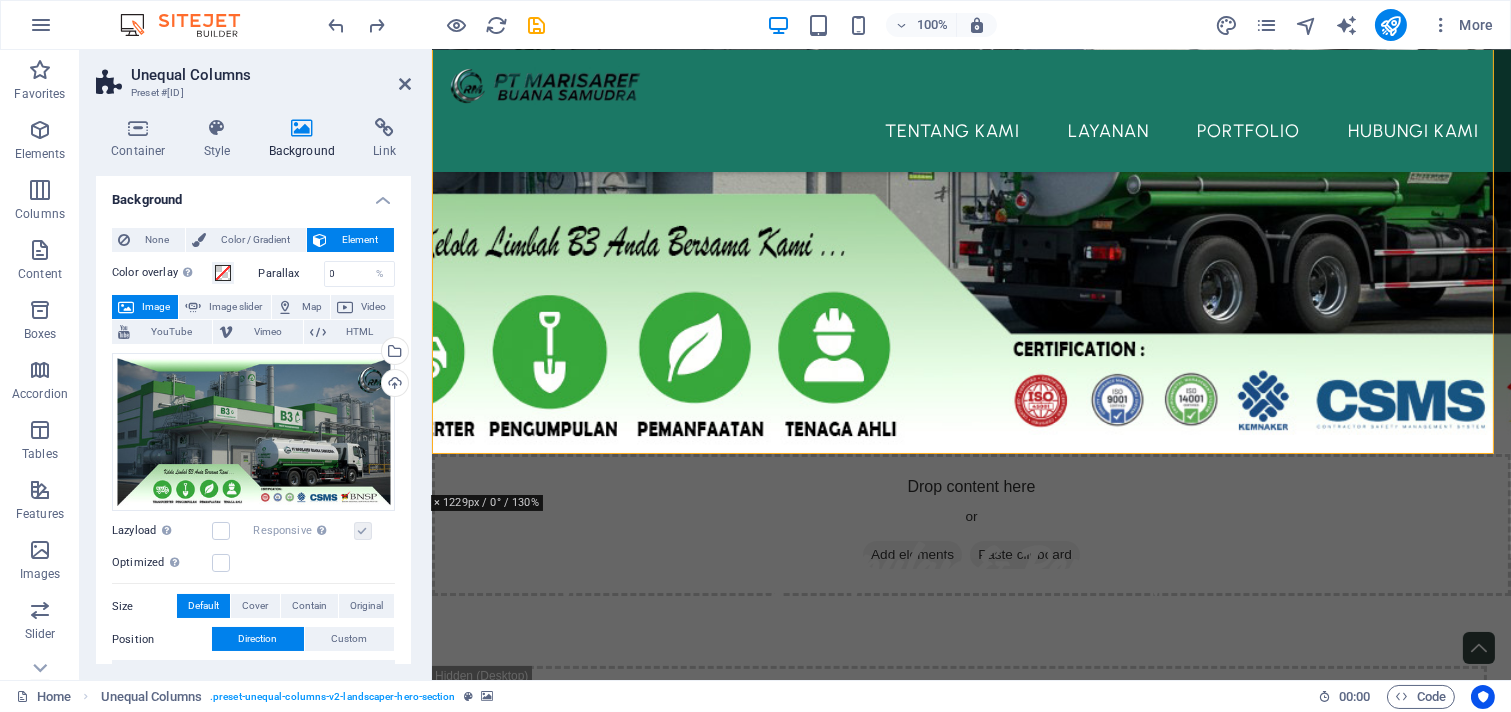 click at bounding box center [970, -5] 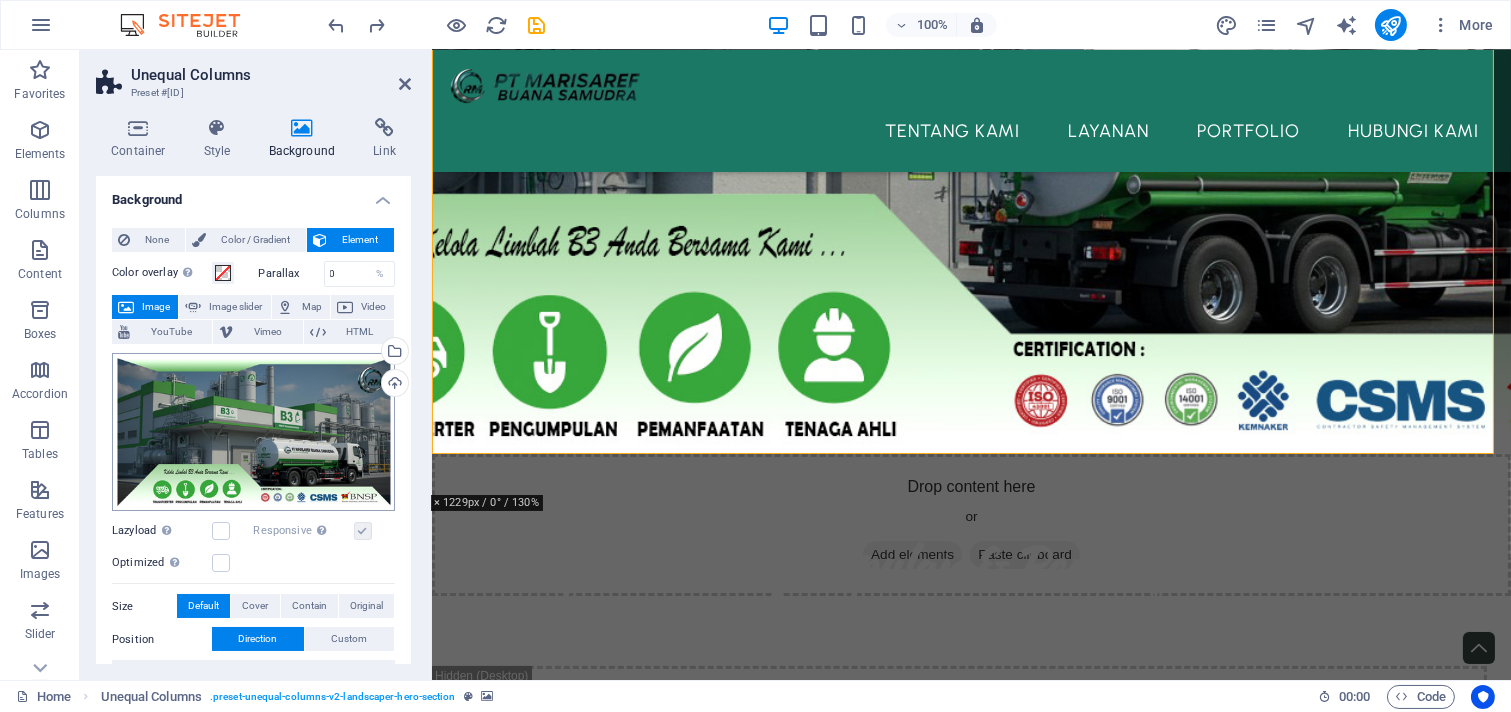 scroll, scrollTop: 185, scrollLeft: 0, axis: vertical 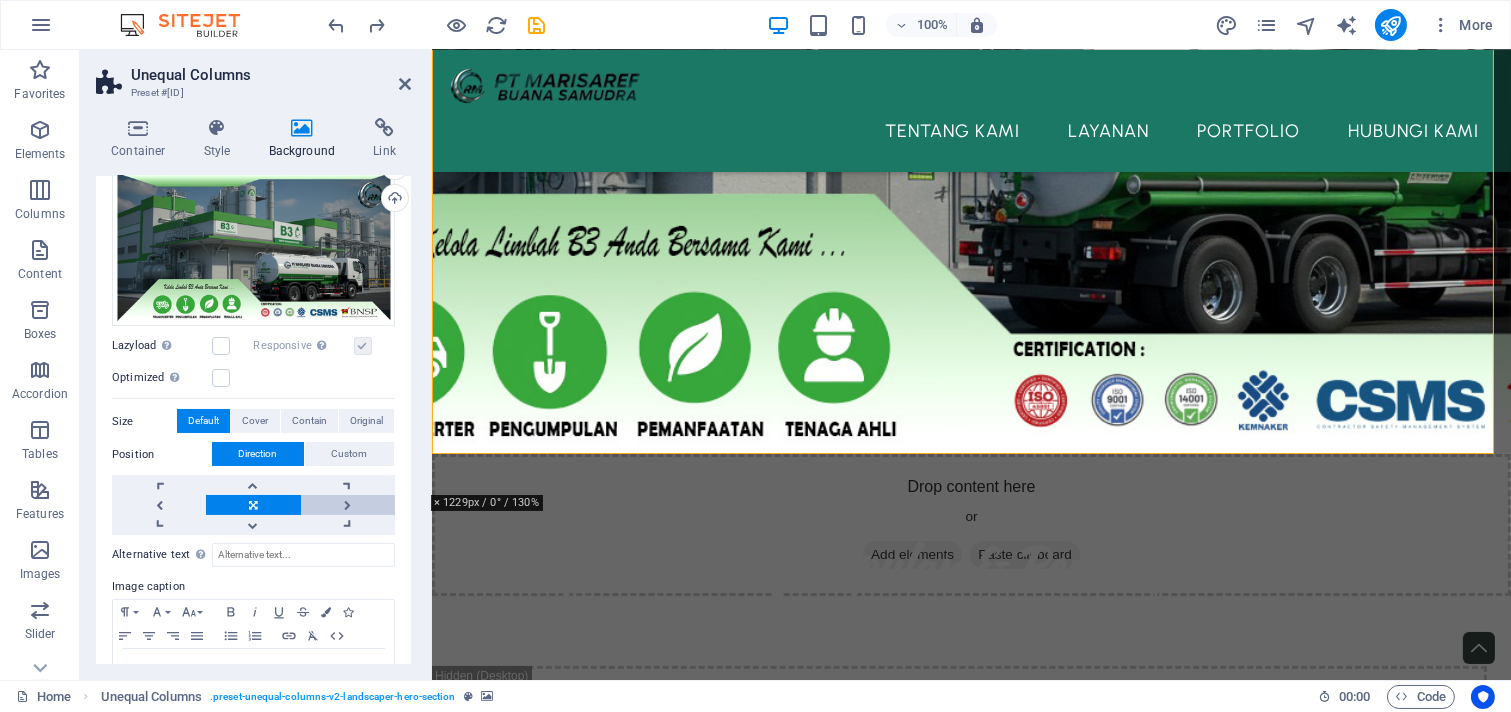 click at bounding box center (348, 505) 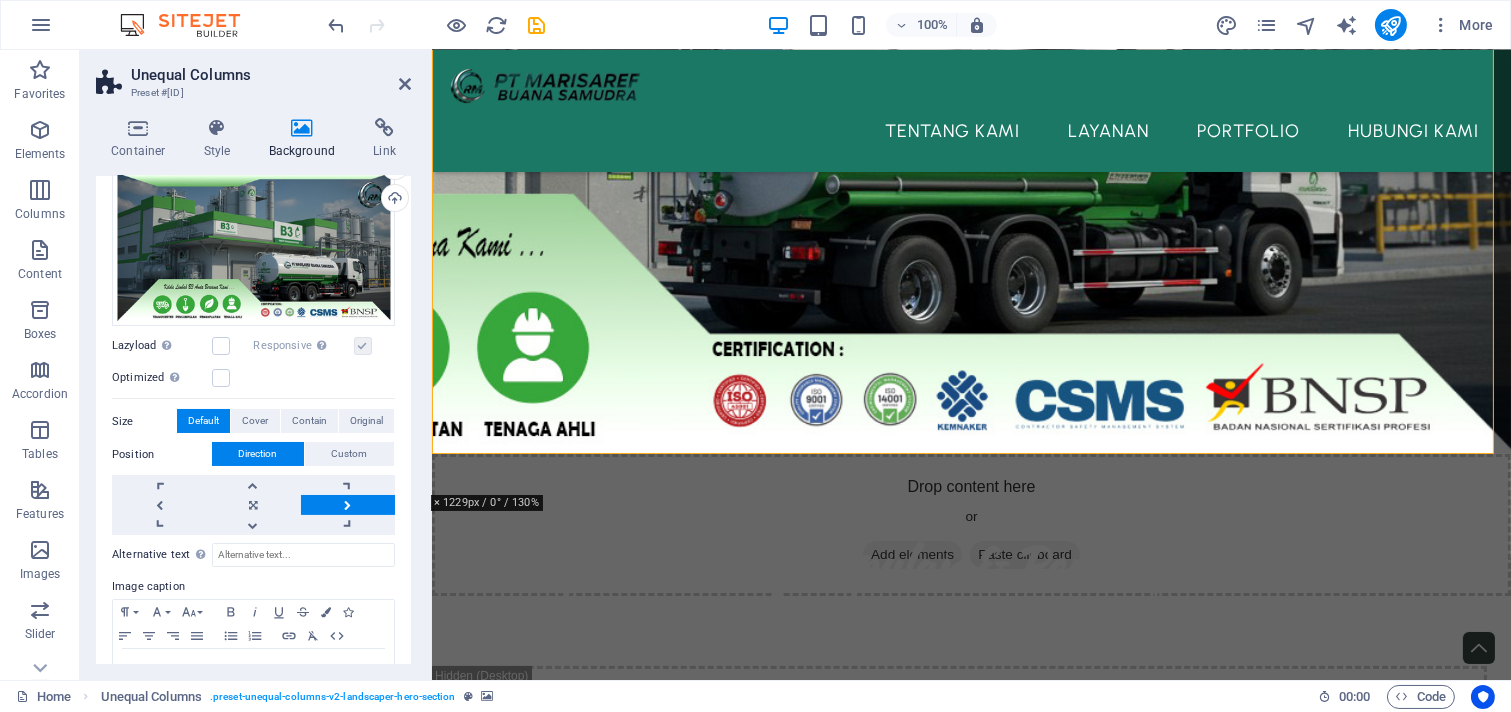 click at bounding box center [970, -5] 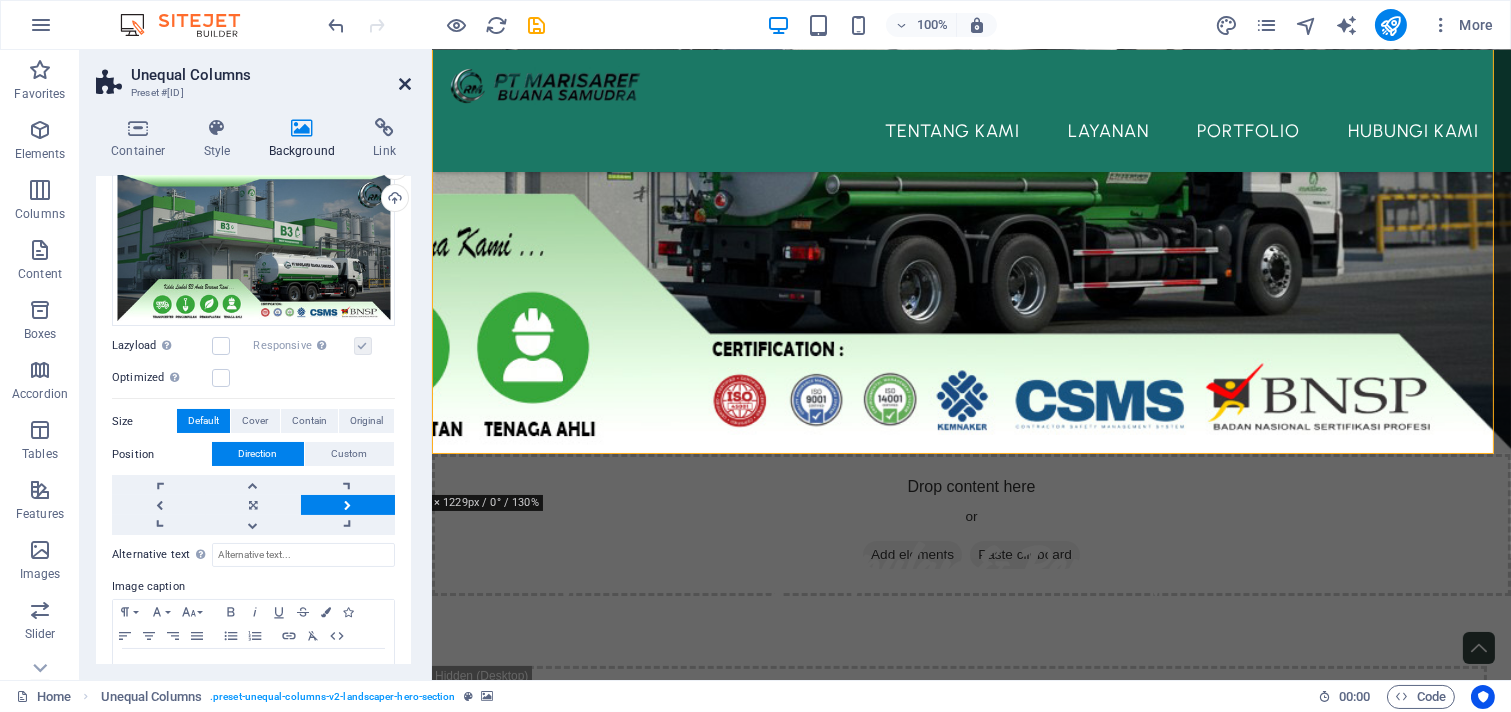 click at bounding box center (405, 84) 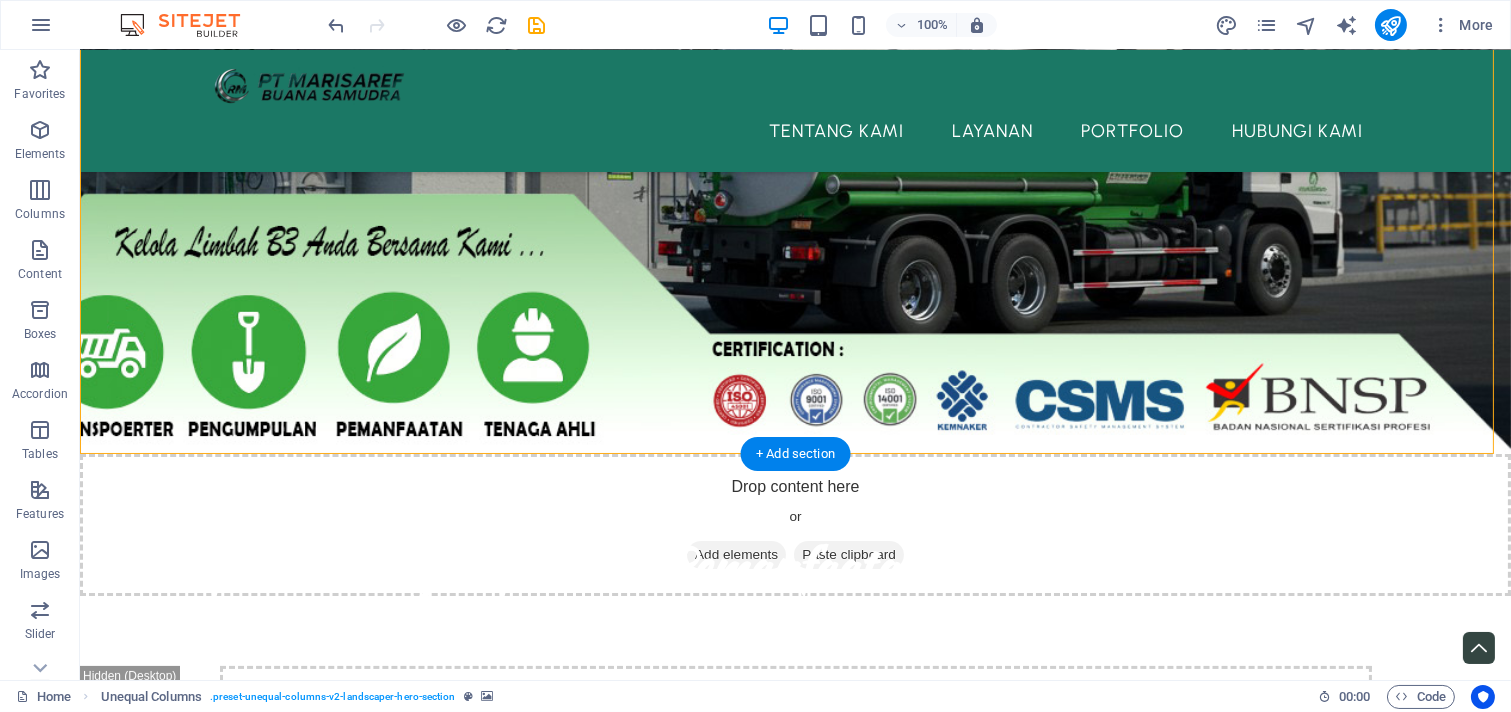 click at bounding box center [795, -5] 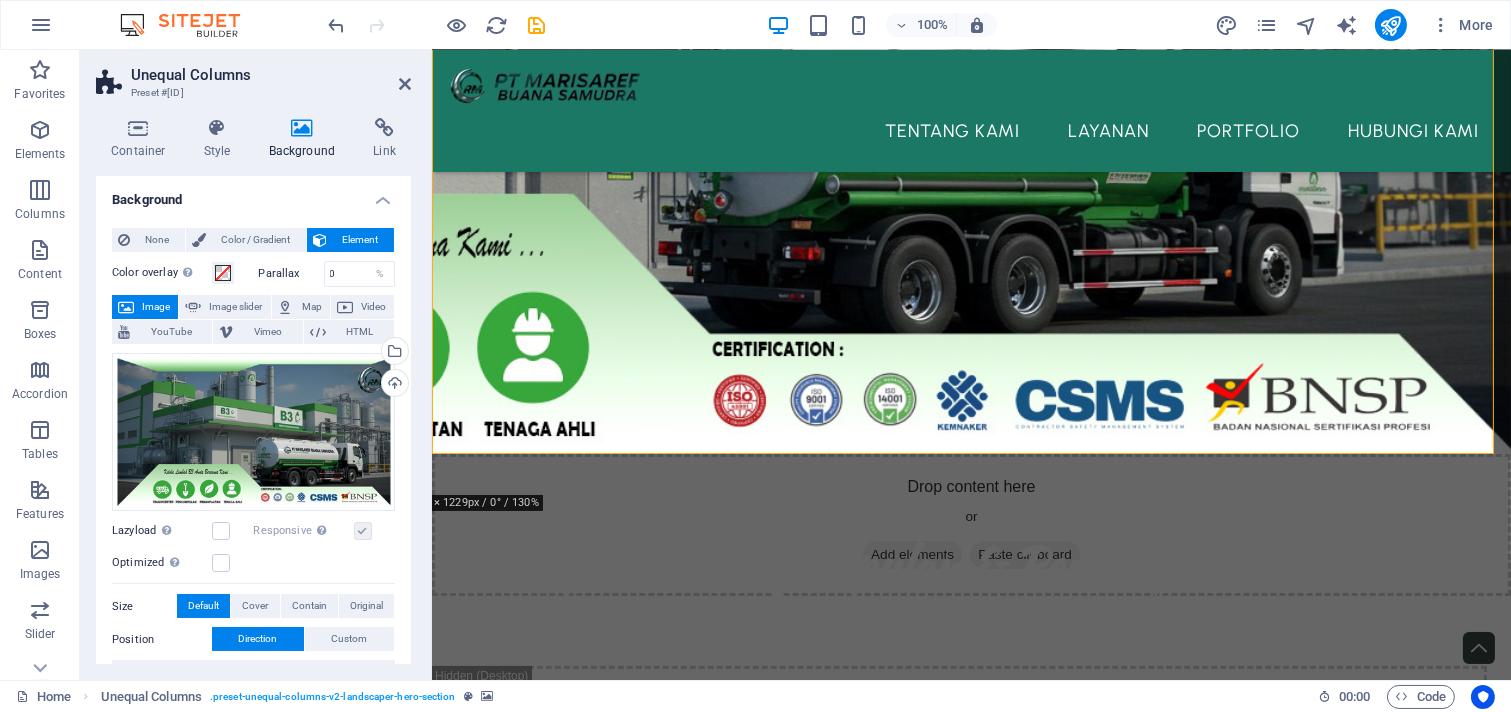 click at bounding box center [970, -5] 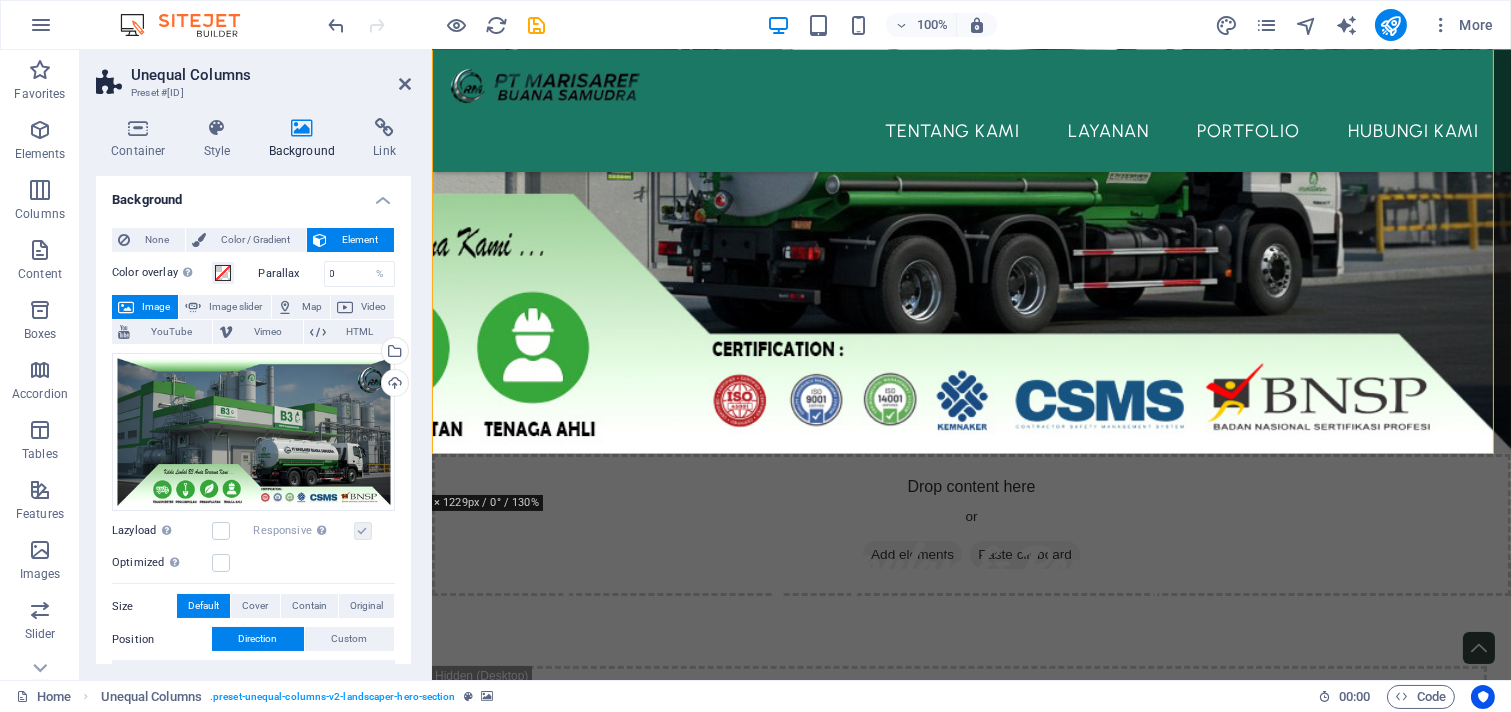 click at bounding box center [970, -5] 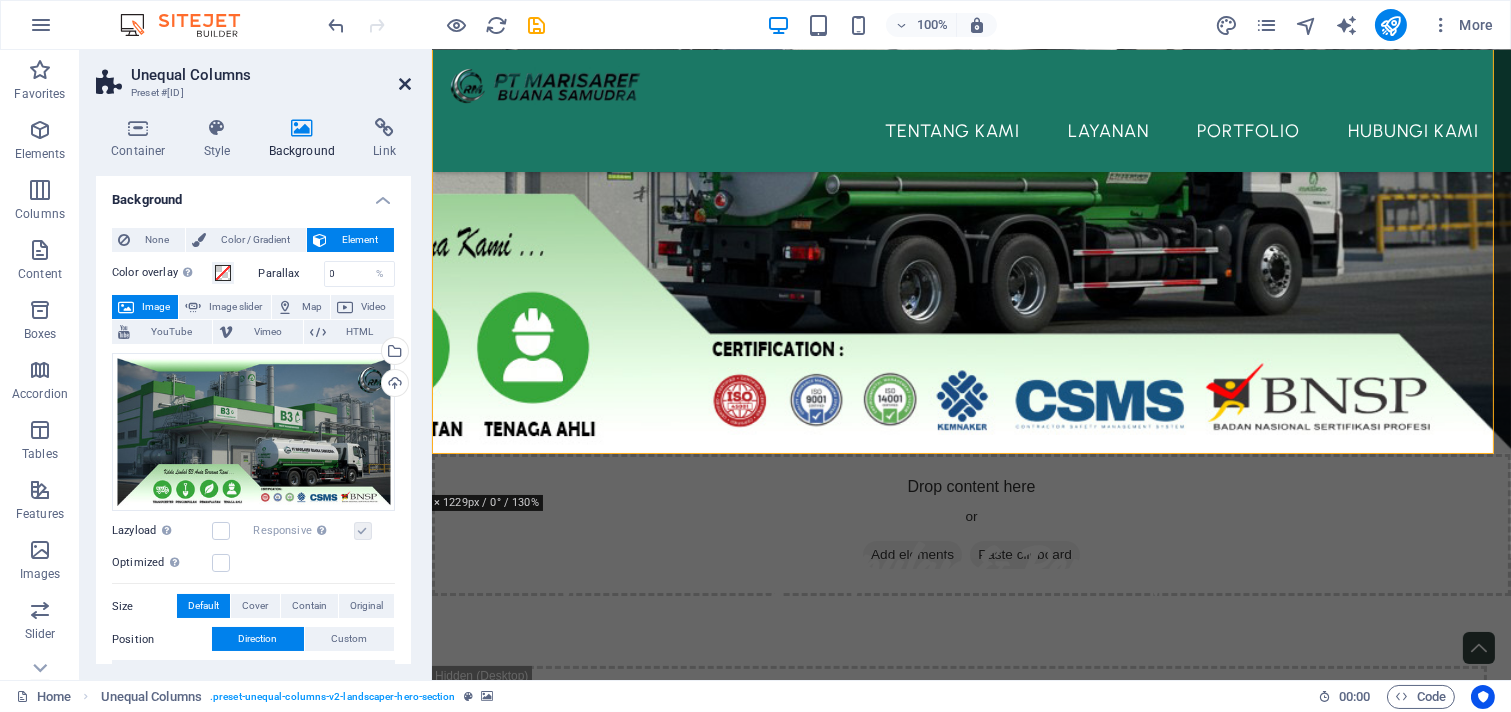 click at bounding box center [405, 84] 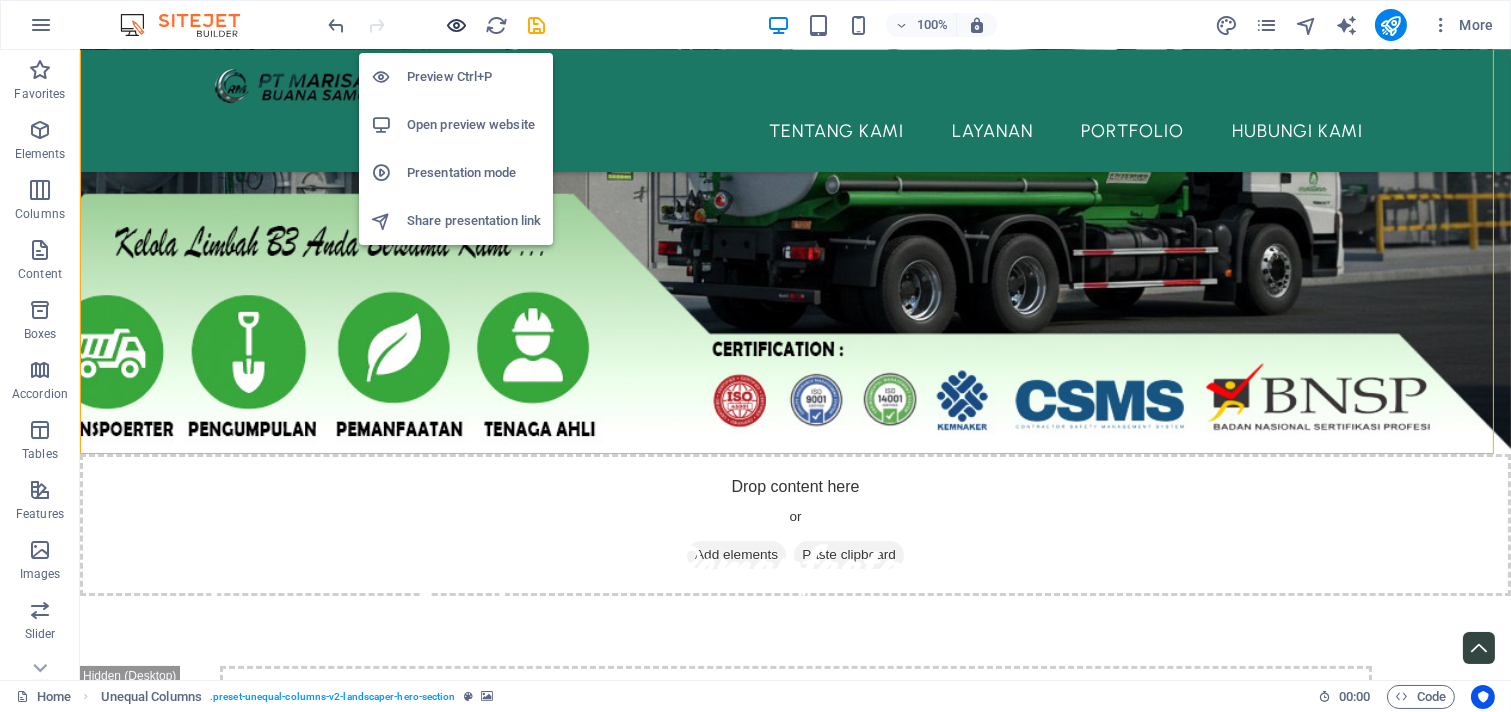 click at bounding box center (457, 25) 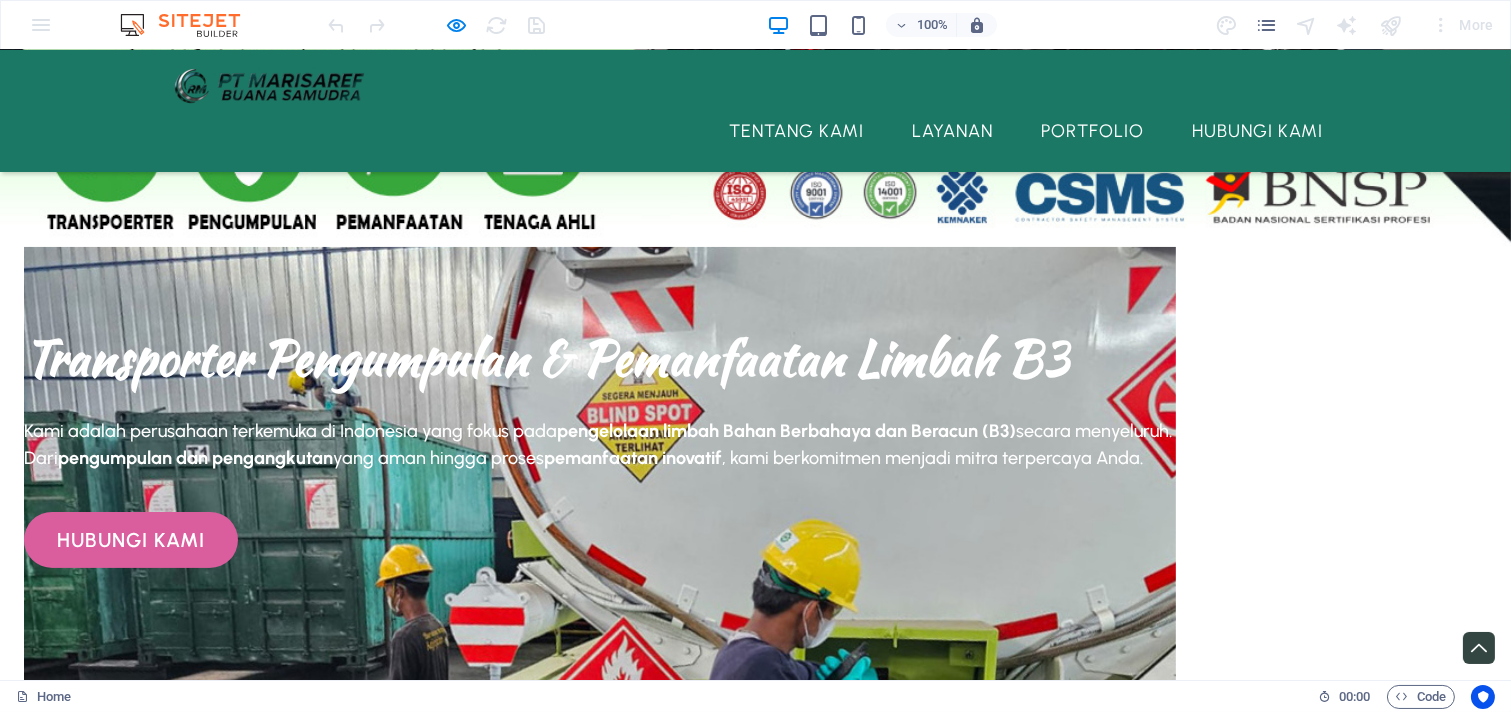 scroll, scrollTop: 555, scrollLeft: 0, axis: vertical 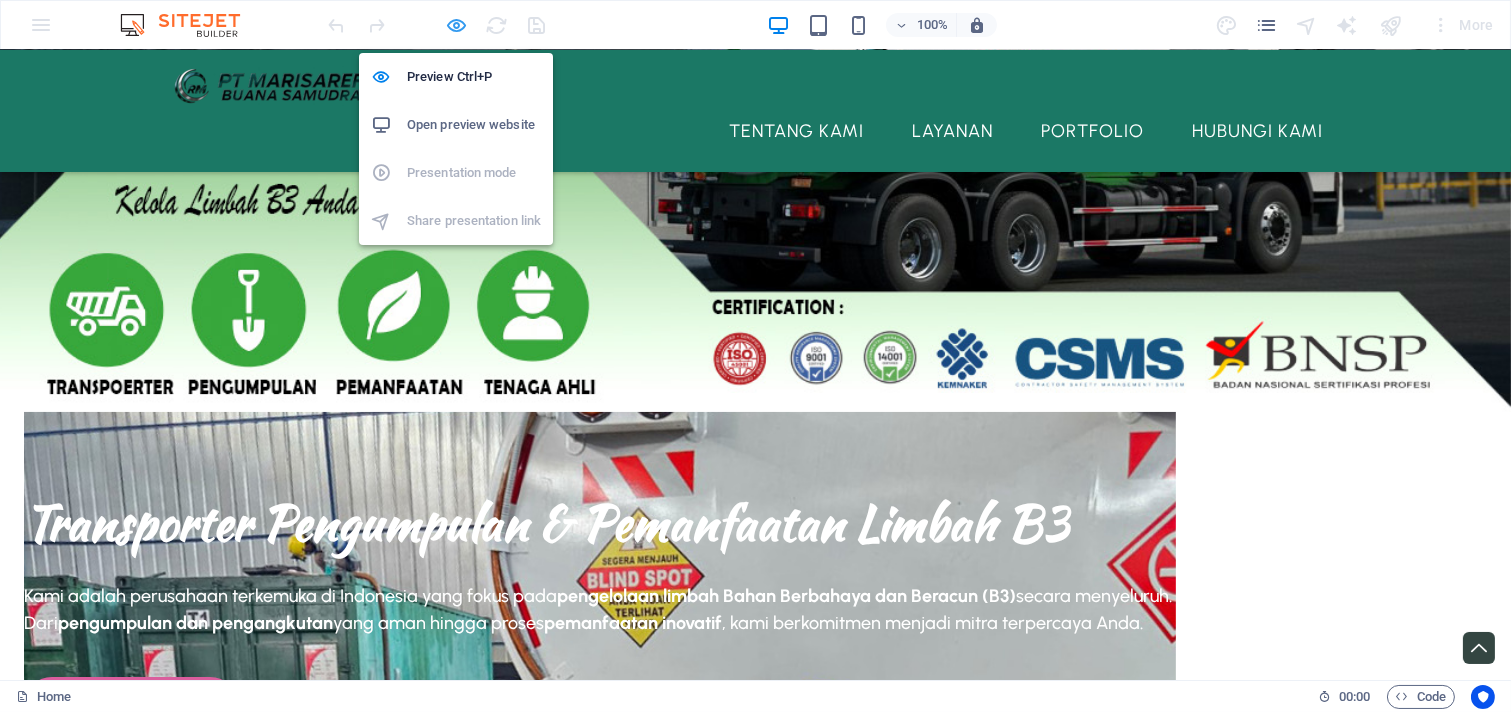click at bounding box center (457, 25) 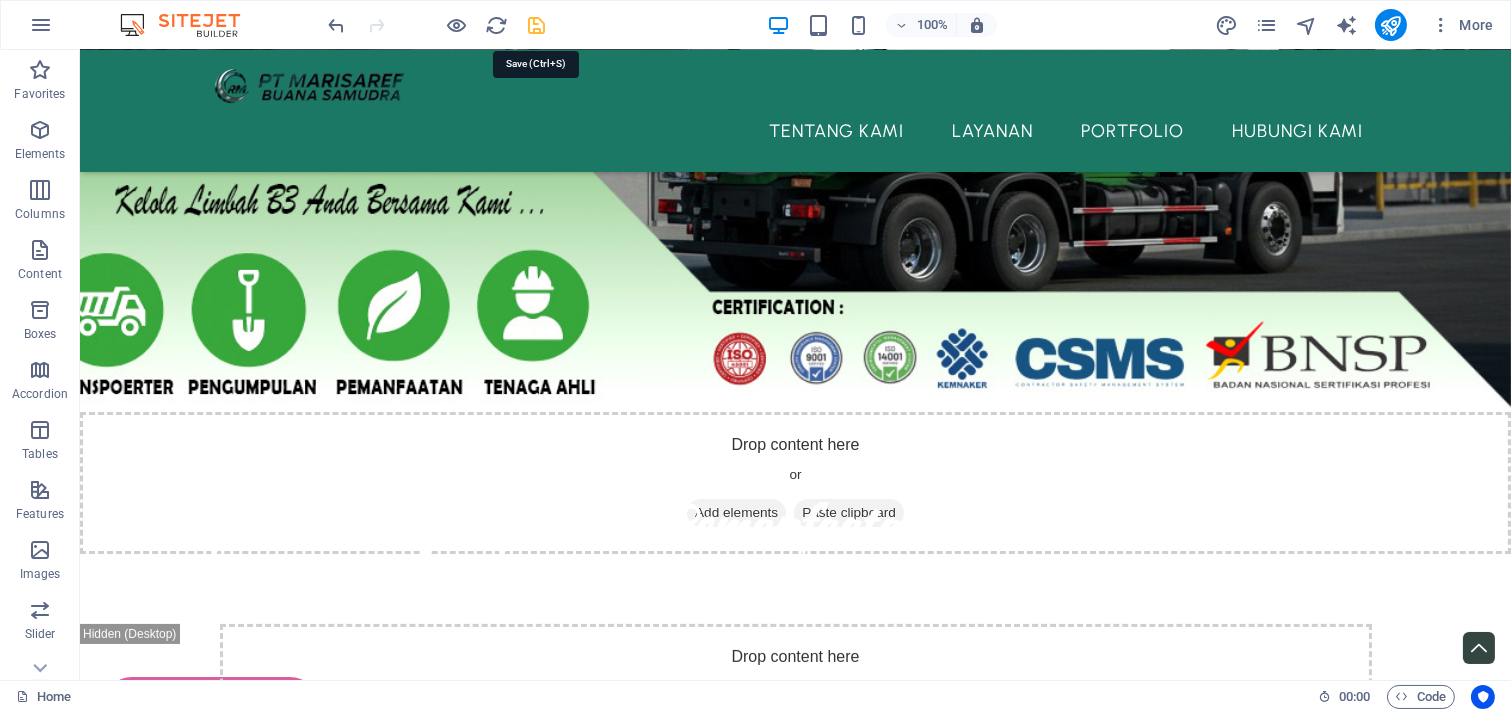 click at bounding box center (537, 25) 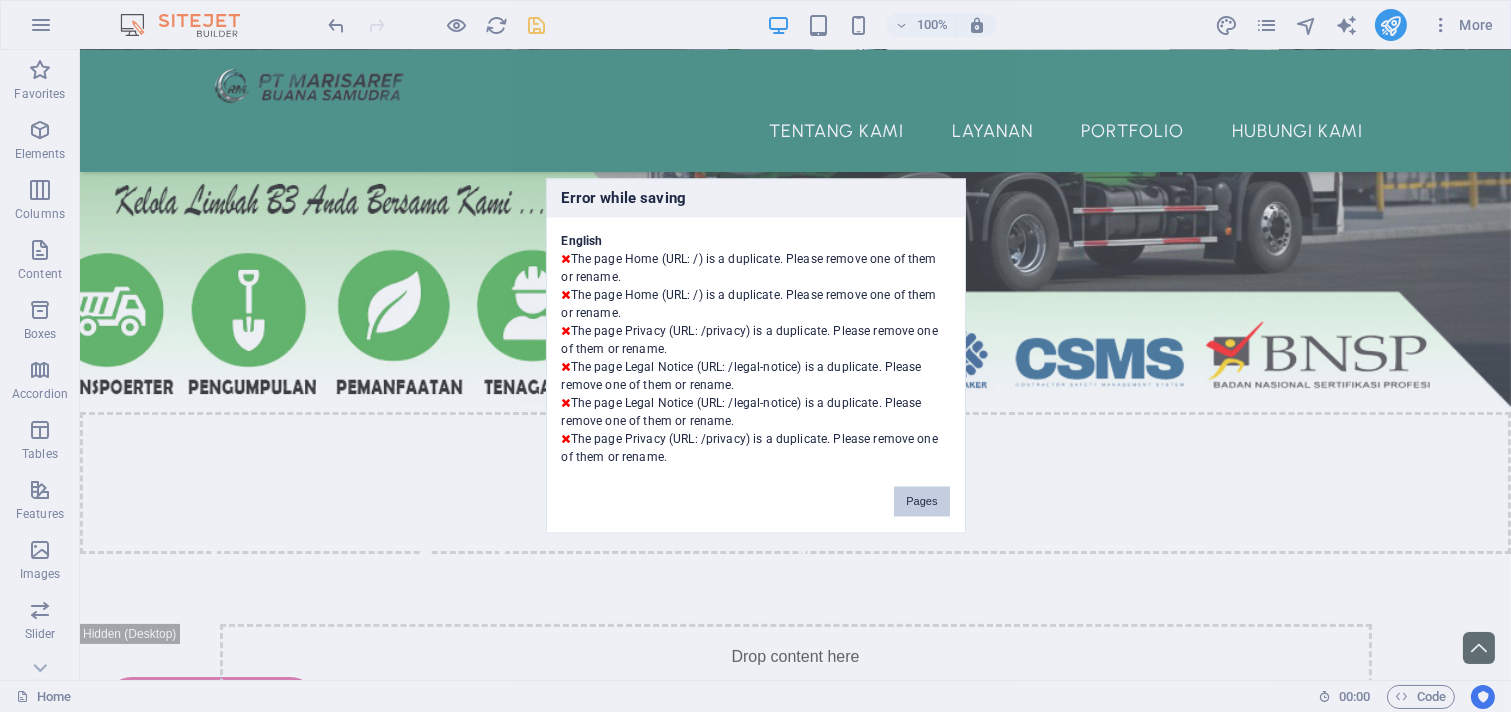 click on "Pages" at bounding box center (921, 502) 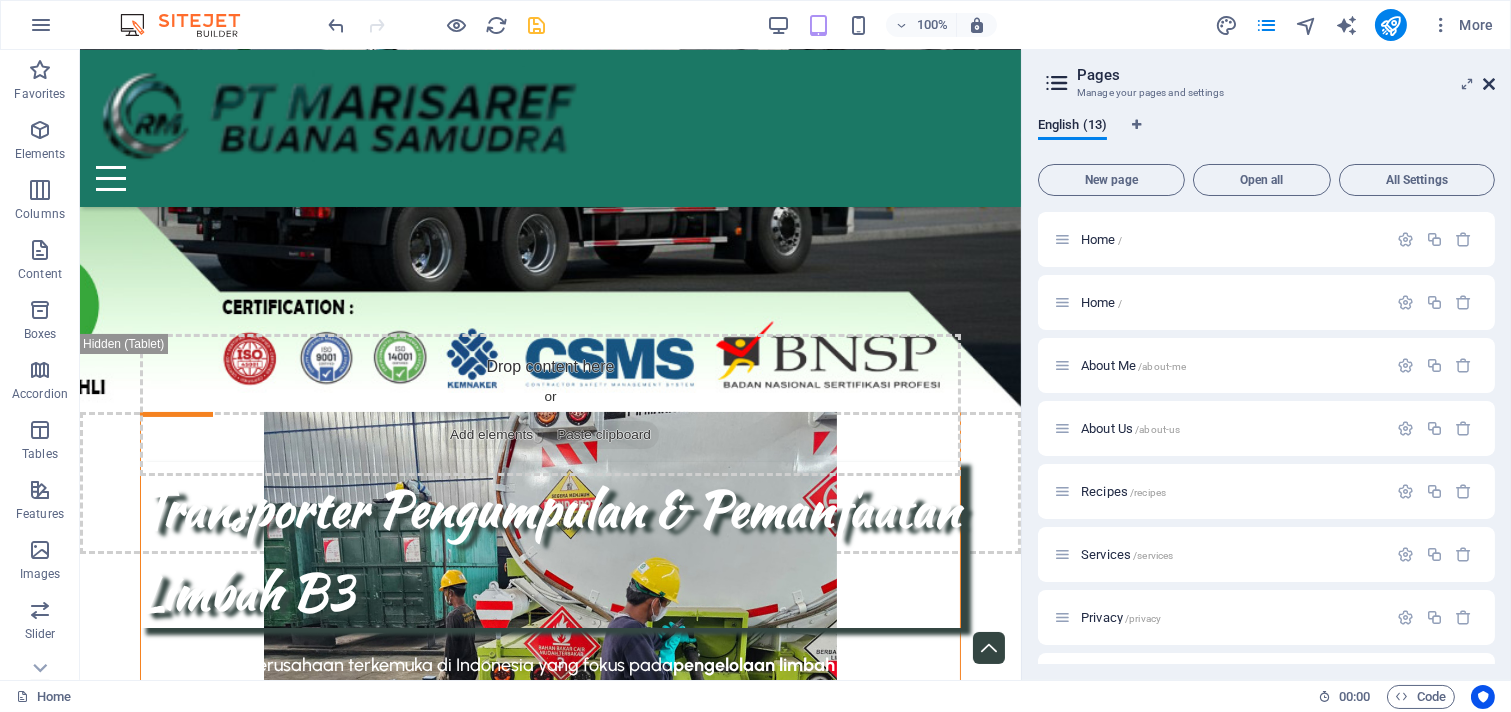 click at bounding box center [1489, 84] 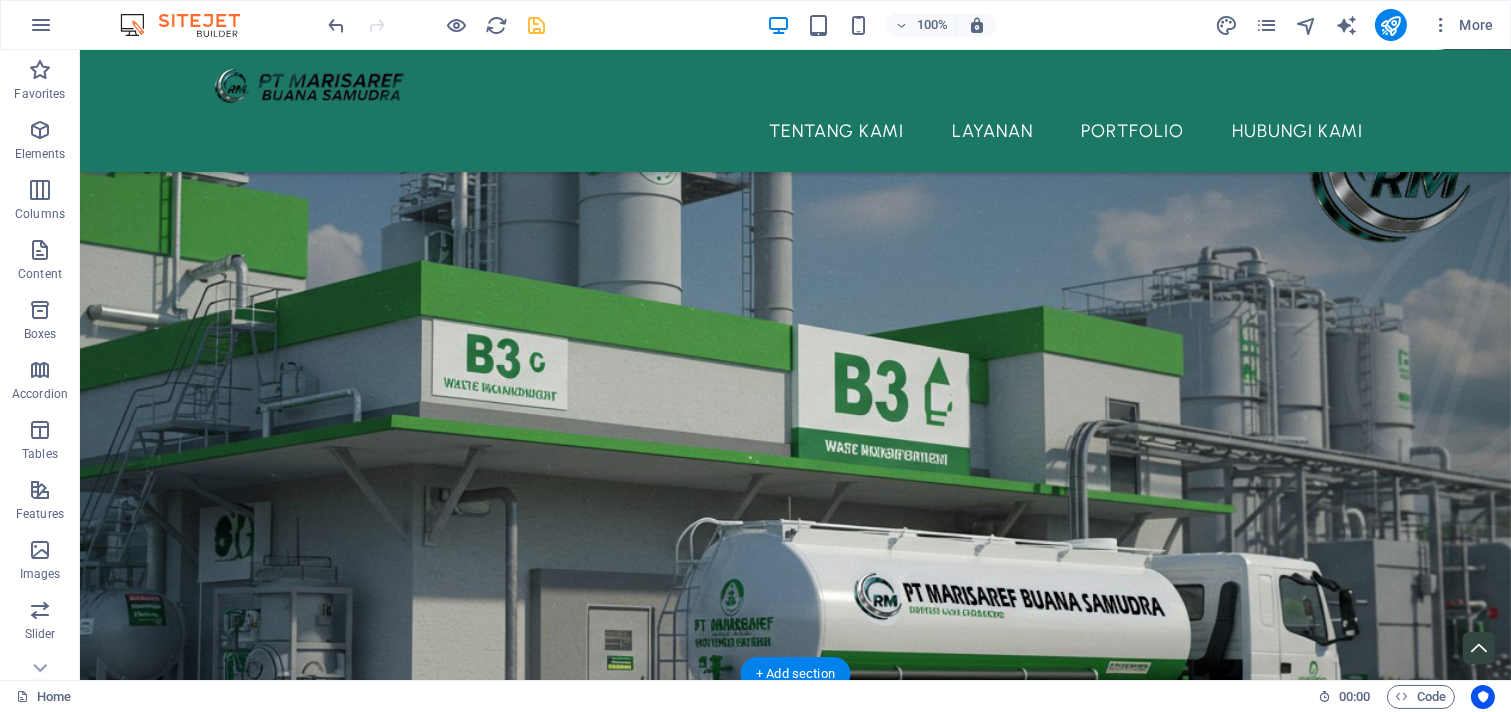 scroll, scrollTop: 0, scrollLeft: 0, axis: both 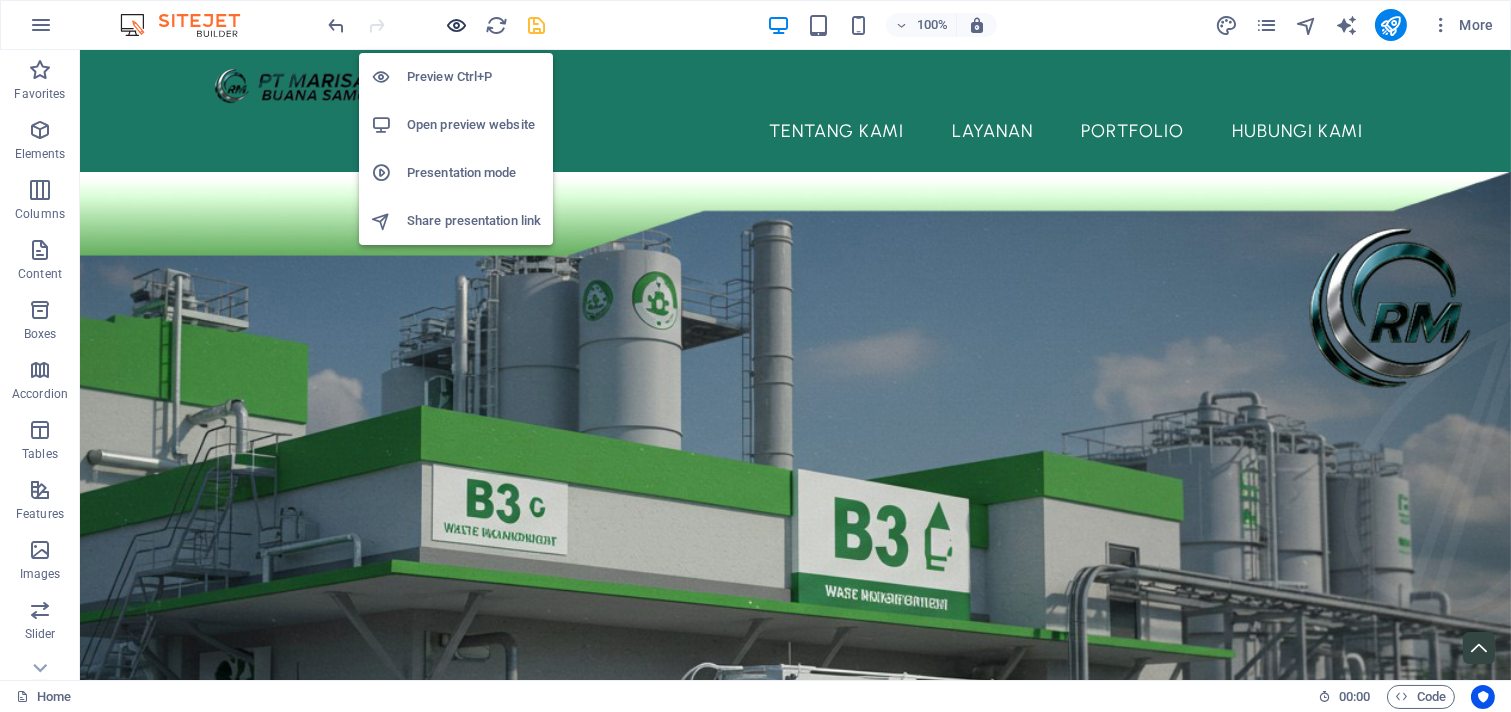 click at bounding box center (457, 25) 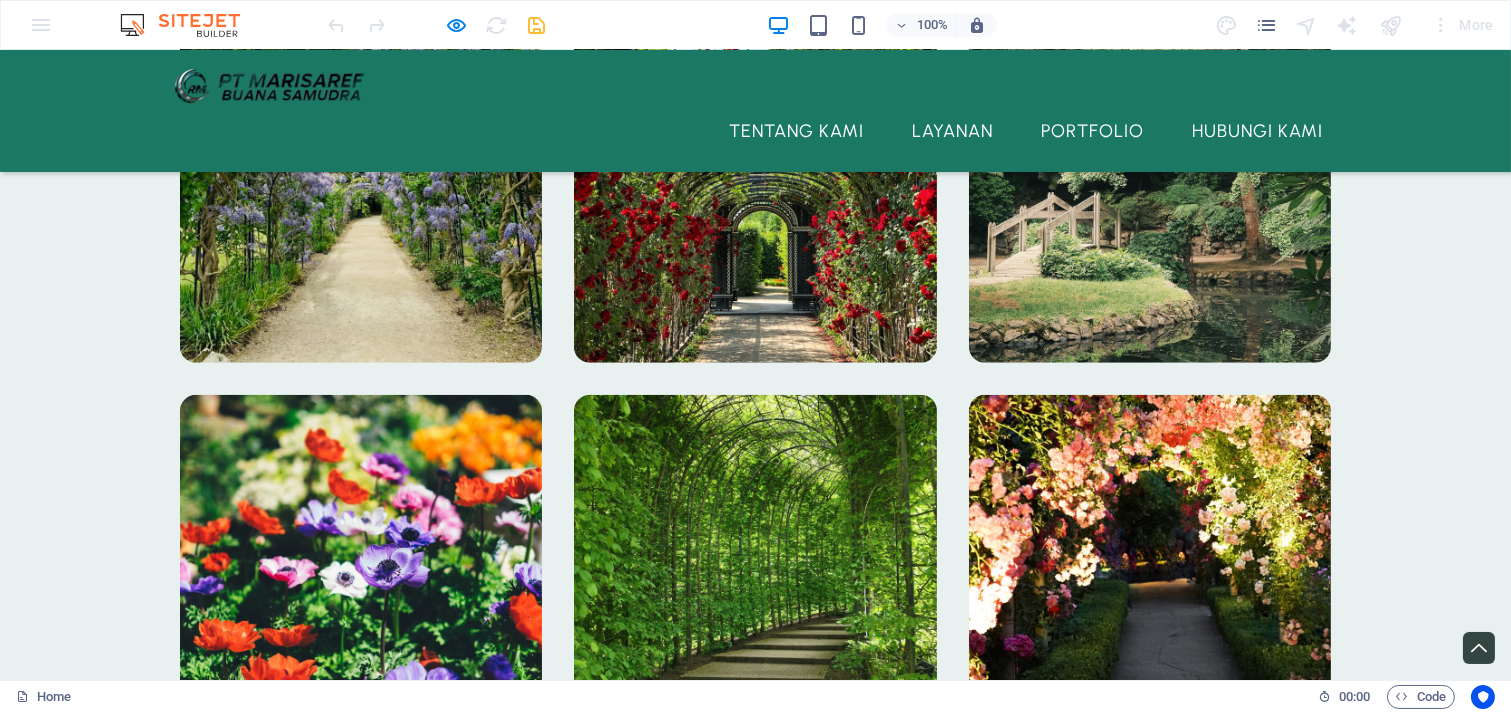 scroll, scrollTop: 3147, scrollLeft: 0, axis: vertical 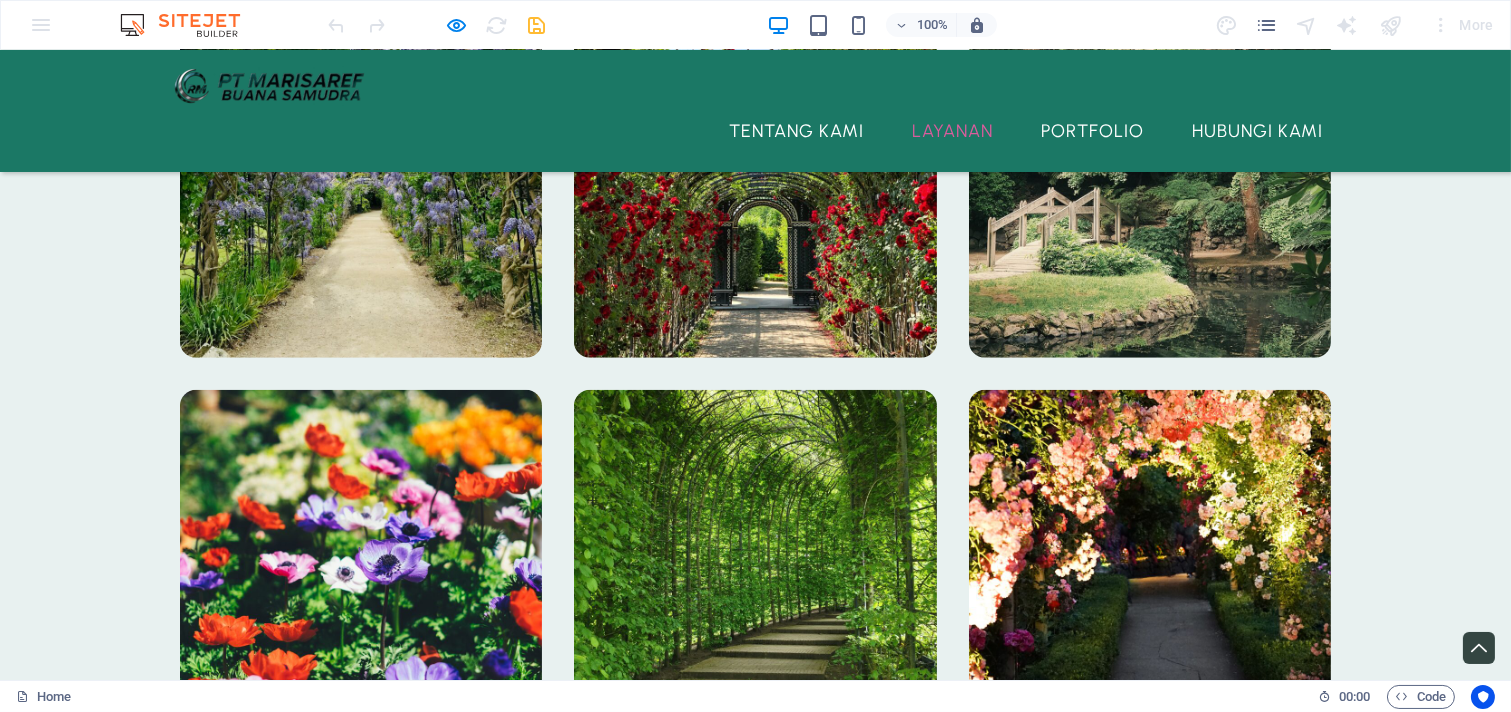 click on "Layanan" at bounding box center [953, 131] 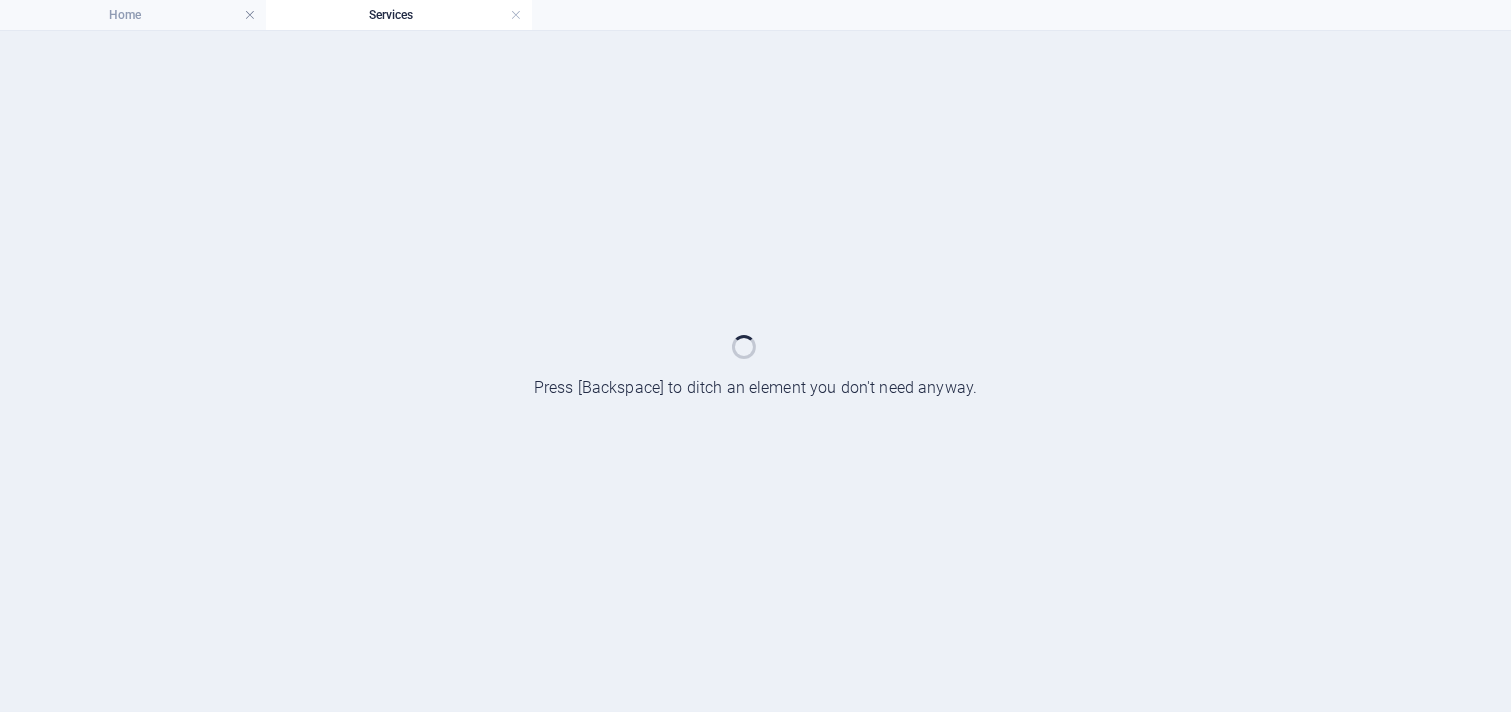 scroll, scrollTop: 0, scrollLeft: 0, axis: both 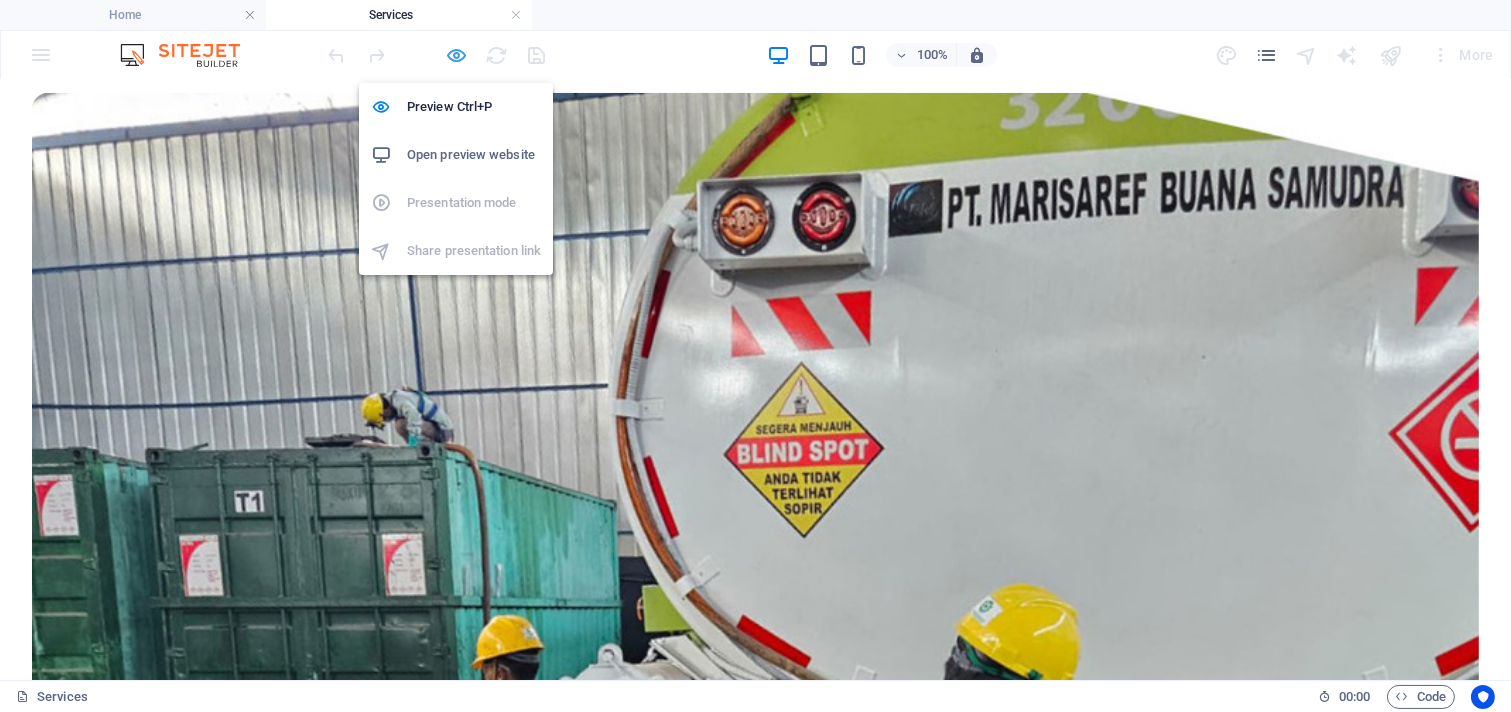 click at bounding box center (457, 55) 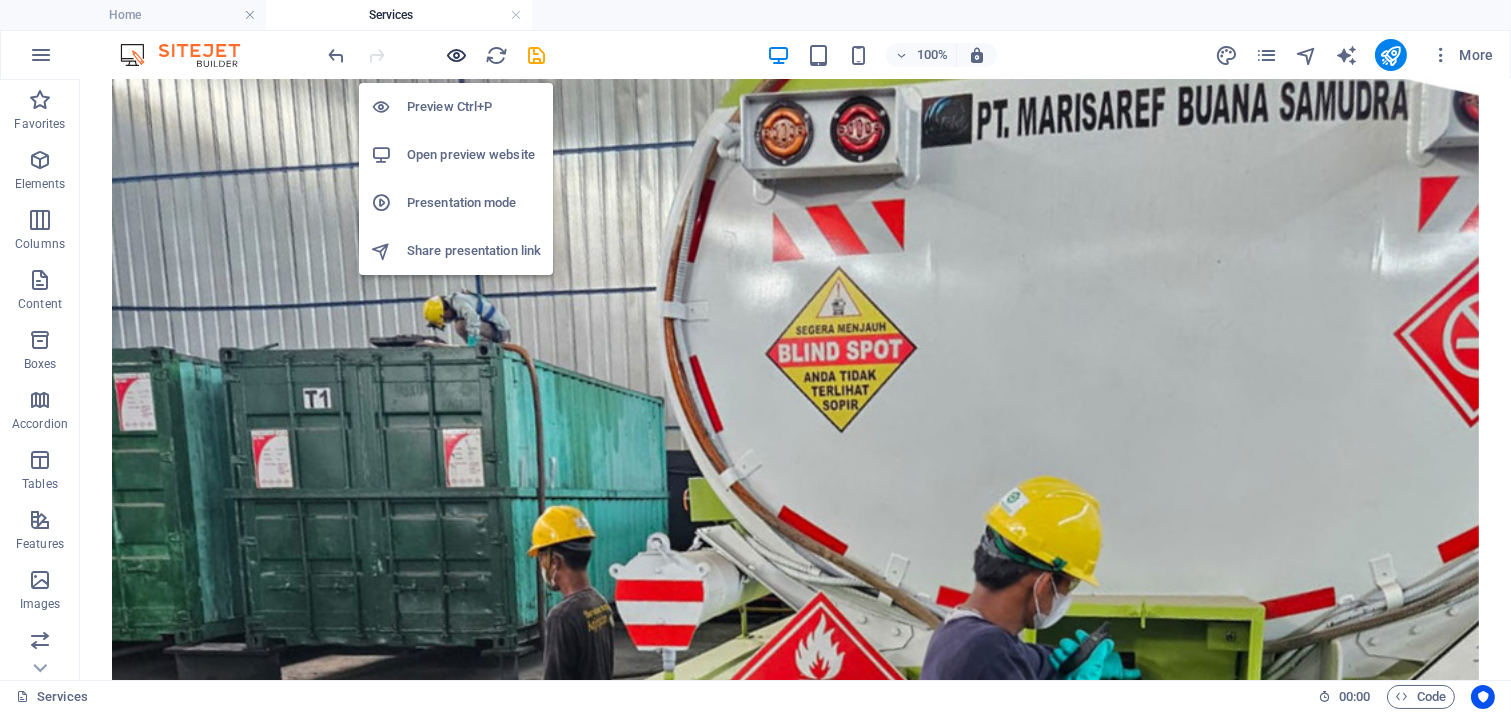 click at bounding box center [457, 55] 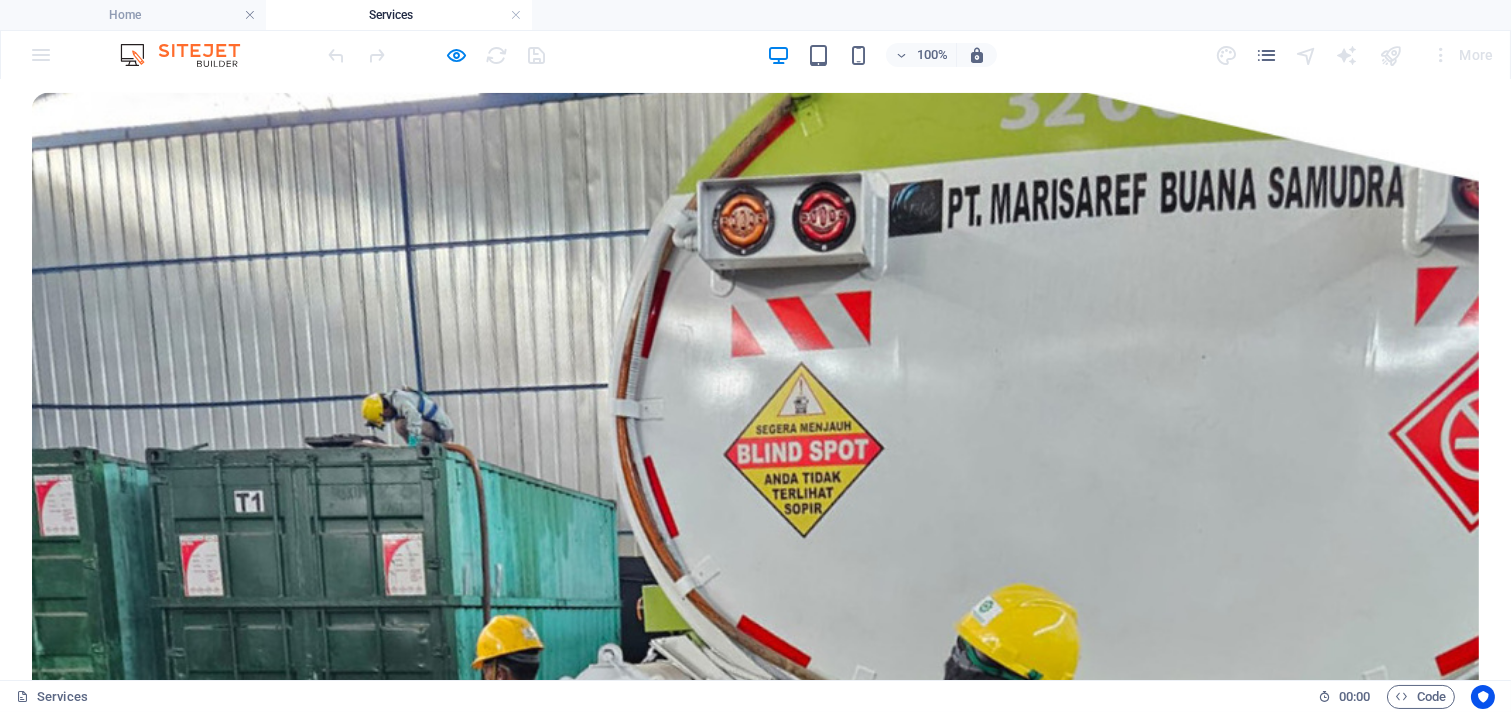 click on "Portfolio" at bounding box center (76, -2382) 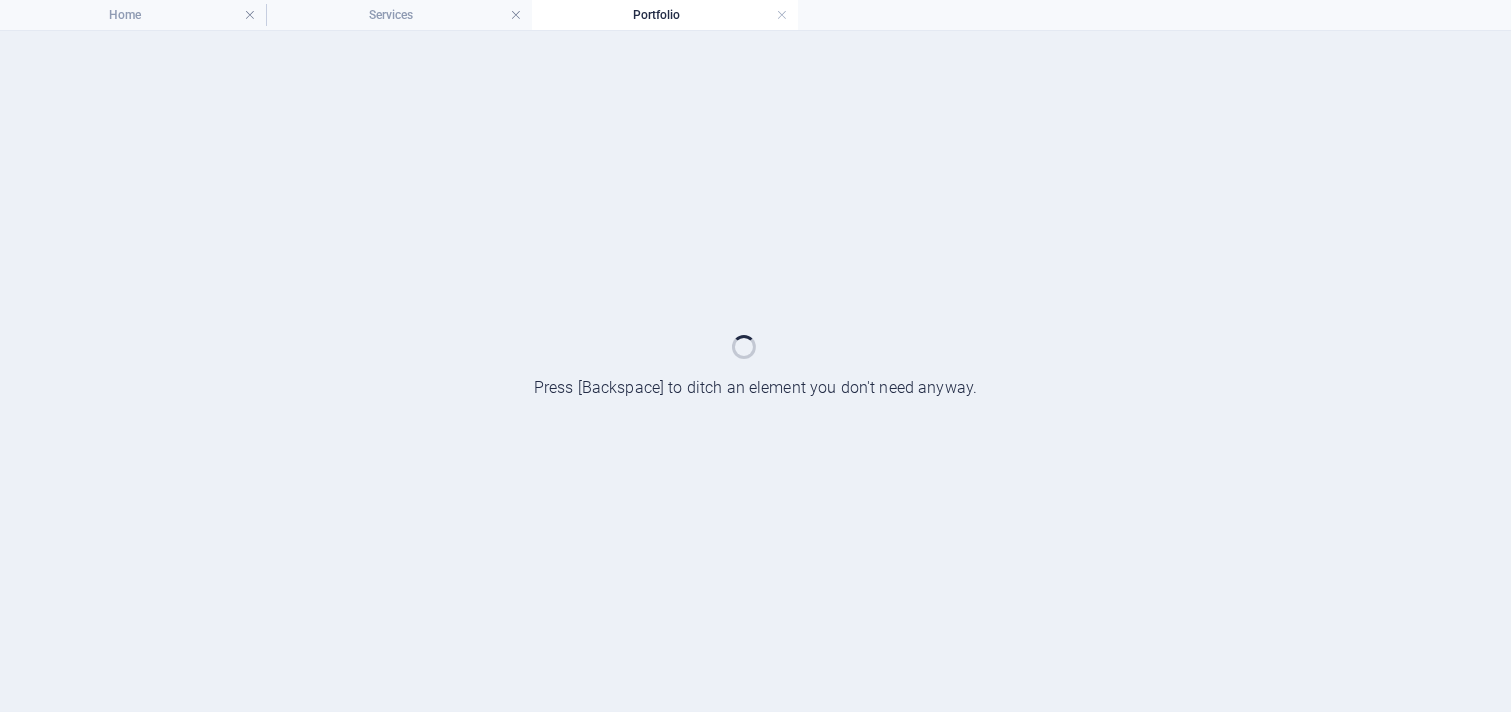 scroll, scrollTop: 0, scrollLeft: 0, axis: both 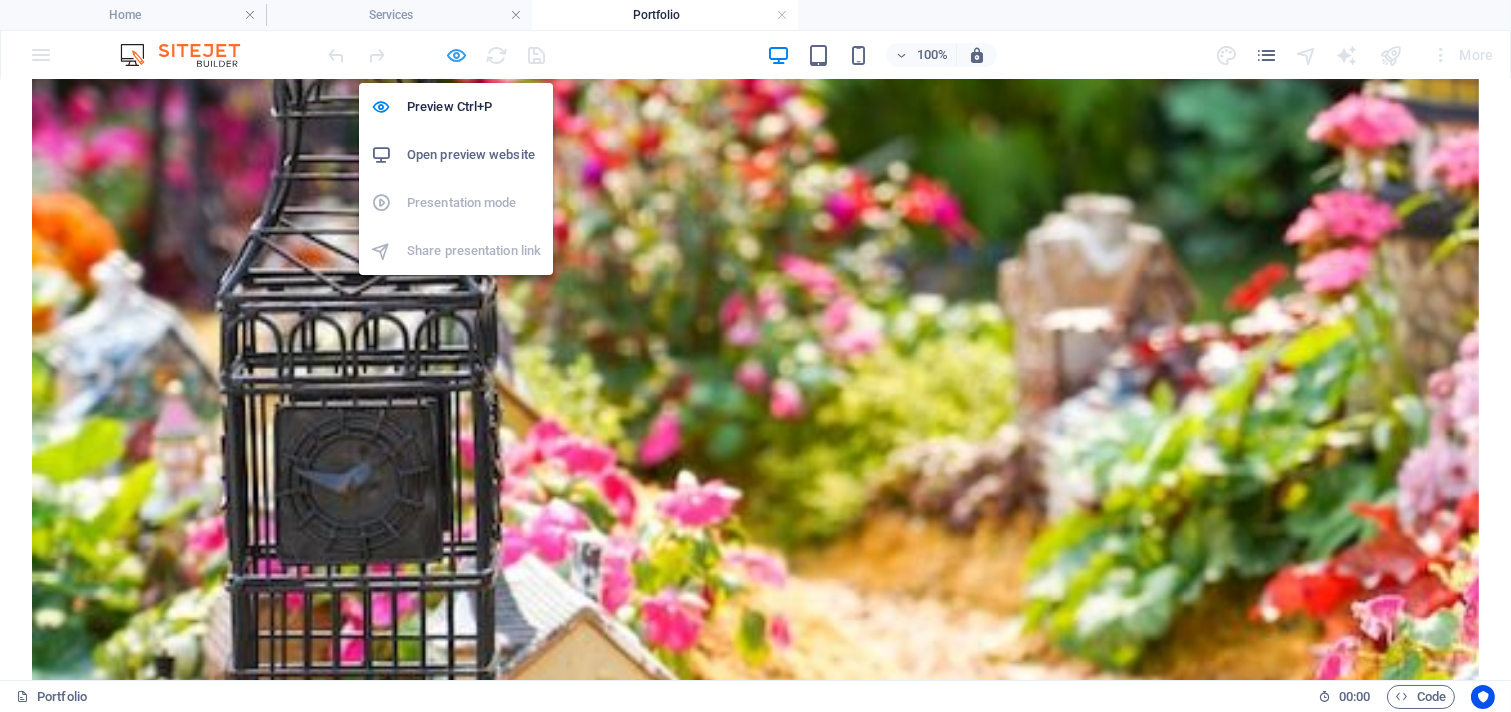 click at bounding box center (457, 55) 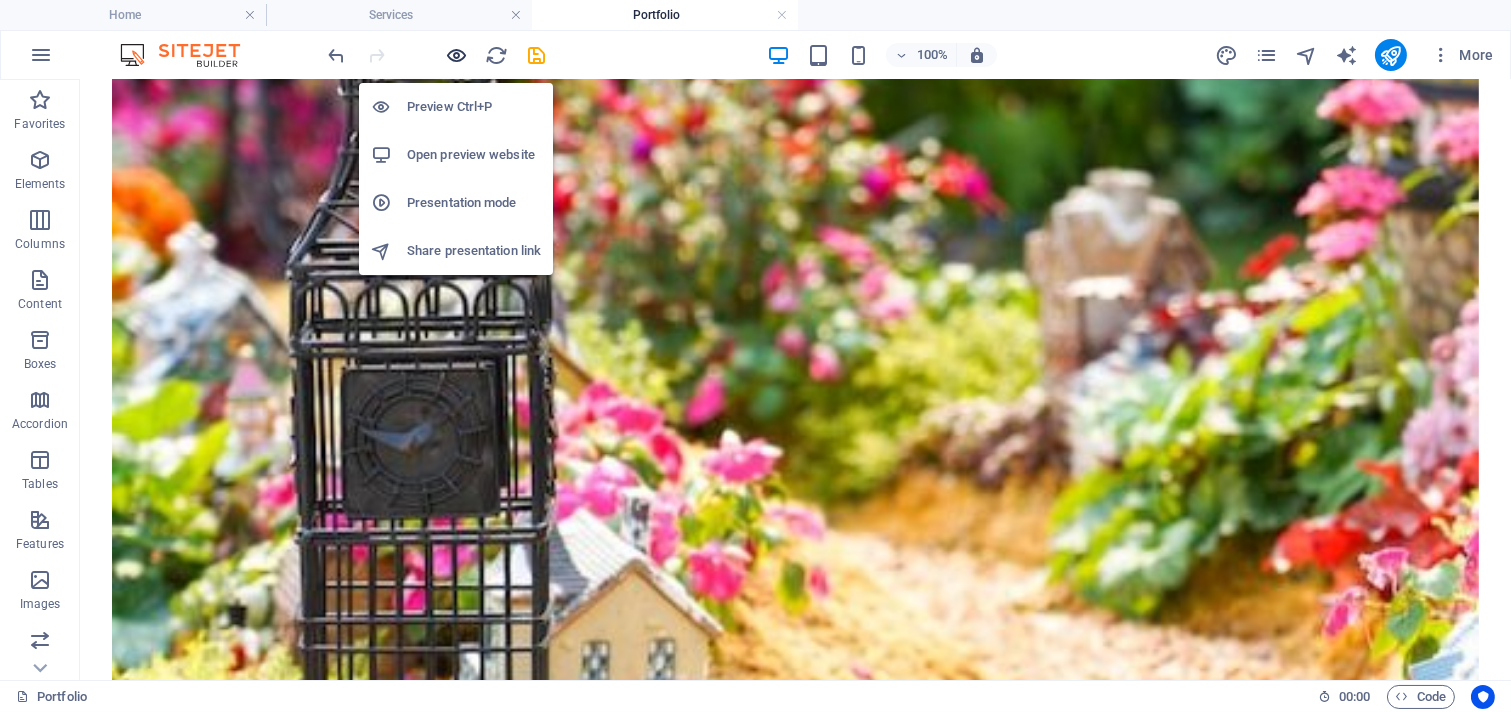 click at bounding box center (457, 55) 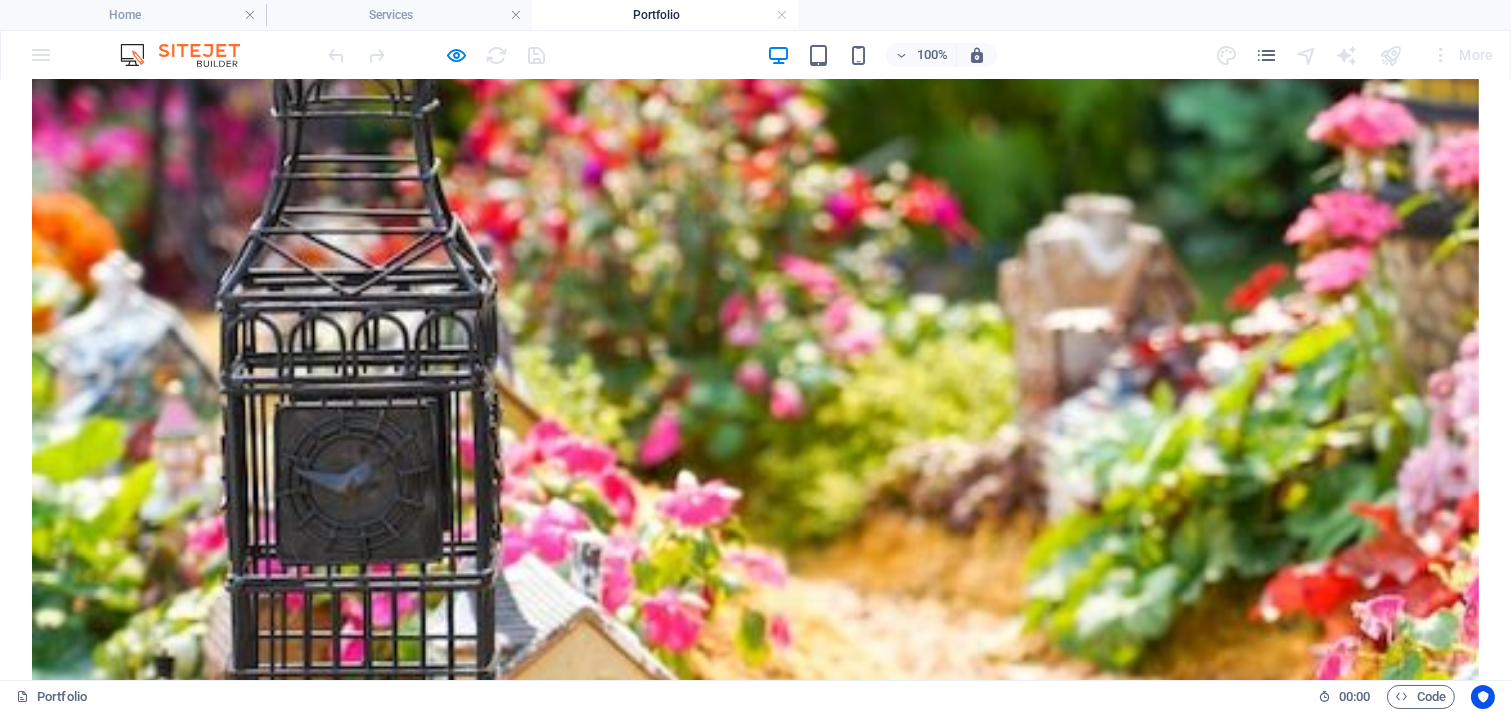 click on "Tentang Kami" at bounding box center [93, -482] 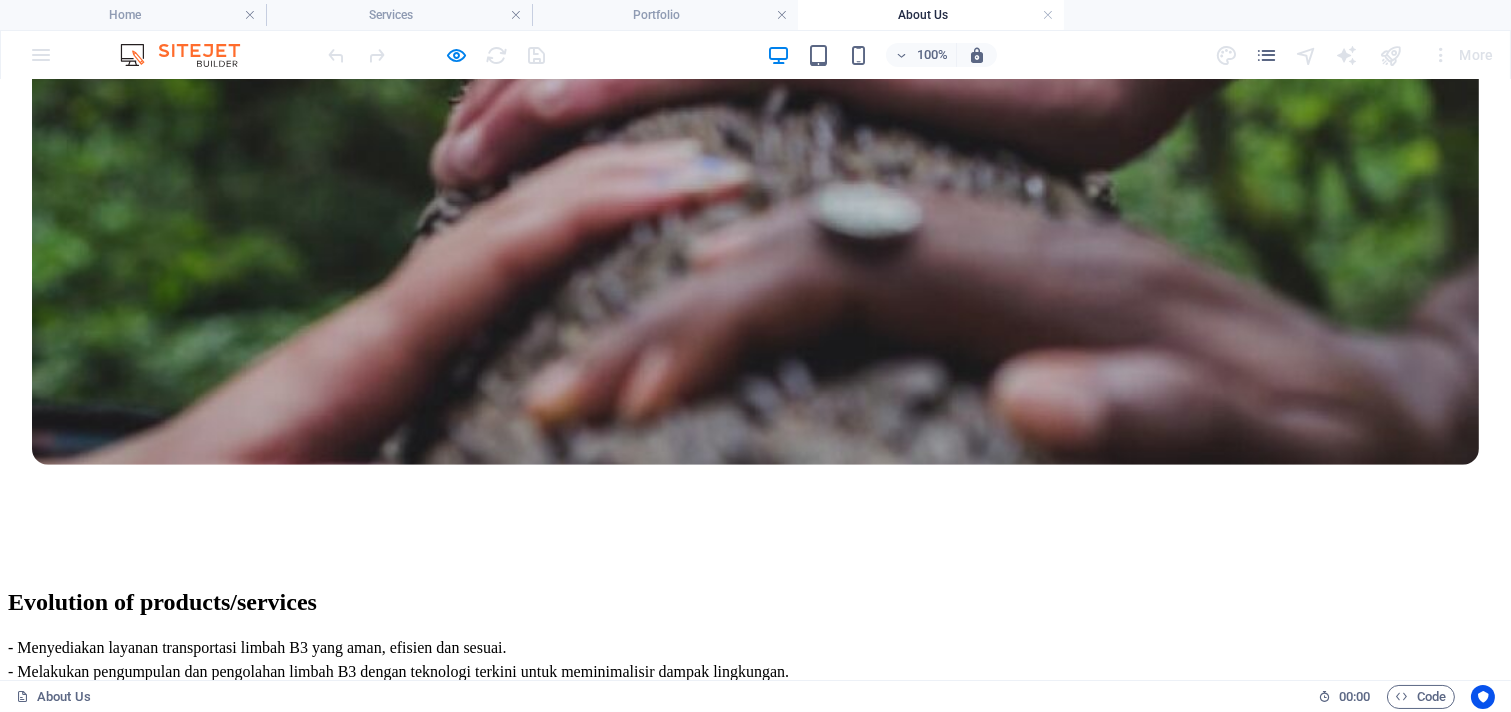 scroll, scrollTop: 3147, scrollLeft: 0, axis: vertical 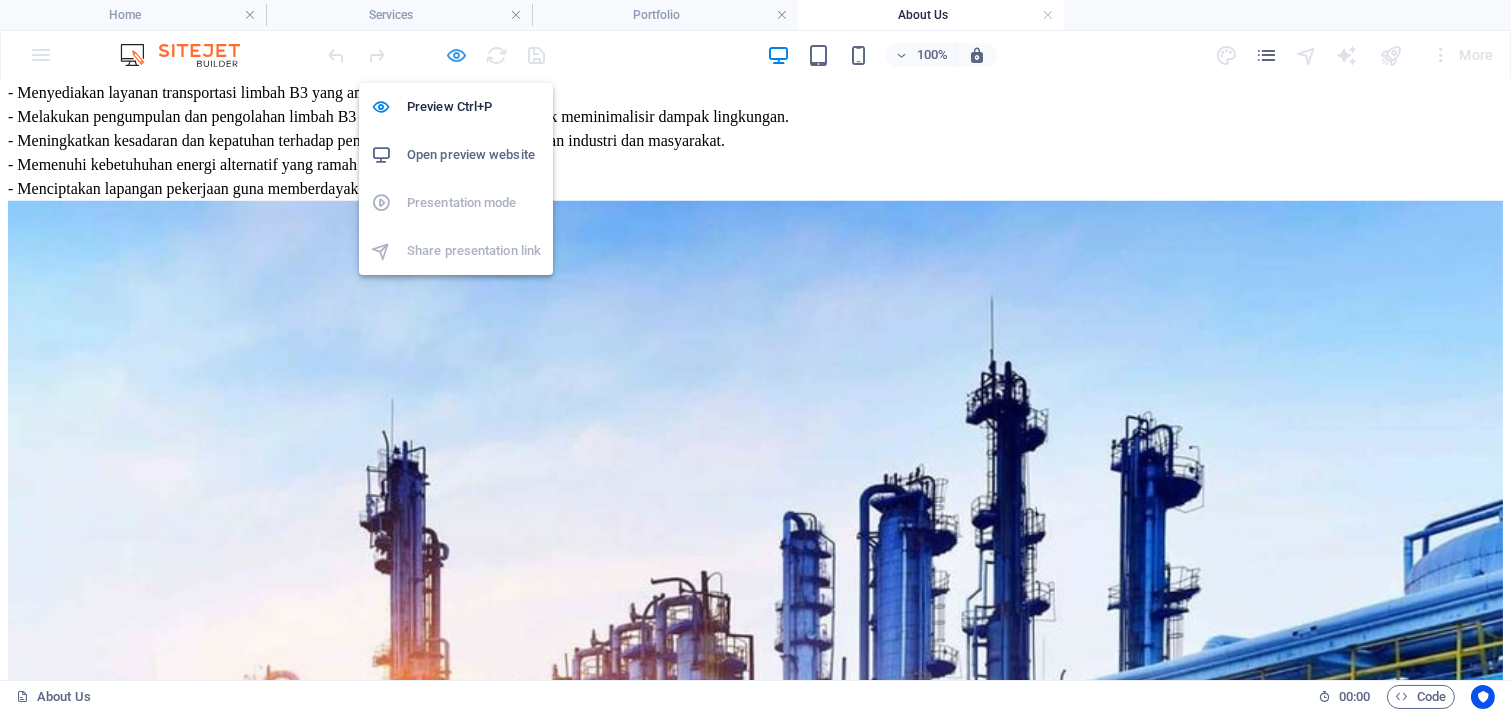 click at bounding box center [457, 55] 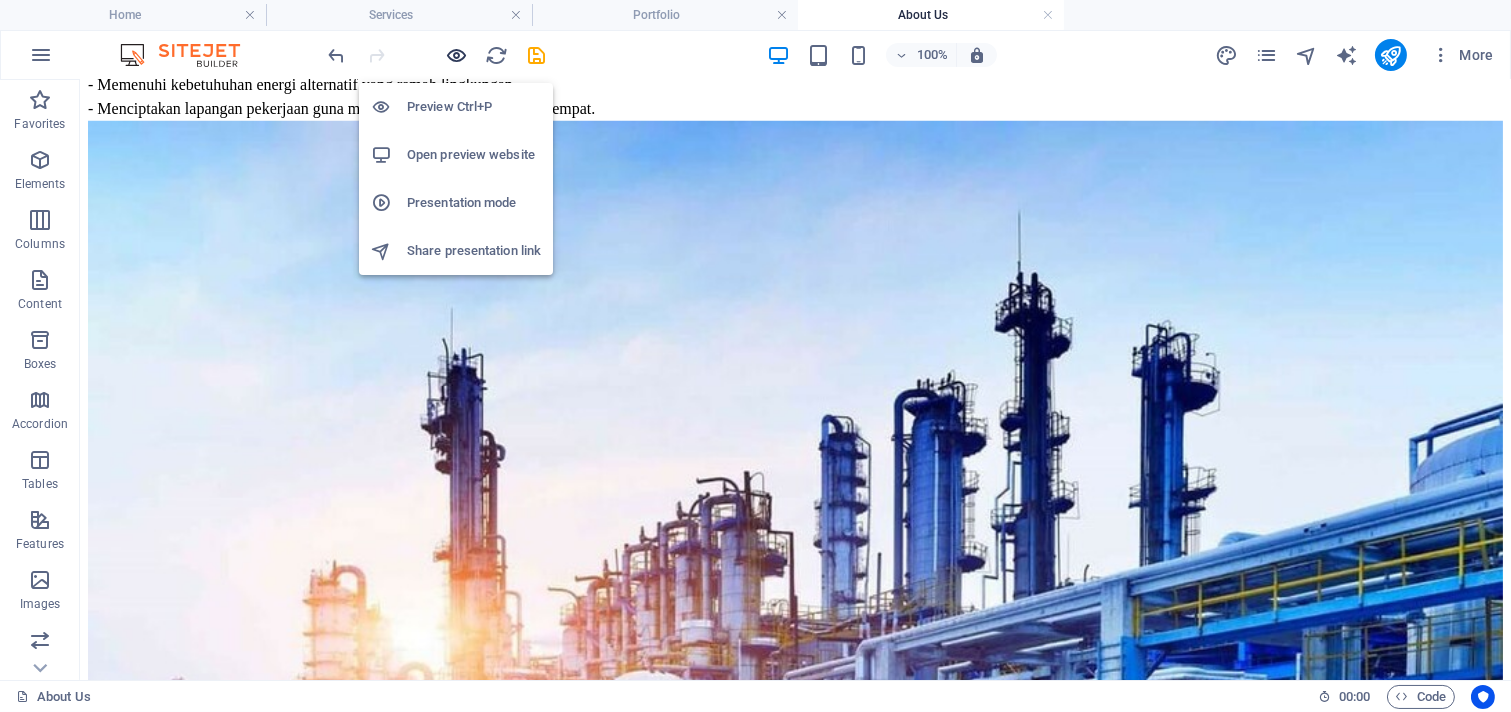 scroll, scrollTop: 3148, scrollLeft: 0, axis: vertical 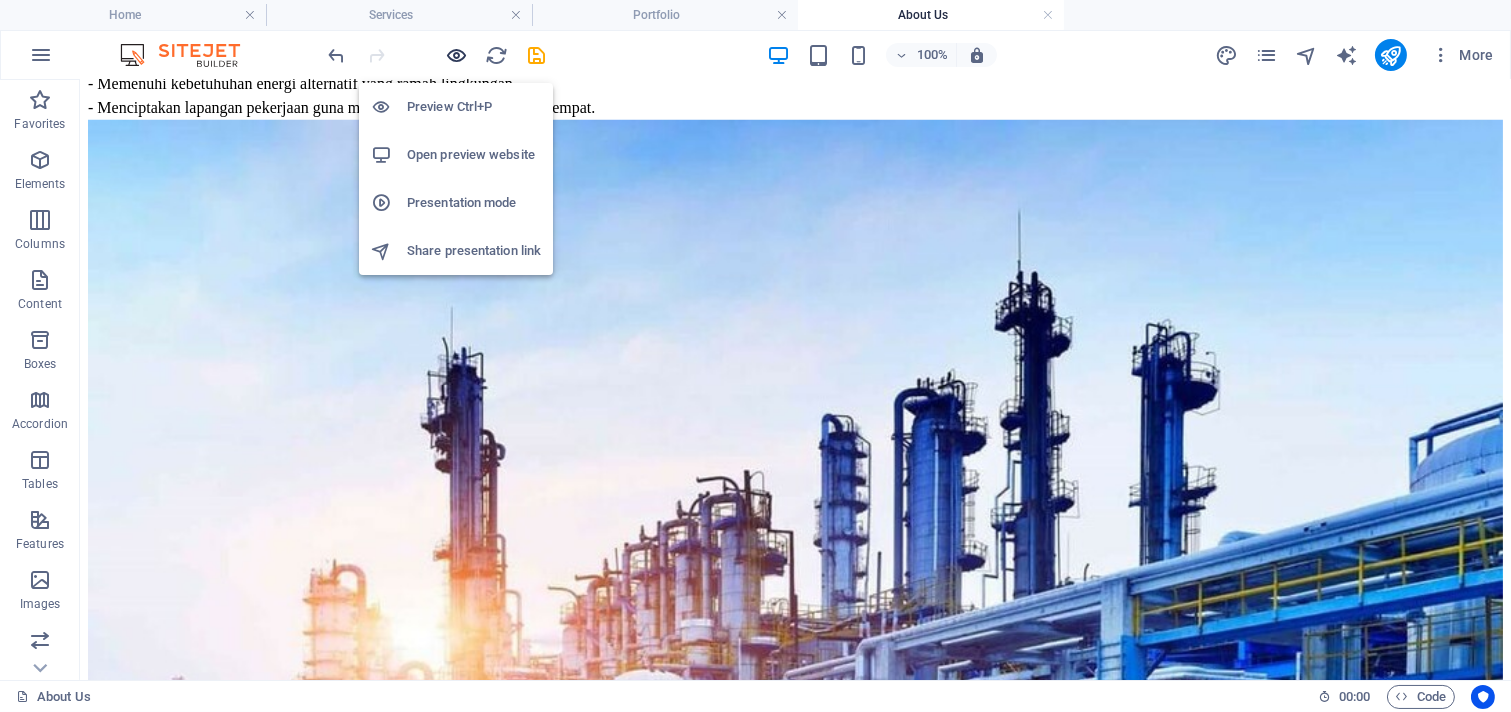 click at bounding box center [457, 55] 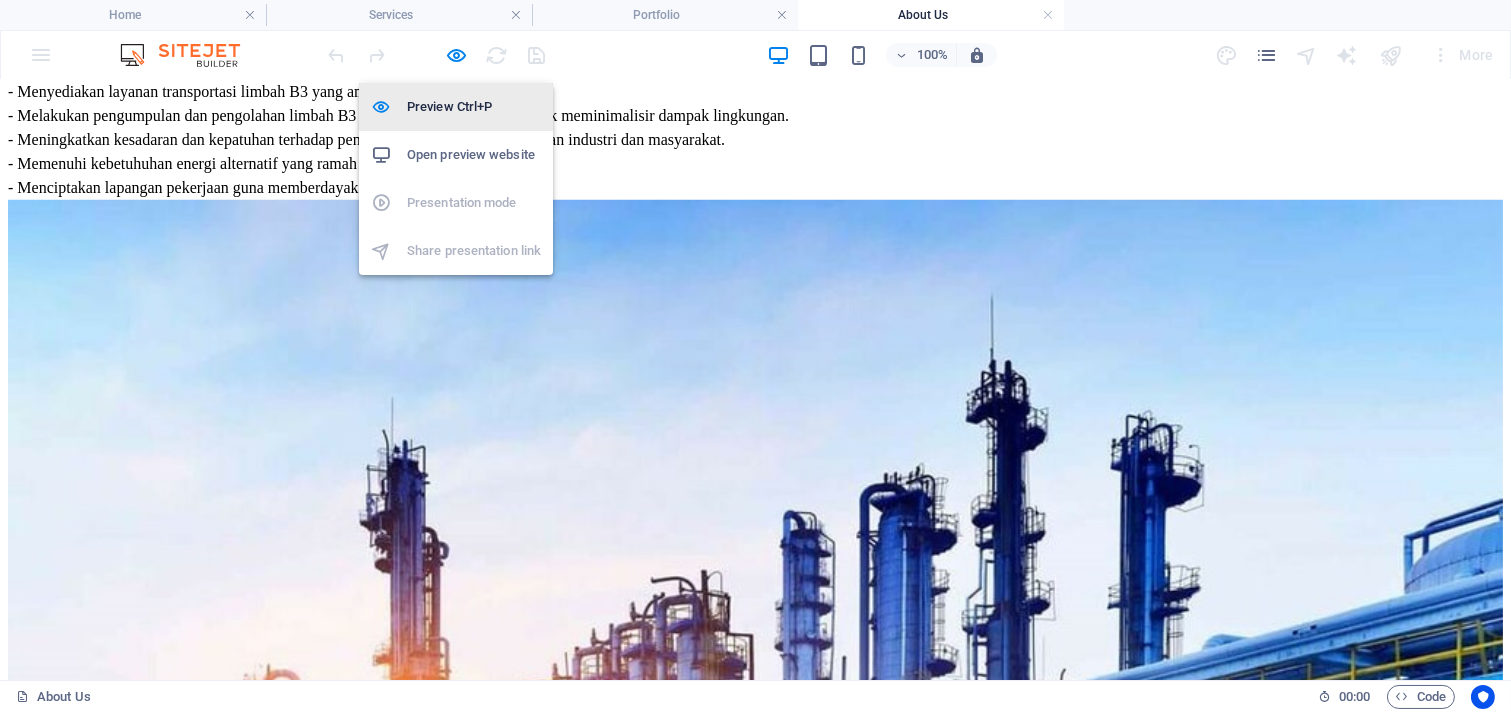 scroll, scrollTop: 3147, scrollLeft: 0, axis: vertical 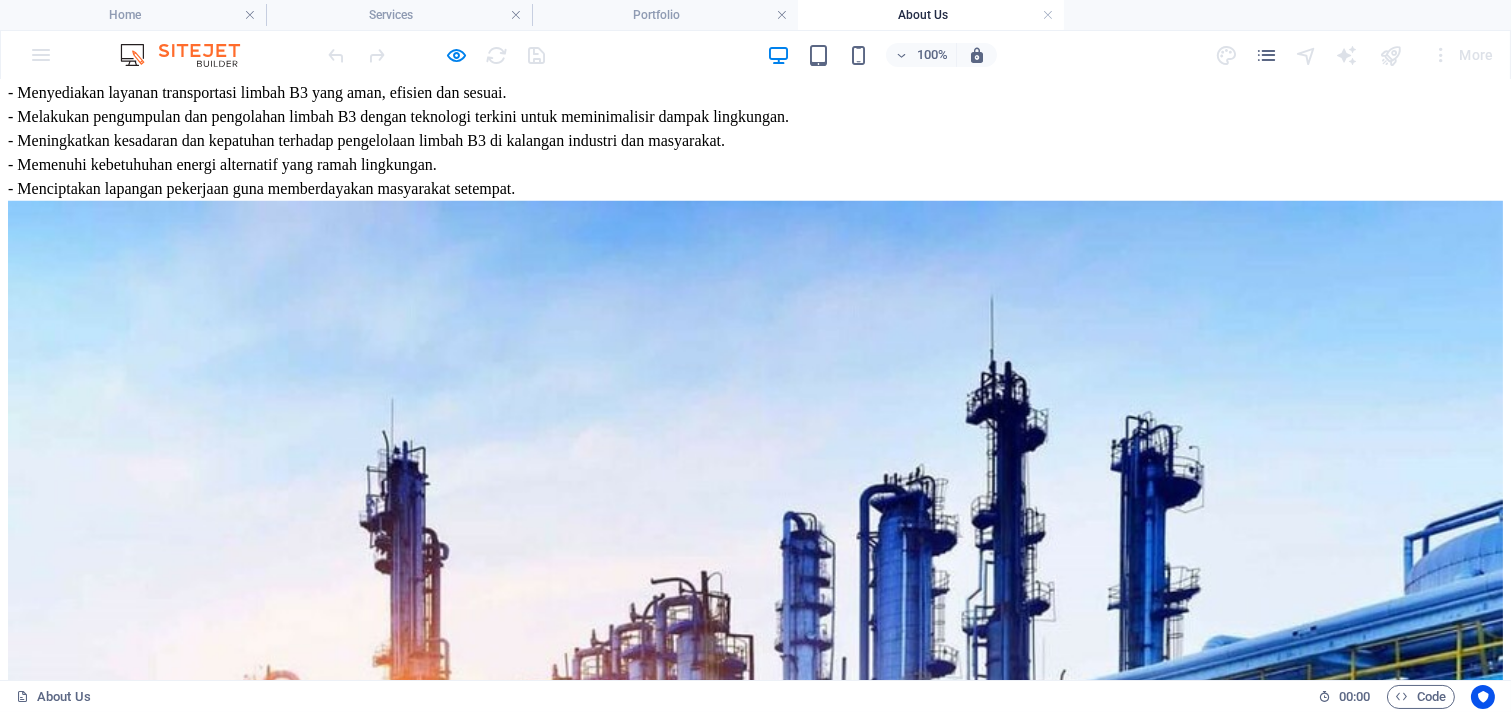 click at bounding box center (108, -3021) 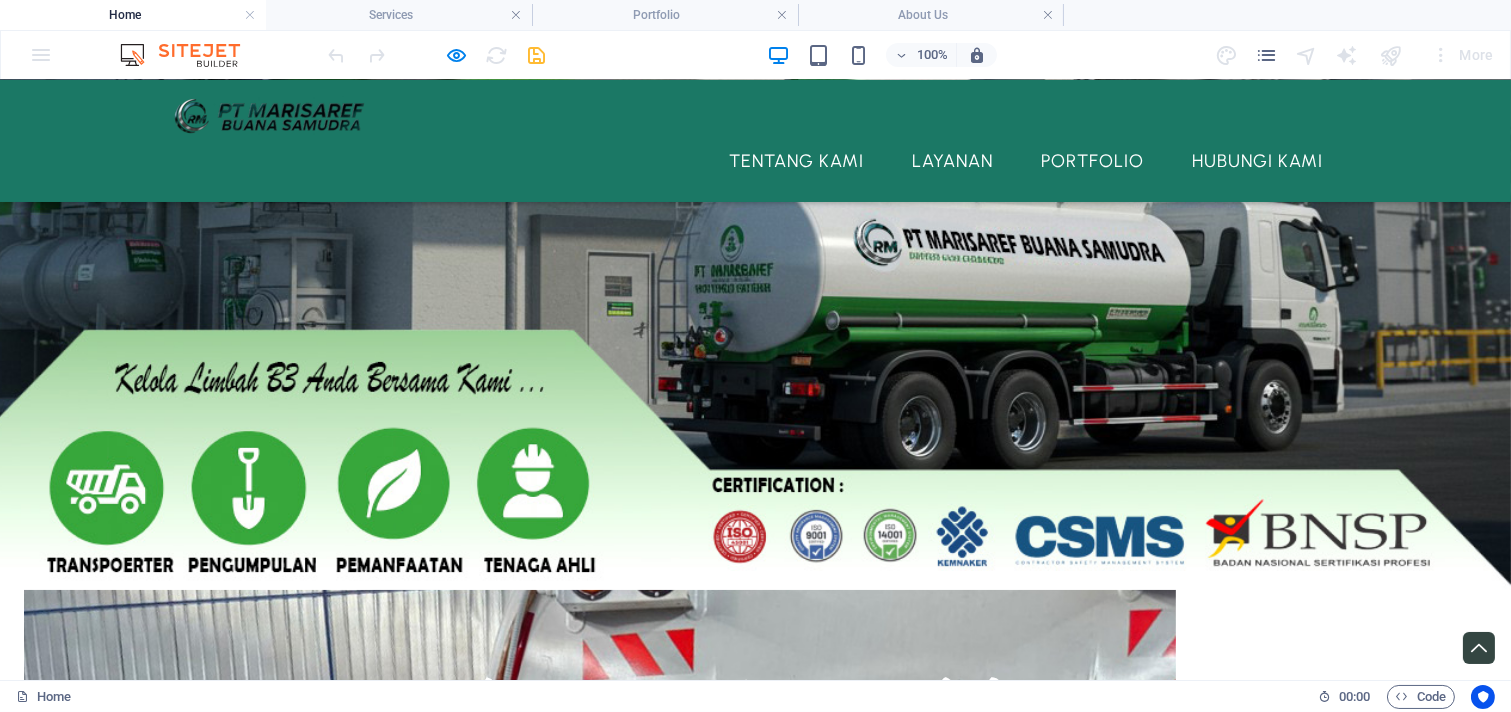 scroll, scrollTop: 370, scrollLeft: 0, axis: vertical 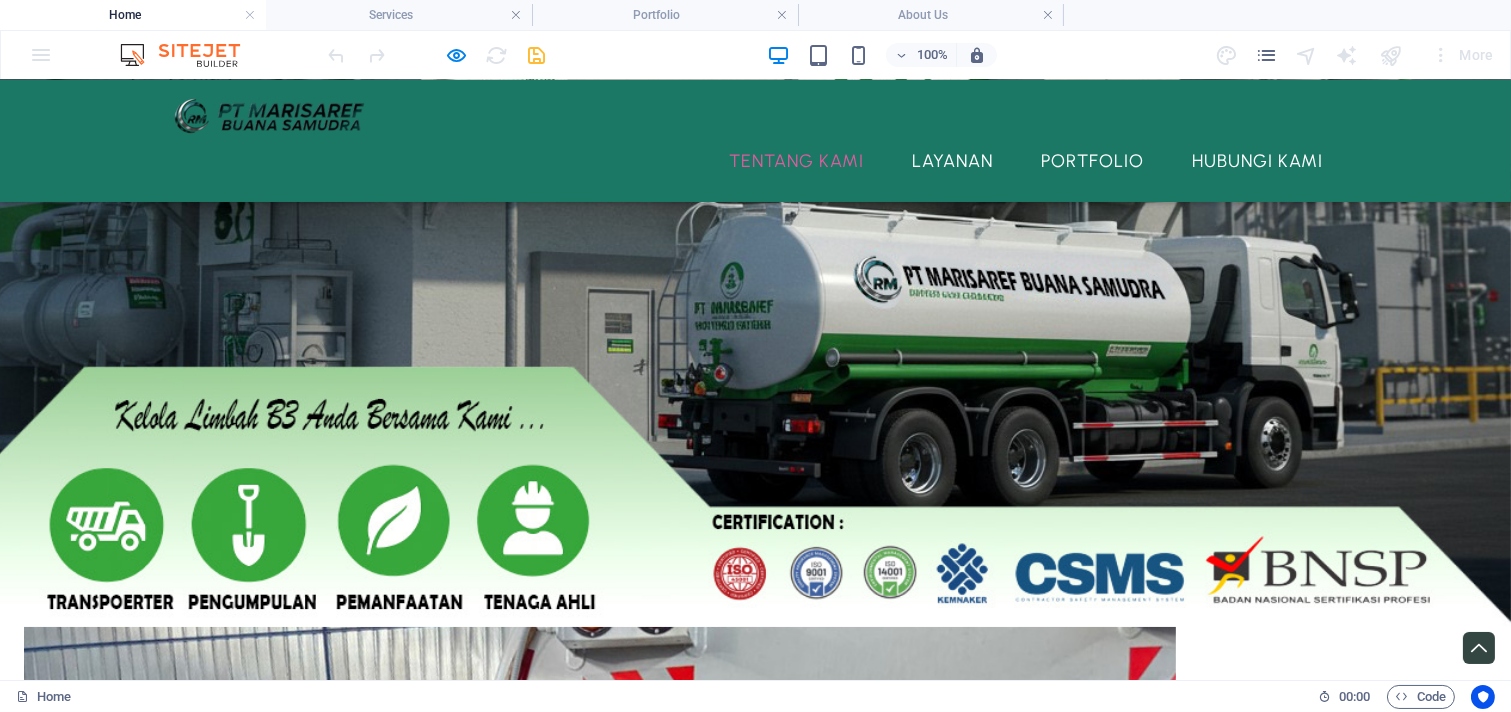 click on "Tentang Kami" at bounding box center [797, 161] 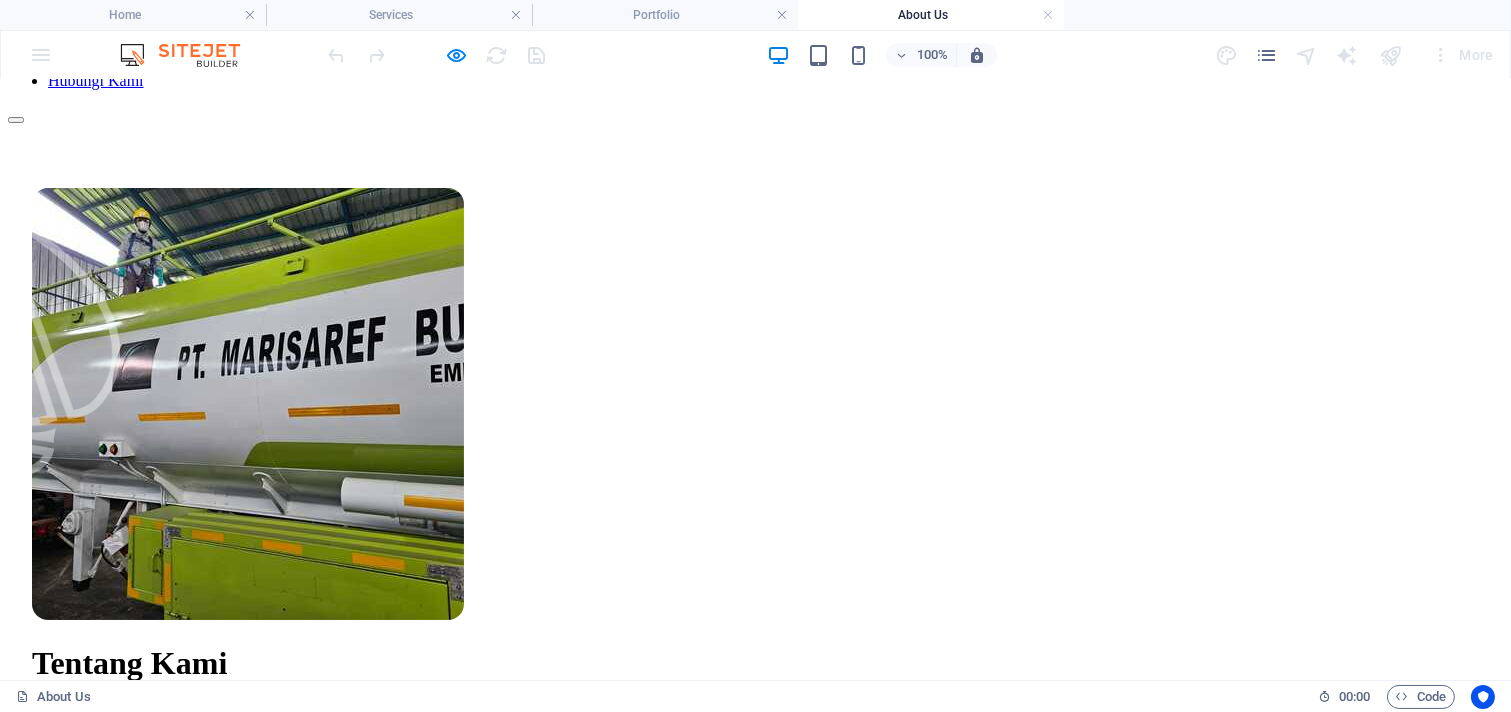 scroll, scrollTop: 0, scrollLeft: 0, axis: both 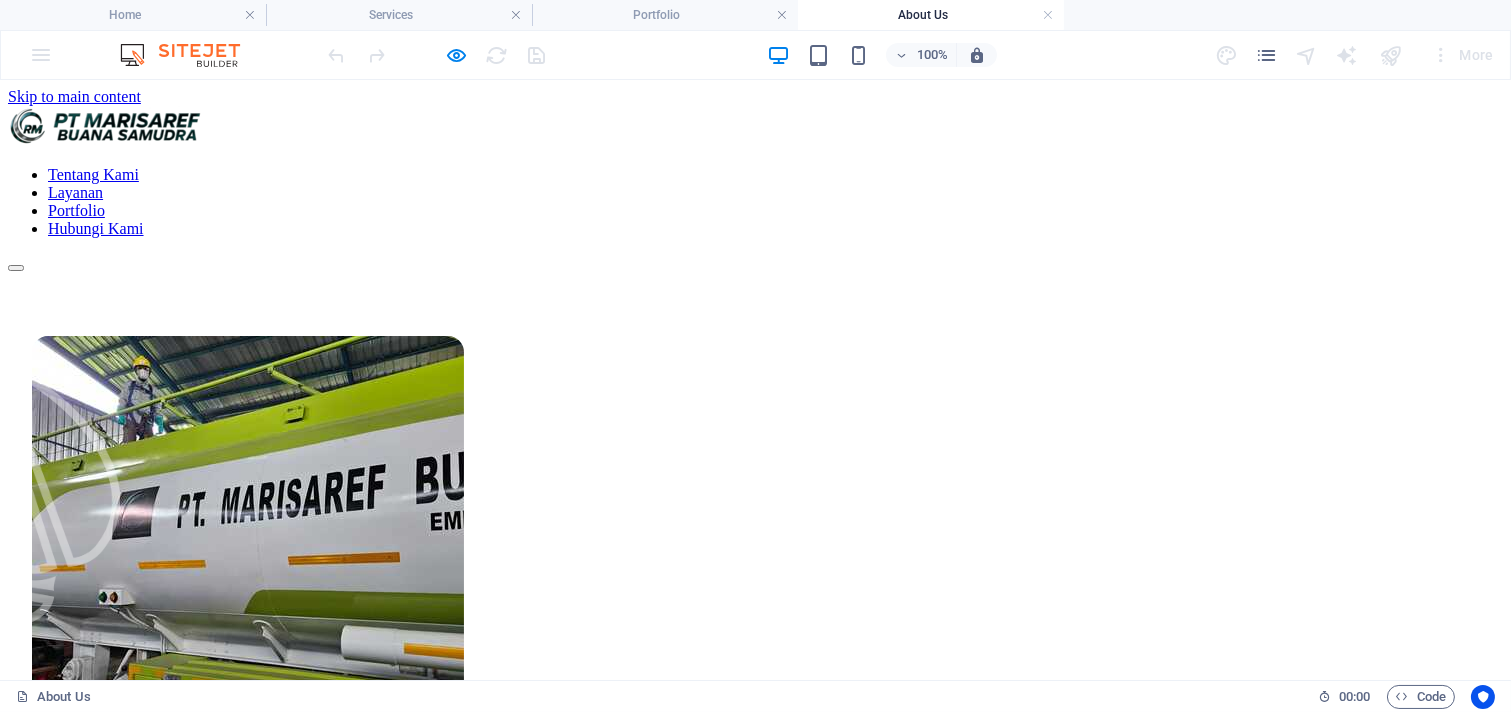 click at bounding box center [108, 126] 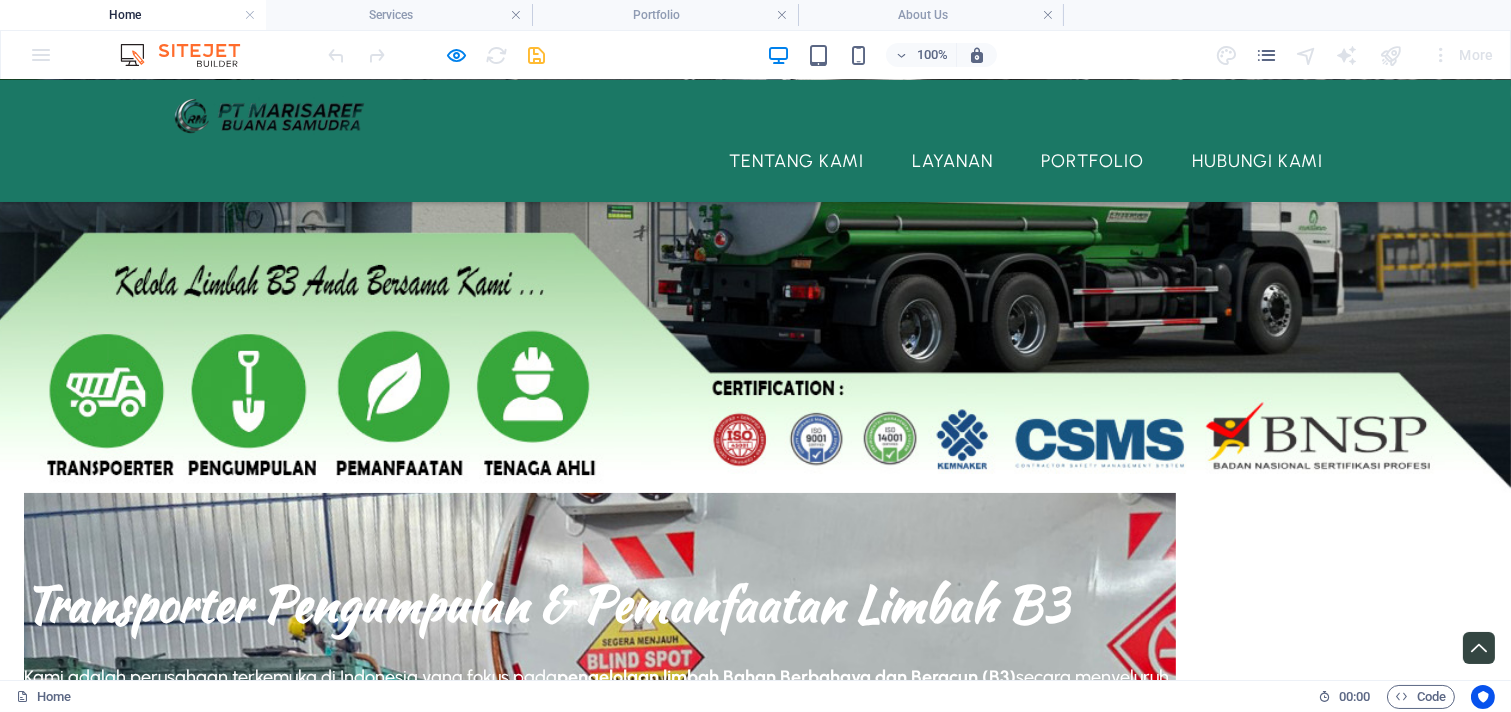 scroll, scrollTop: 555, scrollLeft: 0, axis: vertical 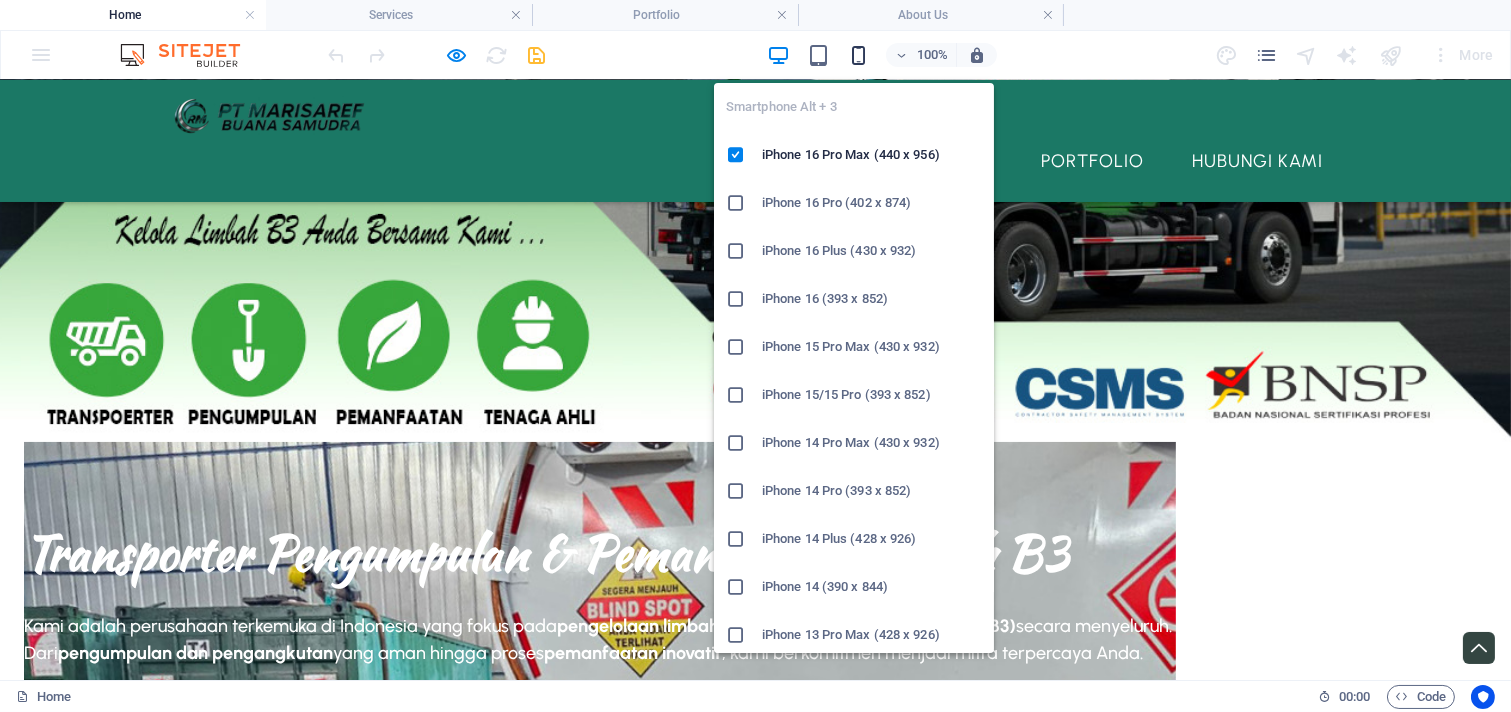 click at bounding box center [858, 55] 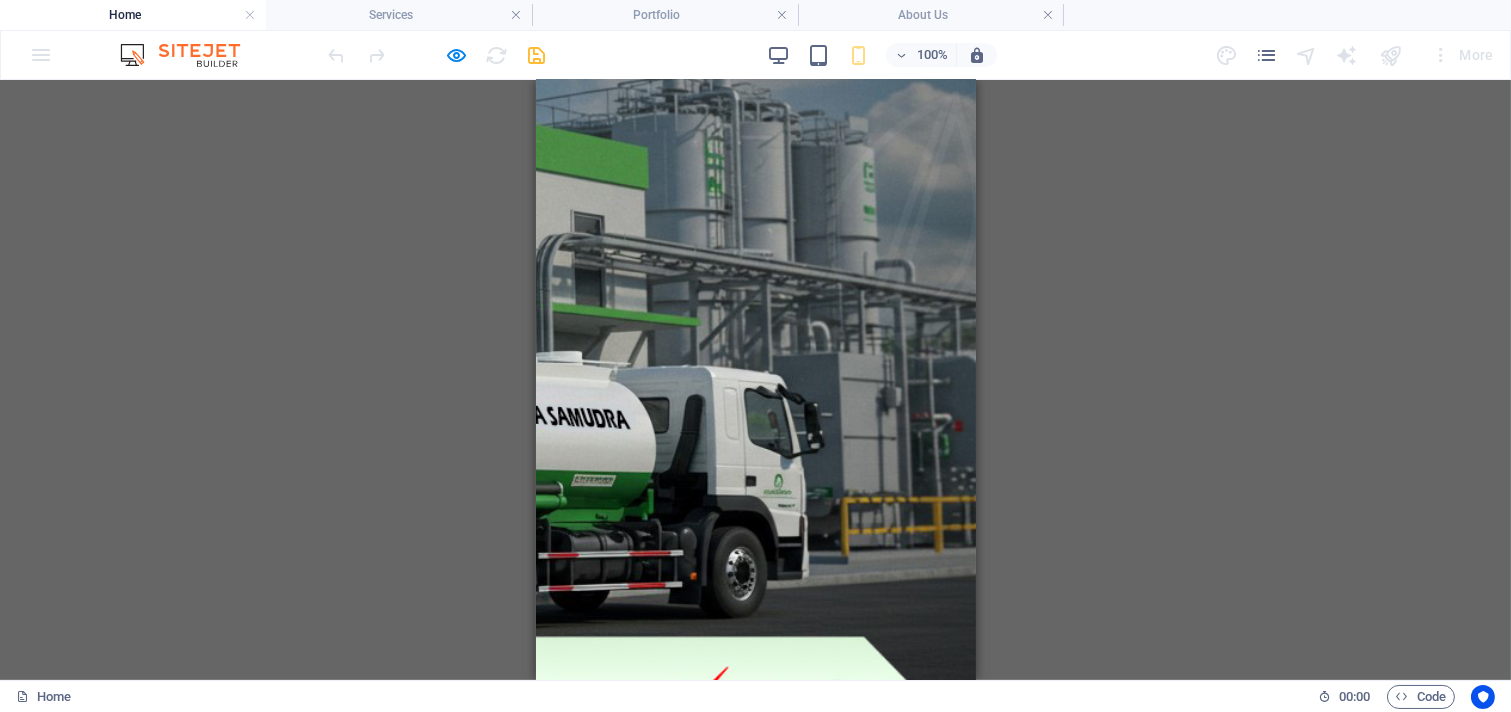 scroll, scrollTop: 0, scrollLeft: 0, axis: both 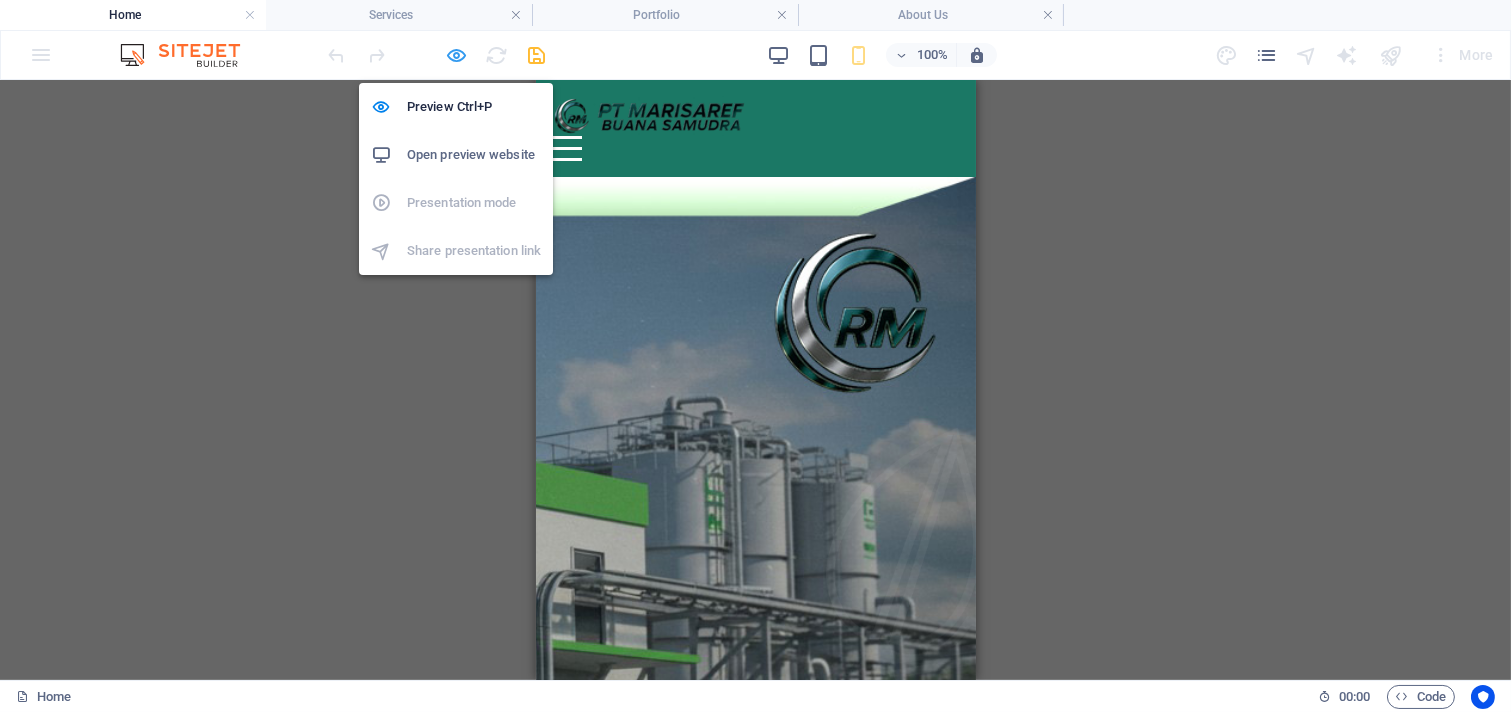 click at bounding box center (457, 55) 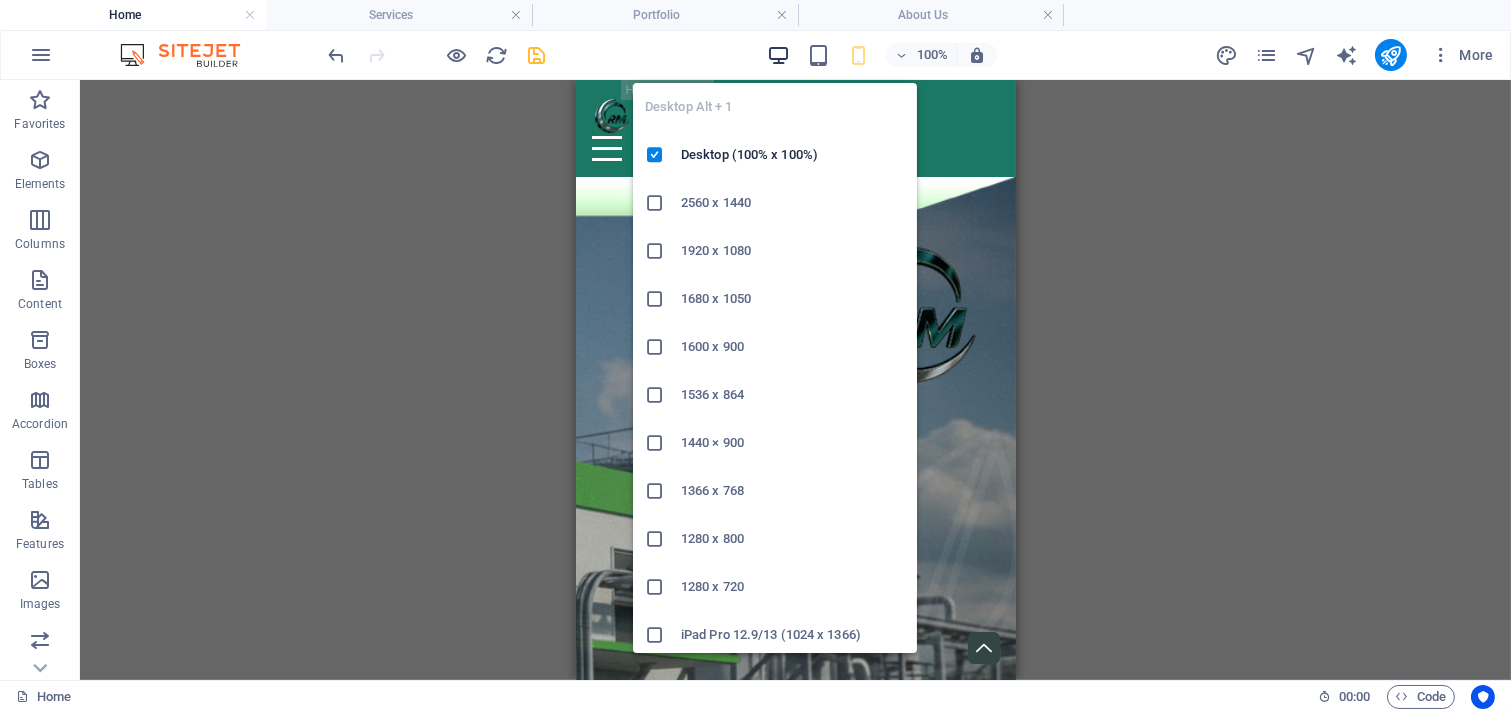 click at bounding box center (778, 55) 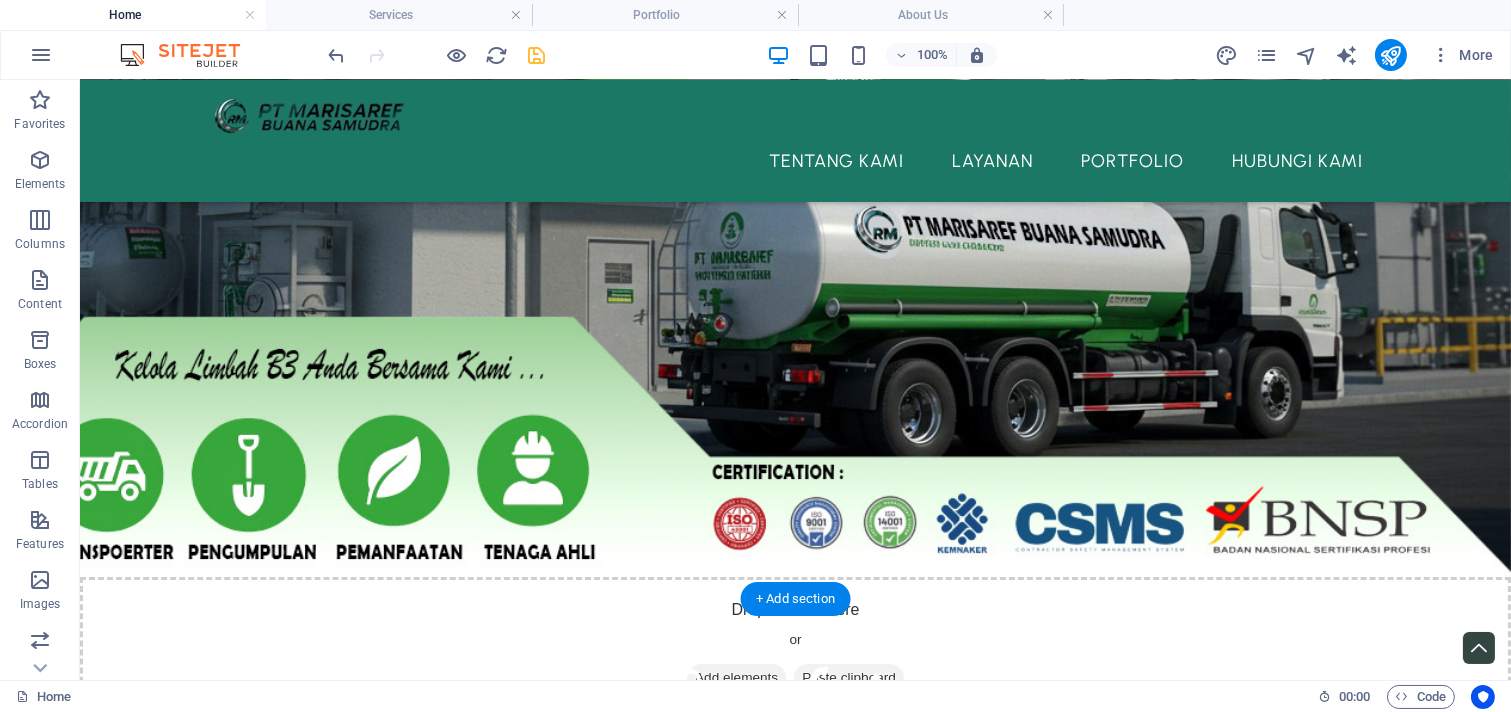 scroll, scrollTop: 370, scrollLeft: 0, axis: vertical 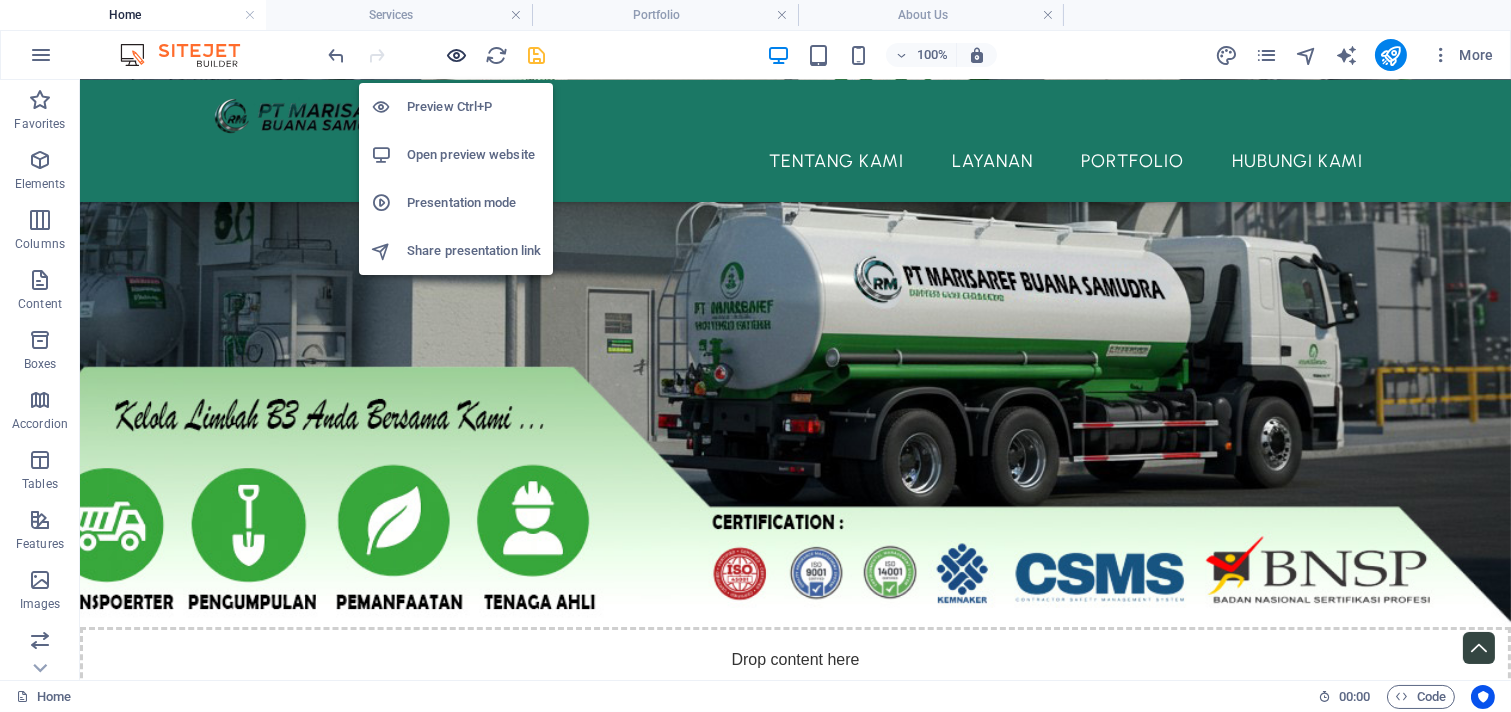 click at bounding box center (457, 55) 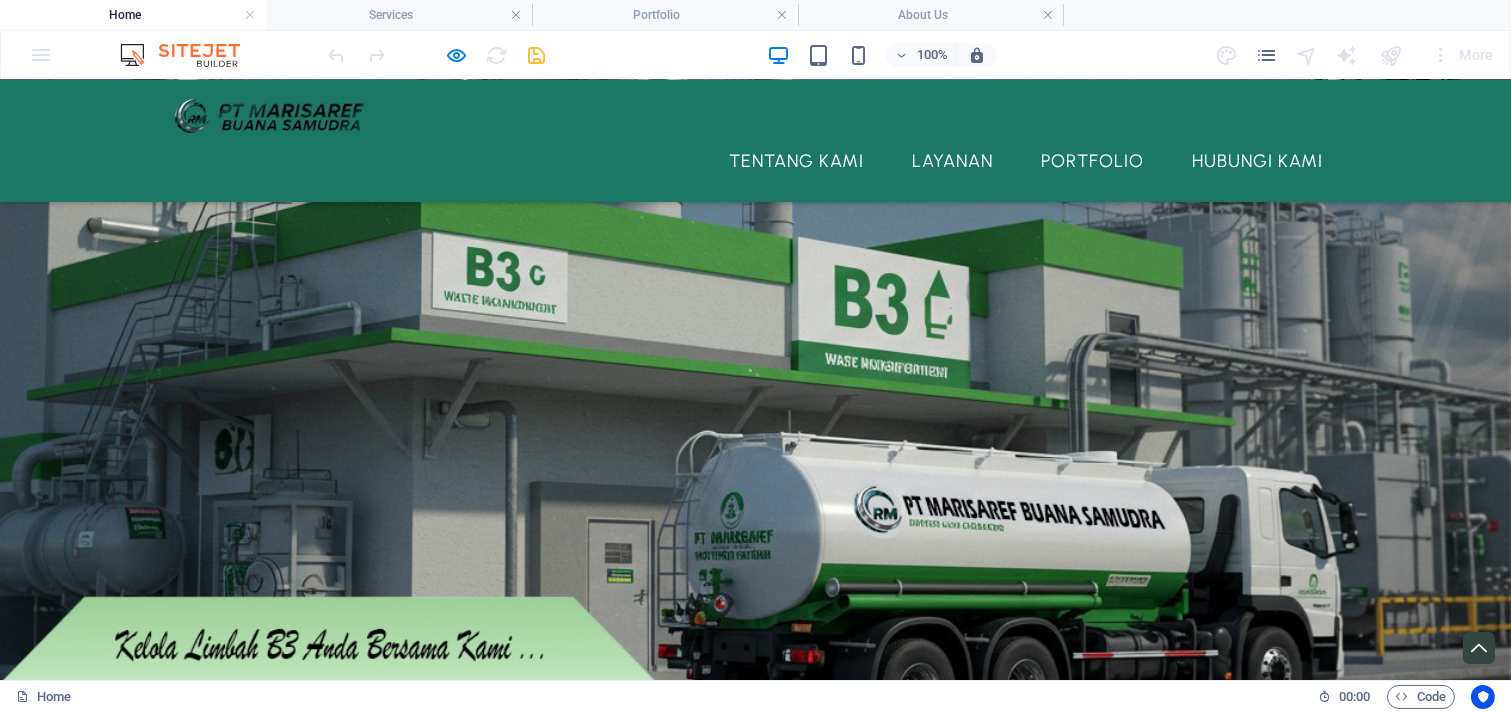 scroll, scrollTop: 0, scrollLeft: 0, axis: both 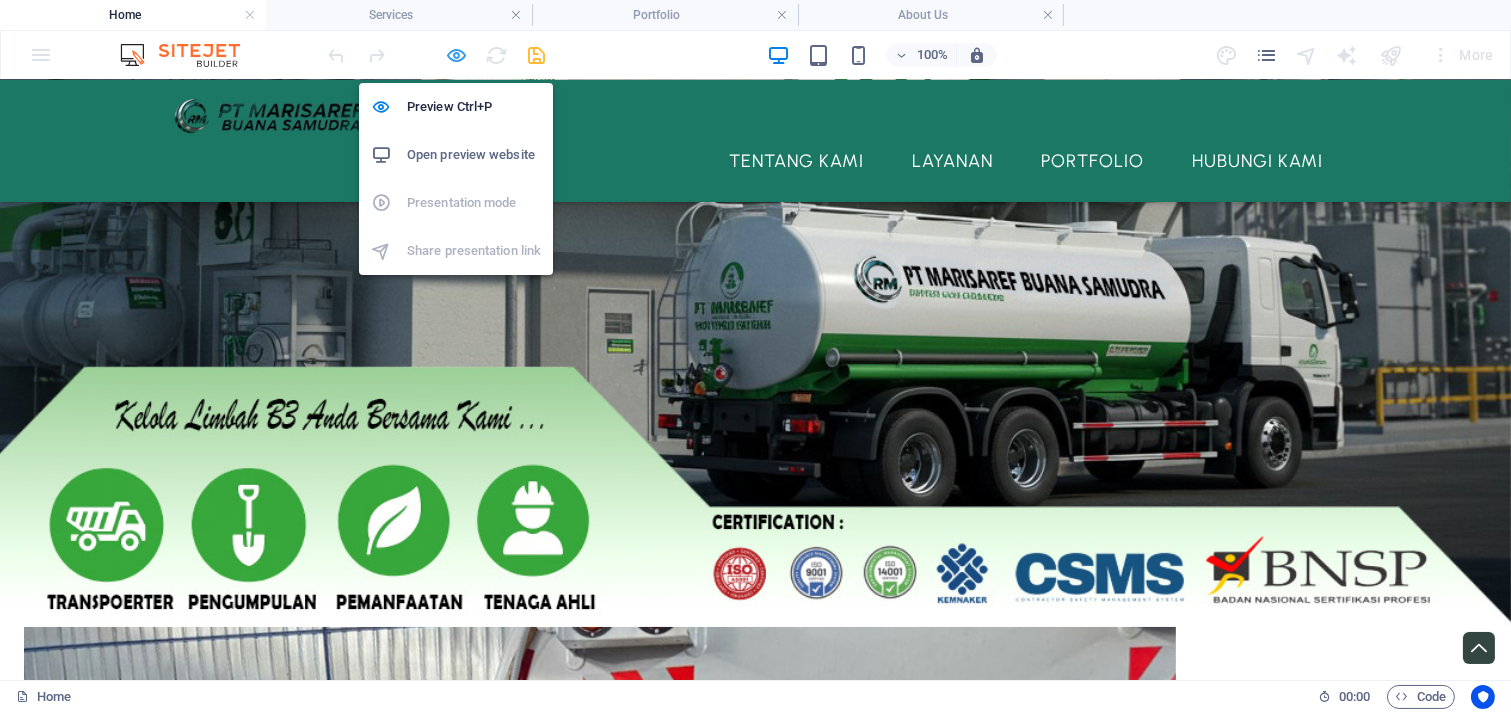 click at bounding box center [457, 55] 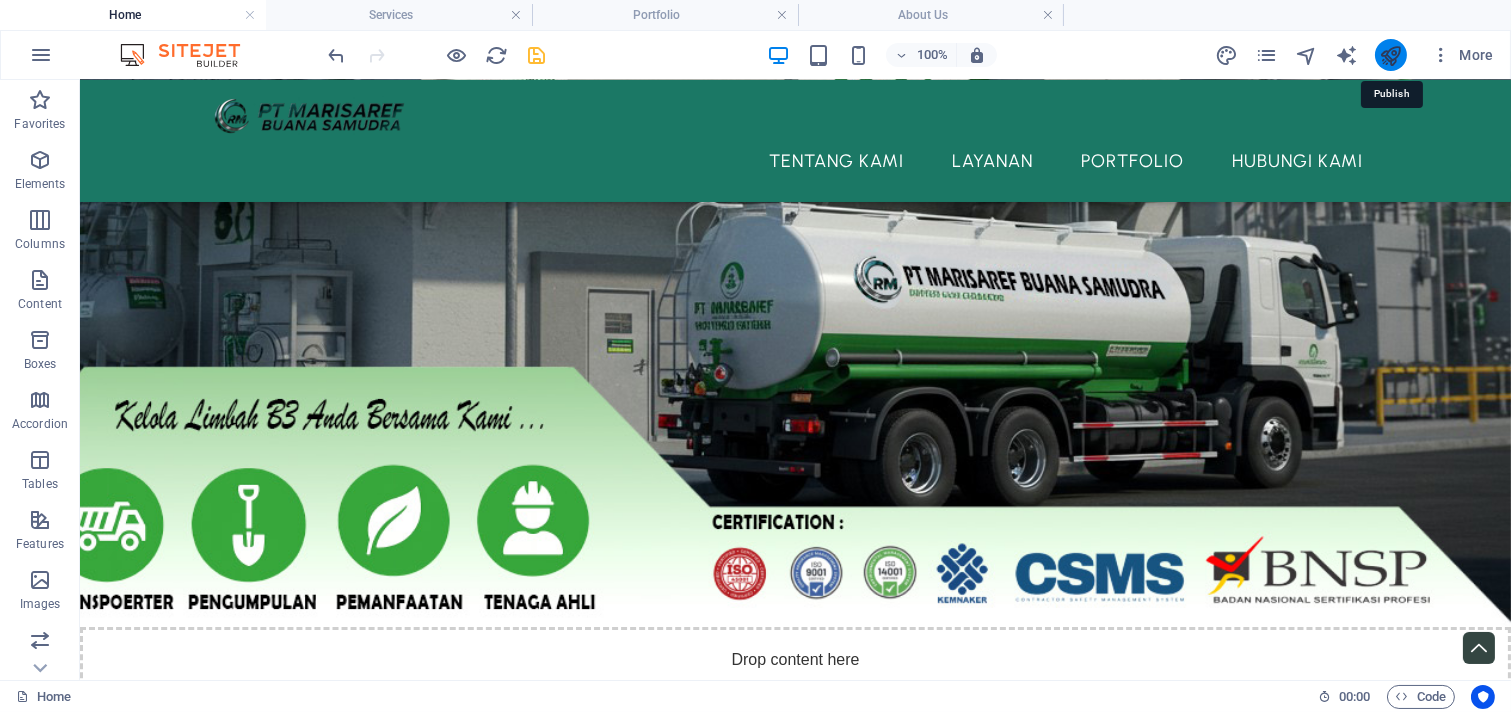 click at bounding box center [1390, 55] 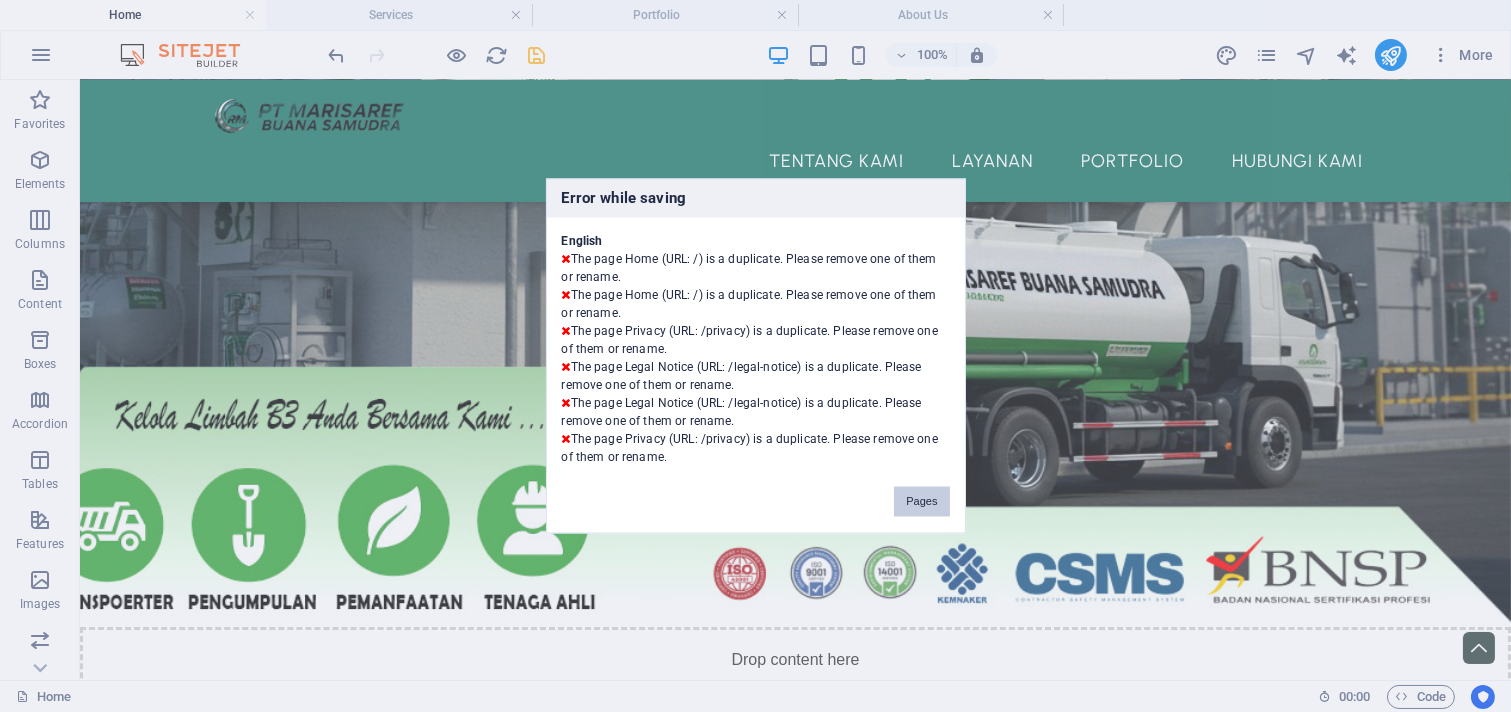 click on "Pages" at bounding box center [921, 502] 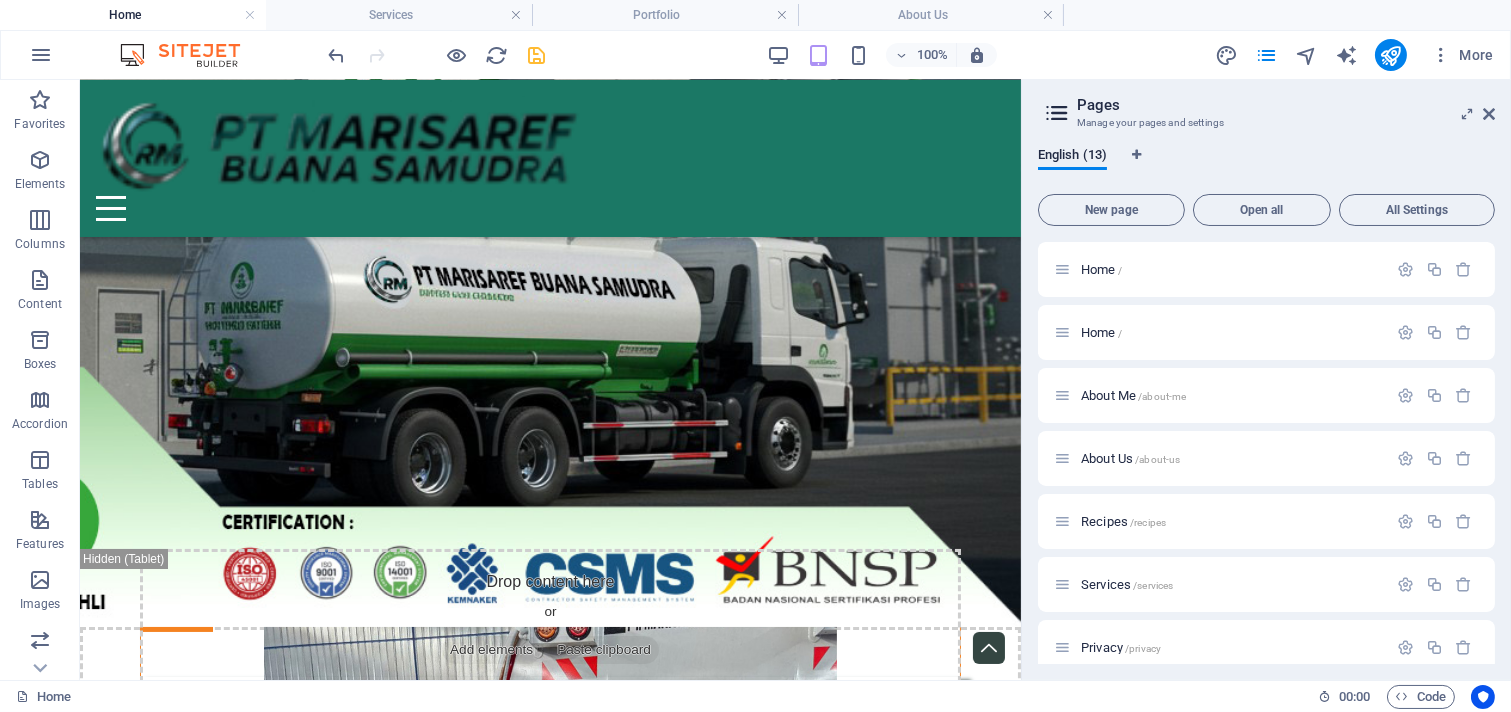 click on "Pages Manage your pages and settings English (13) New page Open all All Settings Home / Home / About Me /about-me About Us /about-us Recipes /recipes Services /services Privacy /privacy Portfolio /portfolio Legal Notice /legal-notice Contact /contact Legal Notice /legal-notice Recipes: Single Page Layout /recipes-single-page-layout Privacy /privacy" at bounding box center (1266, 380) 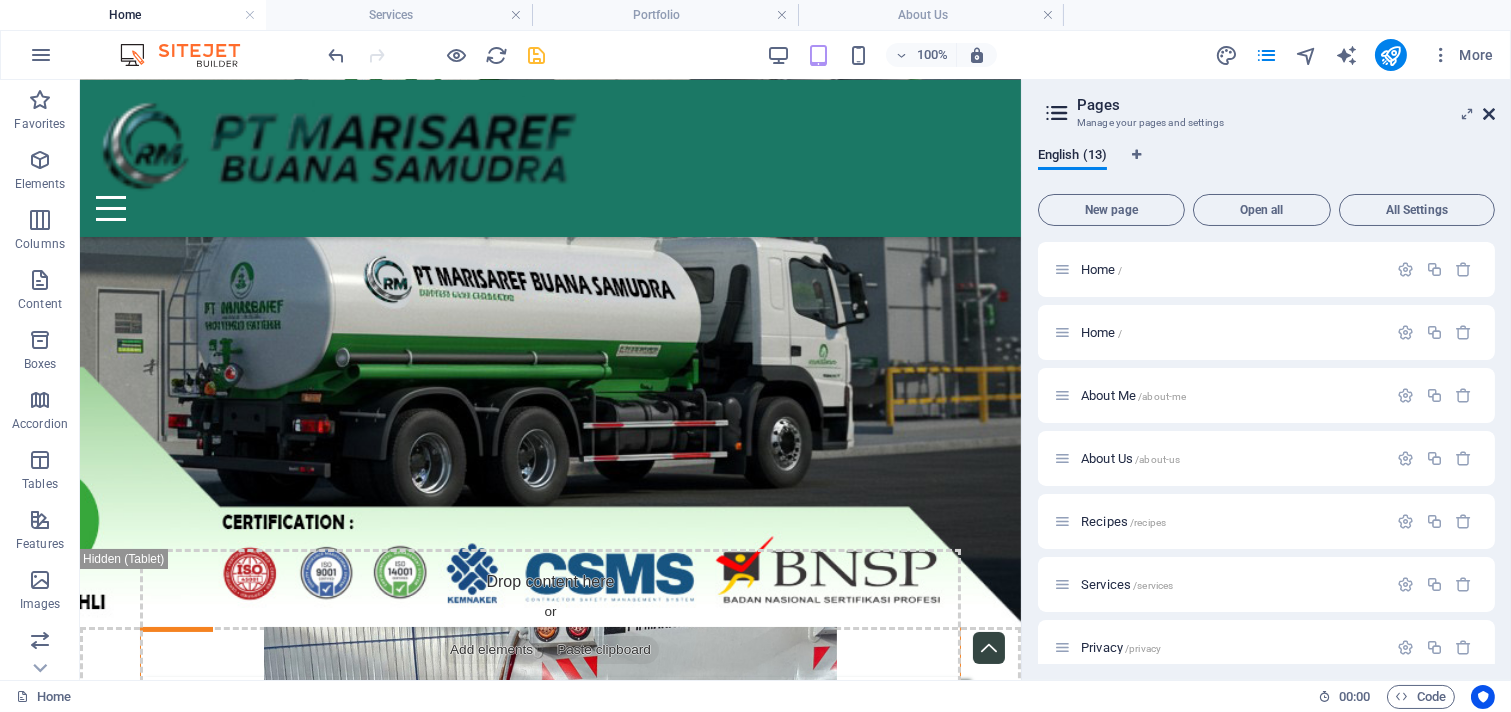click at bounding box center [1489, 114] 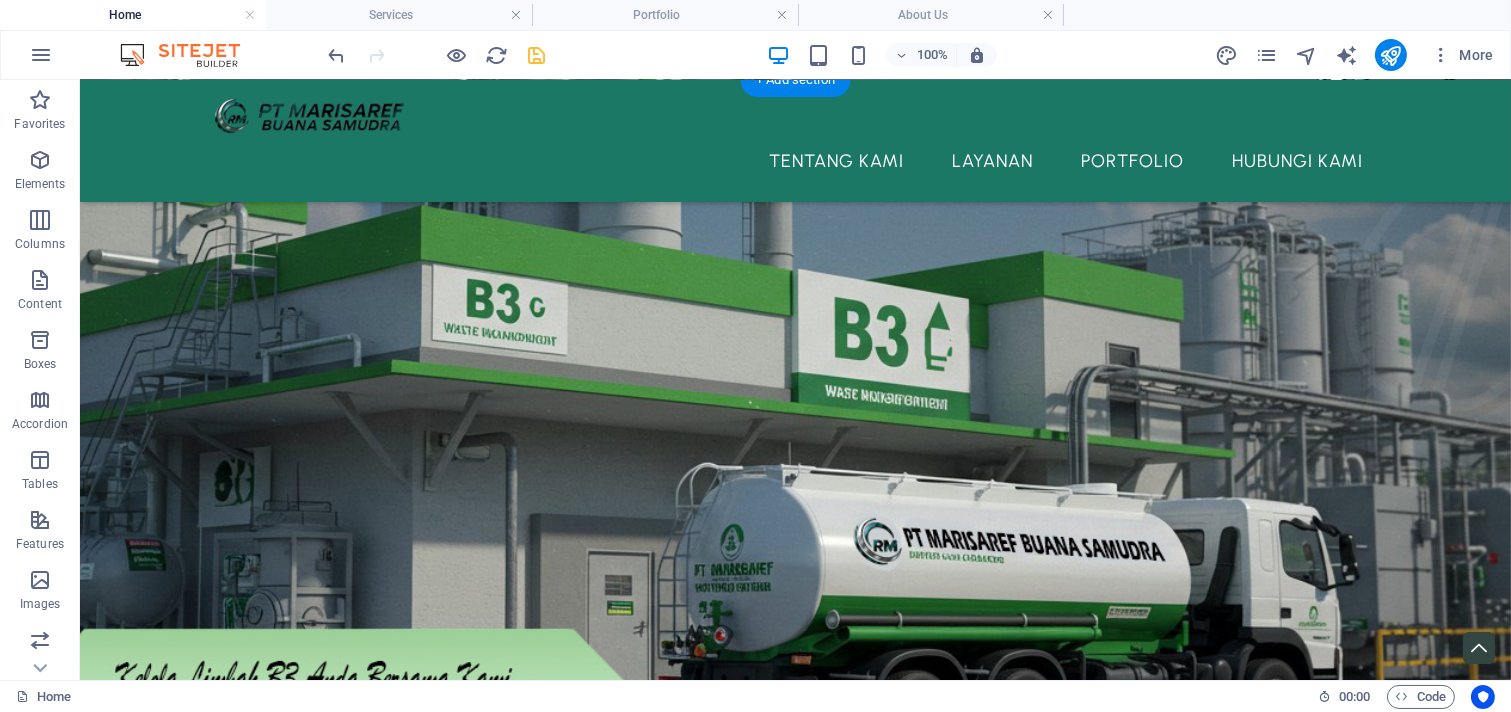 scroll, scrollTop: 0, scrollLeft: 0, axis: both 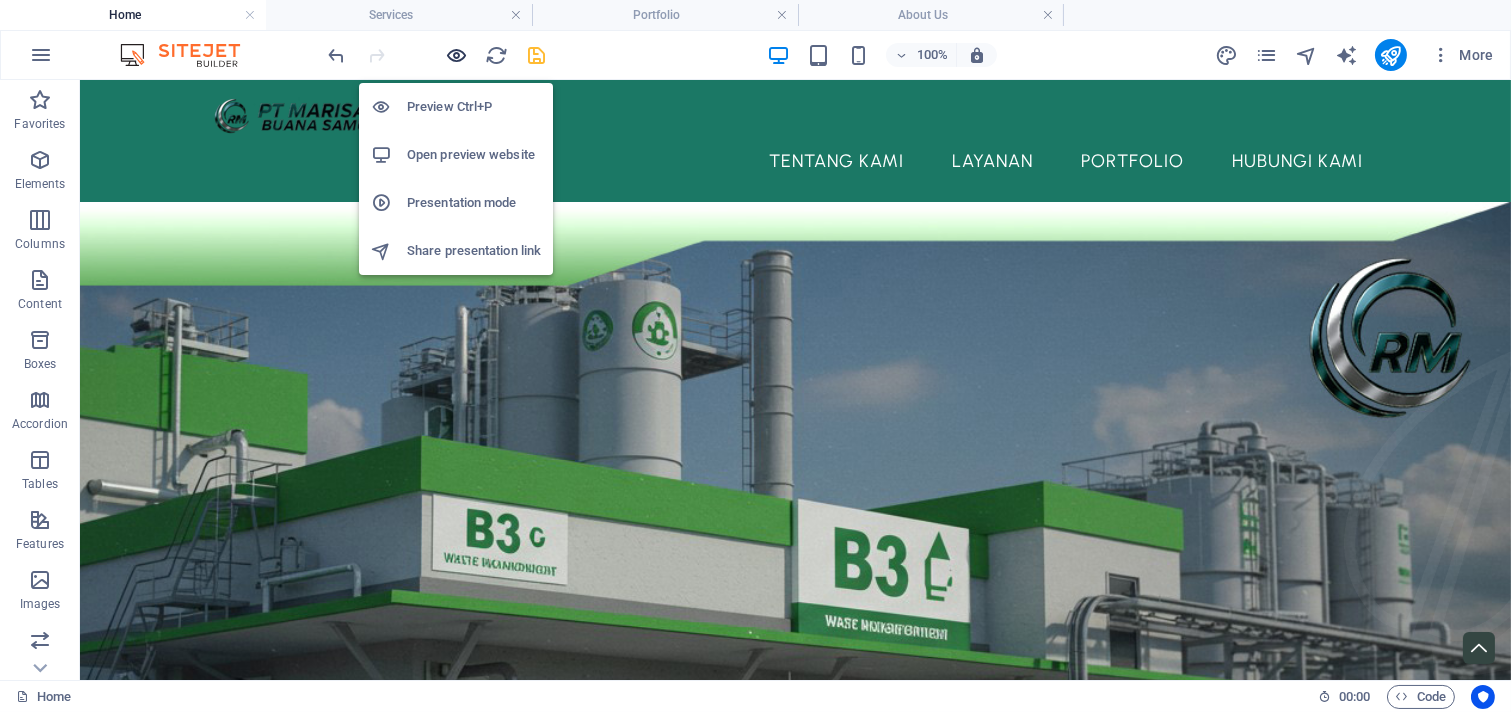 click at bounding box center (457, 55) 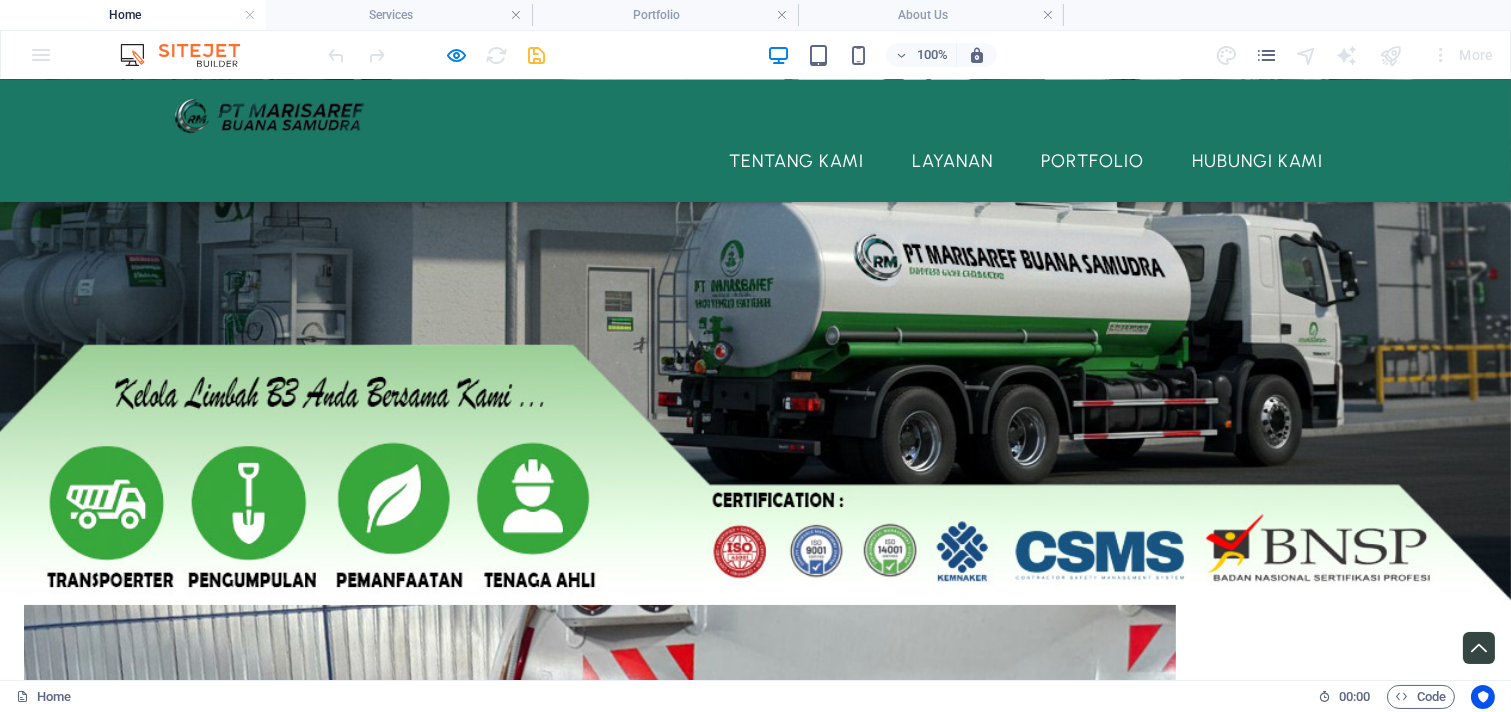 scroll, scrollTop: 370, scrollLeft: 0, axis: vertical 